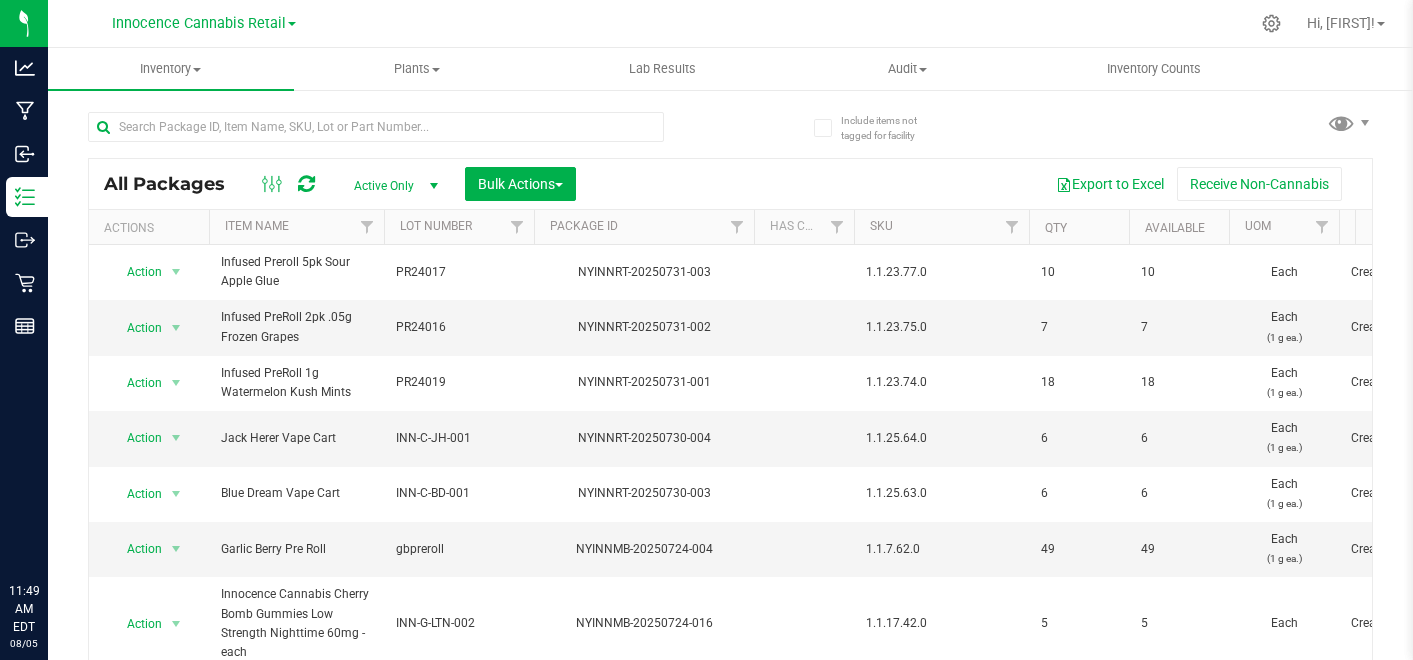scroll, scrollTop: 0, scrollLeft: 0, axis: both 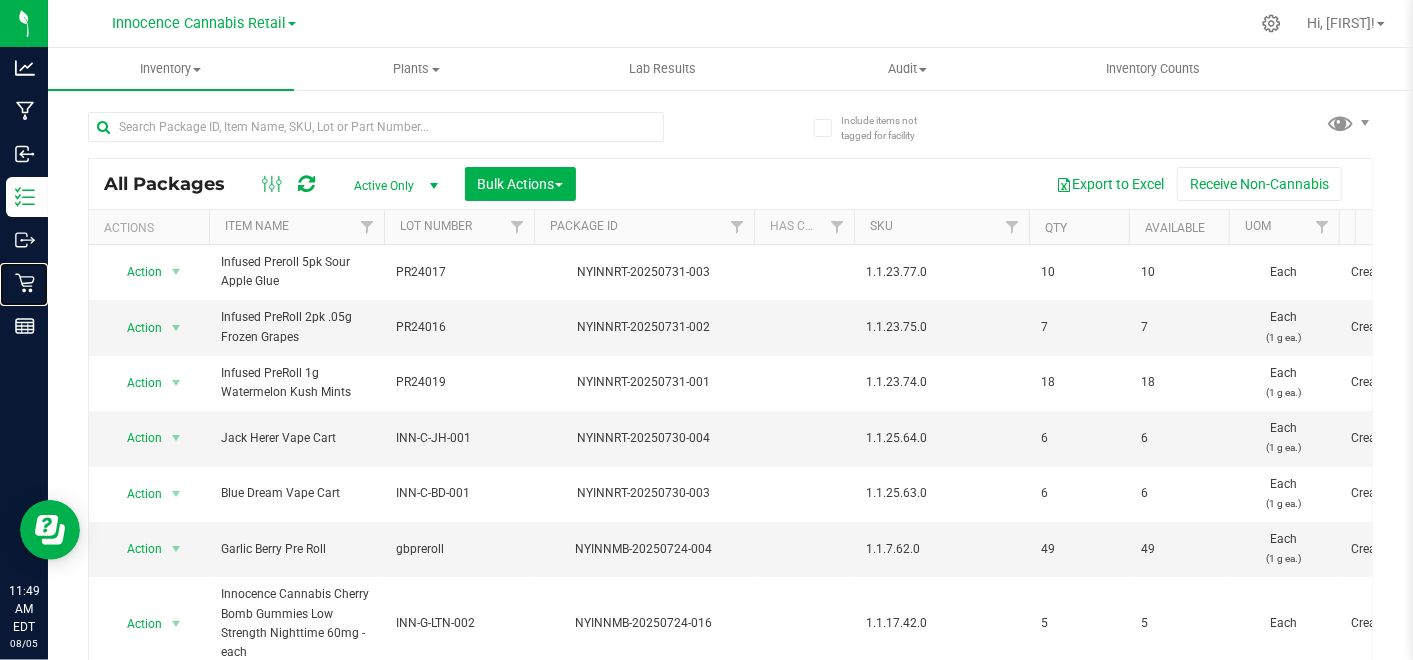 click on "Retail" at bounding box center [0, 0] 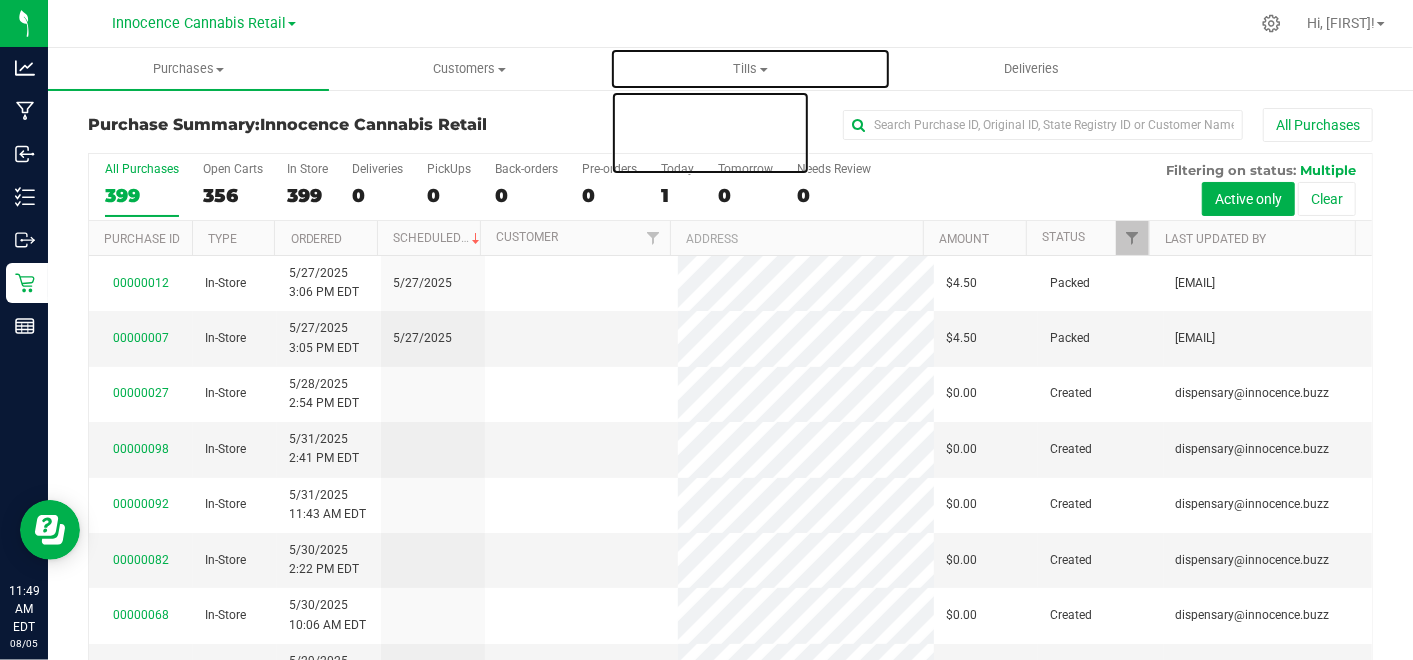 click on "Tills" at bounding box center [750, 69] 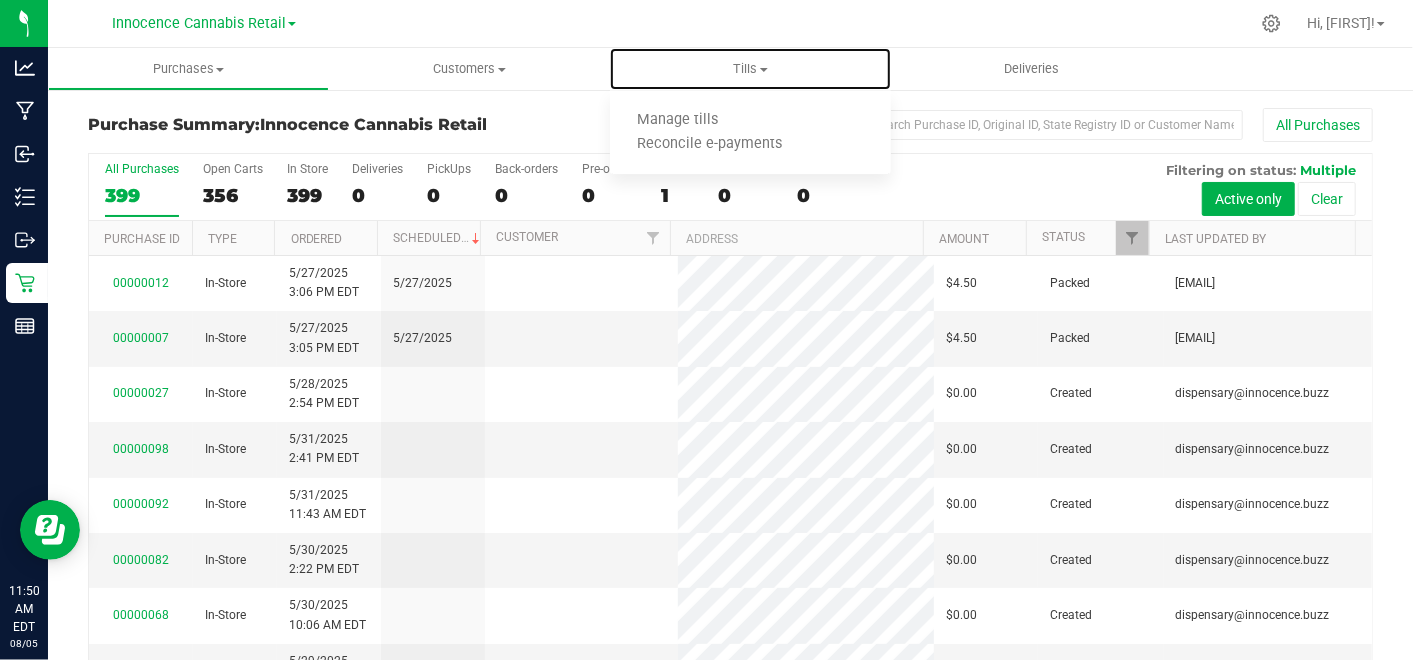 click on "Manage tills" at bounding box center [677, 120] 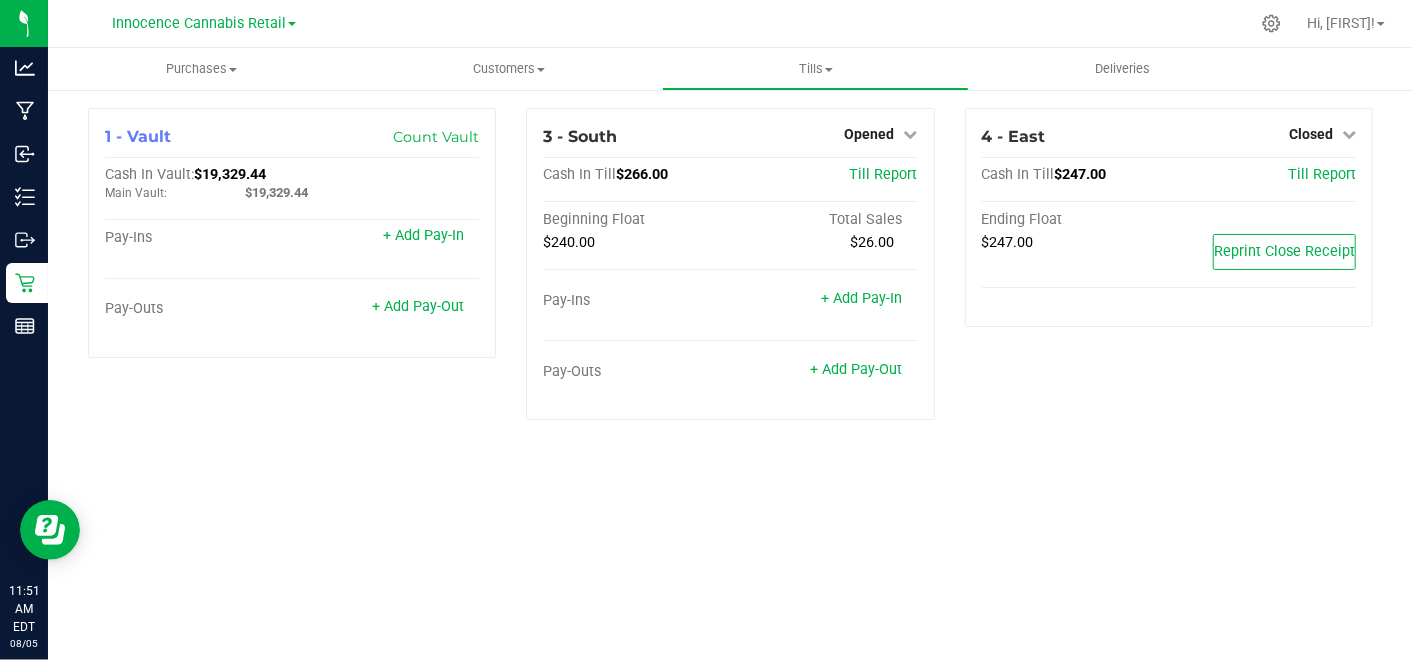 click on "+ Add Pay-Out" at bounding box center (418, 306) 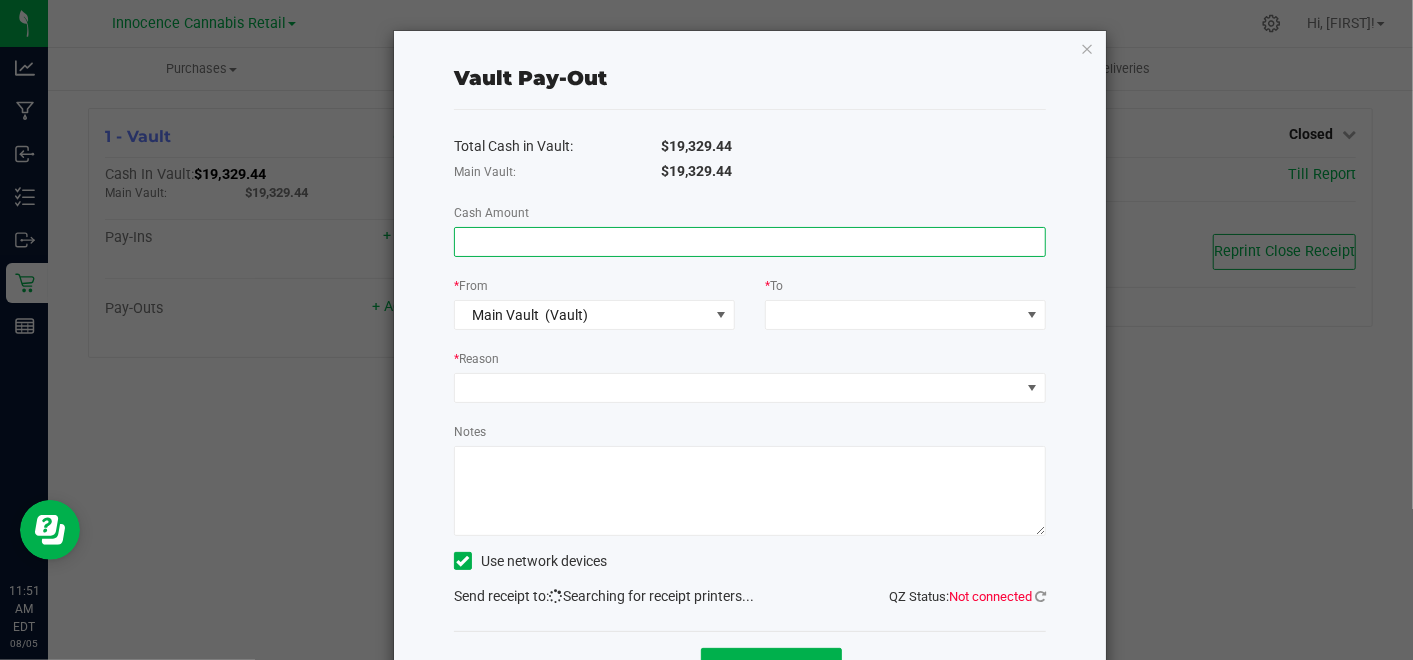 click at bounding box center [750, 242] 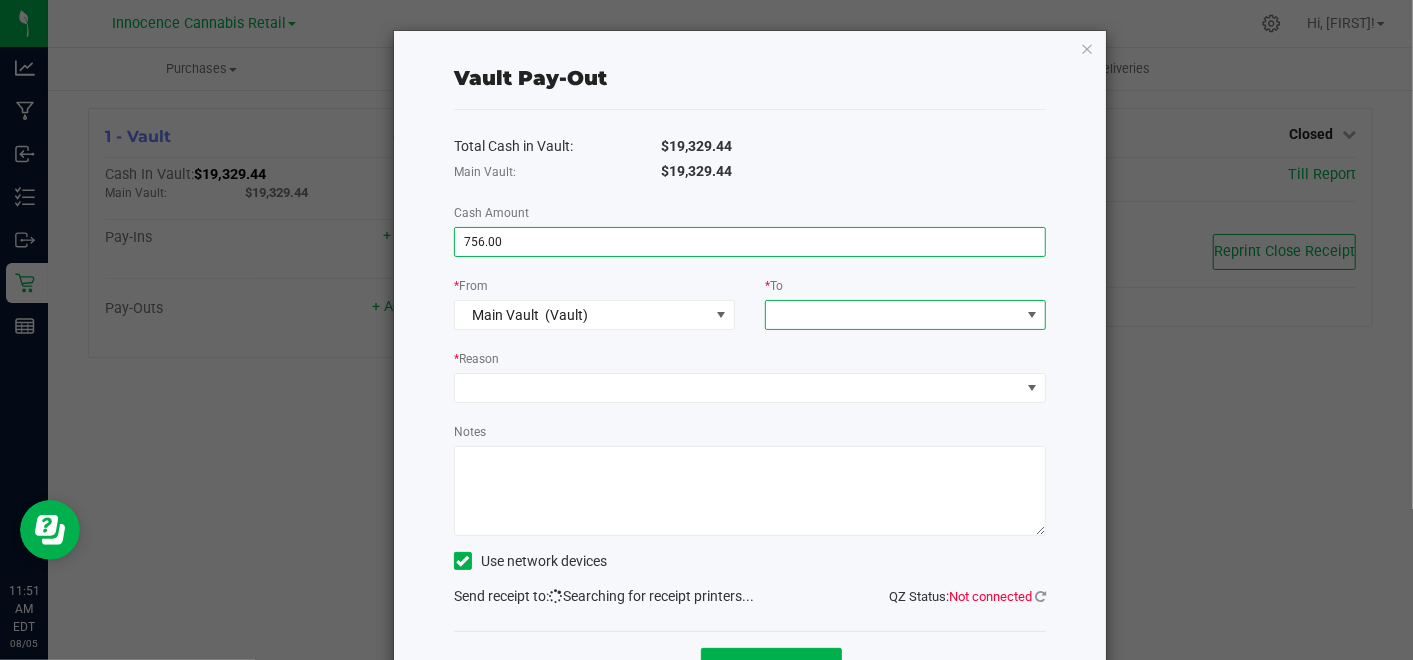 type on "$756.00" 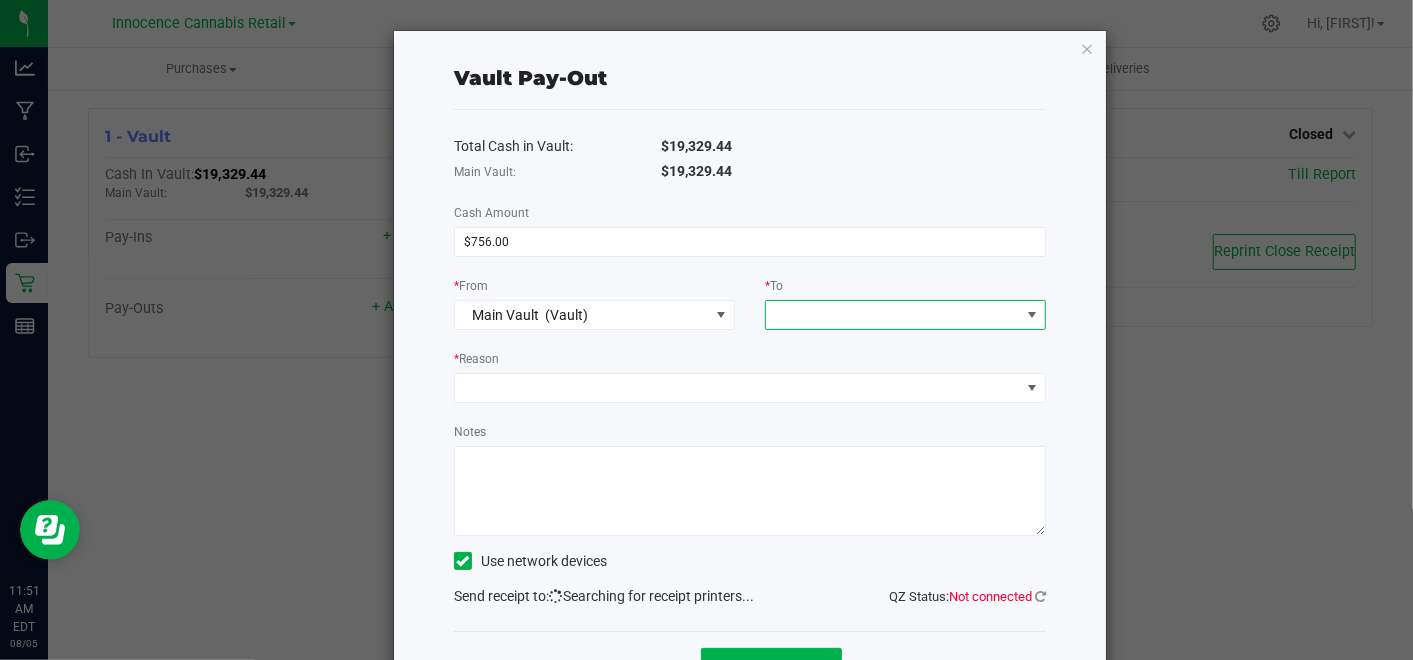 click at bounding box center (893, 315) 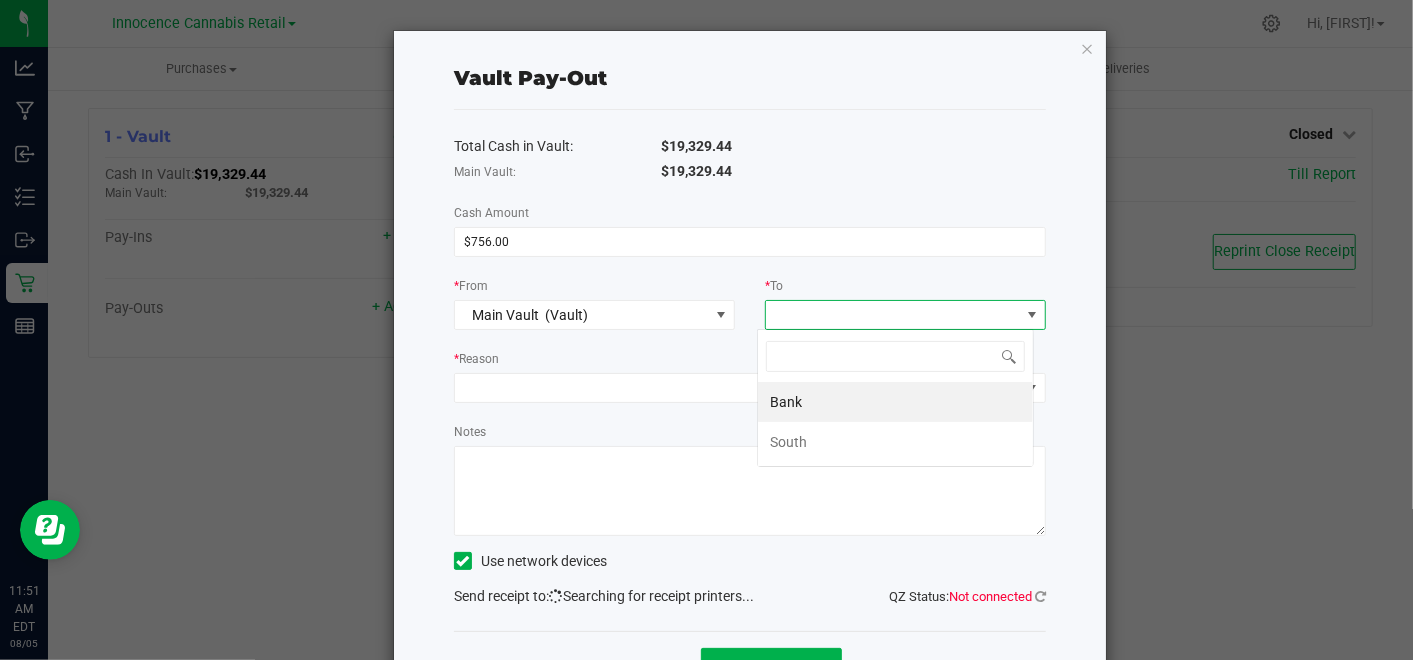 scroll, scrollTop: 99970, scrollLeft: 99722, axis: both 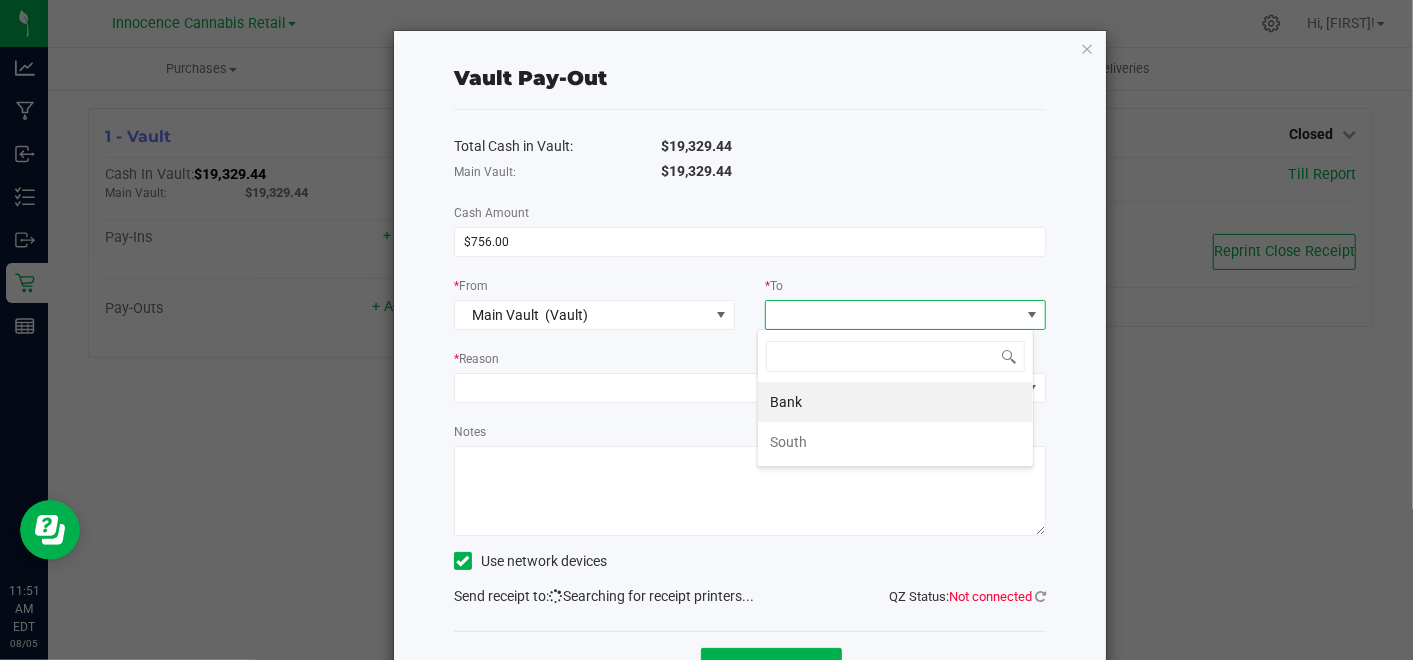 click on "Bank" at bounding box center (786, 402) 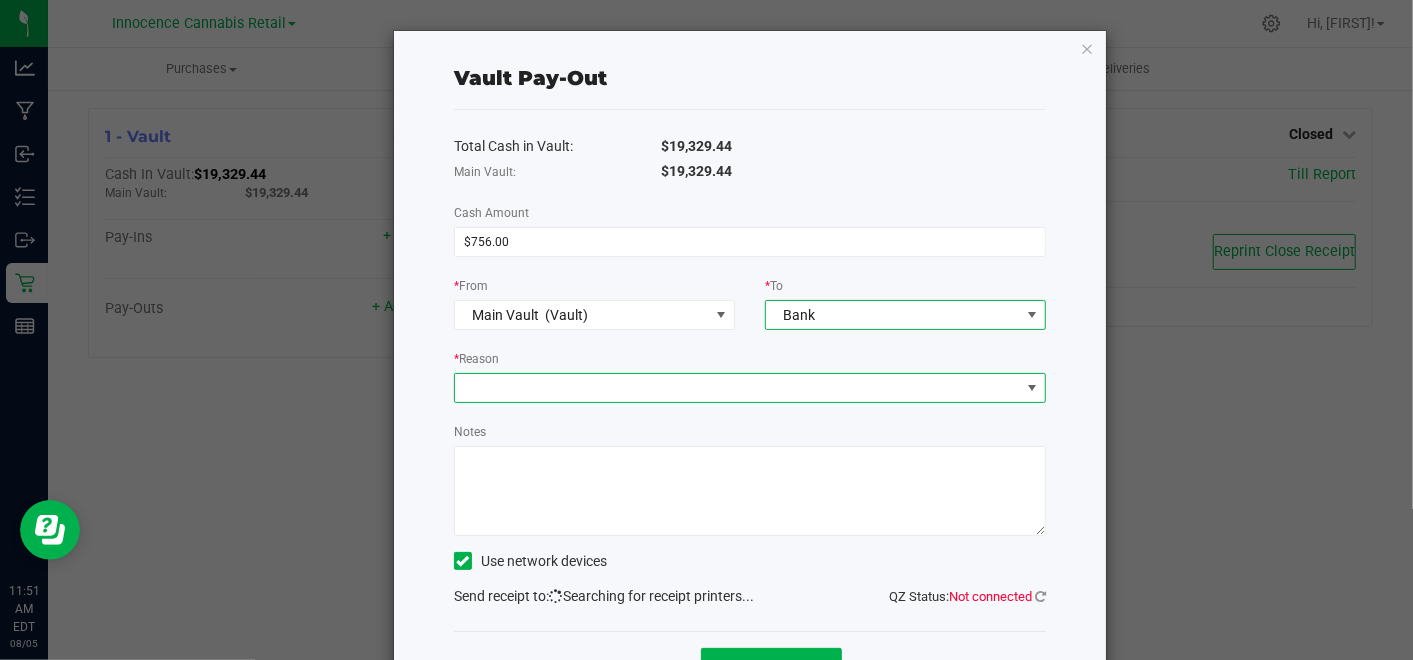 click at bounding box center [737, 388] 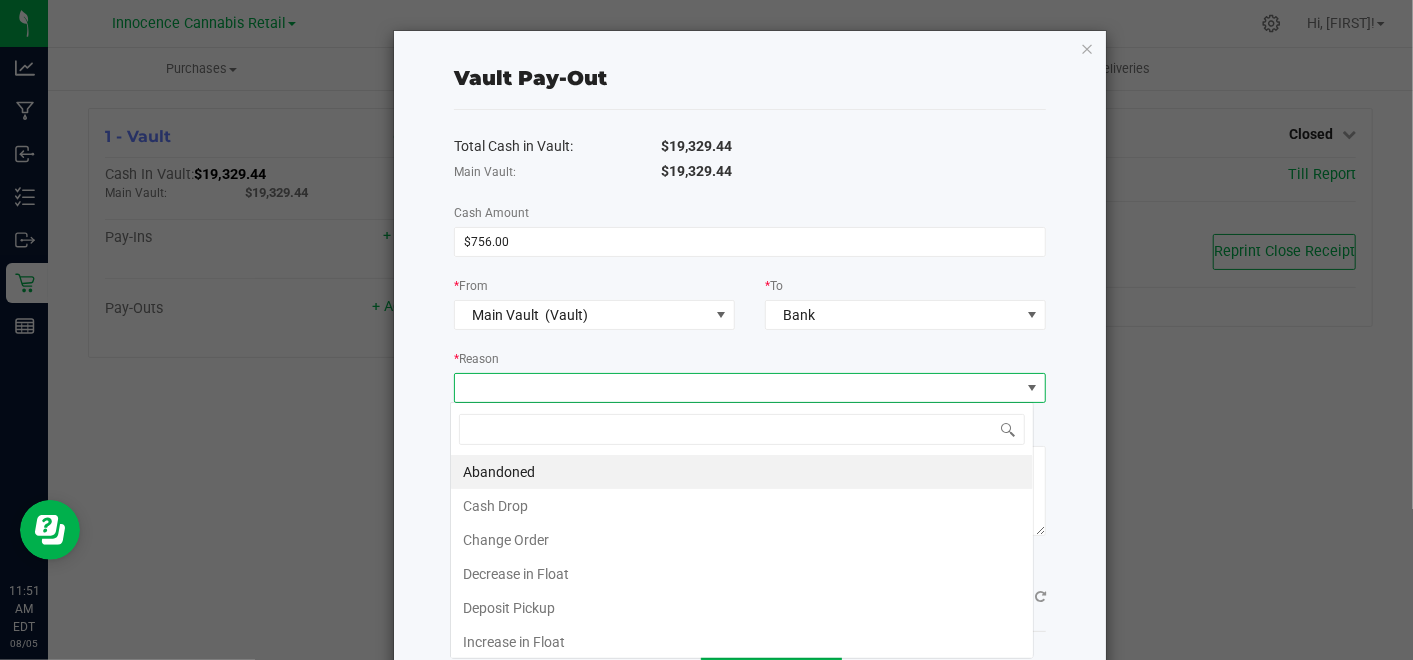 scroll, scrollTop: 99970, scrollLeft: 99415, axis: both 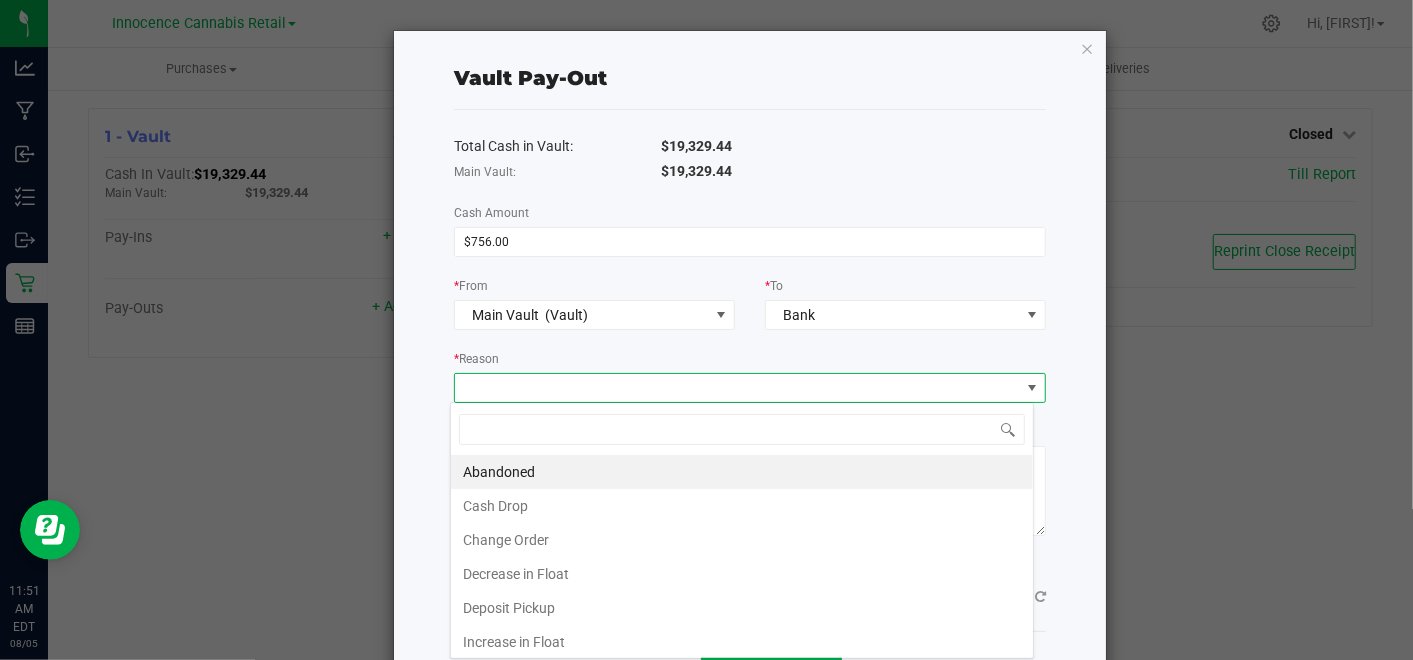 click on "Cash Drop" at bounding box center [742, 506] 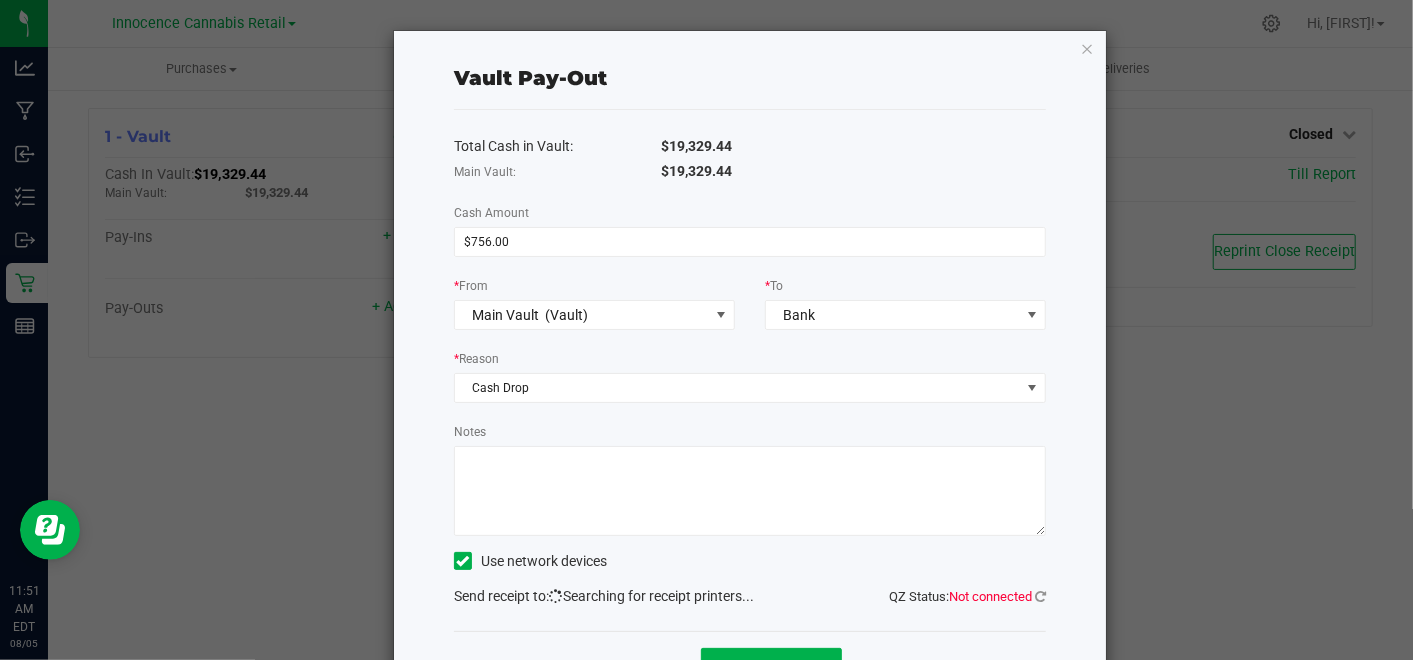 click on "Notes" at bounding box center (750, 491) 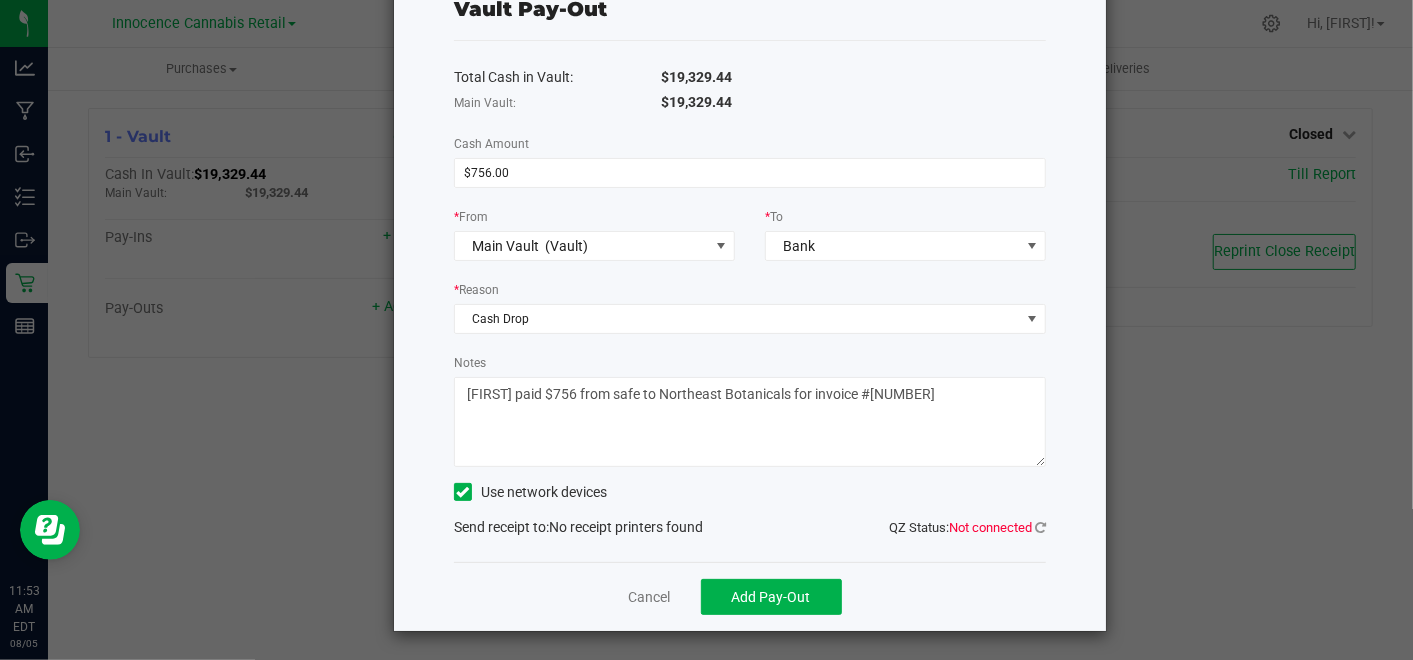scroll, scrollTop: 67, scrollLeft: 0, axis: vertical 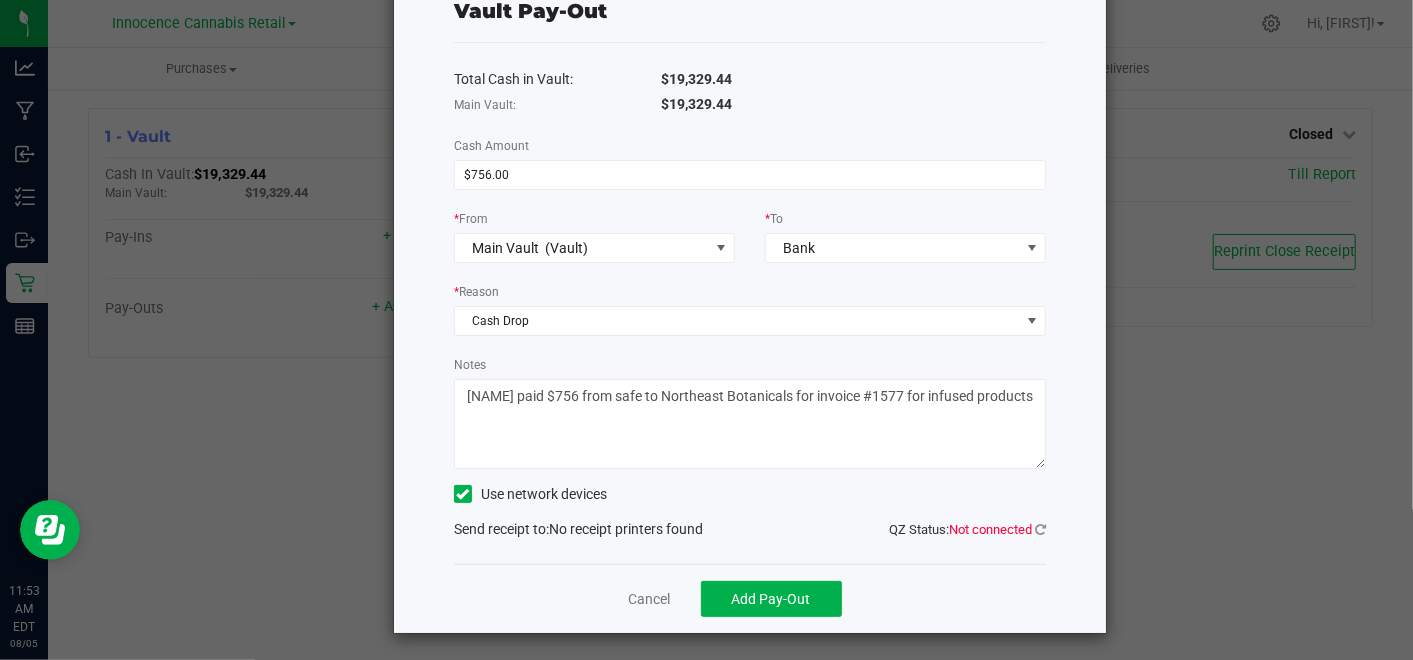 type on "Tom paid $756 from safe to Northeast Botanicals for invoice #1577 for infused products" 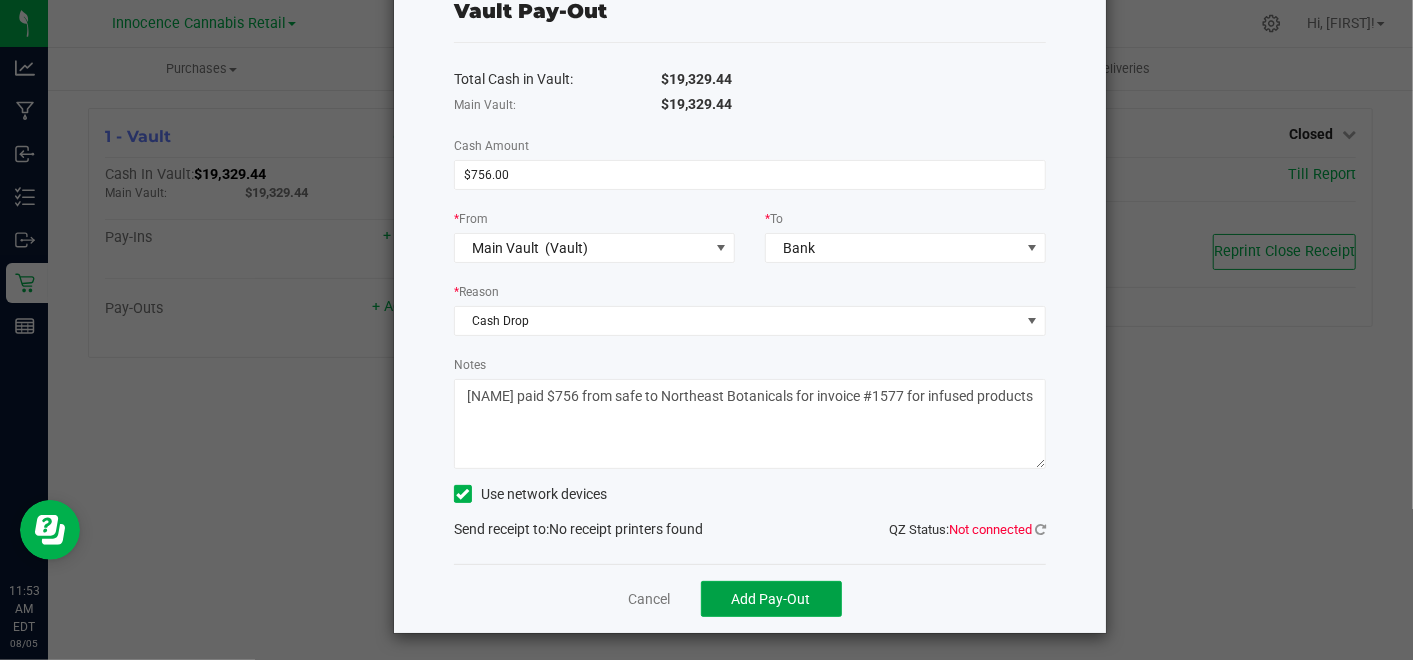 click on "Add Pay-Out" 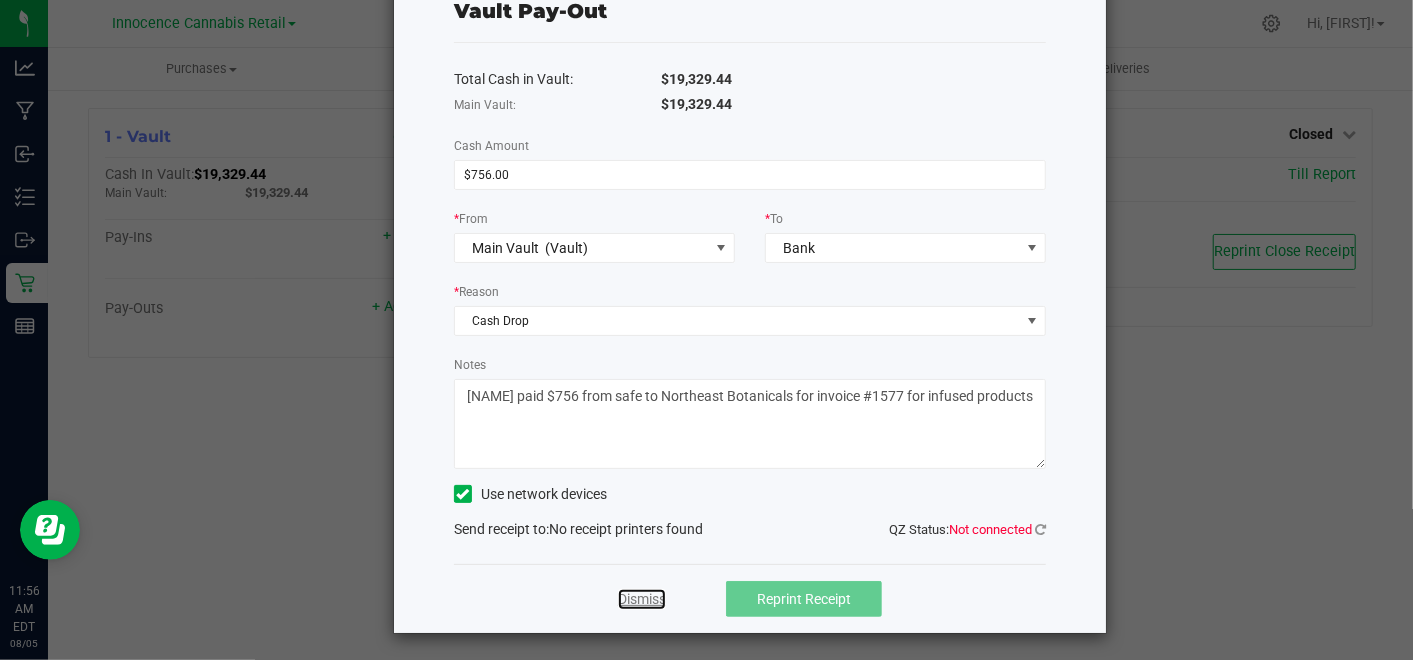 click on "Dismiss" 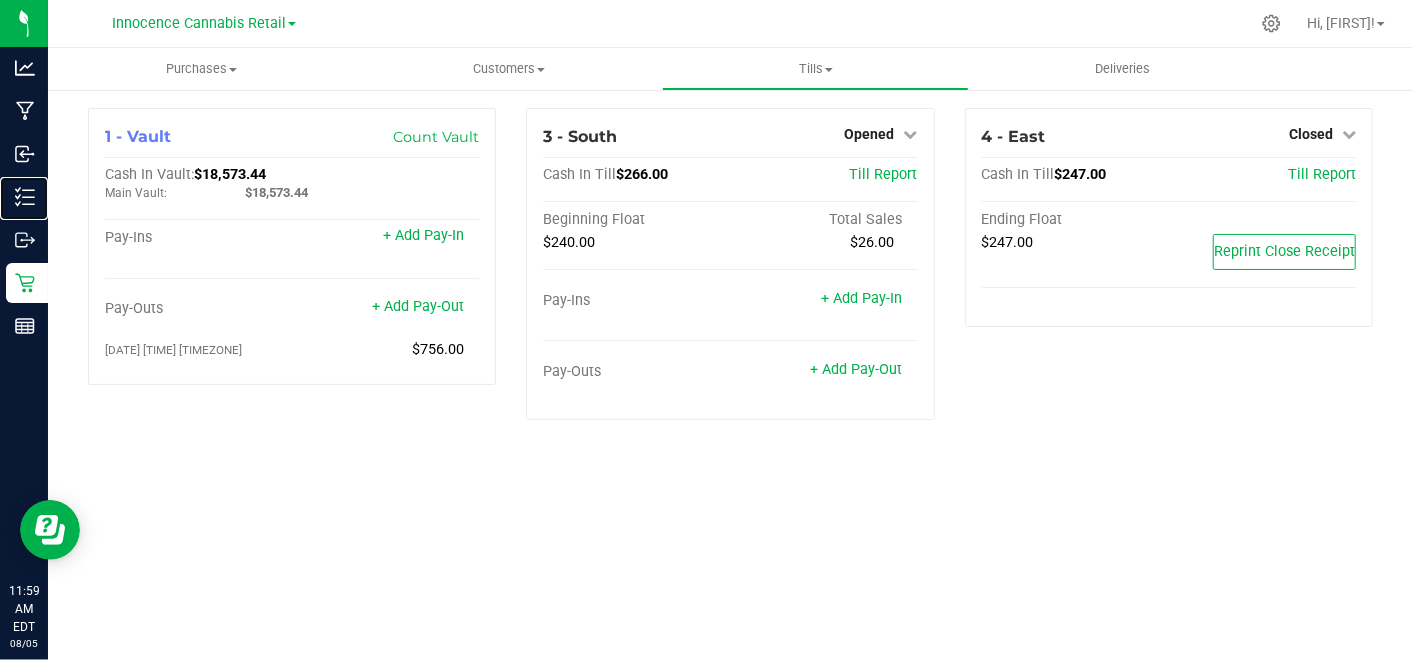 click on "Inventory" at bounding box center (0, 0) 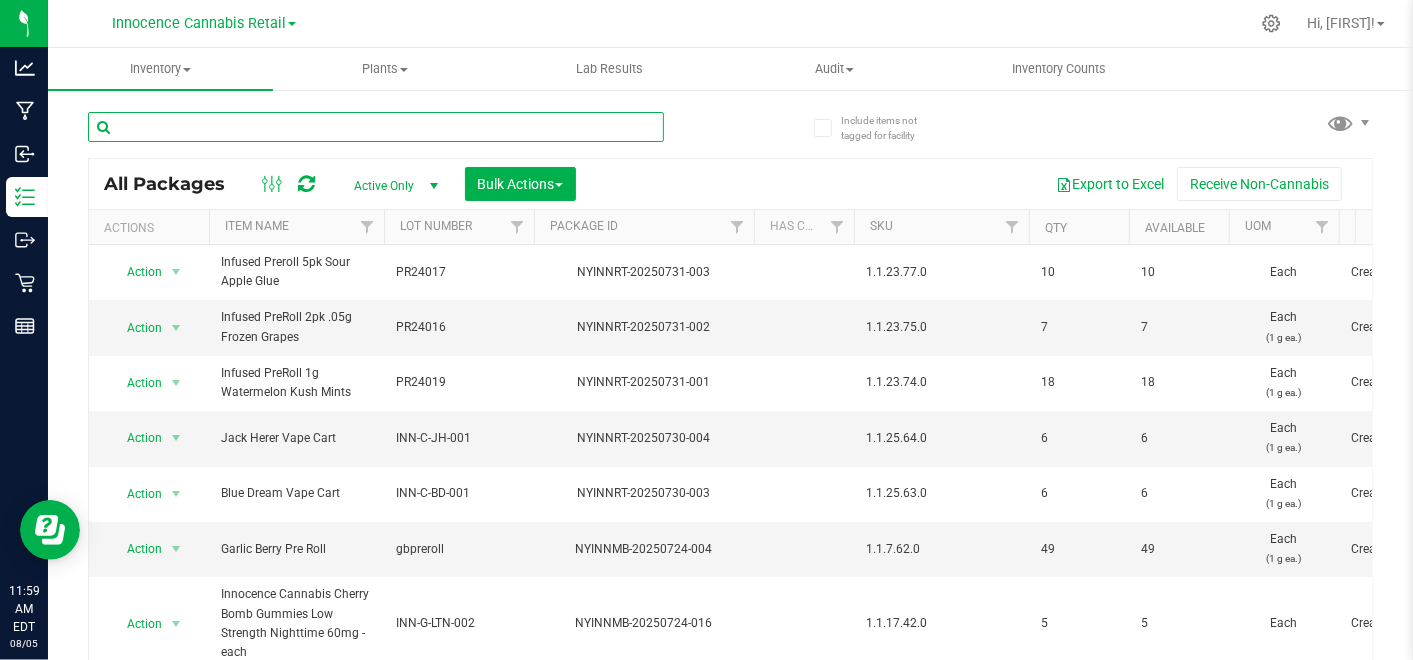 click at bounding box center [376, 127] 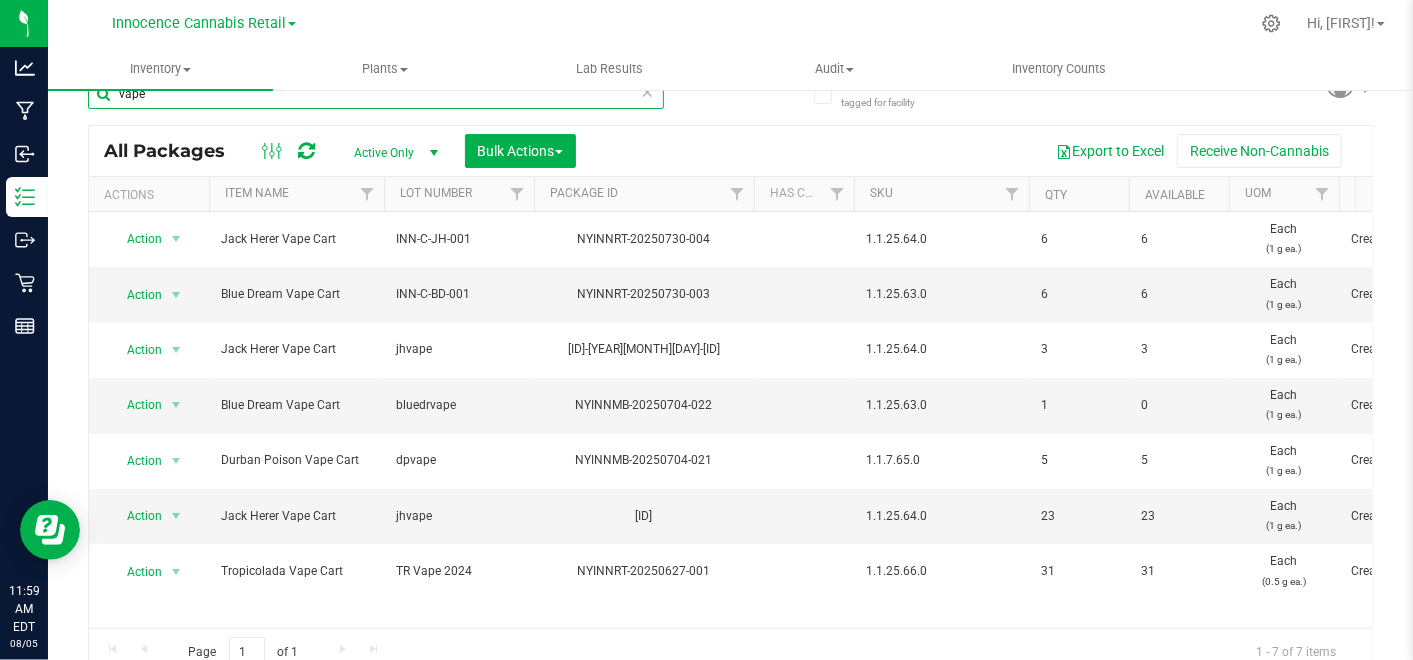 scroll, scrollTop: 34, scrollLeft: 0, axis: vertical 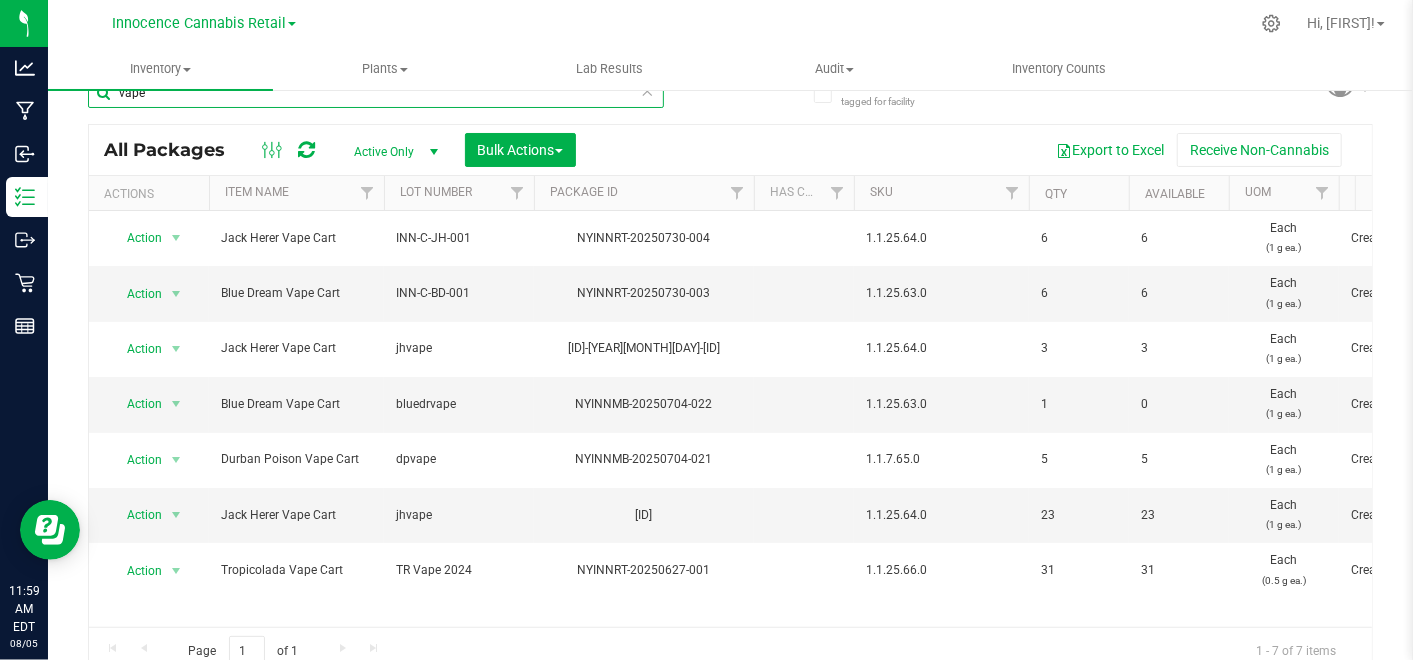 type on "vape" 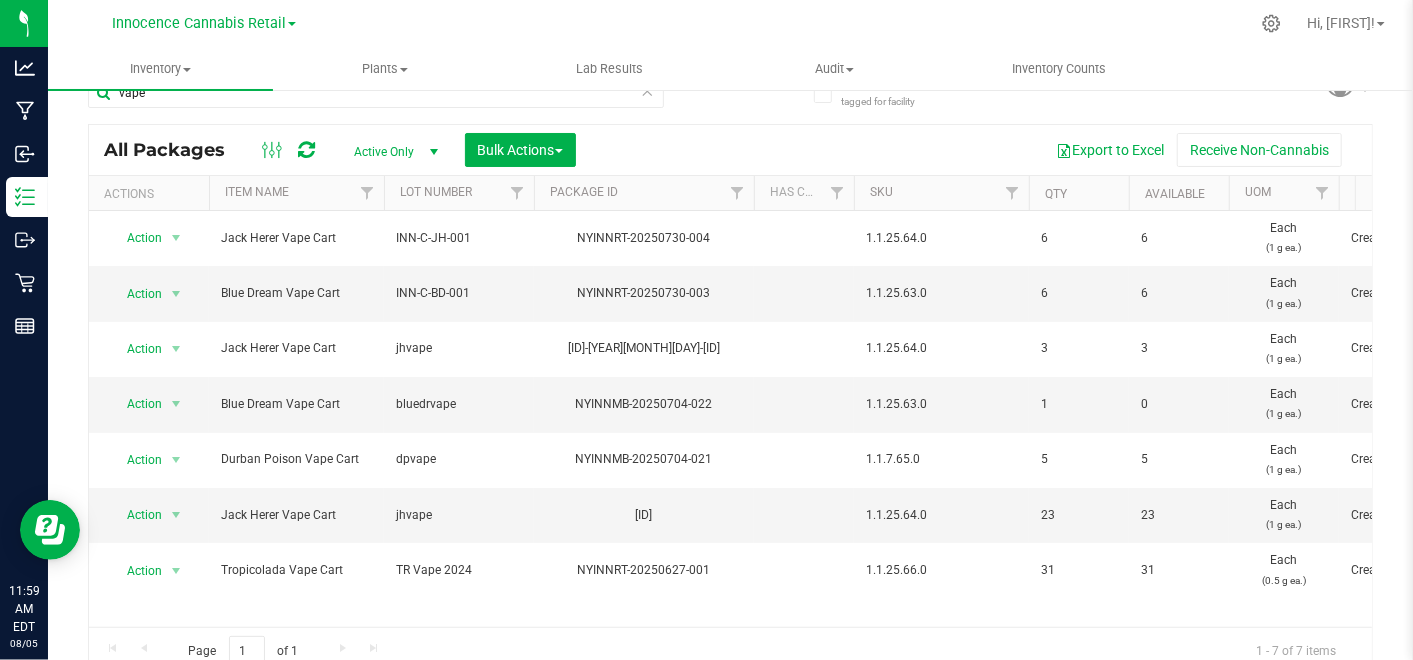 click on "Innocence Cannabis Retail" at bounding box center (204, 22) 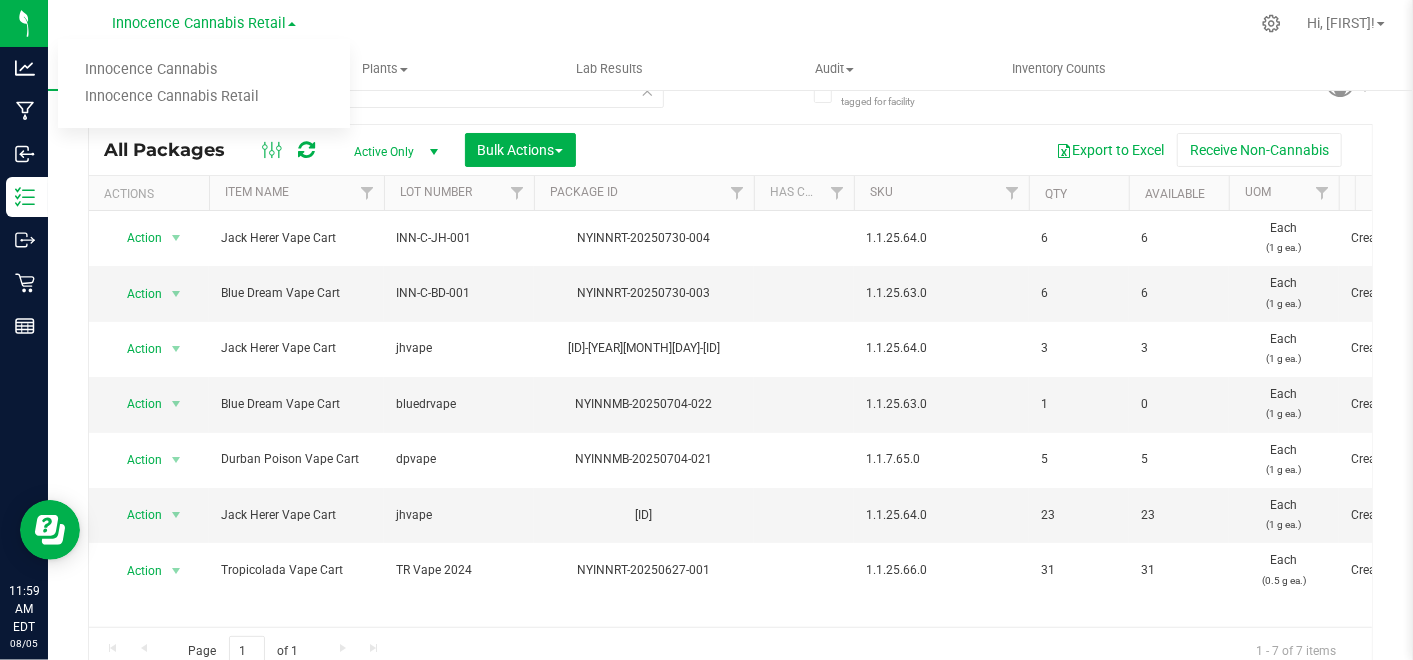 click on "Innocence Cannabis" at bounding box center (204, 70) 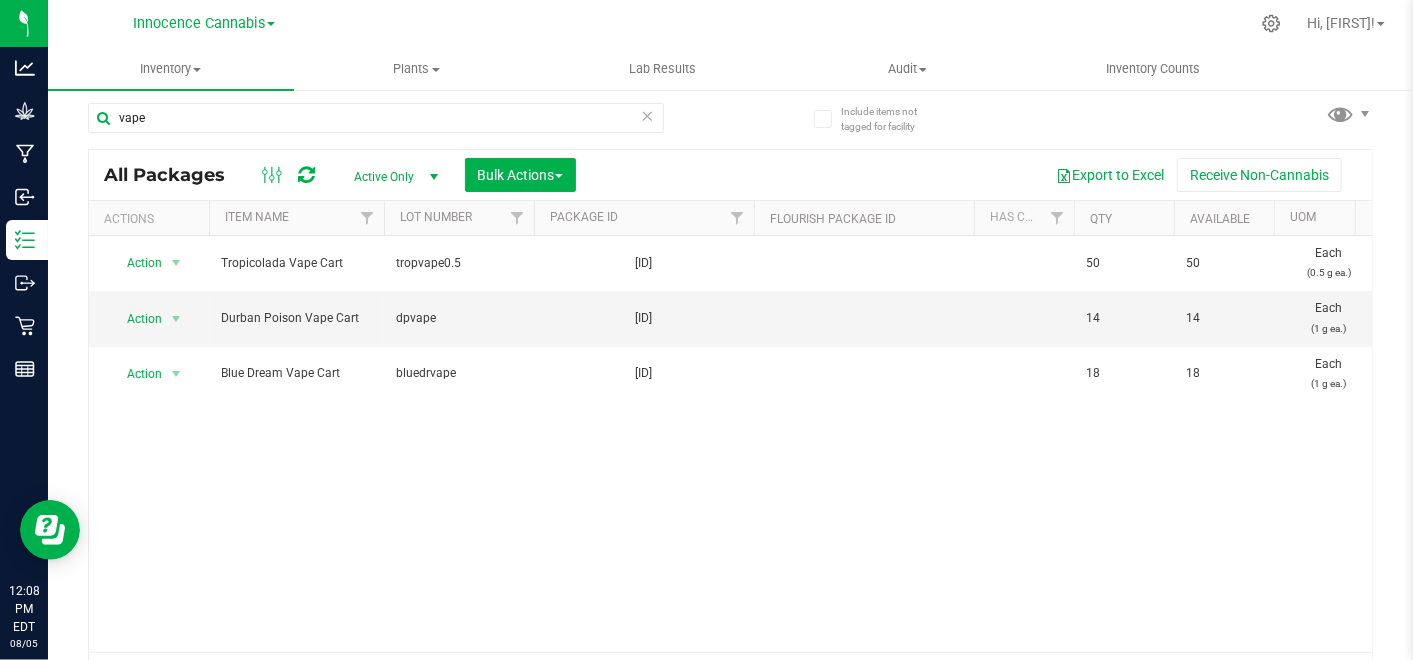 scroll, scrollTop: 8, scrollLeft: 0, axis: vertical 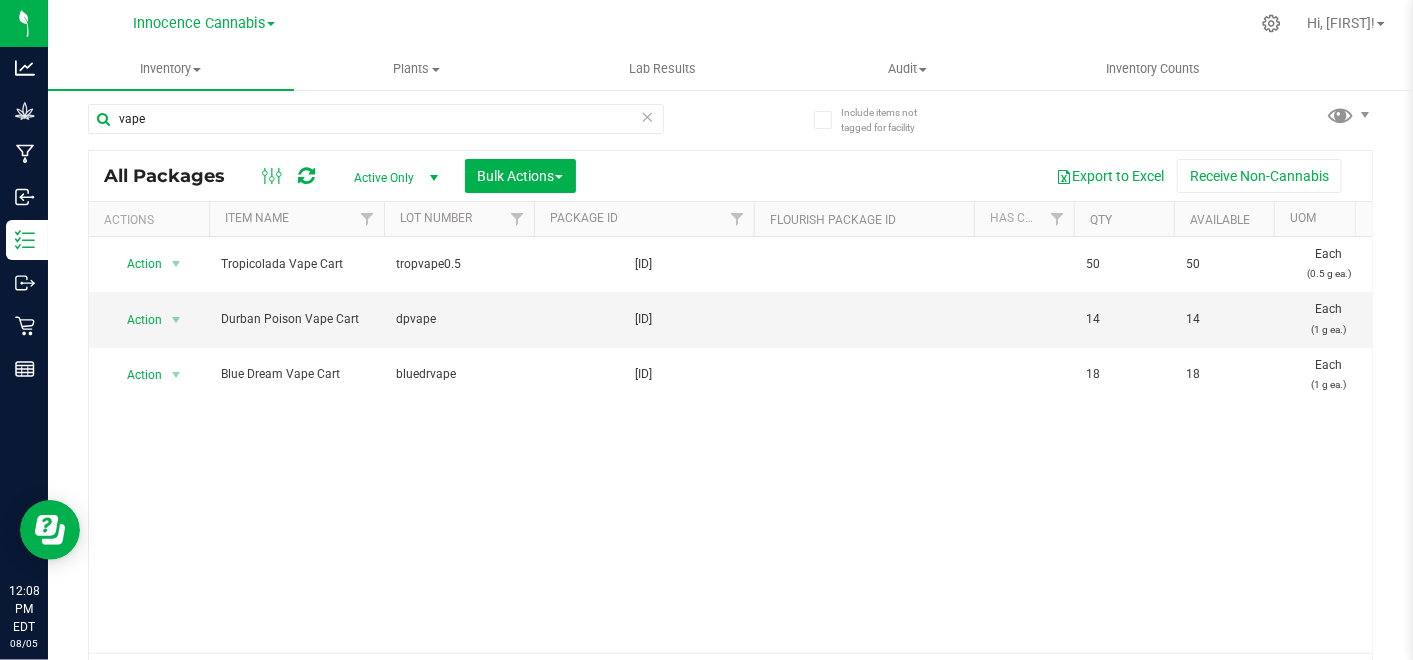 click at bounding box center (434, 178) 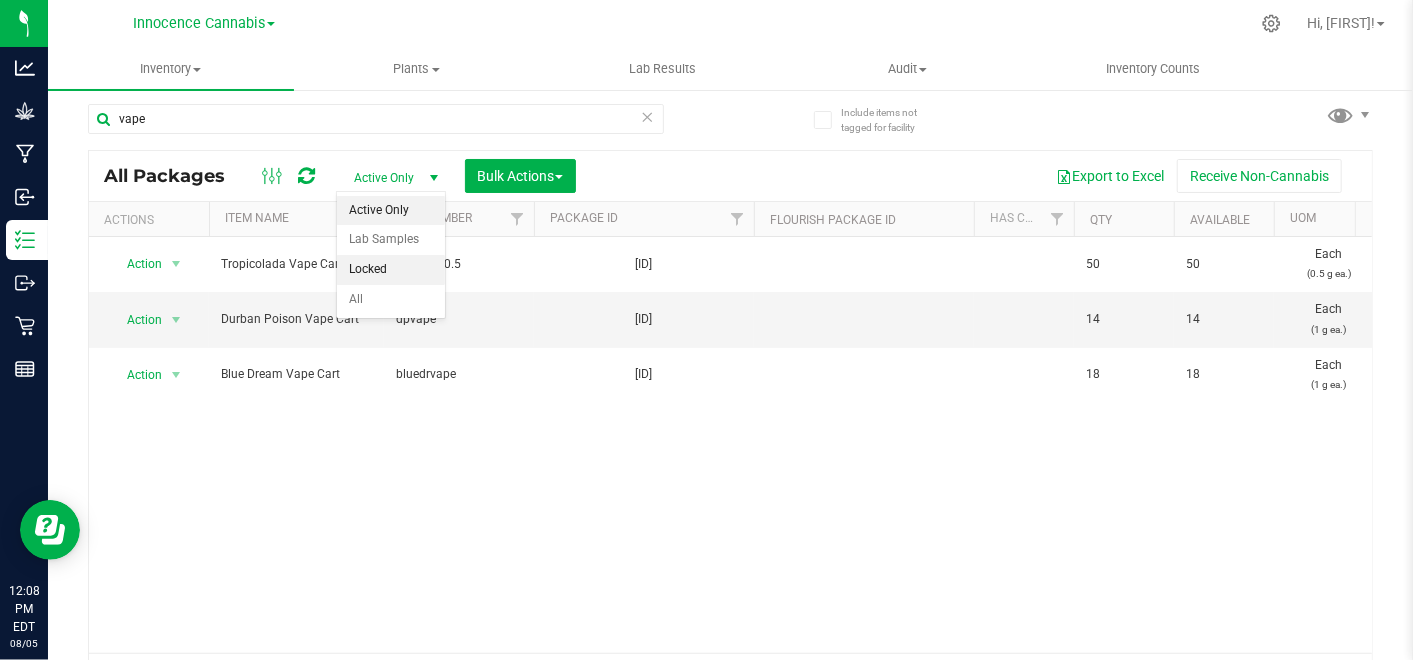 click on "Locked" at bounding box center (391, 270) 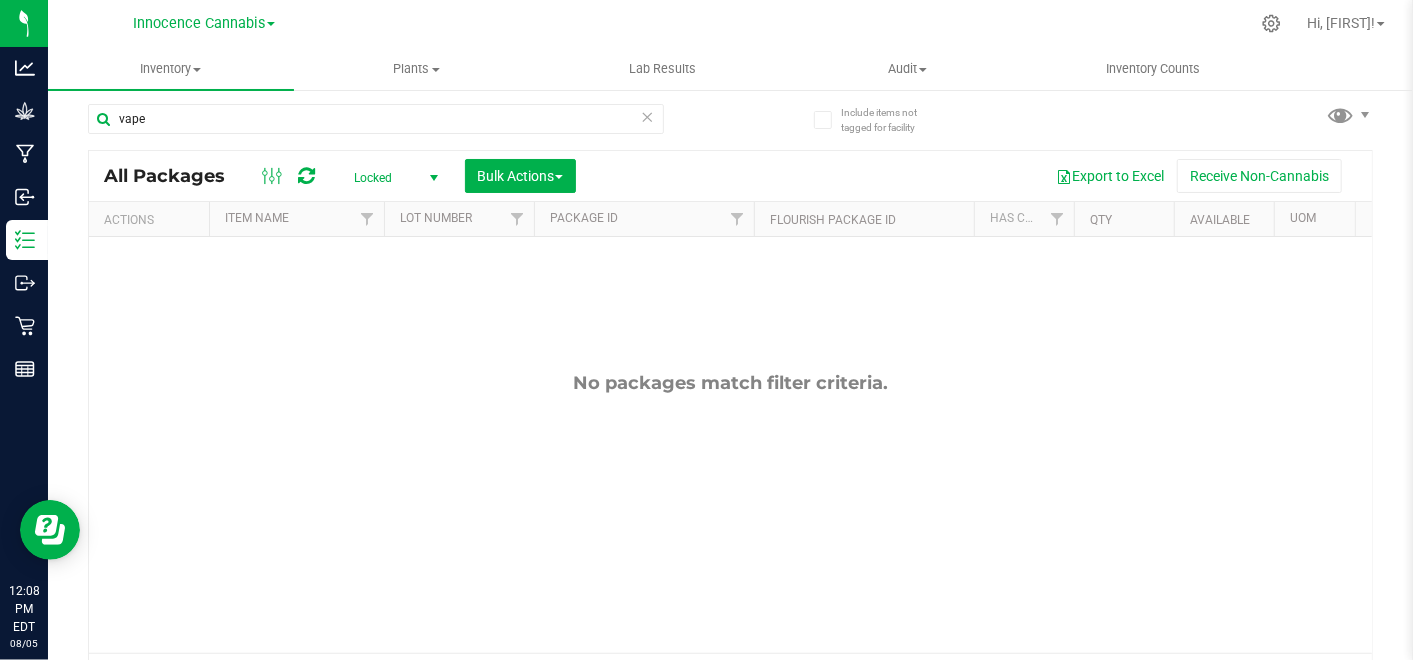 click at bounding box center [434, 178] 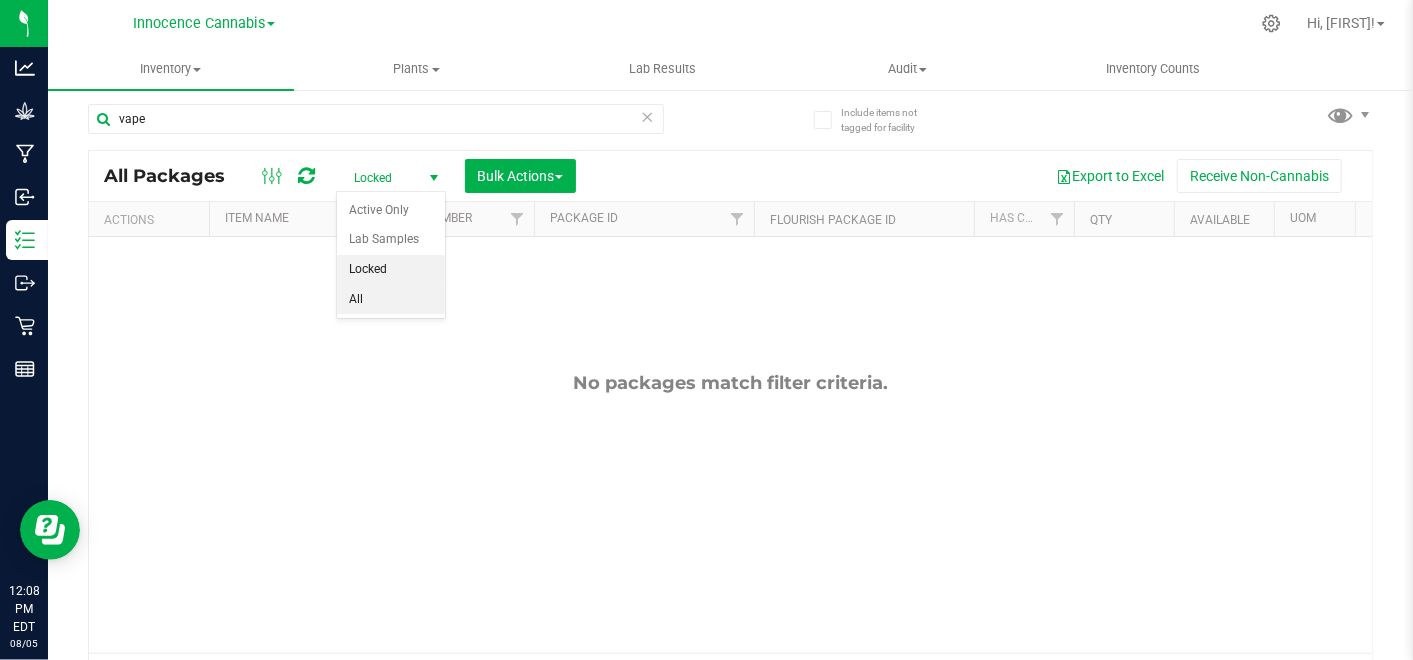 click on "All" at bounding box center (391, 300) 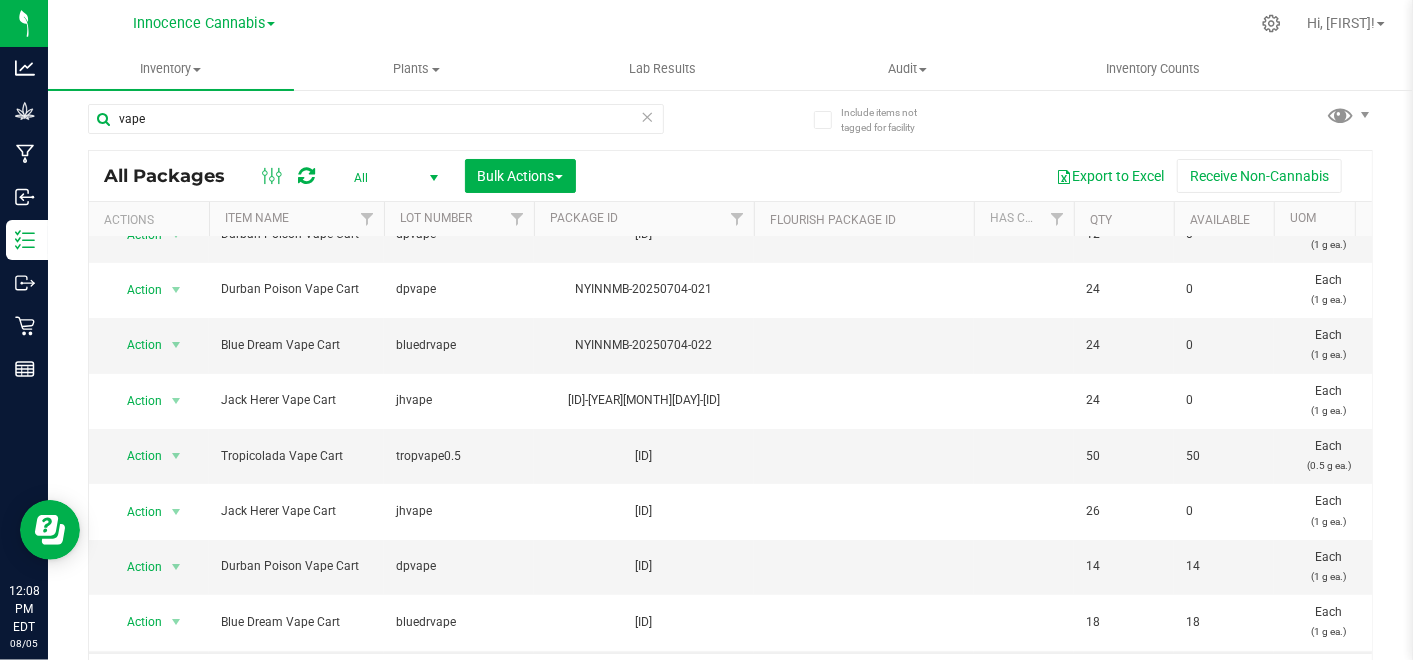 scroll, scrollTop: 87, scrollLeft: 0, axis: vertical 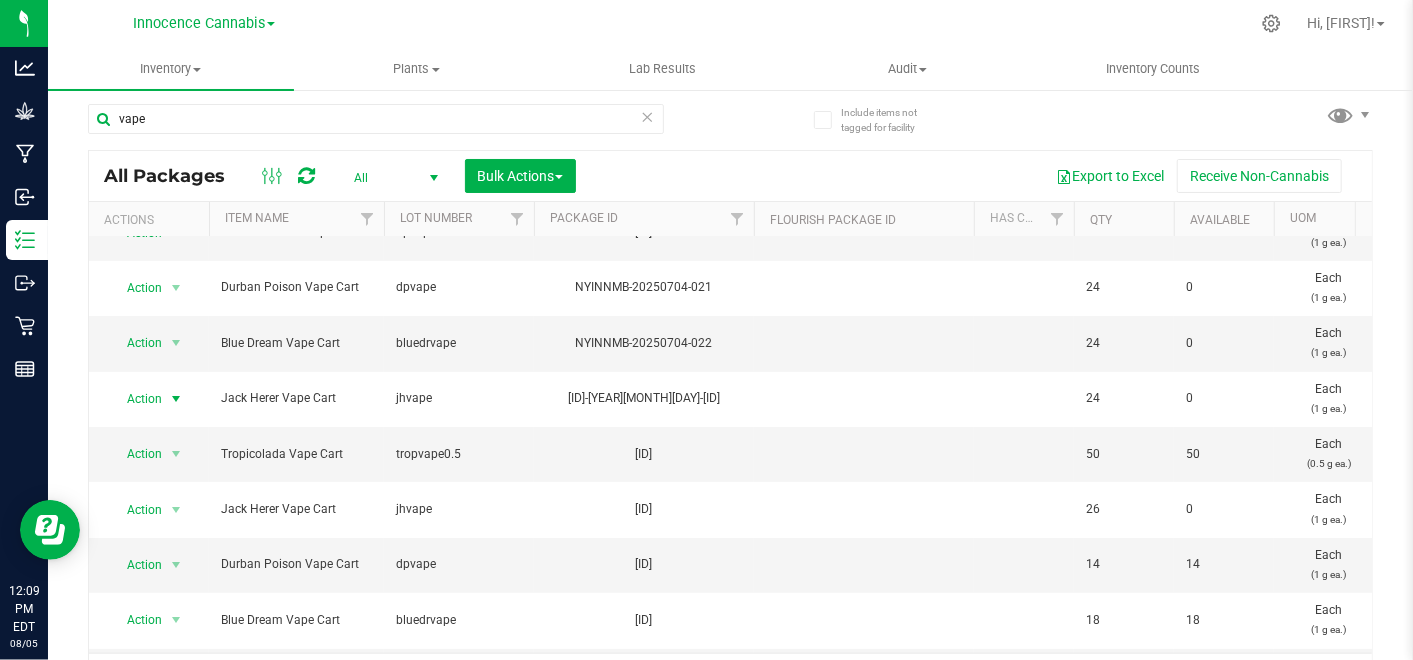 click at bounding box center (176, 399) 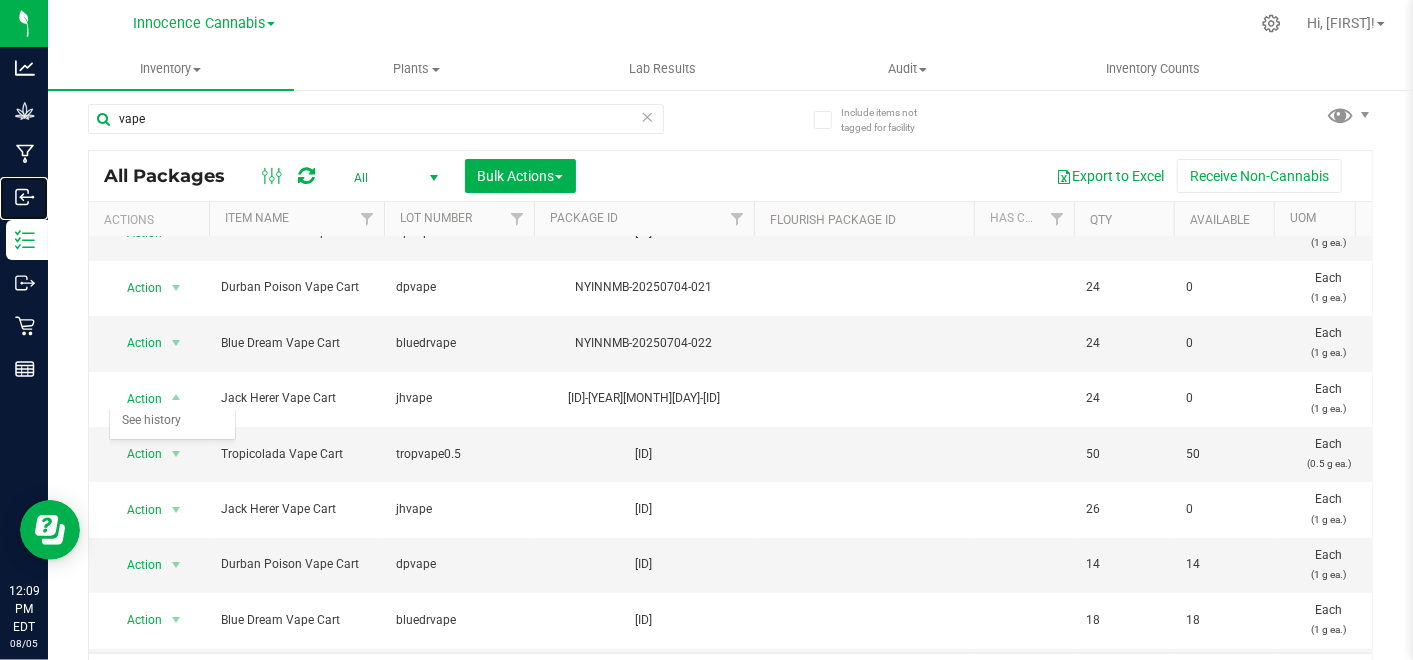 click on "Inbound" at bounding box center [0, 0] 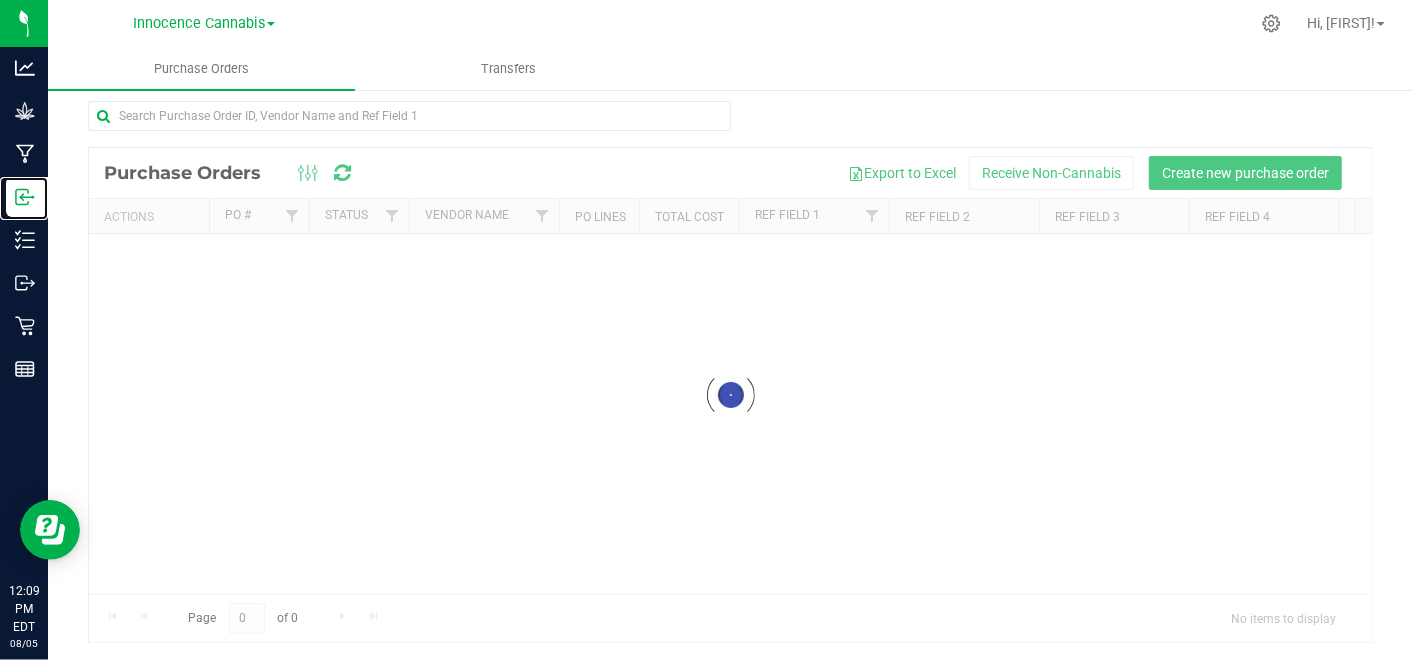 scroll, scrollTop: 0, scrollLeft: 0, axis: both 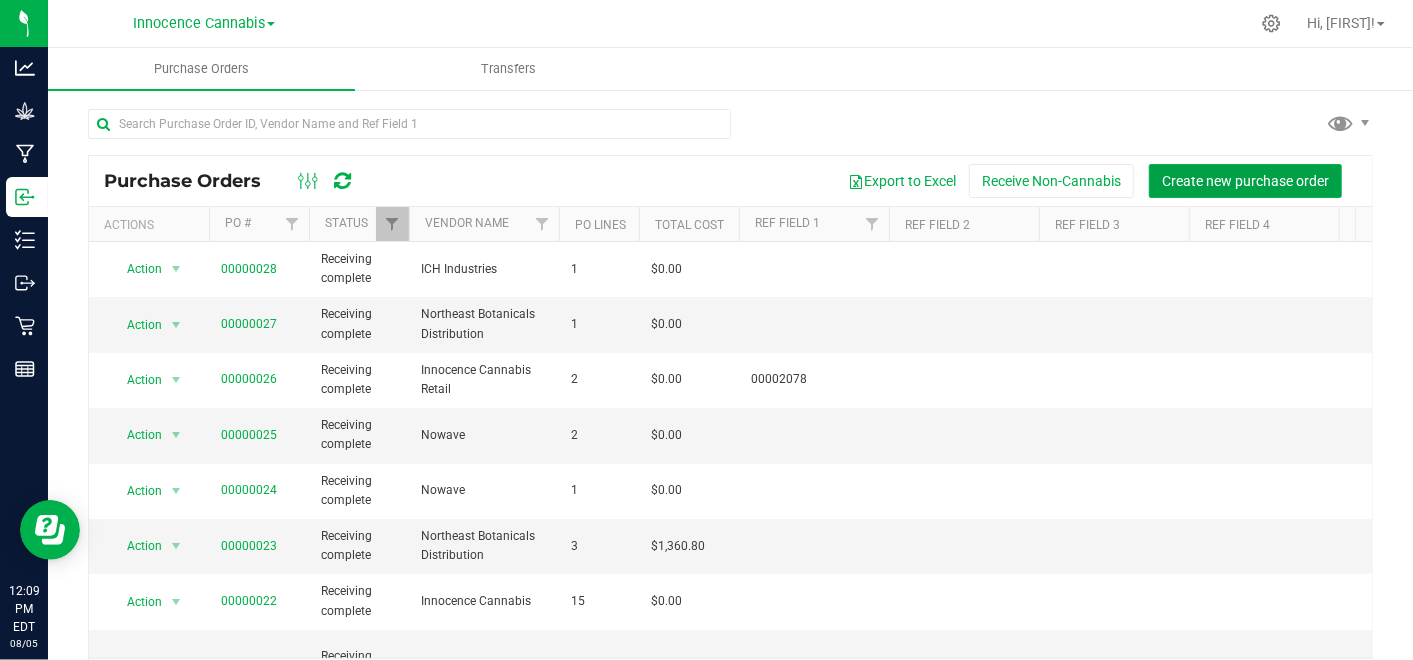 click on "Create new purchase order" at bounding box center [1245, 181] 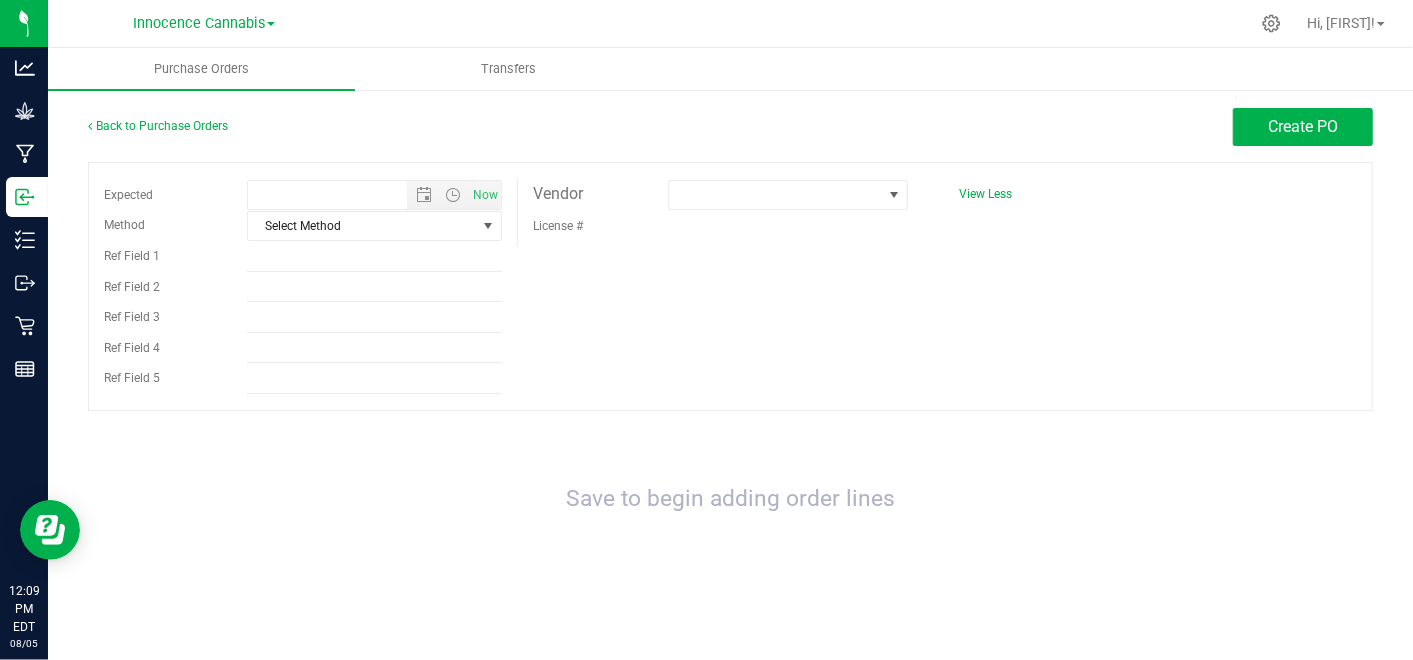 type on "8/5/2025 12:09 PM" 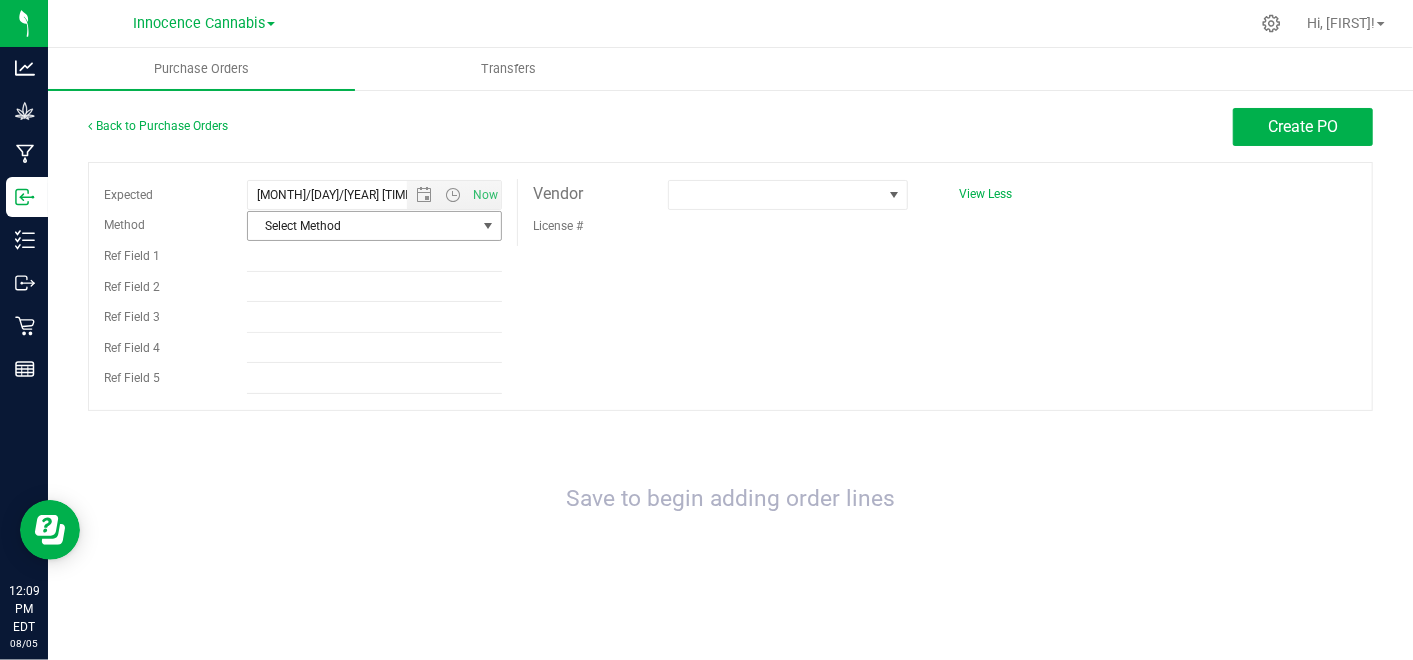 click at bounding box center [488, 226] 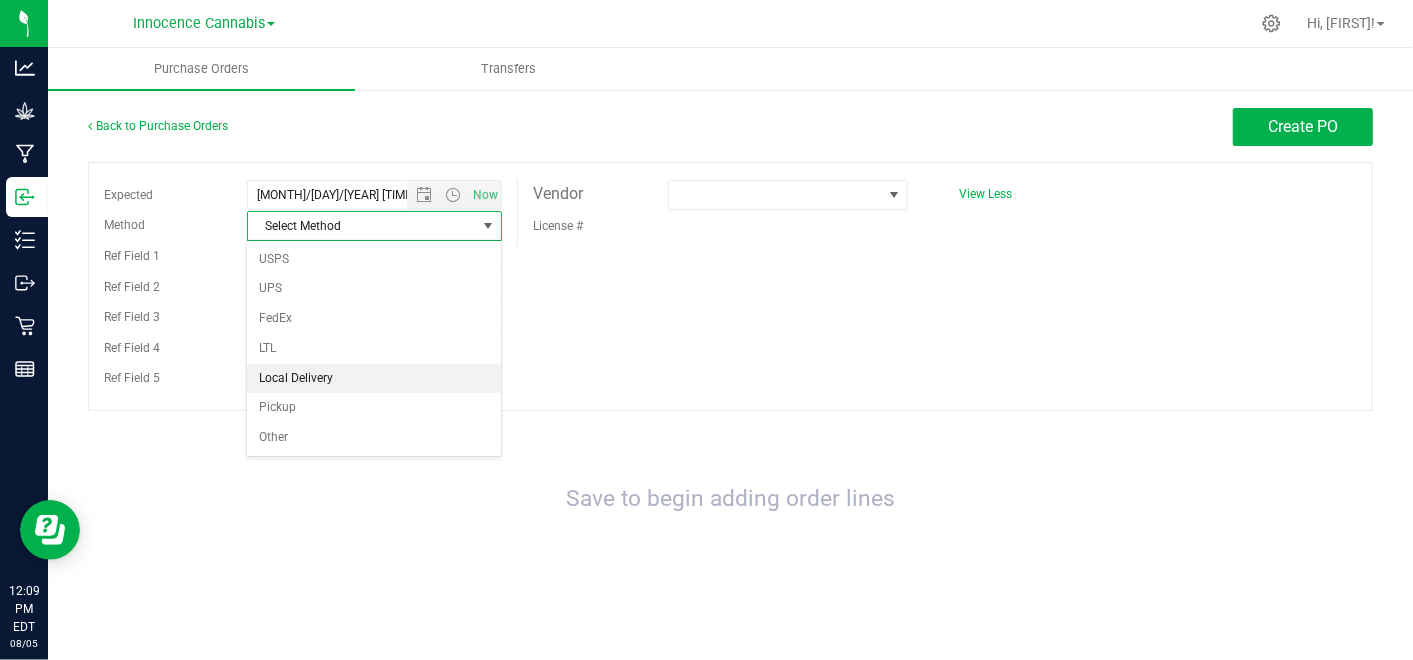 click on "Local Delivery" at bounding box center [373, 379] 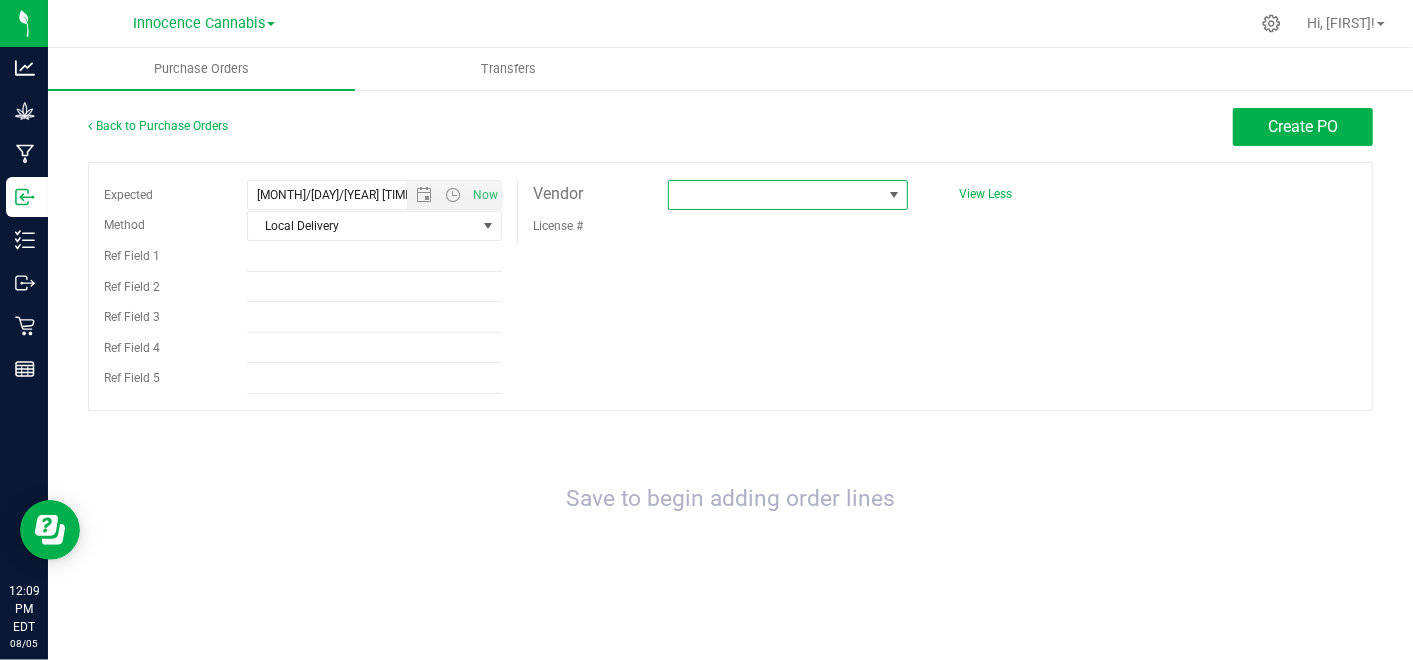 click at bounding box center (895, 195) 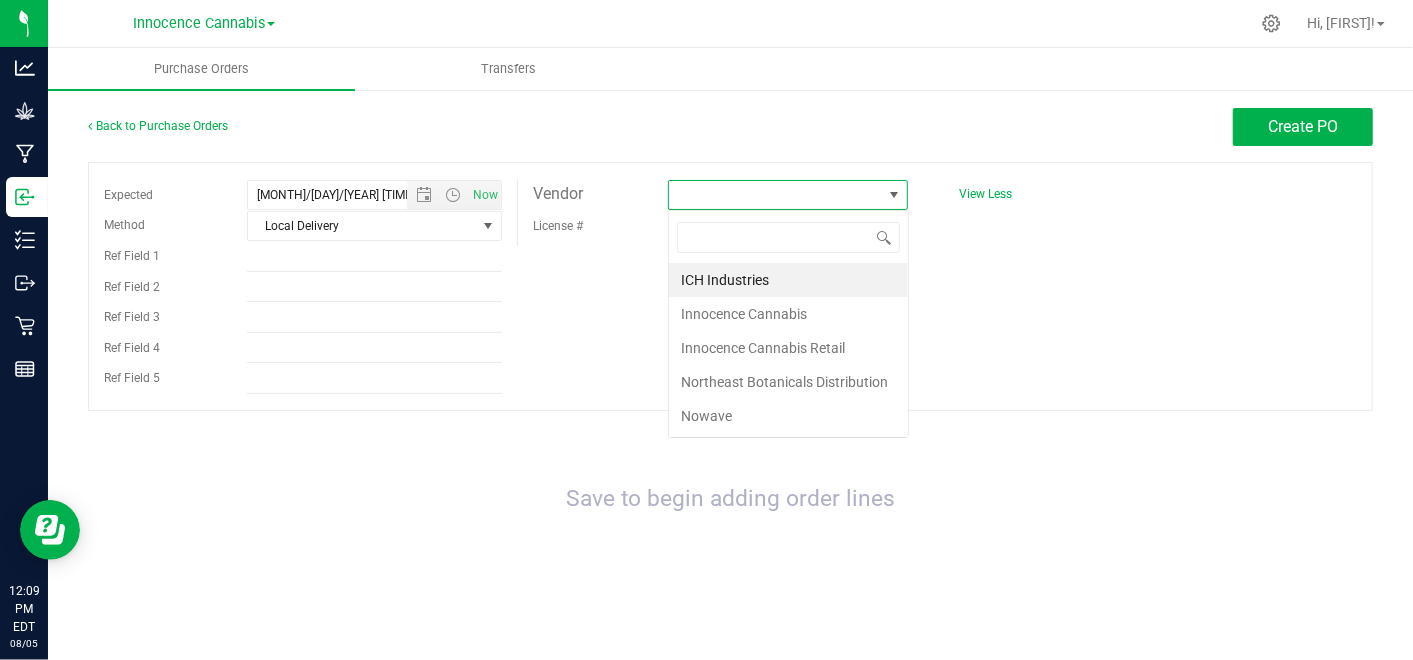 scroll, scrollTop: 99970, scrollLeft: 99759, axis: both 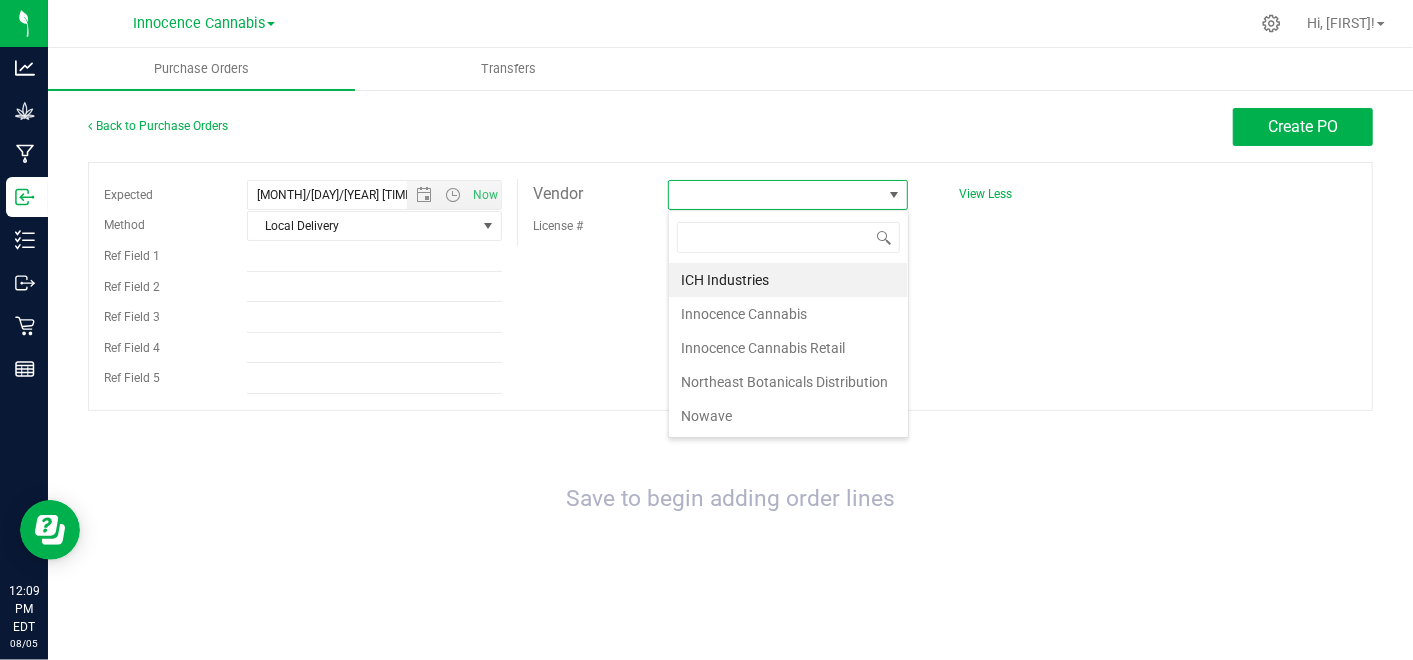 click on "Nowave" at bounding box center (788, 416) 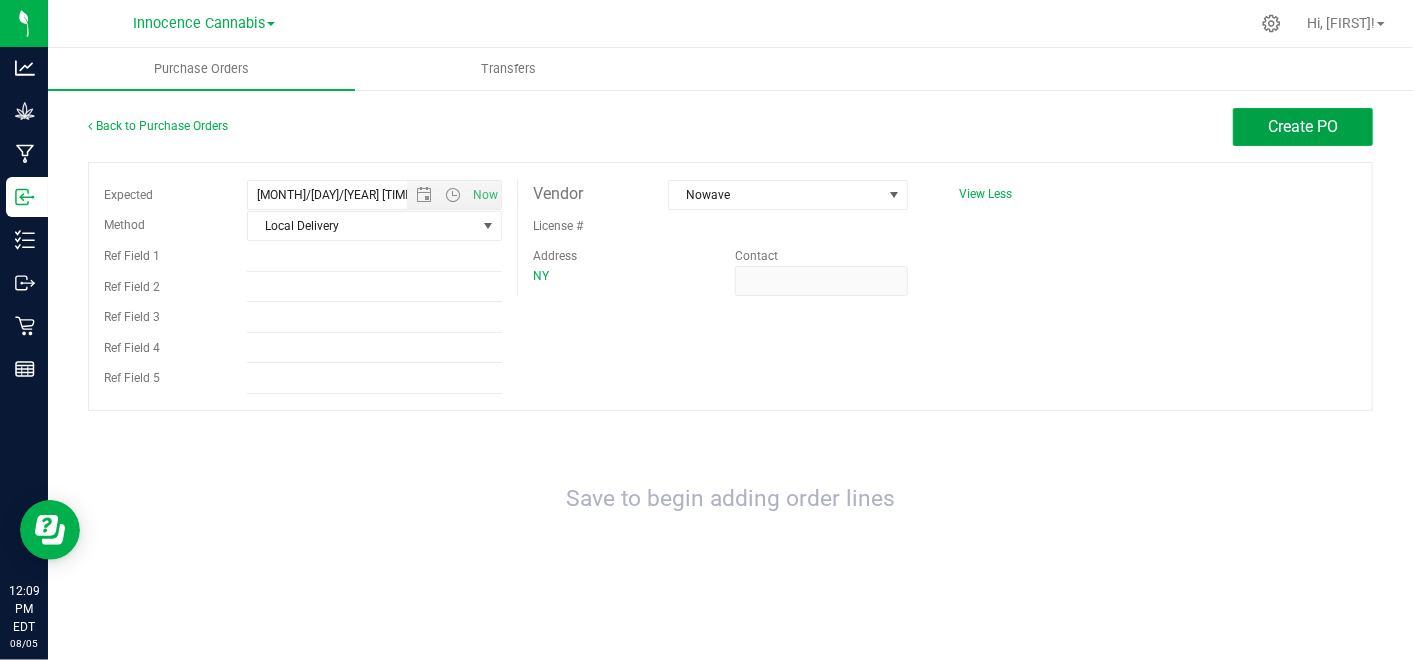 click on "Create PO" at bounding box center (1303, 127) 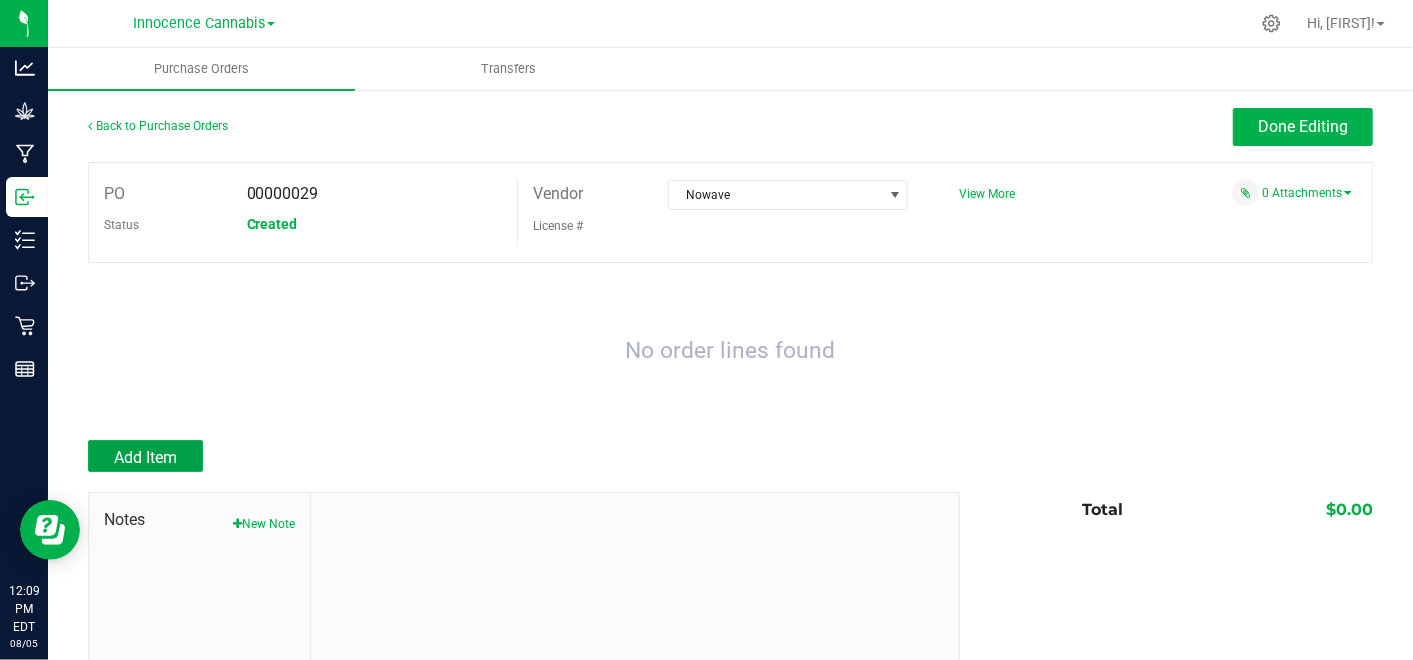 click on "Add Item" at bounding box center (145, 456) 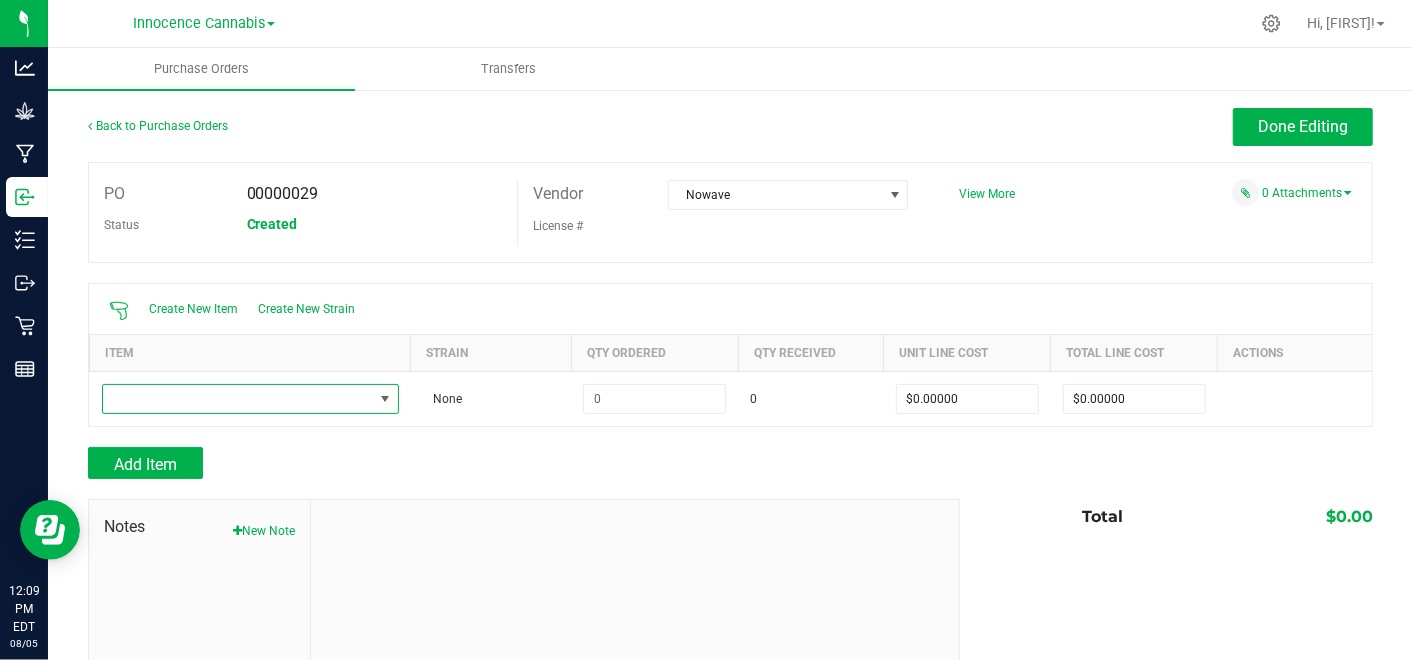 click at bounding box center [238, 399] 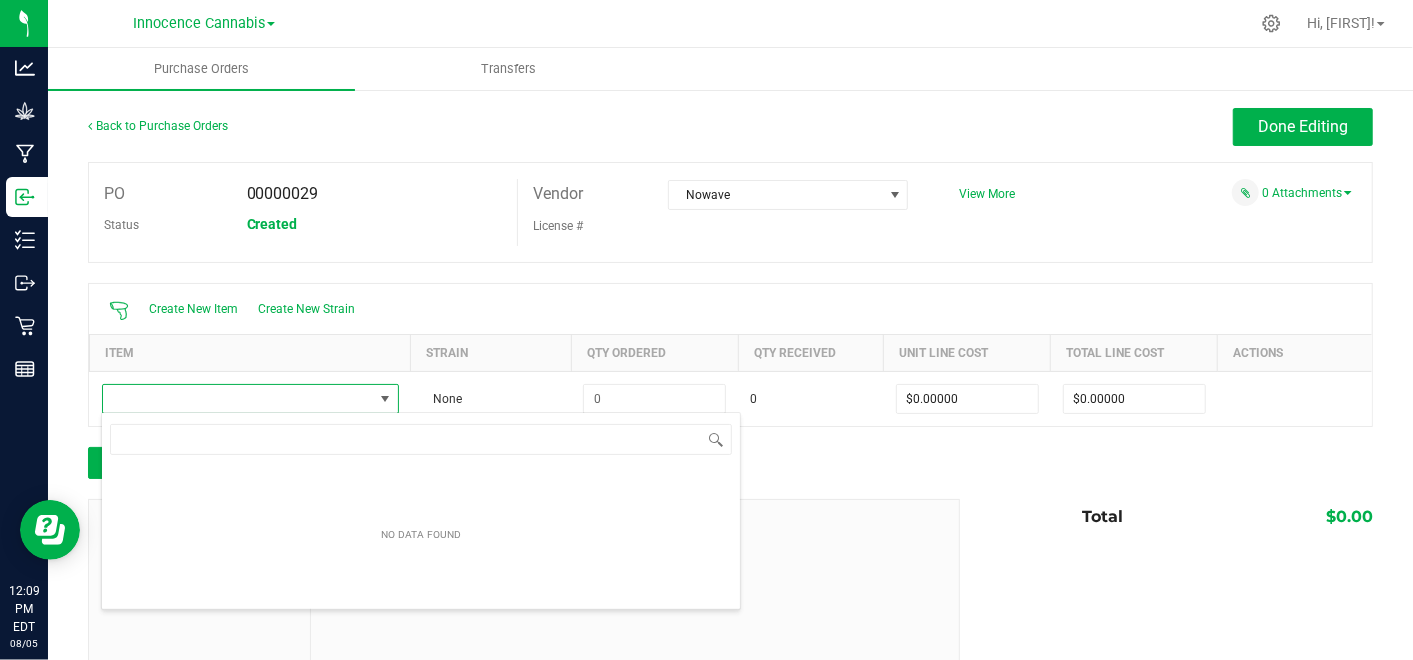 scroll, scrollTop: 99970, scrollLeft: 99706, axis: both 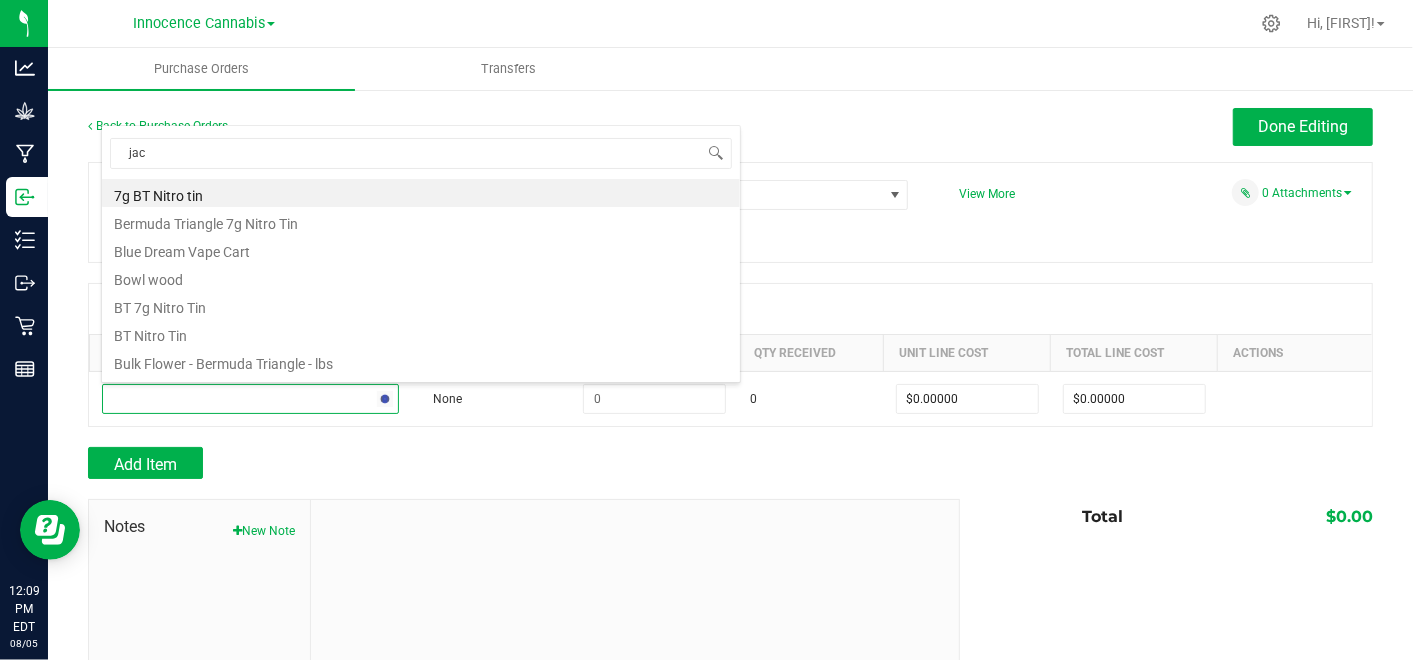 type on "jack" 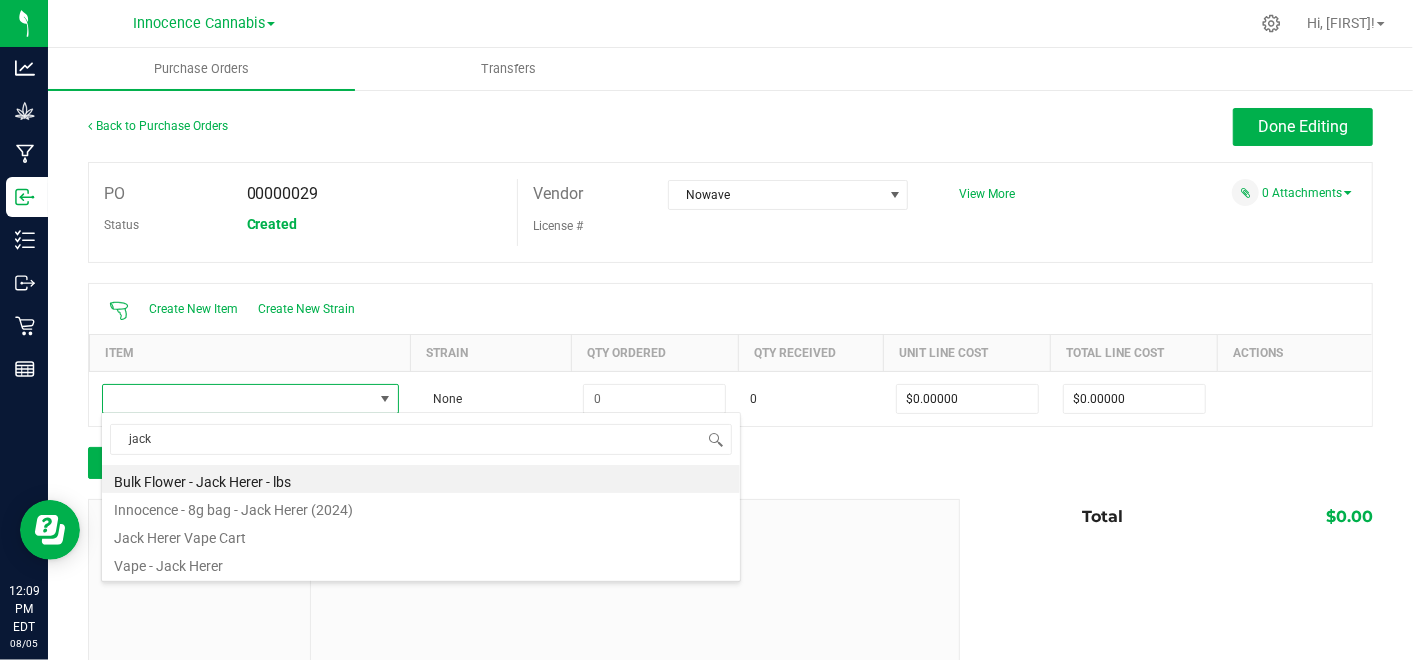 click on "Jack Herer Vape Cart" at bounding box center (421, 535) 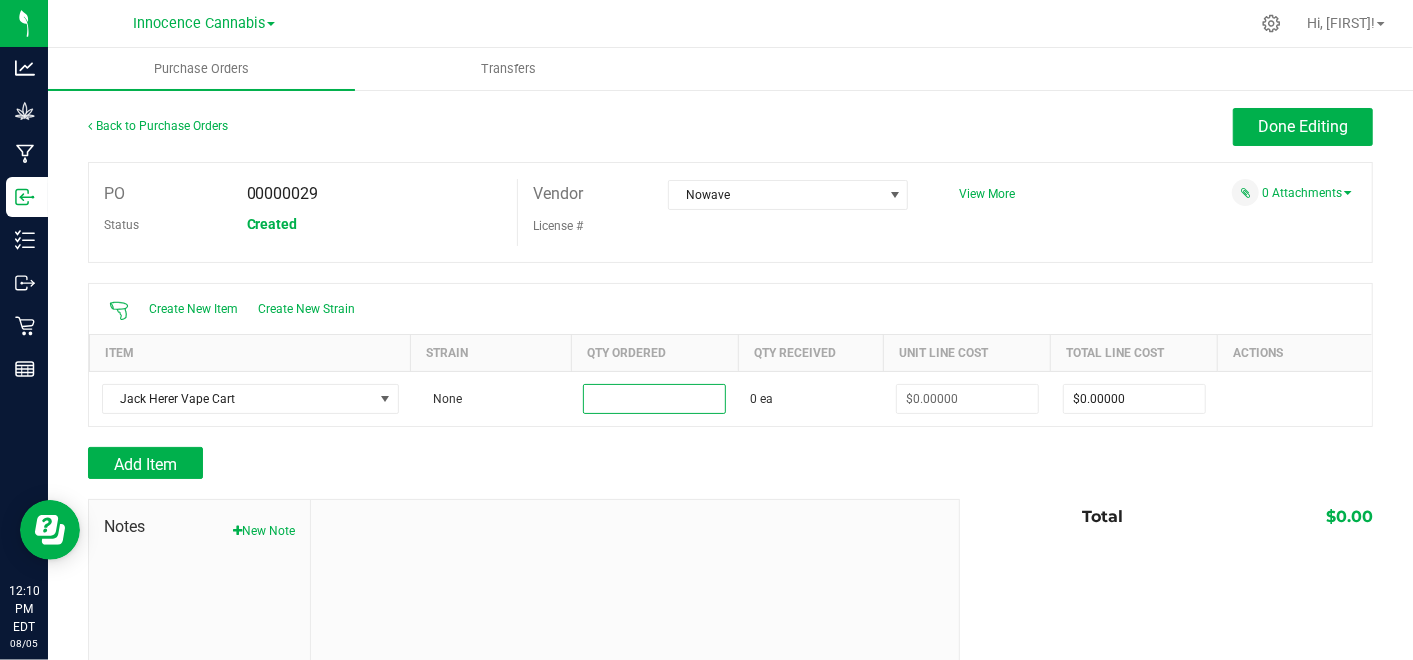 click at bounding box center (654, 399) 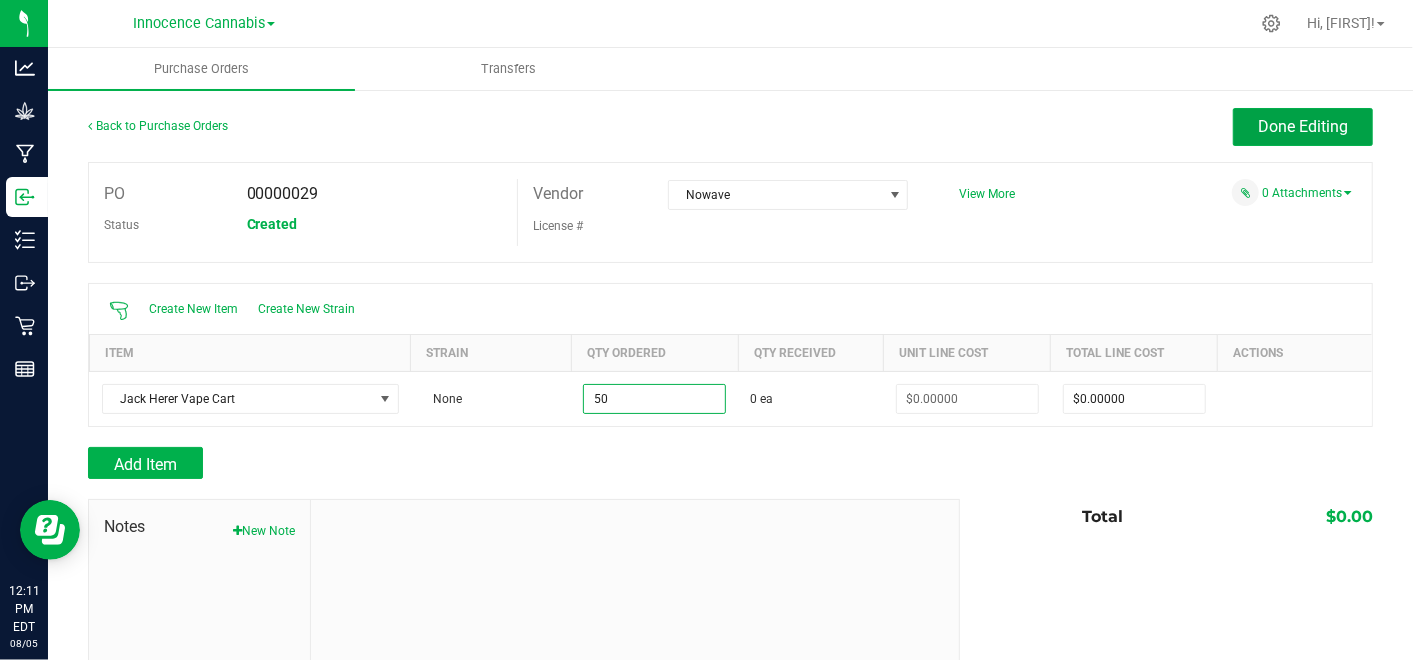 type on "50 ea" 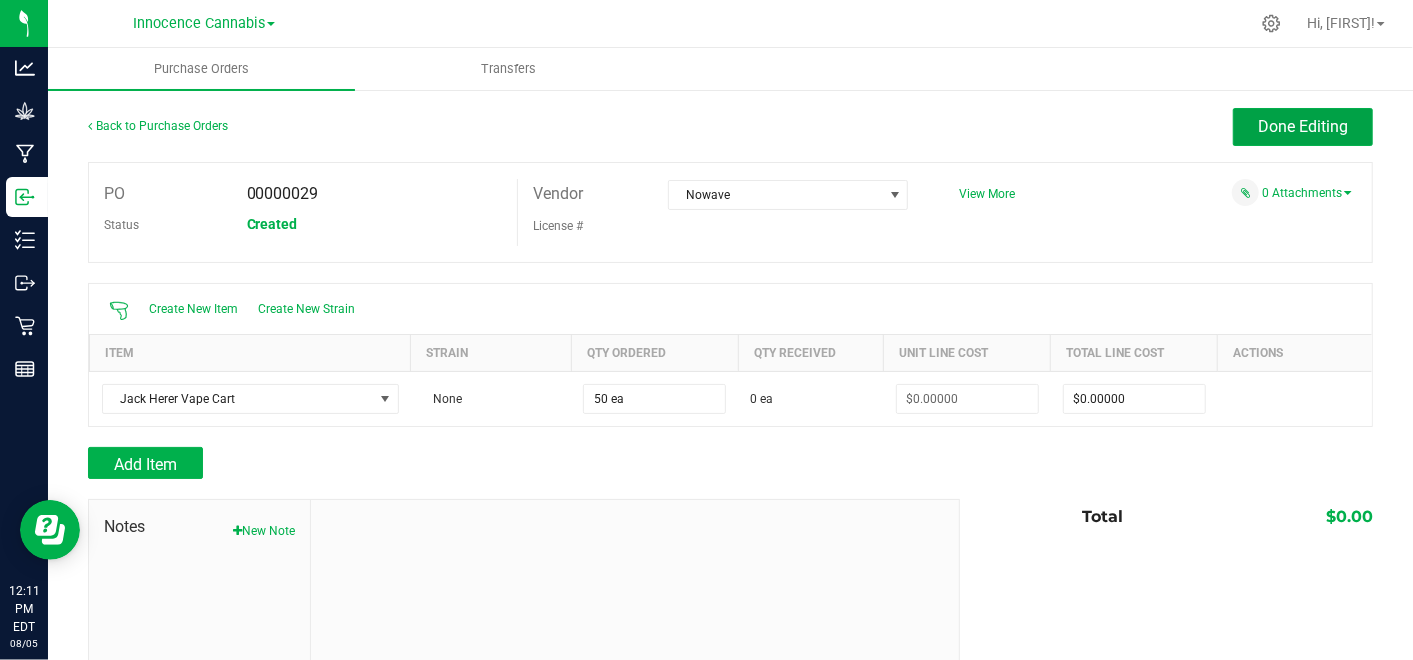 click on "Done Editing" at bounding box center (1303, 126) 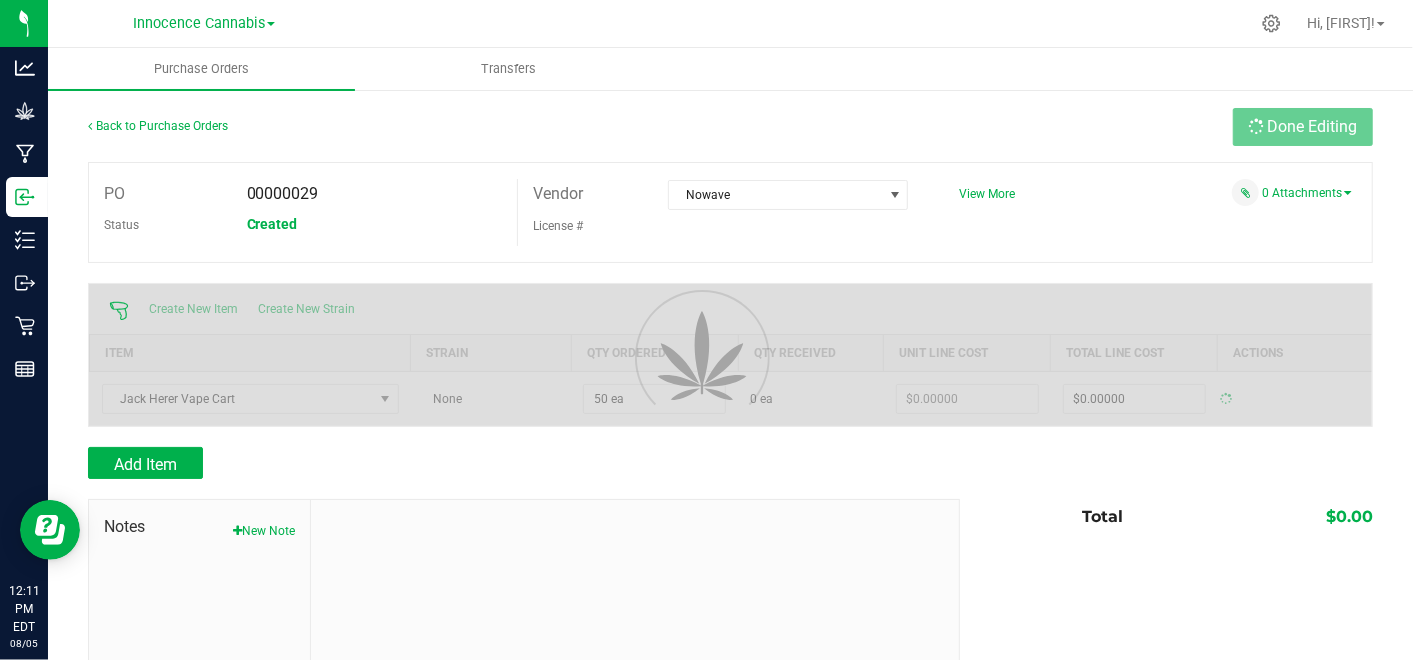 type on "$0.00000" 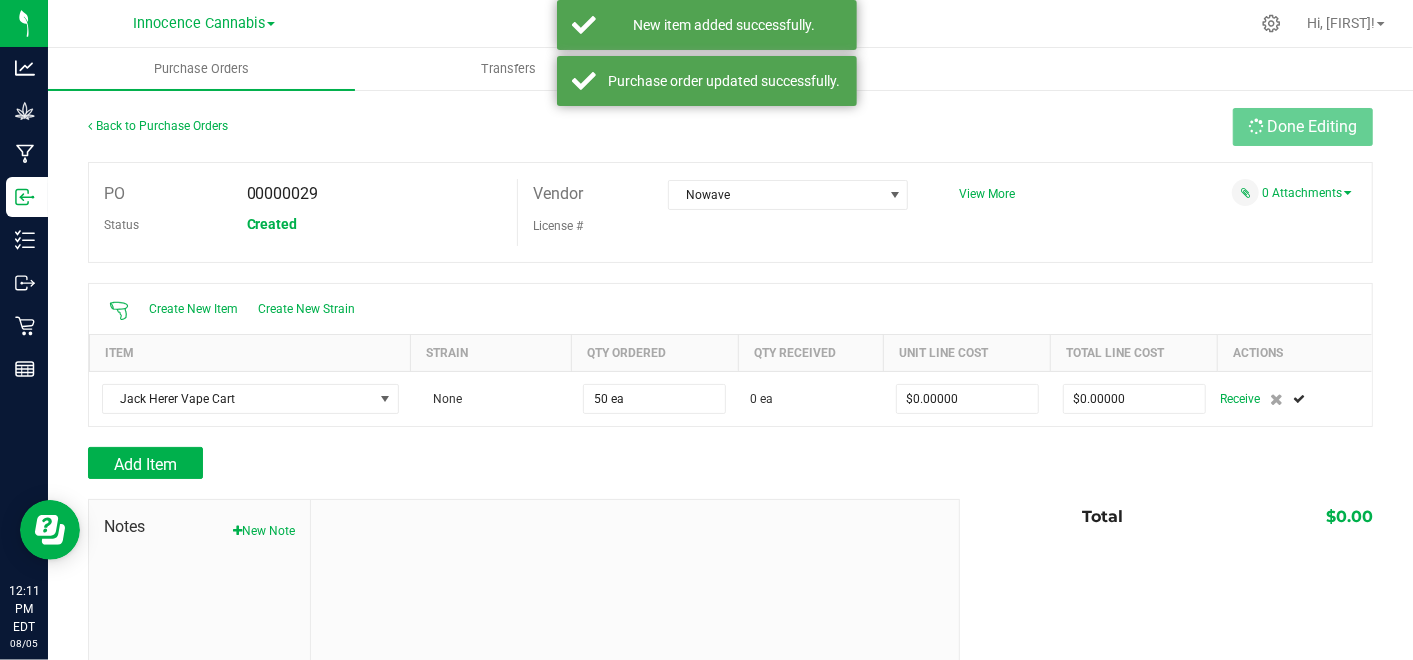 click on "0 ea" at bounding box center (810, 399) 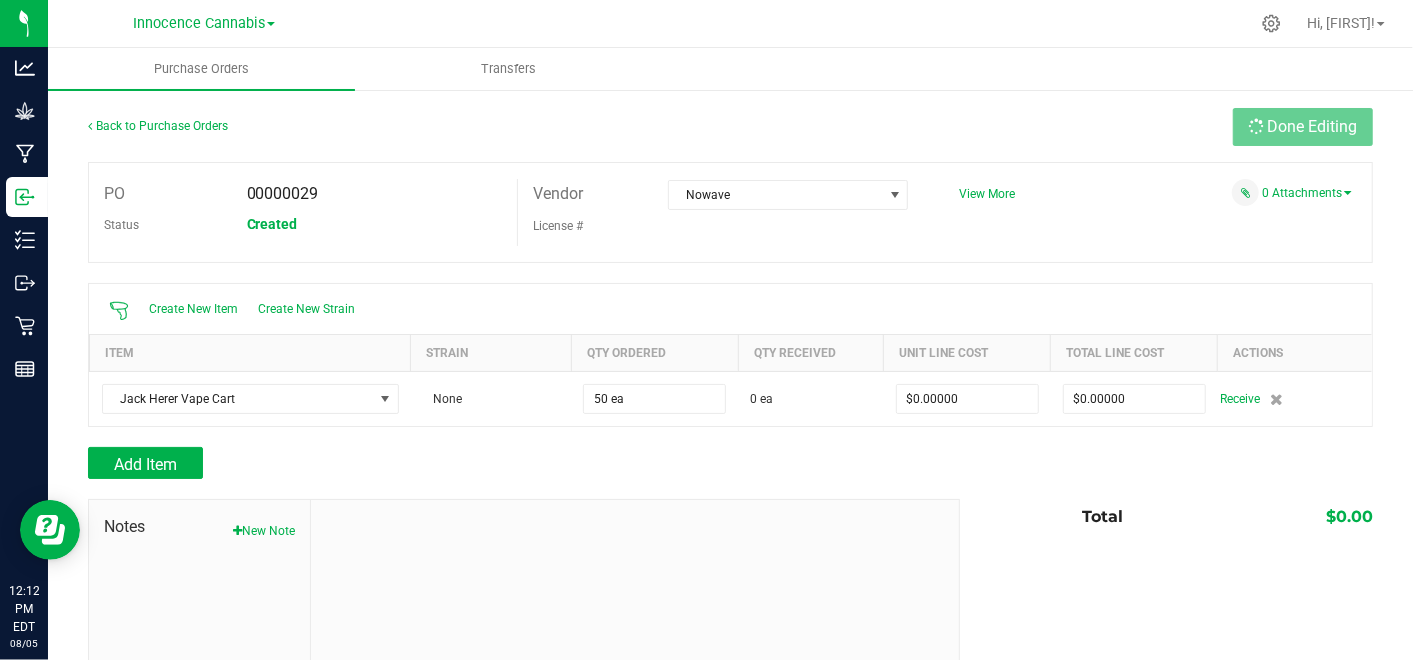 click on "Receive" at bounding box center (1241, 399) 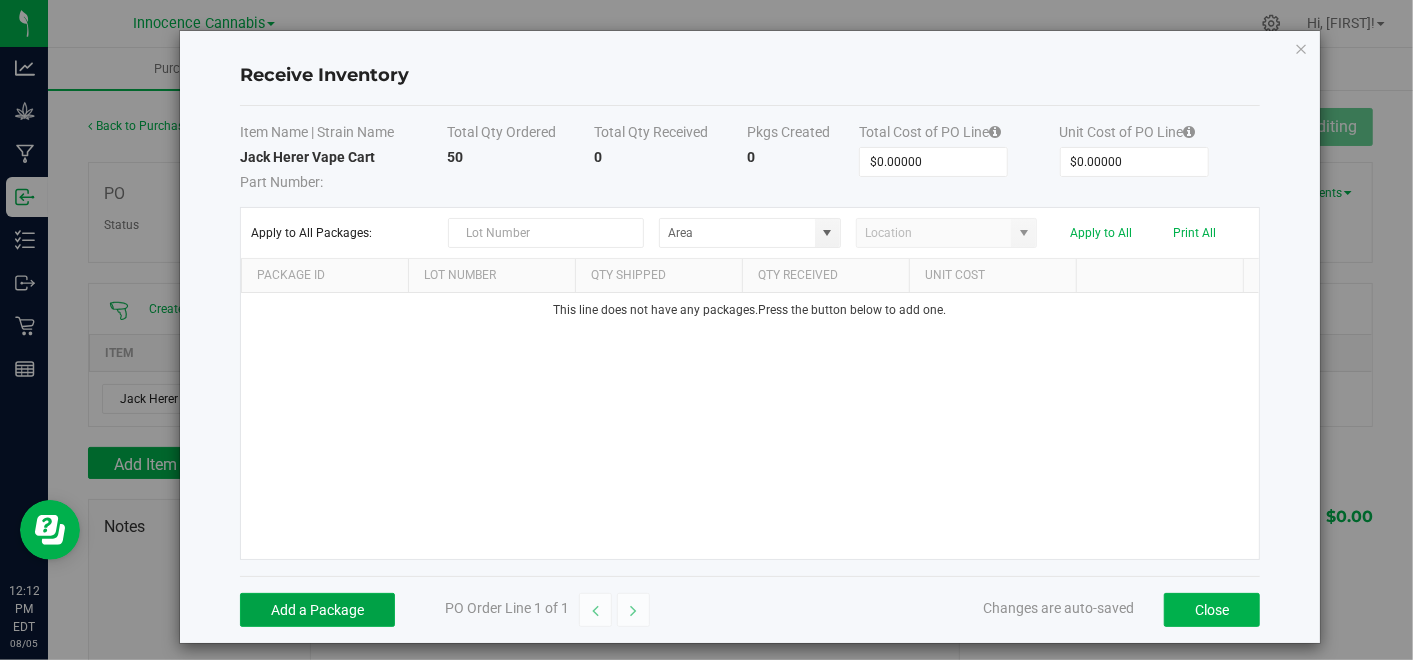 click on "Add a Package" at bounding box center (317, 610) 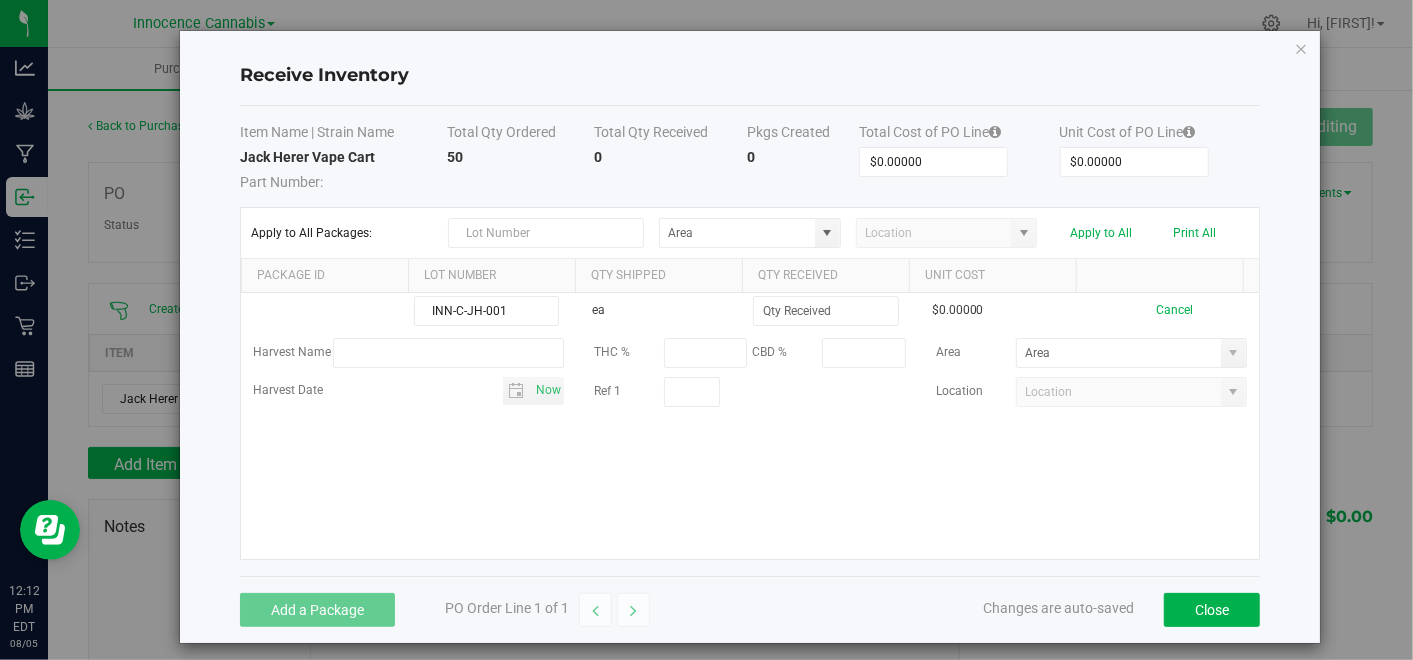 type on "INN-C-JH-001" 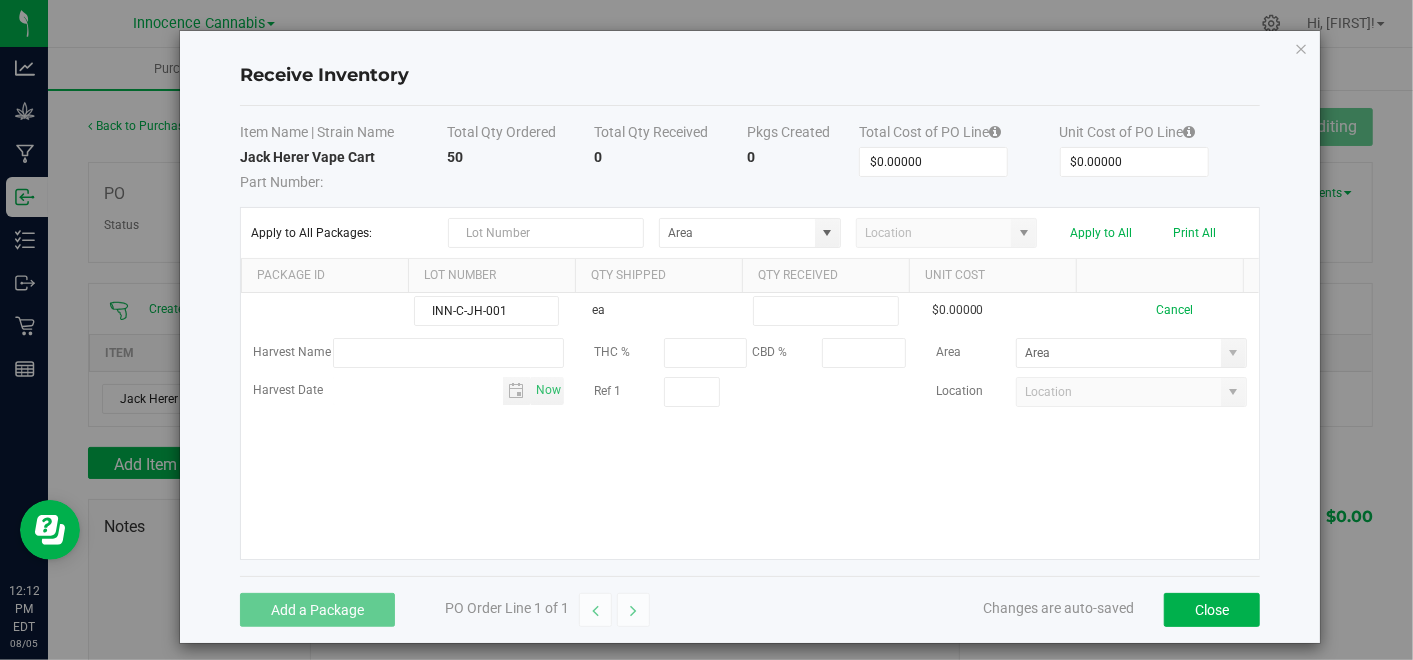 click at bounding box center (826, 311) 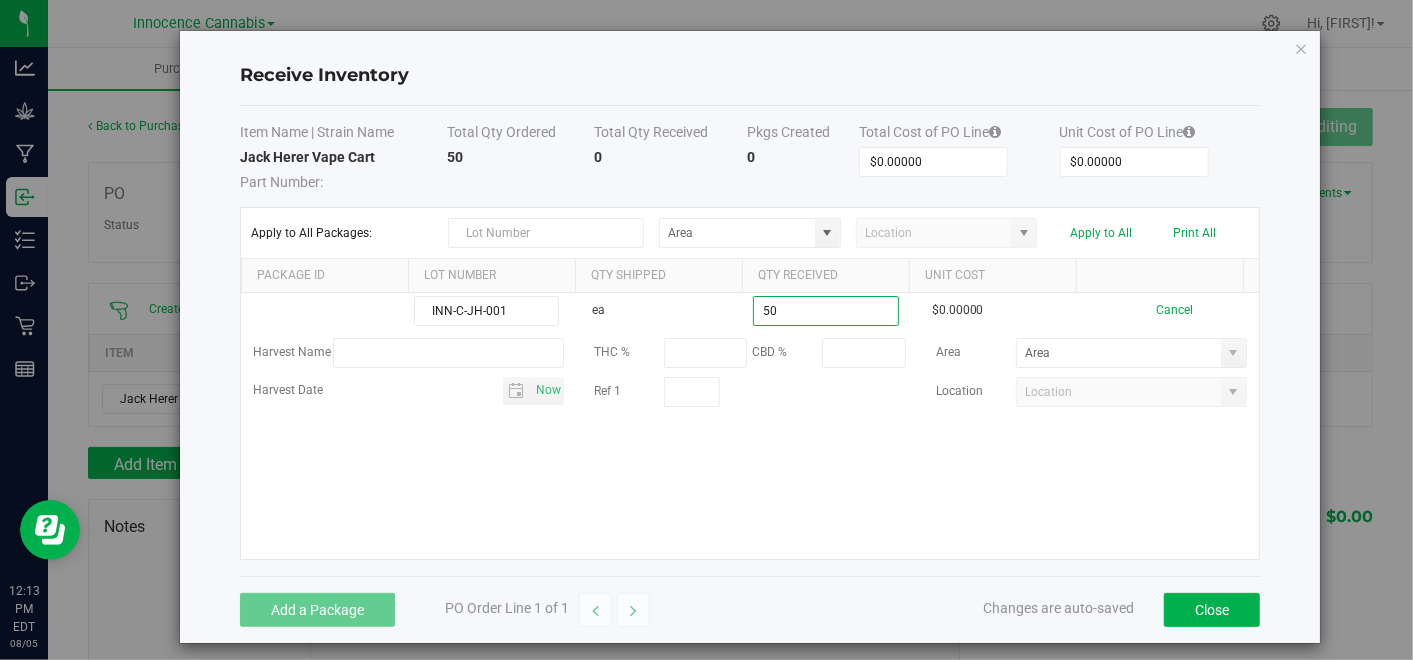 click at bounding box center [1234, 353] 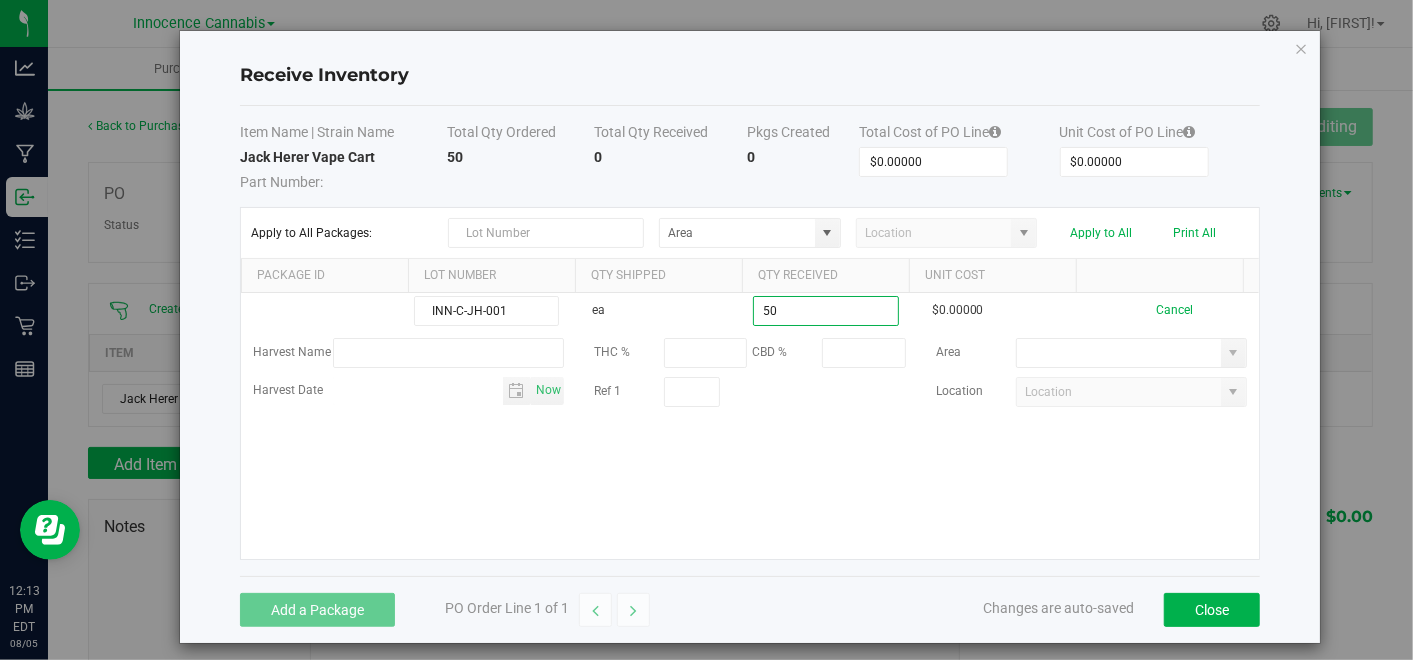type on "50 ea" 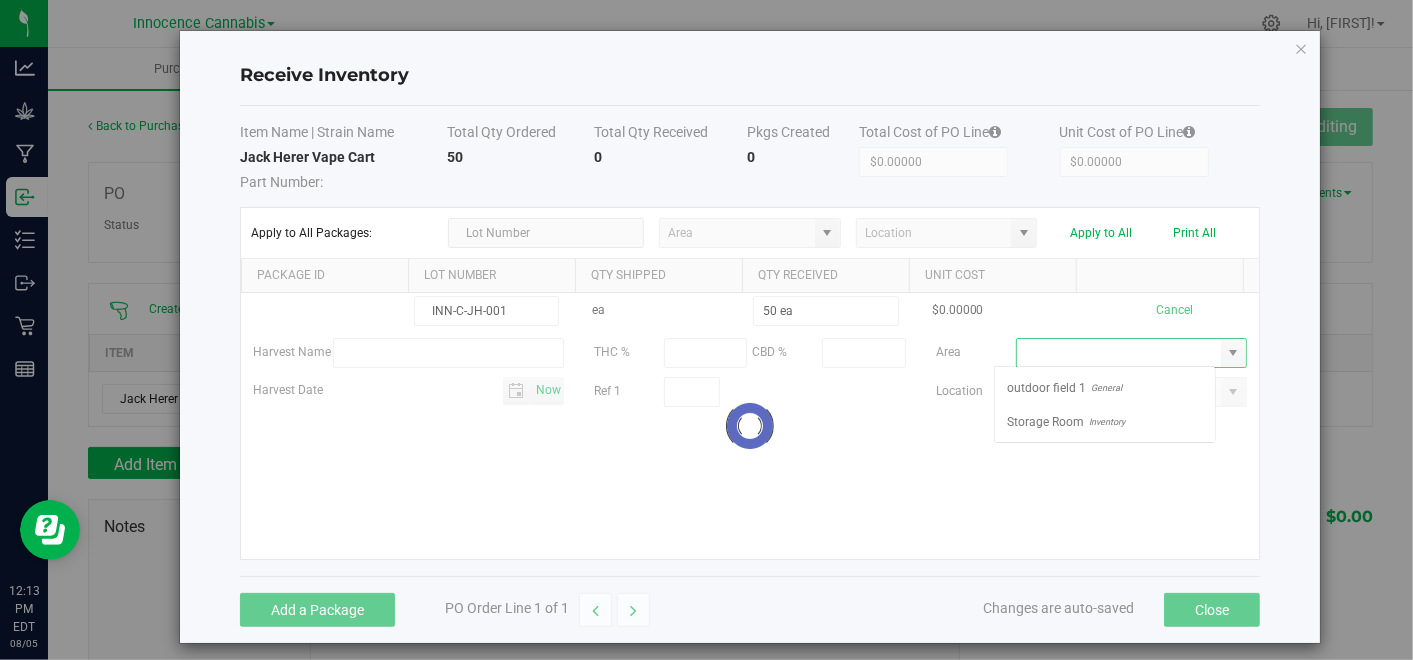scroll, scrollTop: 99970, scrollLeft: 99778, axis: both 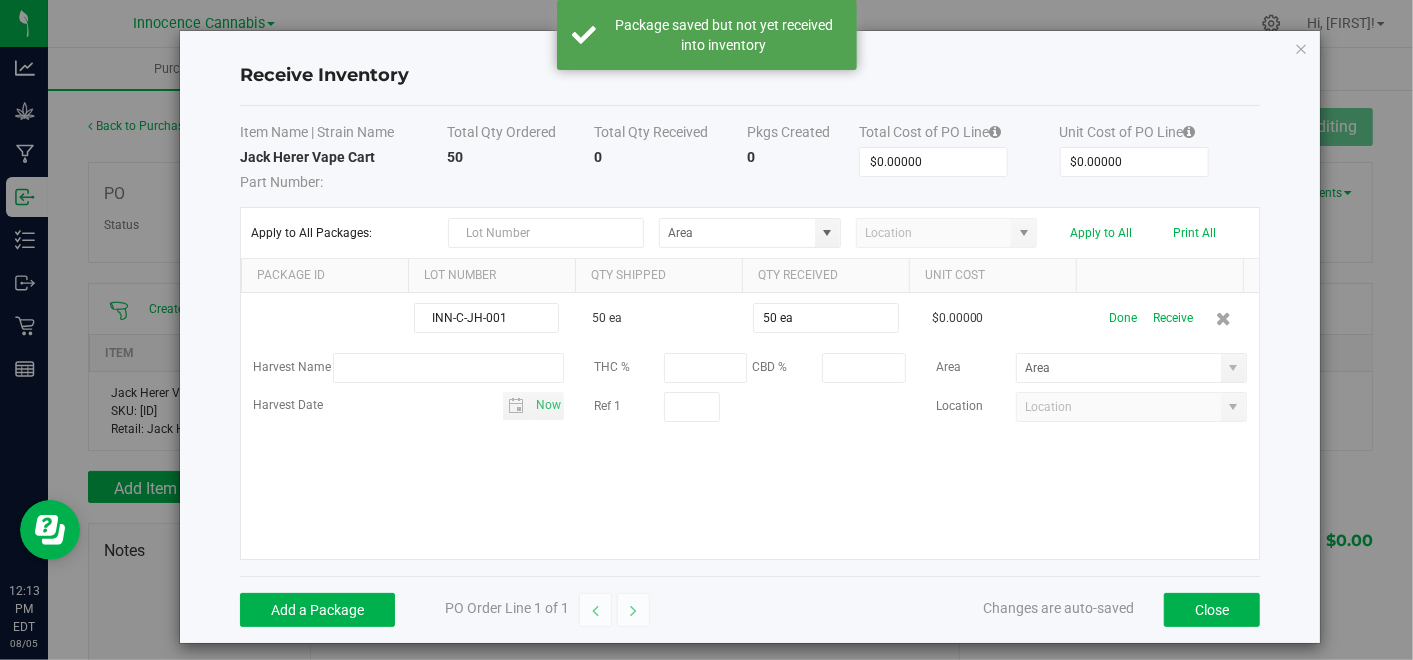 click at bounding box center (1233, 368) 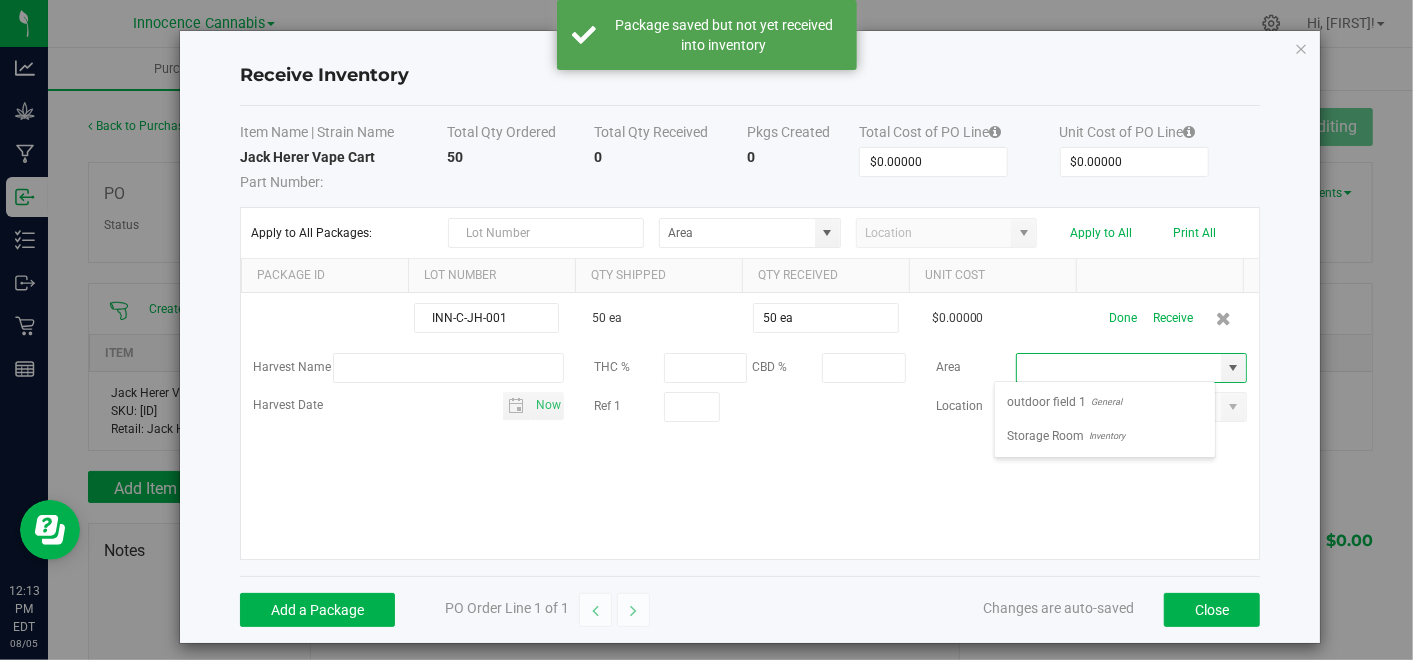 scroll, scrollTop: 99970, scrollLeft: 99778, axis: both 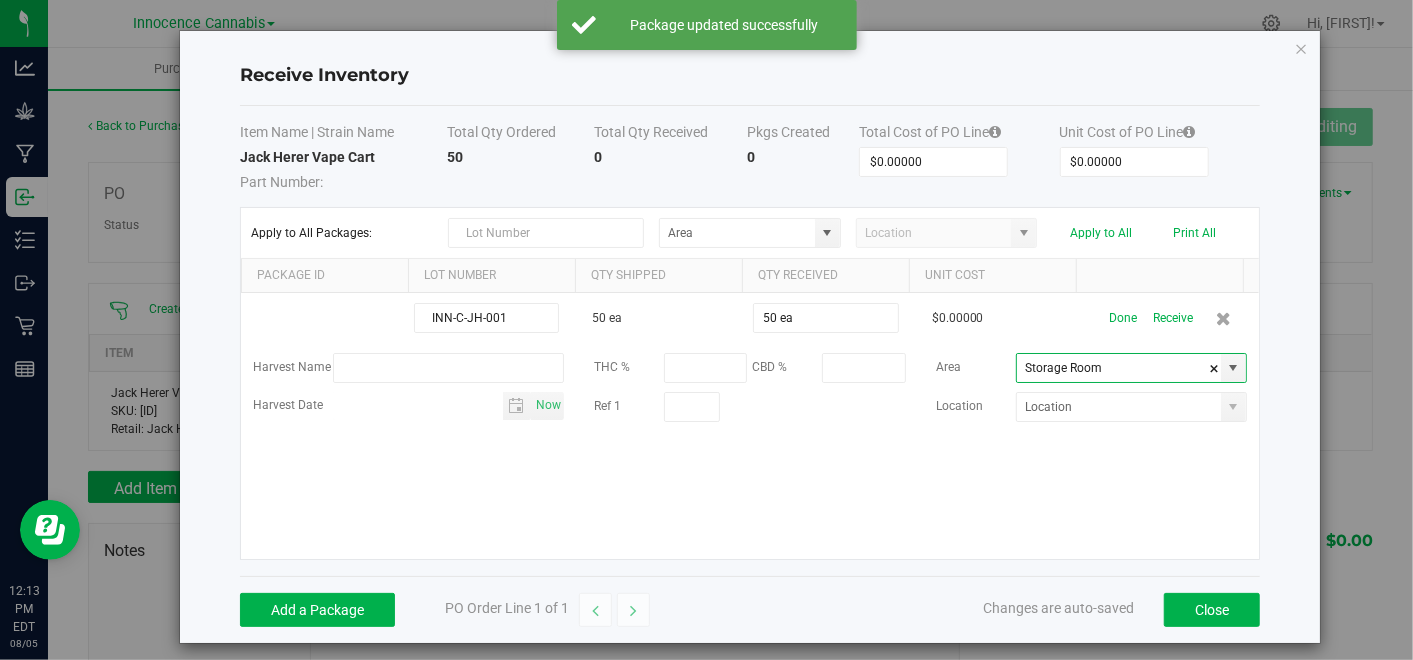 click at bounding box center [1234, 407] 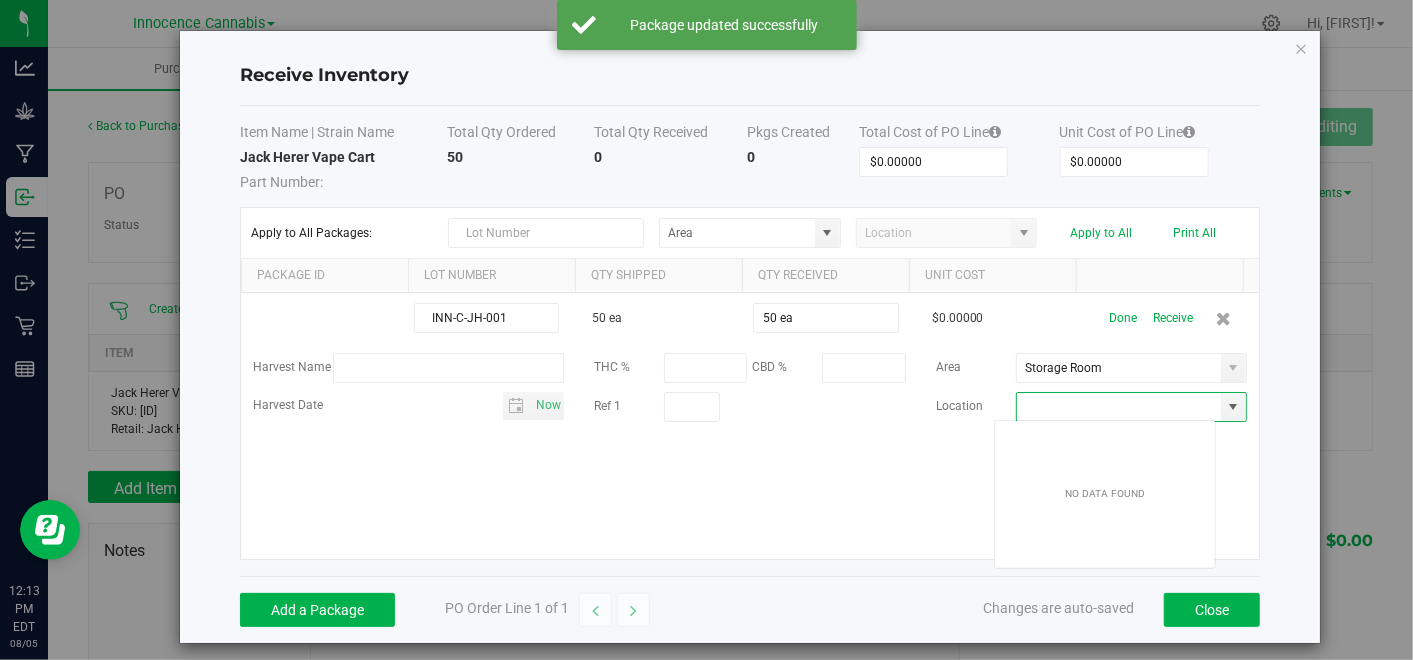 scroll, scrollTop: 99970, scrollLeft: 99778, axis: both 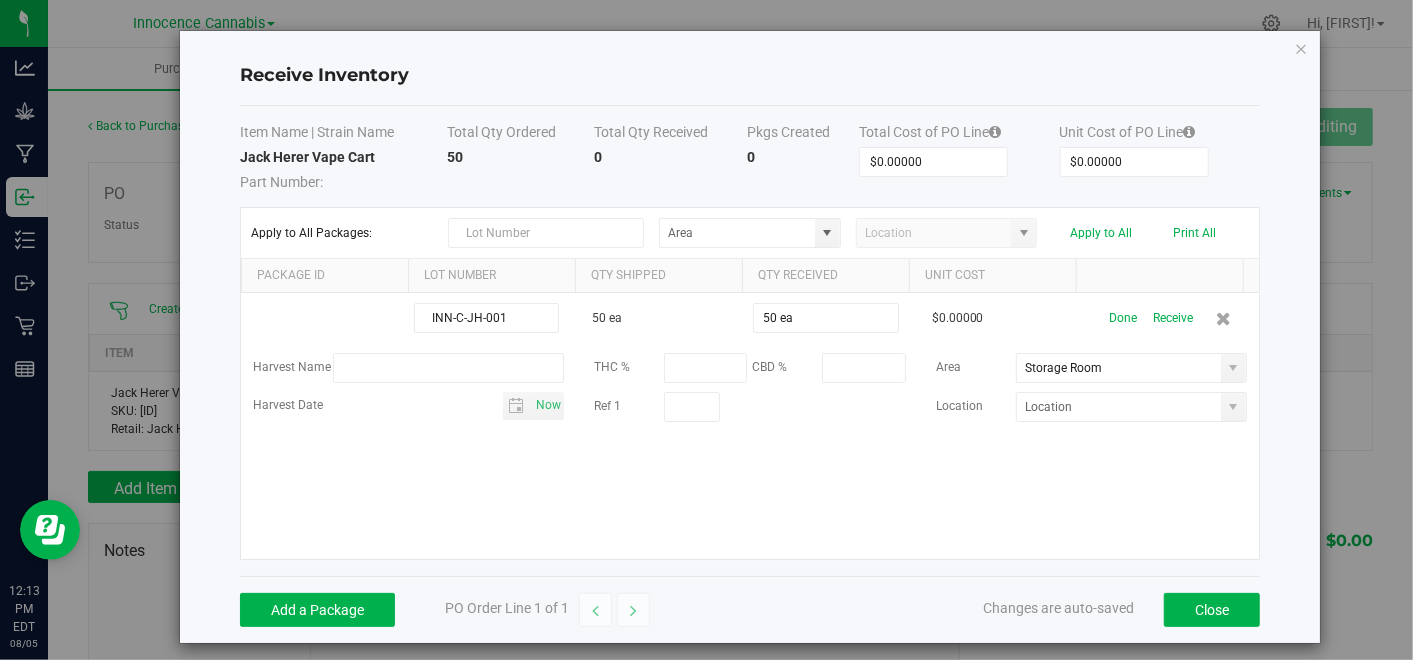 click on "INN-C-JH-001  50 ea  50 ea  $0.00000   Done   Receive   Harvest Name   THC %   CBD %   Area  Storage Room  Harvest Date
Now
Ref 1   Location" at bounding box center (750, 426) 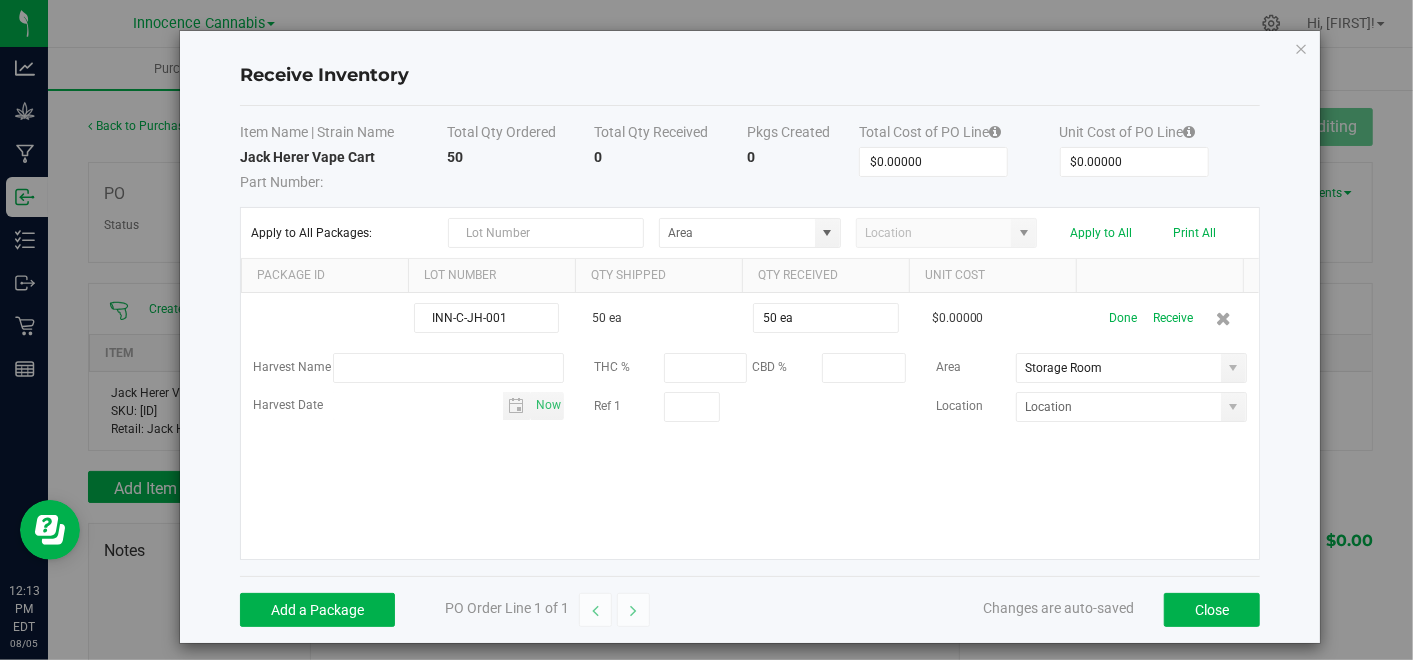 scroll, scrollTop: 11, scrollLeft: 0, axis: vertical 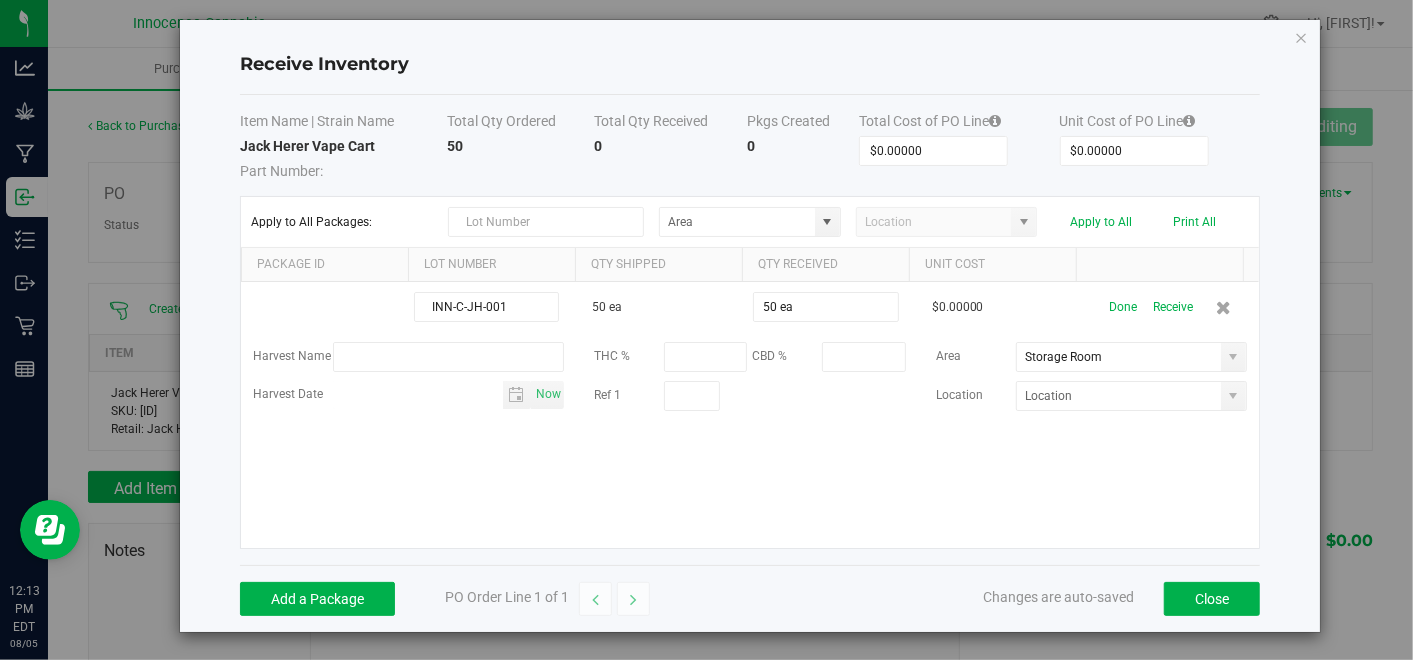 click on "Apply to All" at bounding box center [1101, 222] 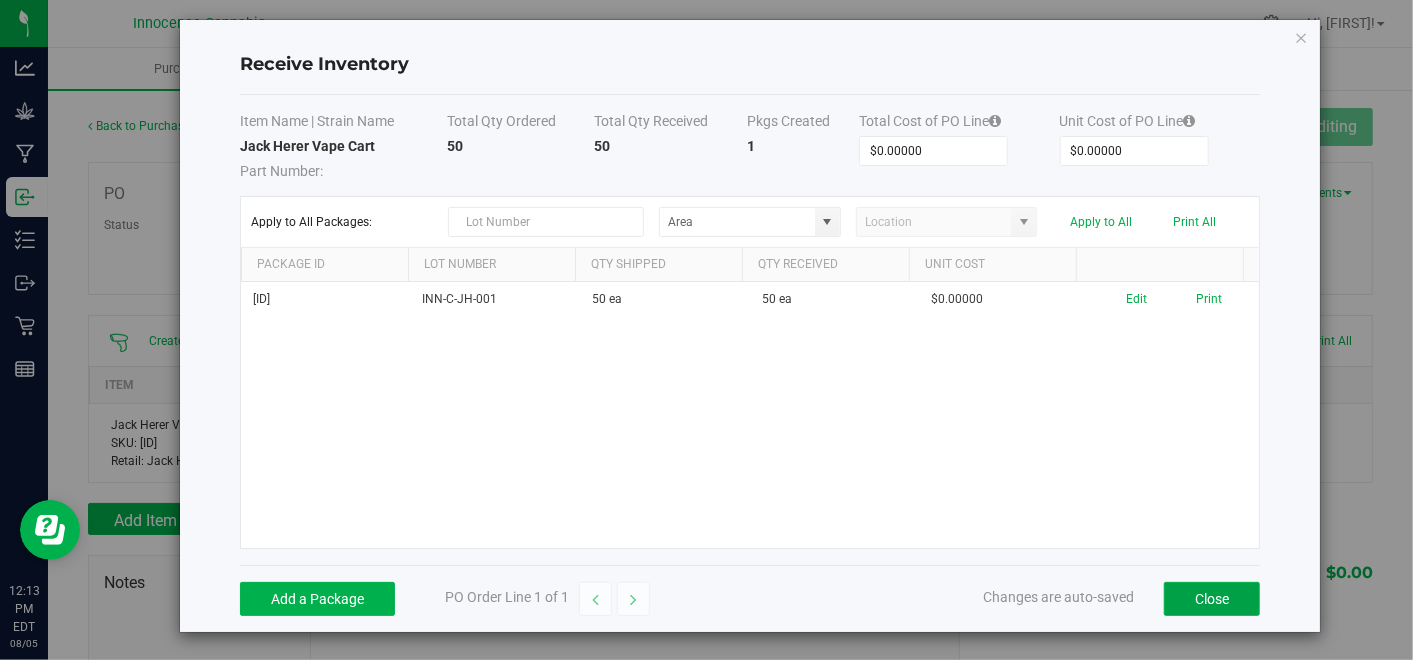 click on "Close" at bounding box center (1212, 599) 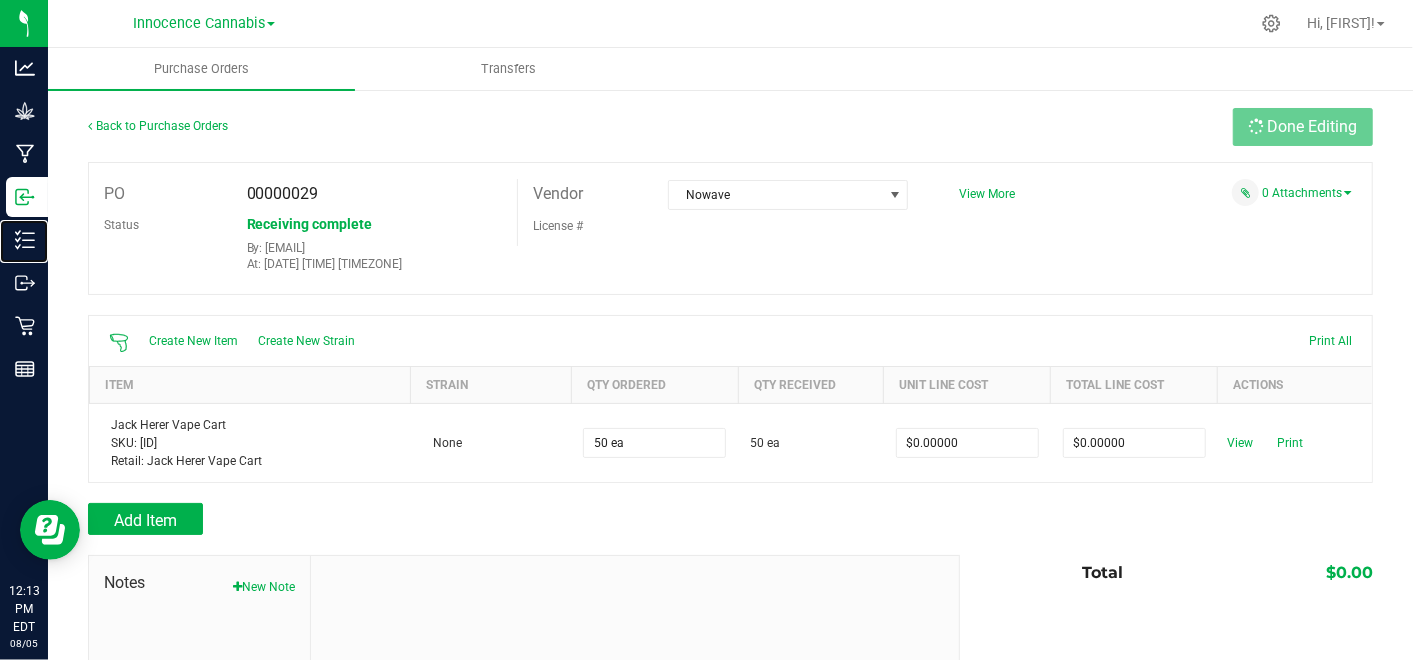 click 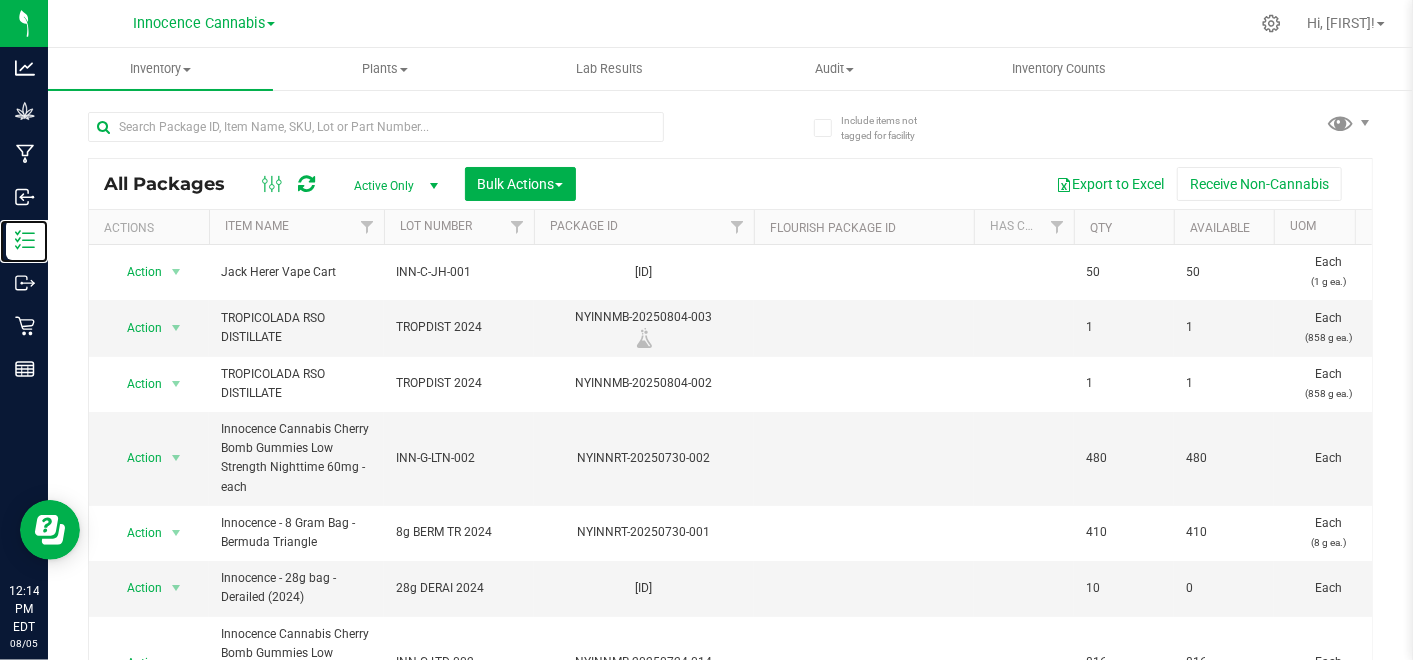 scroll, scrollTop: 0, scrollLeft: 145, axis: horizontal 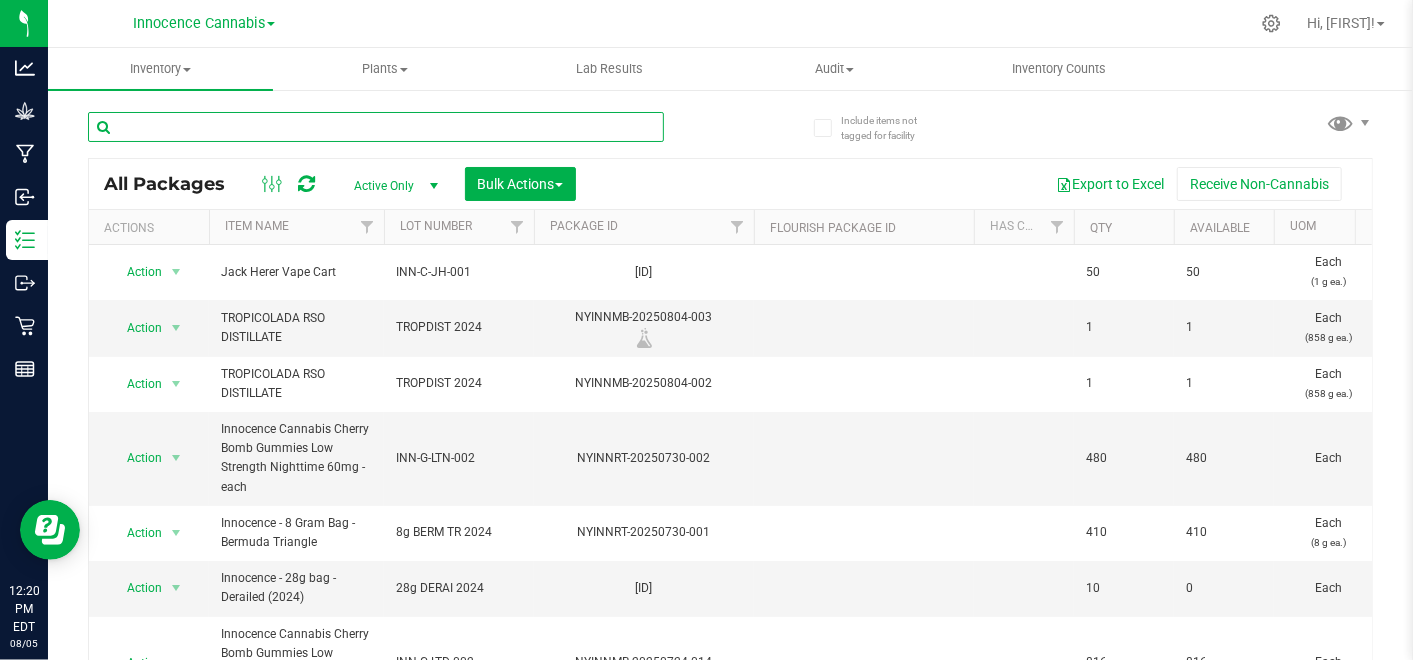 click at bounding box center [376, 127] 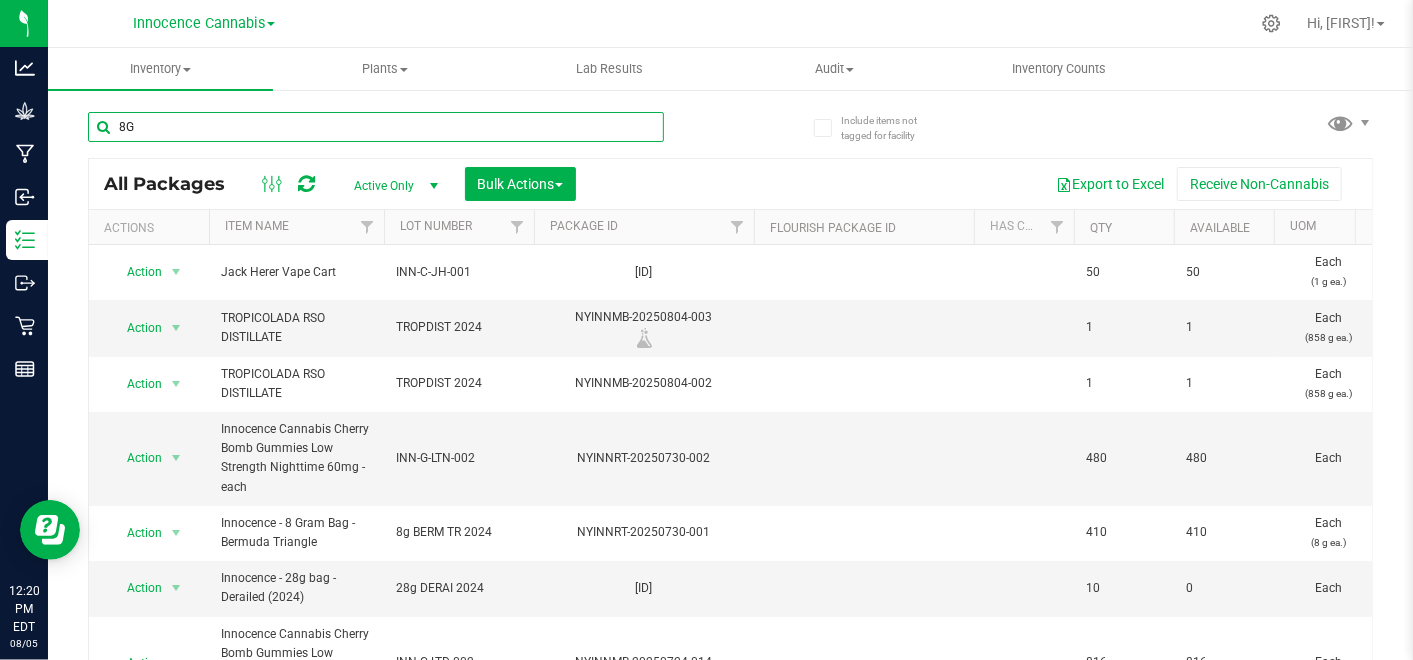 type on "8G" 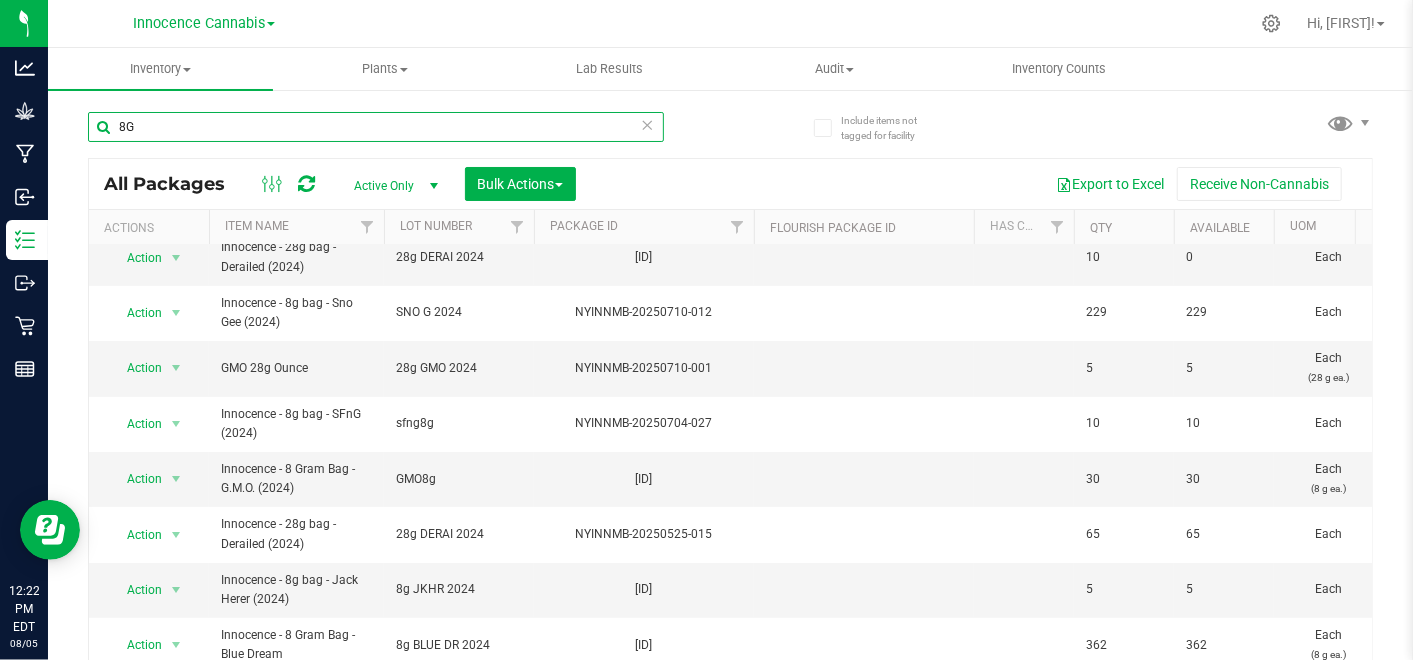 scroll, scrollTop: 0, scrollLeft: 0, axis: both 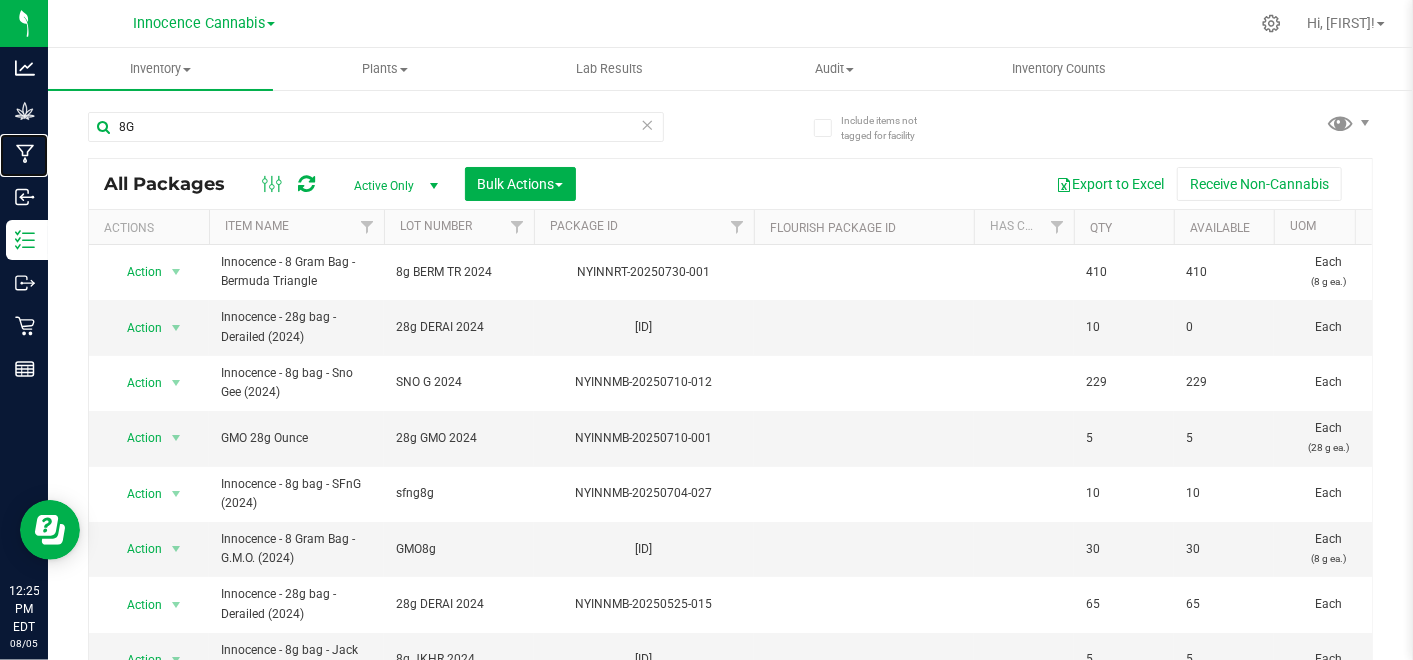 click on "Manufacturing" at bounding box center (0, 0) 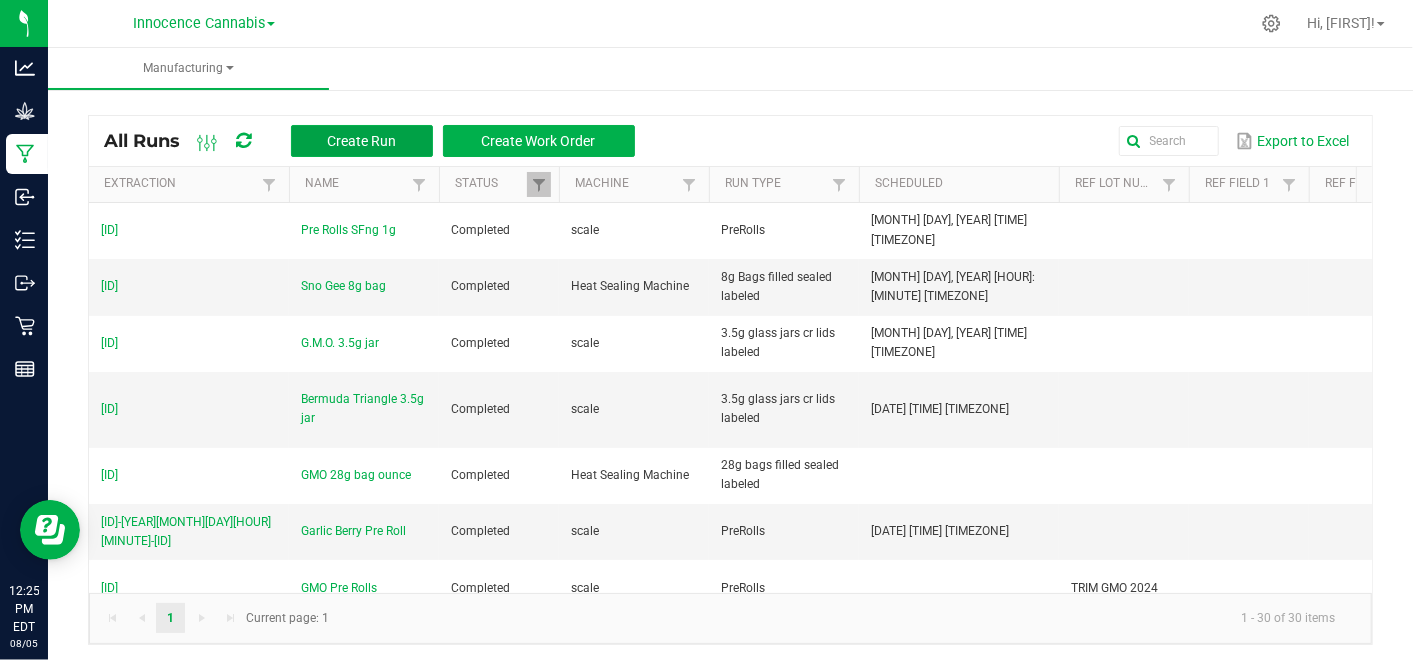 click on "Create Run" at bounding box center [362, 141] 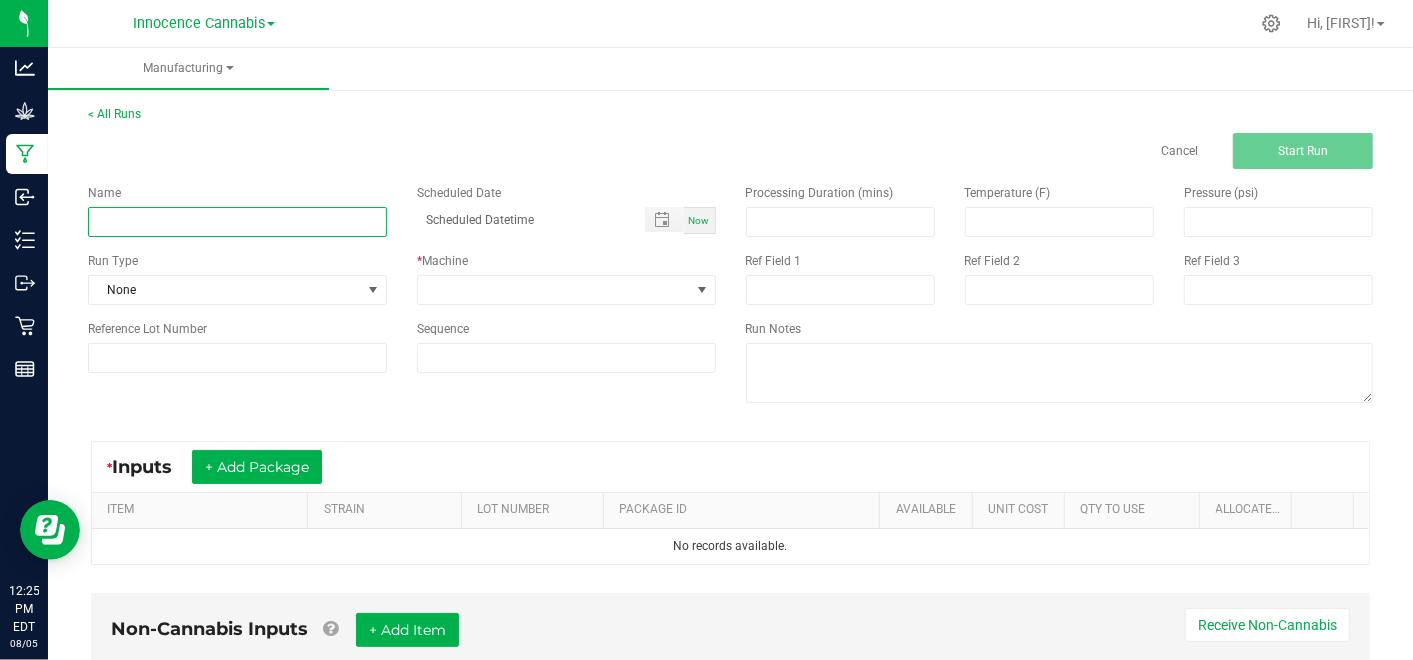 click at bounding box center (237, 222) 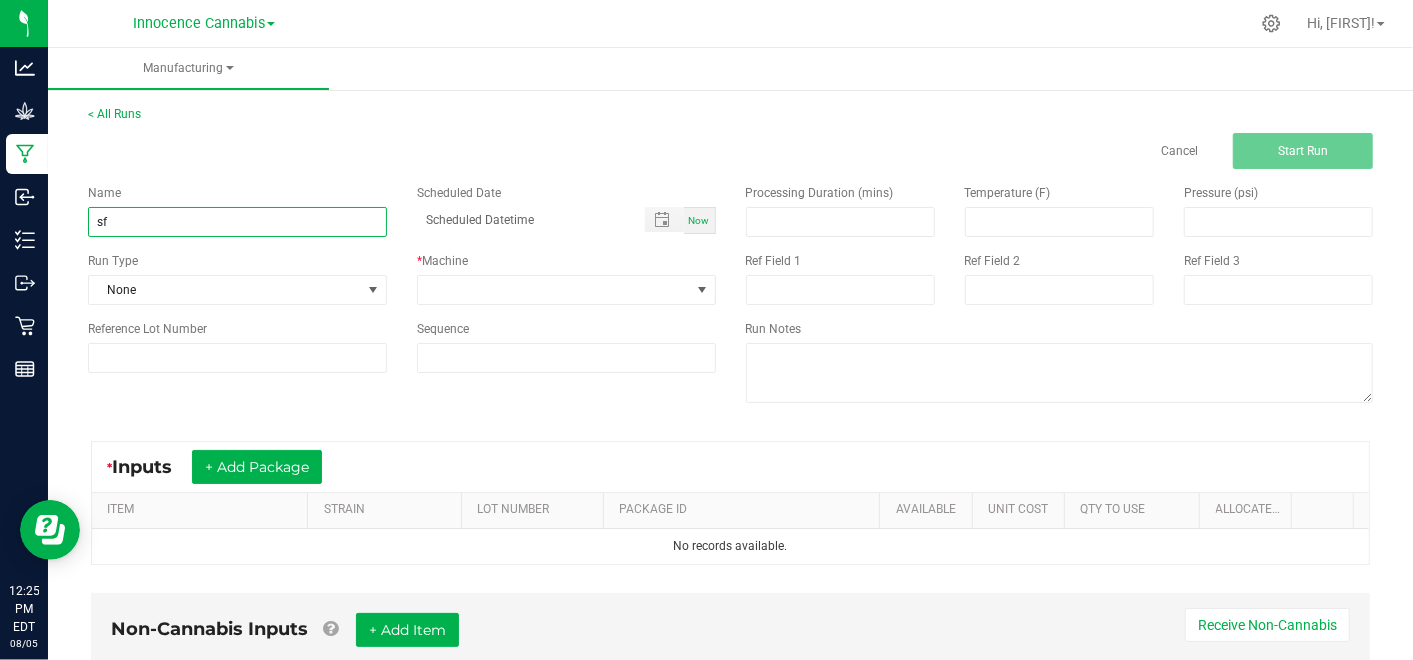 type on "s" 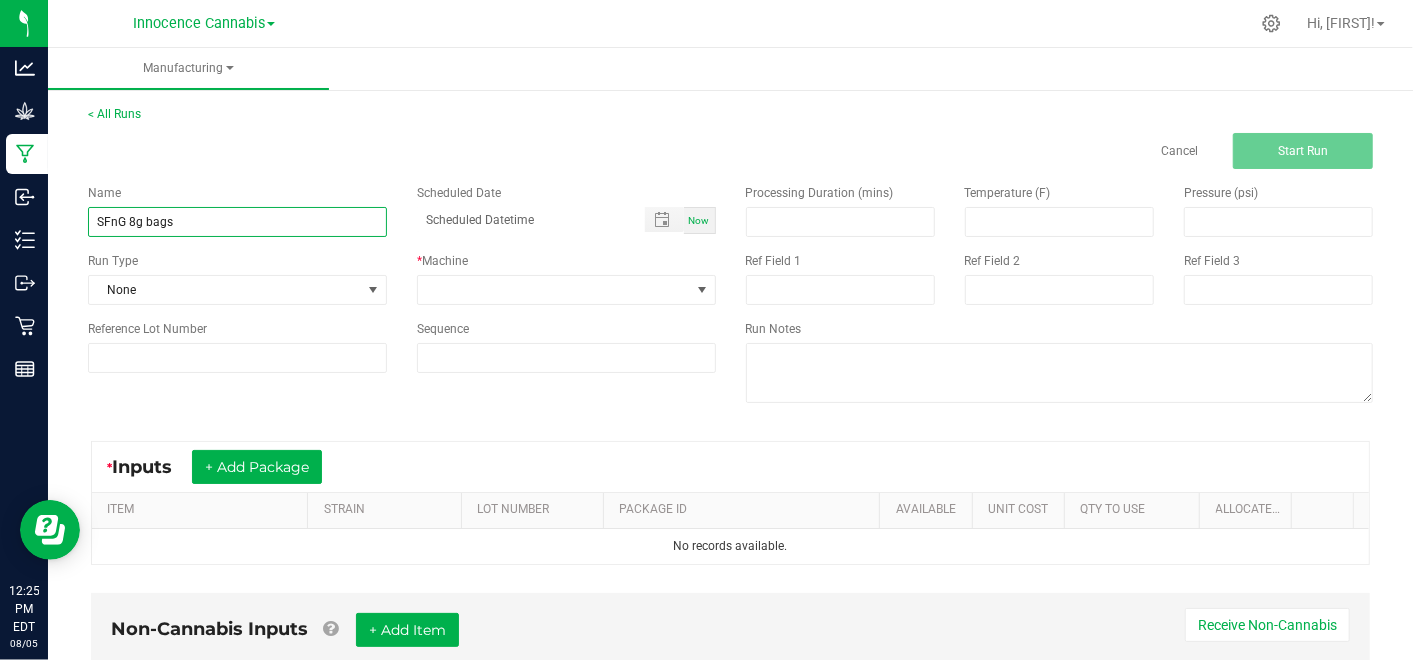 type on "SFnG 8g bags" 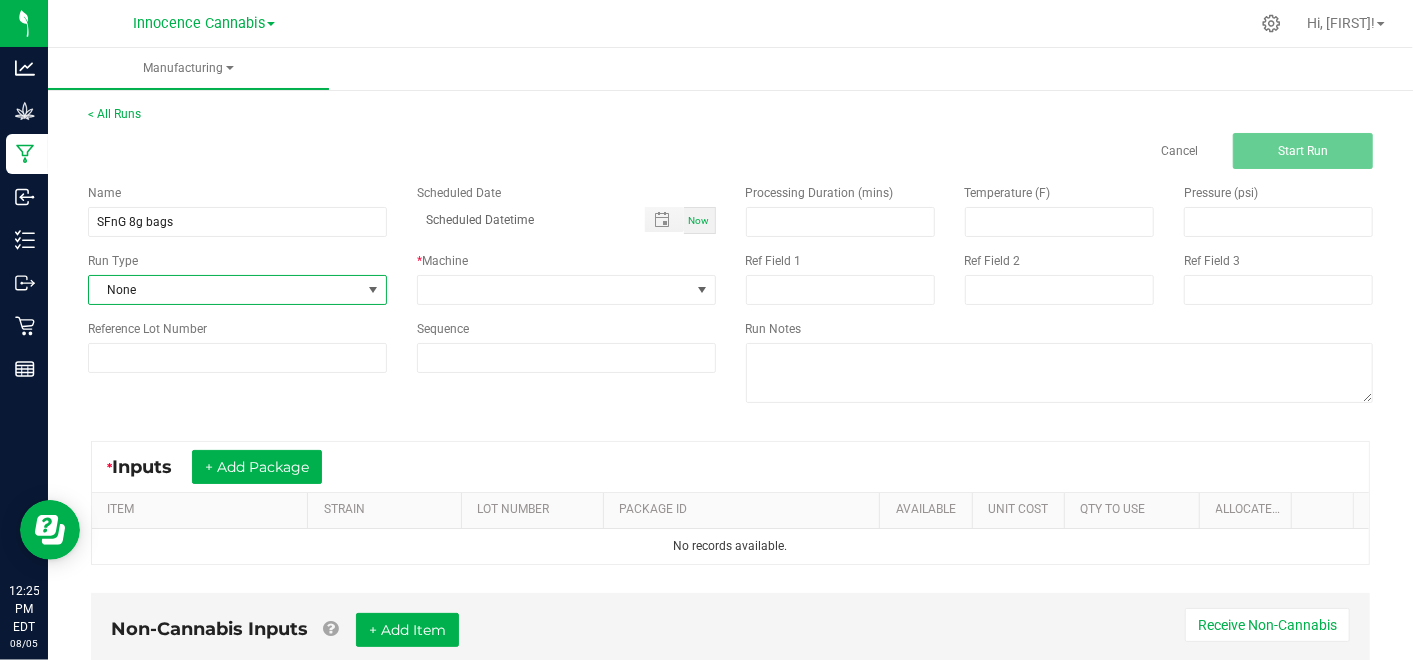 click on "None" at bounding box center (225, 290) 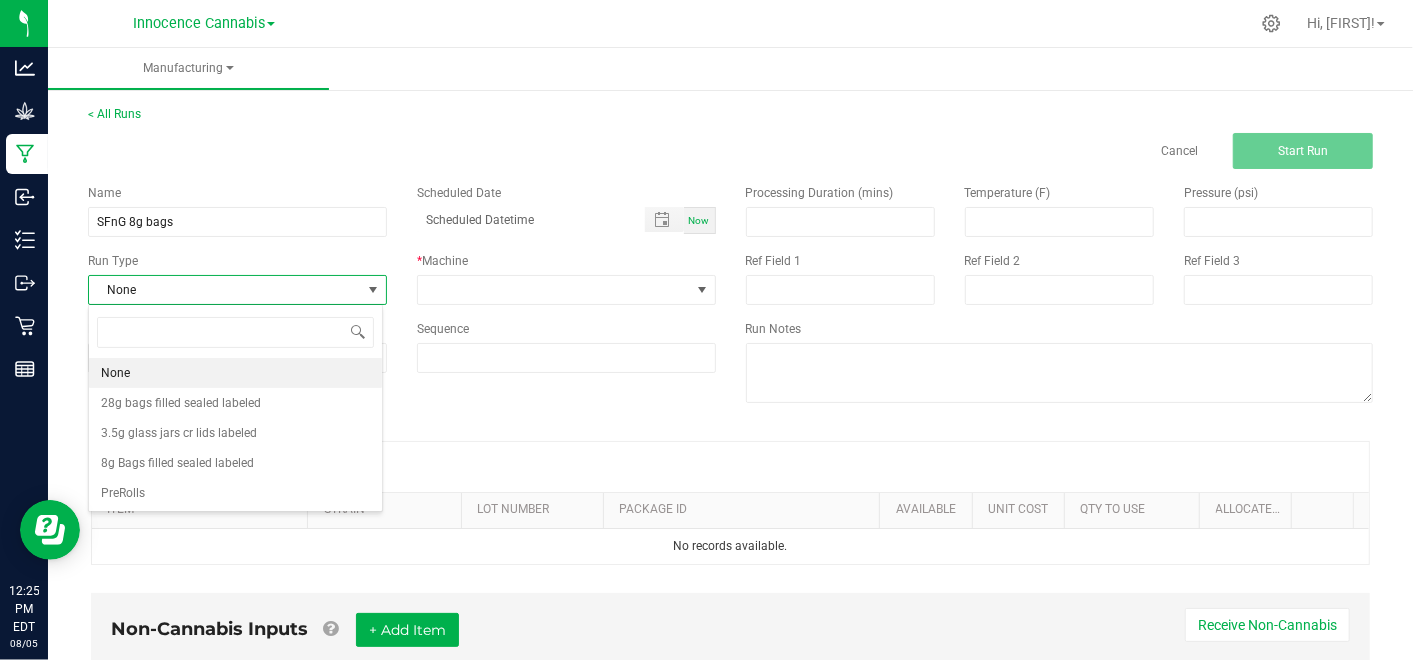 scroll, scrollTop: 99970, scrollLeft: 99705, axis: both 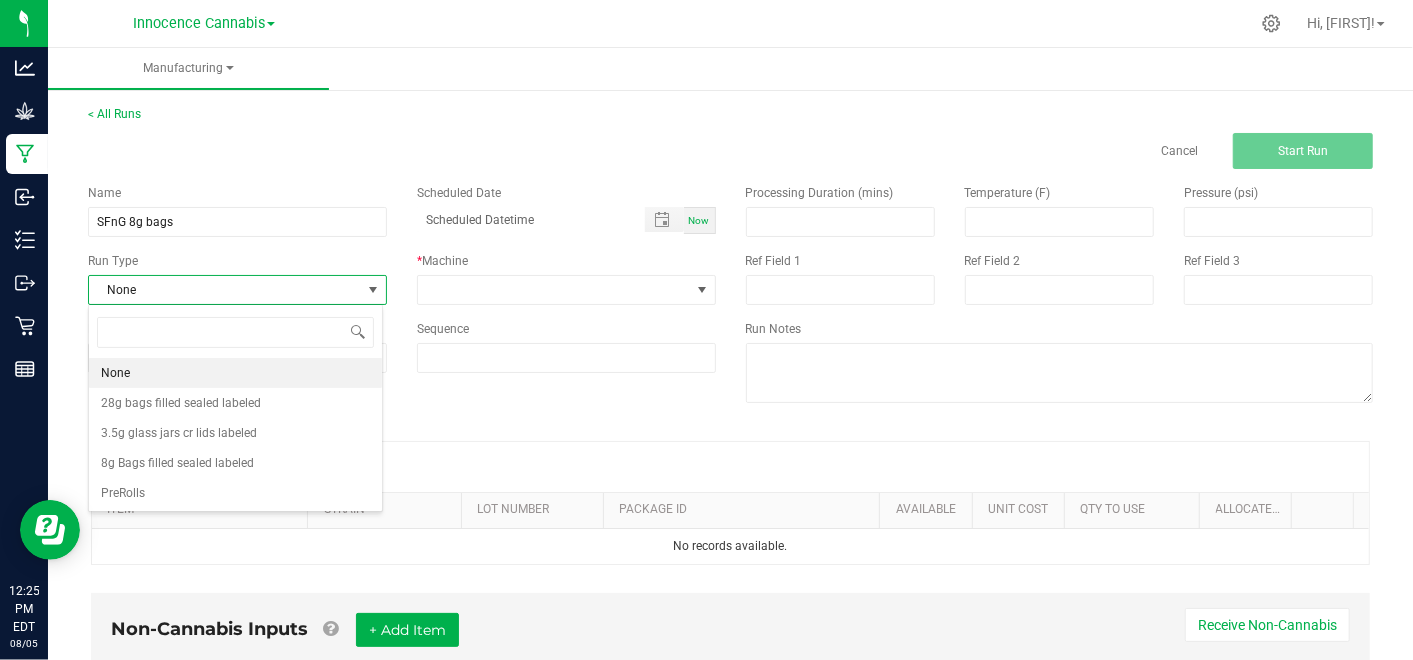 click on "8g Bags filled sealed labeled" at bounding box center [235, 463] 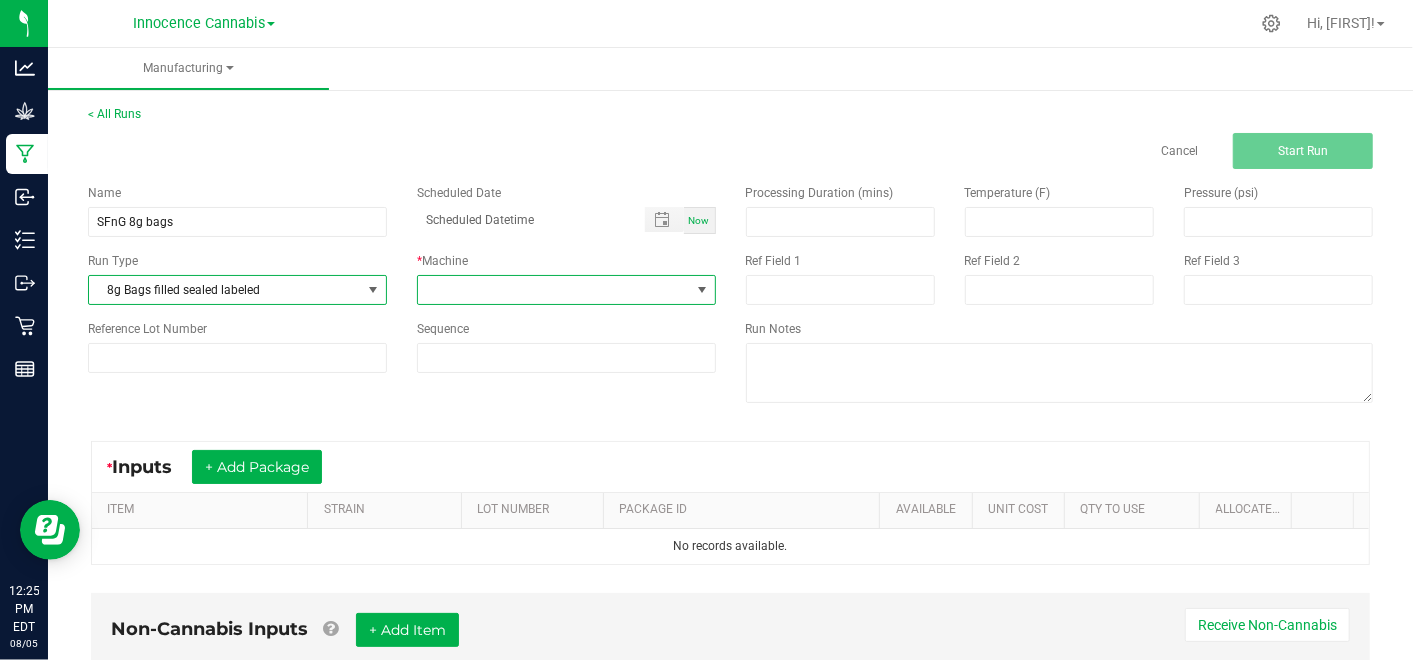click at bounding box center [554, 290] 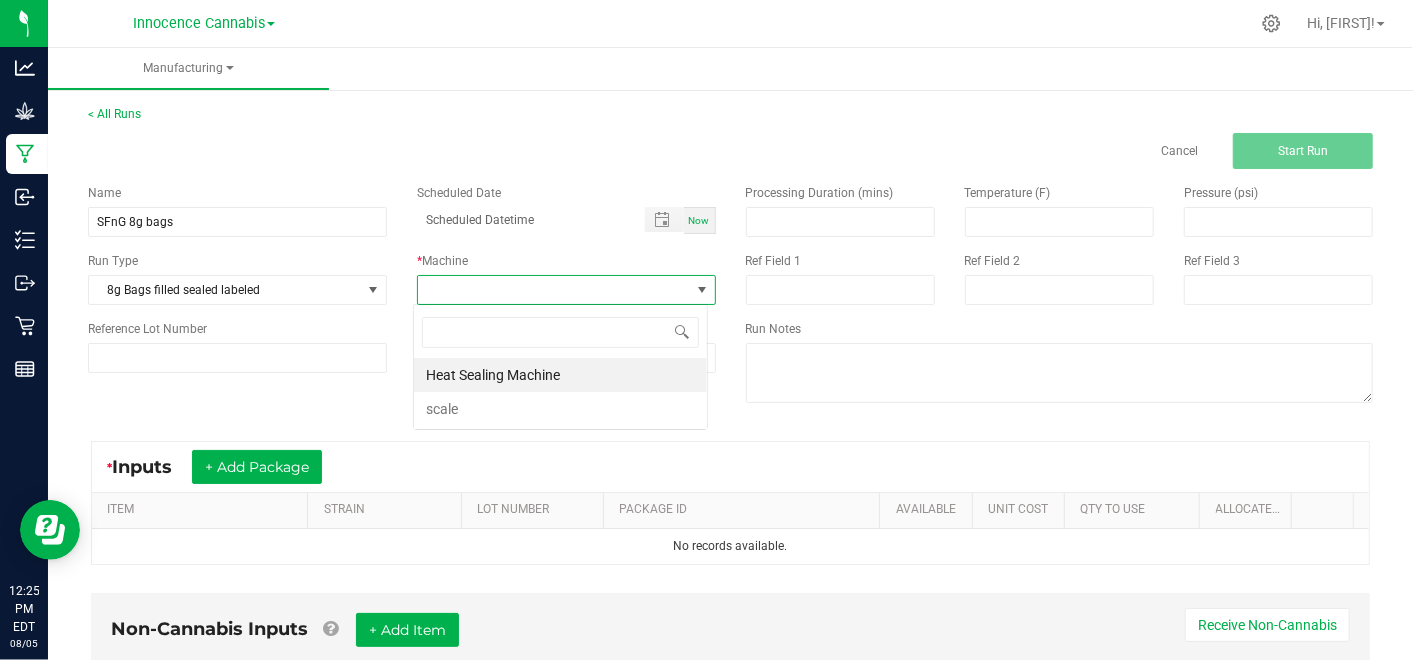 scroll, scrollTop: 99970, scrollLeft: 99705, axis: both 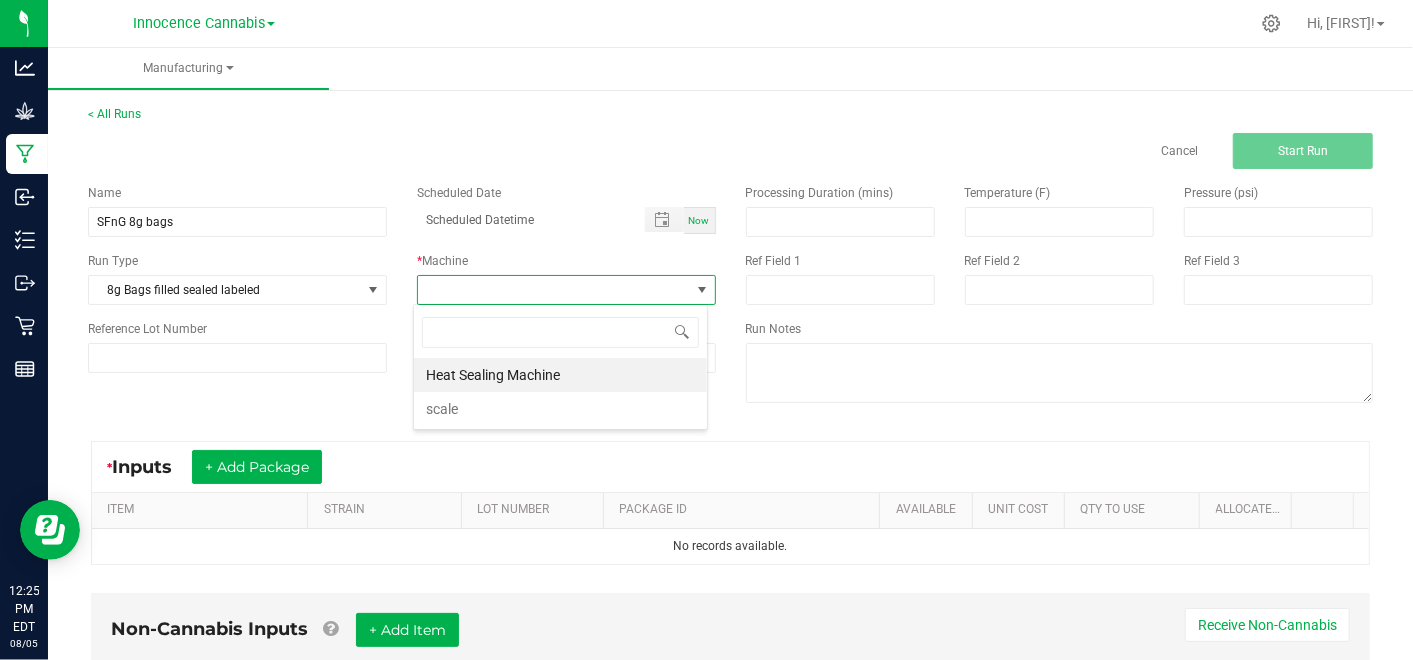click on "Heat Sealing Machine" at bounding box center (560, 375) 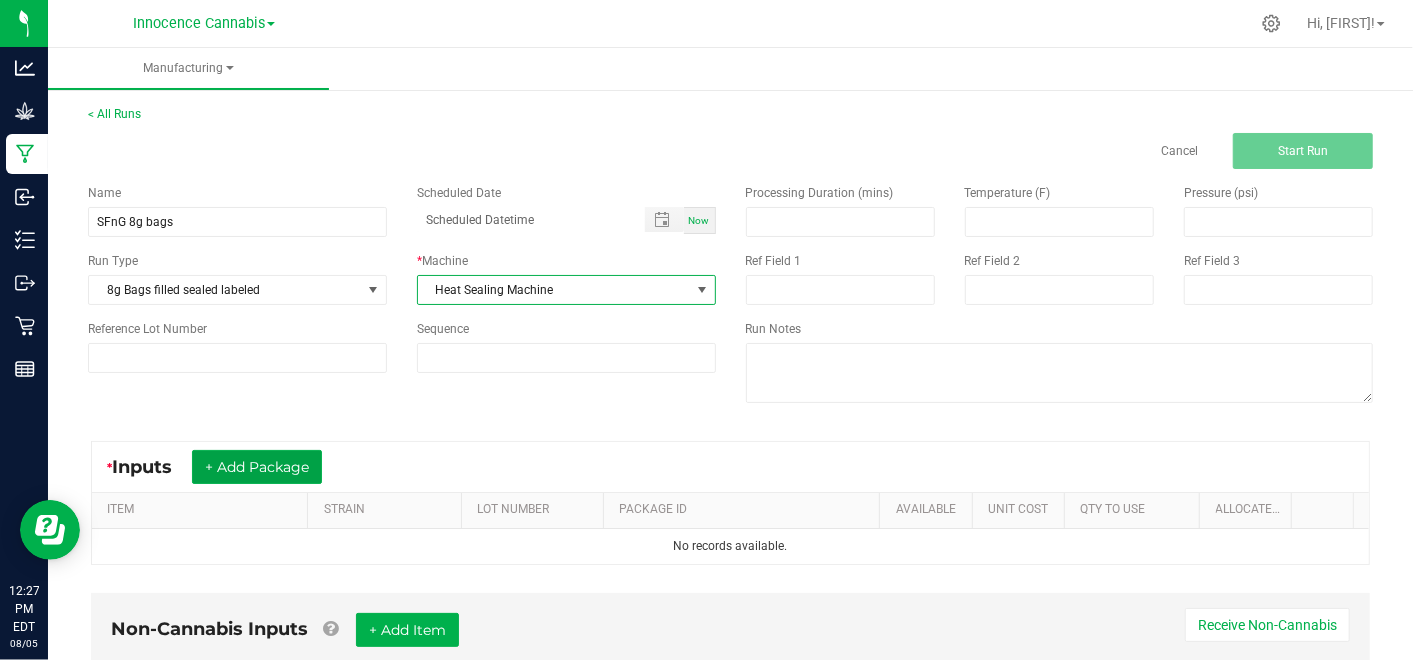 click on "+ Add Package" at bounding box center [257, 467] 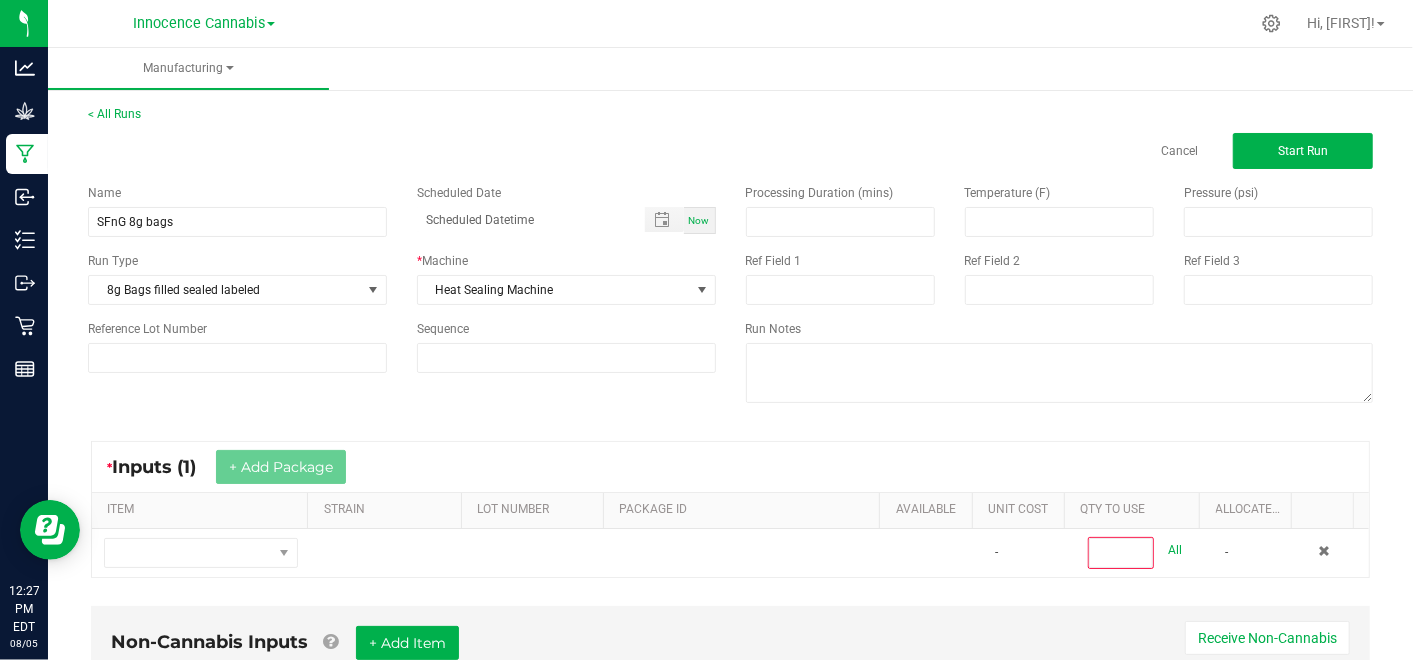 scroll, scrollTop: 161, scrollLeft: 0, axis: vertical 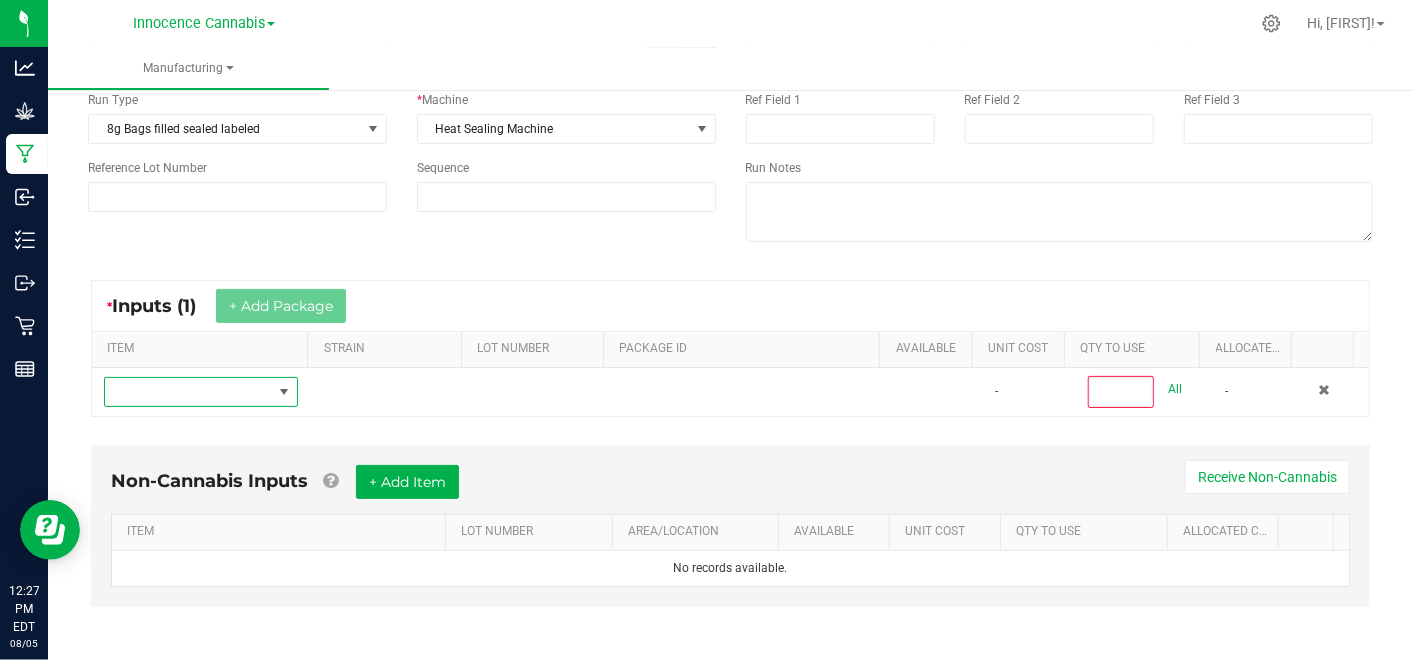 click at bounding box center (284, 392) 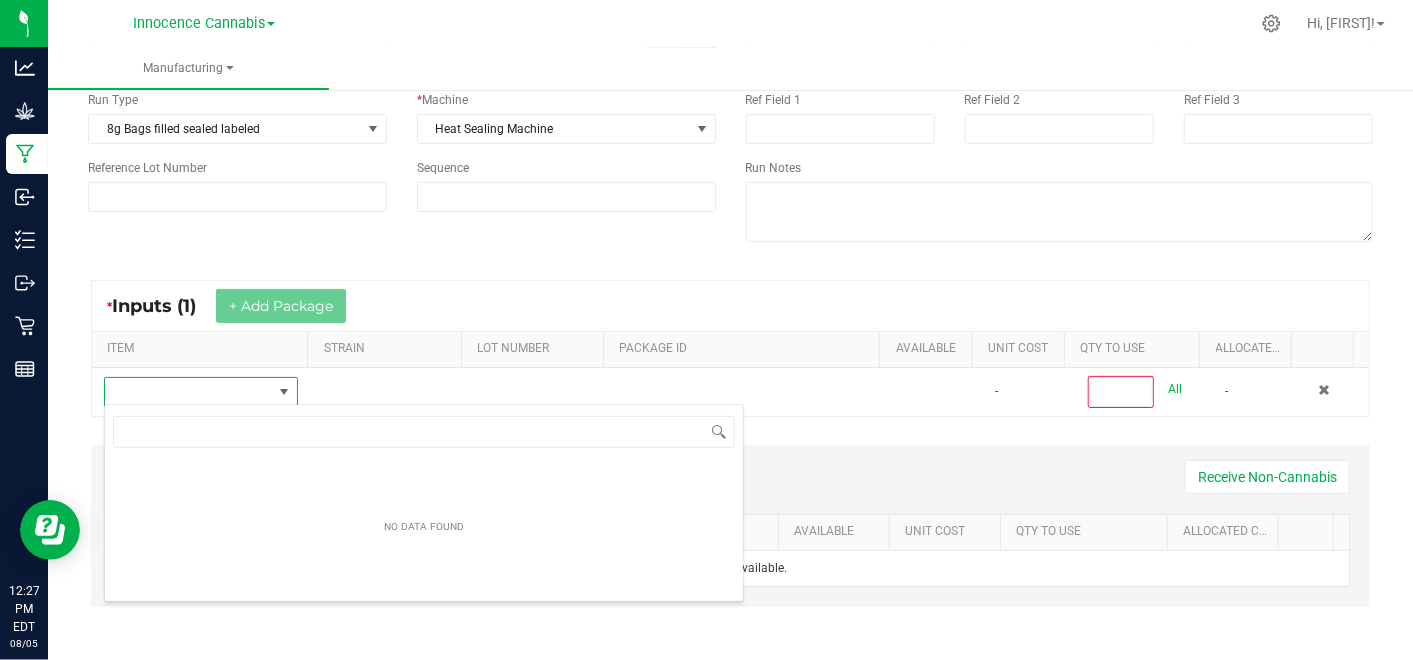 scroll, scrollTop: 99970, scrollLeft: 99811, axis: both 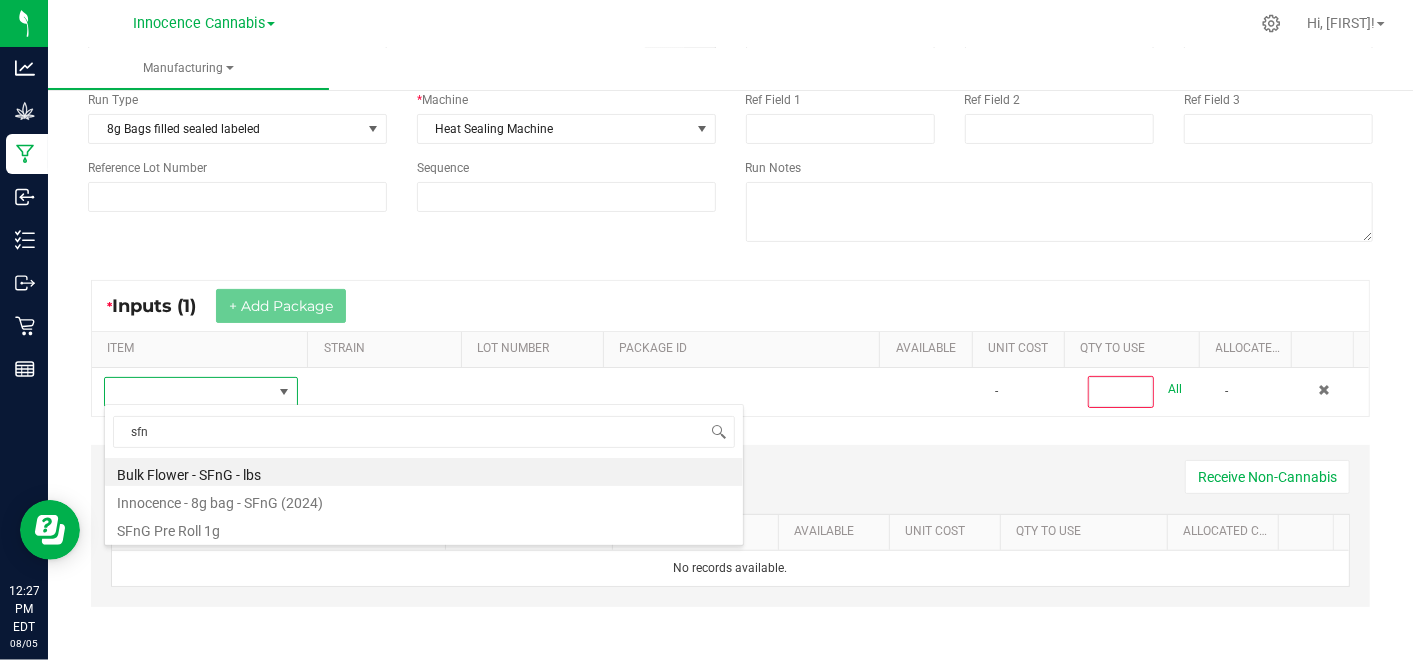type on "sfng" 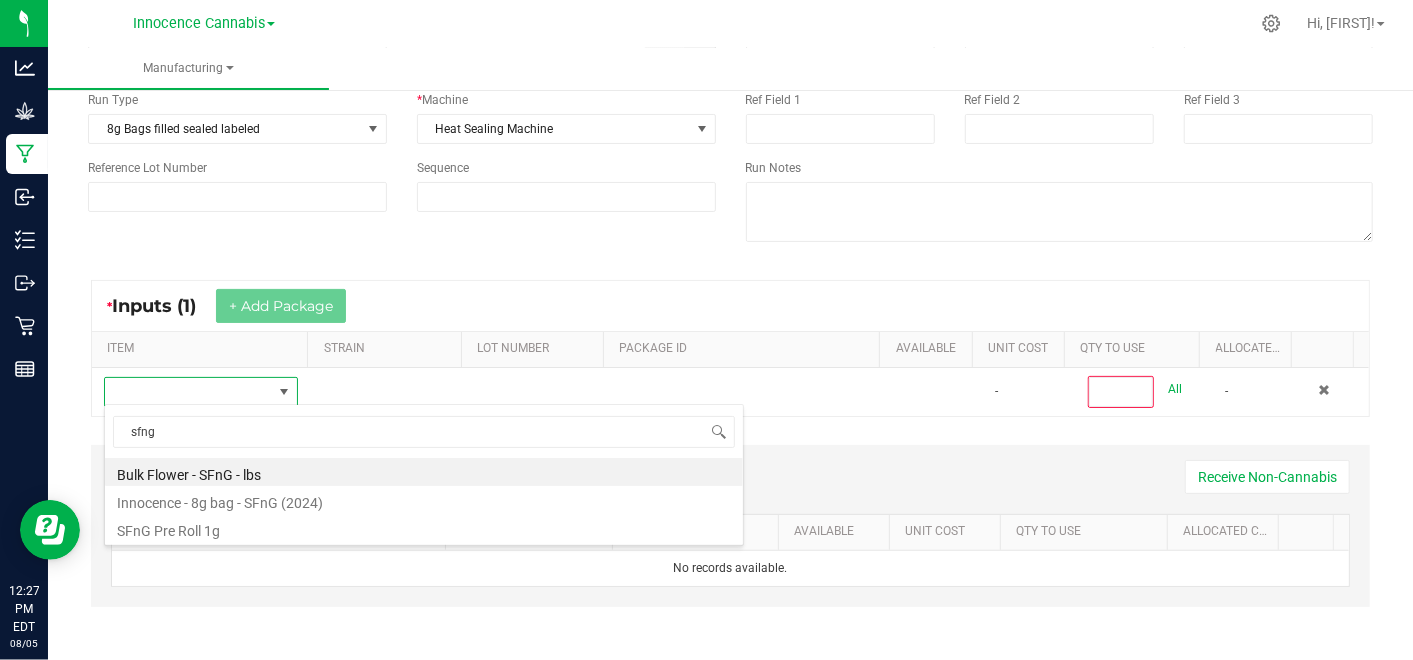 click on "Bulk Flower - SFnG - lbs" at bounding box center (424, 472) 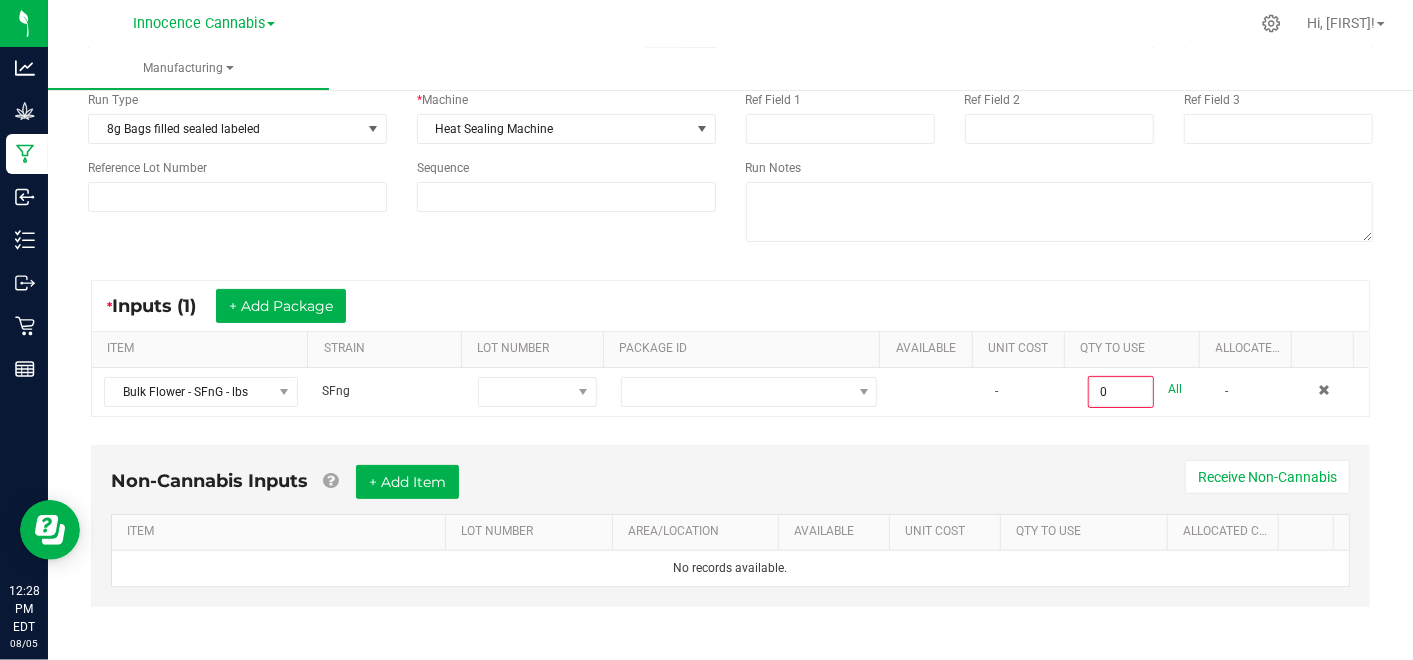 click on "All" at bounding box center [1175, 389] 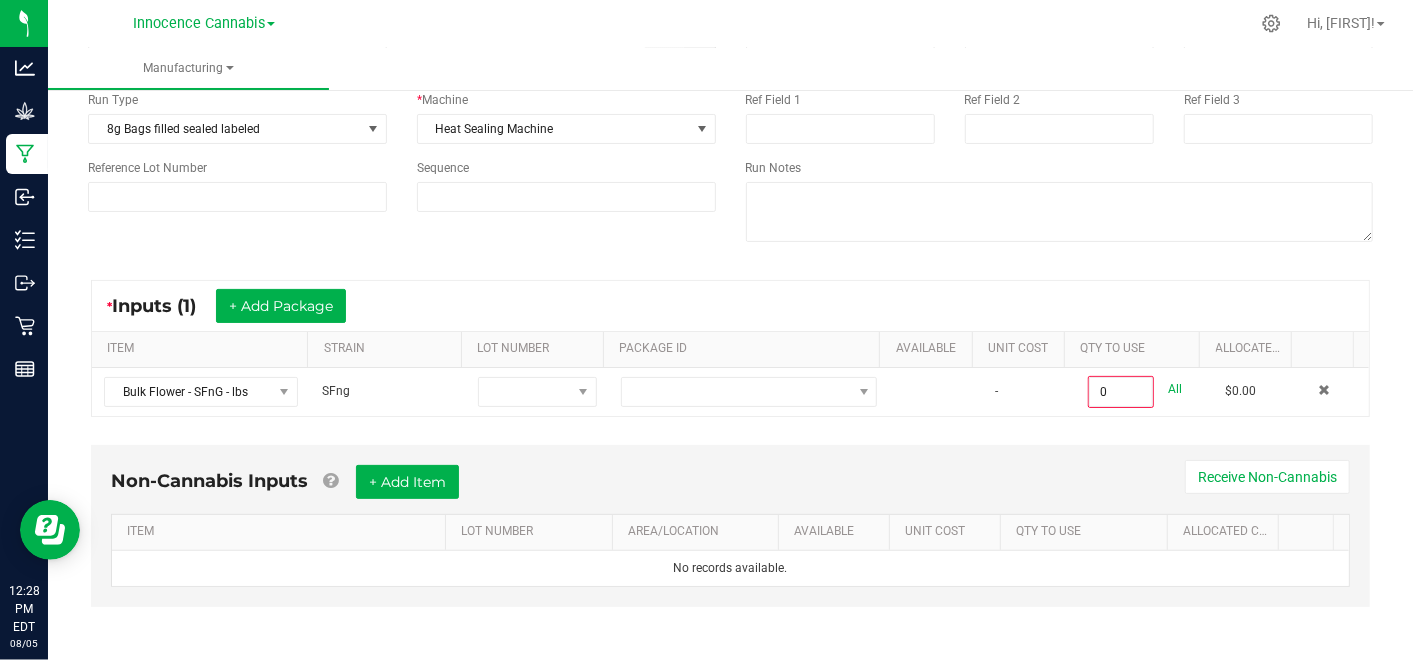 click on "0" at bounding box center [1121, 392] 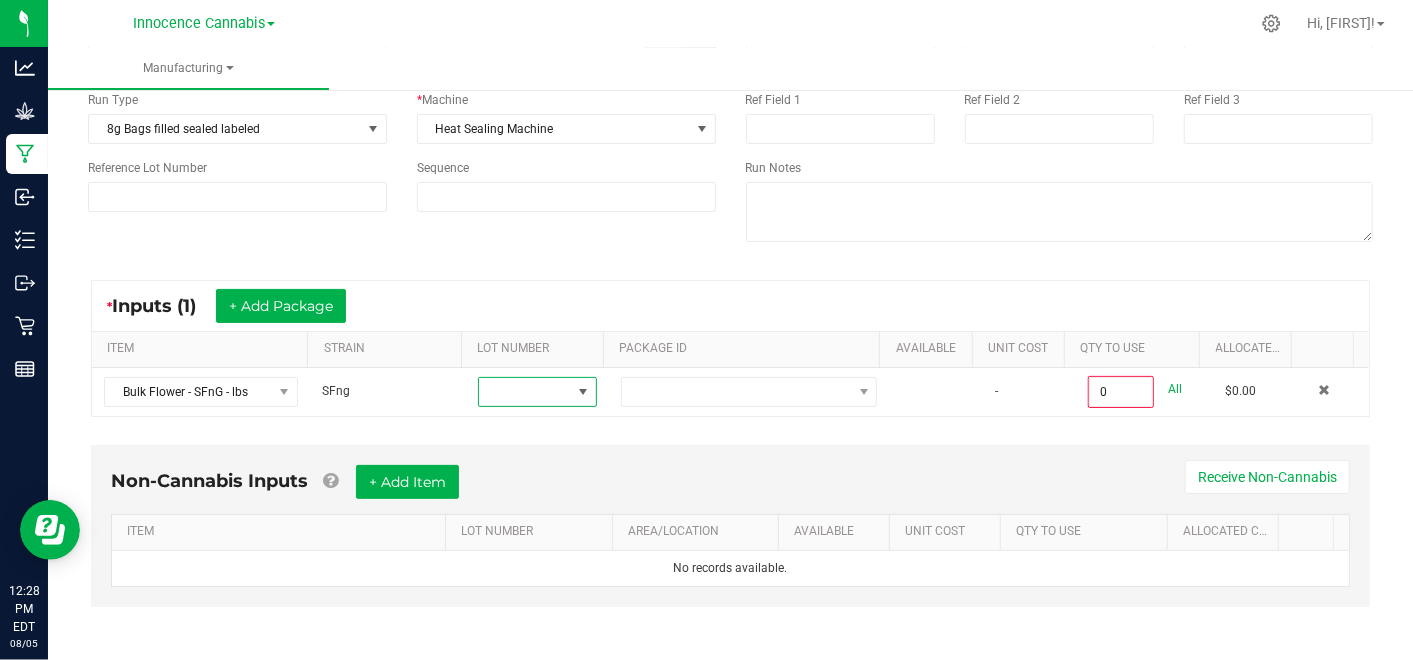 click at bounding box center [583, 392] 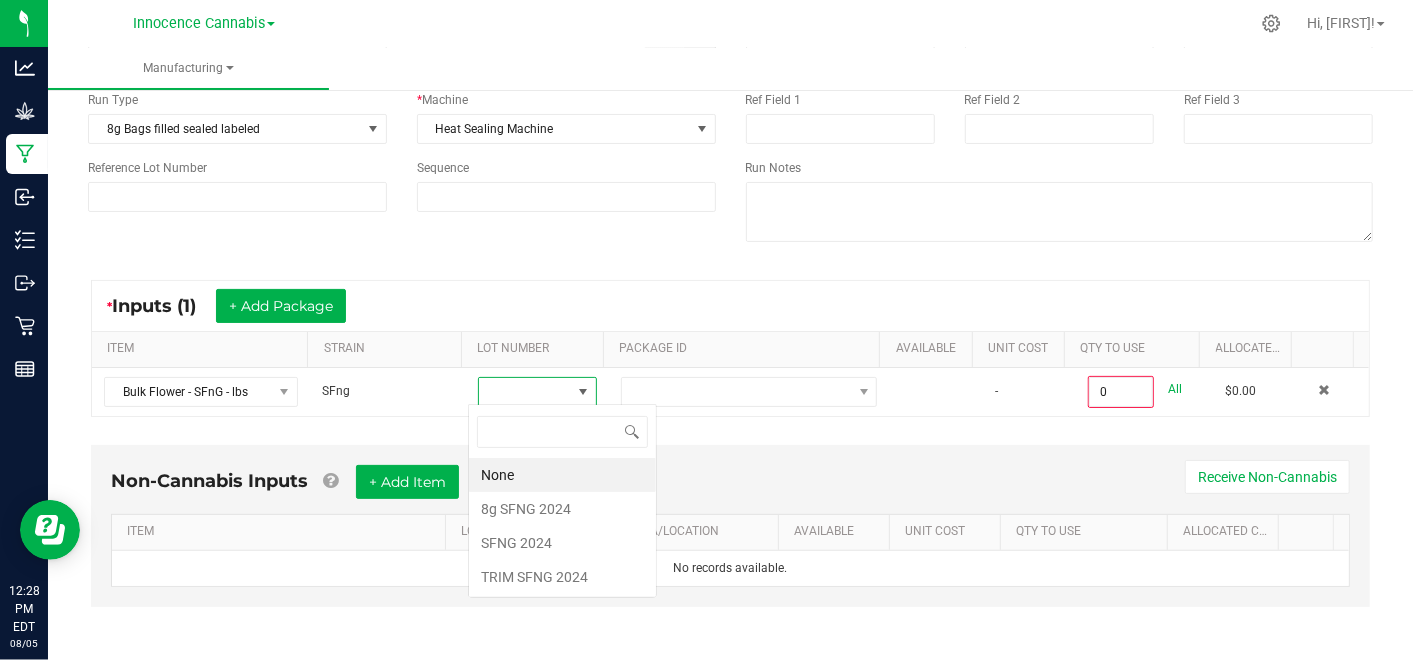 scroll, scrollTop: 99970, scrollLeft: 99884, axis: both 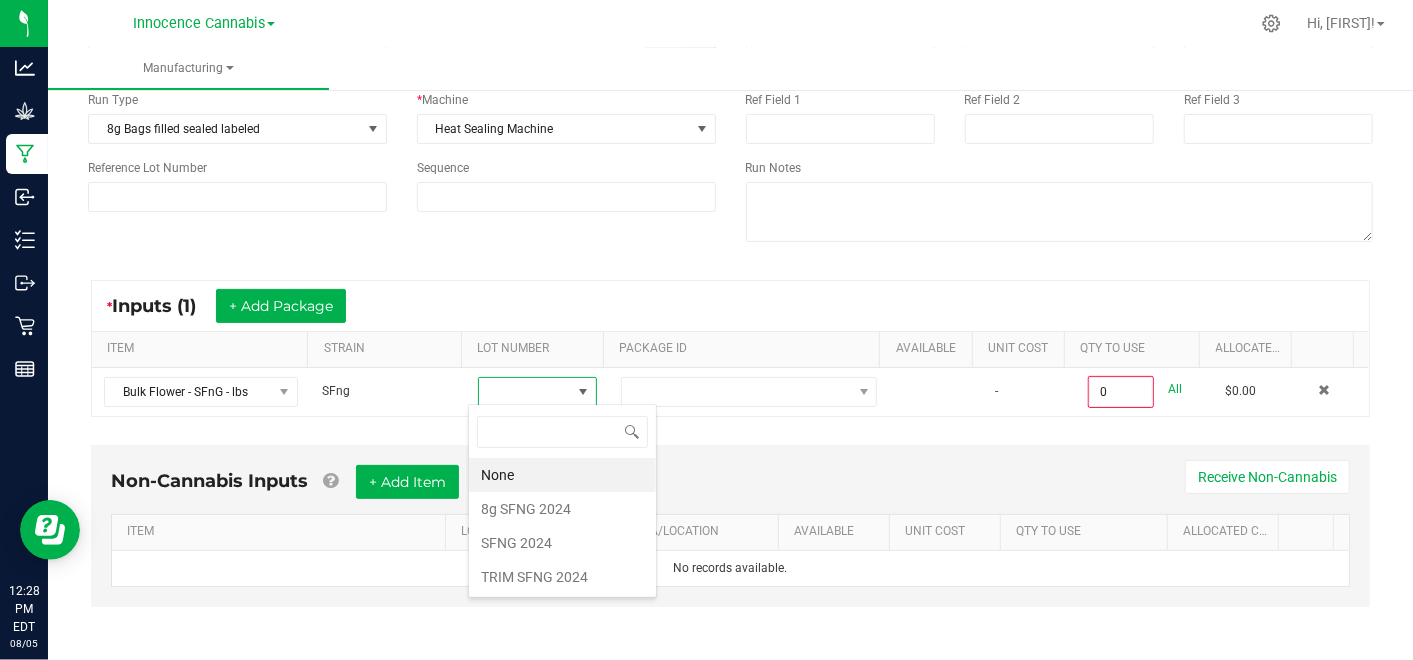click on "8g SFNG 2024" at bounding box center (562, 509) 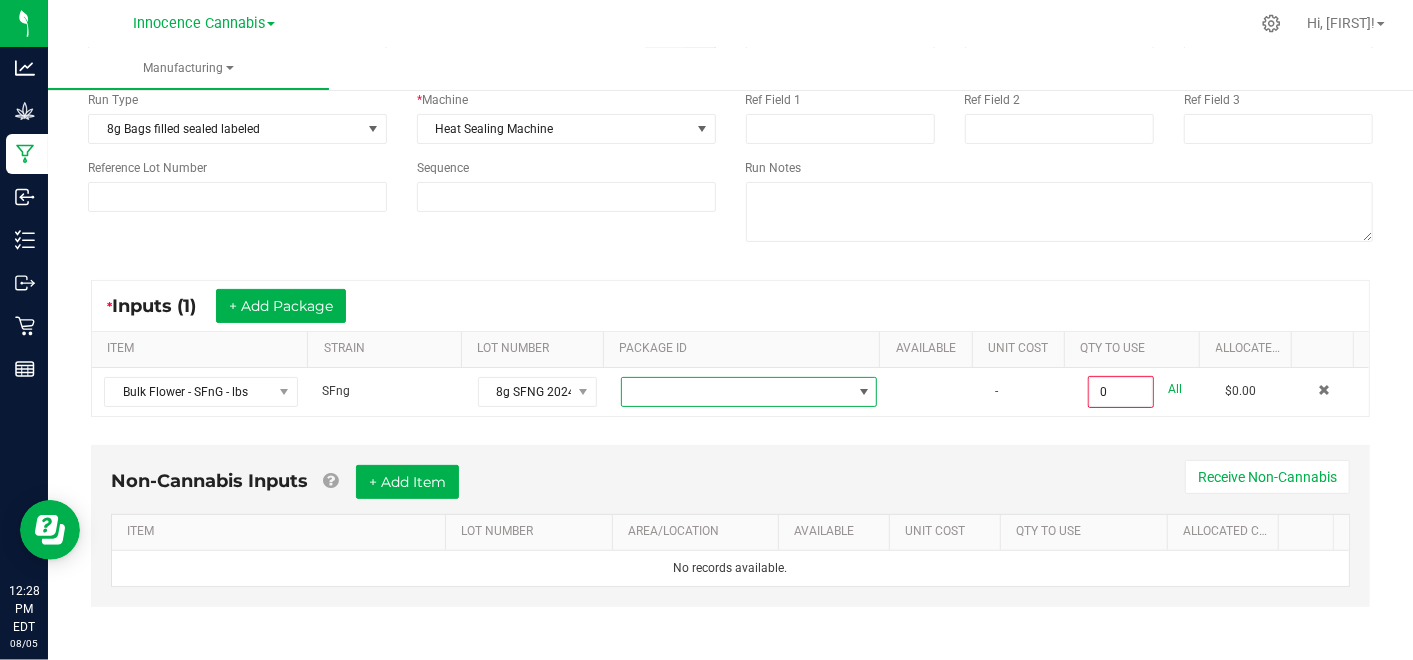click at bounding box center [863, 392] 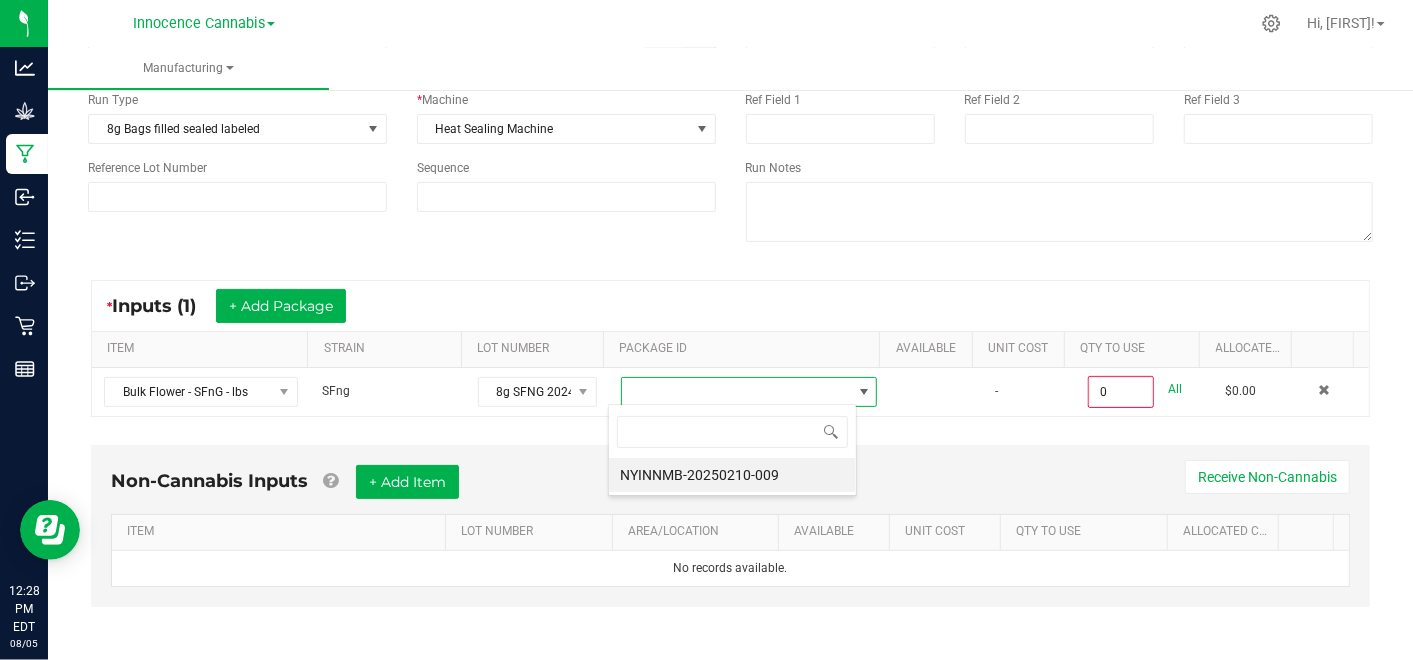 scroll, scrollTop: 99970, scrollLeft: 99750, axis: both 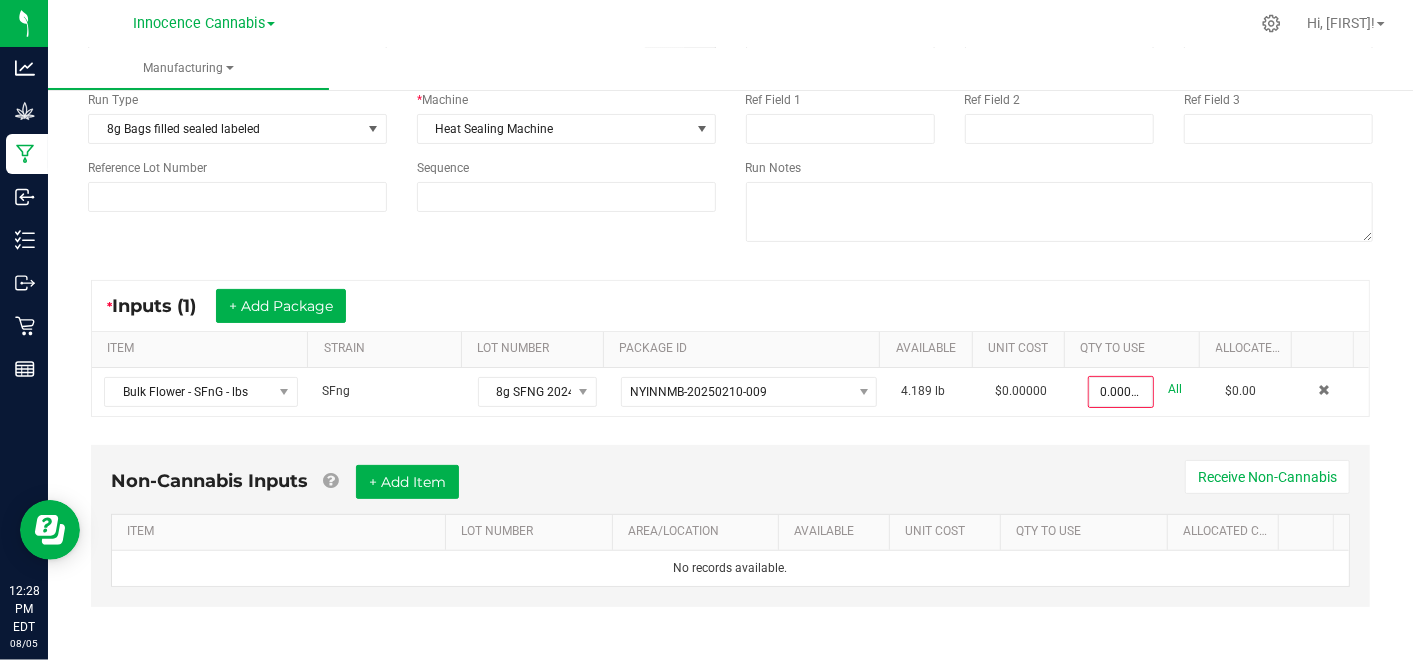 click on "All" at bounding box center [1175, 389] 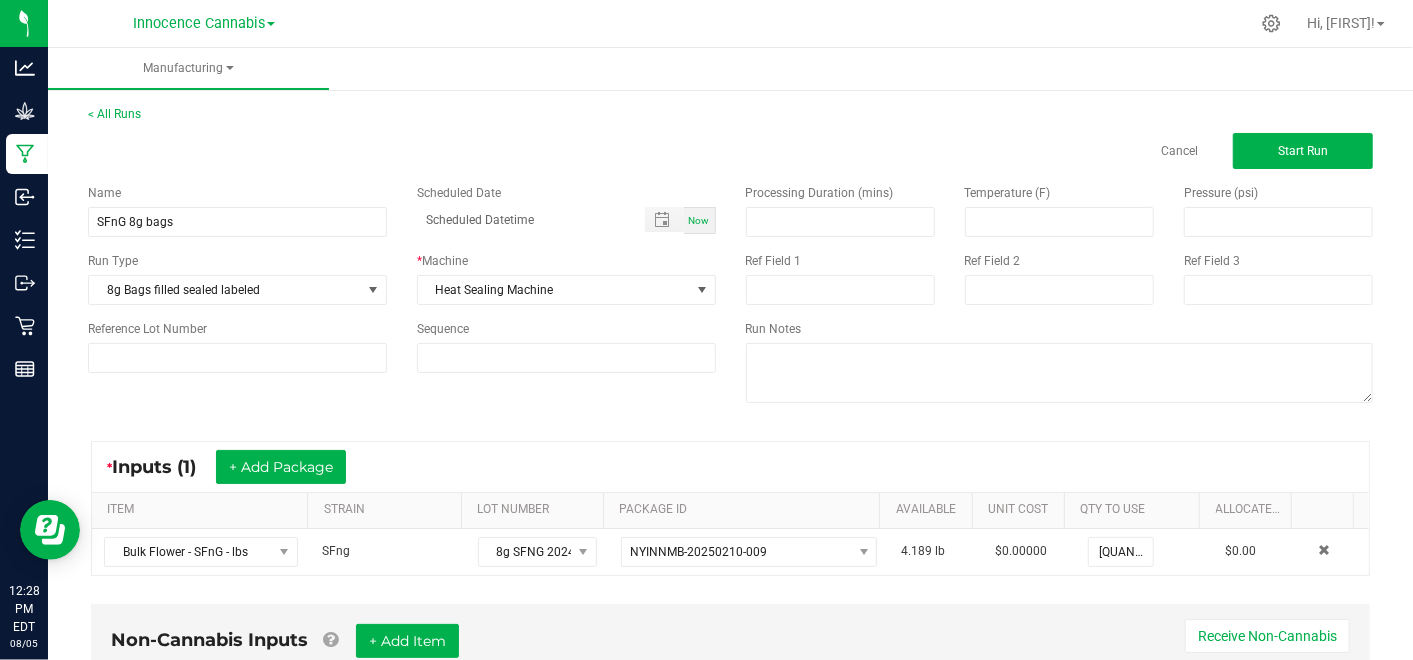scroll, scrollTop: 10, scrollLeft: 0, axis: vertical 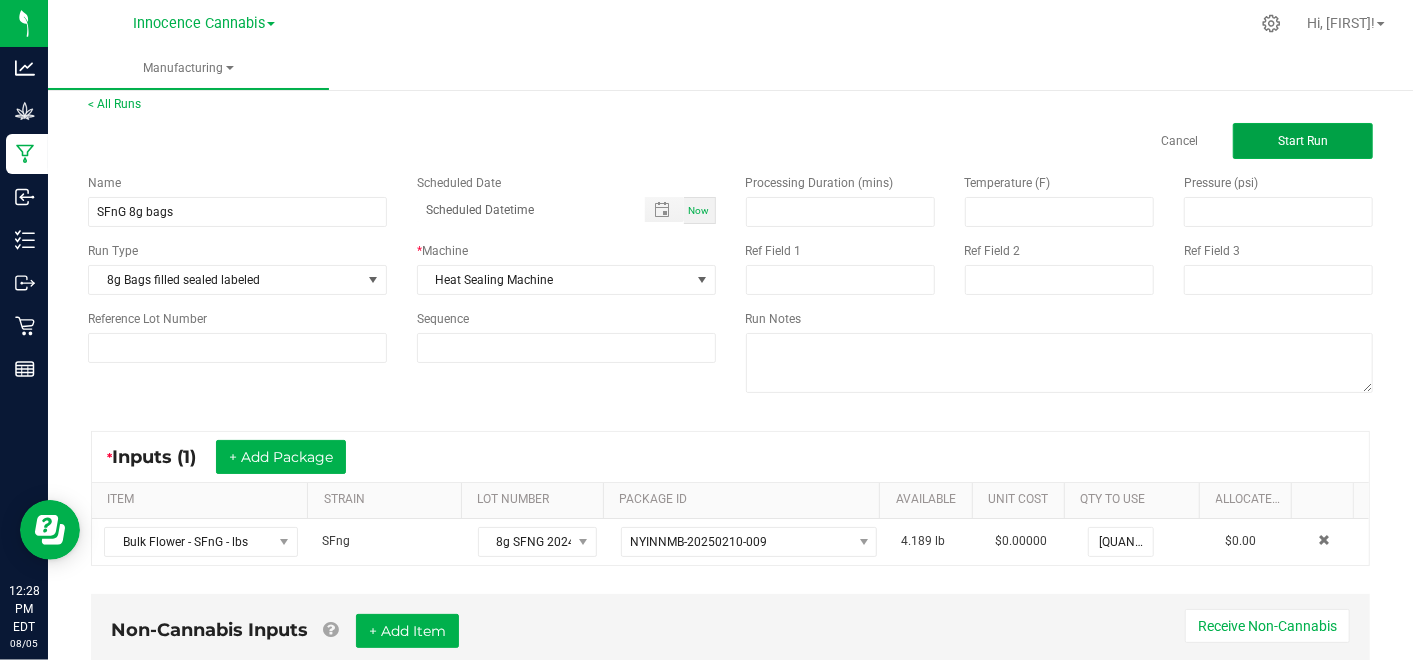 click on "Start Run" 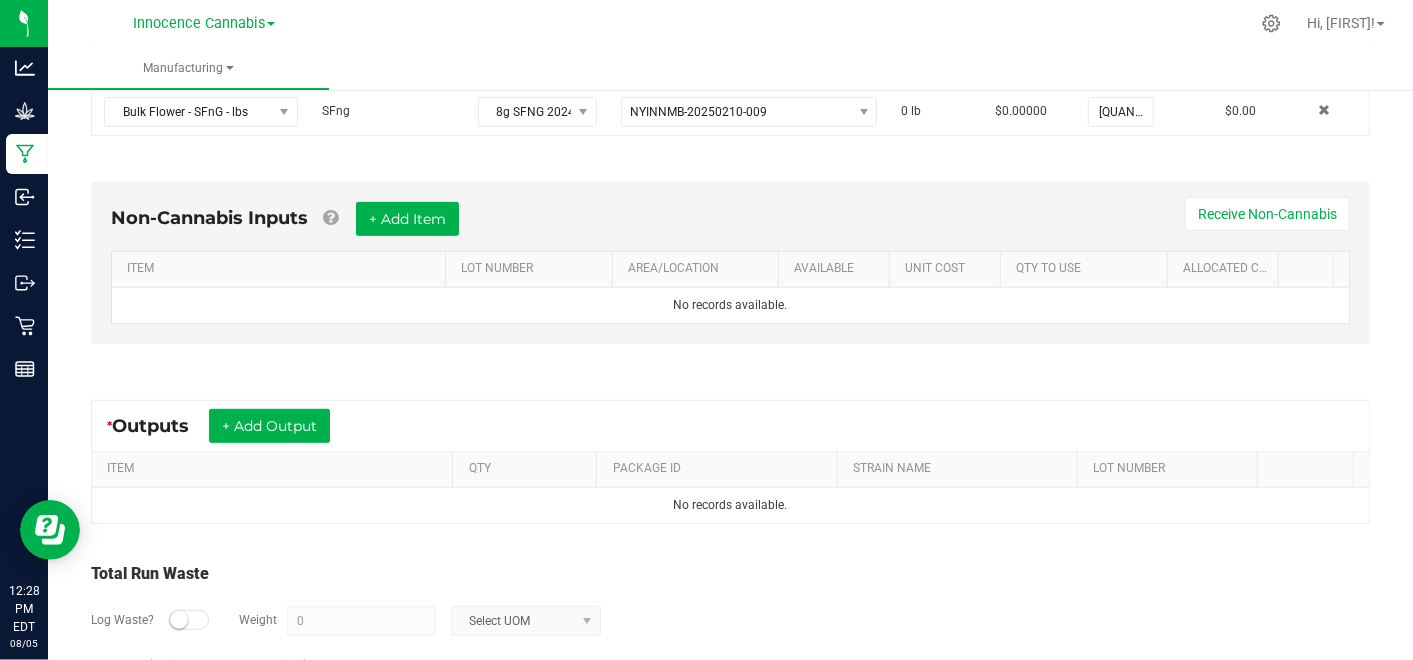 scroll, scrollTop: 500, scrollLeft: 0, axis: vertical 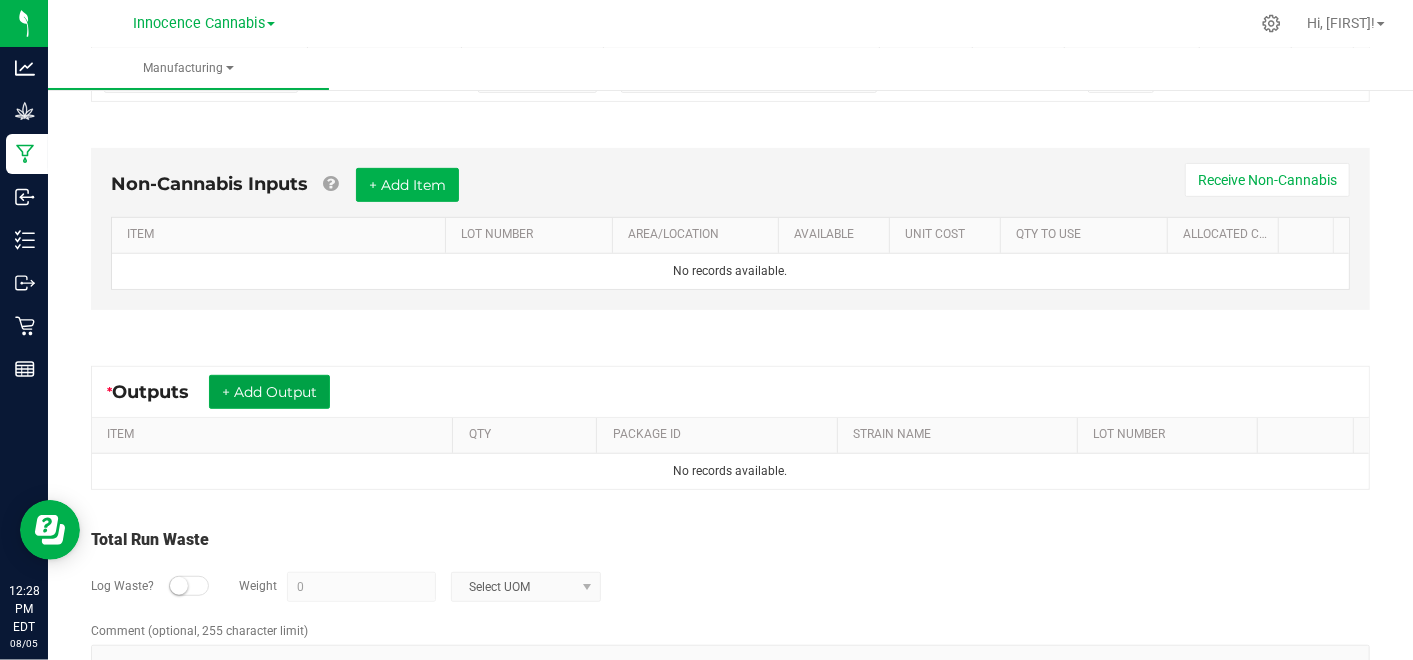 click on "+ Add Output" at bounding box center (269, 392) 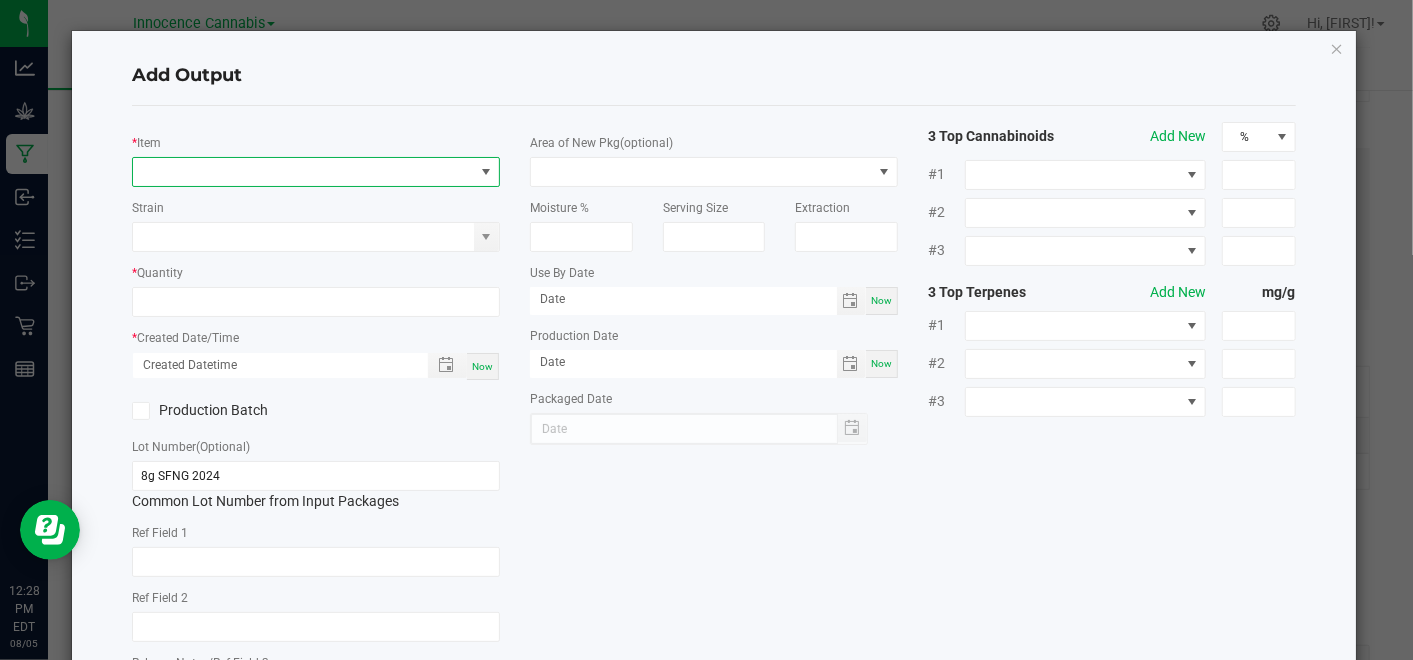 click at bounding box center (303, 172) 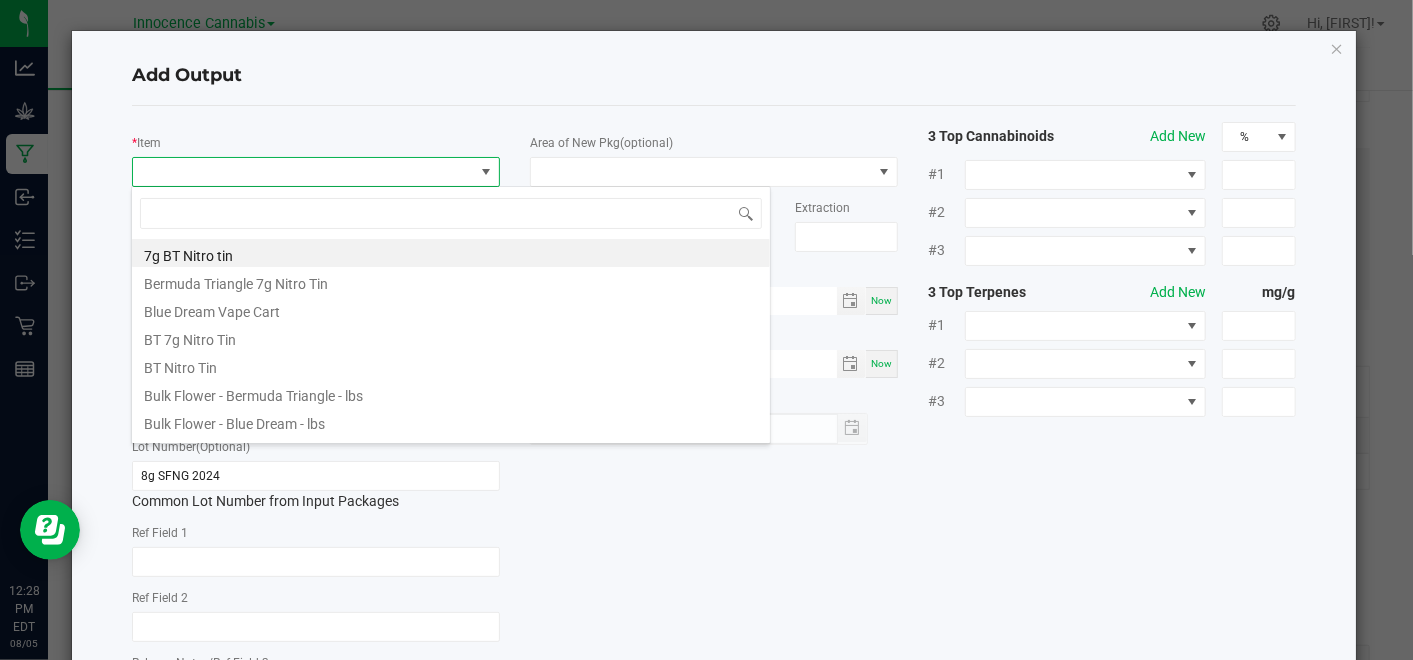 scroll, scrollTop: 99970, scrollLeft: 99637, axis: both 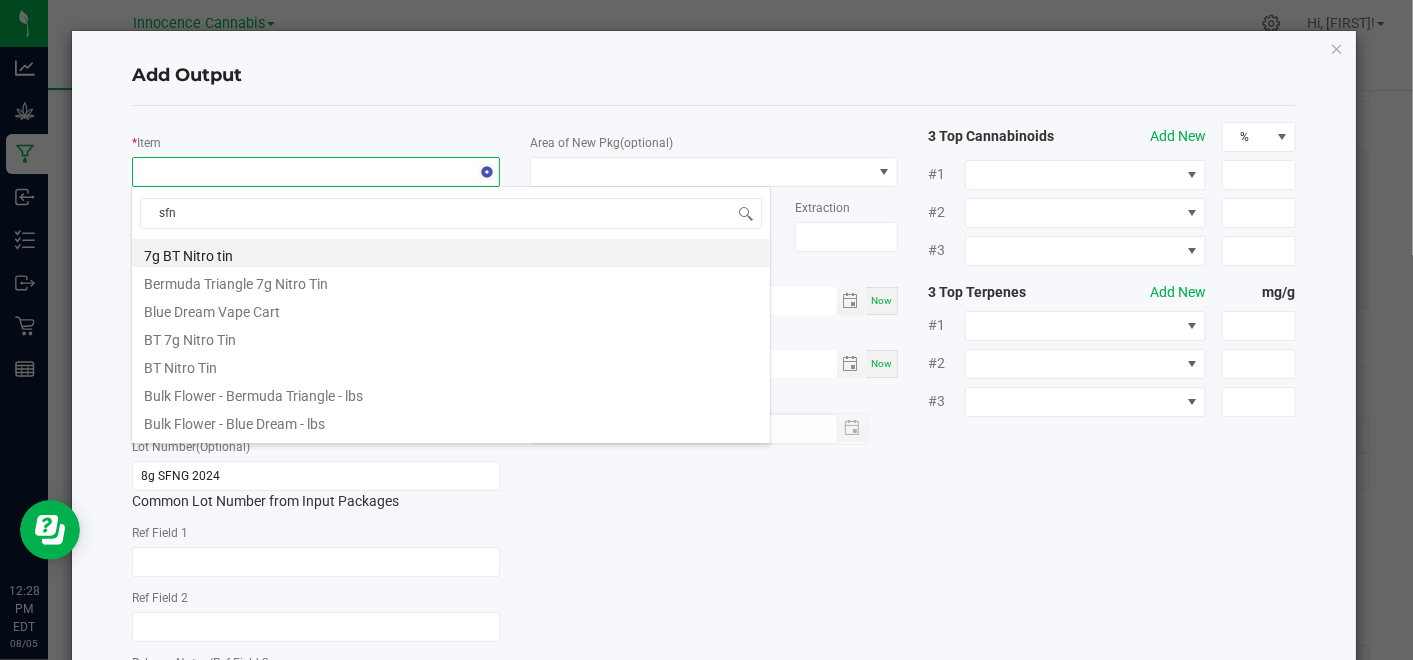 type on "sfng" 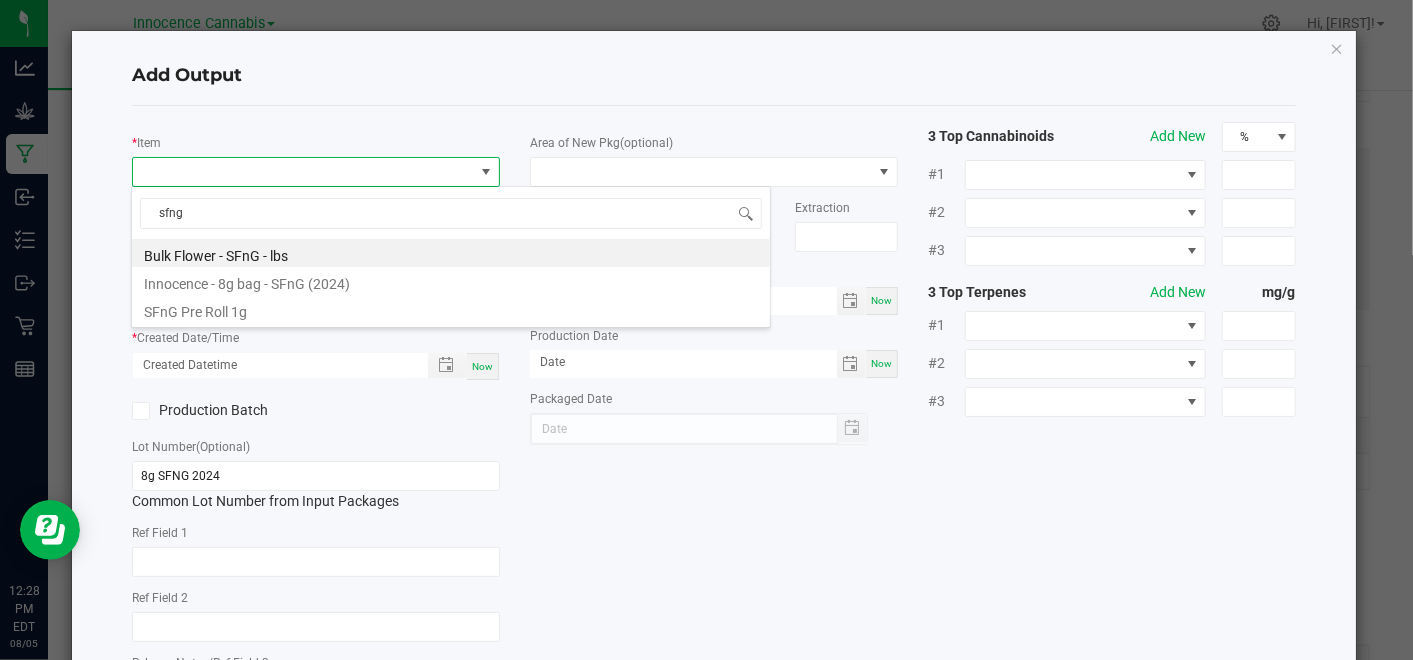click on "Innocence - 8g bag - SFnG (2024)" at bounding box center [451, 281] 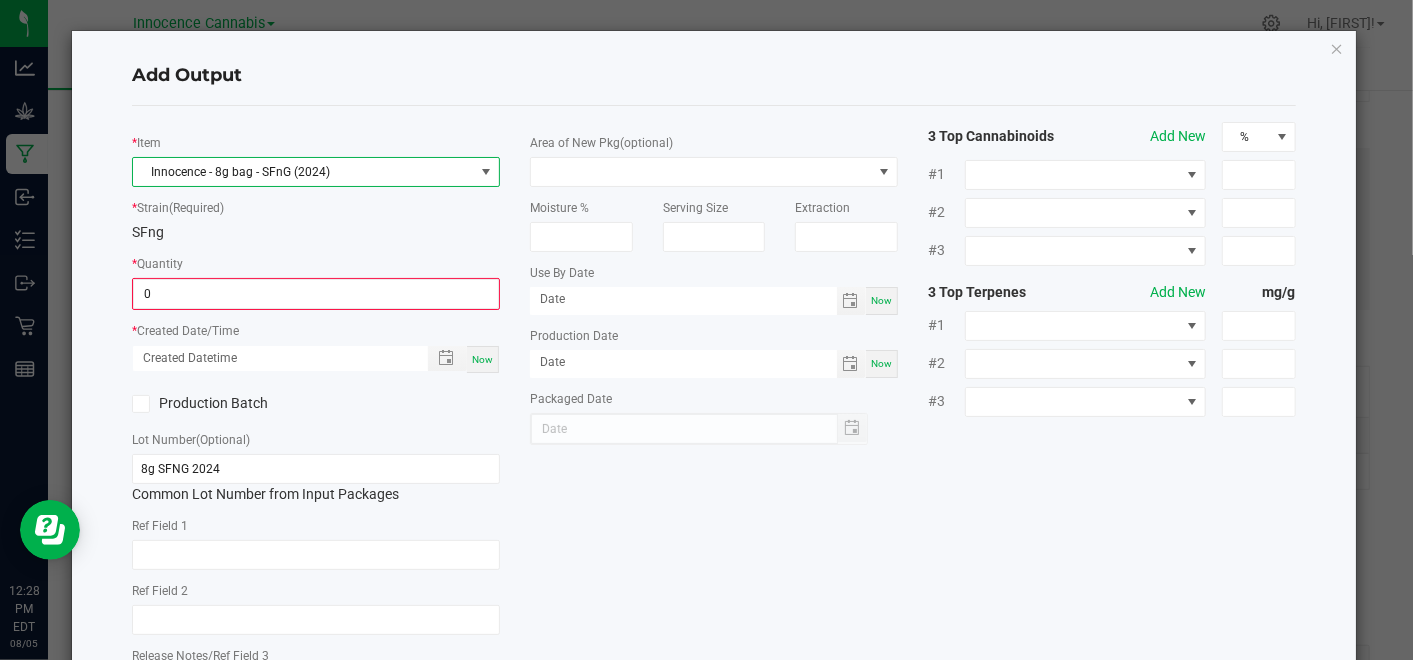 click on "0" at bounding box center [316, 294] 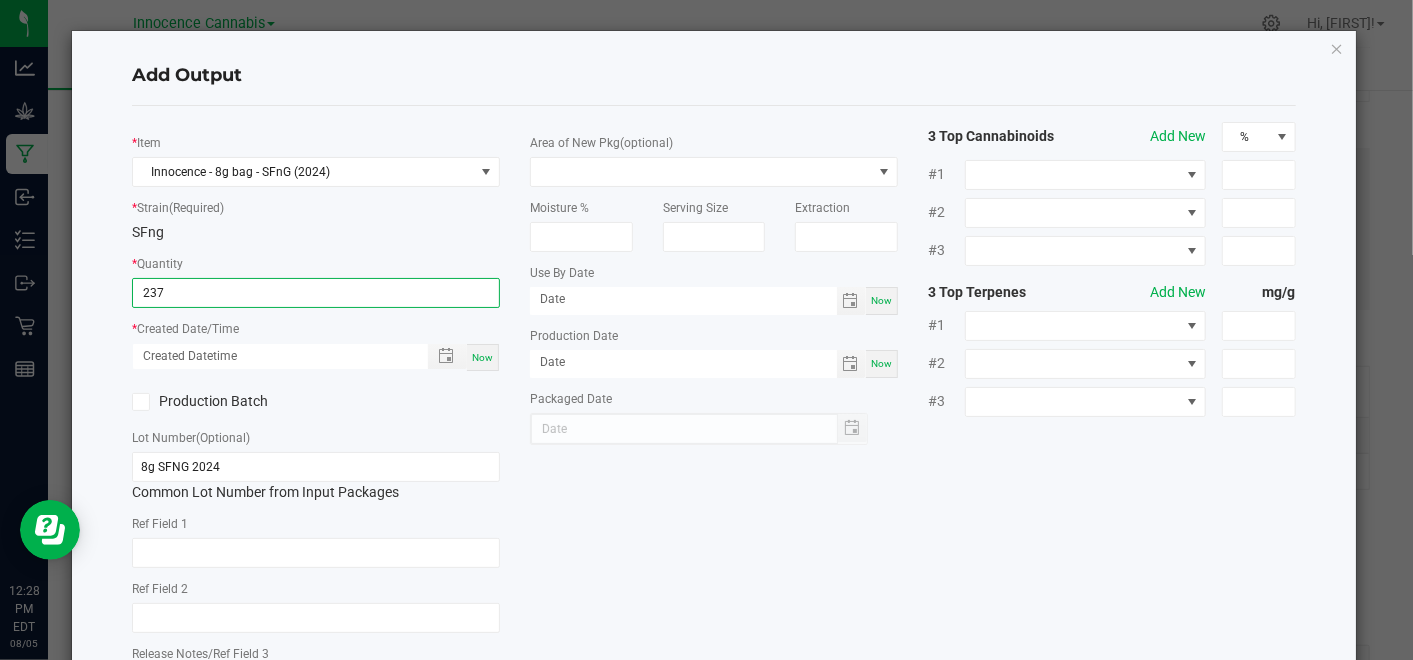 type on "237 ea" 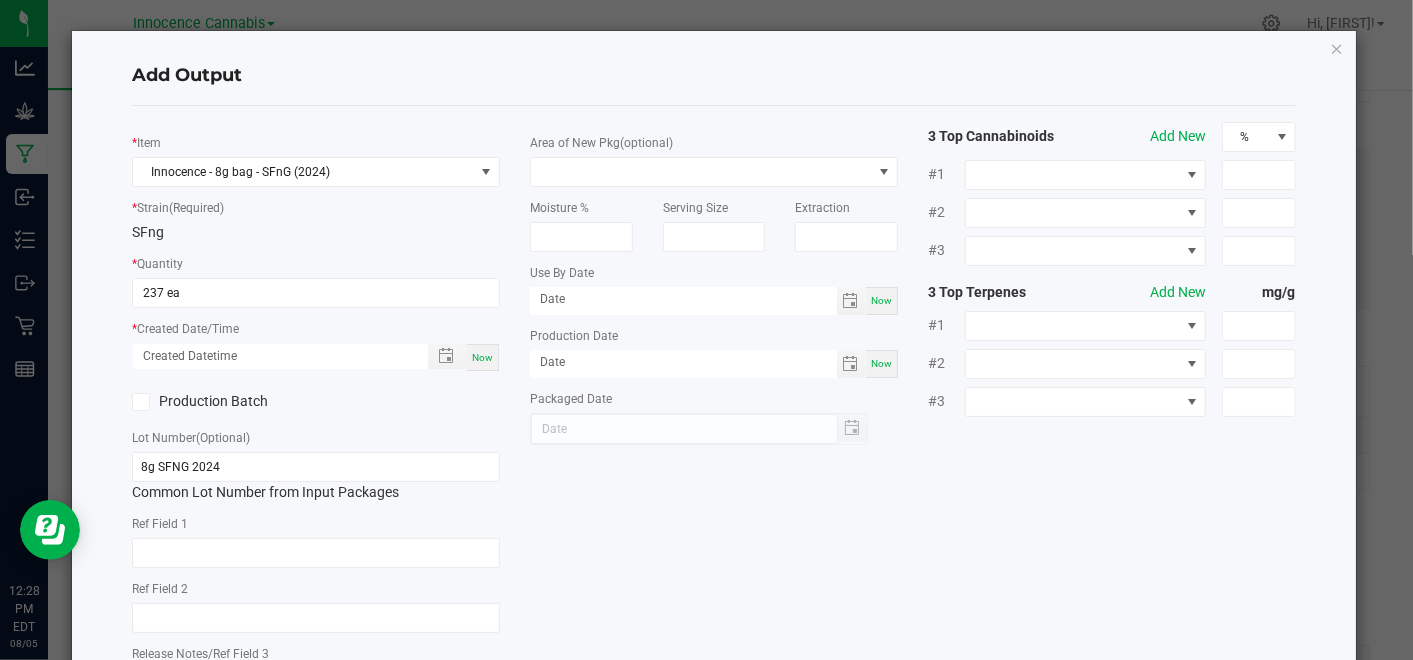 click on "Now" at bounding box center (483, 357) 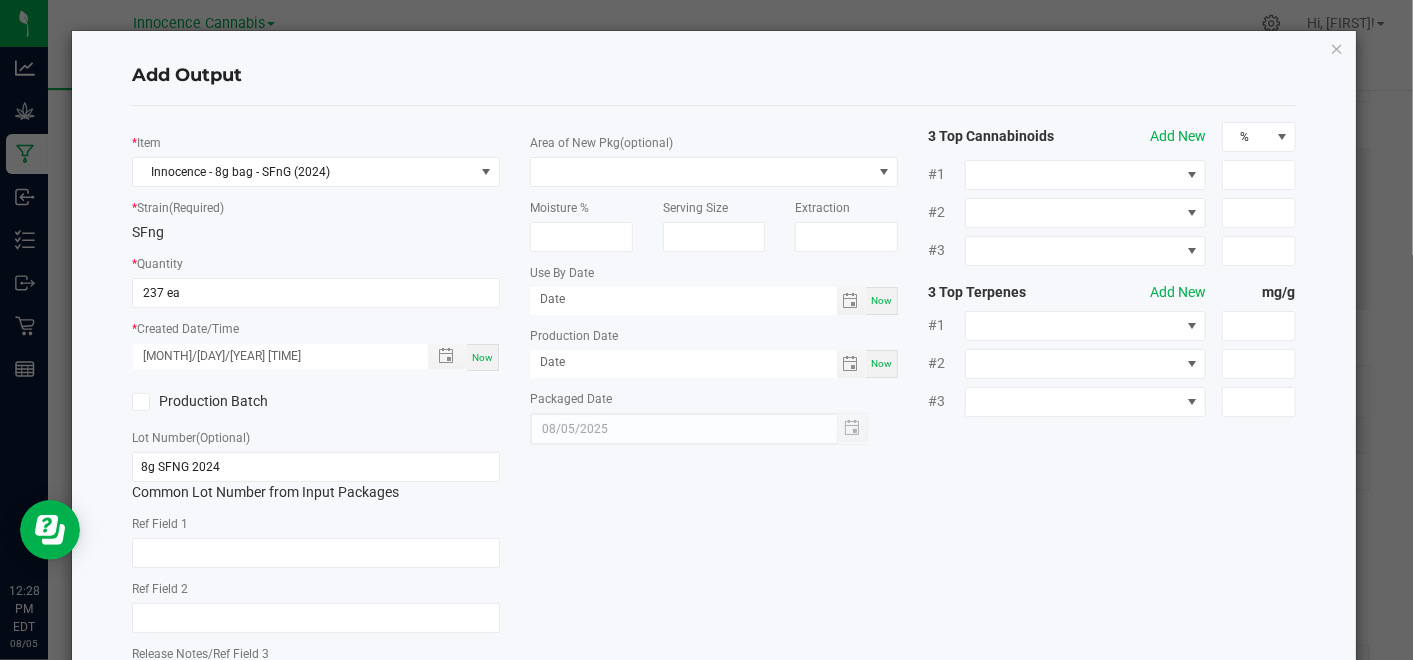 scroll, scrollTop: 167, scrollLeft: 0, axis: vertical 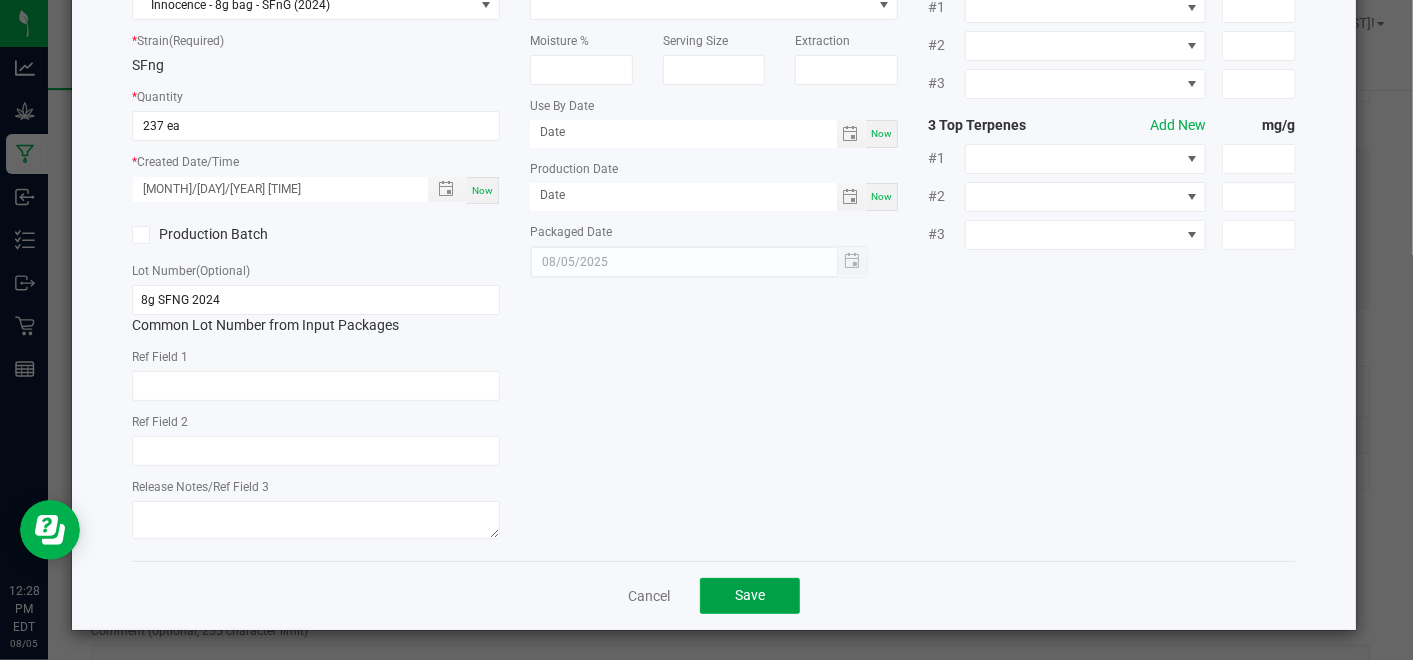 click on "Save" 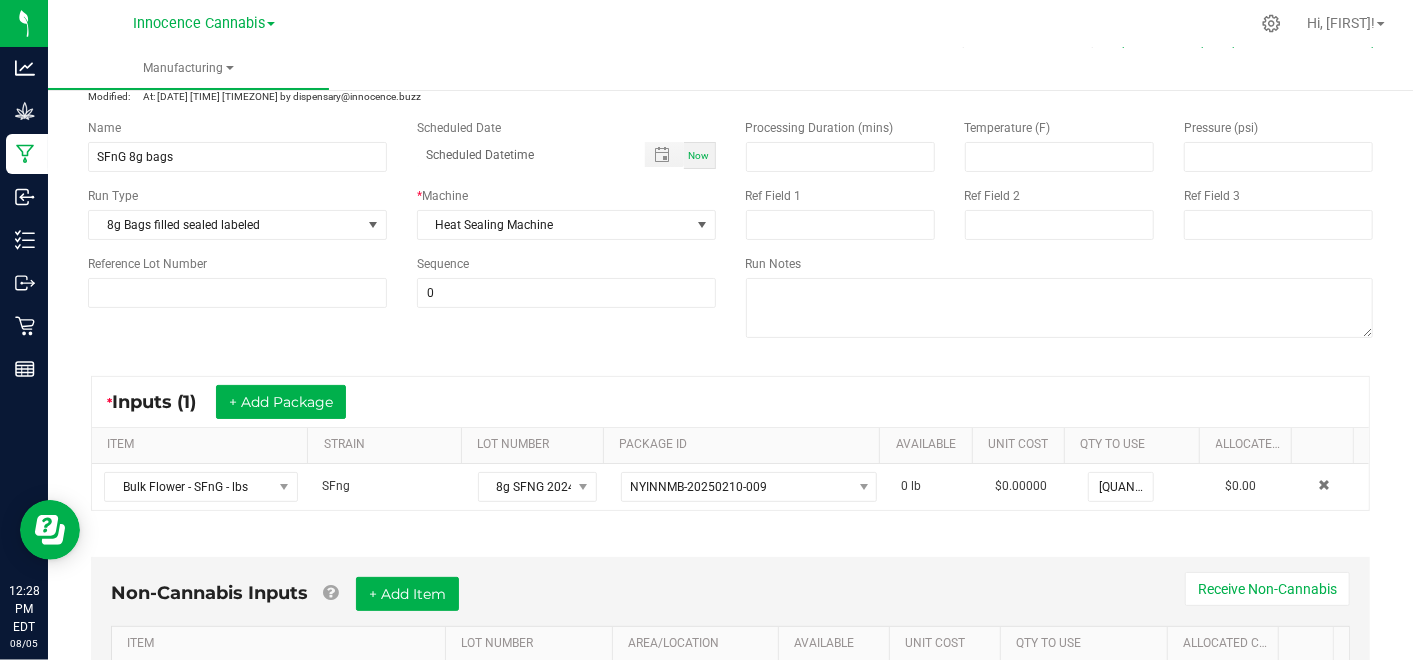 scroll, scrollTop: 0, scrollLeft: 0, axis: both 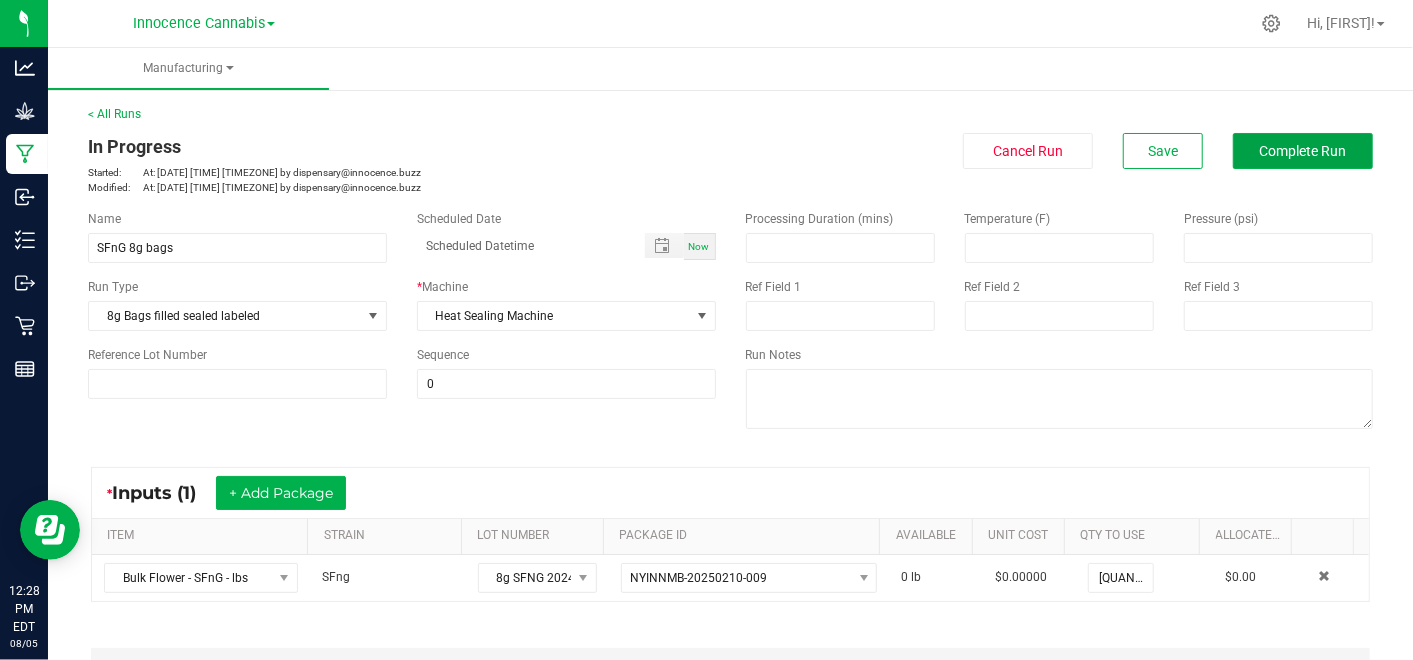 click on "Complete Run" at bounding box center (1303, 151) 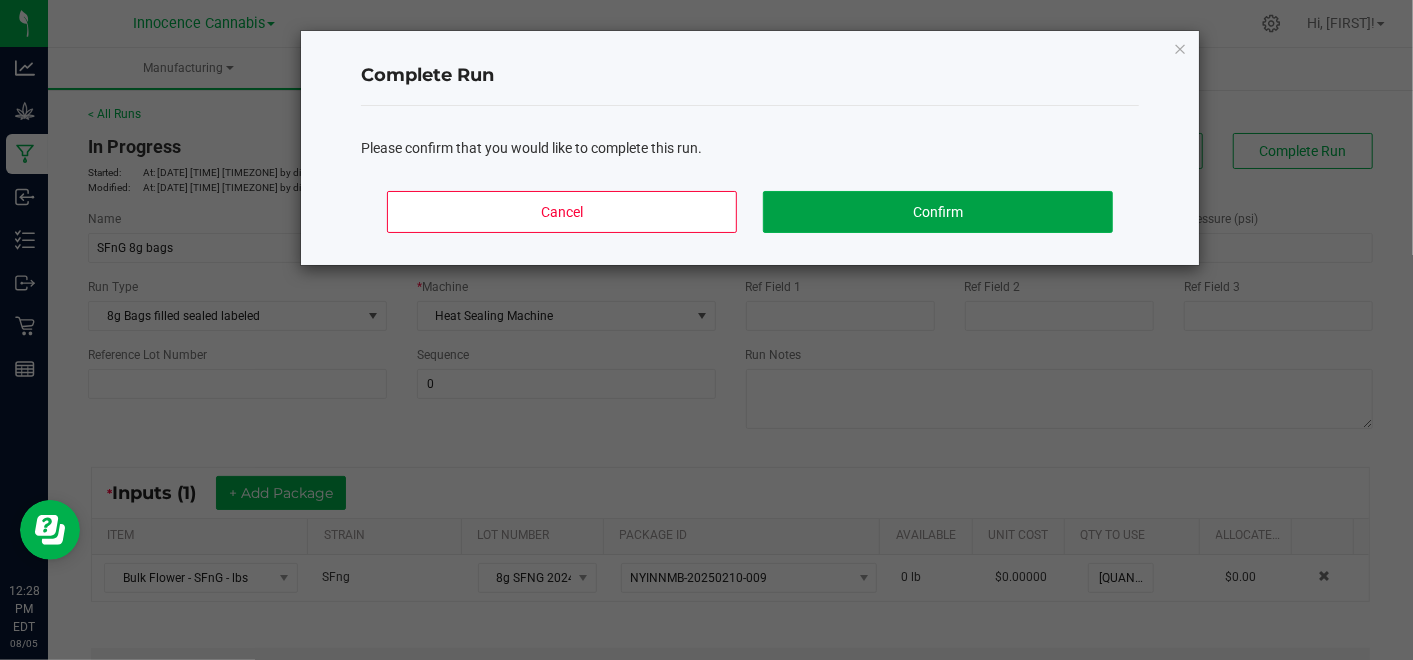 click on "Confirm" 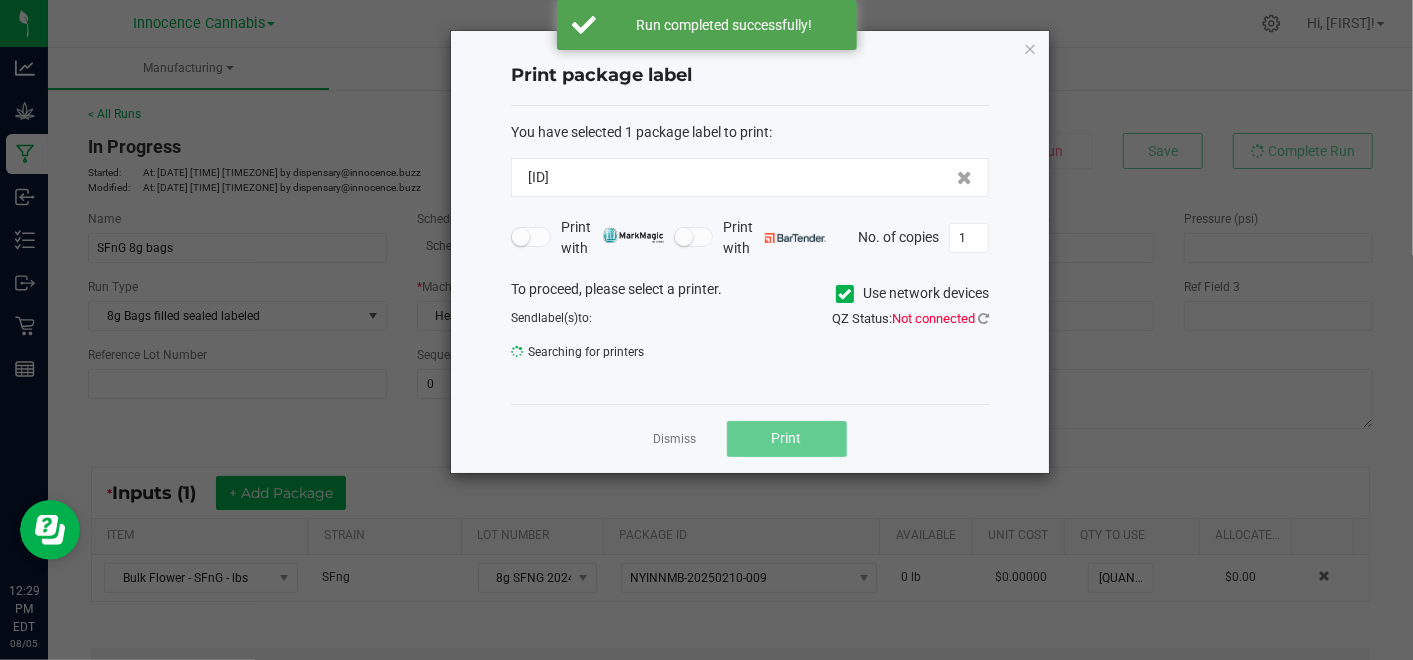 click on "Dismiss" 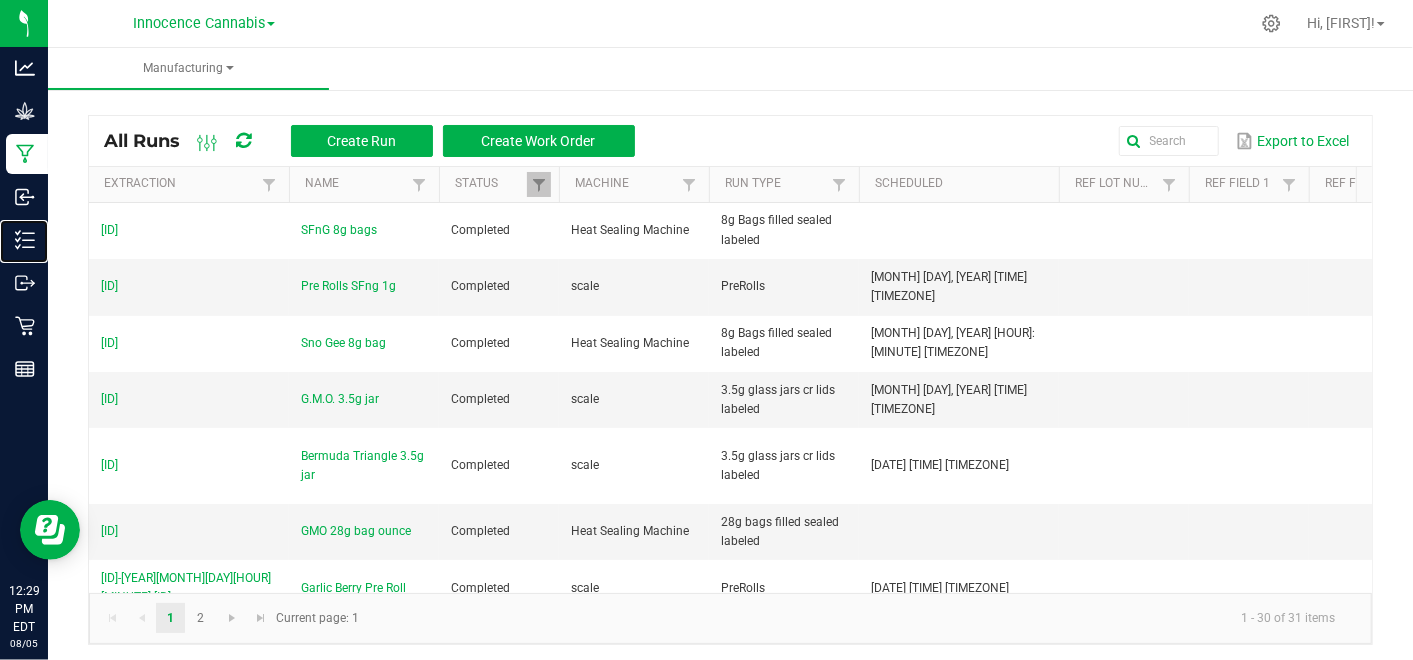 click 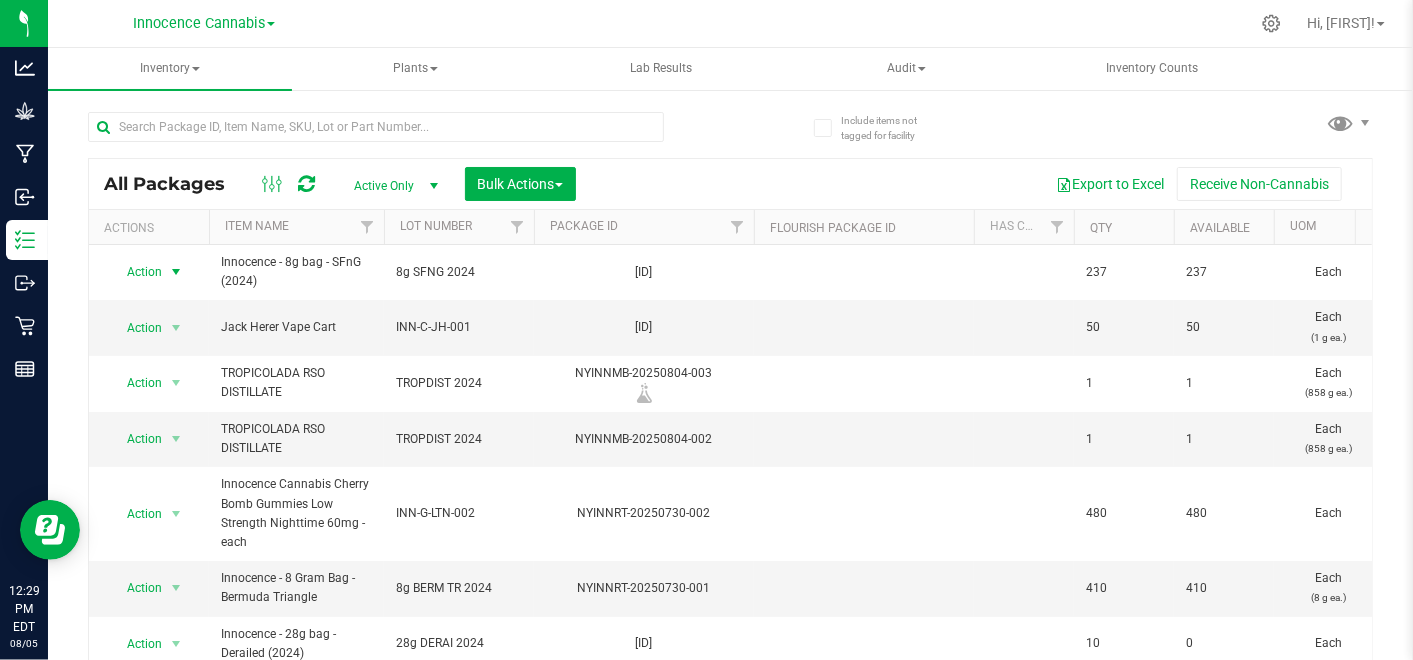 click at bounding box center [176, 272] 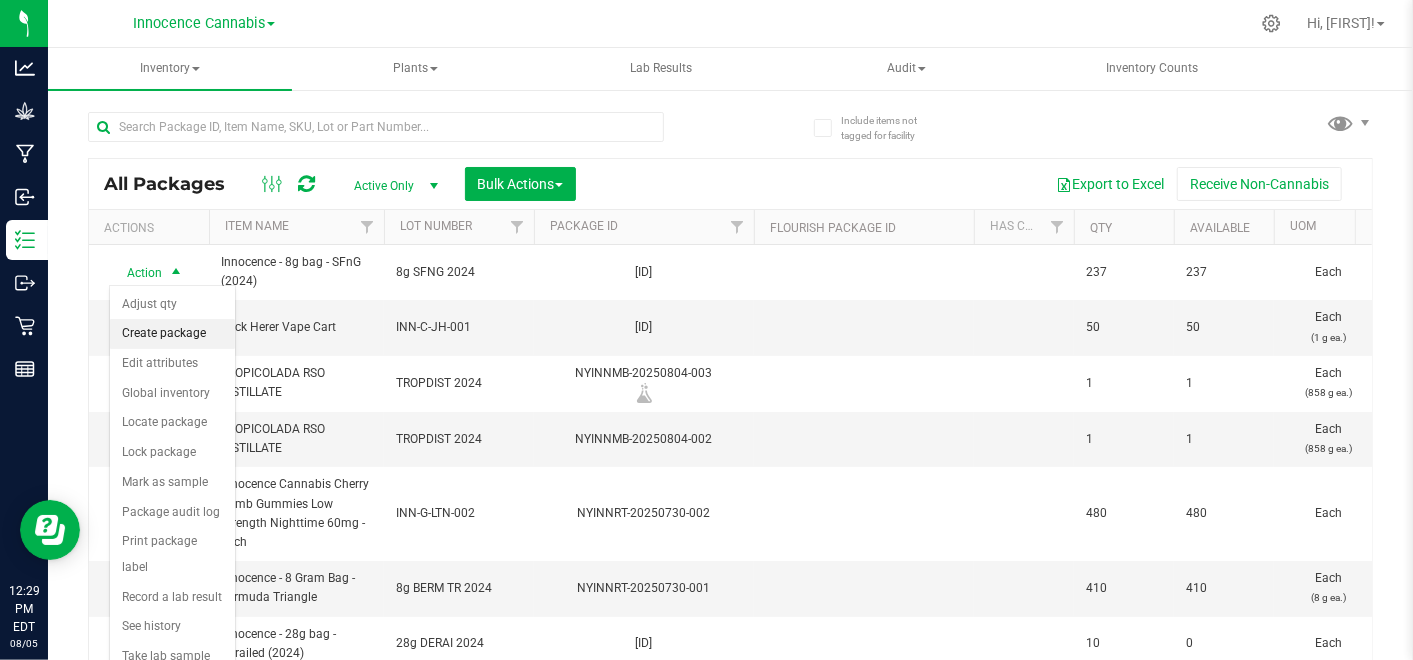 click on "Create package" at bounding box center [172, 334] 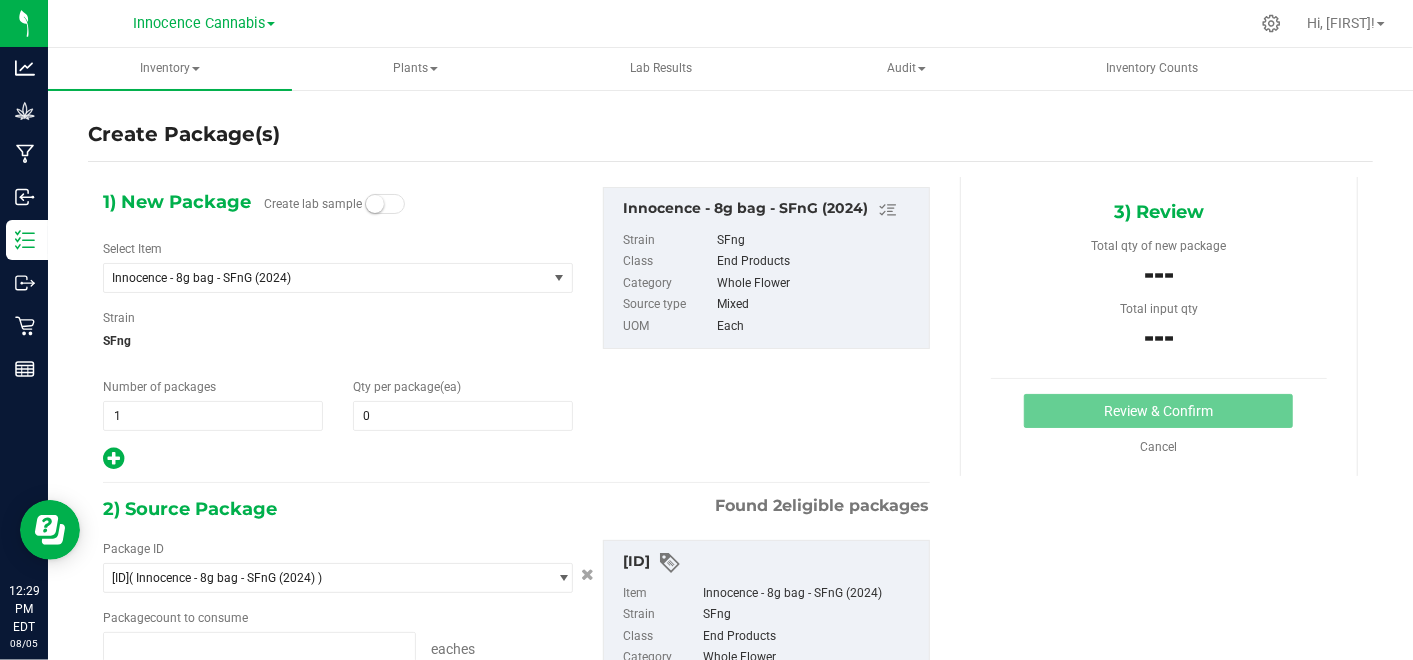 type on "0 ea" 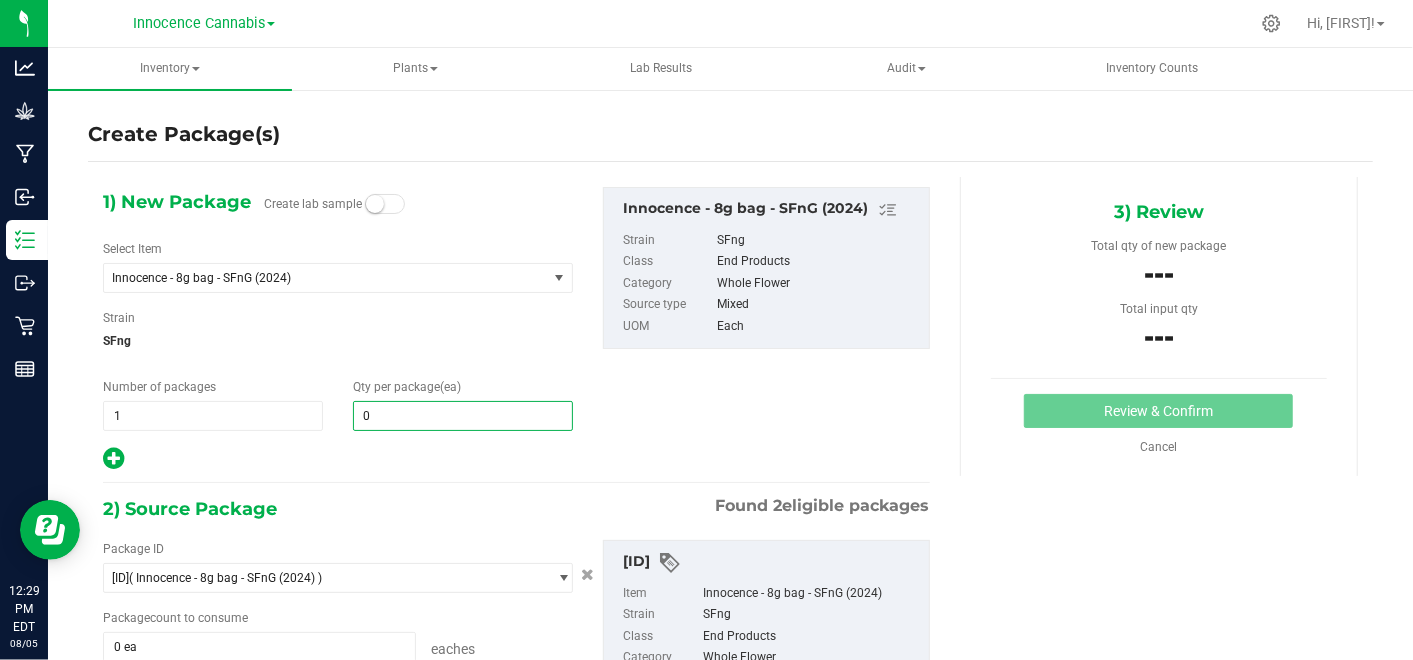 click on "0 0" at bounding box center [463, 416] 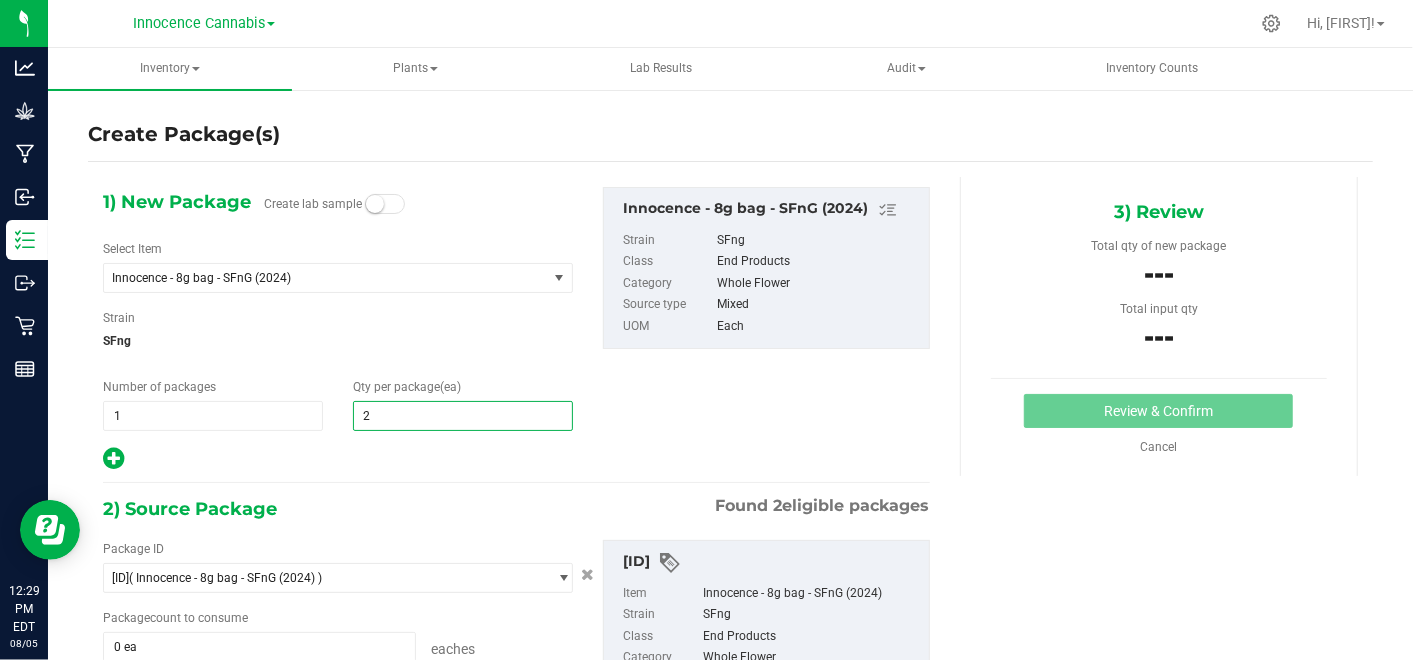 type on "25" 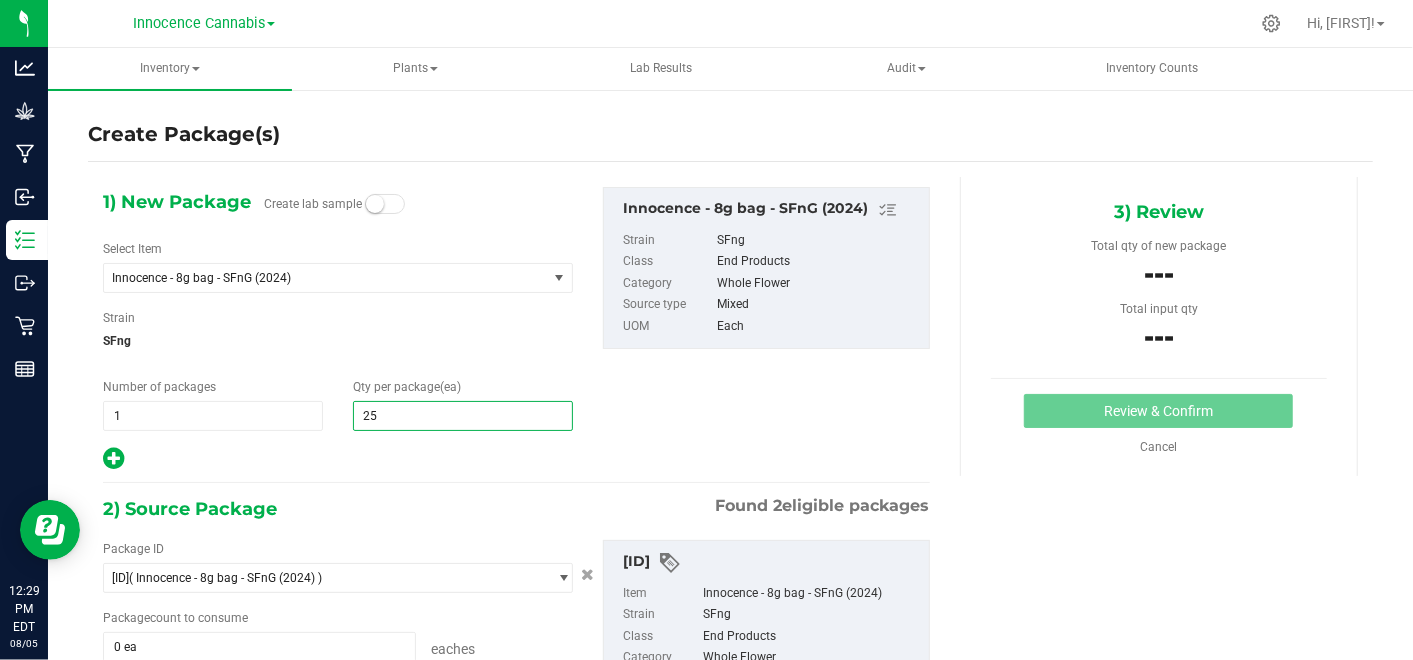type on "25" 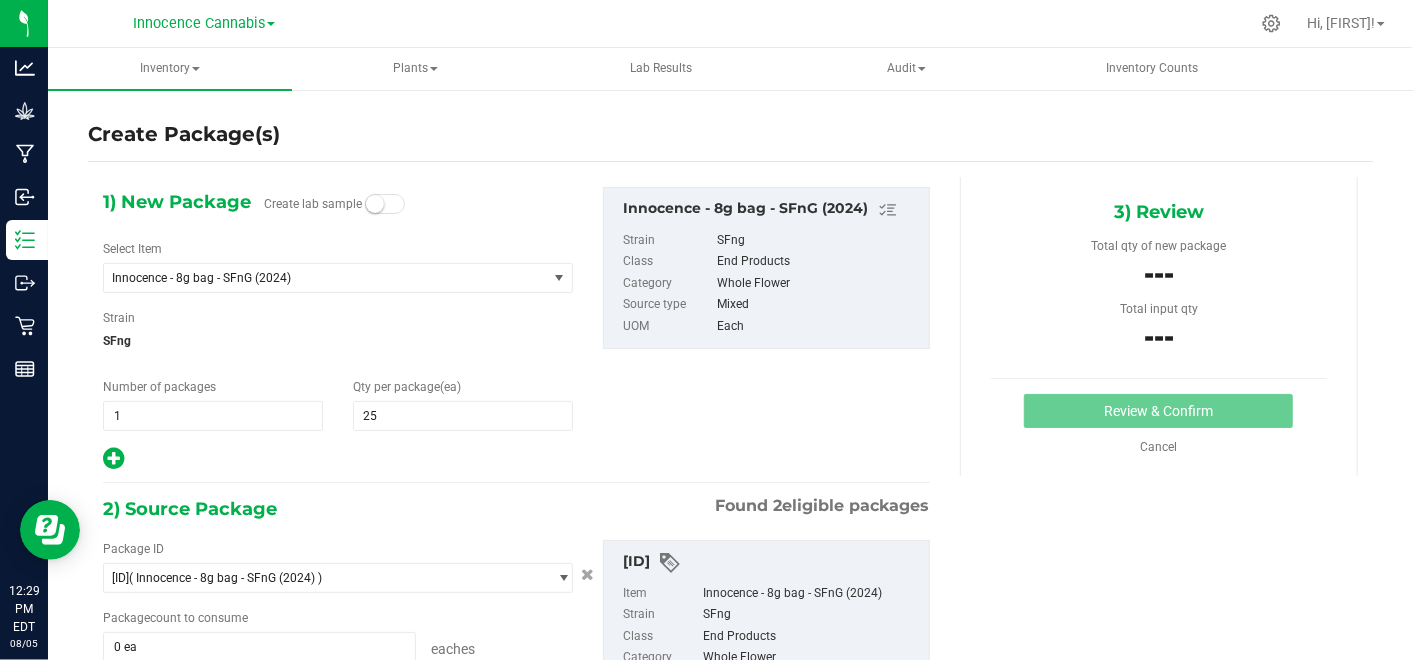 scroll, scrollTop: 161, scrollLeft: 0, axis: vertical 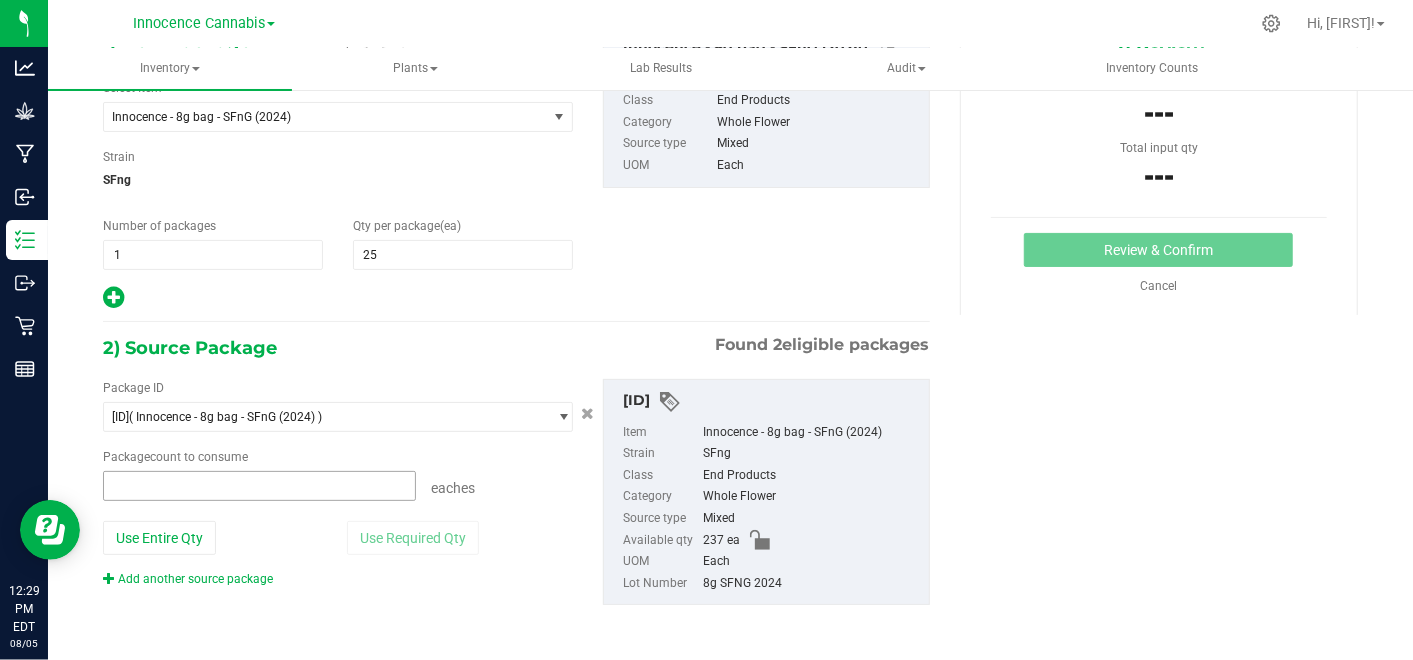 click at bounding box center [259, 486] 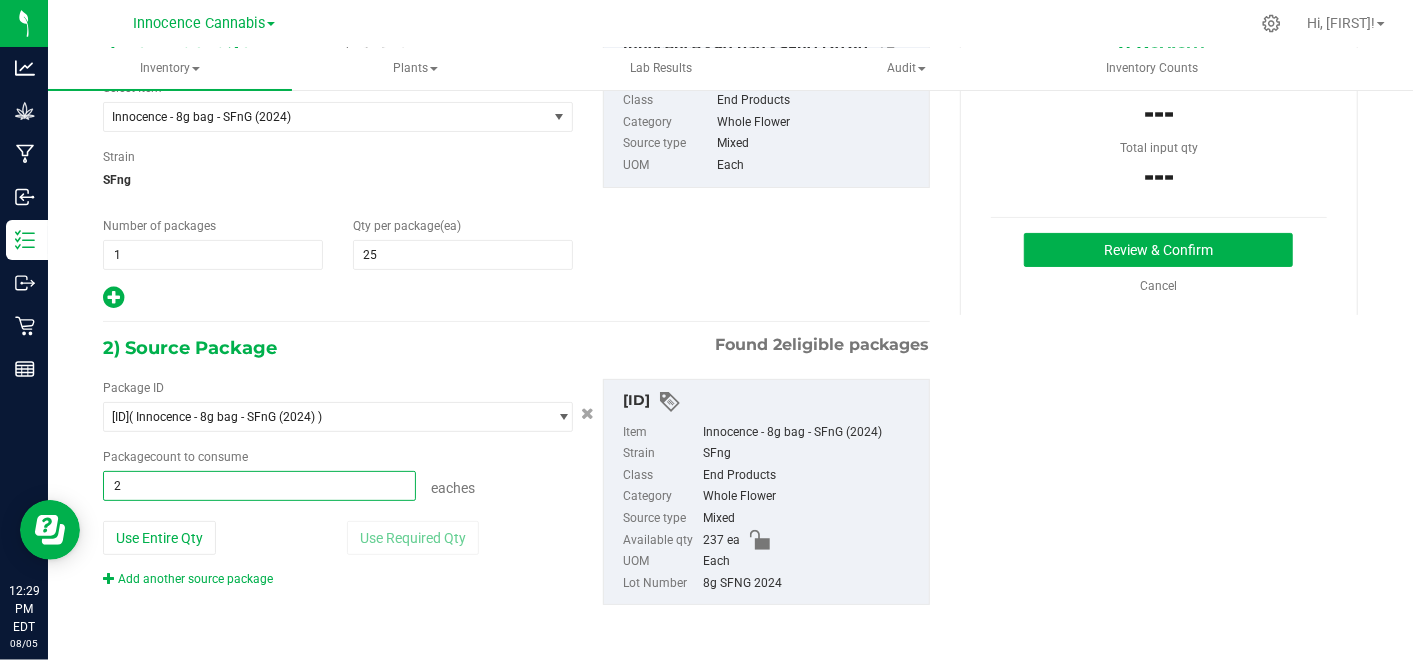 type on "25" 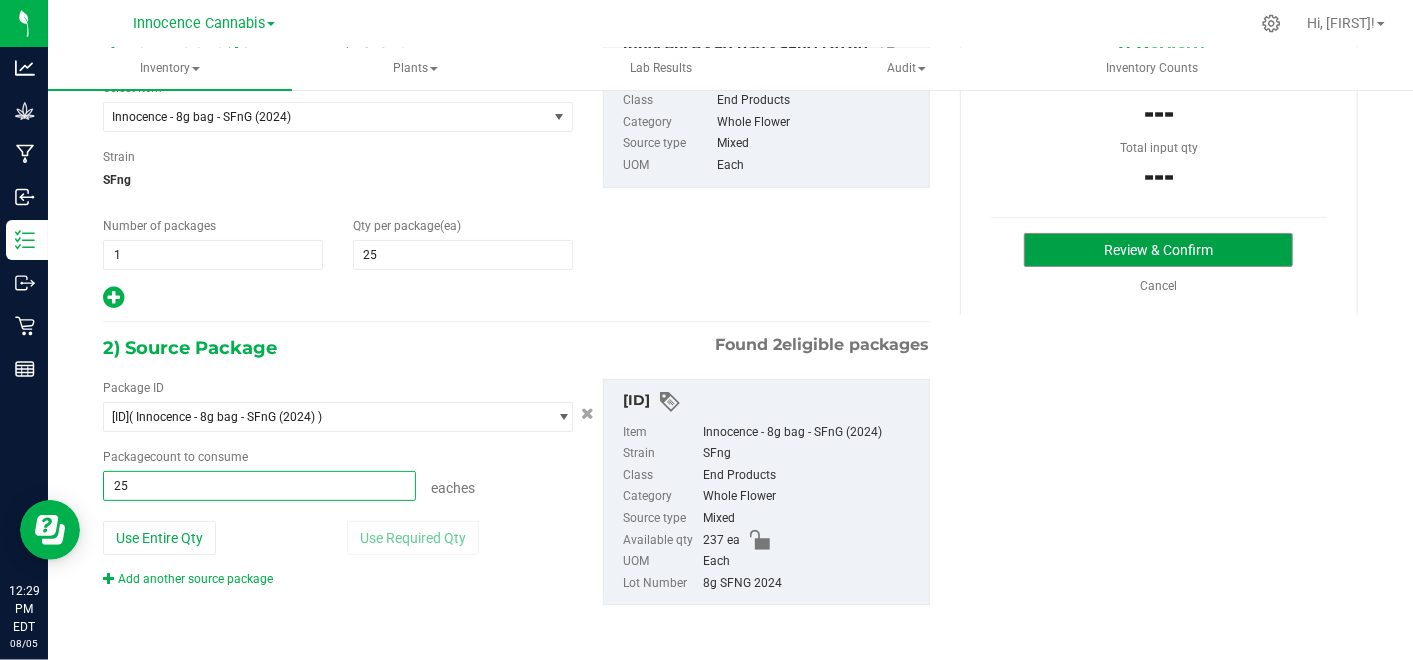 type on "25 ea" 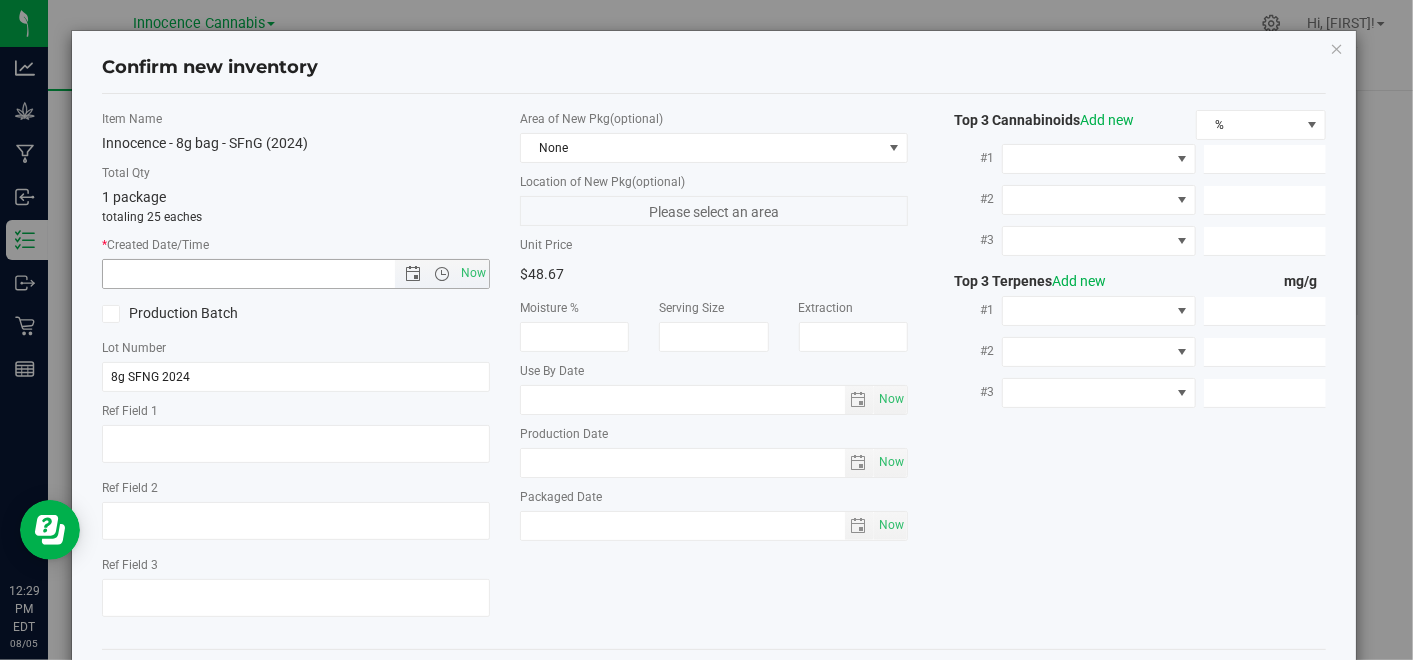 click on "Now" at bounding box center (474, 273) 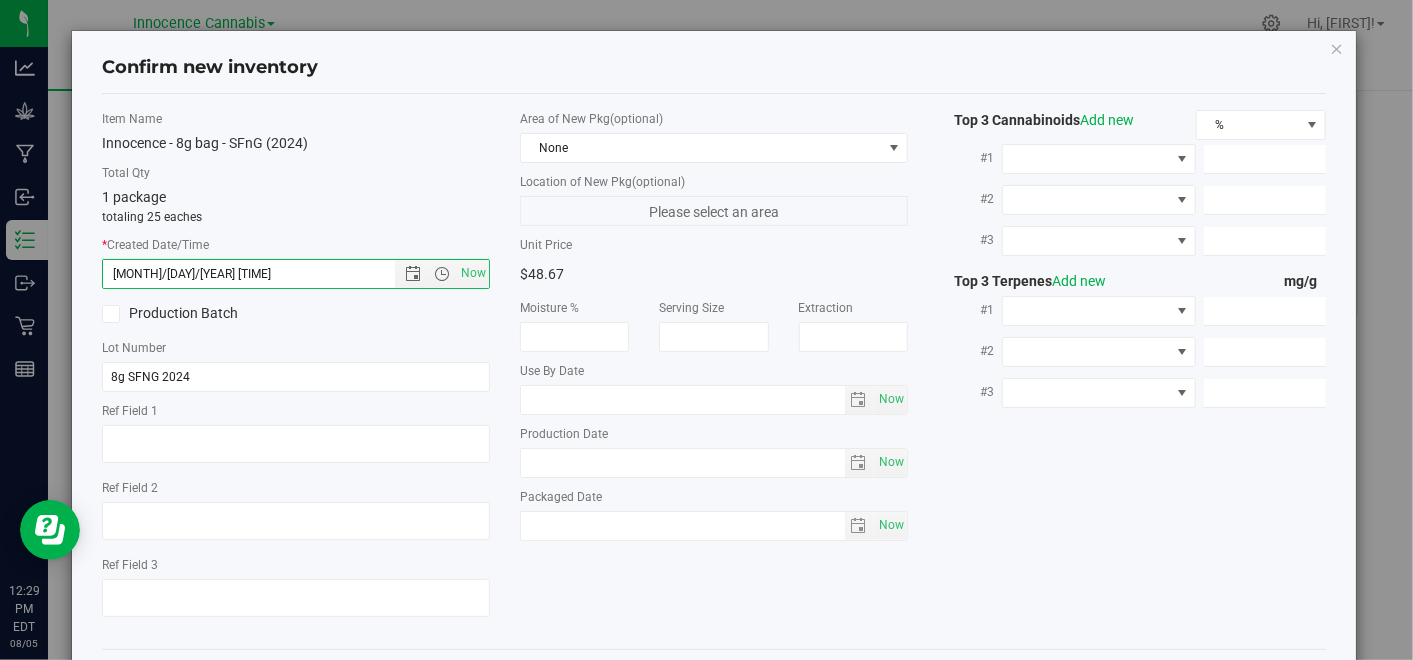 scroll, scrollTop: 85, scrollLeft: 0, axis: vertical 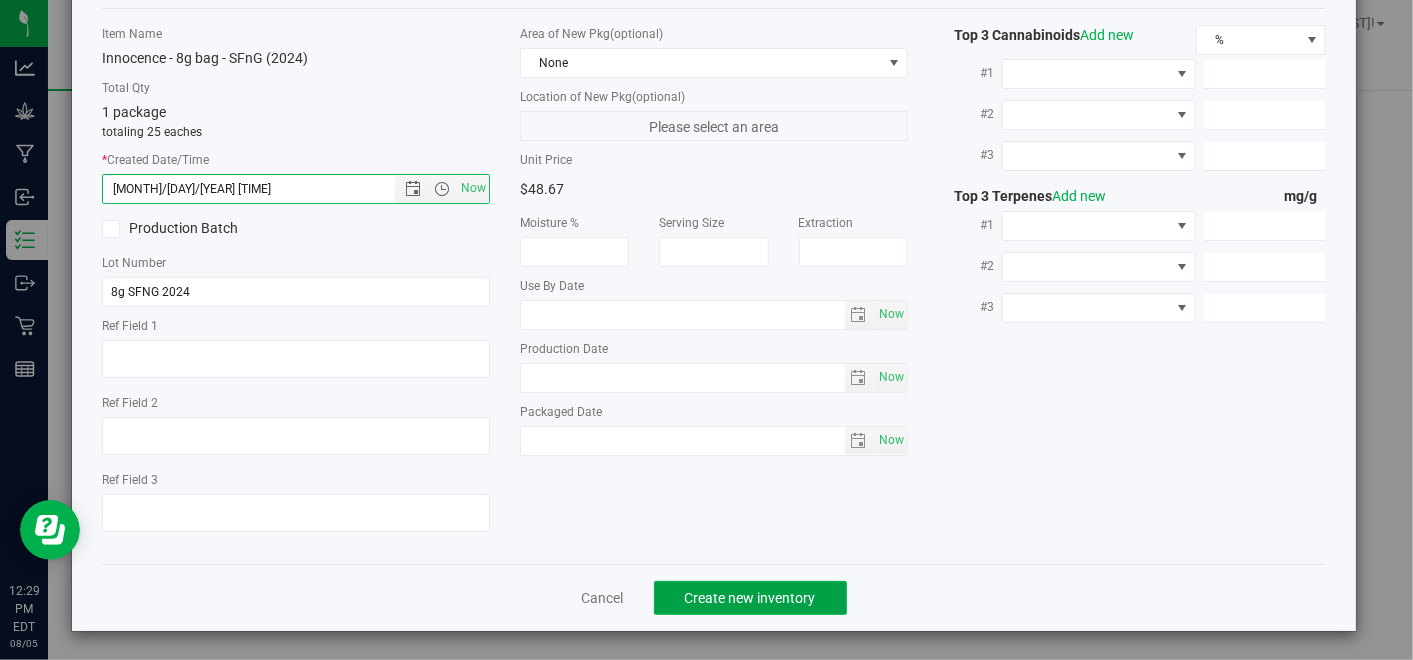 click on "Create new inventory" 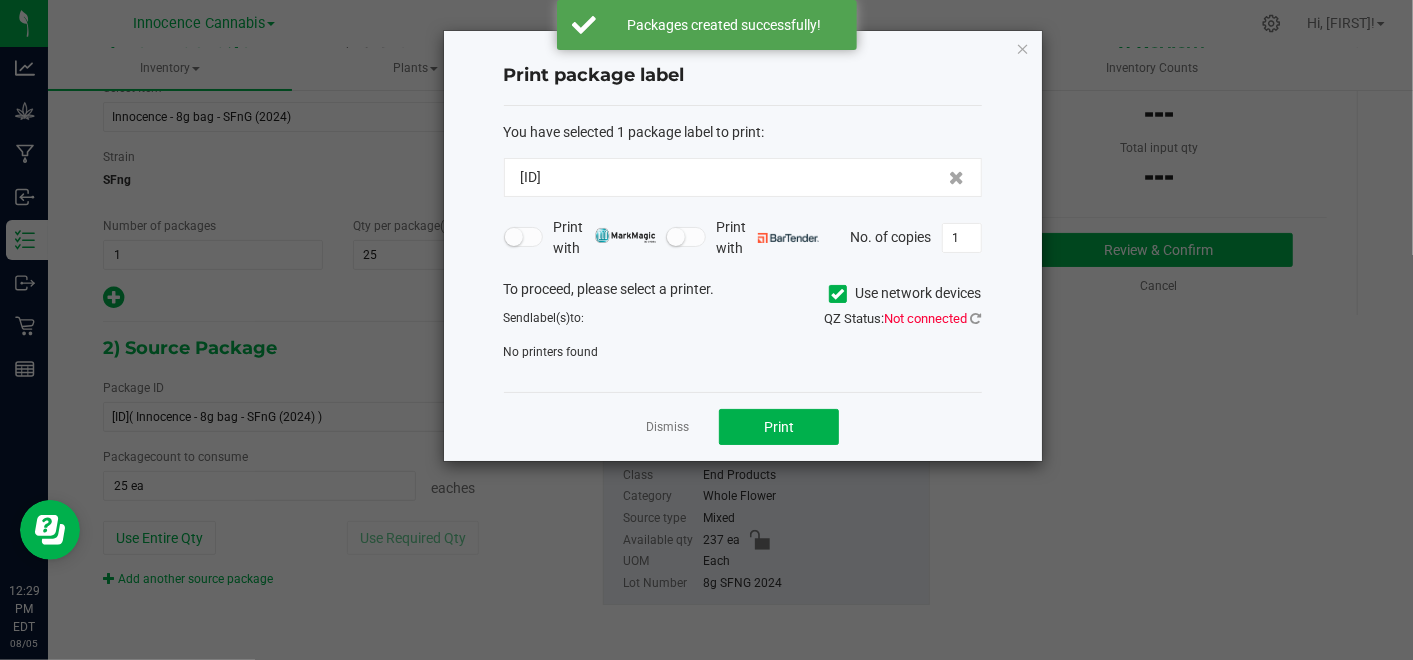 click on "Dismiss" 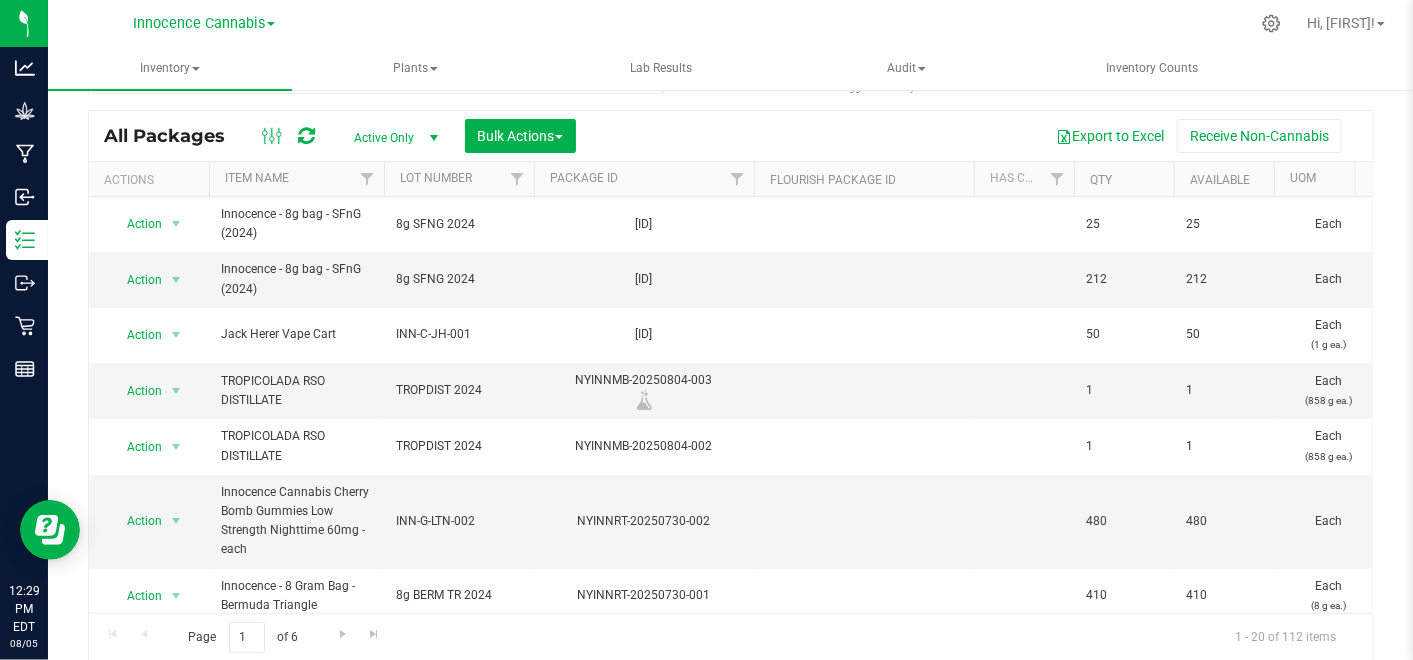 scroll, scrollTop: 0, scrollLeft: 0, axis: both 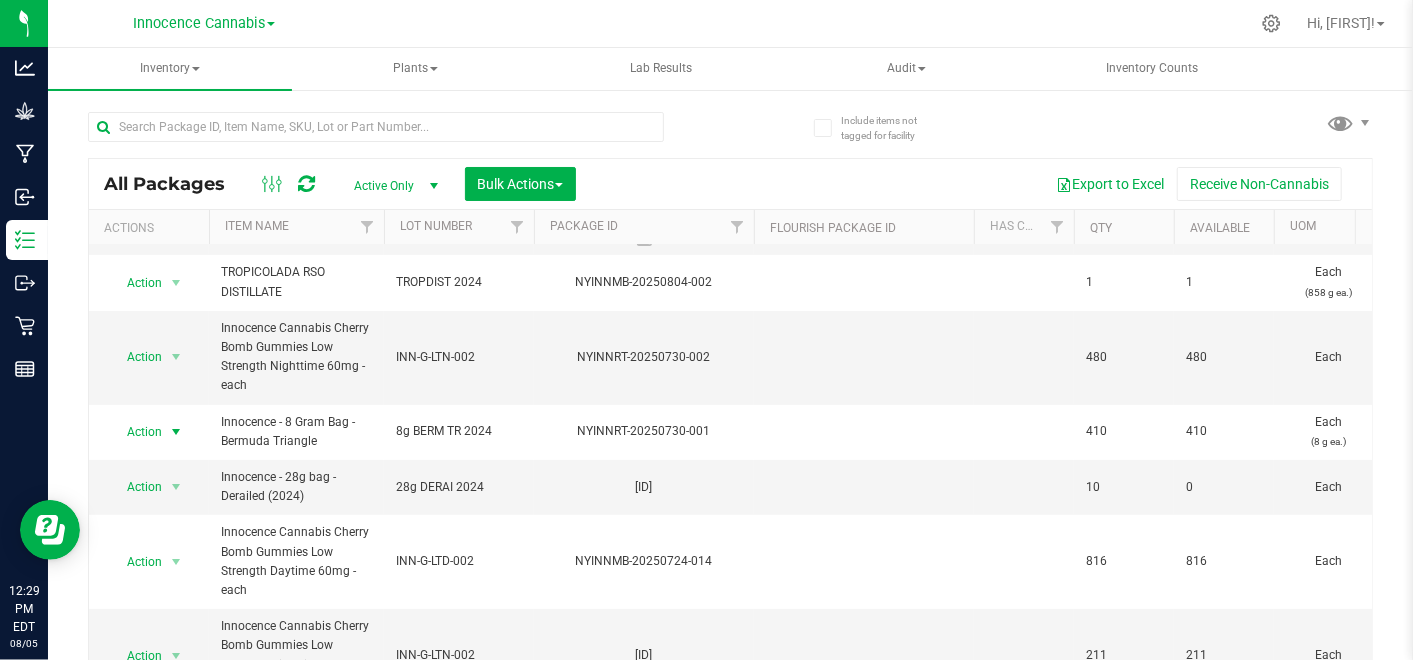 click at bounding box center (176, 432) 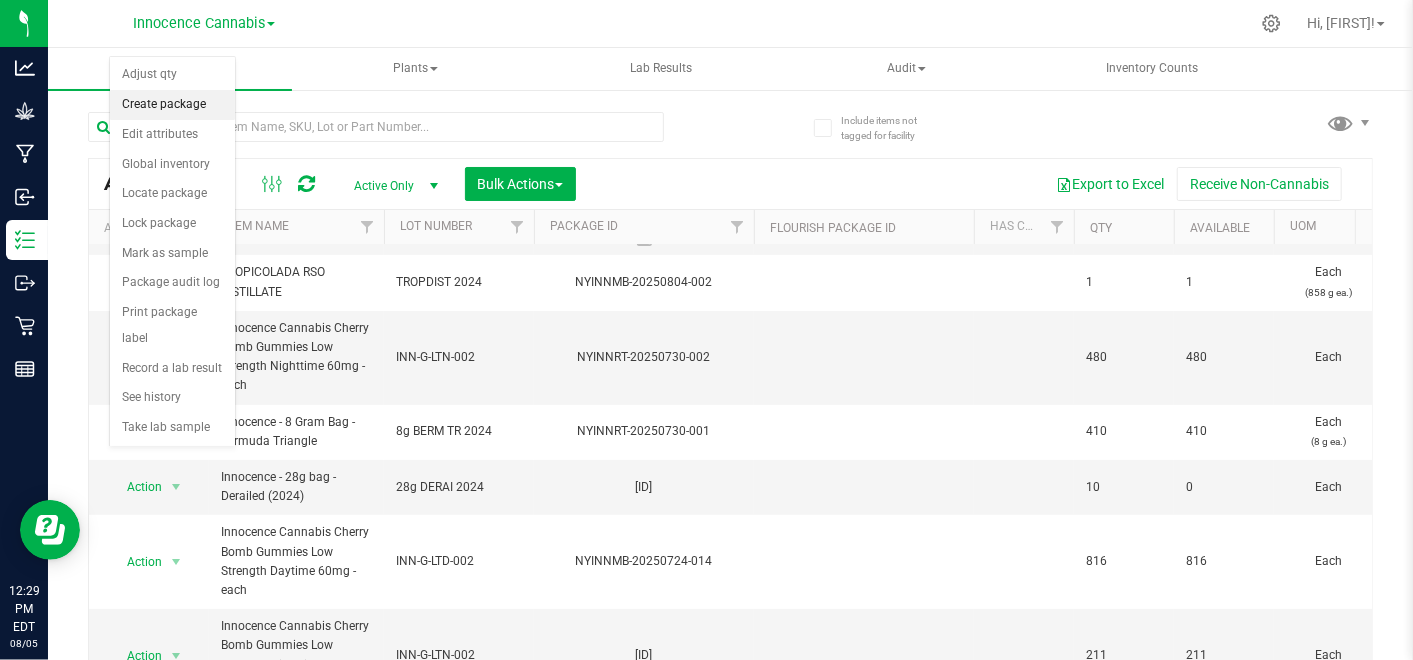 click on "Create package" at bounding box center (172, 105) 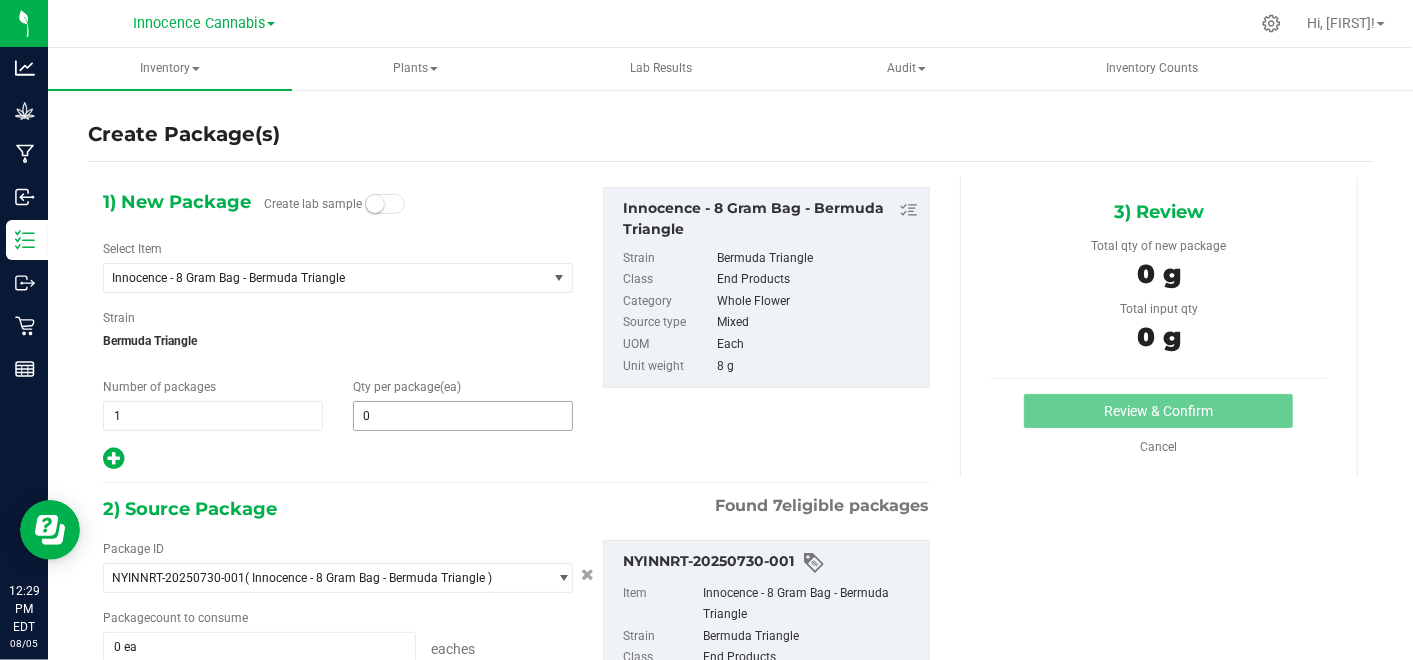 type 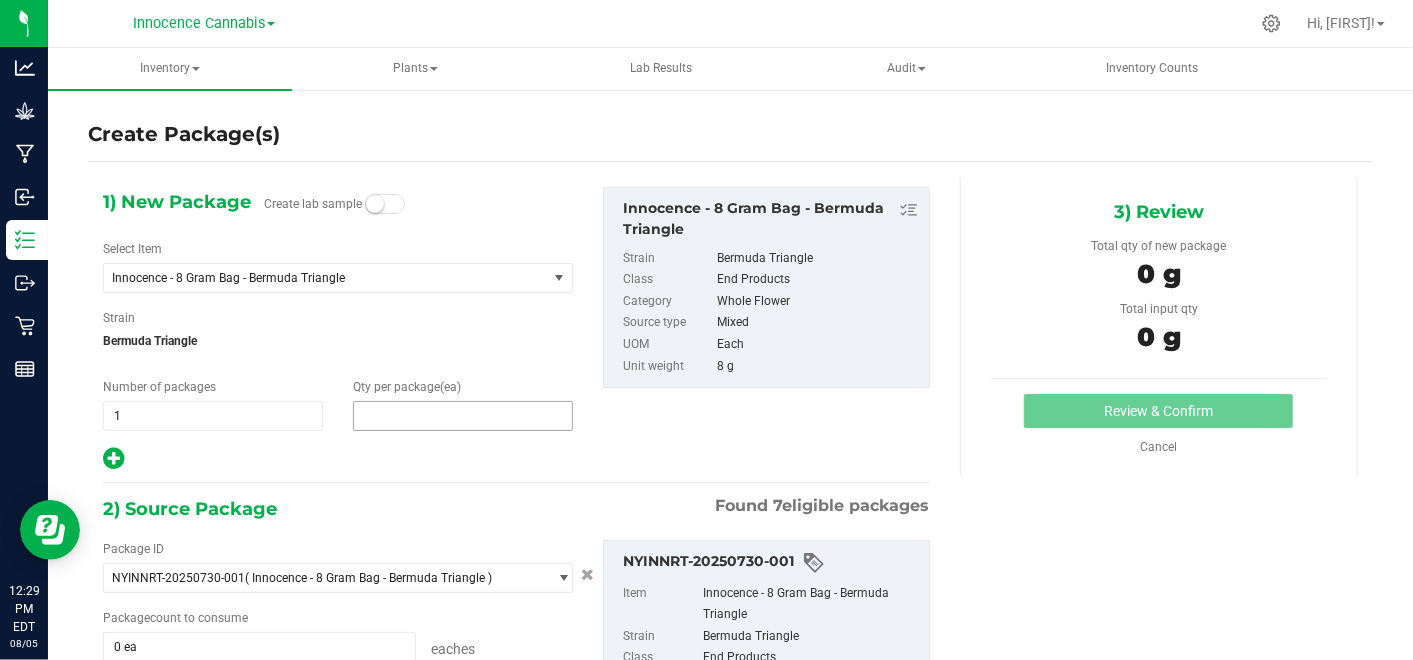 click at bounding box center (463, 416) 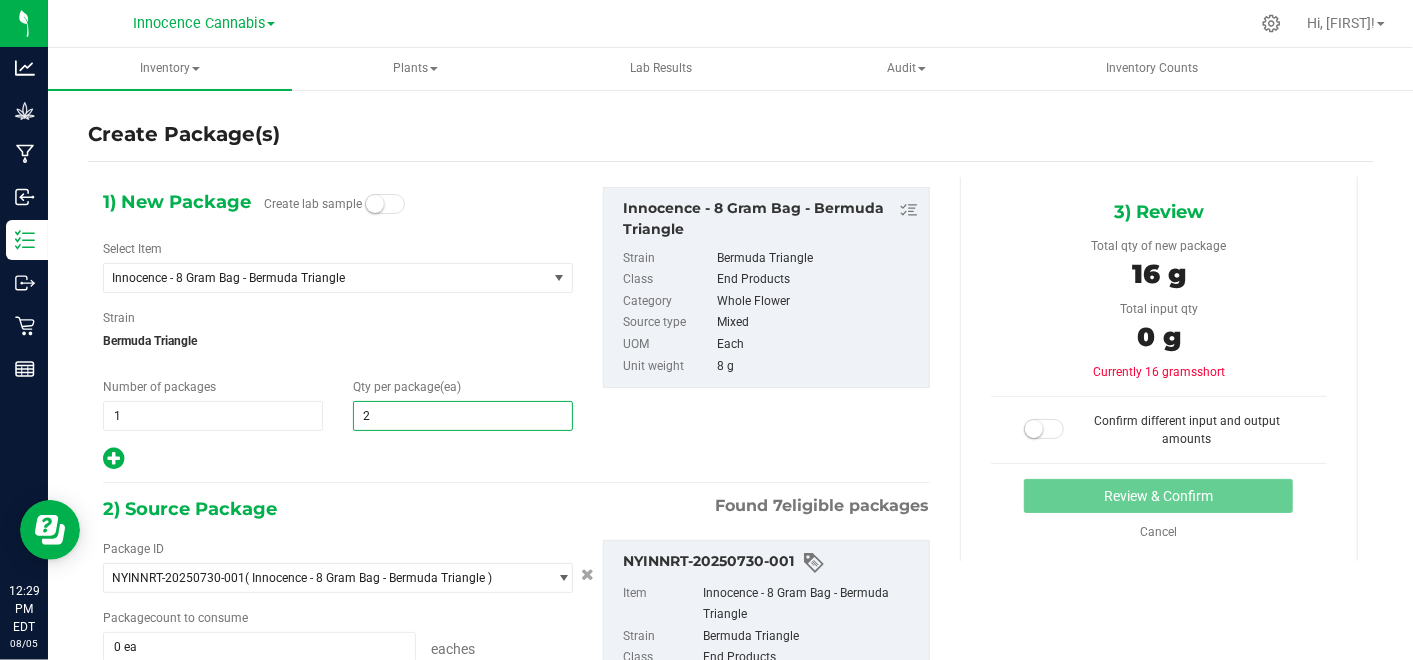 type on "25" 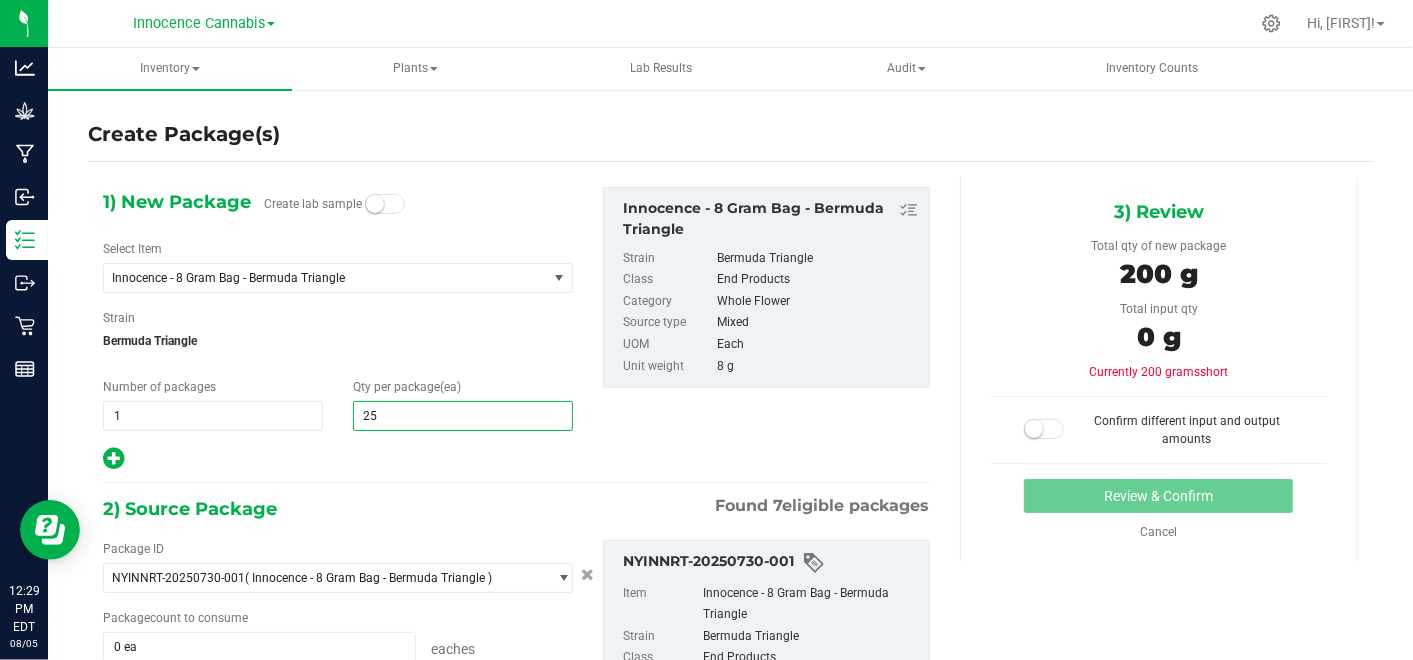 type on "25" 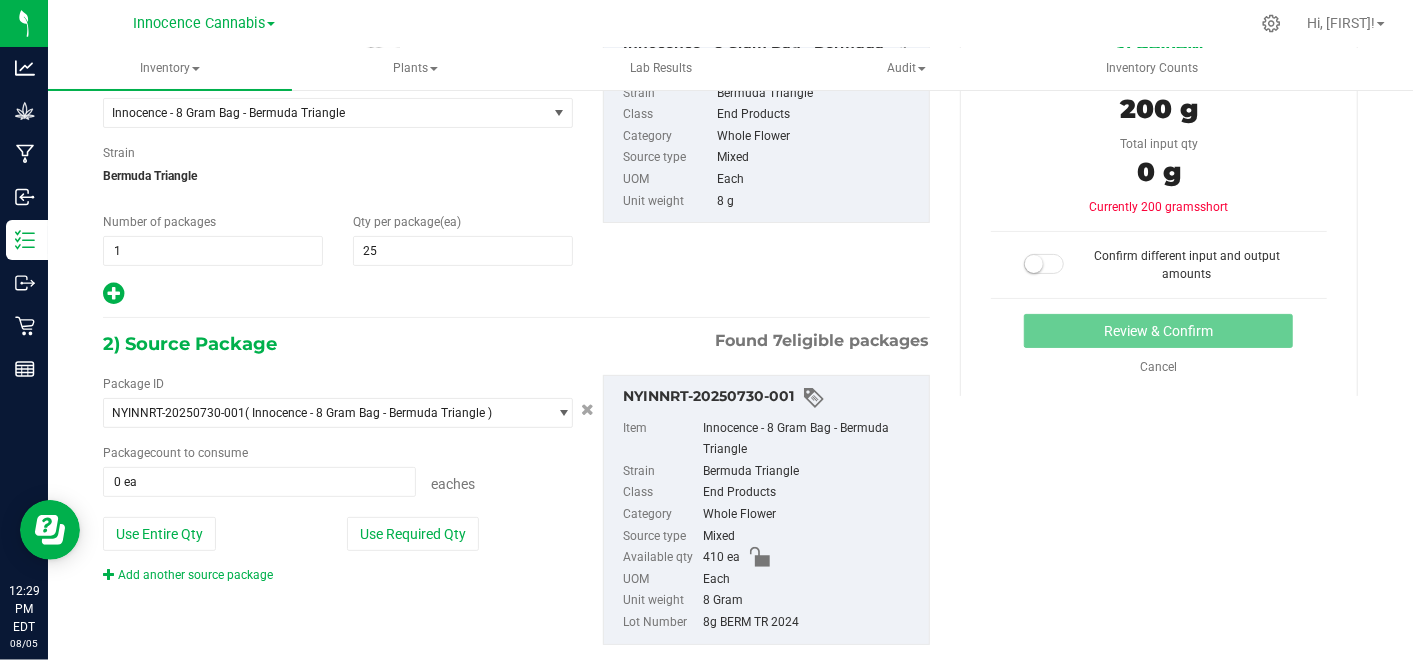 scroll, scrollTop: 171, scrollLeft: 0, axis: vertical 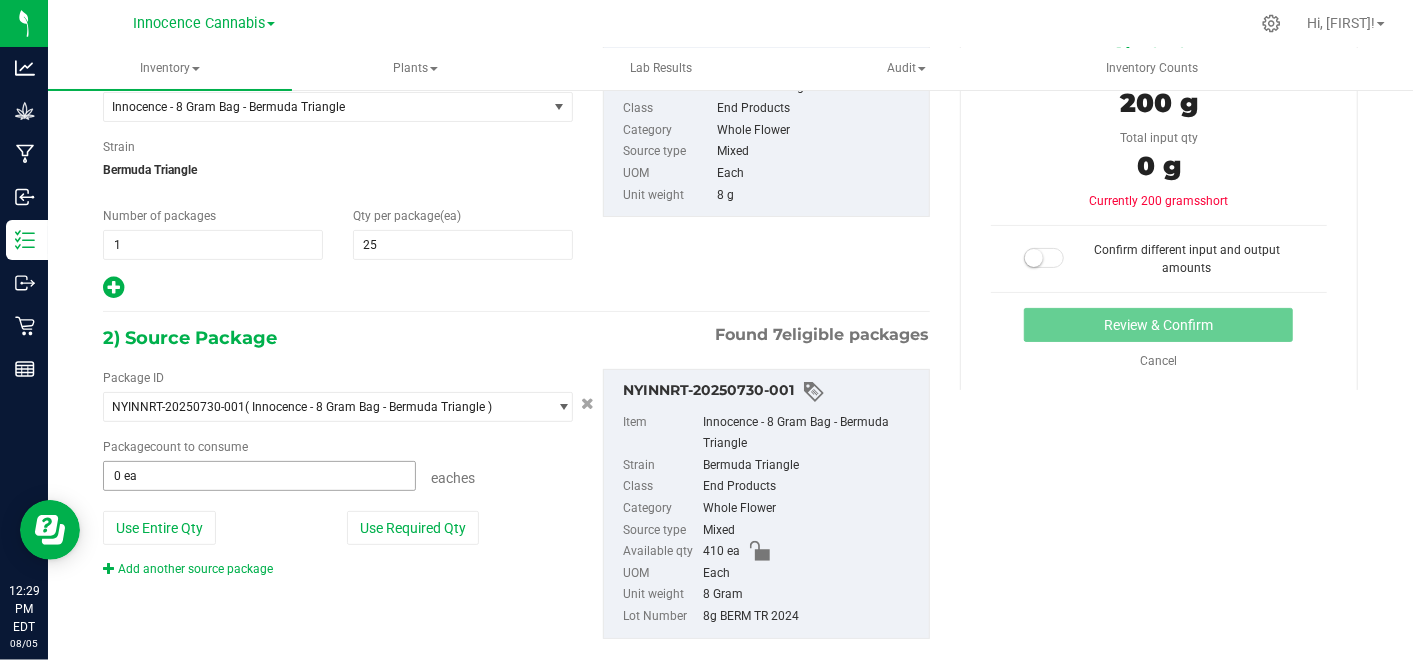 type 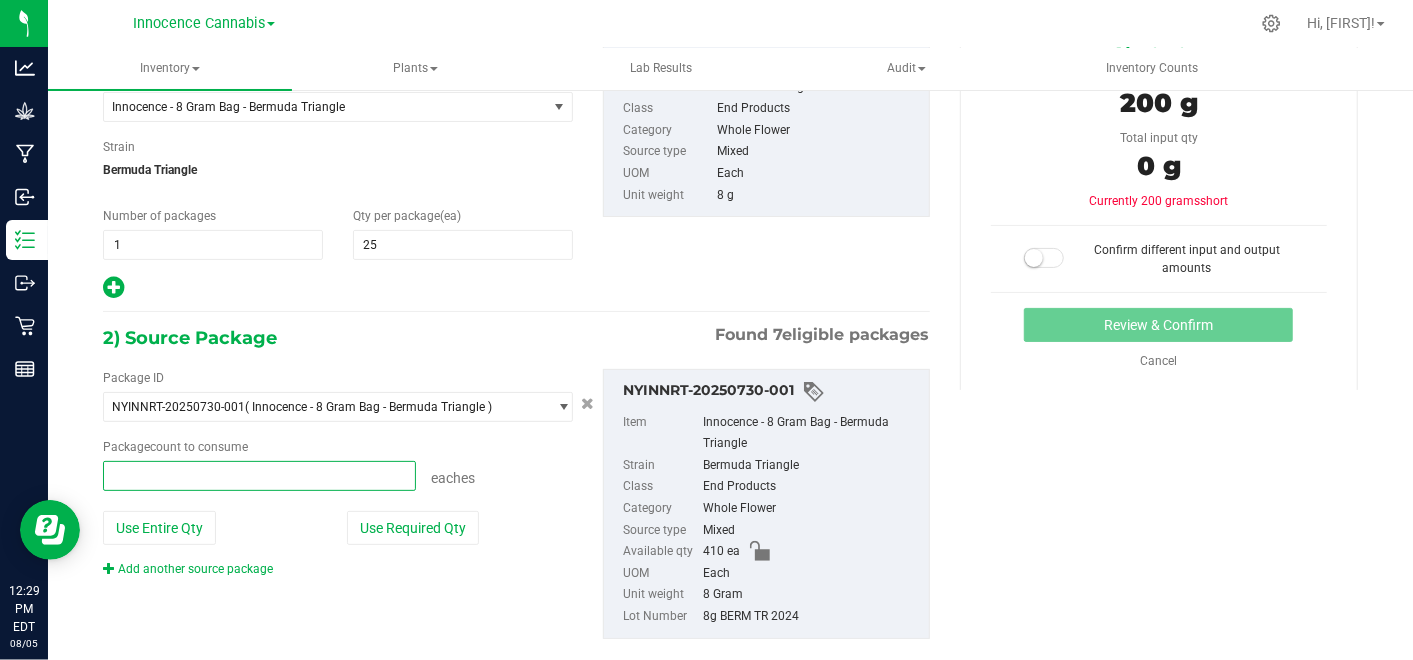 click at bounding box center [259, 476] 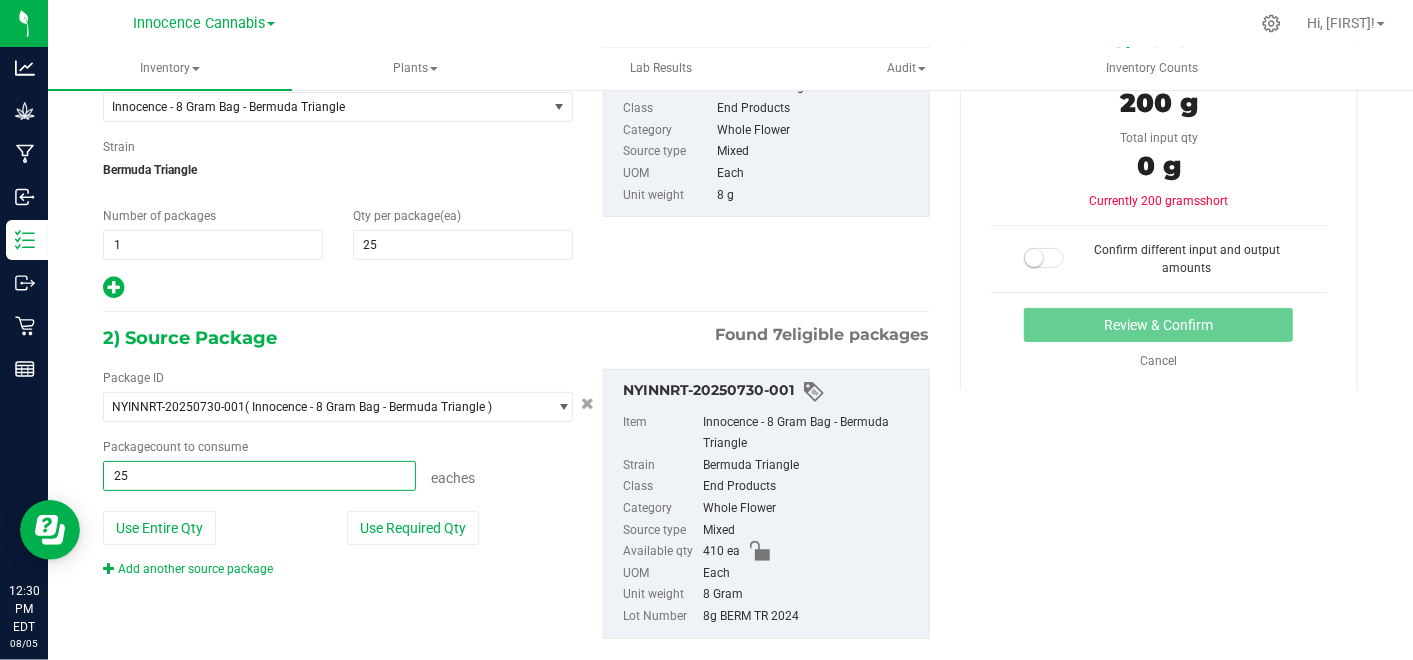 type on "25 ea" 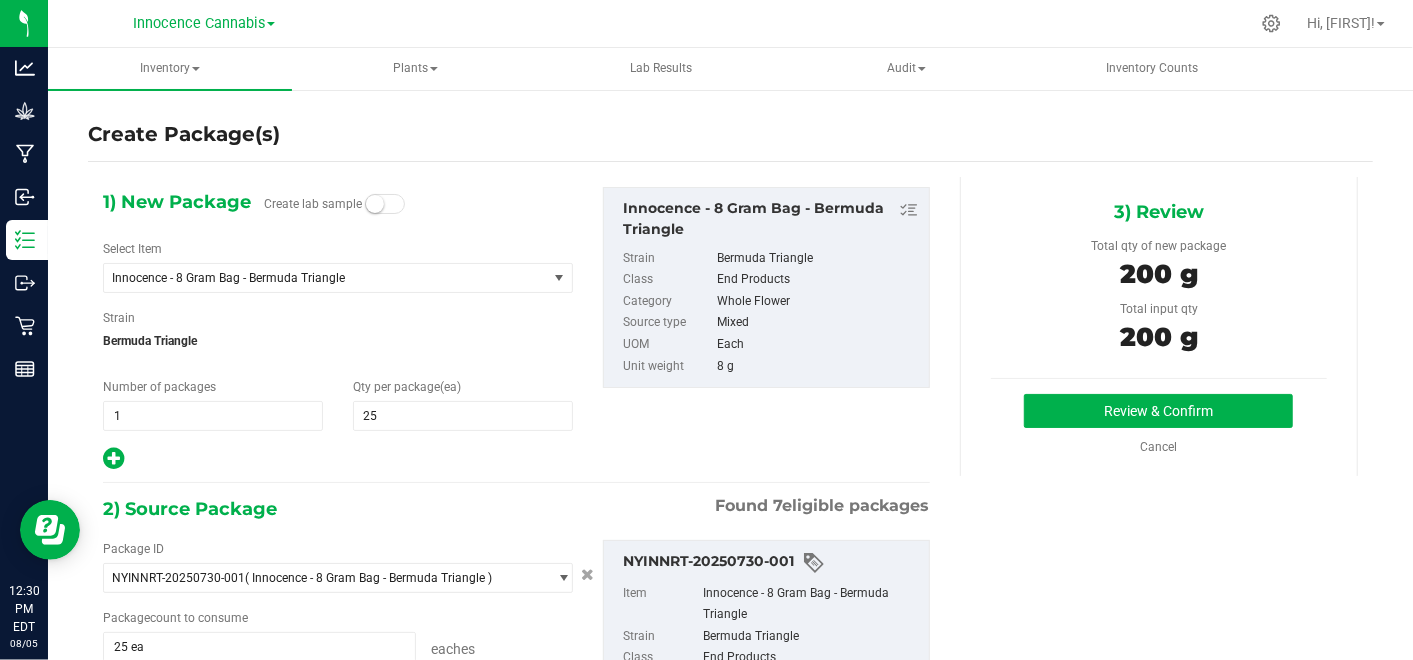 scroll, scrollTop: 204, scrollLeft: 0, axis: vertical 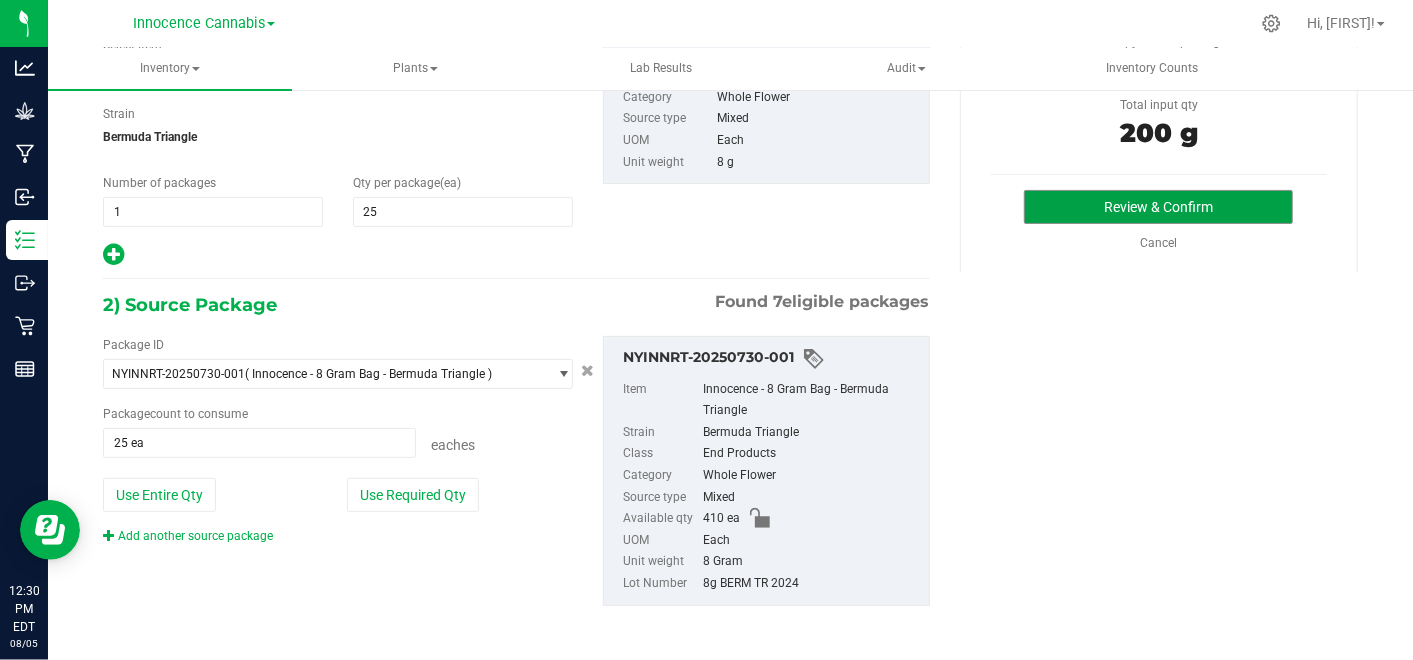 click on "Review & Confirm" at bounding box center [1158, 207] 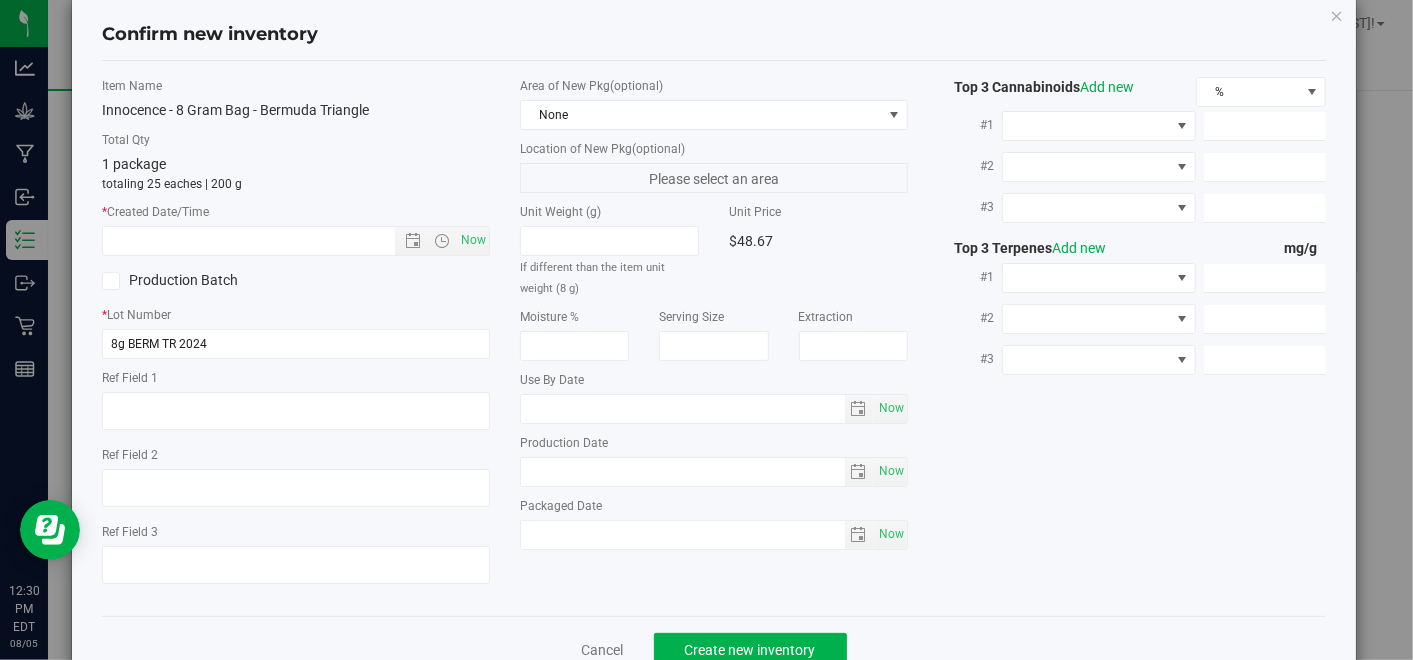 scroll, scrollTop: 35, scrollLeft: 0, axis: vertical 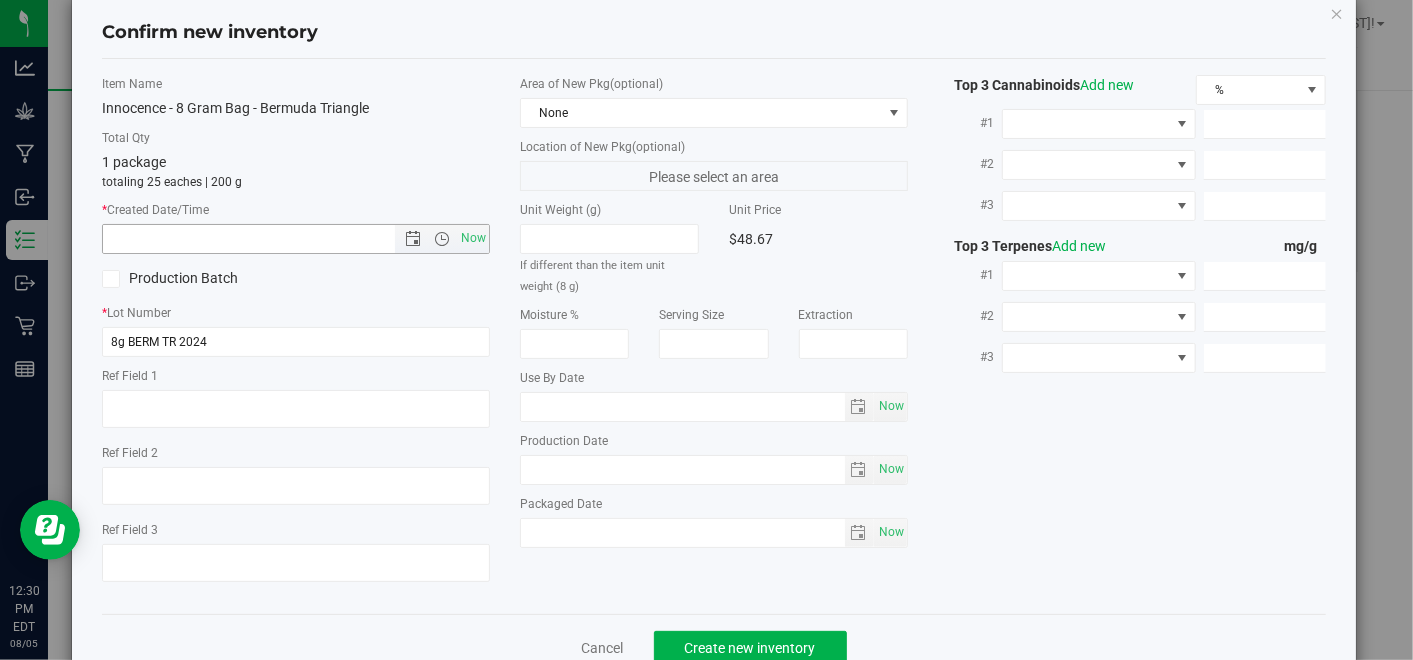 click on "Now" at bounding box center (474, 238) 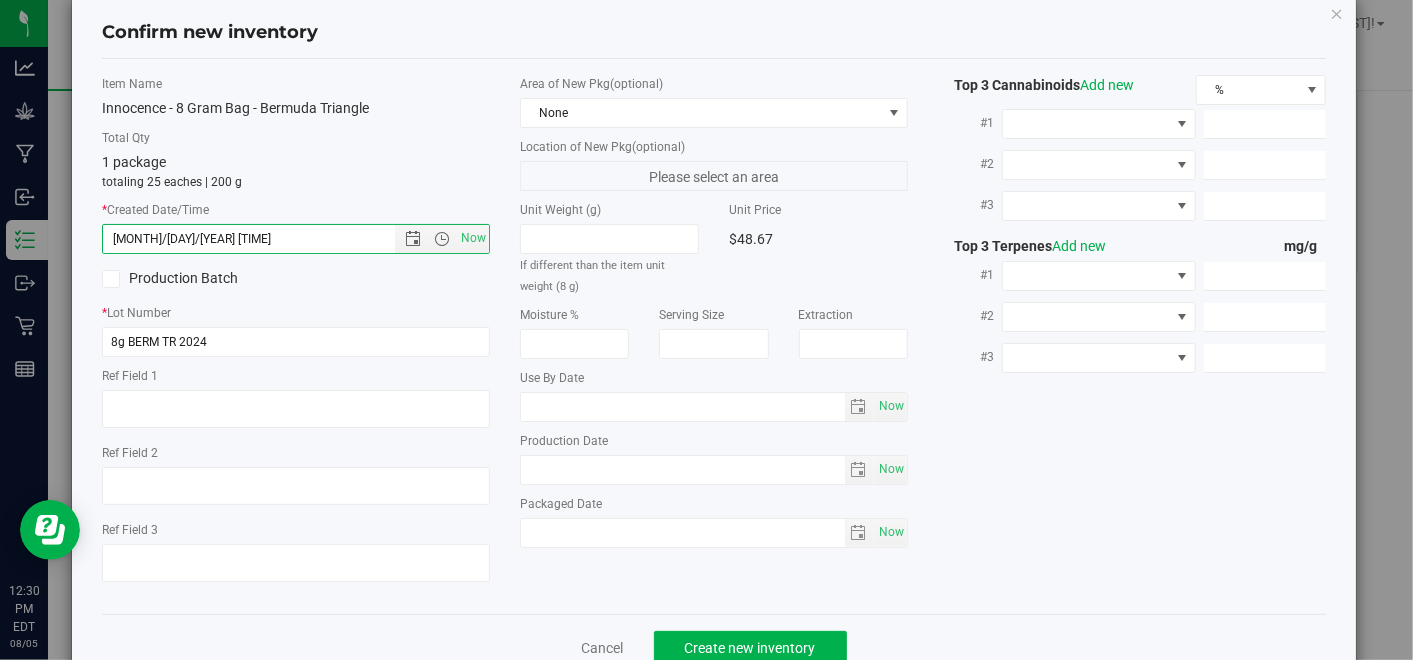scroll, scrollTop: 85, scrollLeft: 0, axis: vertical 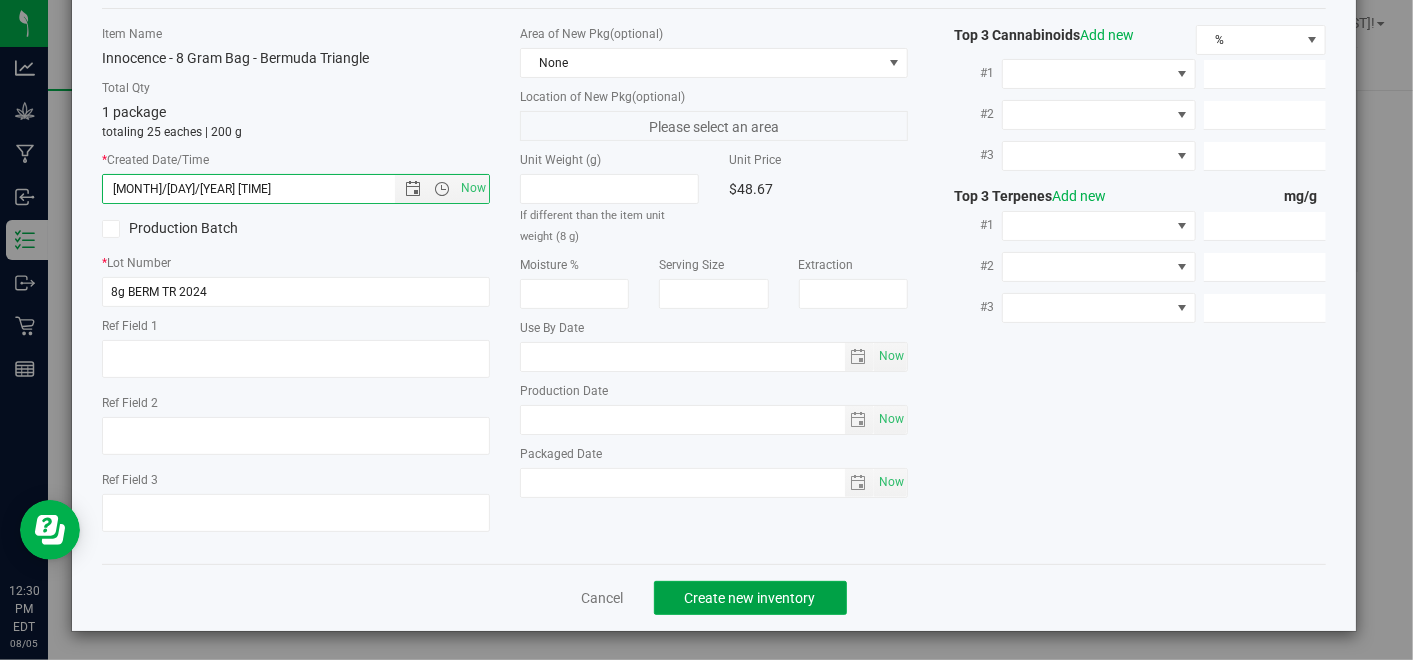 click on "Create new inventory" 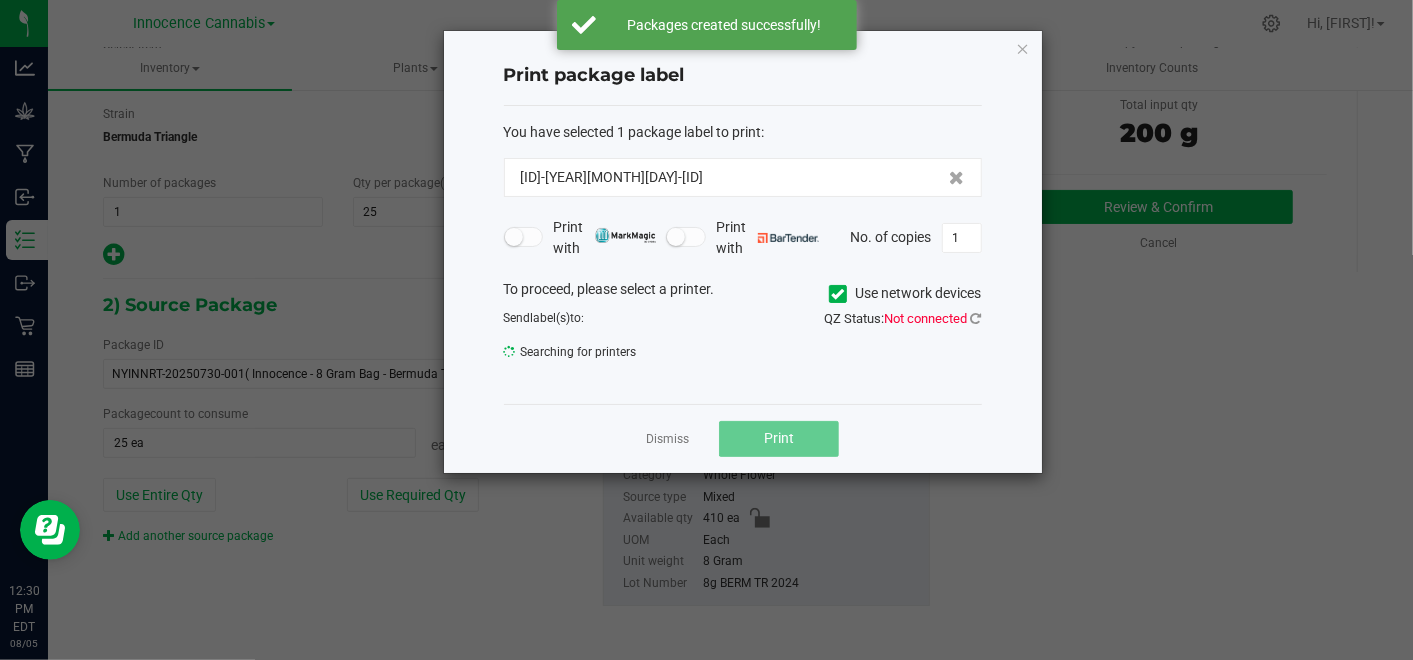 click on "Dismiss" 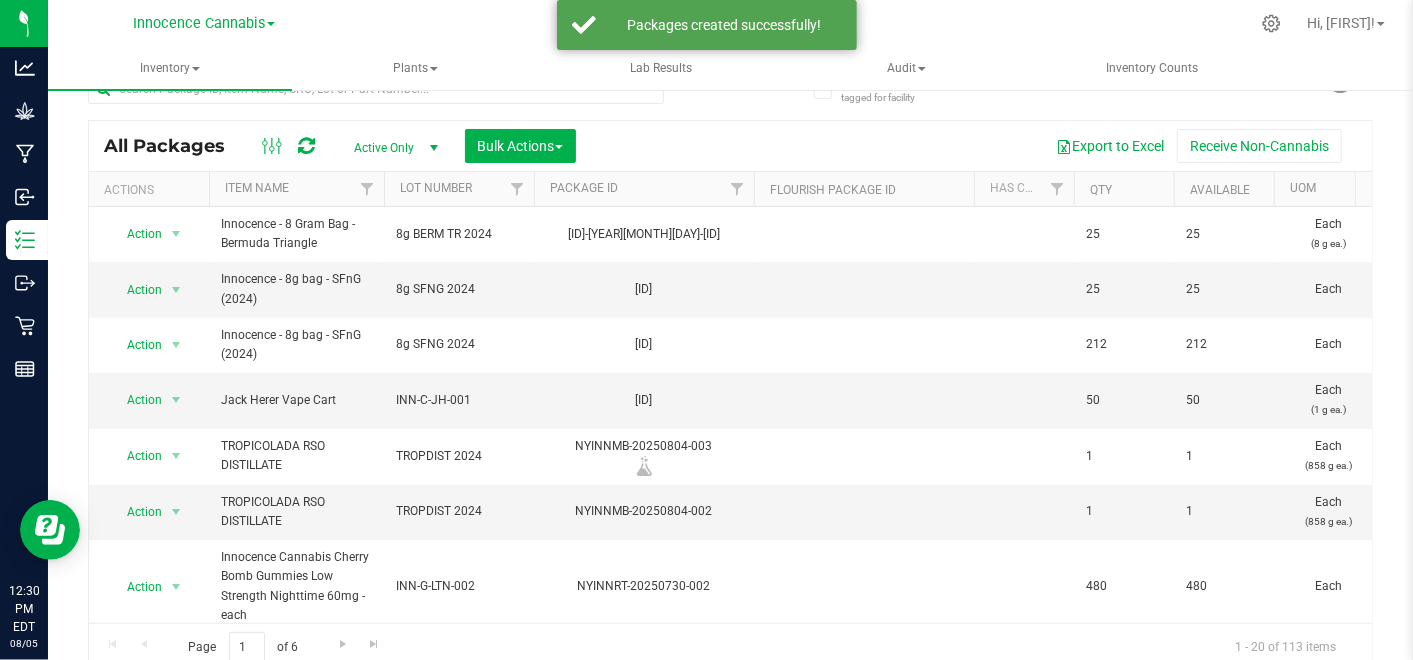scroll, scrollTop: 48, scrollLeft: 0, axis: vertical 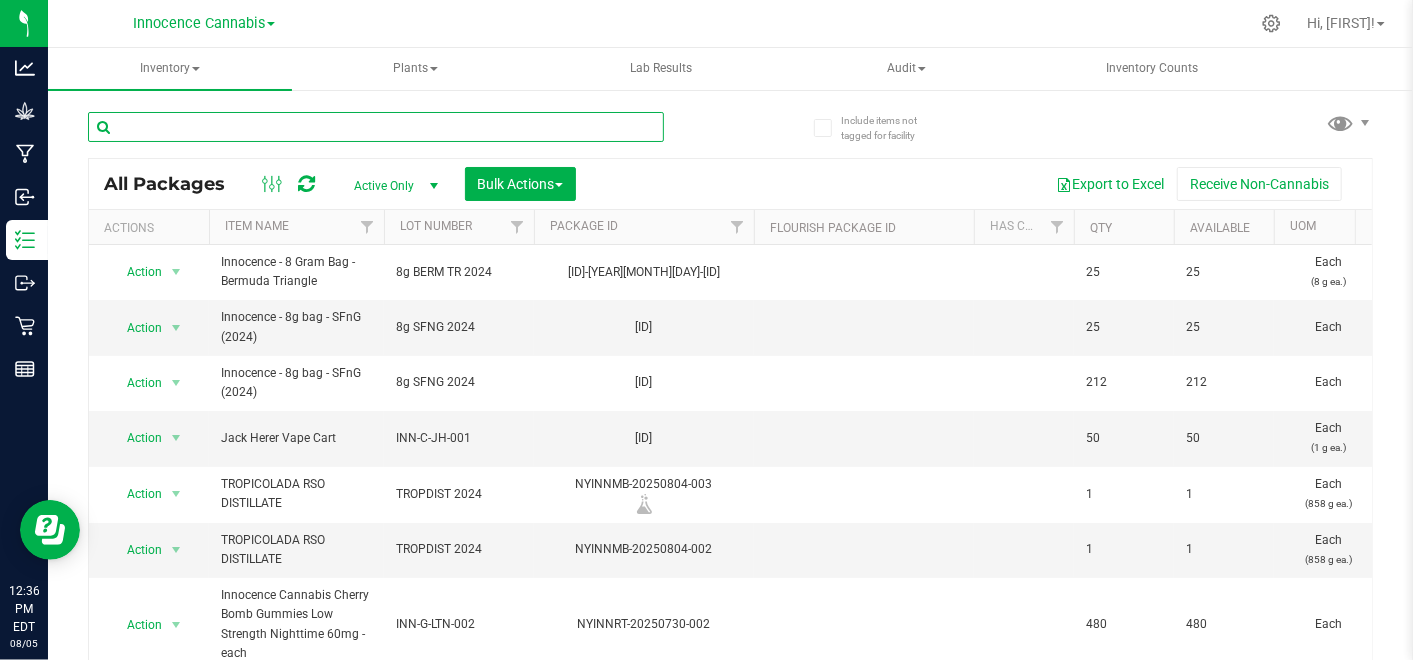 click at bounding box center [376, 127] 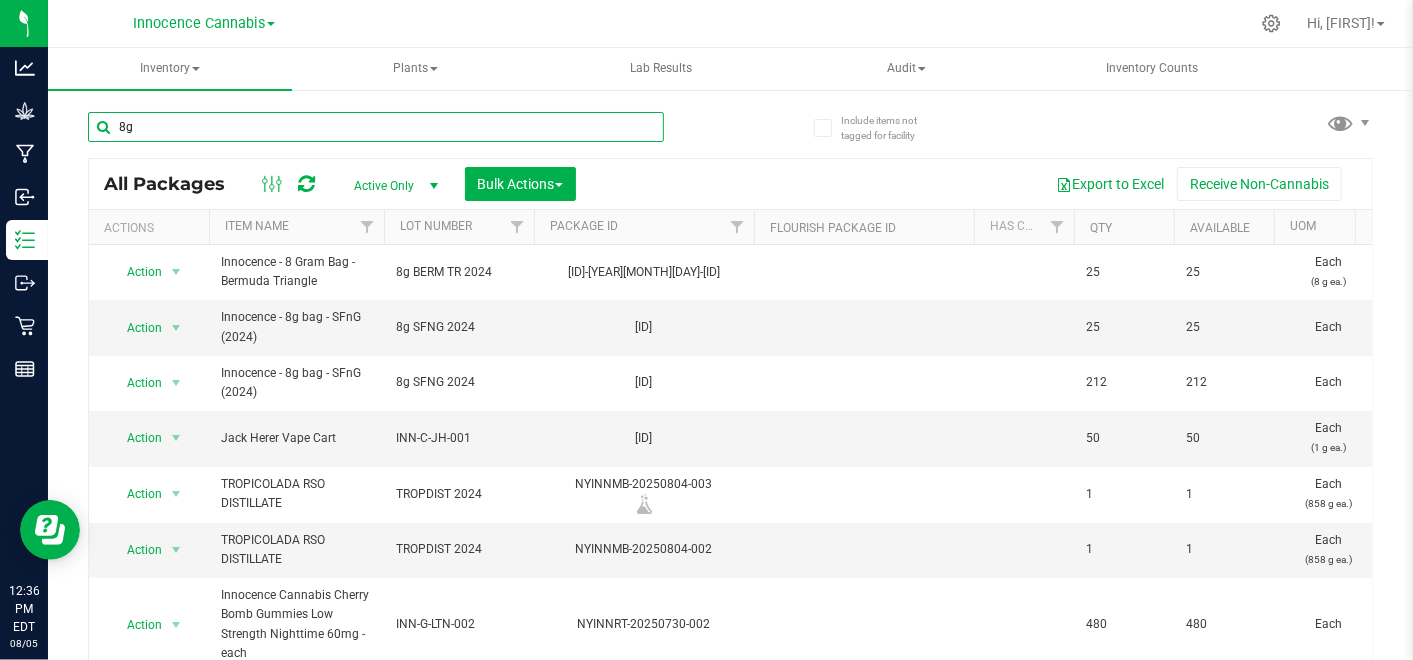 type on "8g" 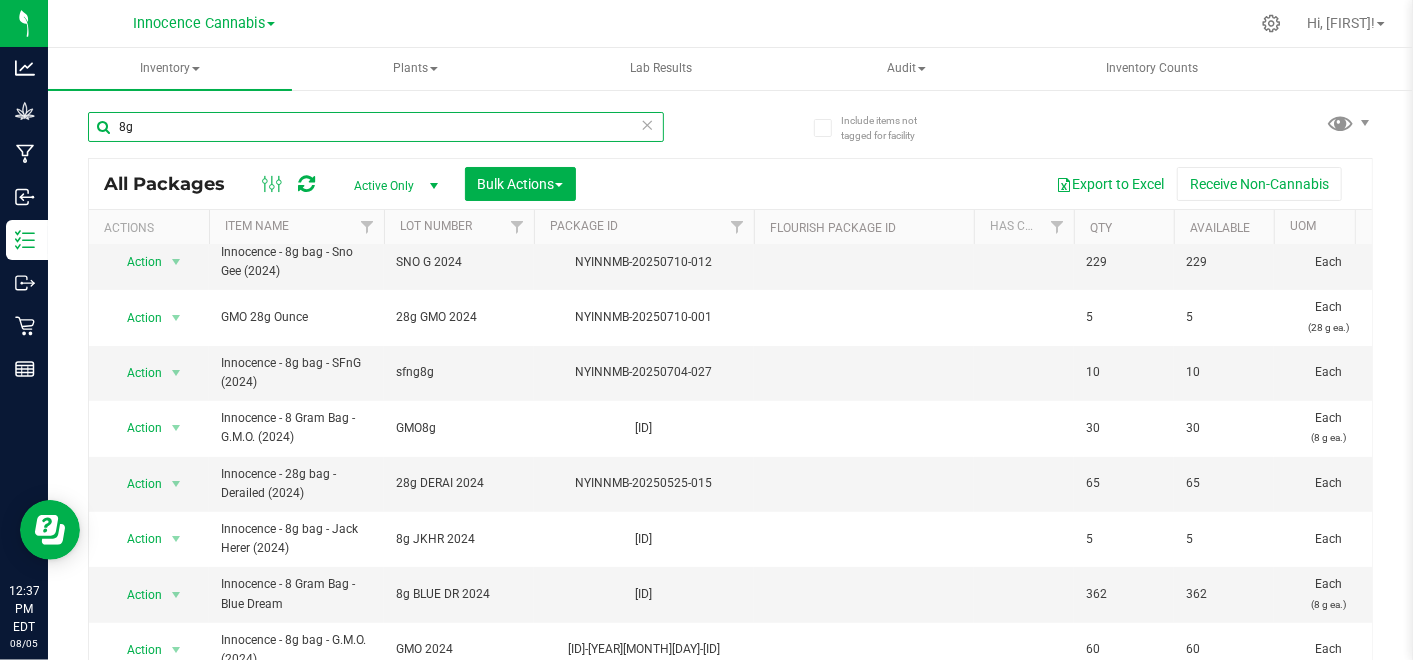 scroll, scrollTop: 284, scrollLeft: 0, axis: vertical 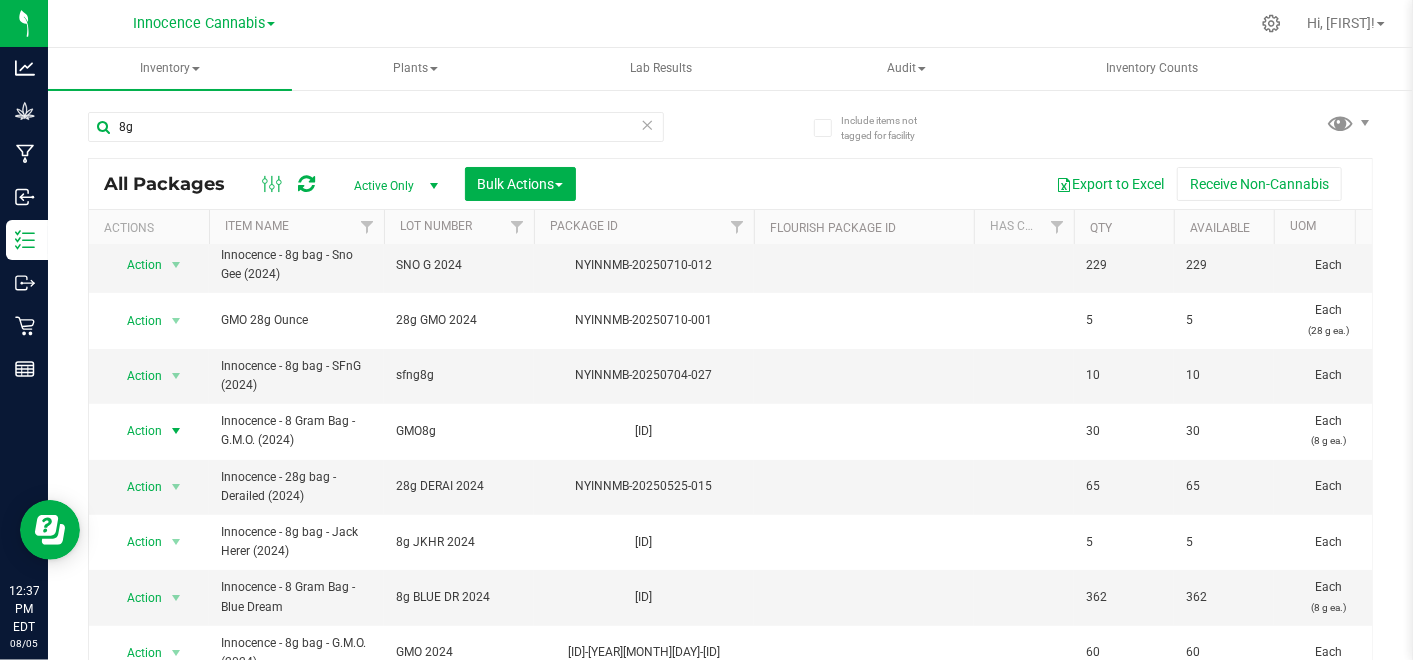 click at bounding box center [176, 431] 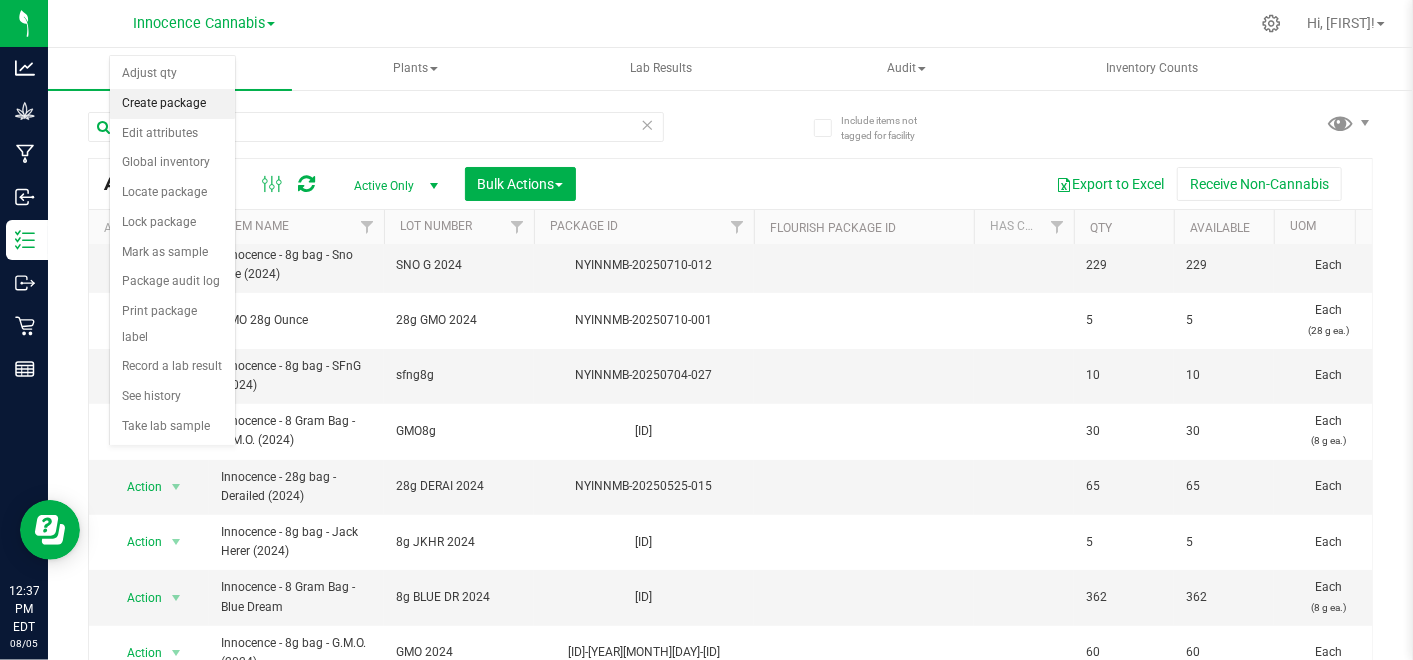 click on "Create package" at bounding box center (172, 104) 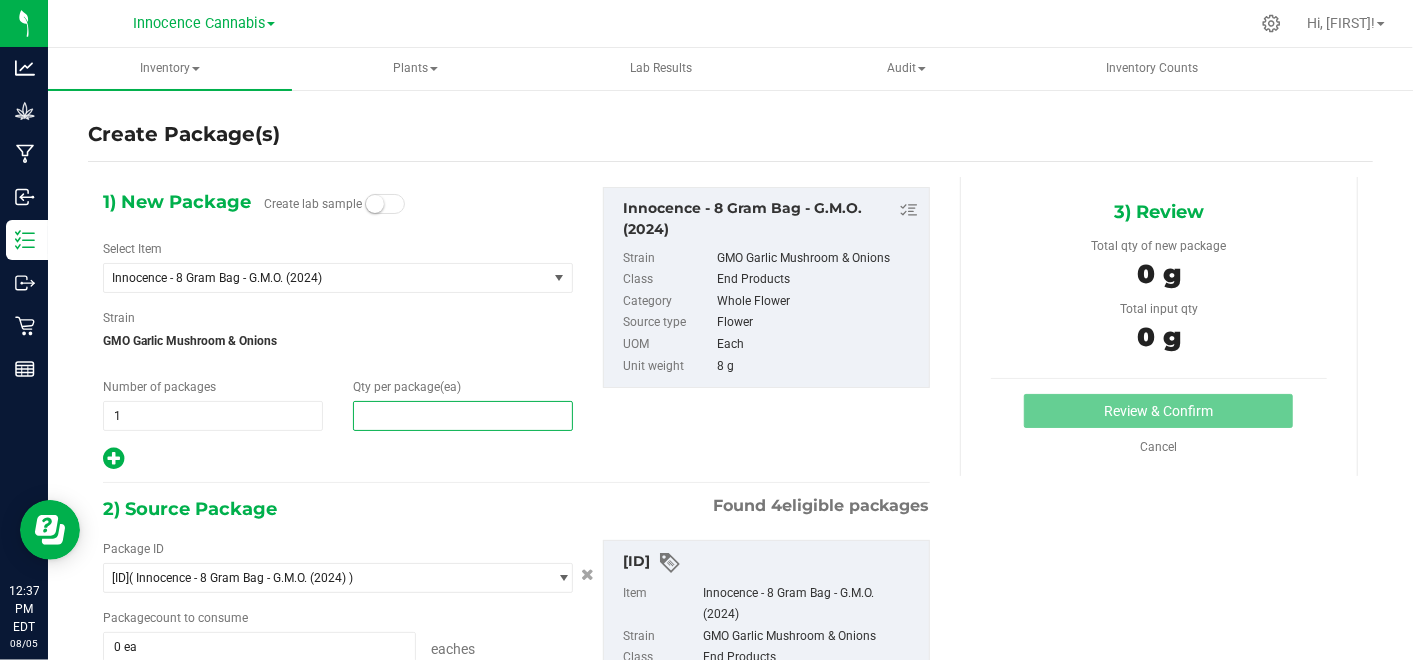 click at bounding box center [463, 416] 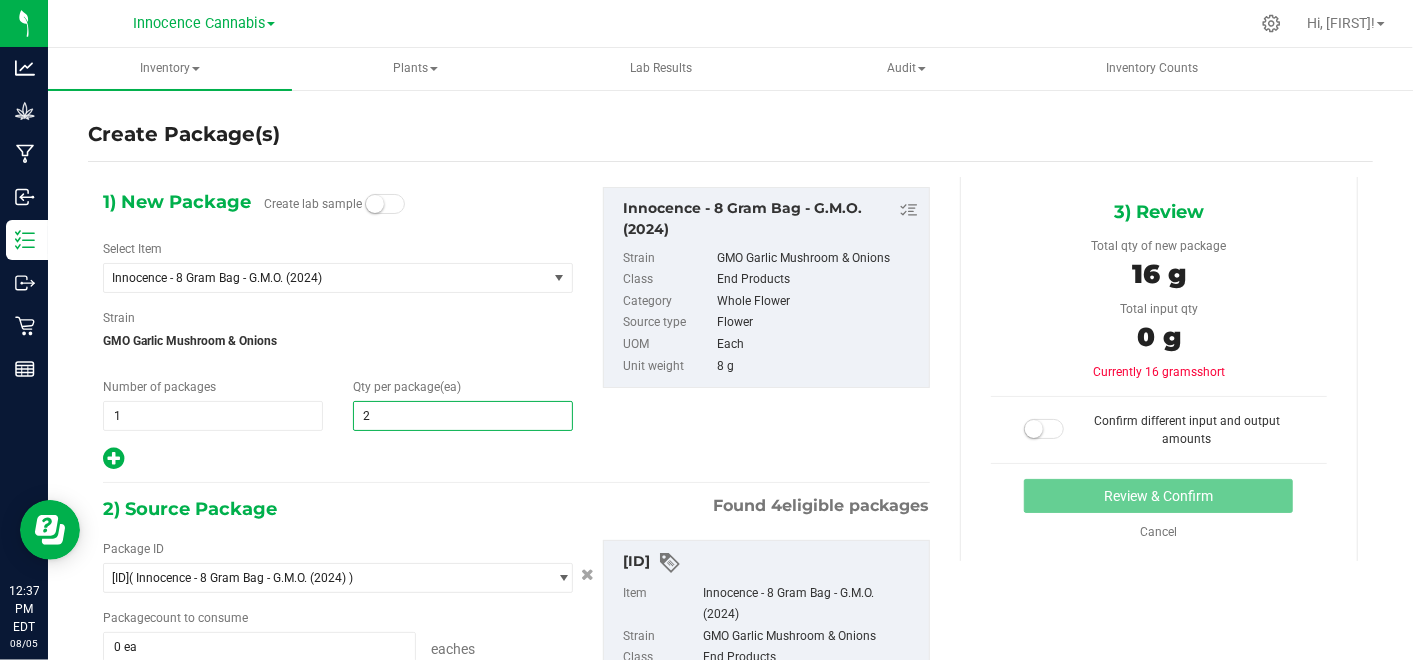 type on "25" 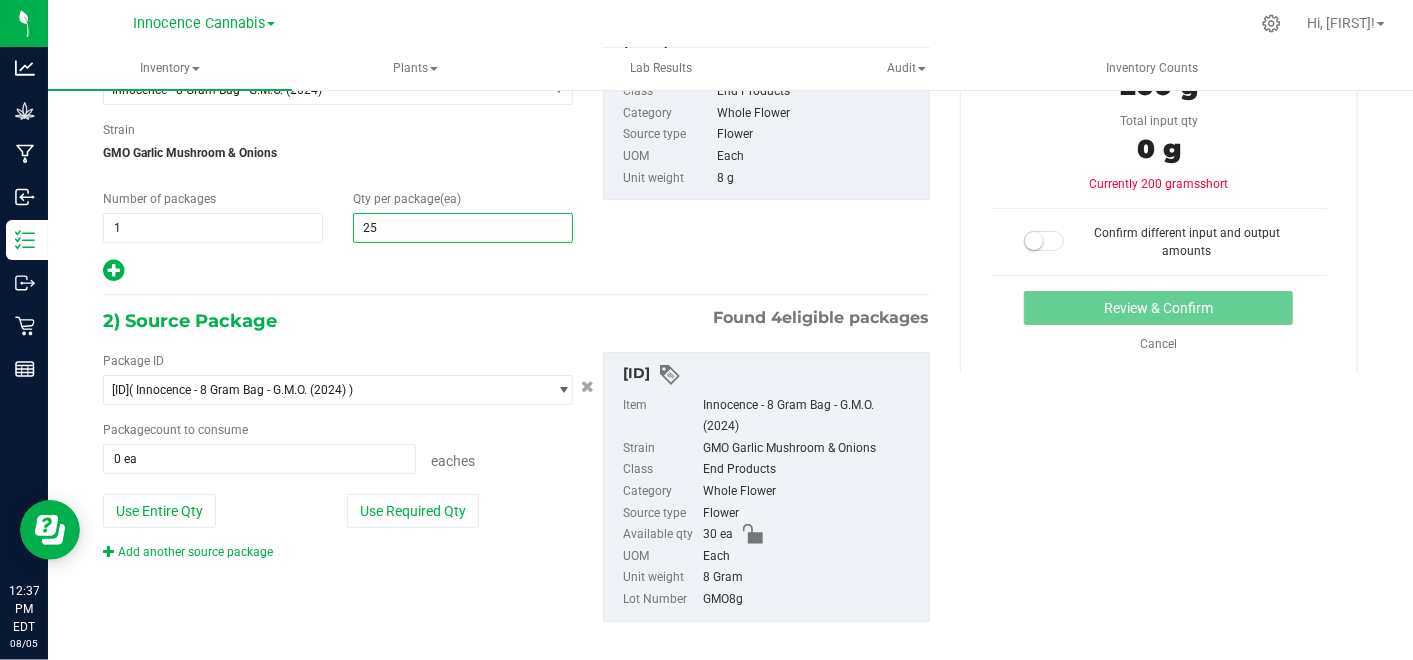 scroll, scrollTop: 190, scrollLeft: 0, axis: vertical 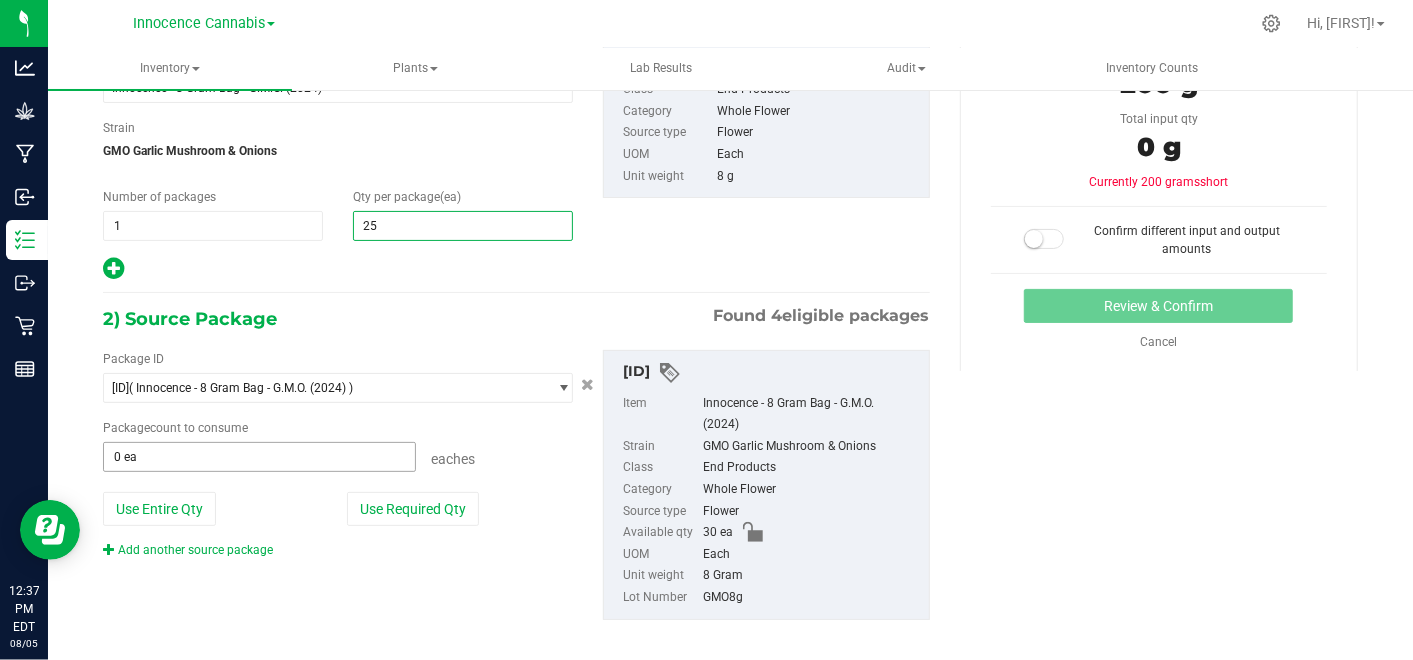 type on "25" 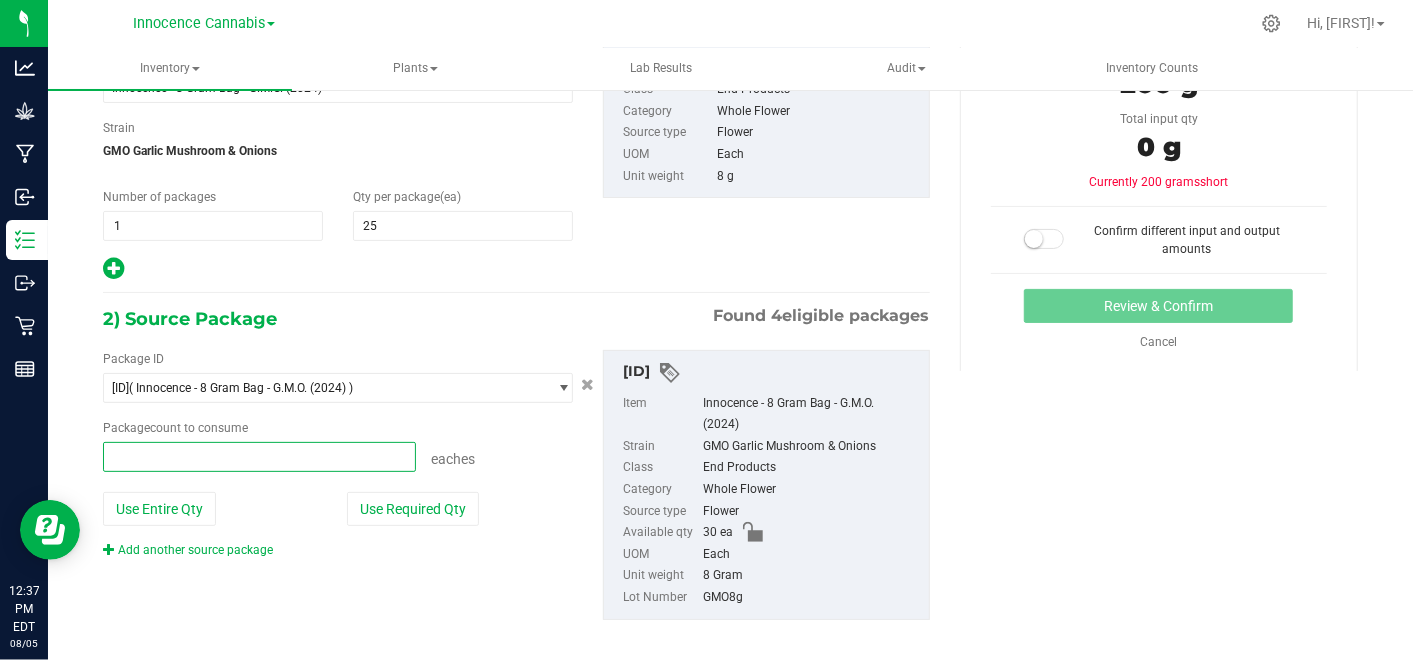 click at bounding box center (259, 457) 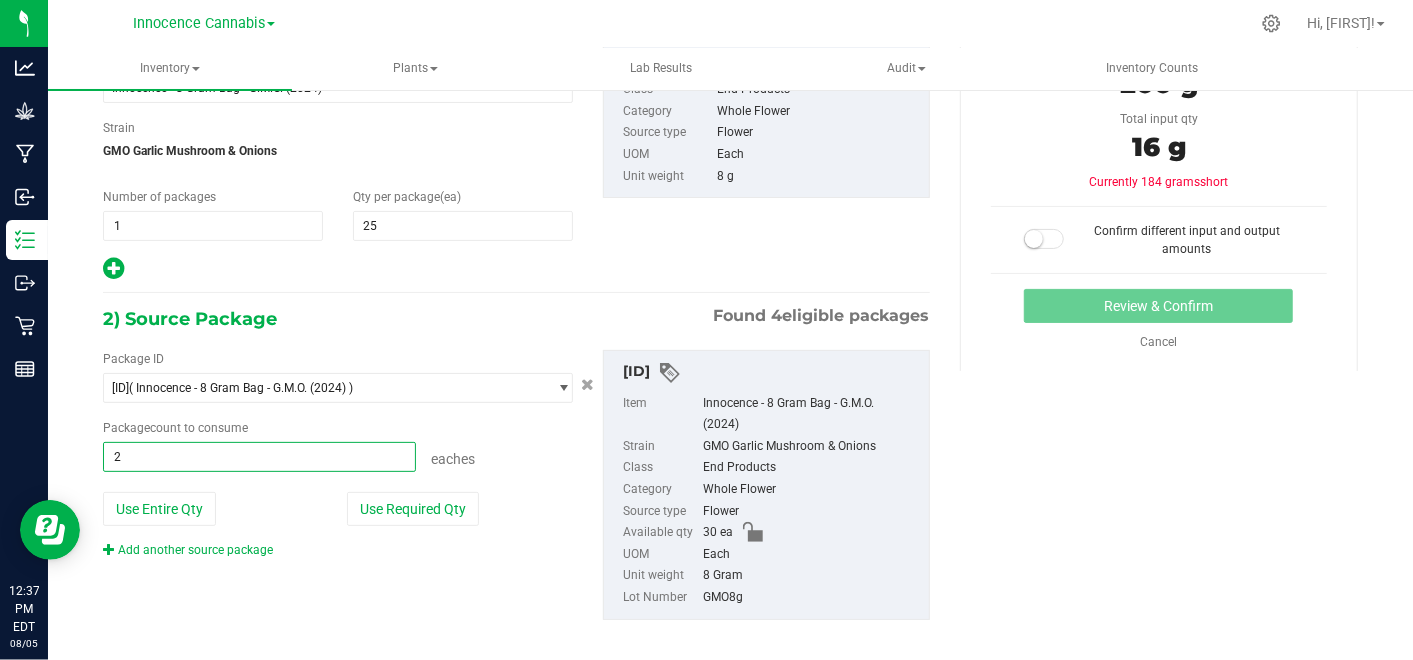 type on "25" 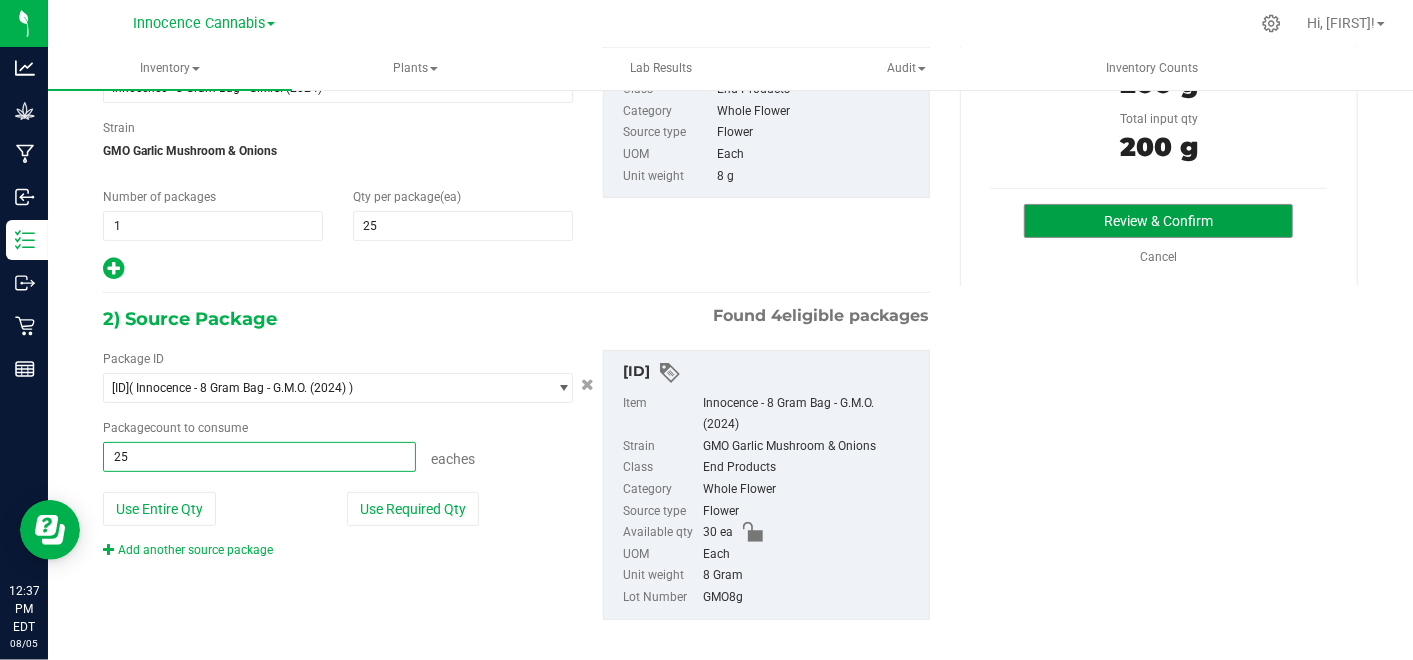 type on "25 ea" 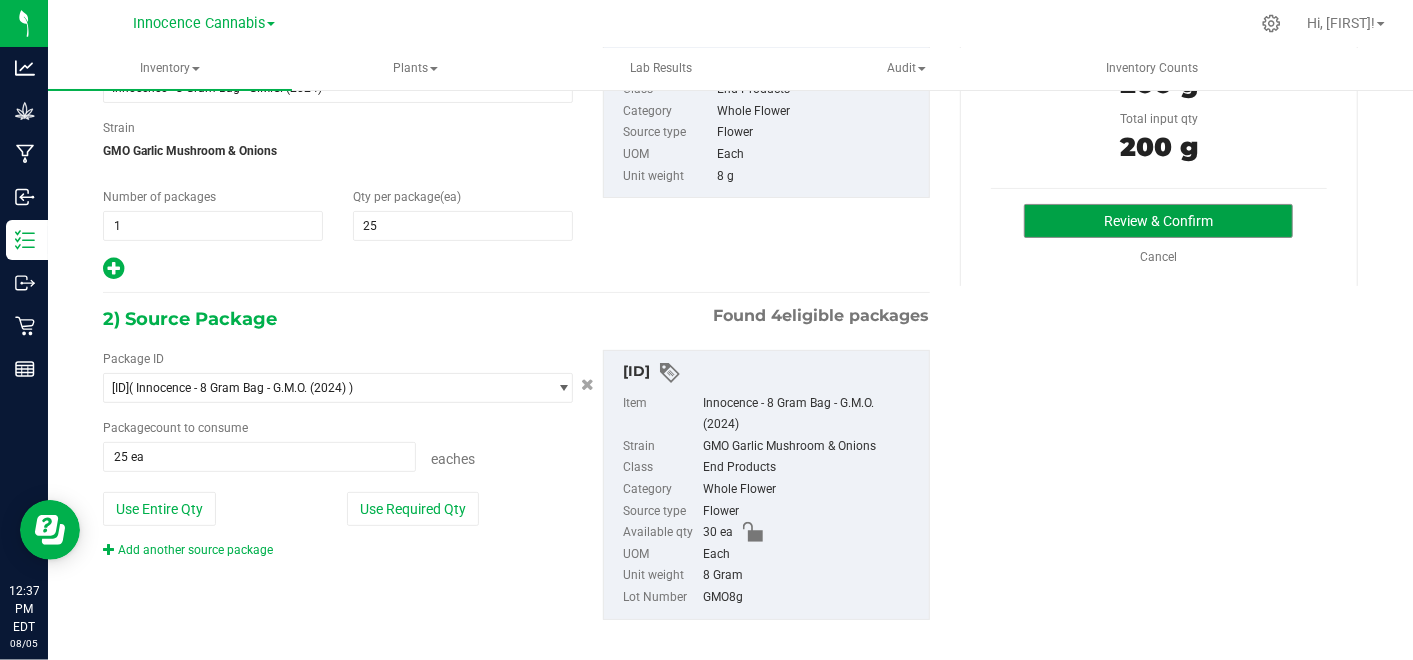click on "Review & Confirm" at bounding box center (1158, 221) 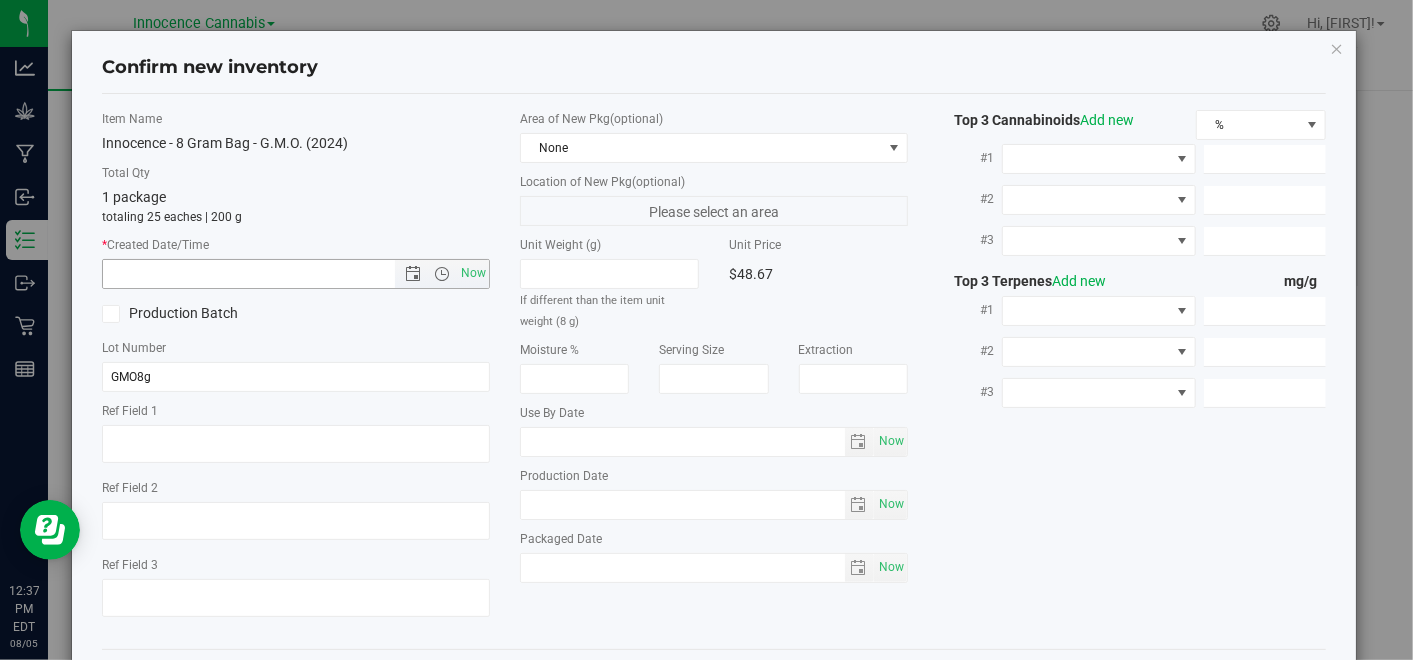 click on "Now" at bounding box center [474, 273] 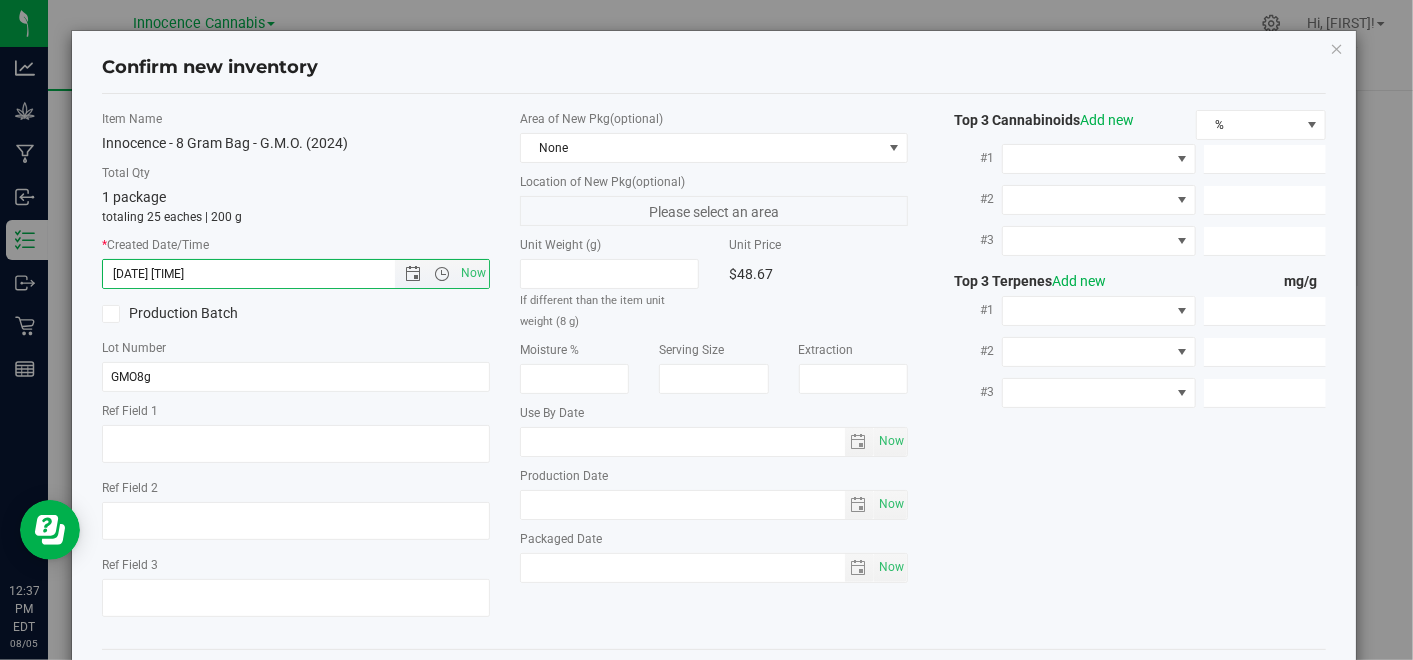 scroll, scrollTop: 85, scrollLeft: 0, axis: vertical 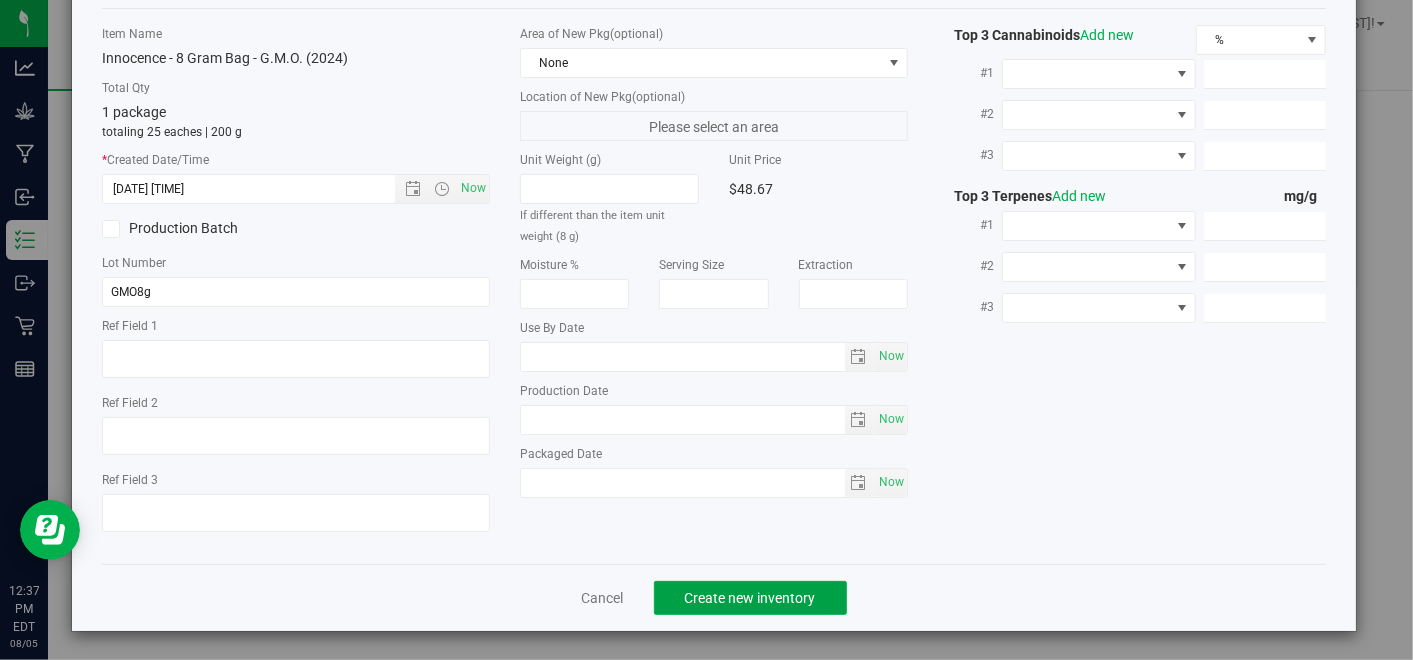 click on "Create new inventory" 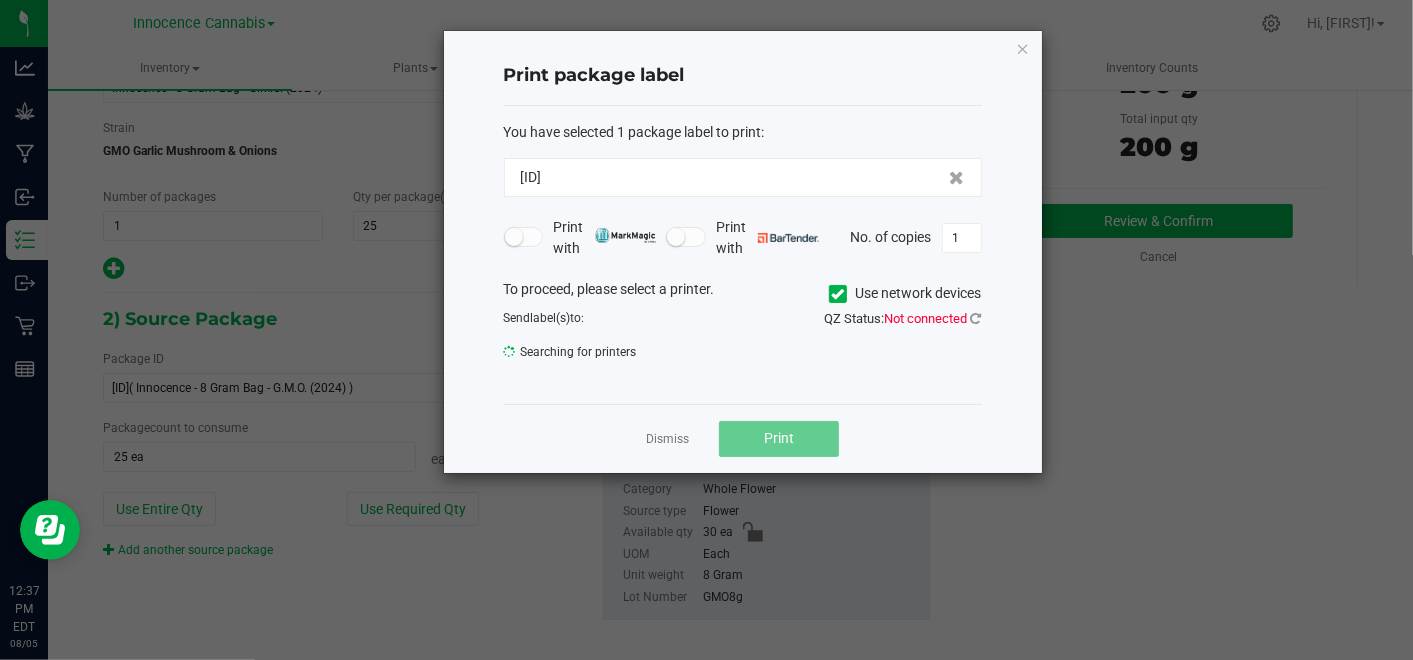 click on "Dismiss" 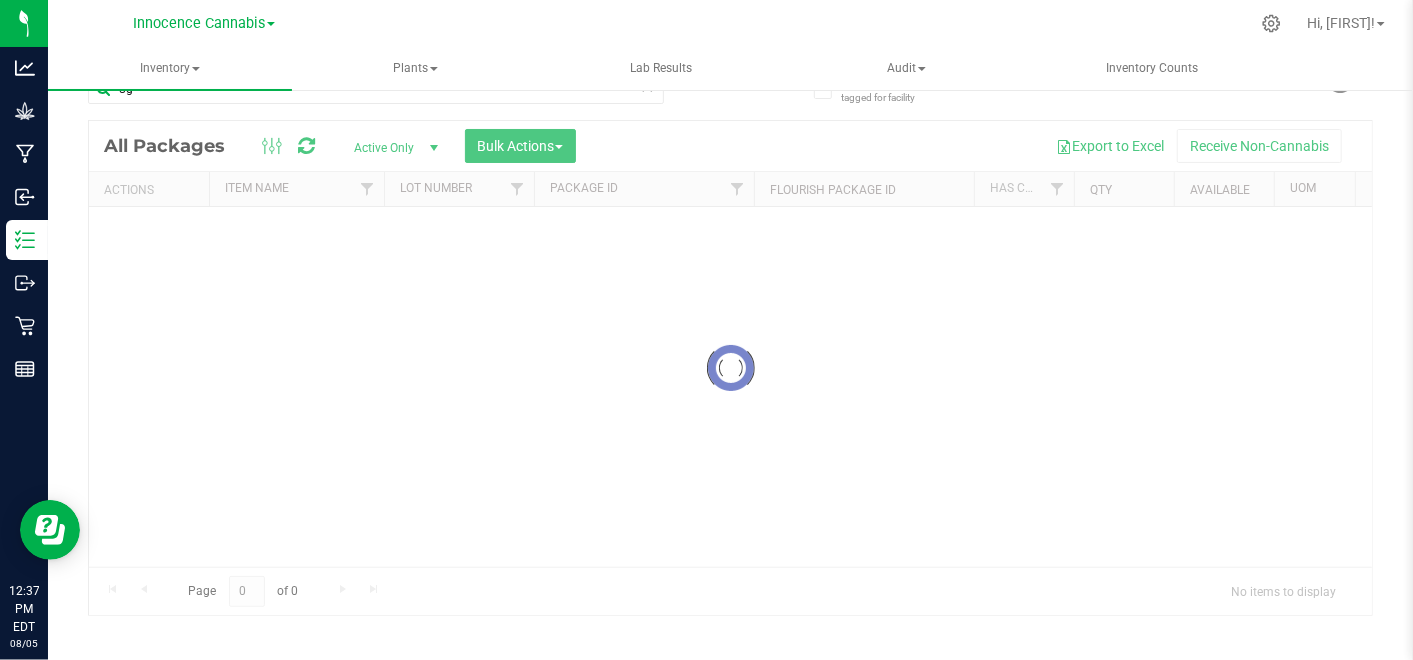 scroll, scrollTop: 38, scrollLeft: 0, axis: vertical 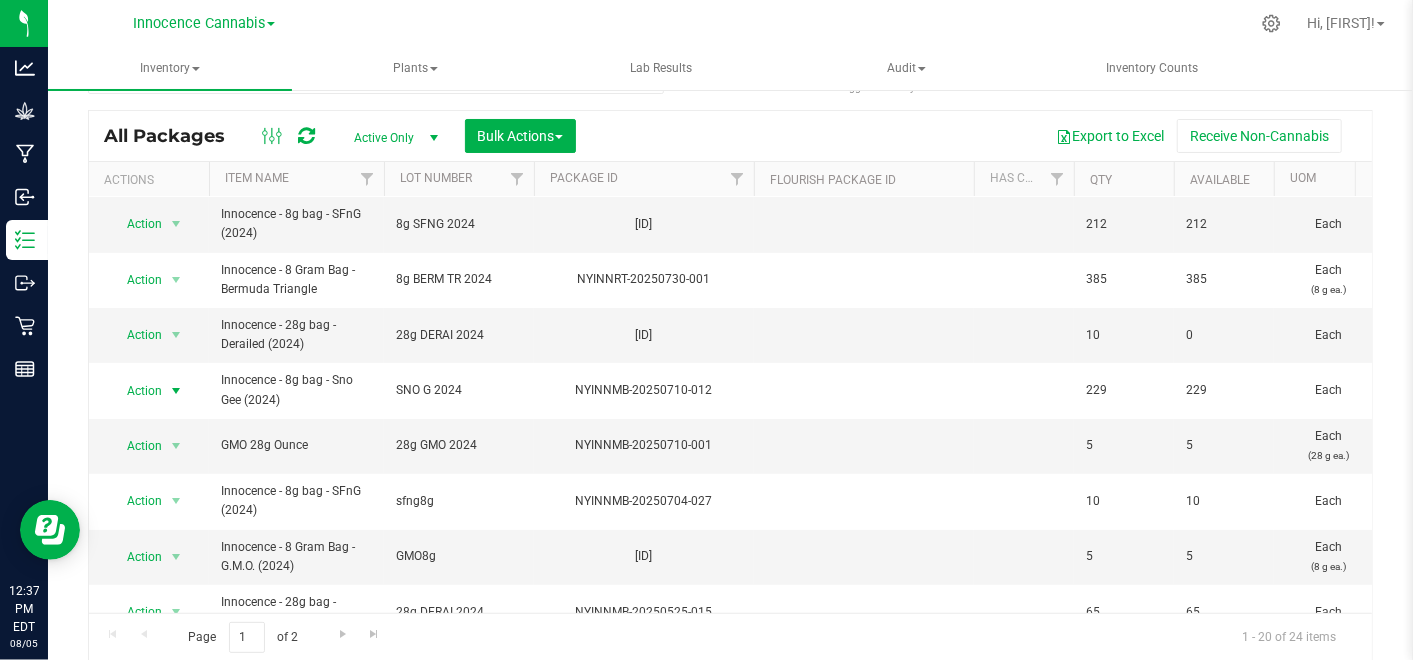 click at bounding box center [176, 391] 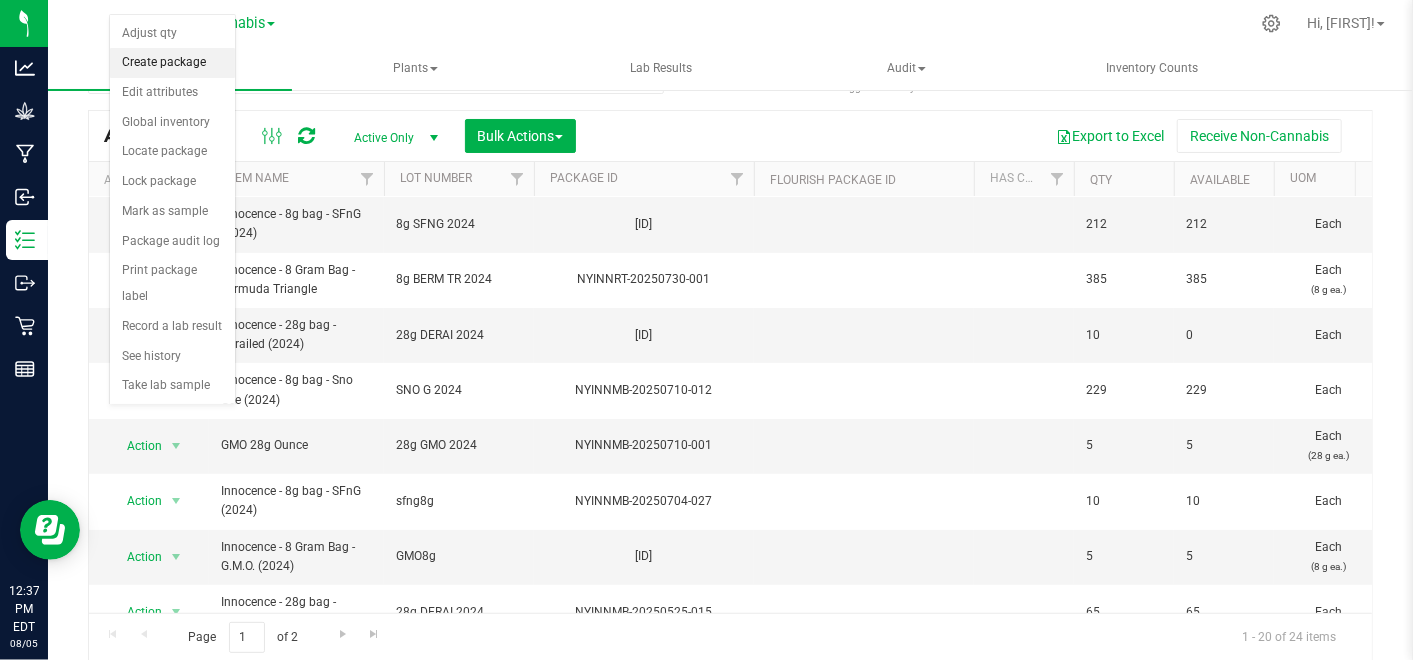 click on "Create package" at bounding box center (172, 63) 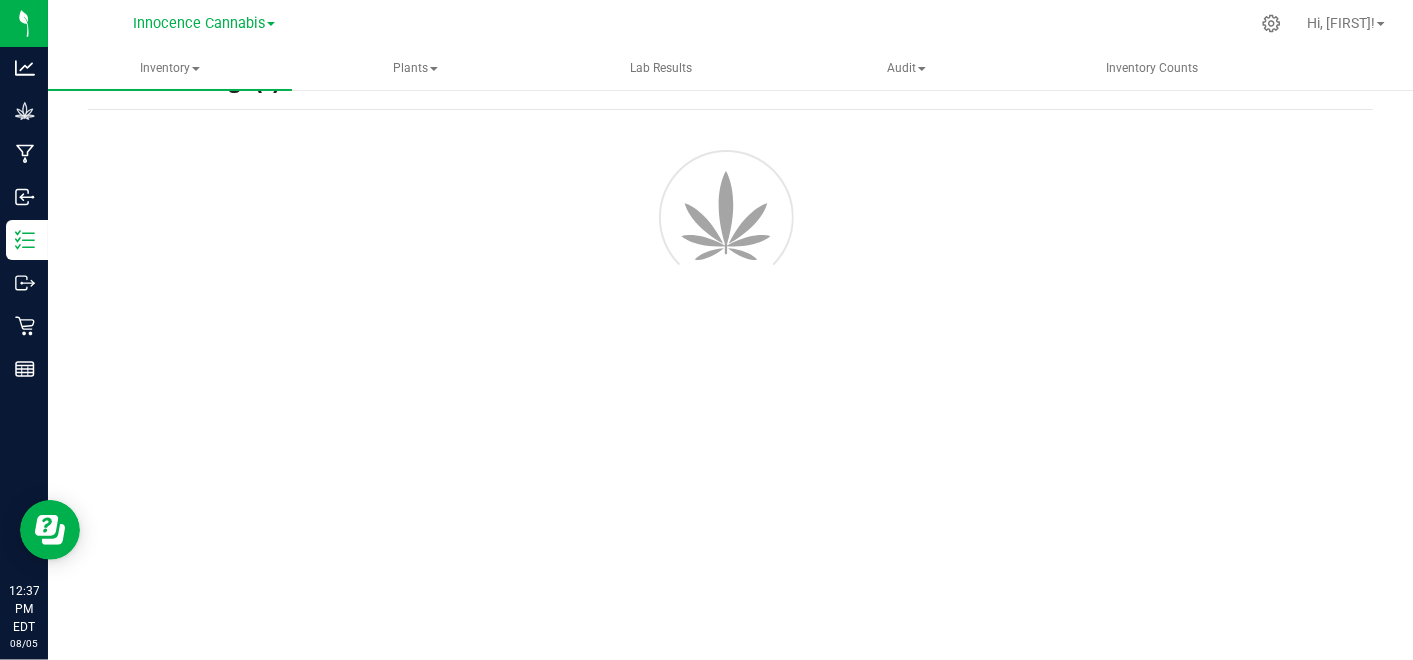 scroll, scrollTop: 63, scrollLeft: 0, axis: vertical 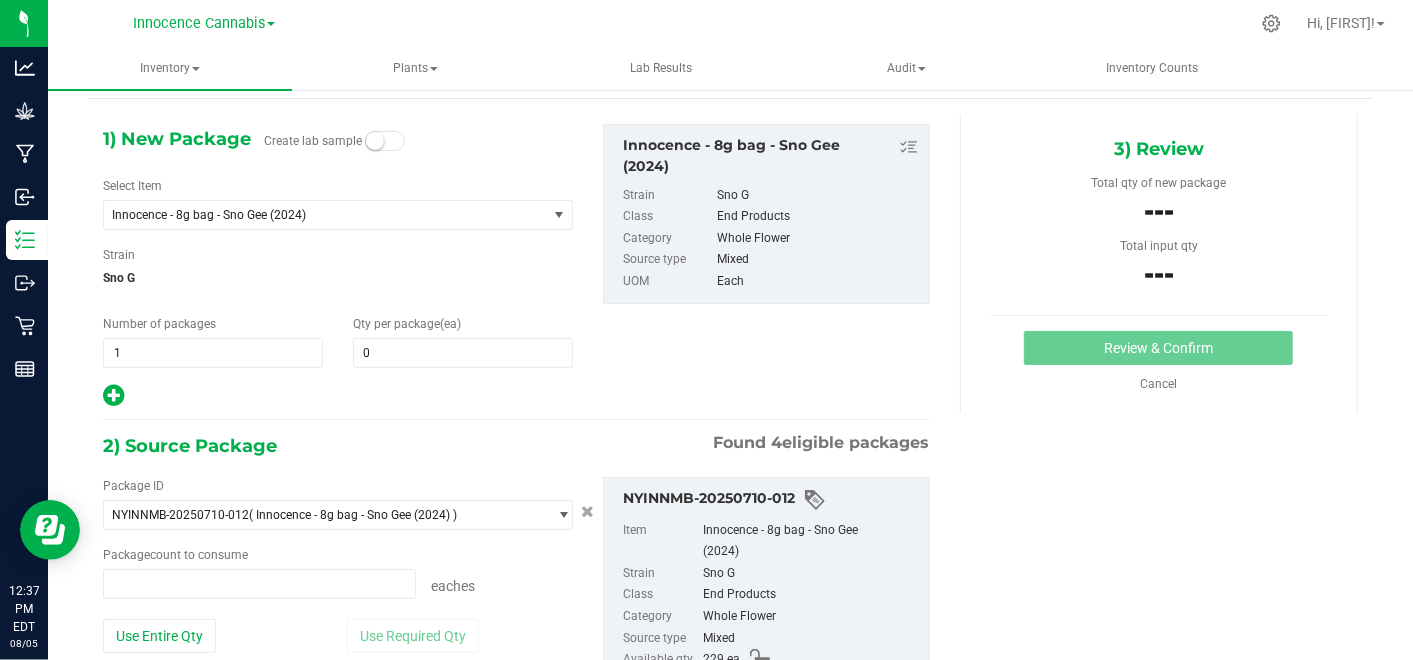 type on "0 ea" 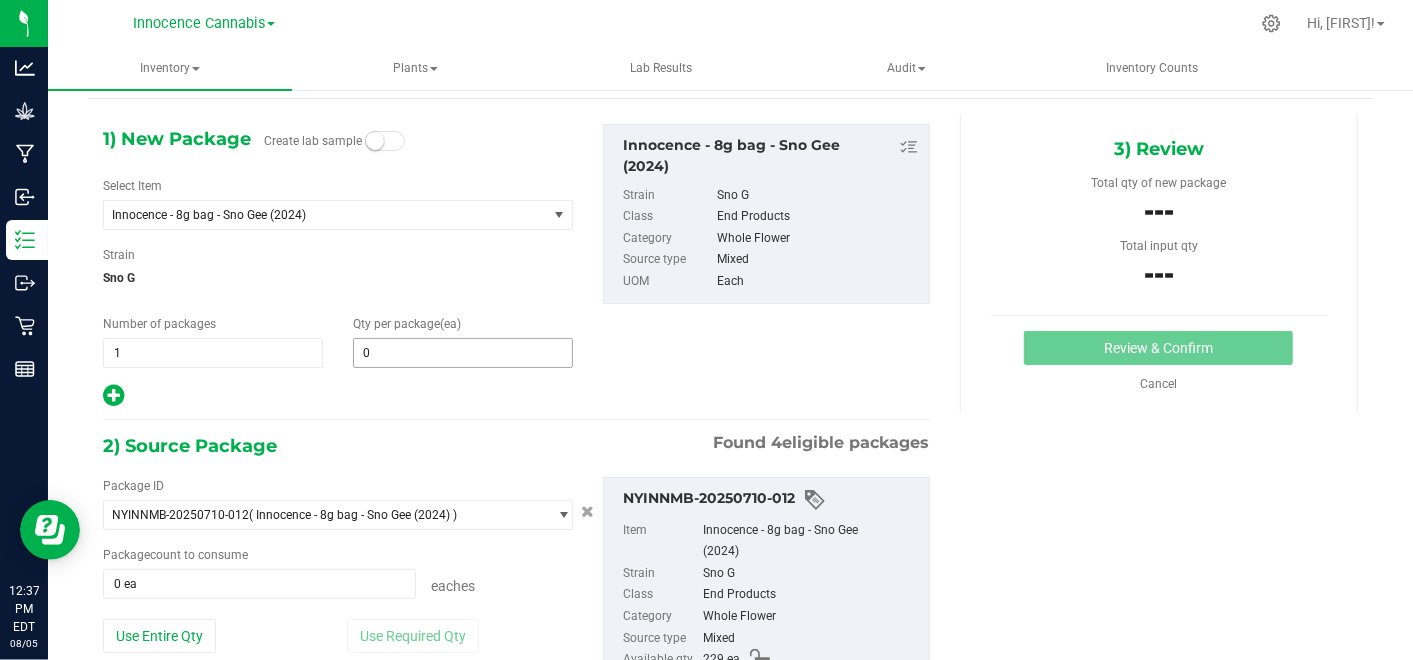 type 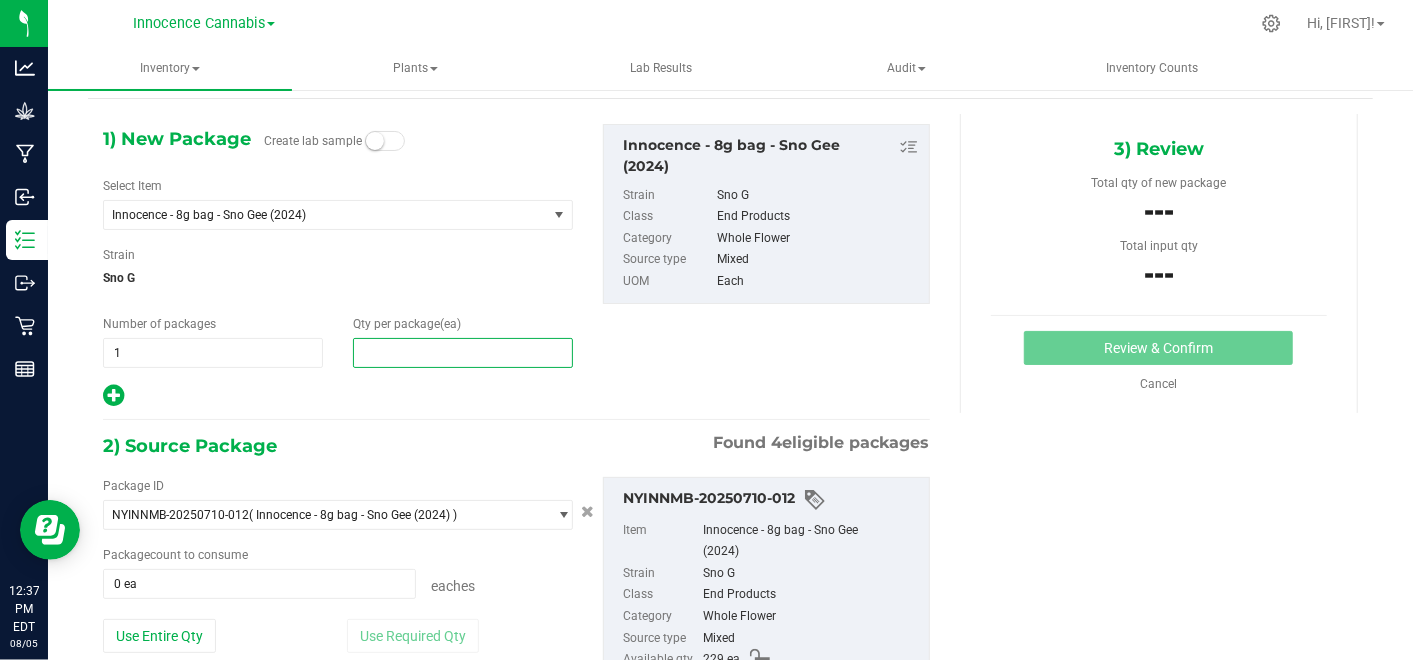 click at bounding box center (463, 353) 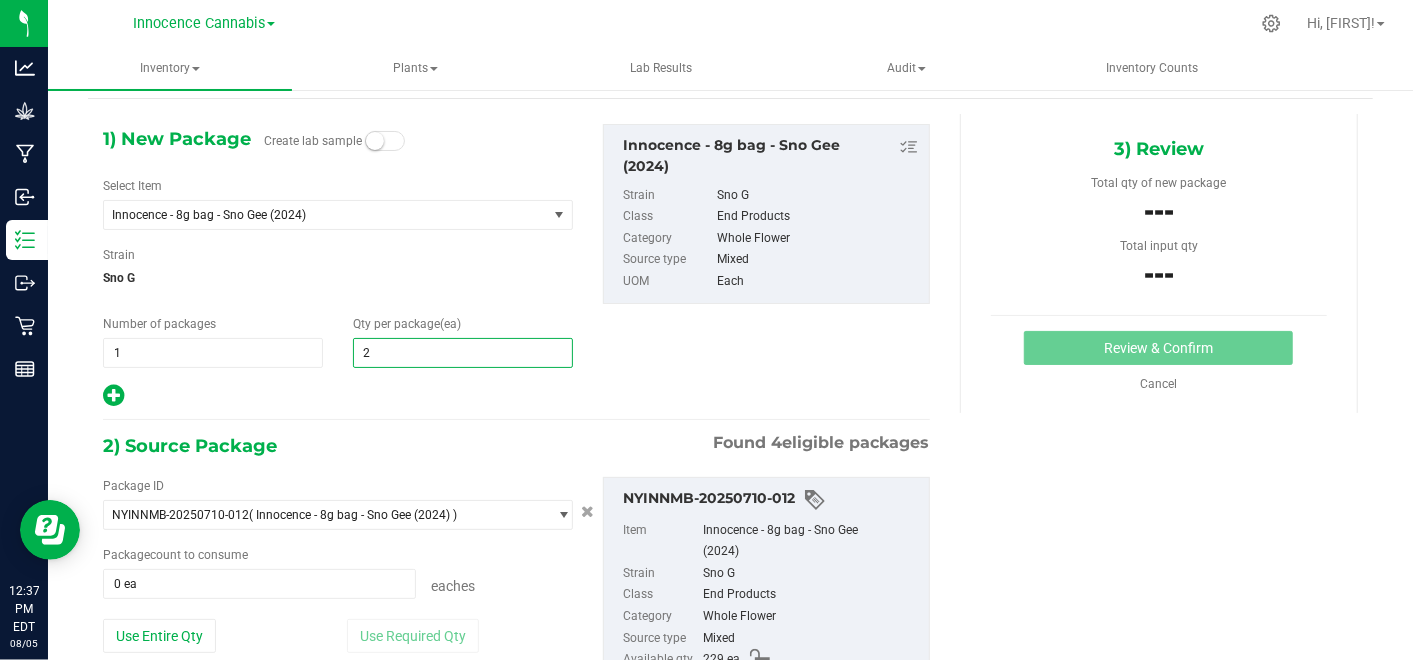 type on "25" 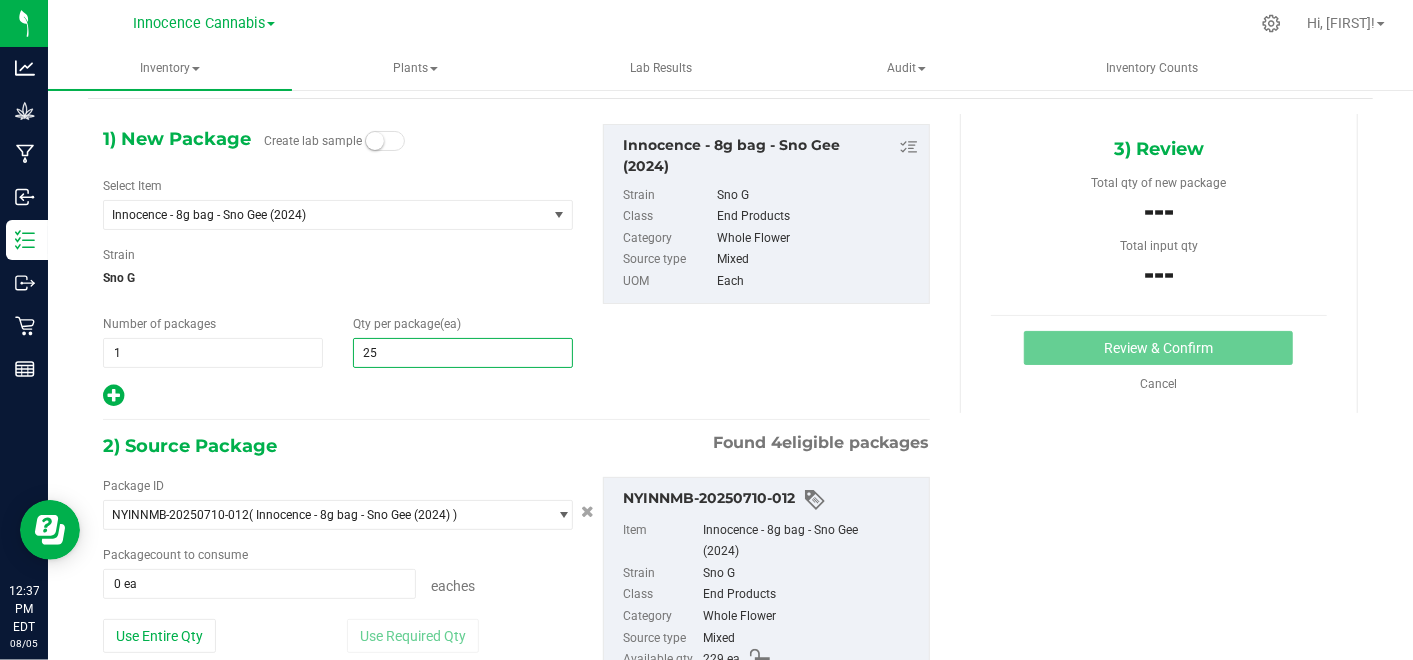 type on "25" 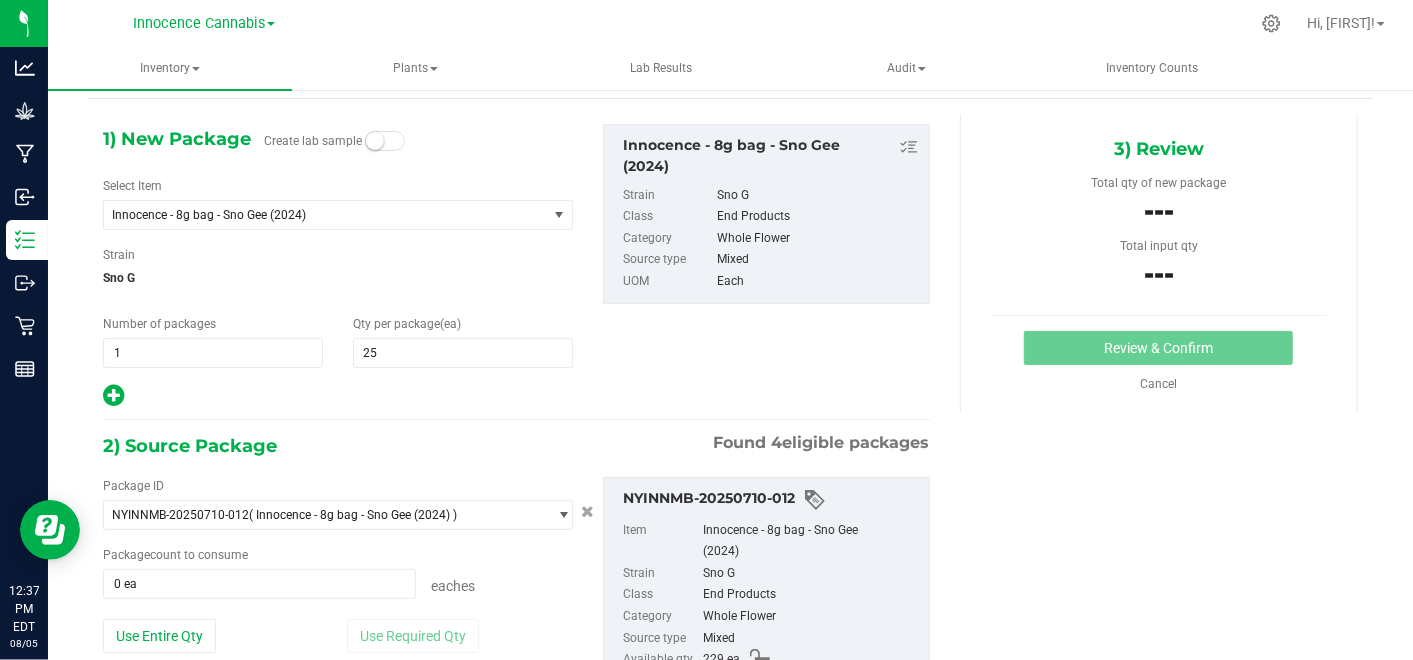 click on "1) New Package
Create lab sample
Select Item
Innocence - 8g bag - Sno Gee (2024)
7g BT Nitro tin Bermuda Triangle 7g Nitro Tin Blue Dream Vape Cart BT 7g Nitro Tin BT Nitro Tin Bulk Flower - Bermuda Triangle - lbs Bulk Flower - Blue Dream - lbs Bulk Flower - Chocolope - lbs Bulk Flower - Derailed - lbs Bulk Flower - Garlic Berry - lbs Bulk Flower - GMO - lbs Bulk Flower - Green Crack - lbs Bulk Flower - Humboldt Afghani - lbs Bulk Flower - Jack Herer - lbs Bulk Flower - Mendo Purple Kush - lbs Bulk Flower - Private Party - lbs Distillate" at bounding box center (516, 440) 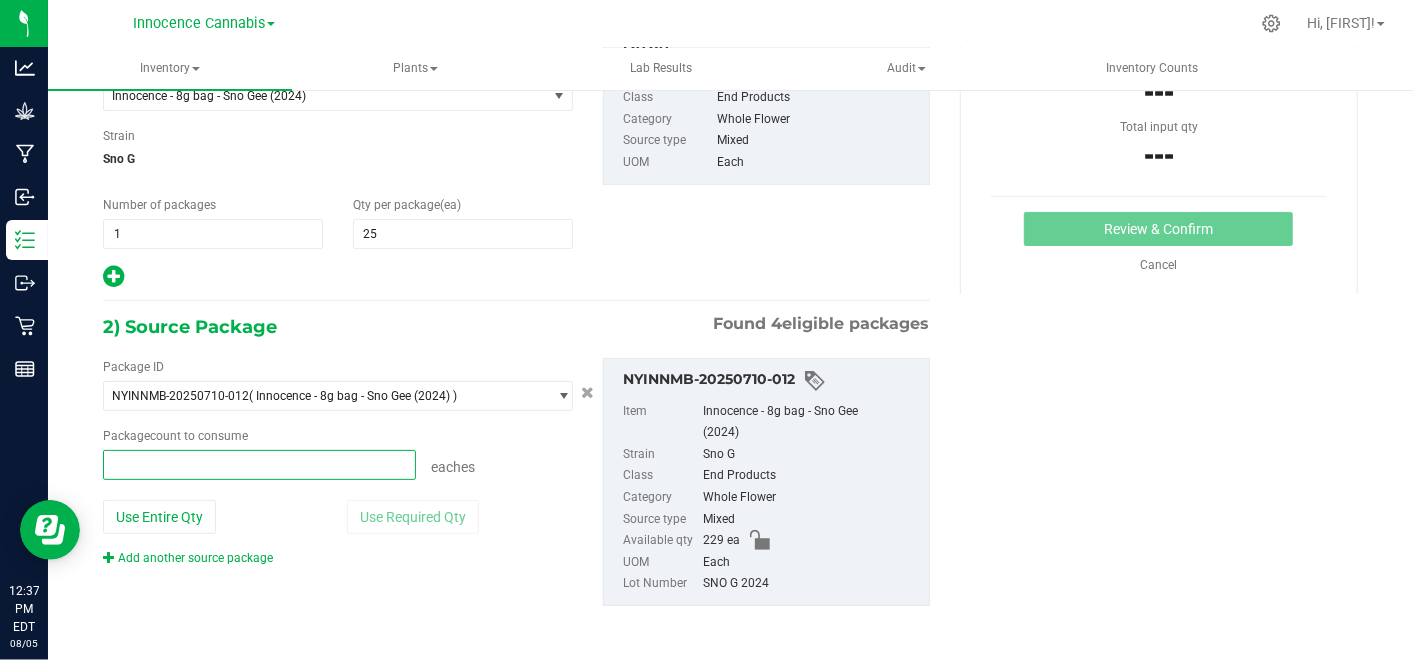 click at bounding box center [259, 465] 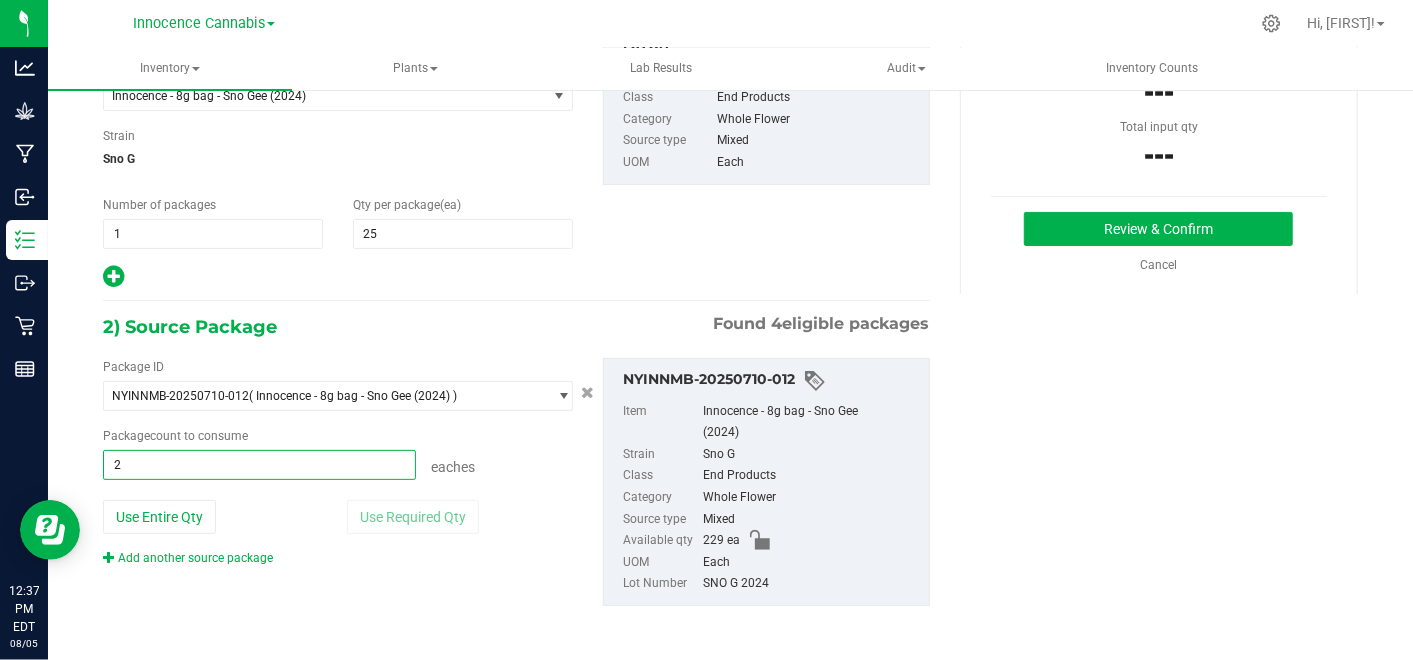 type on "25" 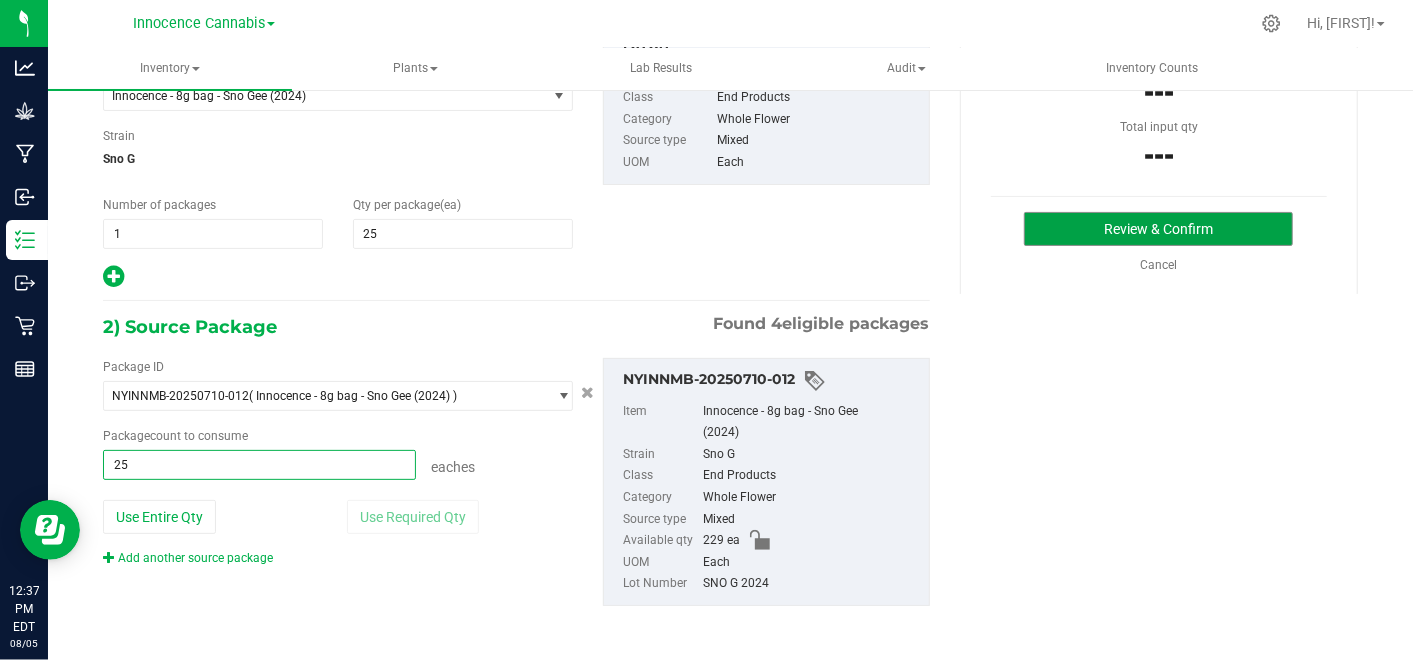 type on "25 ea" 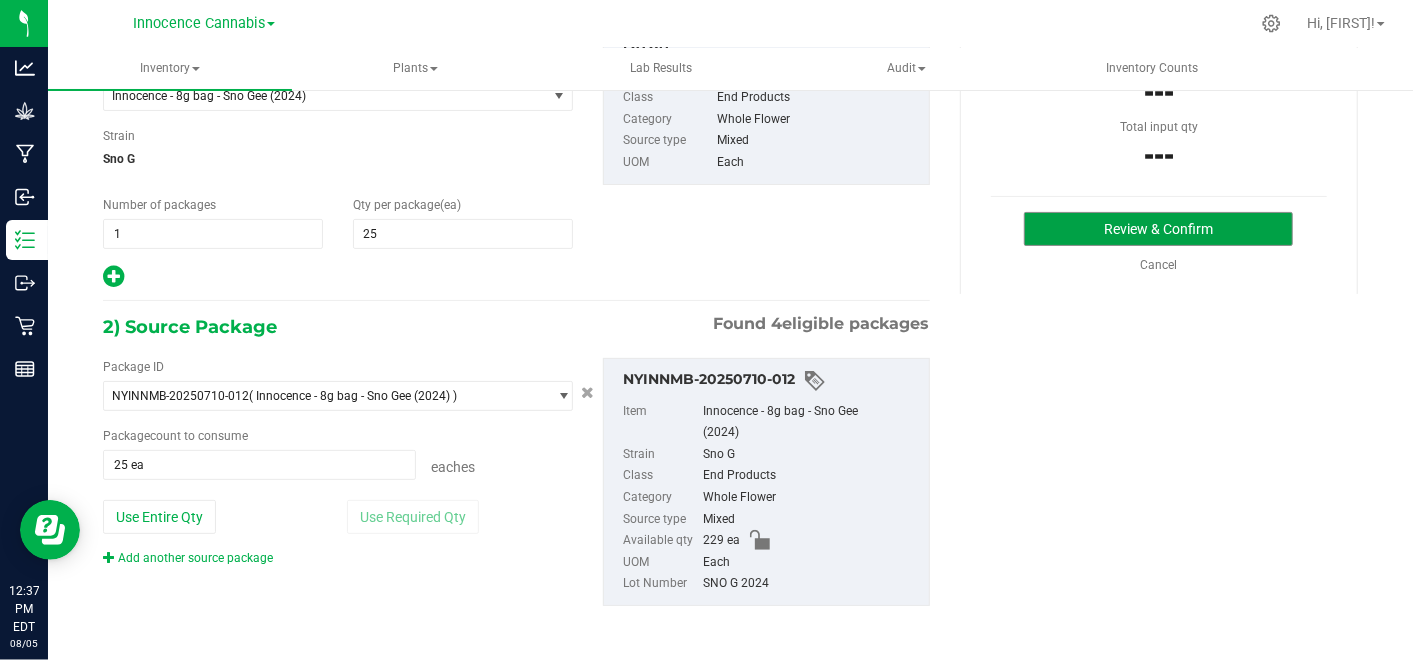 click on "Review & Confirm" at bounding box center (1158, 229) 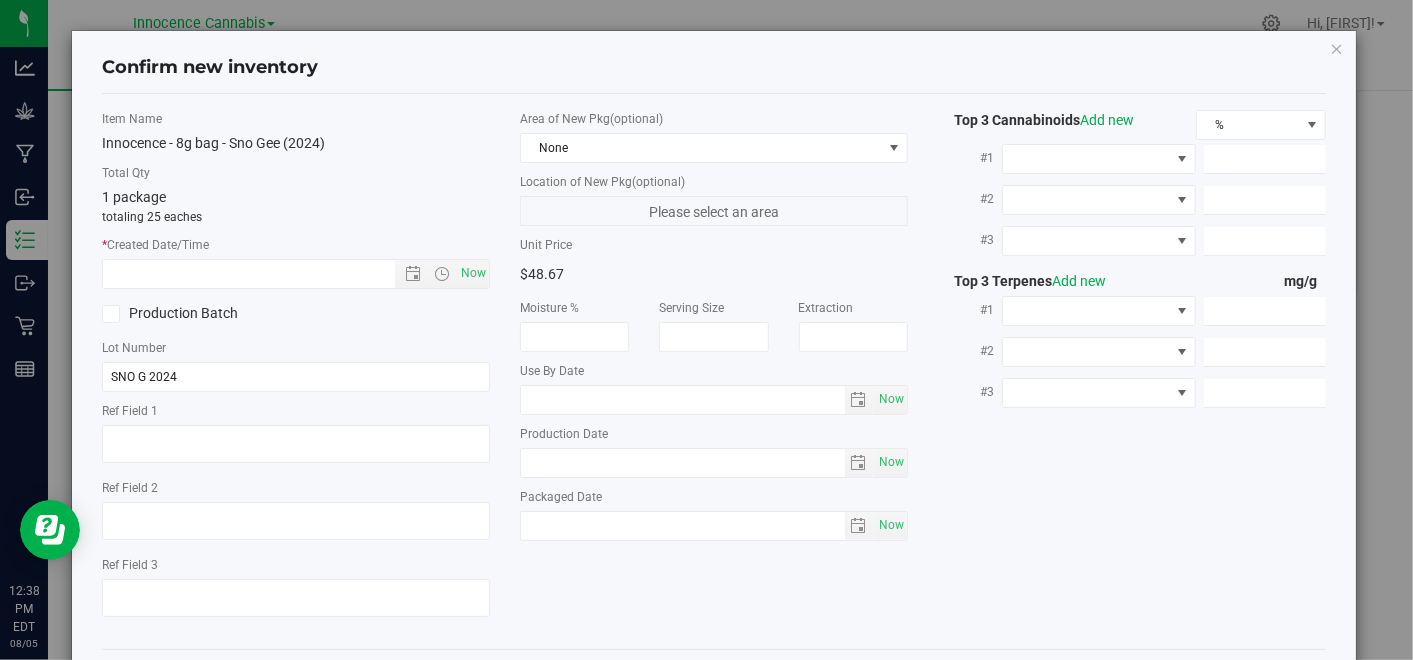 scroll, scrollTop: 85, scrollLeft: 0, axis: vertical 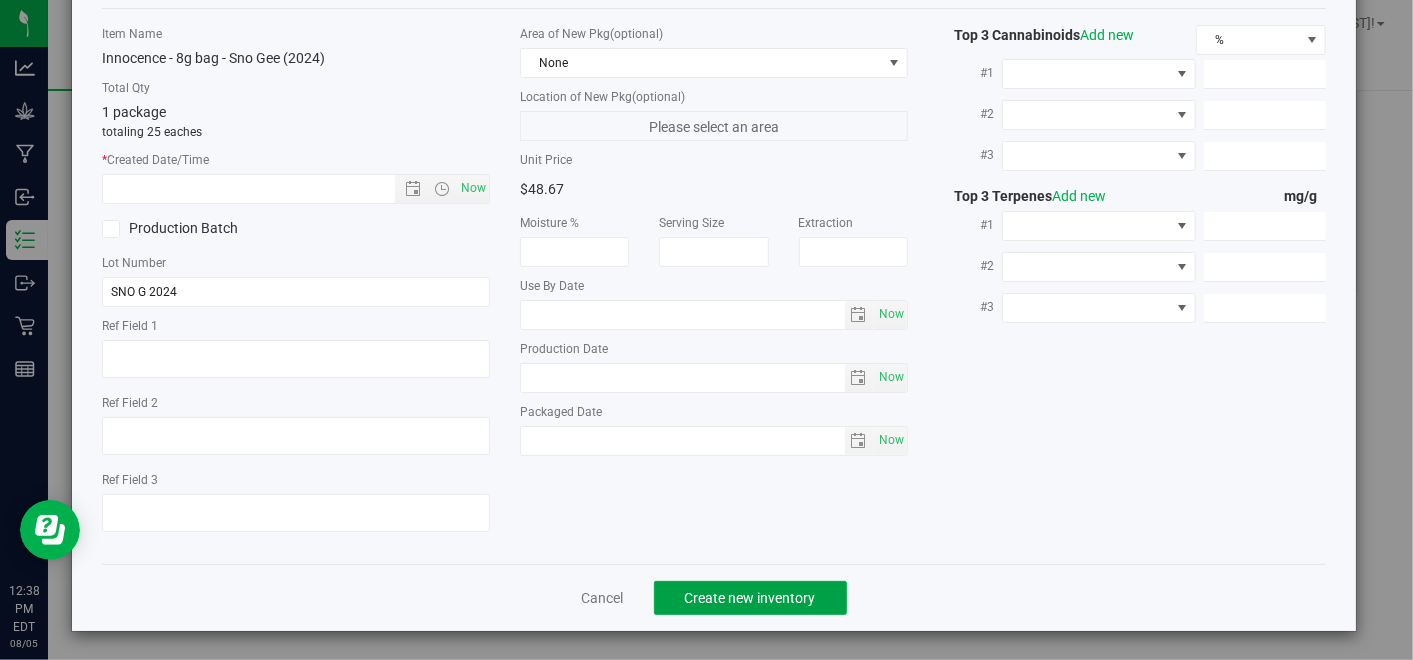 click on "Create new inventory" 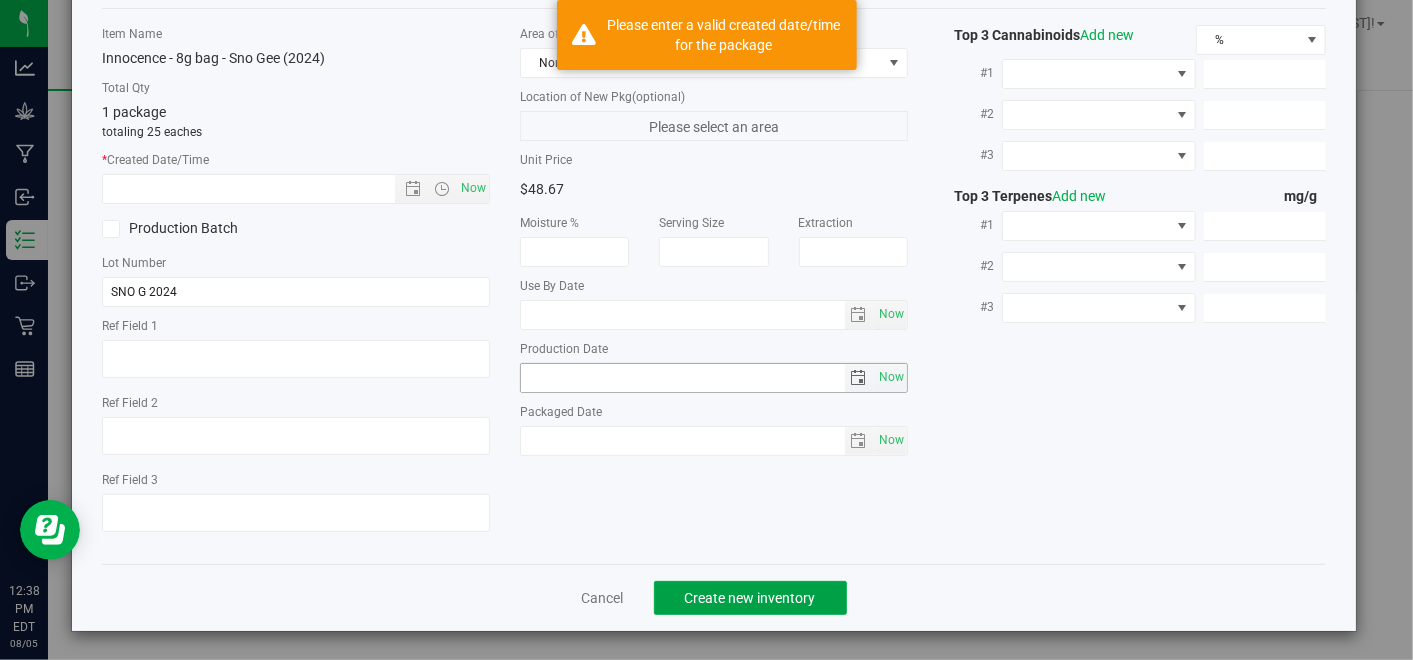 scroll, scrollTop: 0, scrollLeft: 0, axis: both 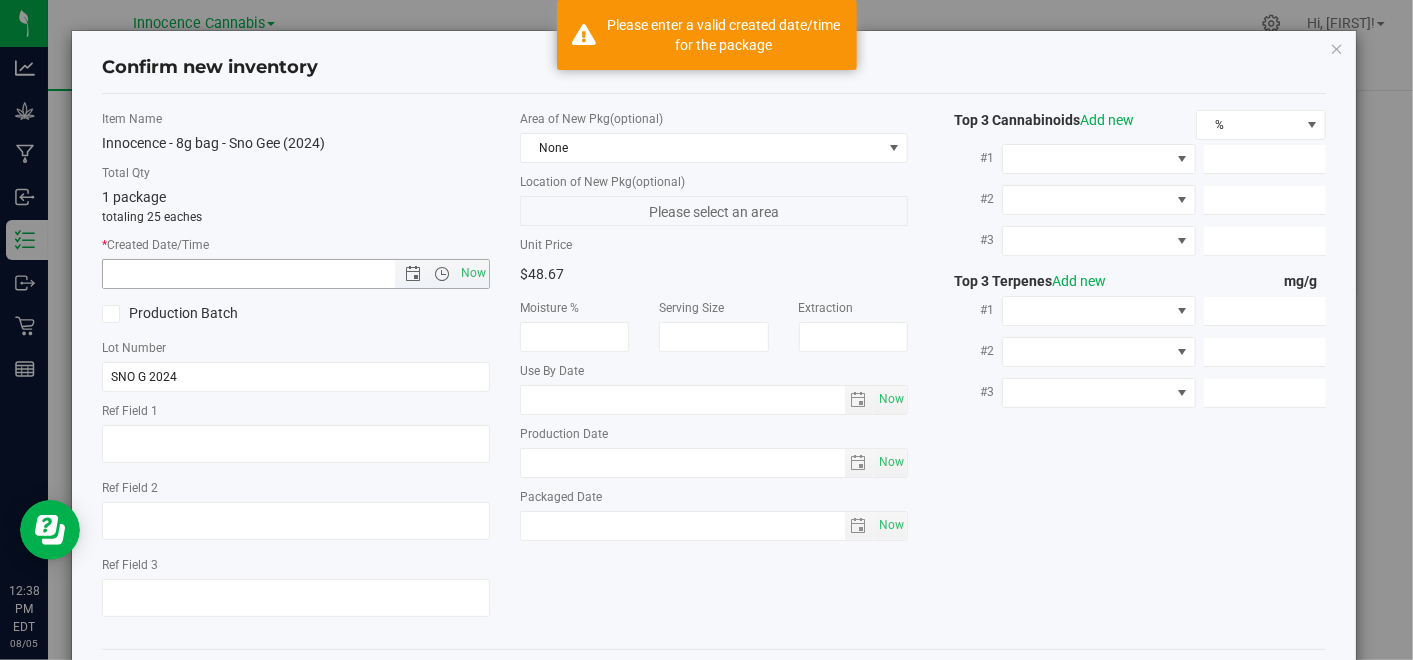 click on "Now" at bounding box center [474, 273] 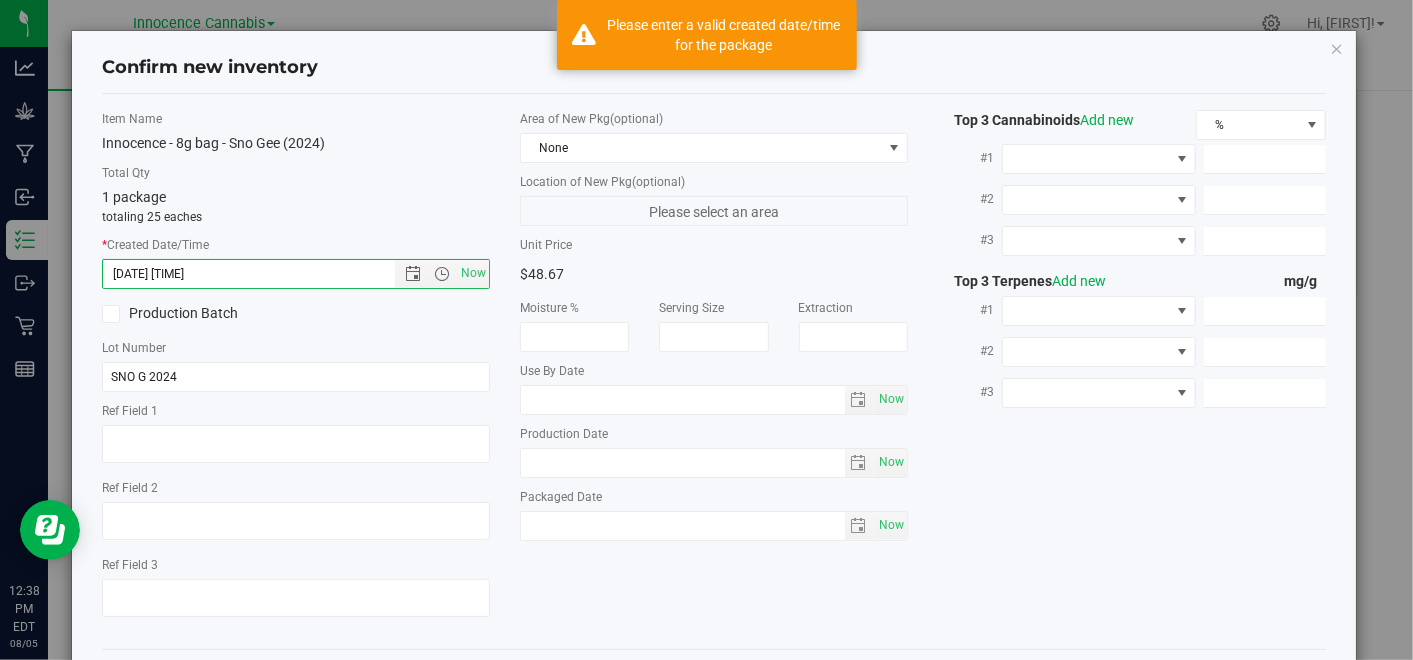 scroll, scrollTop: 85, scrollLeft: 0, axis: vertical 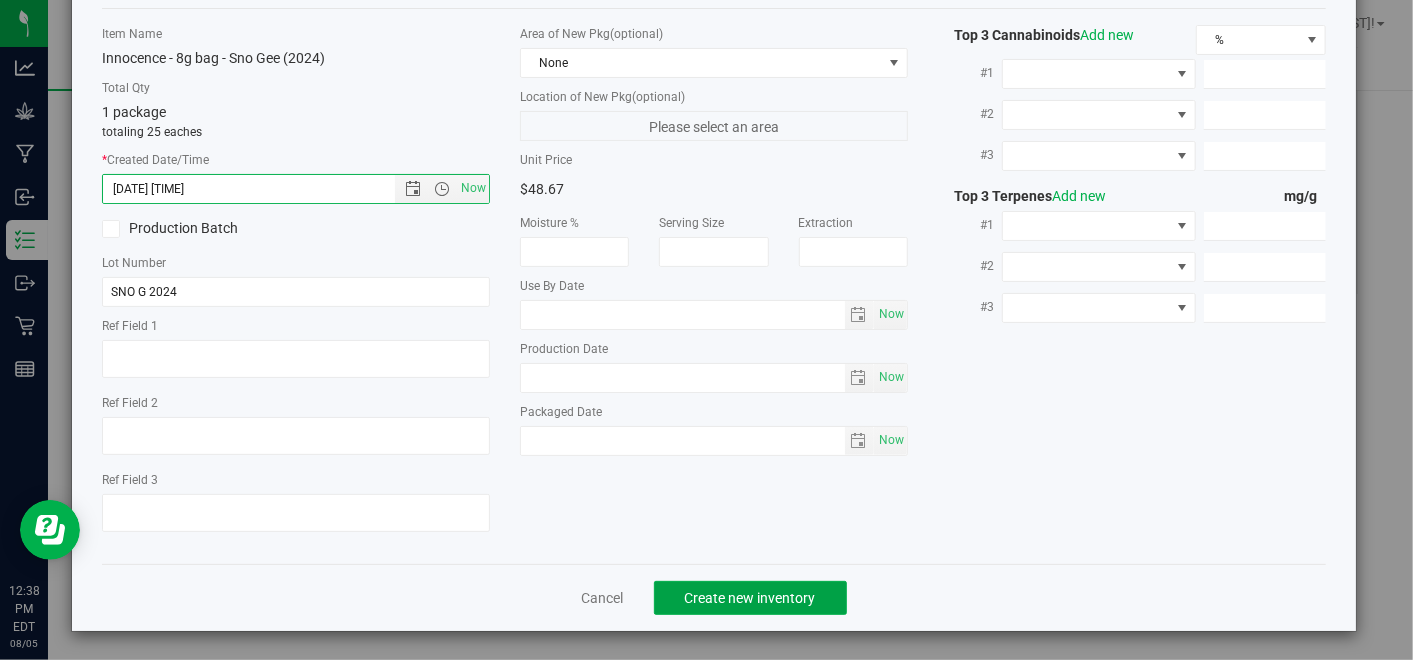 click on "Create new inventory" 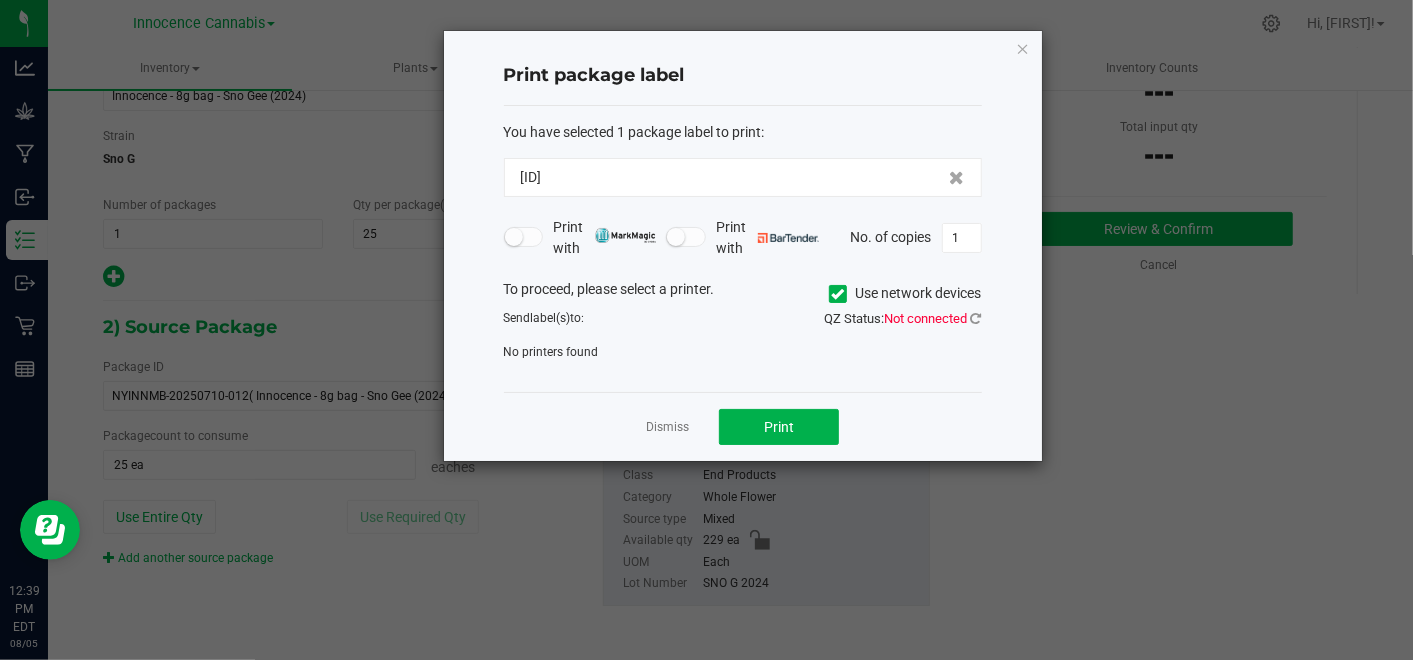 click on "Dismiss" 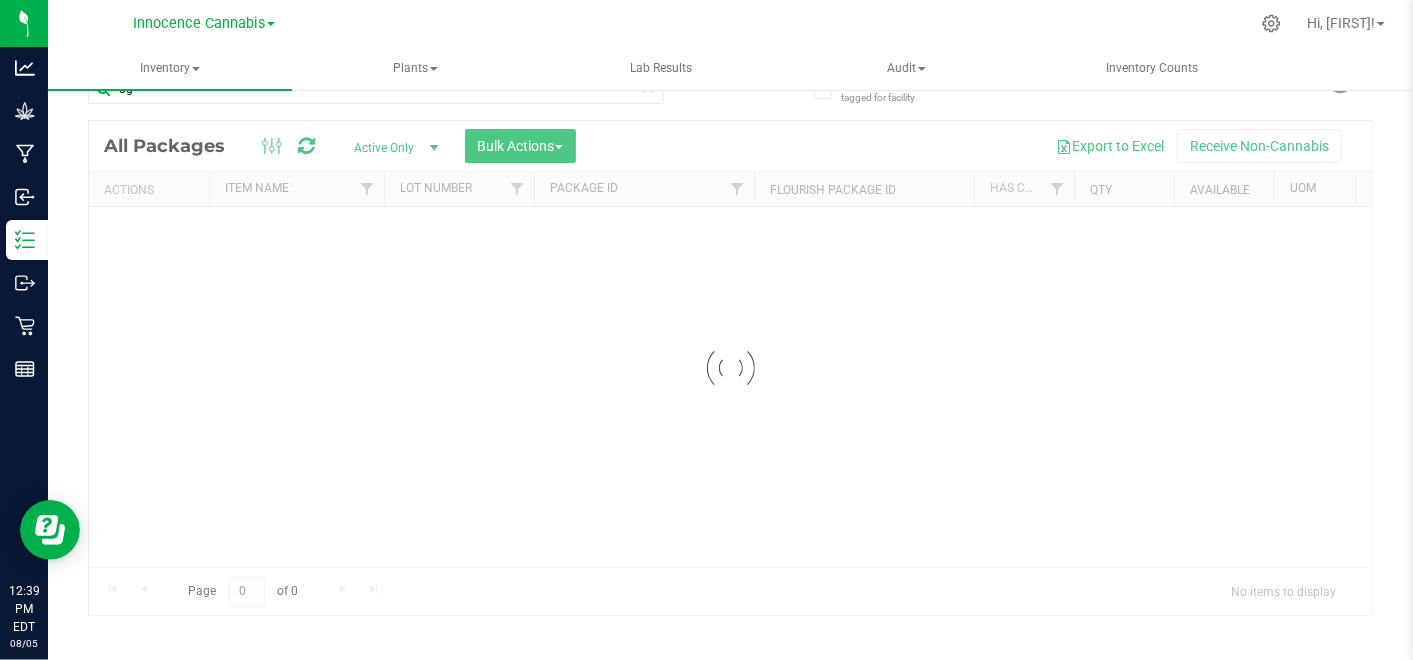 scroll, scrollTop: 38, scrollLeft: 0, axis: vertical 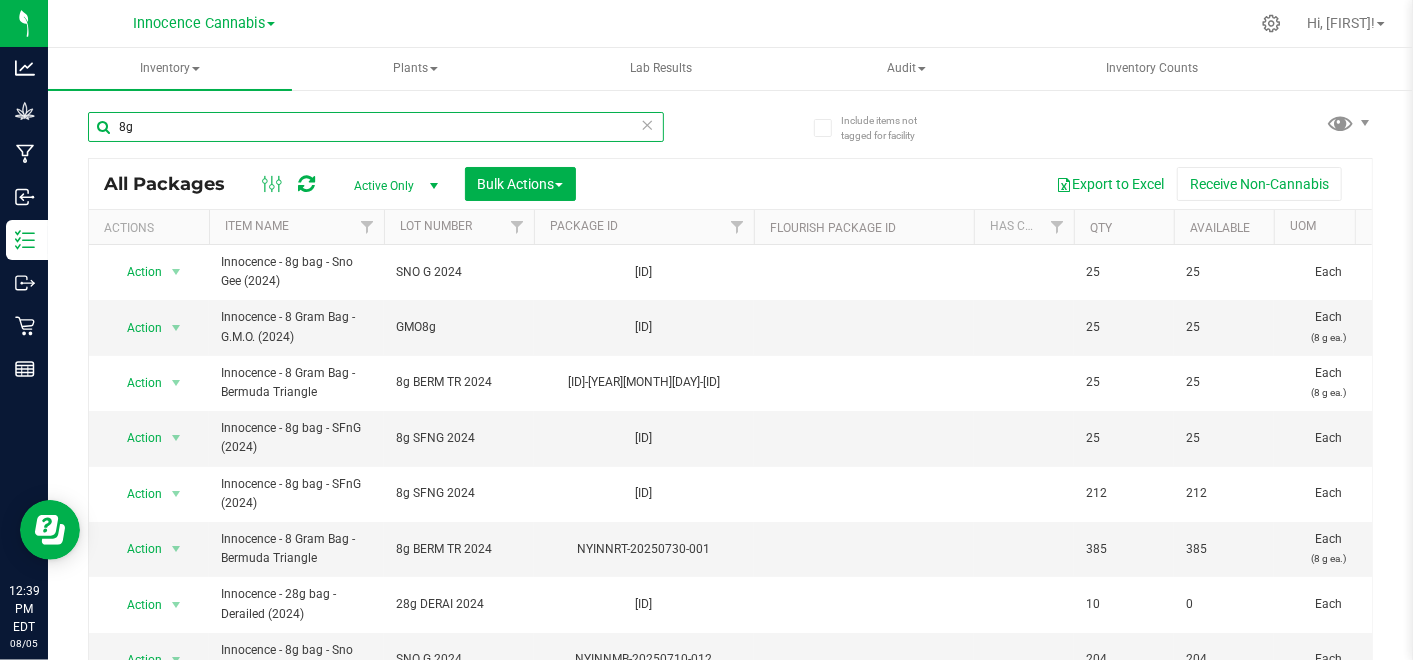 click on "8g" at bounding box center [376, 127] 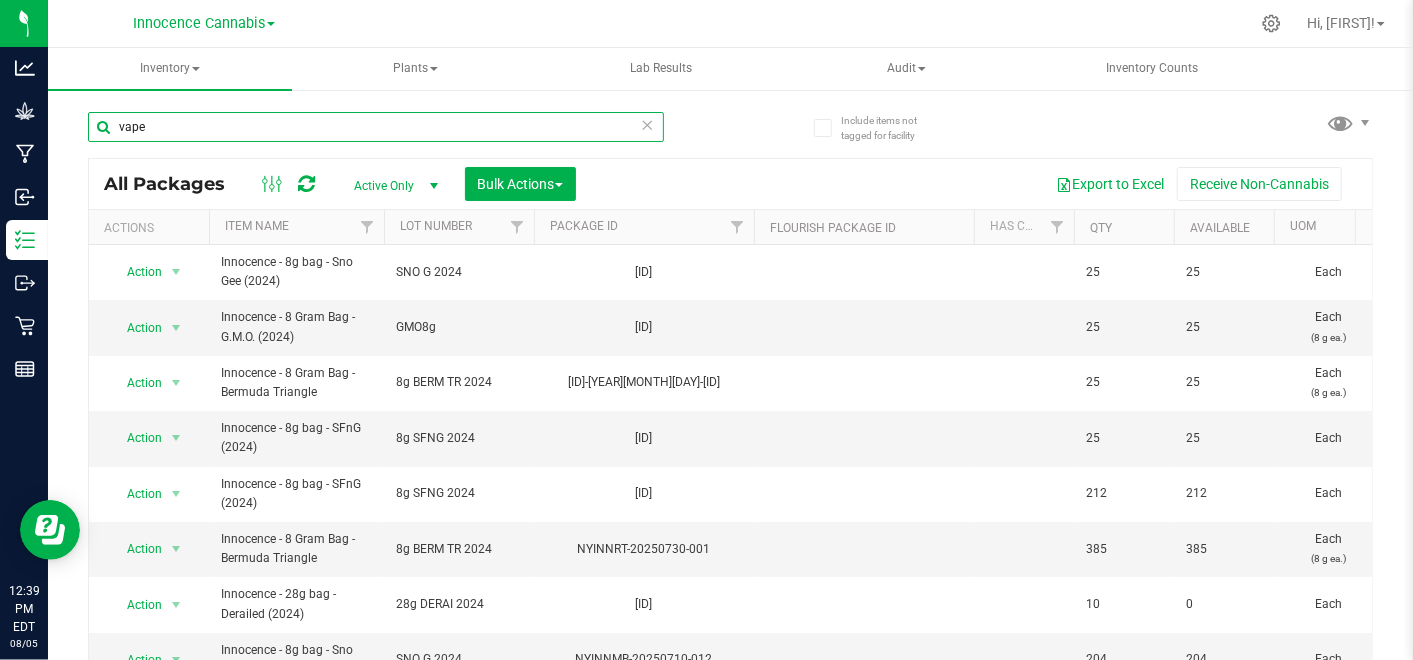 type on "vape" 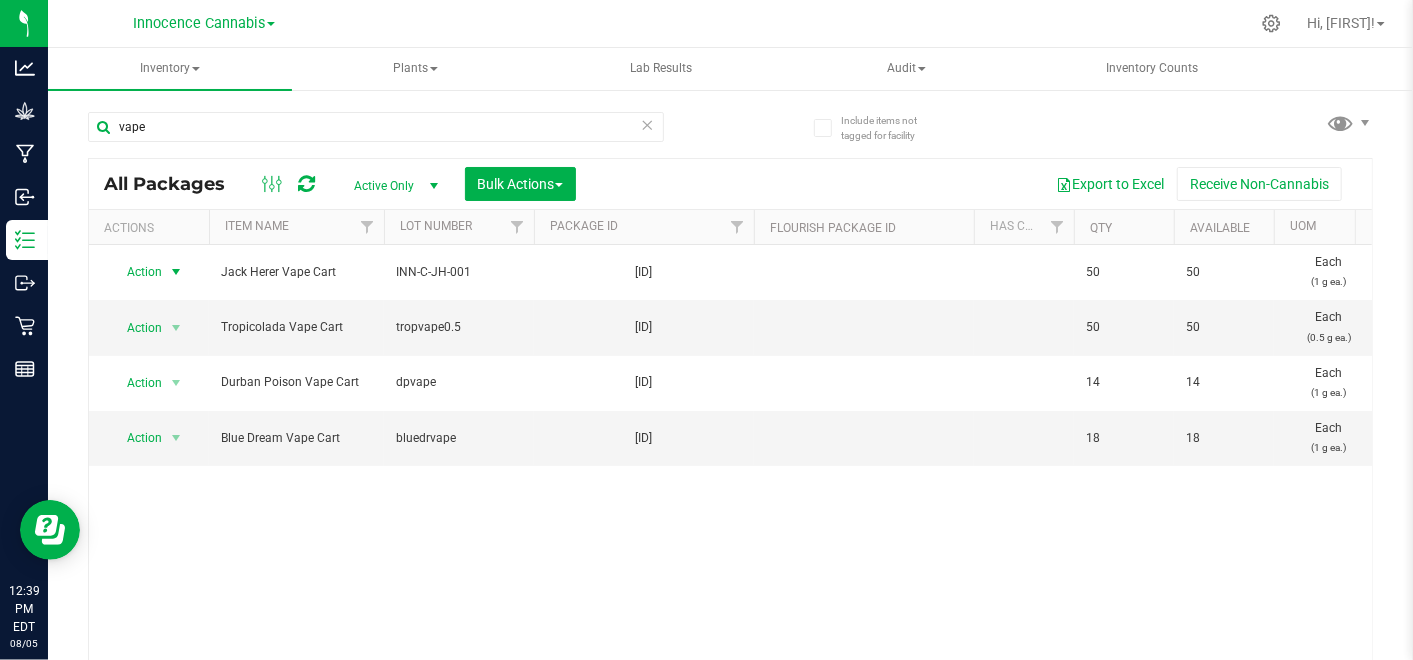 click at bounding box center [176, 272] 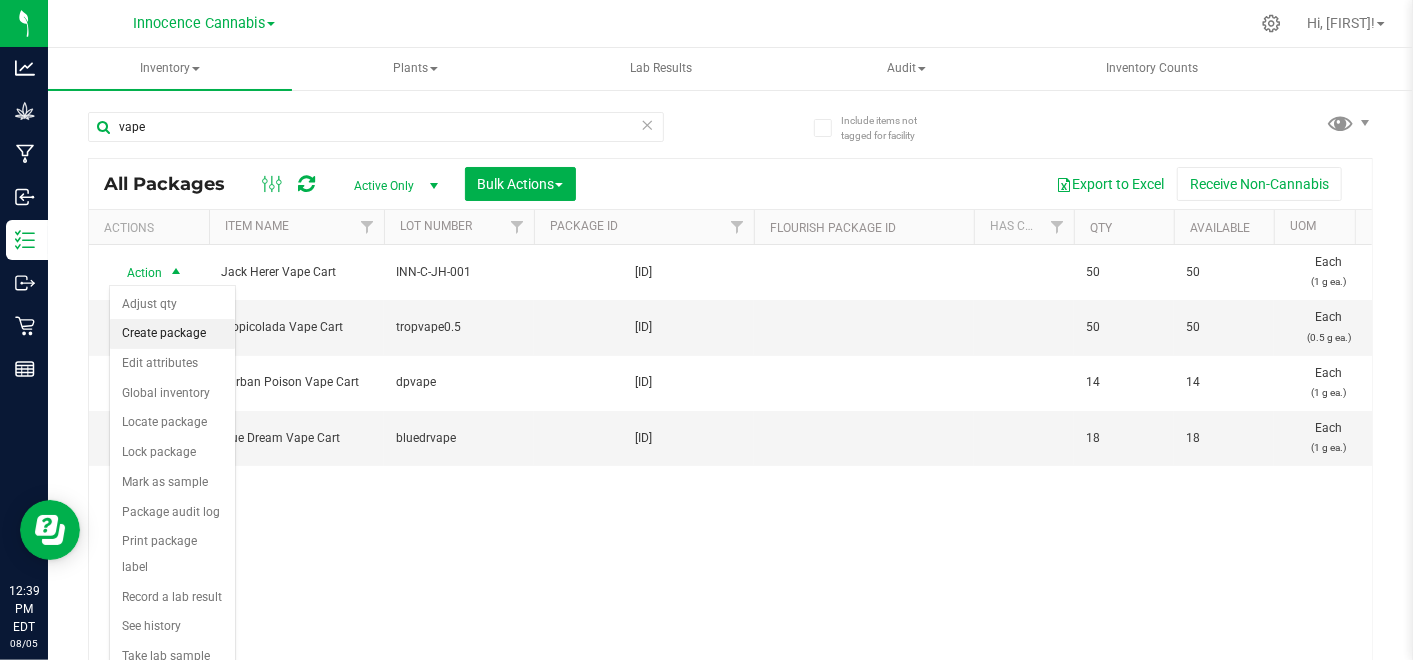 click on "Create package" at bounding box center (172, 334) 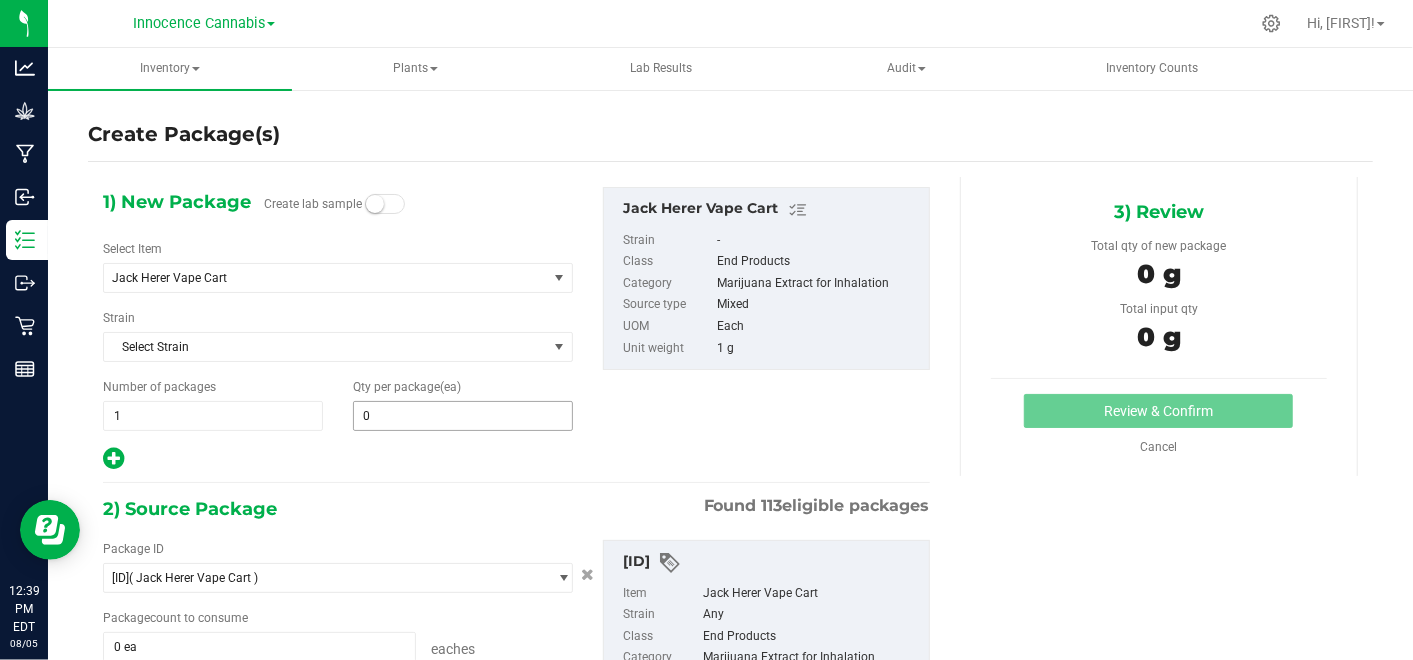 type 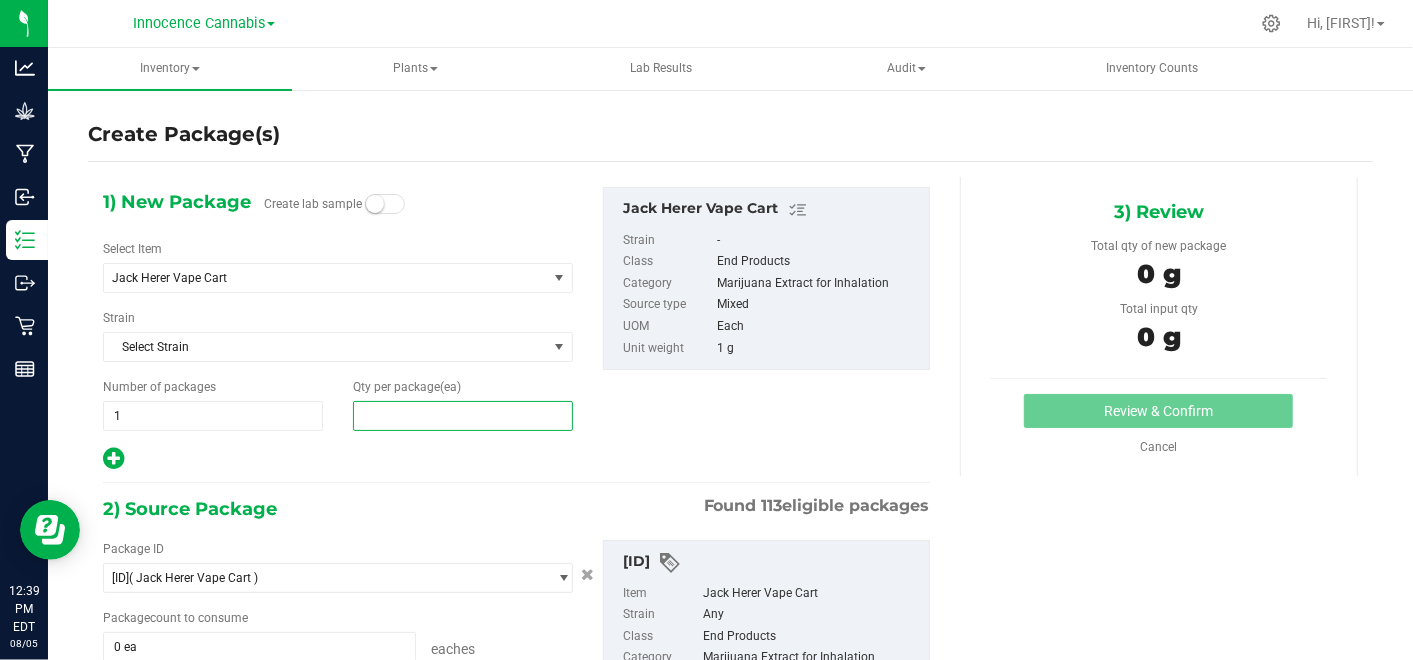 click at bounding box center (463, 416) 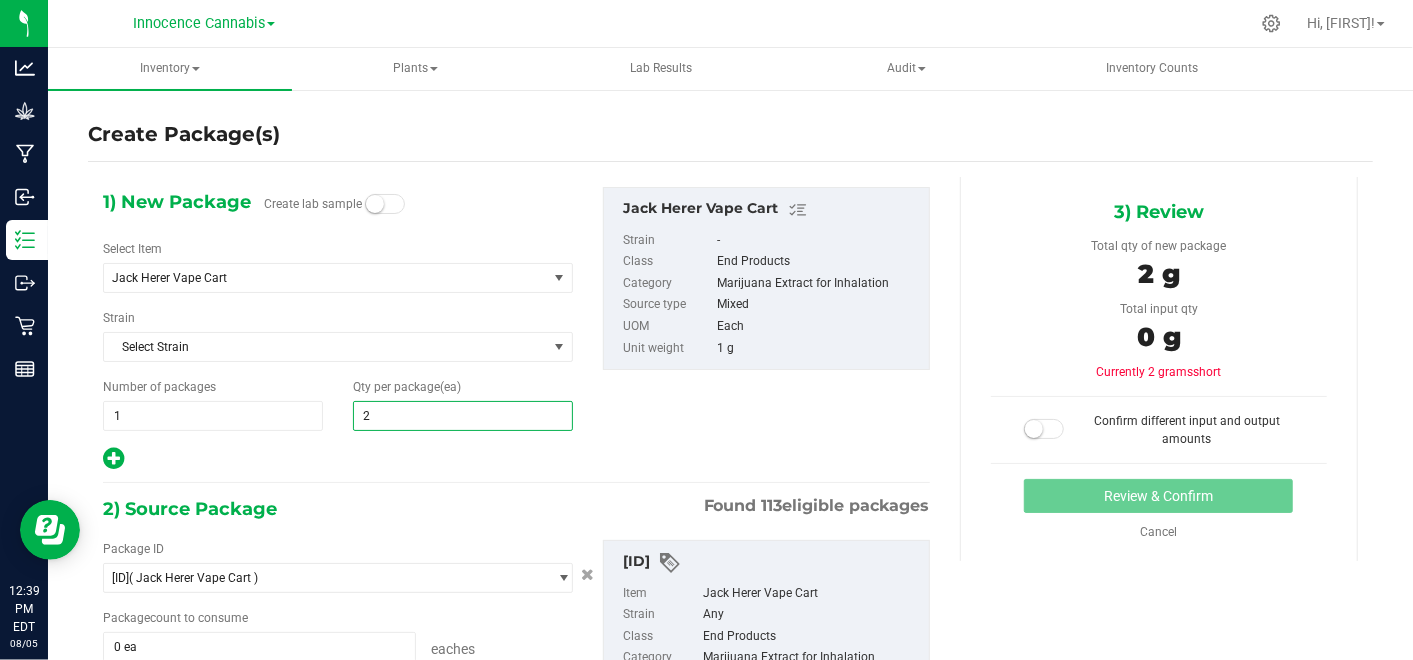 type on "20" 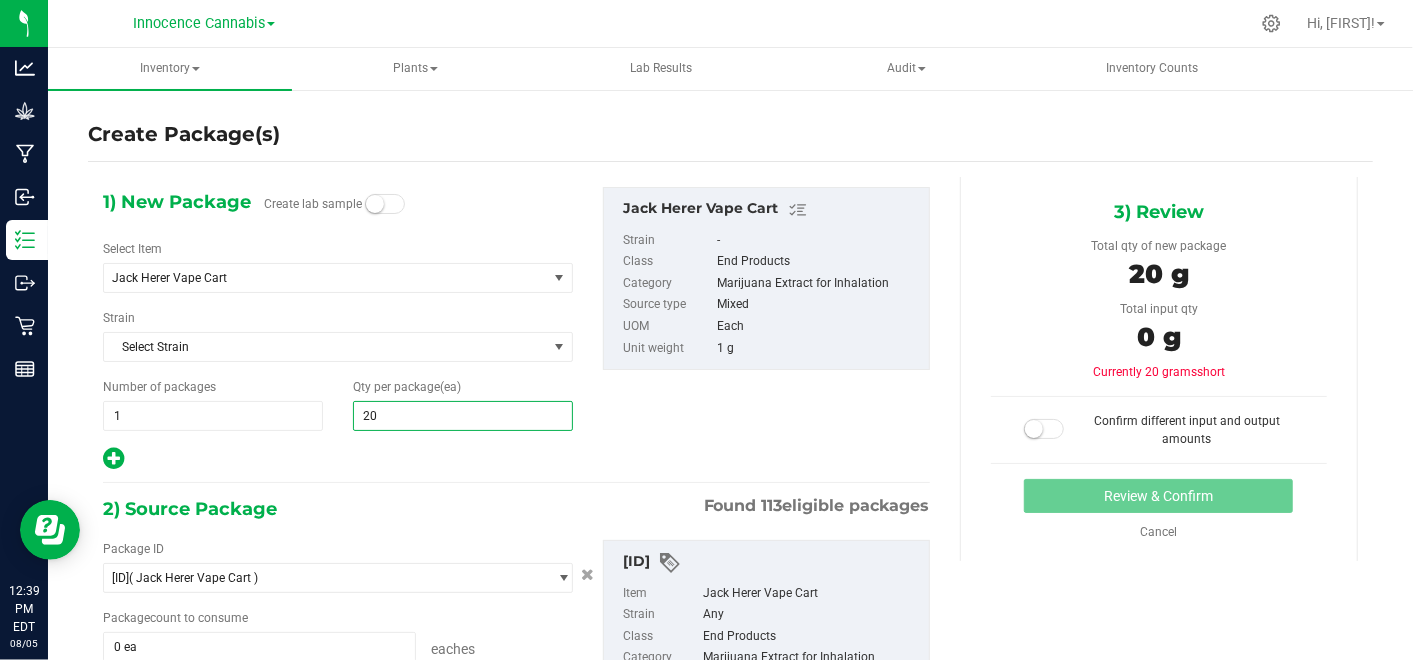 scroll, scrollTop: 182, scrollLeft: 0, axis: vertical 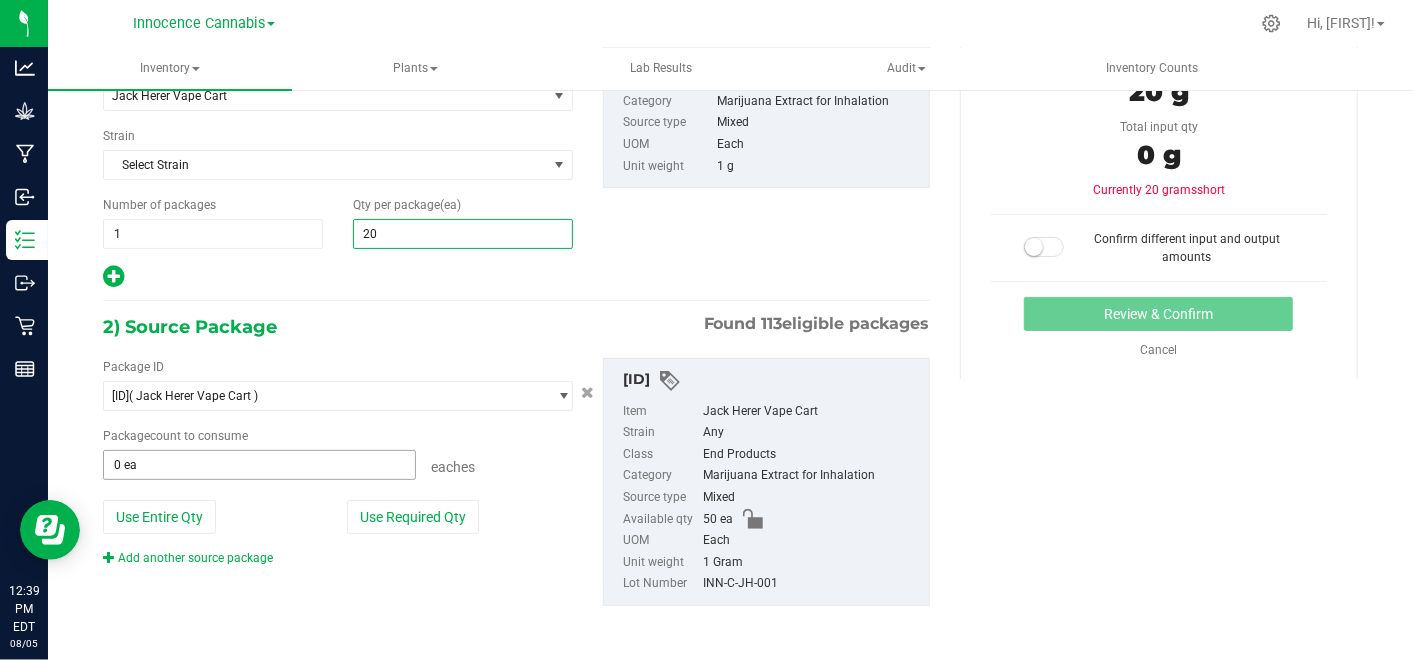 type on "20" 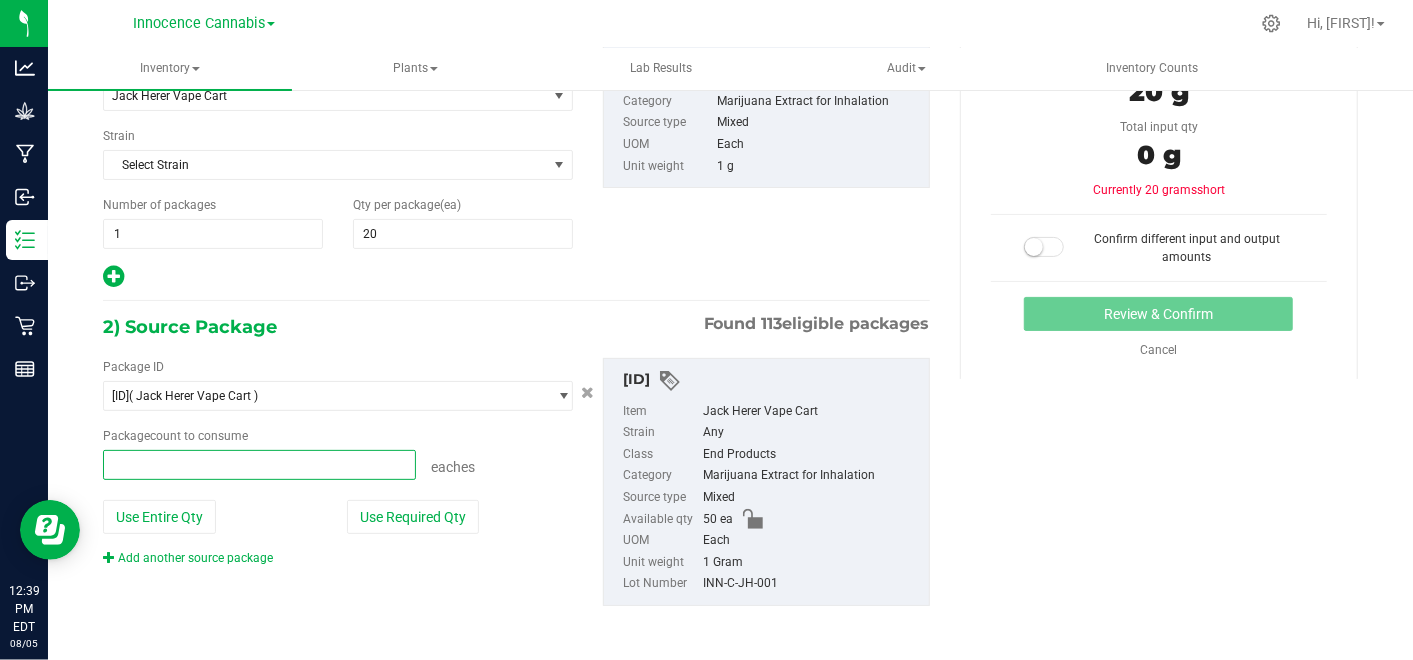 click at bounding box center [259, 465] 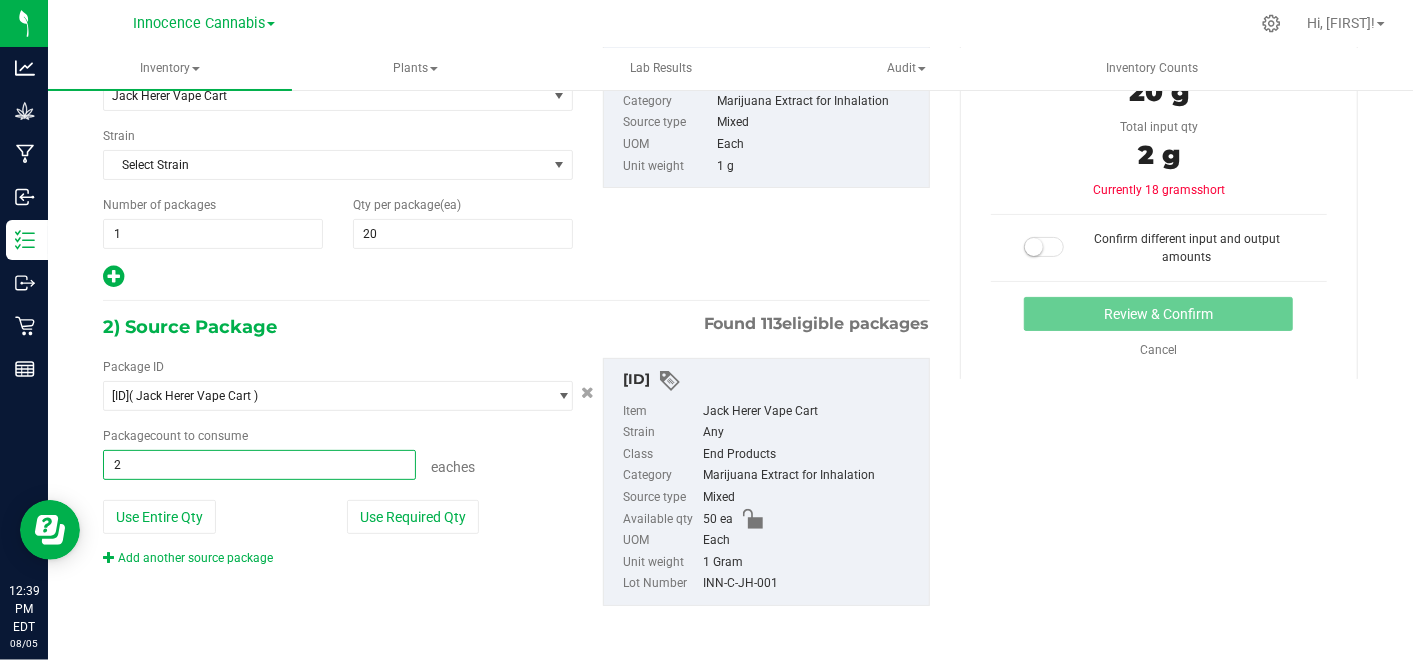 type on "20" 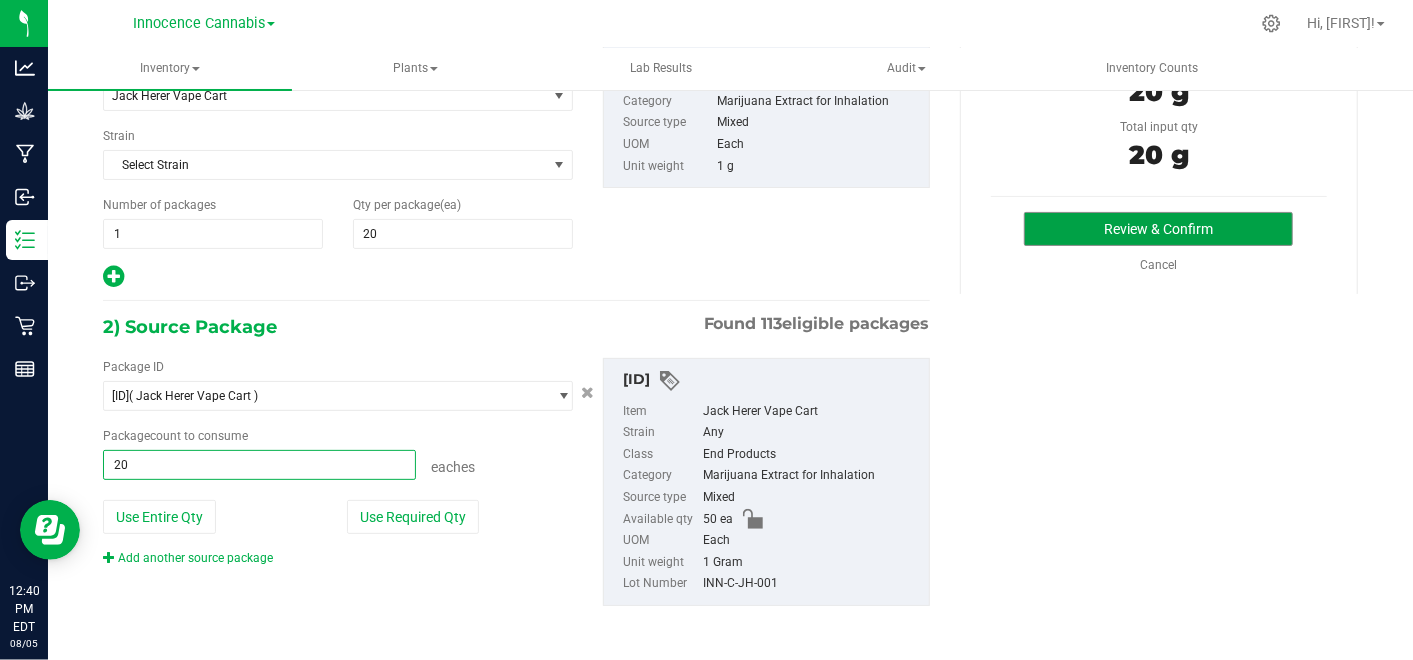 type on "20 ea" 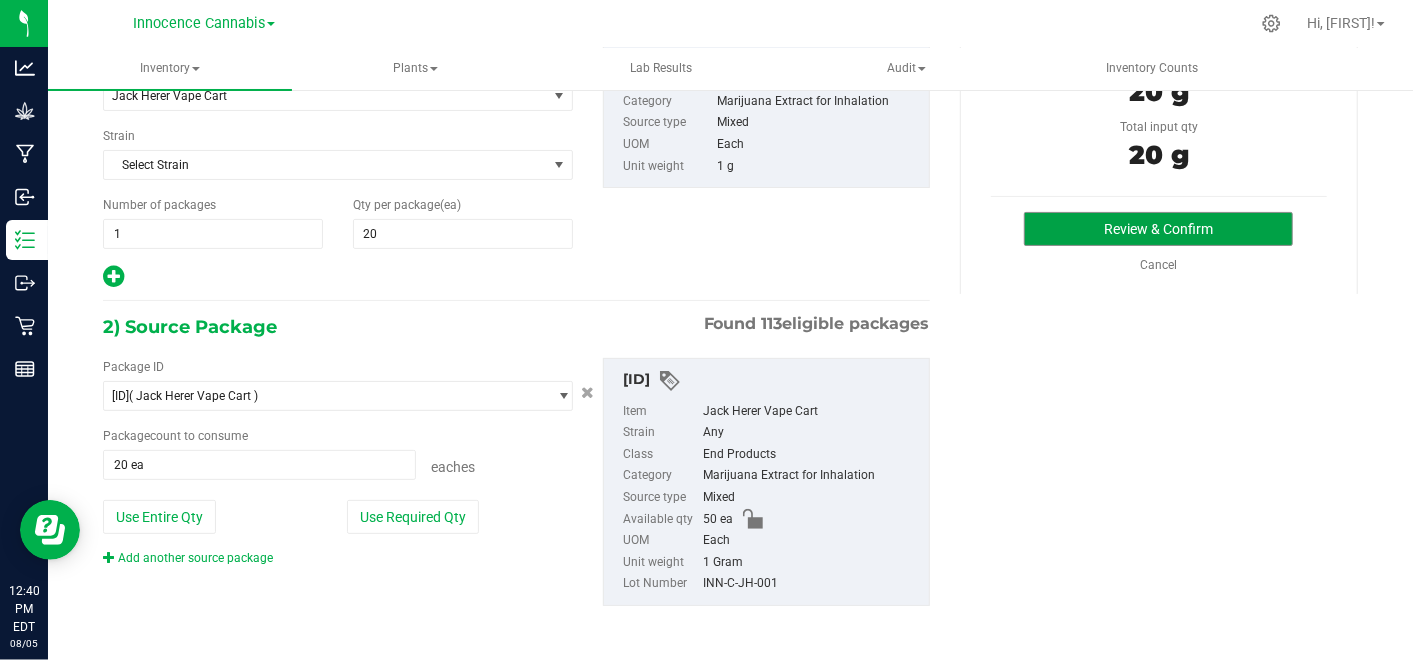 click on "Review & Confirm" at bounding box center [1158, 229] 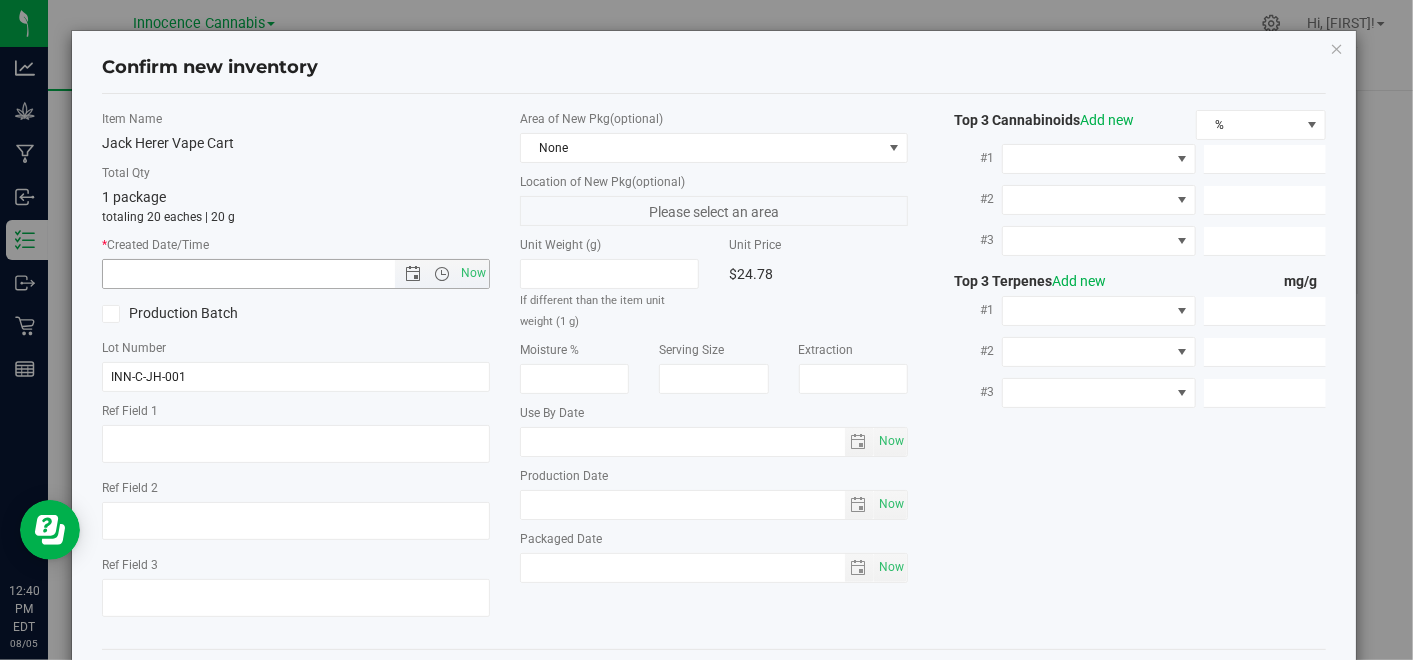 click on "Now" at bounding box center (474, 273) 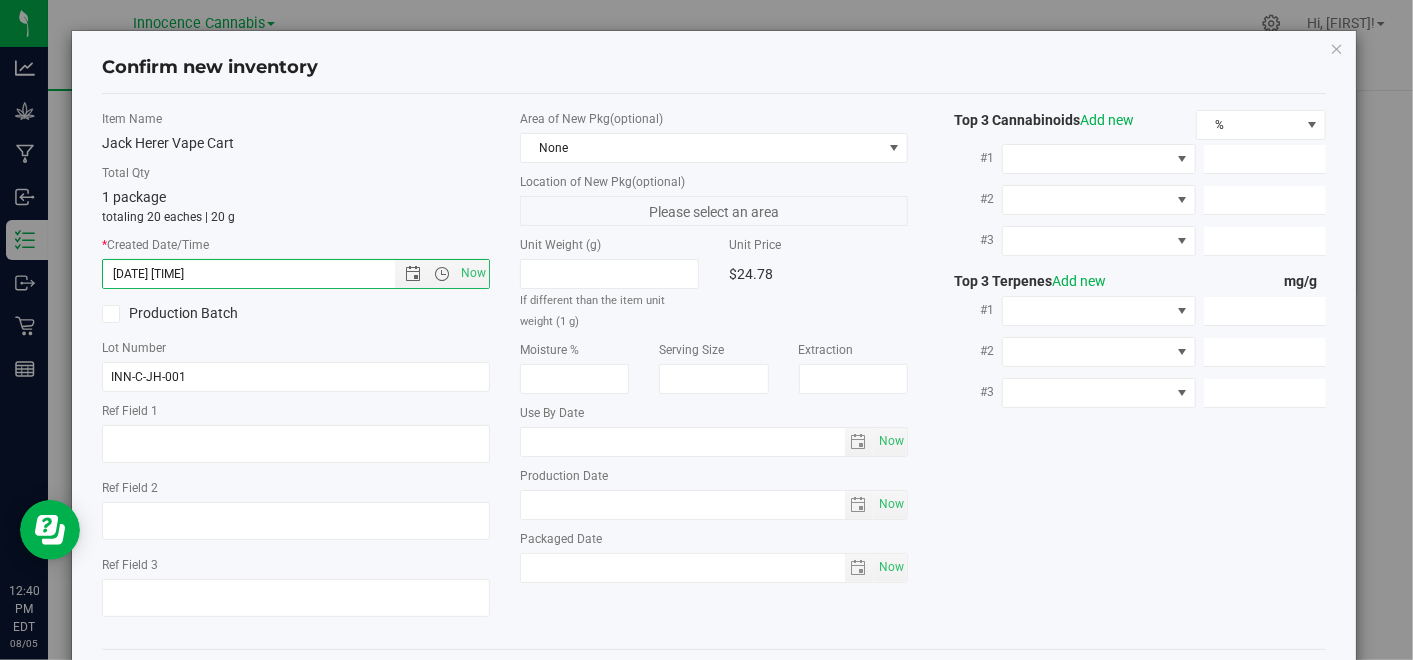 scroll, scrollTop: 85, scrollLeft: 0, axis: vertical 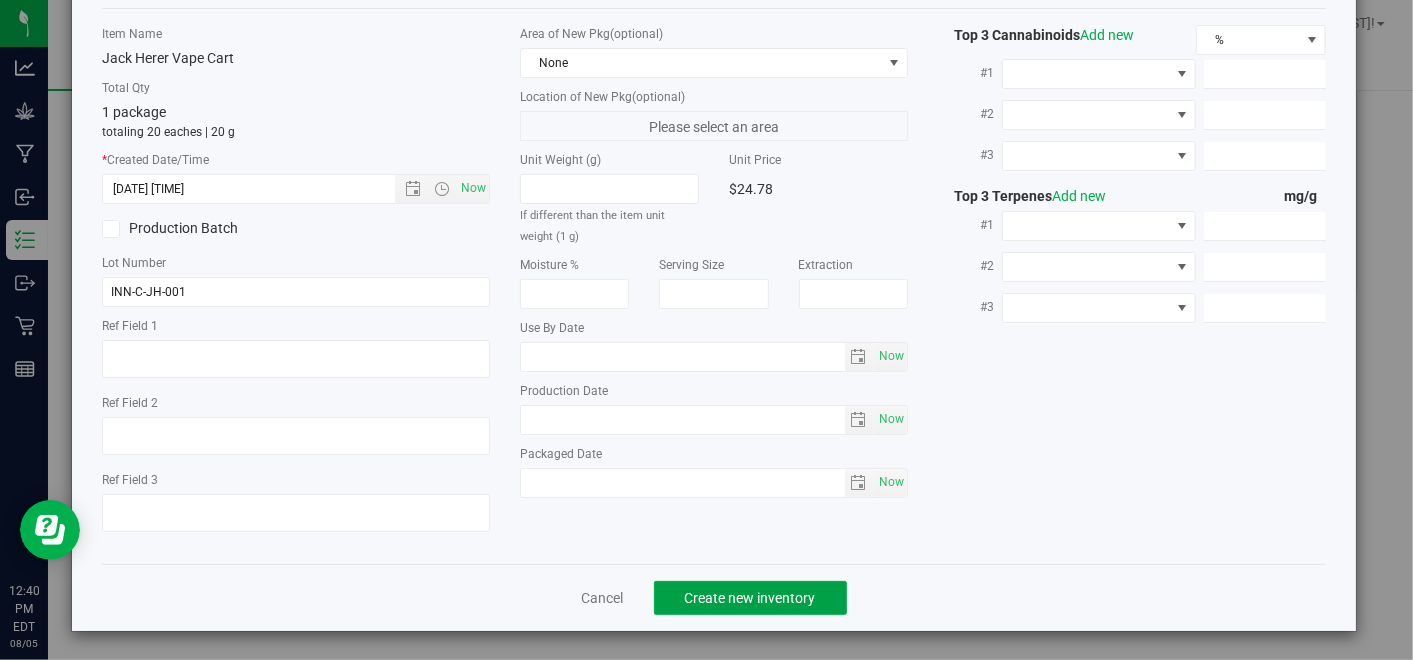 click on "Create new inventory" 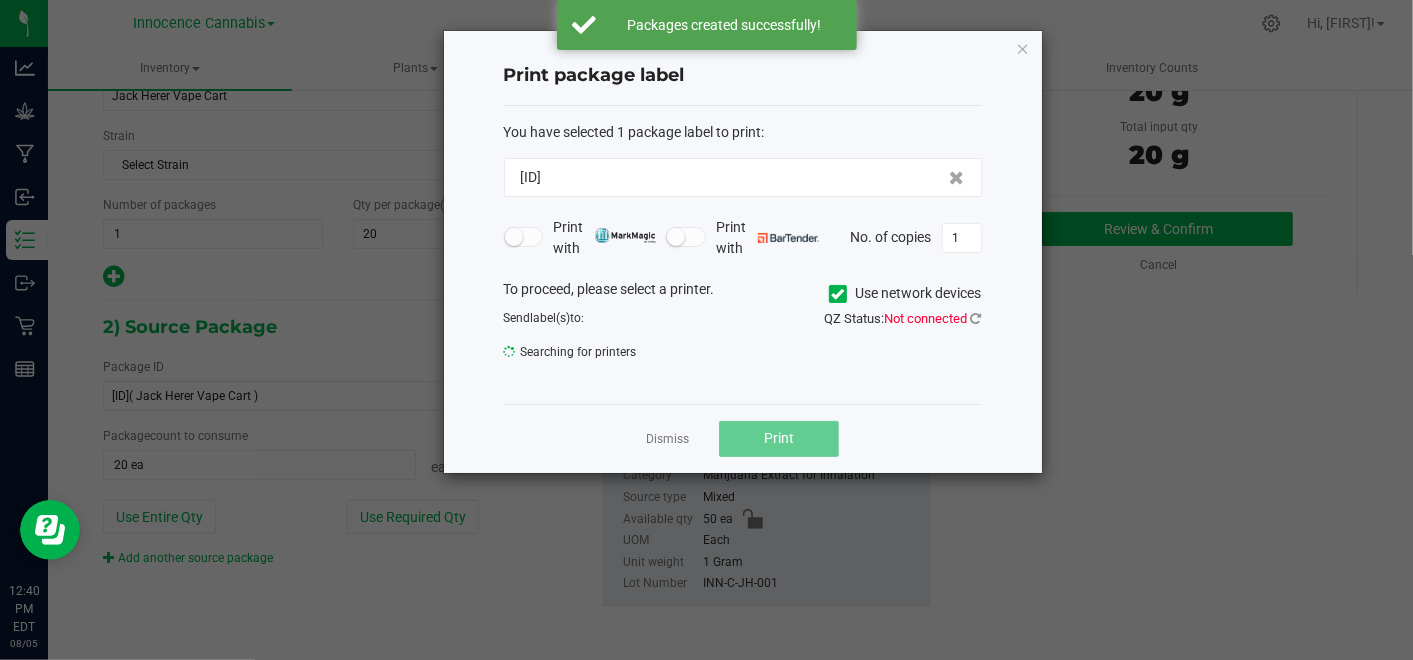 click on "Dismiss" 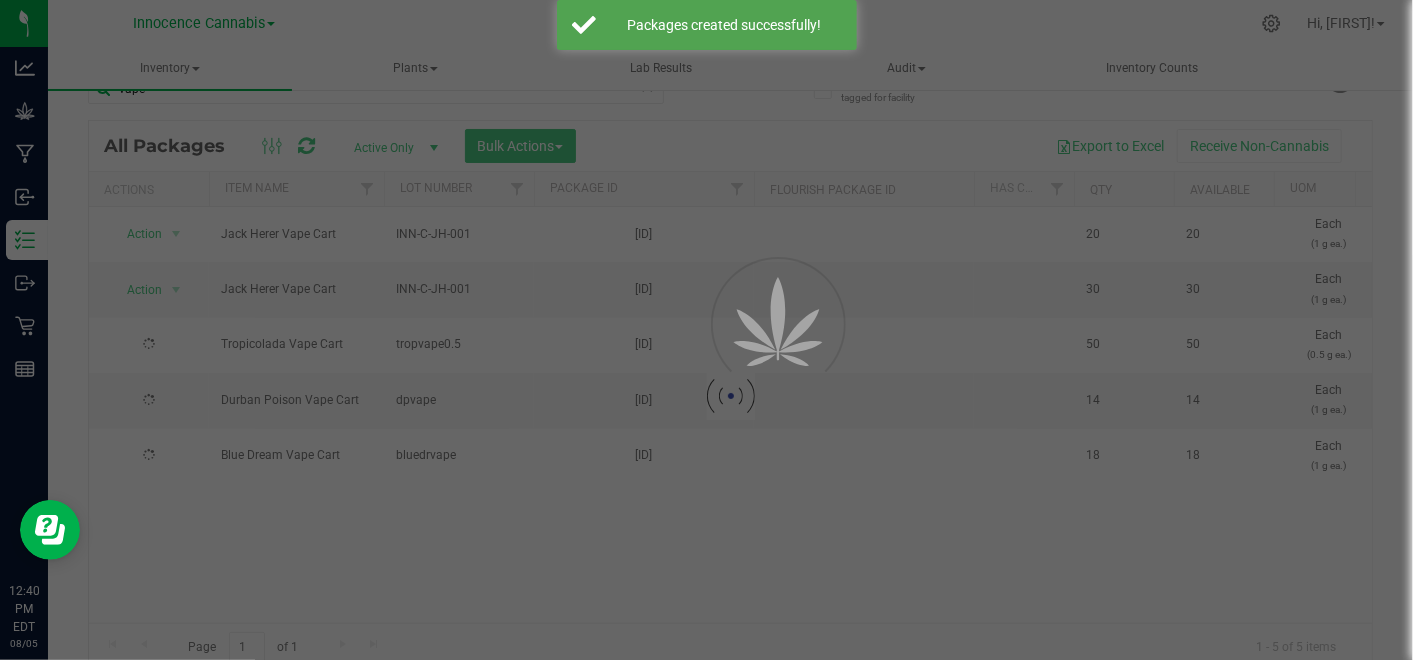 scroll, scrollTop: 48, scrollLeft: 0, axis: vertical 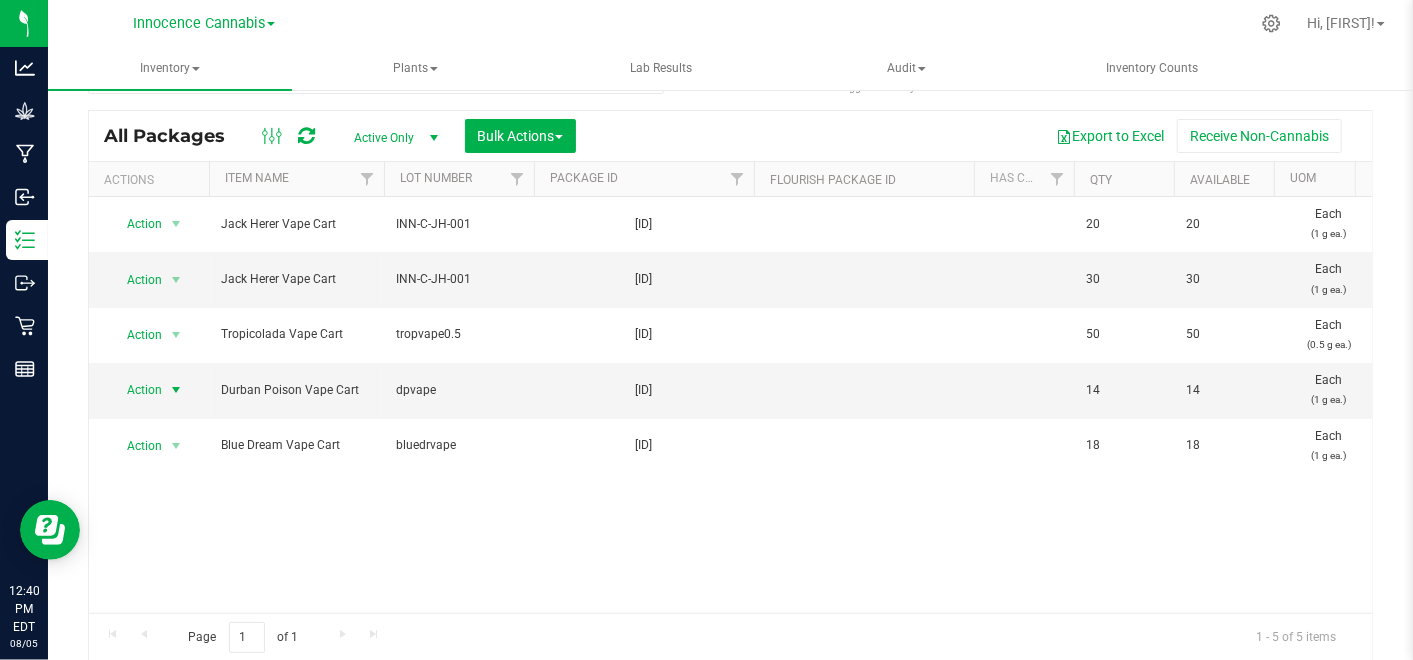 click at bounding box center (176, 390) 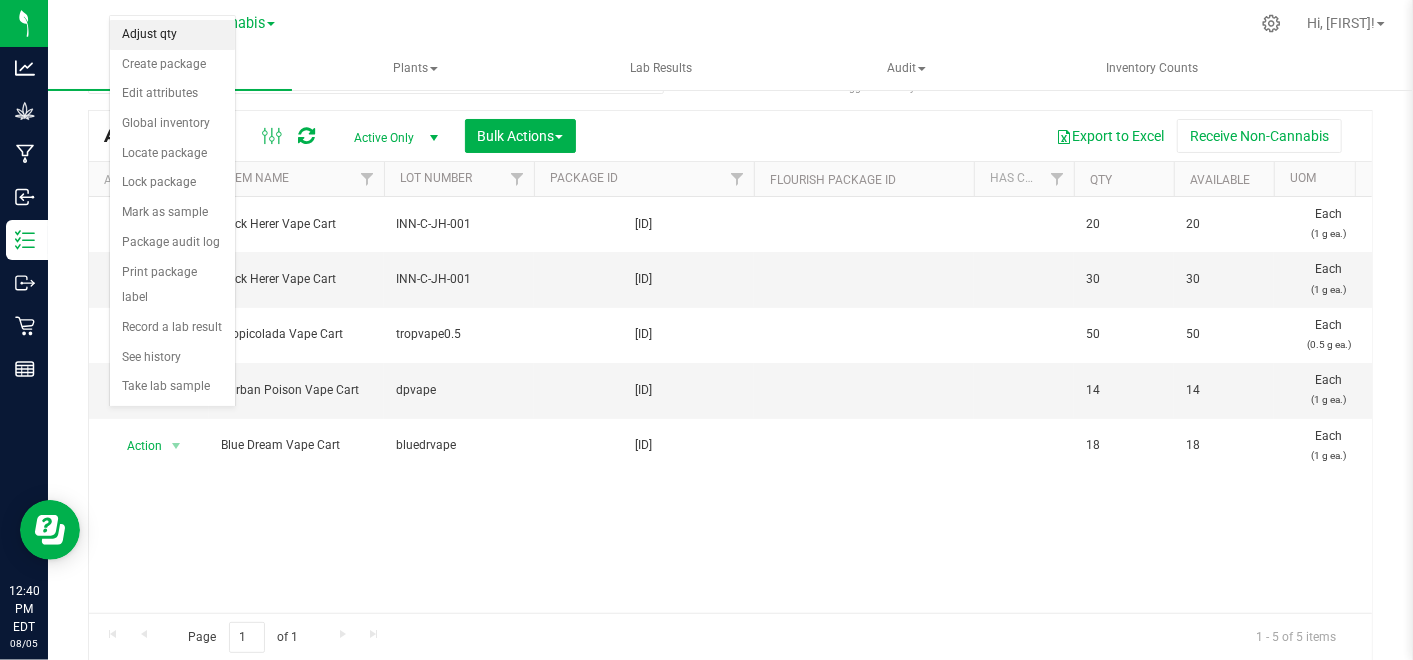 click on "Adjust qty" at bounding box center (172, 35) 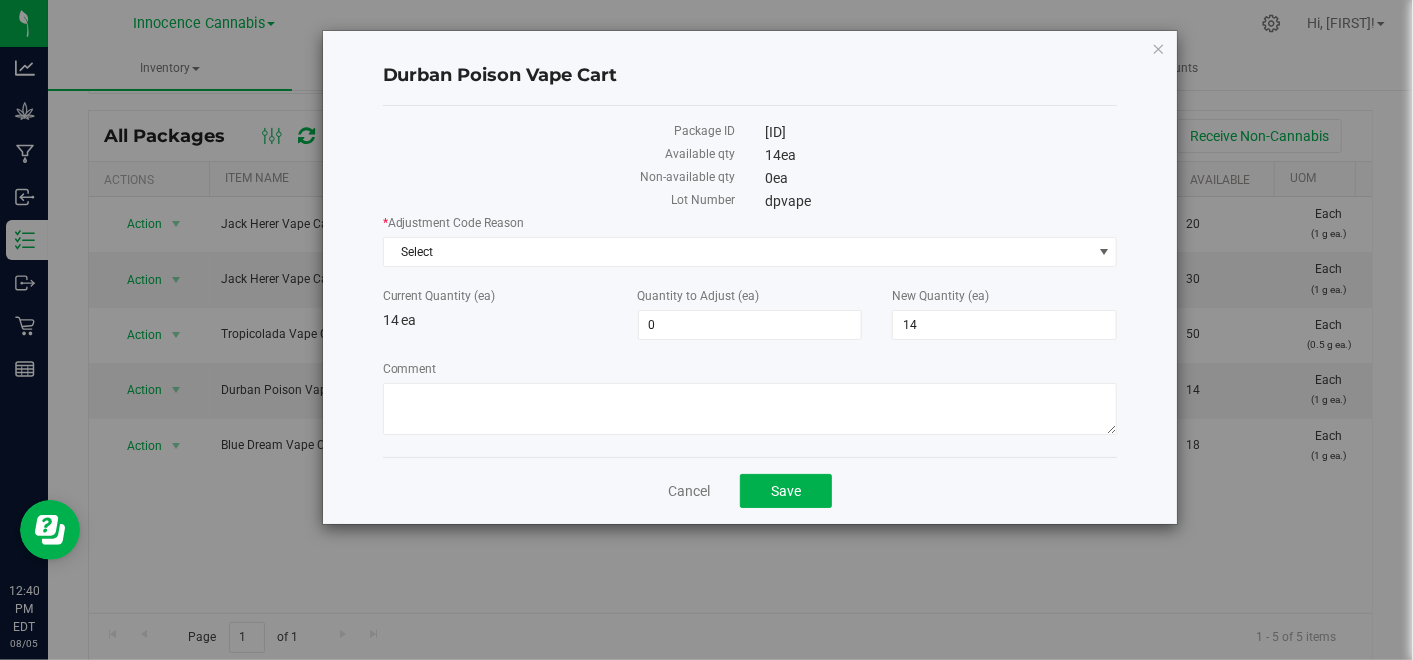 click on "*
Adjustment Code Reason
Select Select API Adjustment Error API Conversion Error During License-to-License Transfer Entry Error In-House Quality Control Moisture Loss Package Material Plant Death Planting Clone/Seed Sample Destroyed (Lab Use Only) Scale Variance Spoilage Theft Trade Sample Waste
Current Quantity (ea)
14 ea
Quantity to Adjust (ea)
0 0
New Quantity (ea)
14 14
Comment" at bounding box center [750, 327] 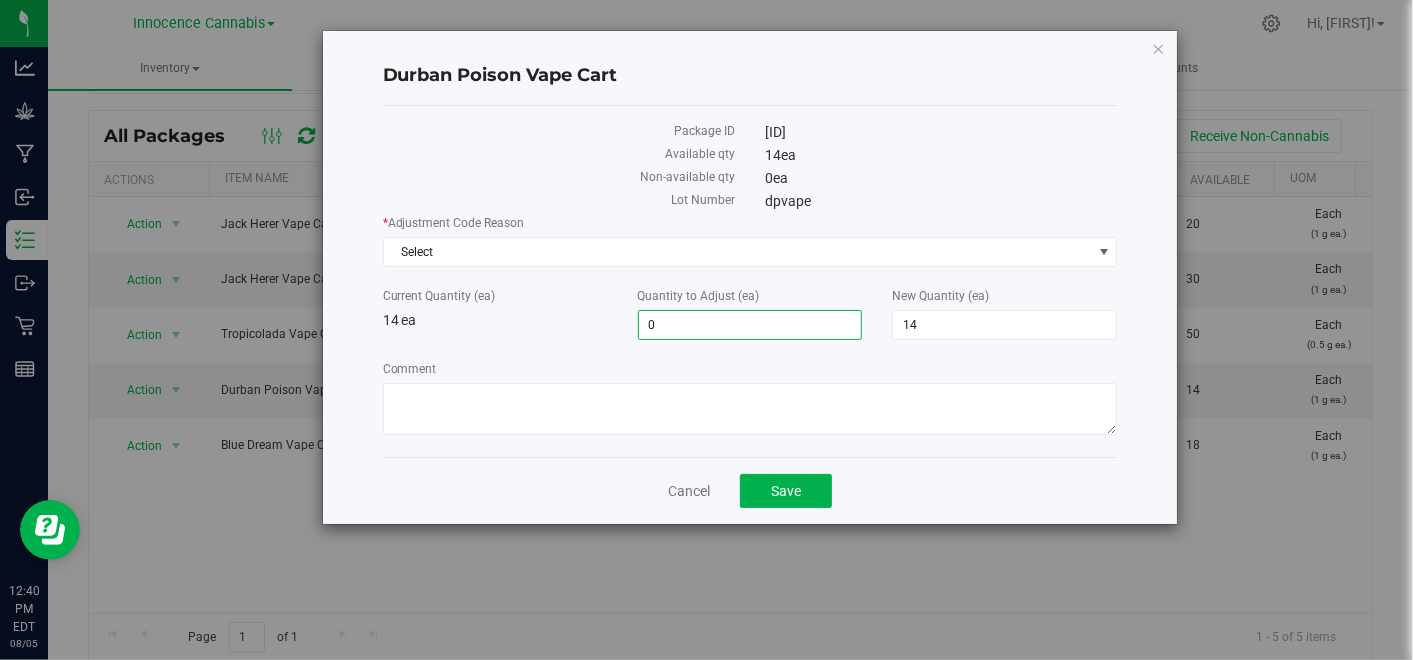 click on "0 0" at bounding box center [750, 325] 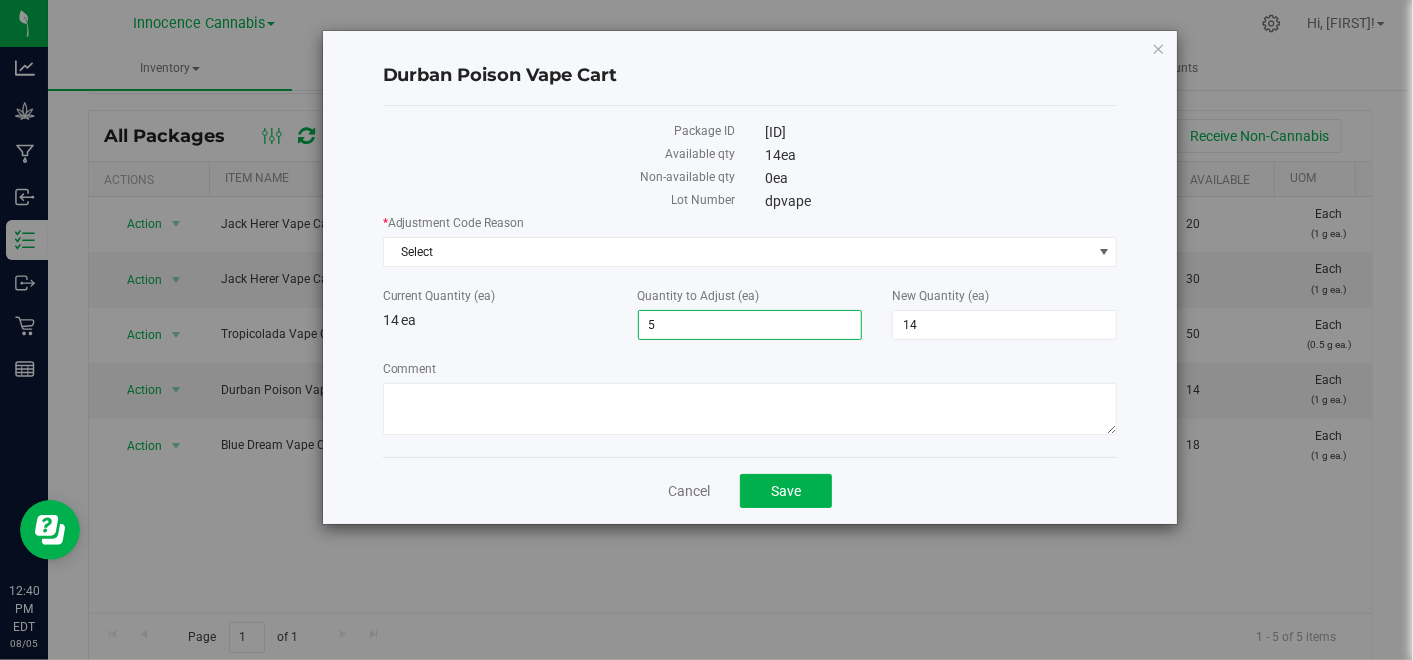 type on "50" 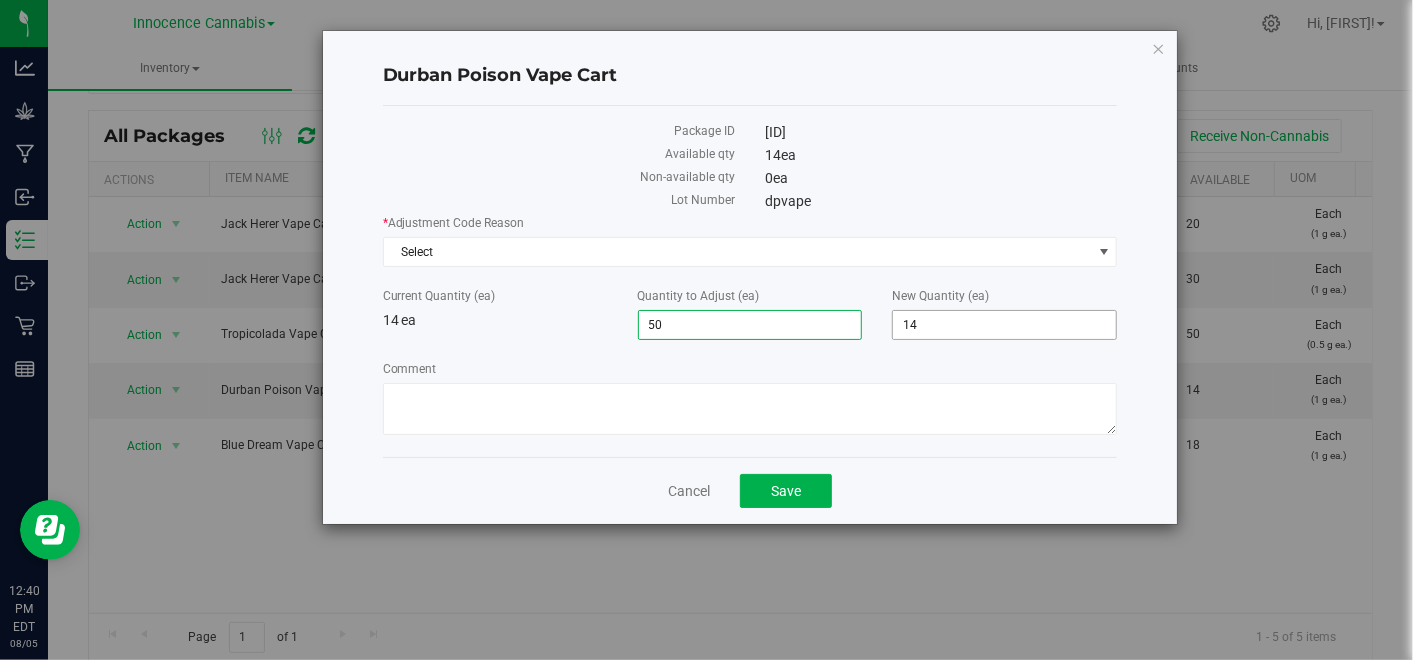 type on "50" 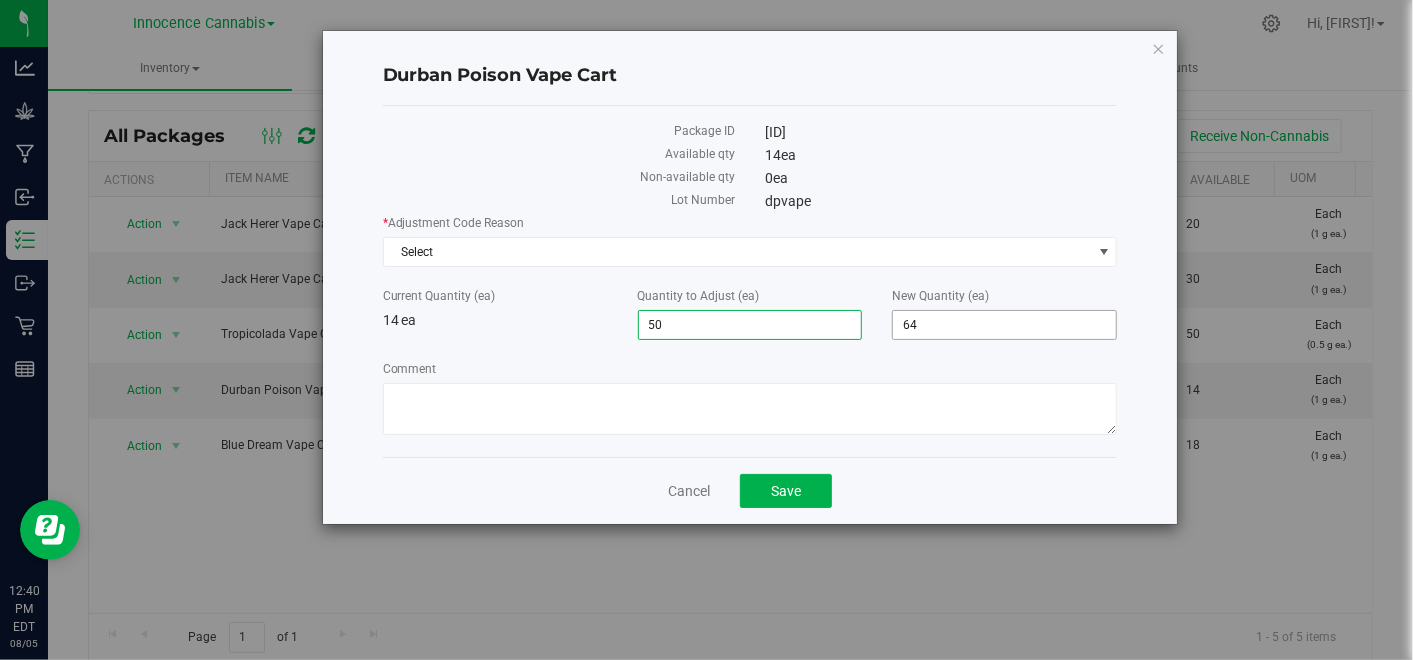 click on "64 64" at bounding box center (1004, 325) 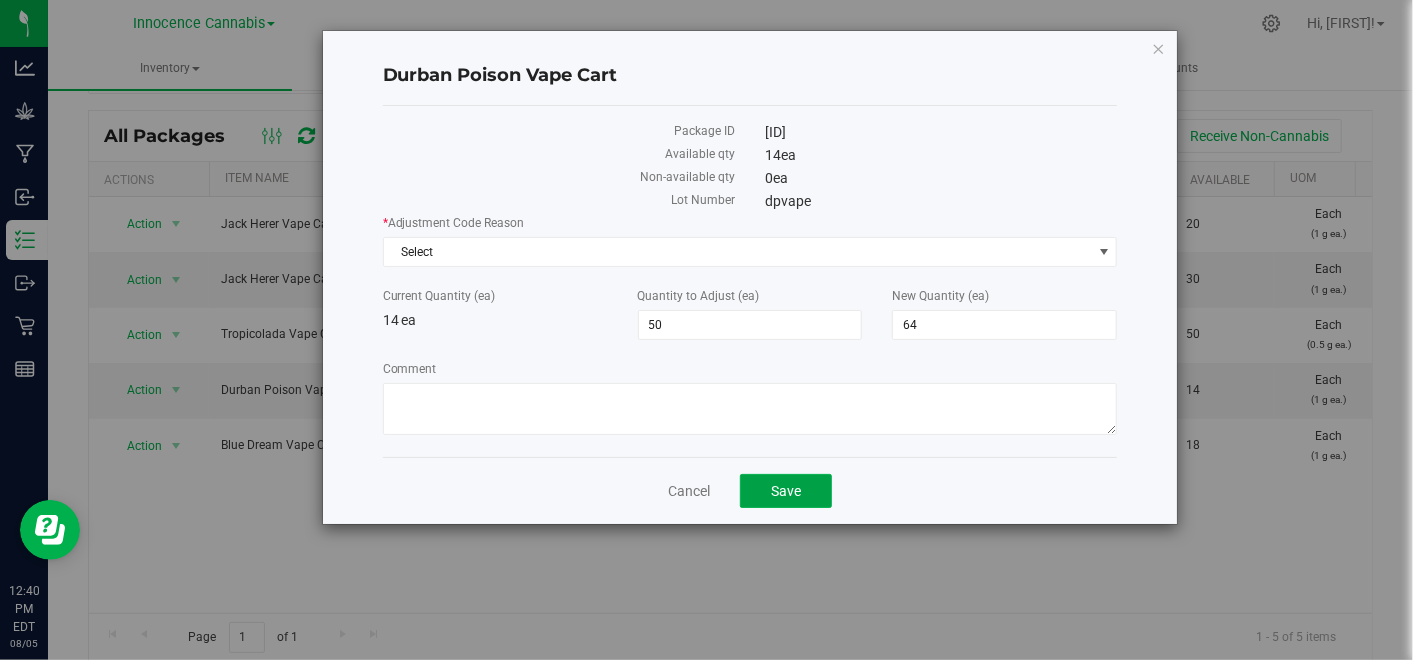 click on "Save" 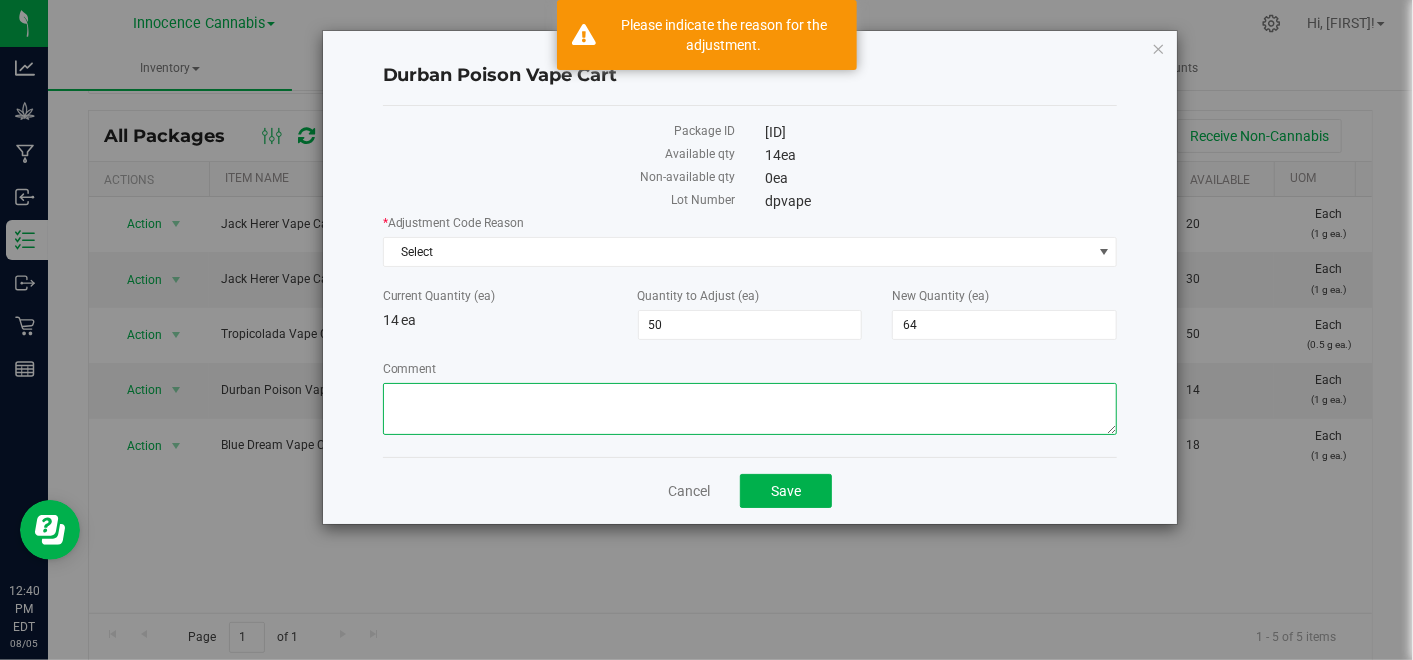 click on "Comment" at bounding box center (750, 409) 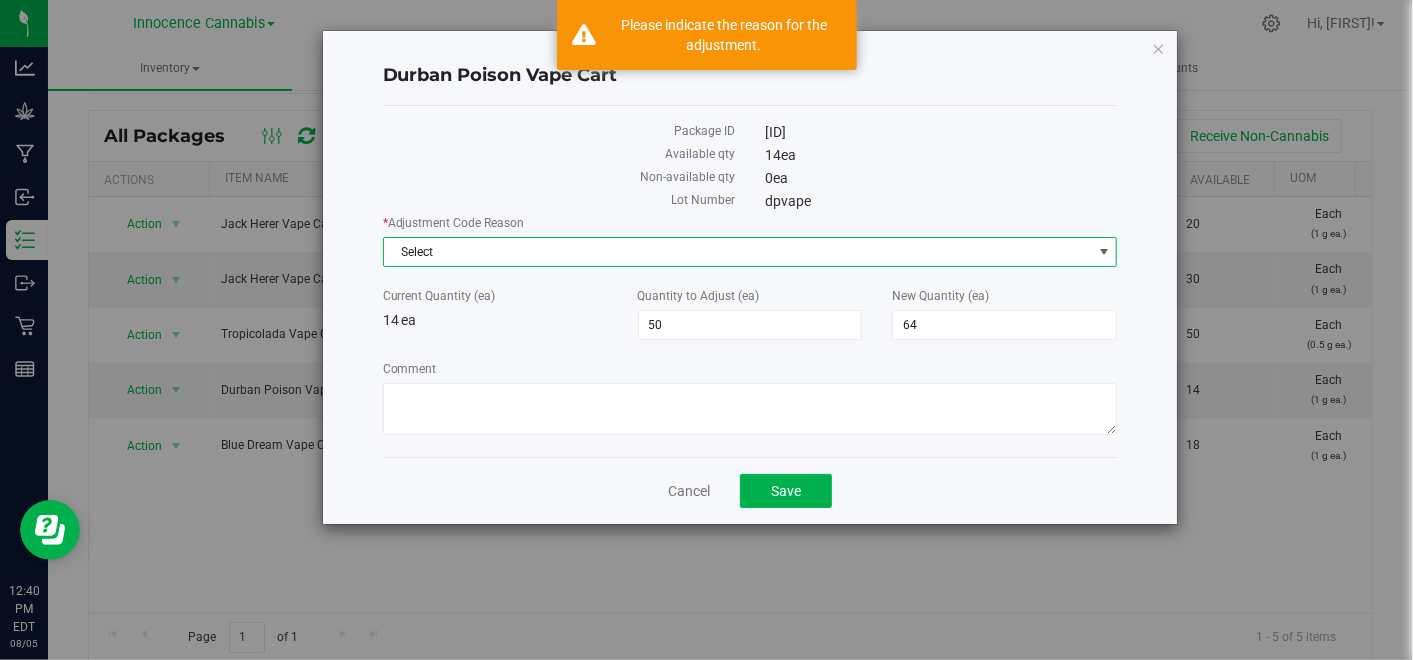 click on "Select" at bounding box center (738, 252) 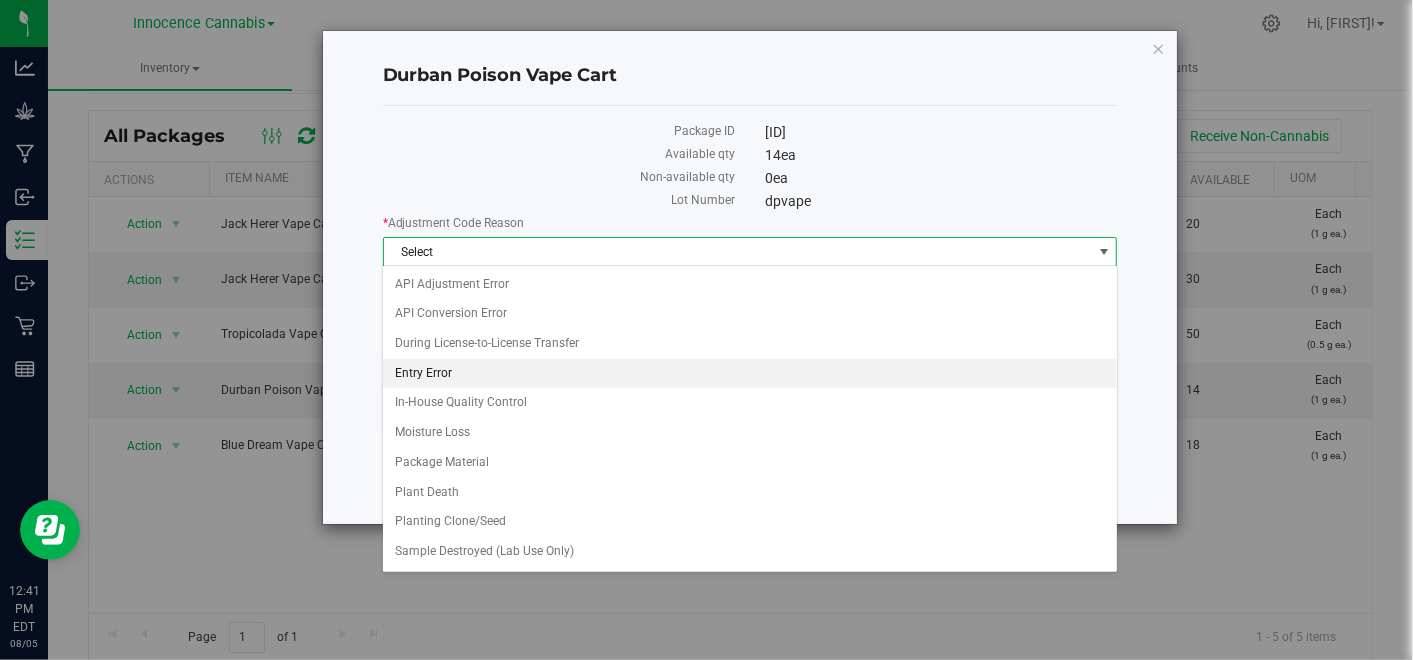 click on "Entry Error" at bounding box center (750, 374) 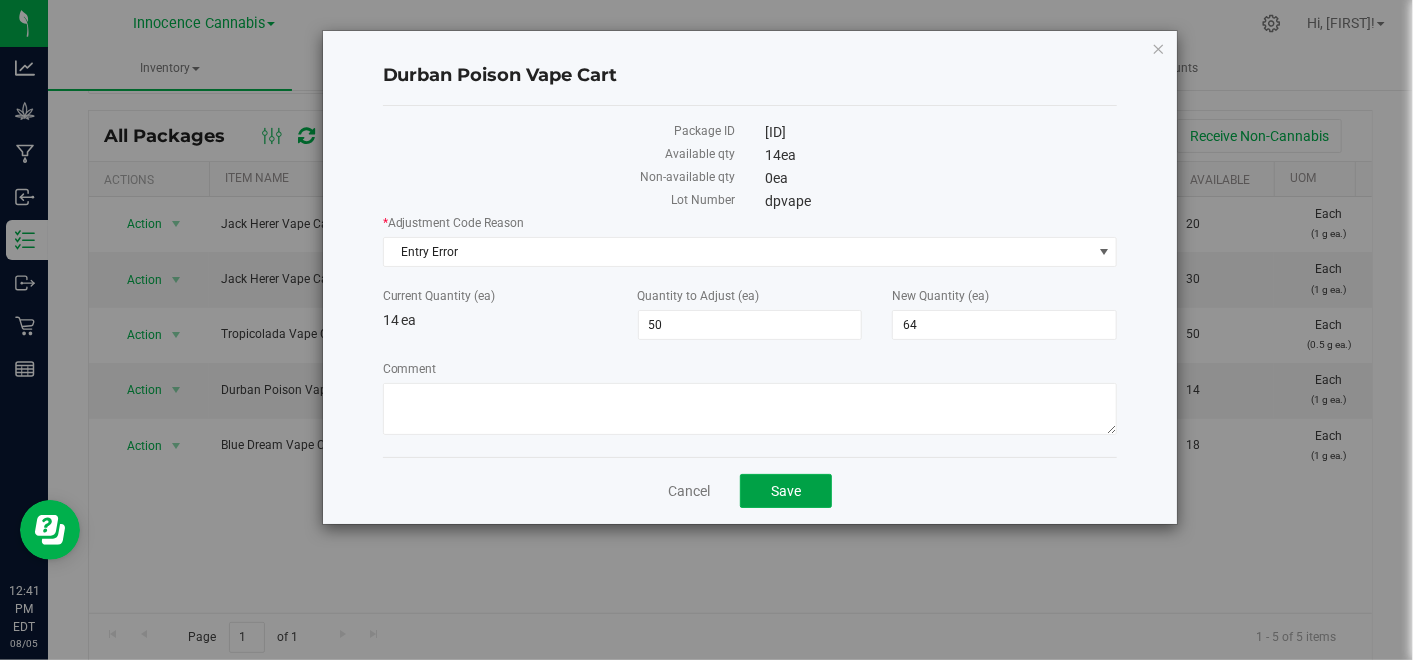 click on "Save" 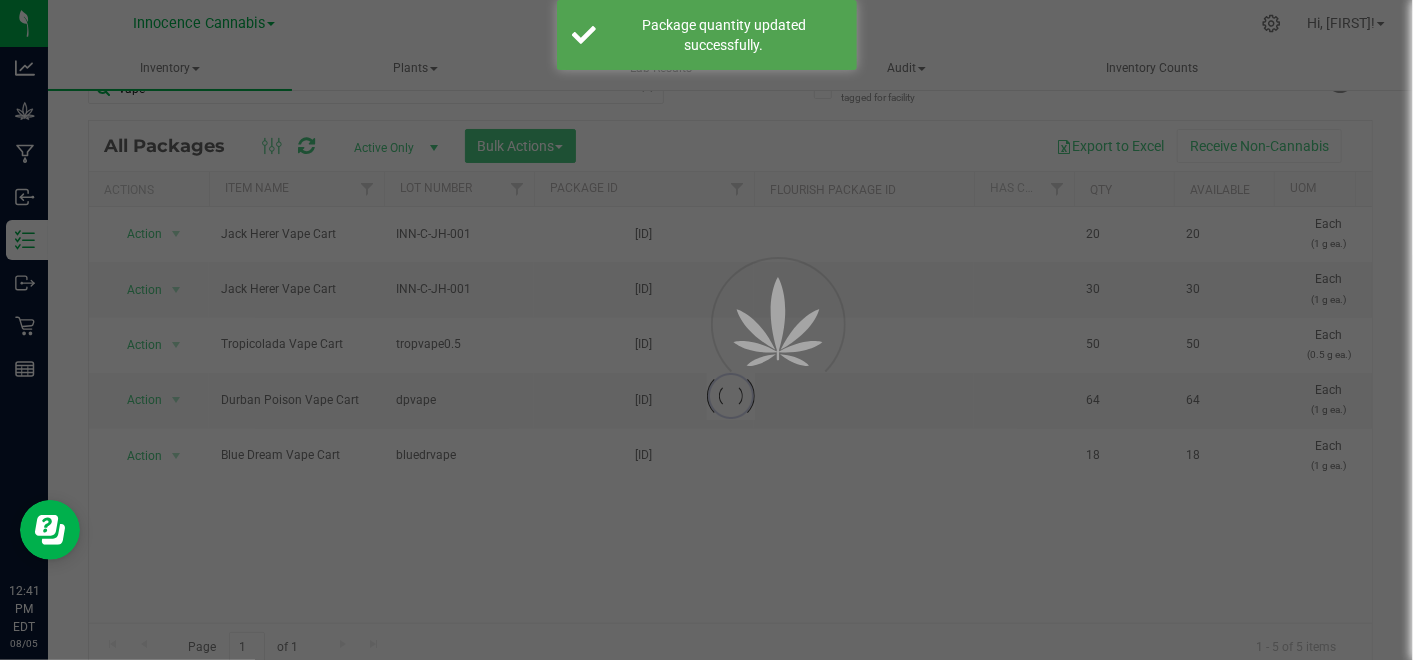 scroll, scrollTop: 48, scrollLeft: 0, axis: vertical 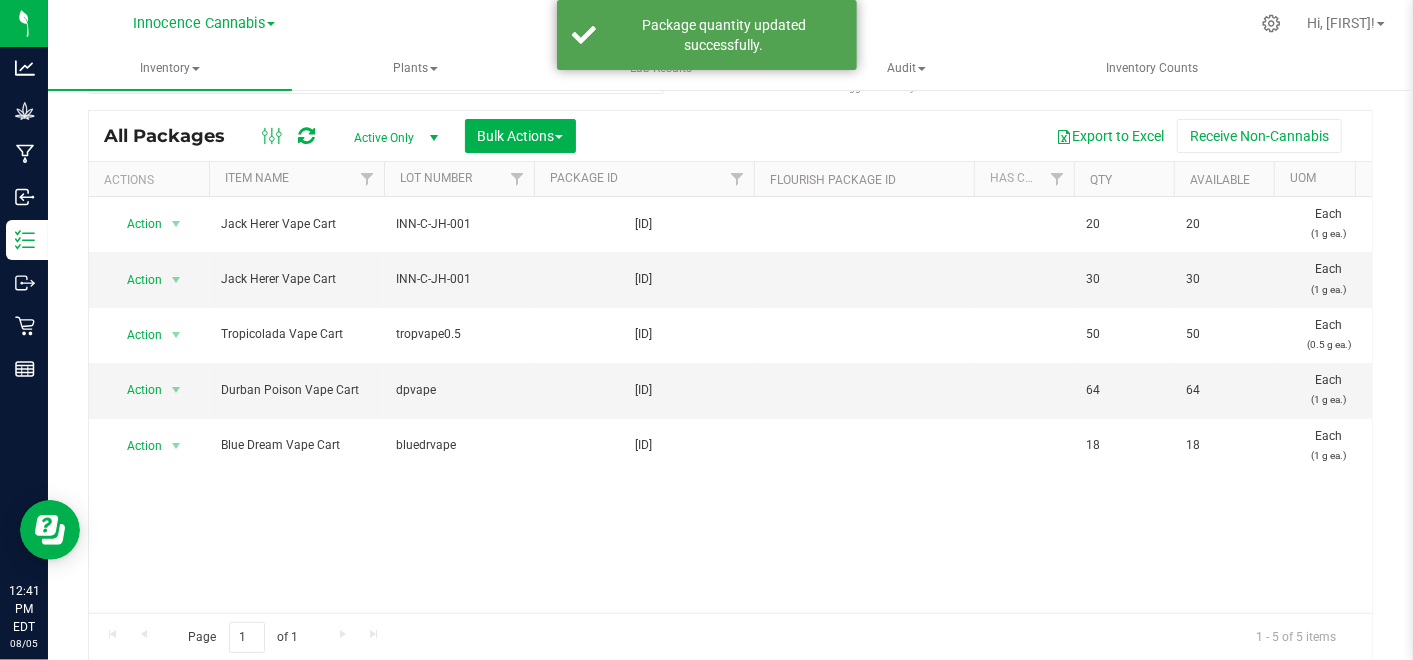 click on "[ID]" at bounding box center [644, 390] 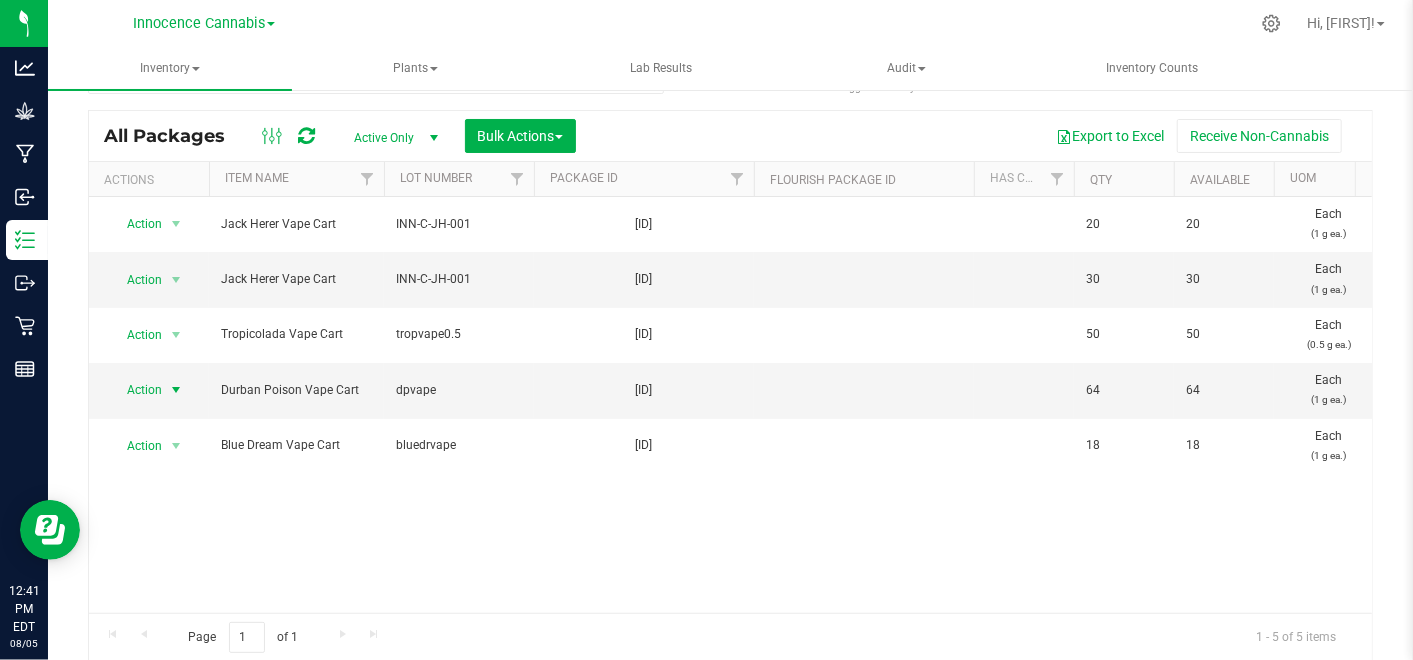 click at bounding box center [176, 390] 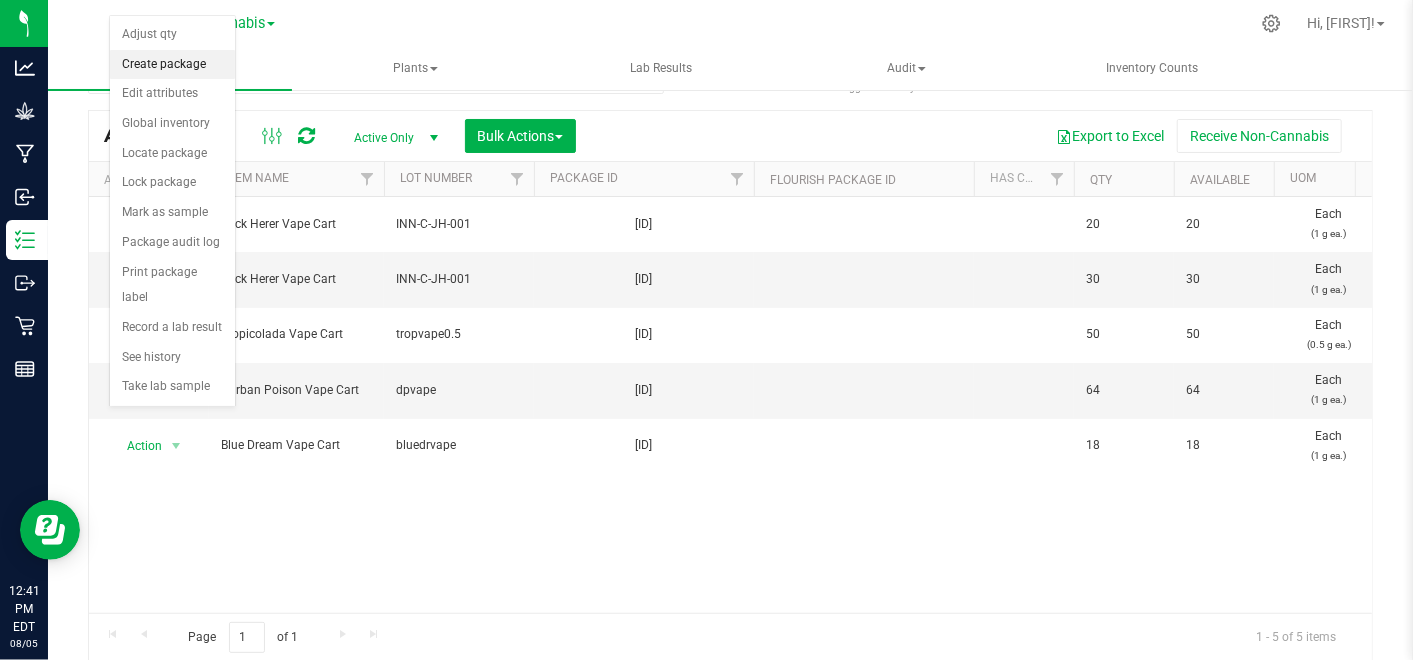 click on "Create package" at bounding box center [172, 65] 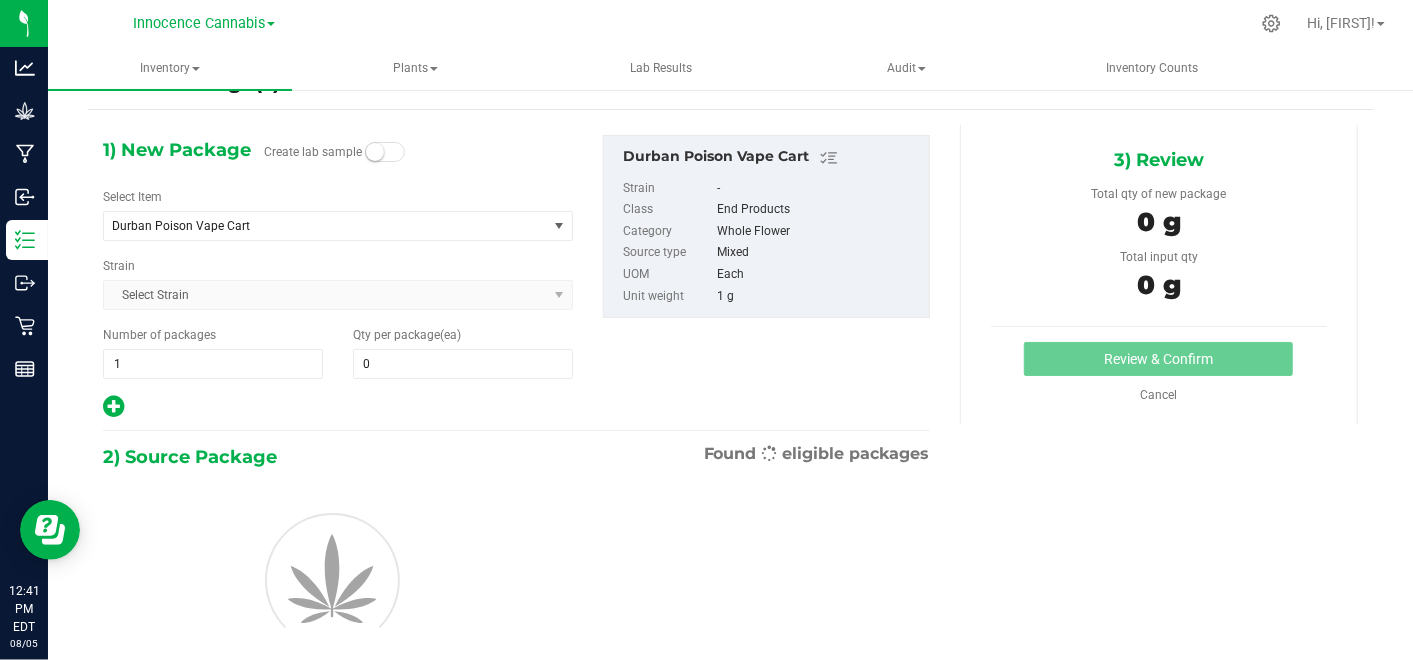 scroll, scrollTop: 63, scrollLeft: 0, axis: vertical 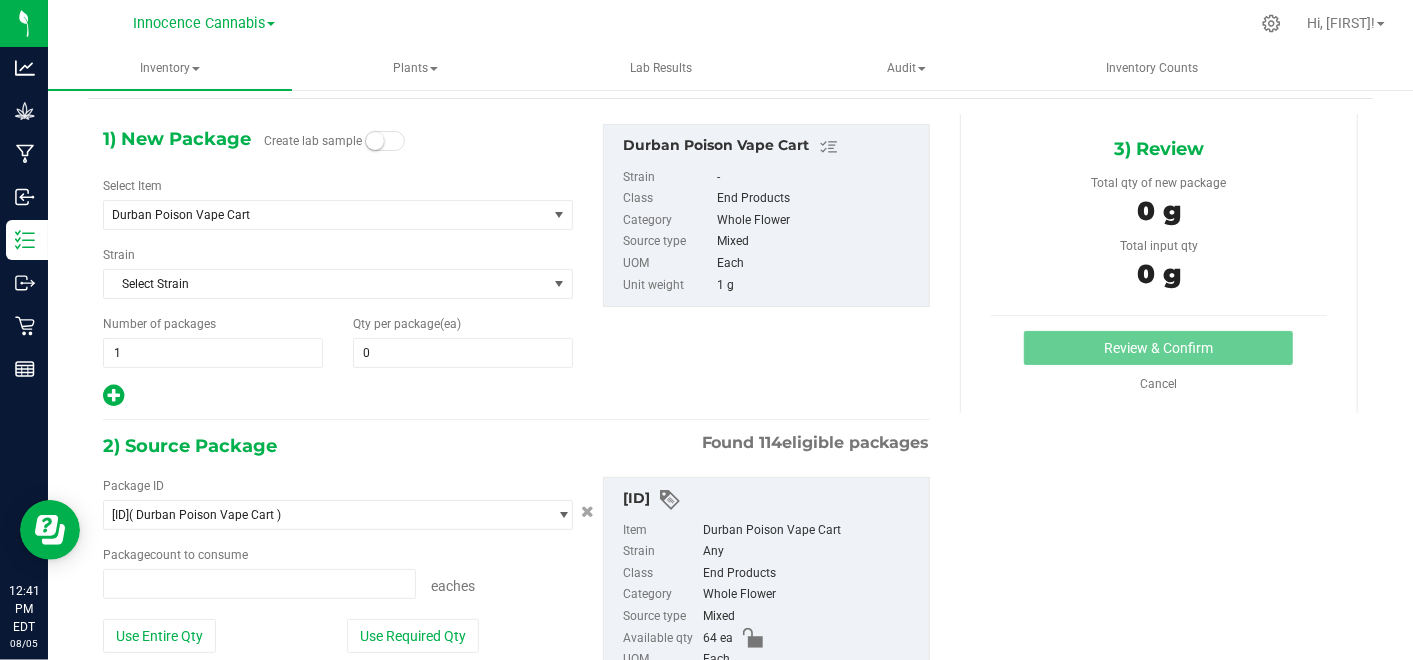 type on "0 ea" 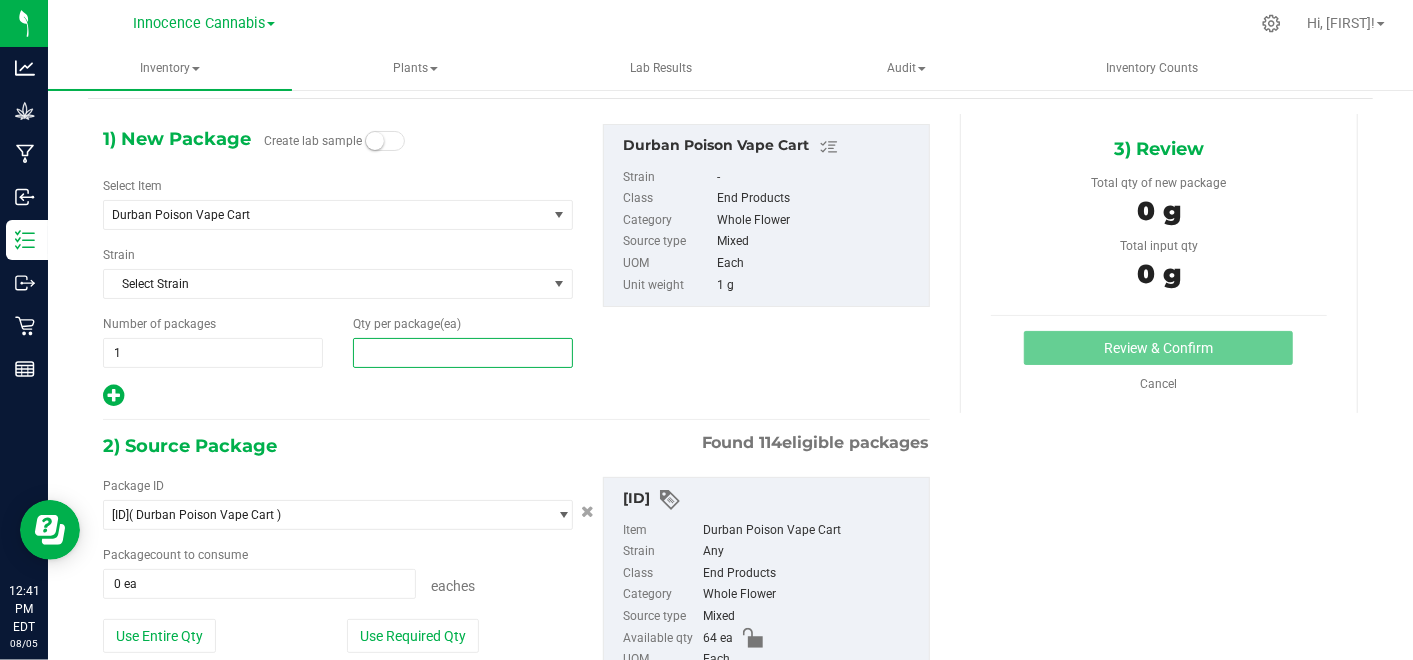 click at bounding box center (463, 353) 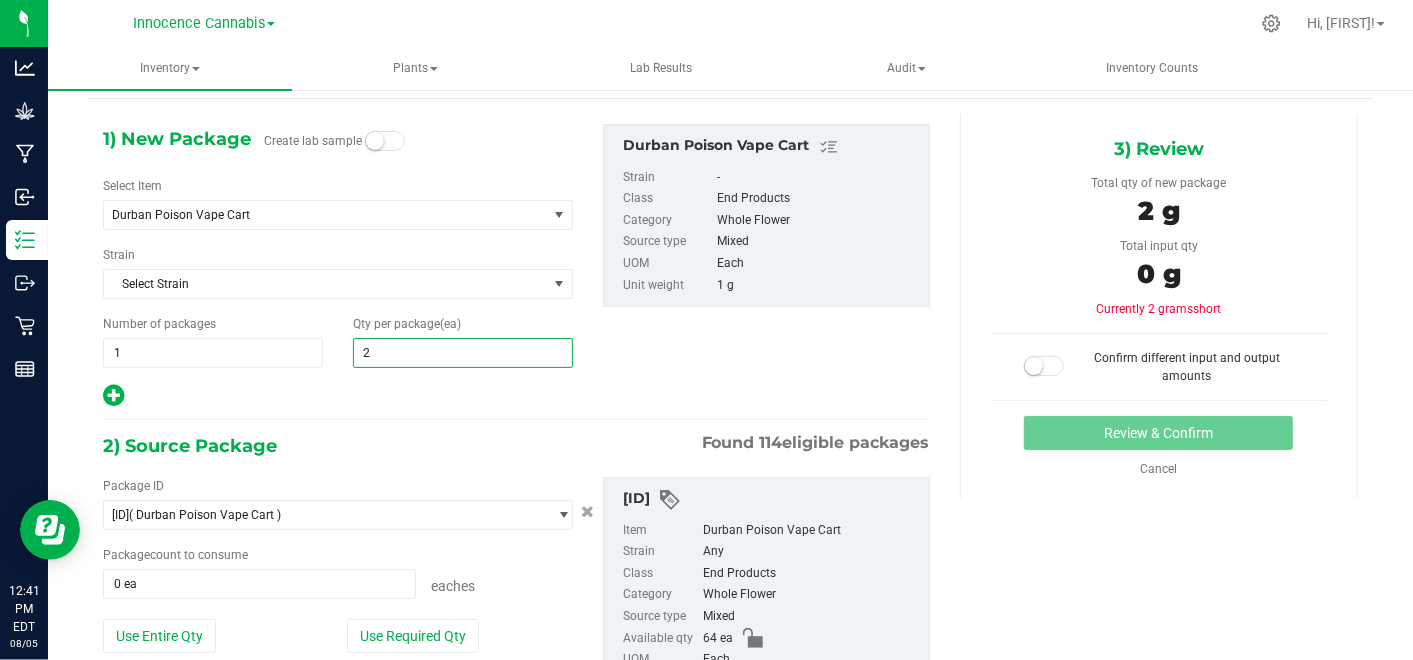 type on "24" 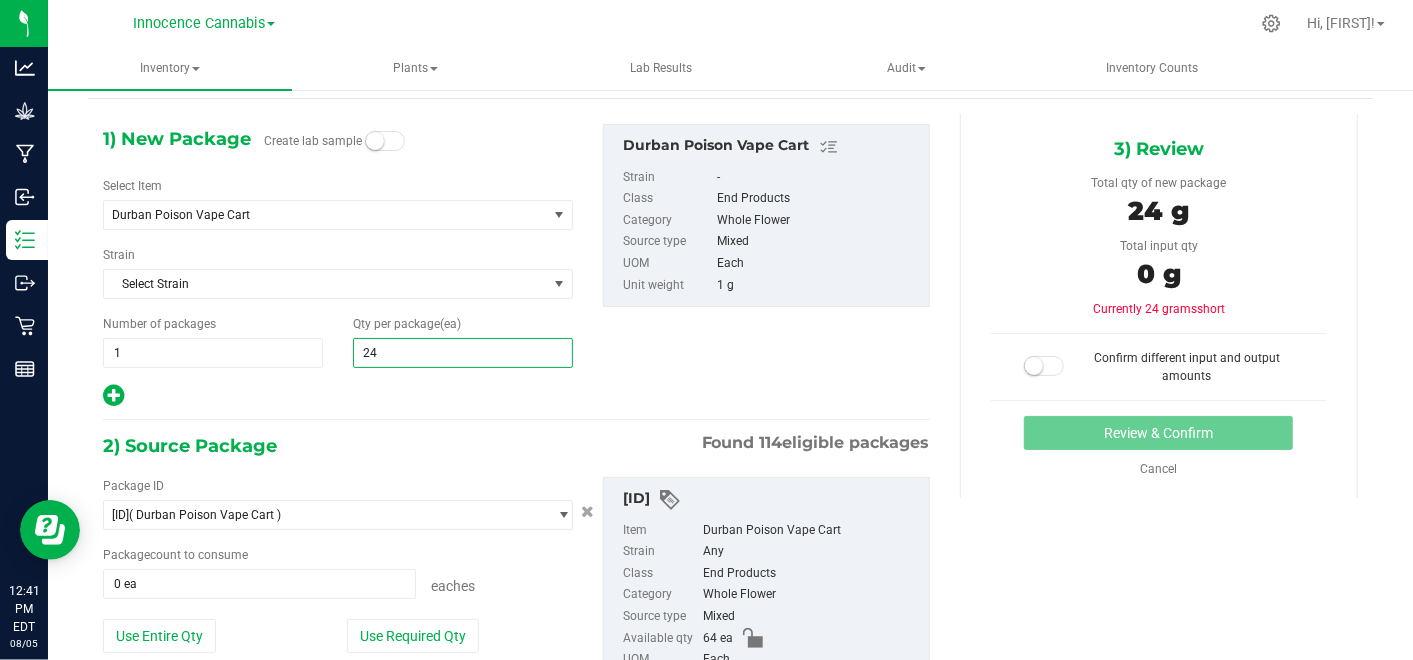scroll, scrollTop: 182, scrollLeft: 0, axis: vertical 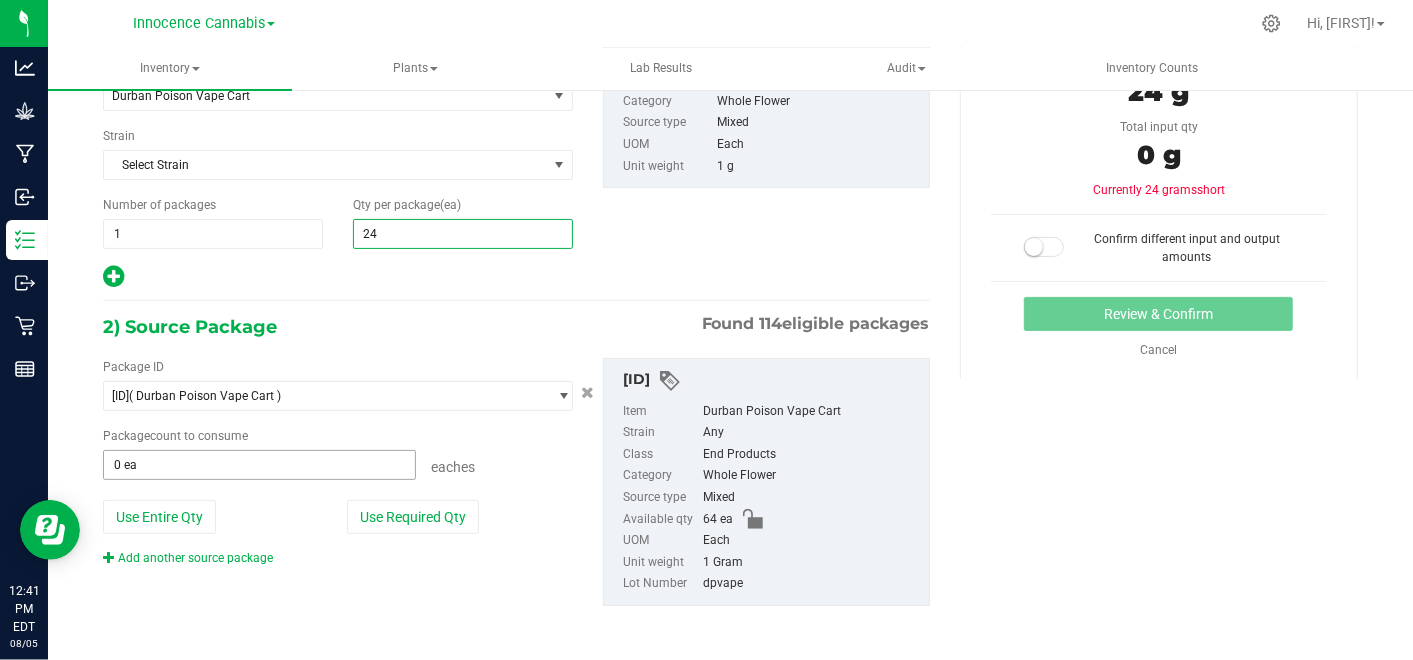 type on "24" 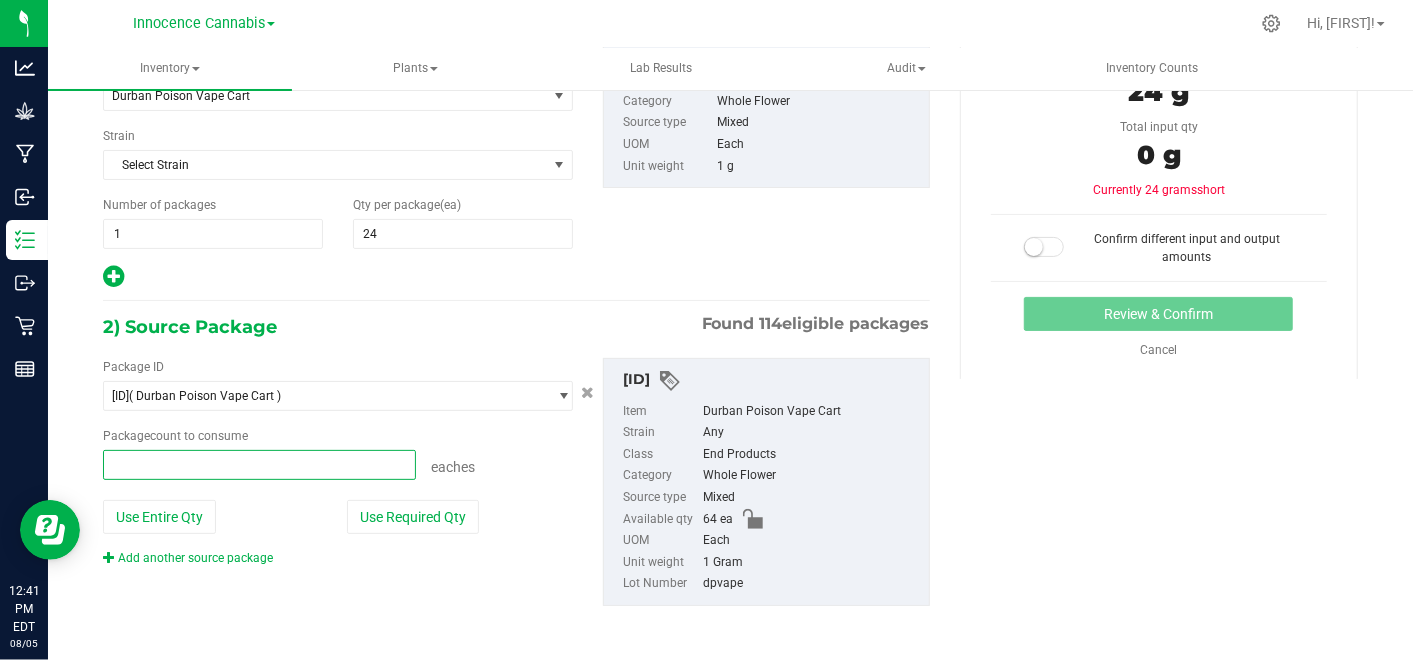 click at bounding box center (259, 465) 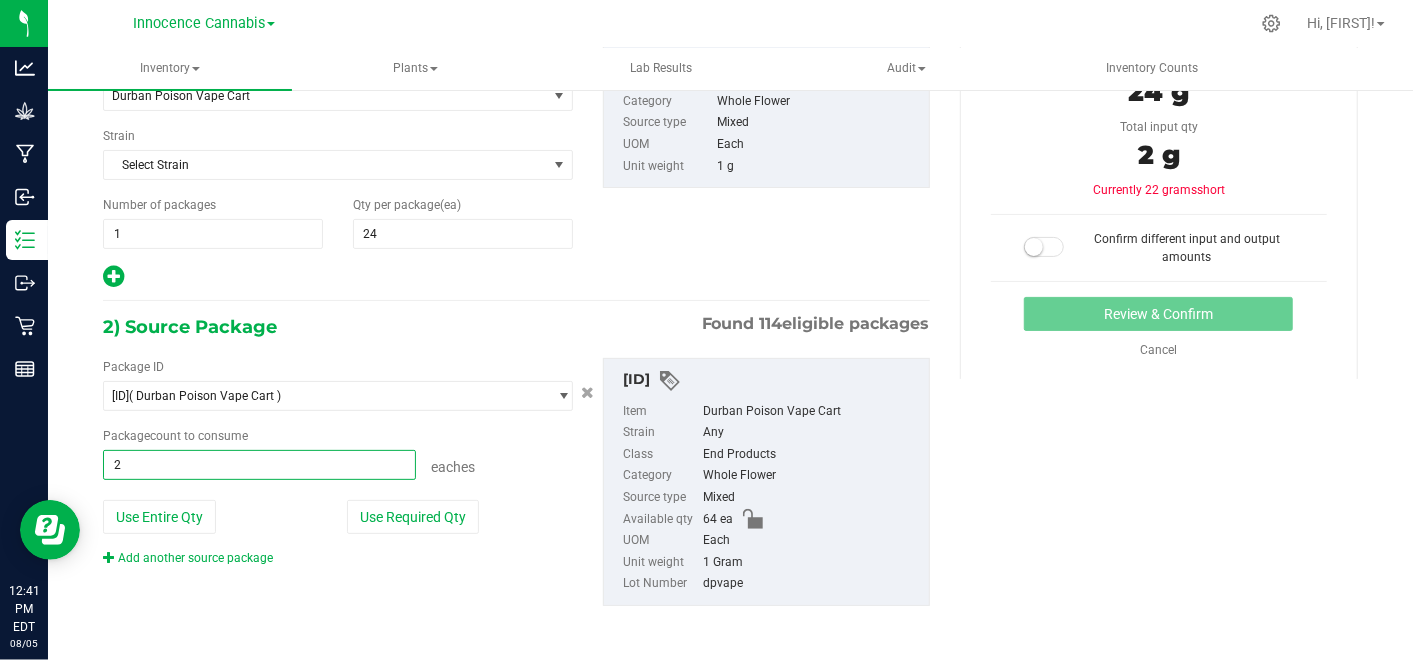 type on "24" 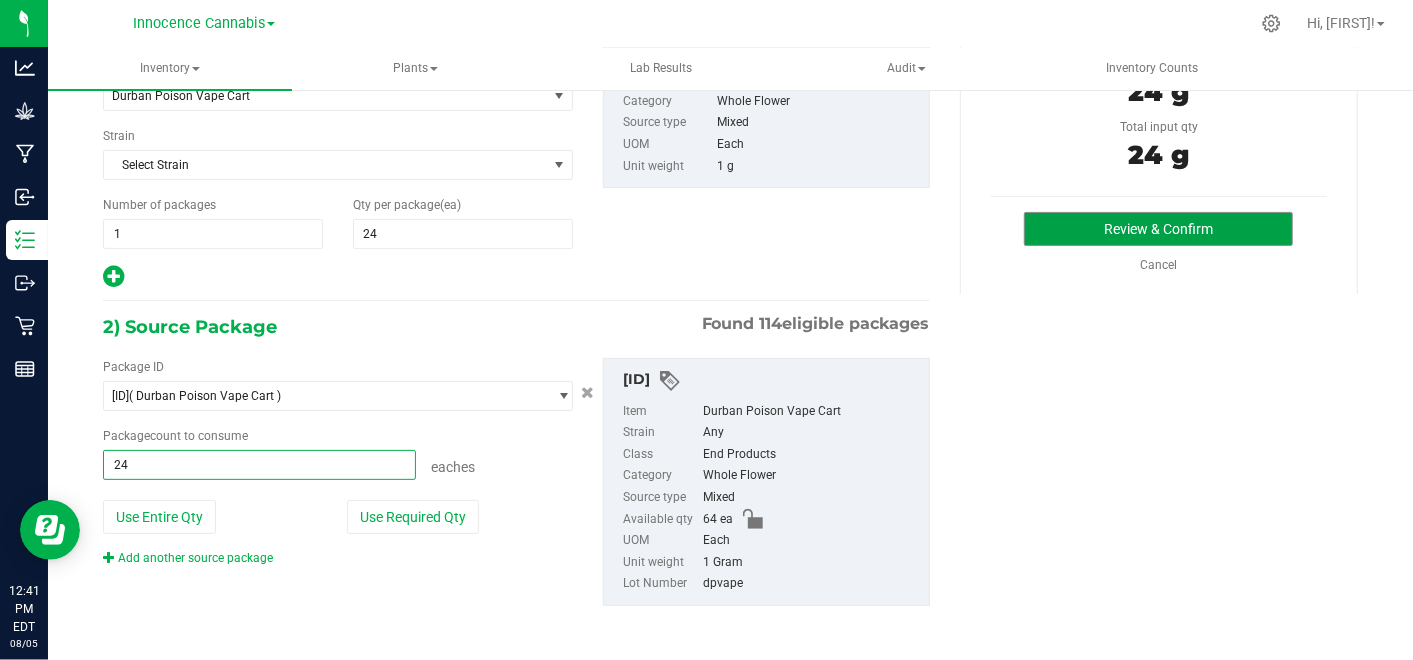 type on "24 ea" 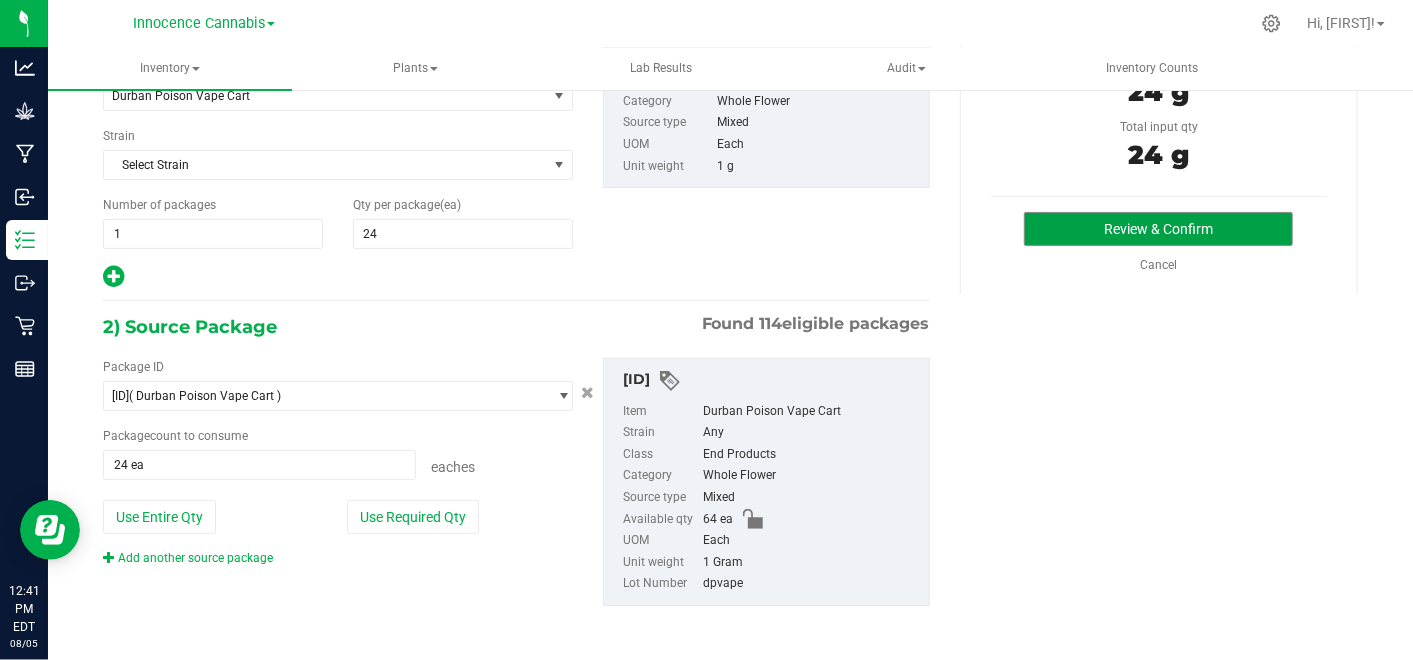 click on "Review & Confirm" at bounding box center [1158, 229] 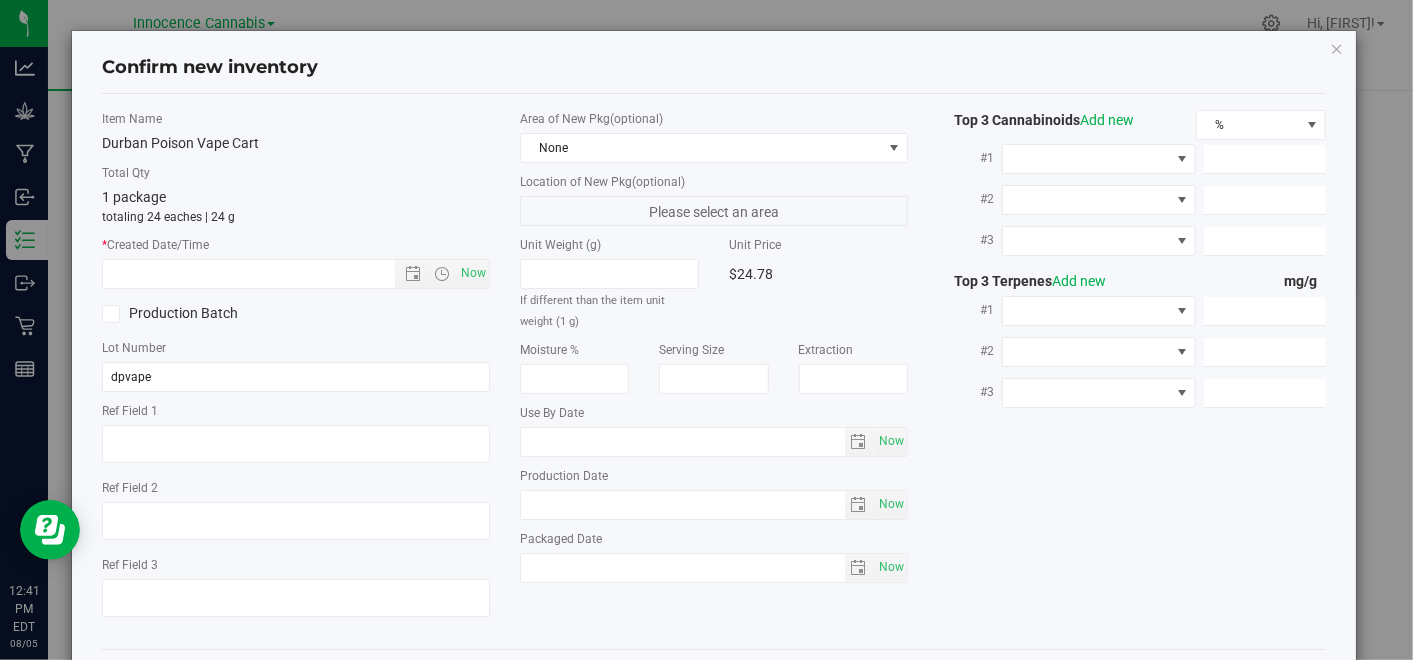 scroll, scrollTop: 53, scrollLeft: 0, axis: vertical 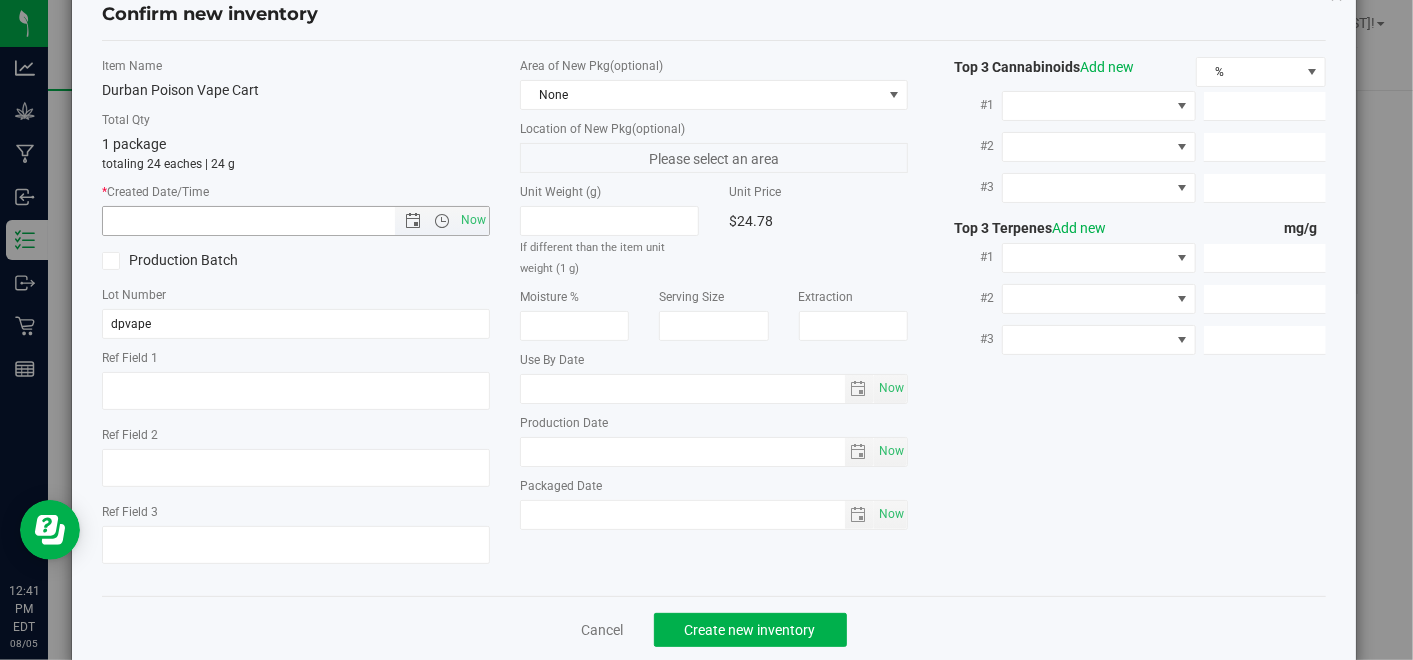 click on "Now" at bounding box center [474, 220] 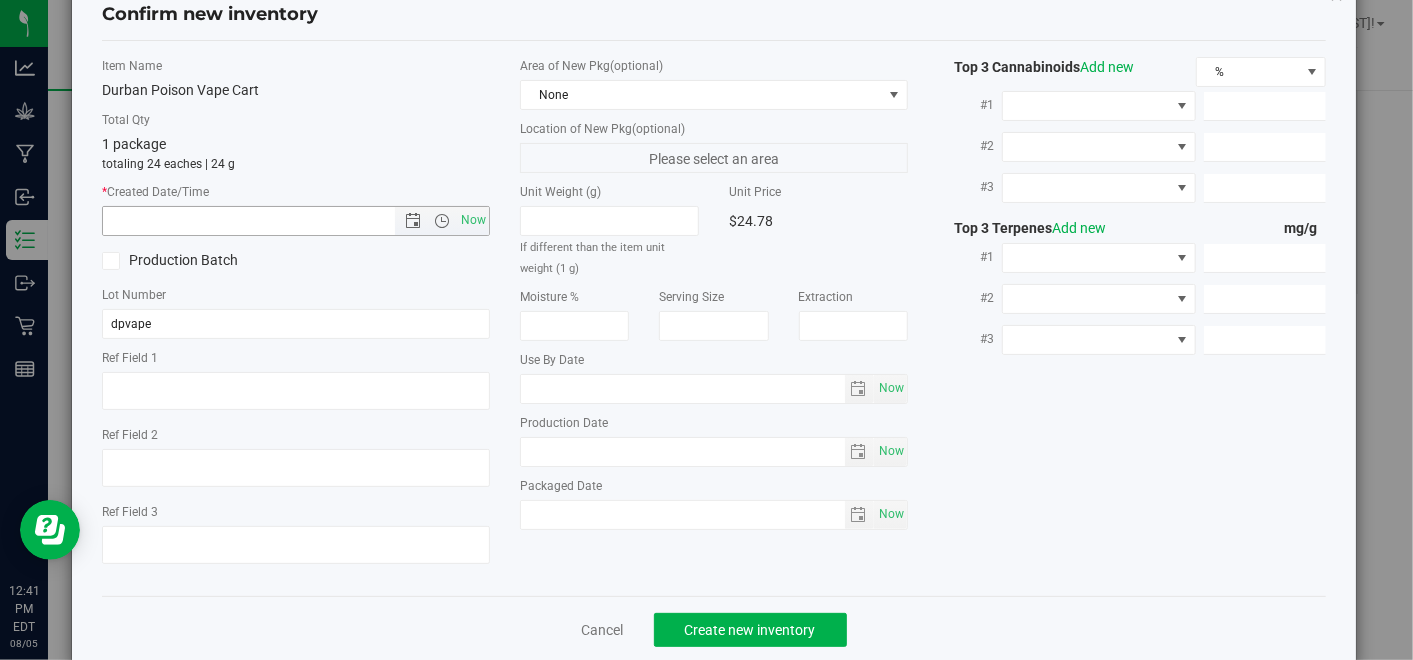 type on "8/5/2025 12:41 PM" 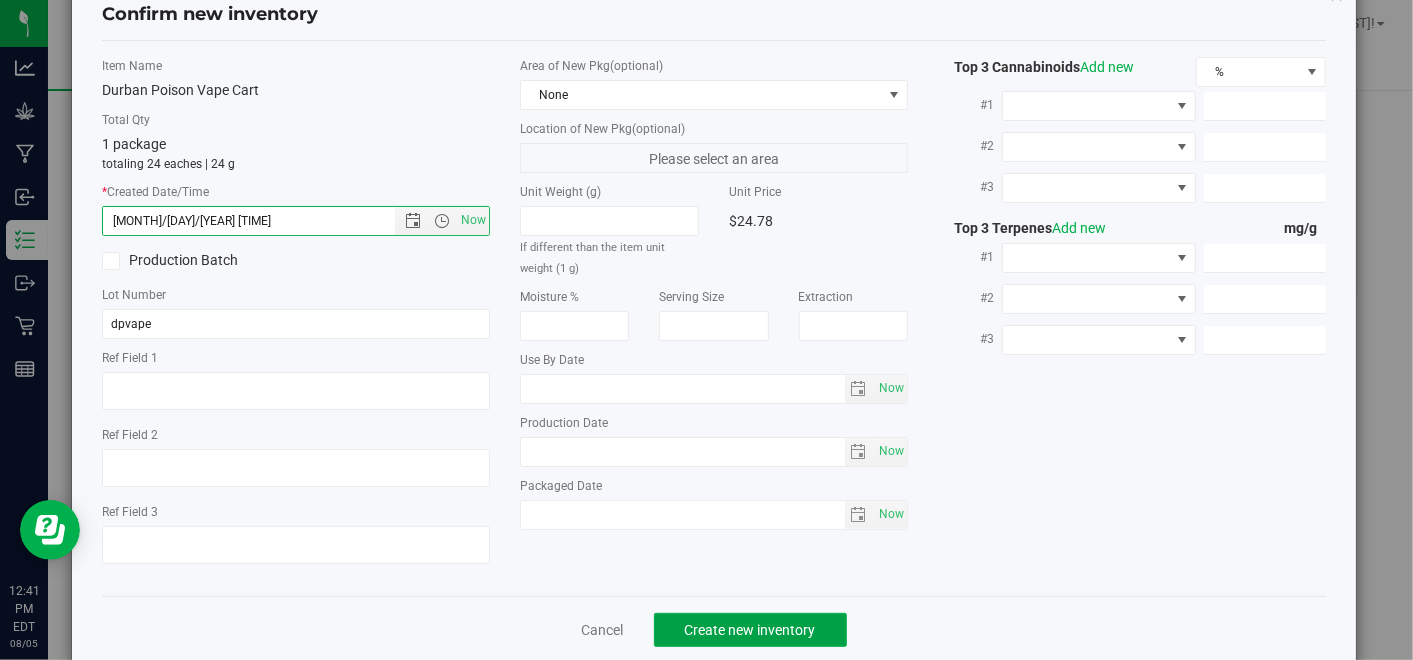 click on "Create new inventory" 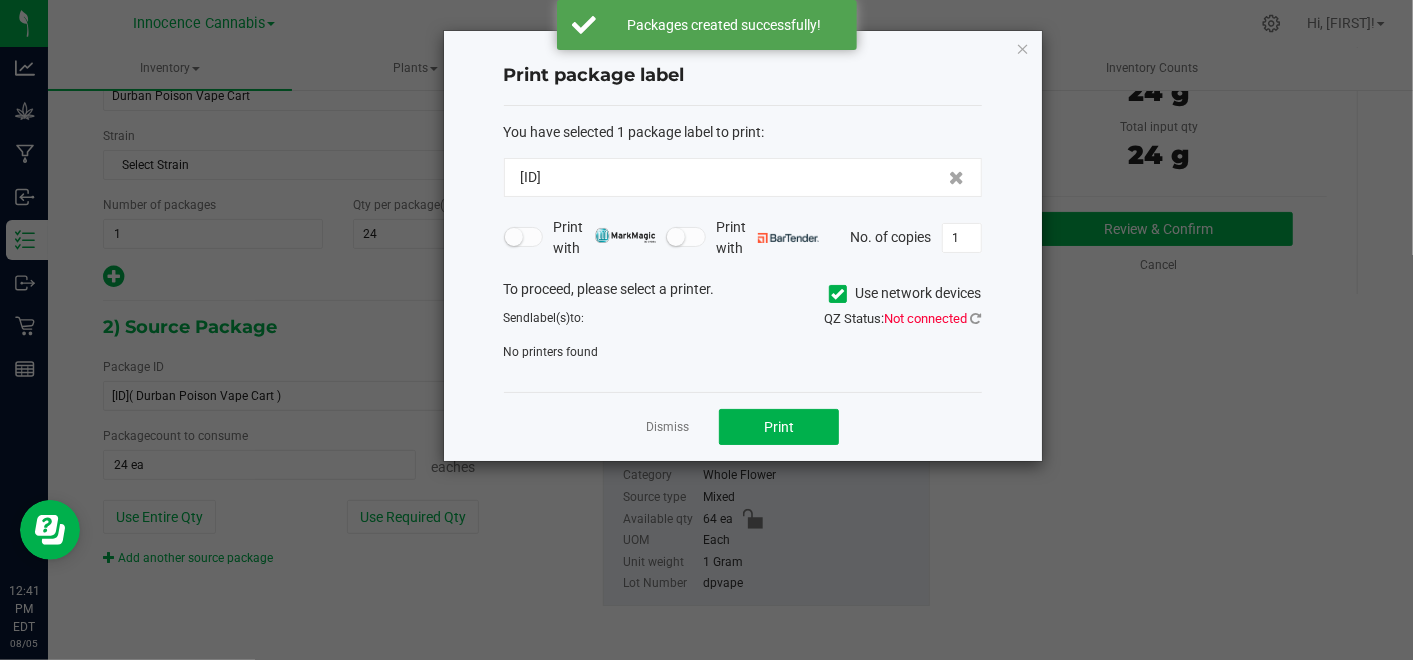 click on "Dismiss" 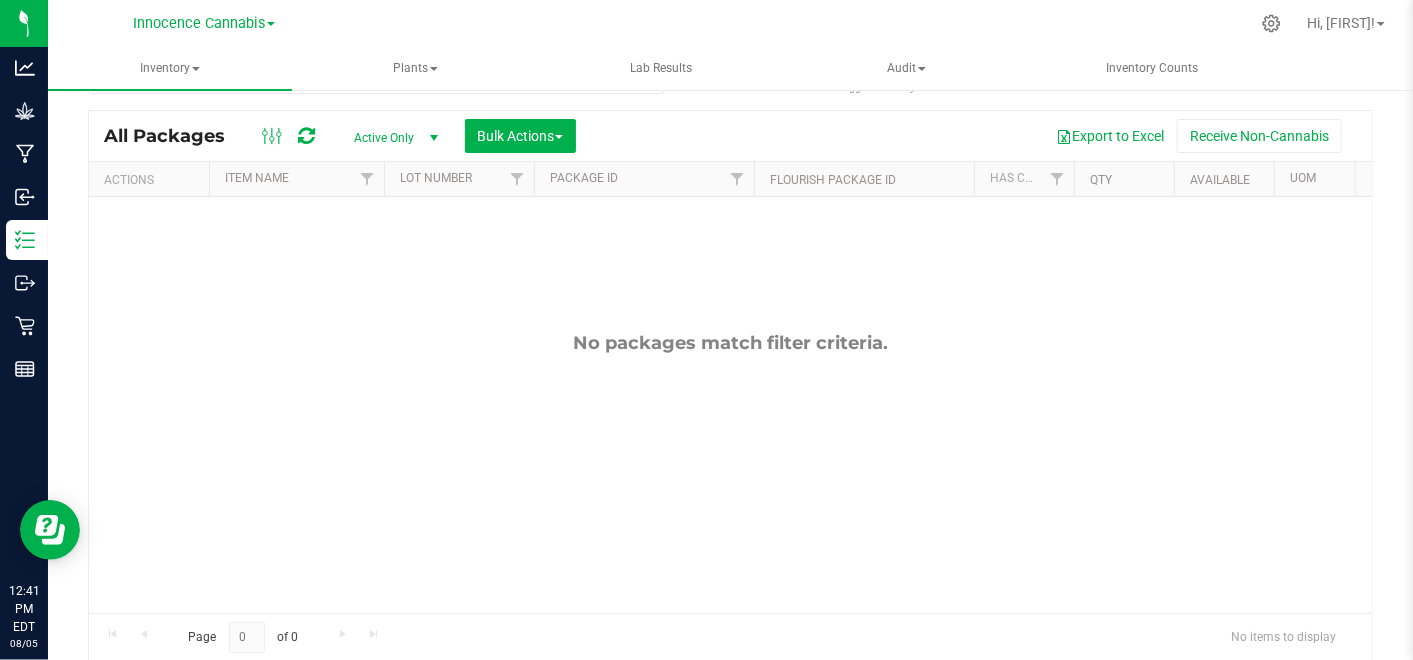 scroll, scrollTop: 0, scrollLeft: 0, axis: both 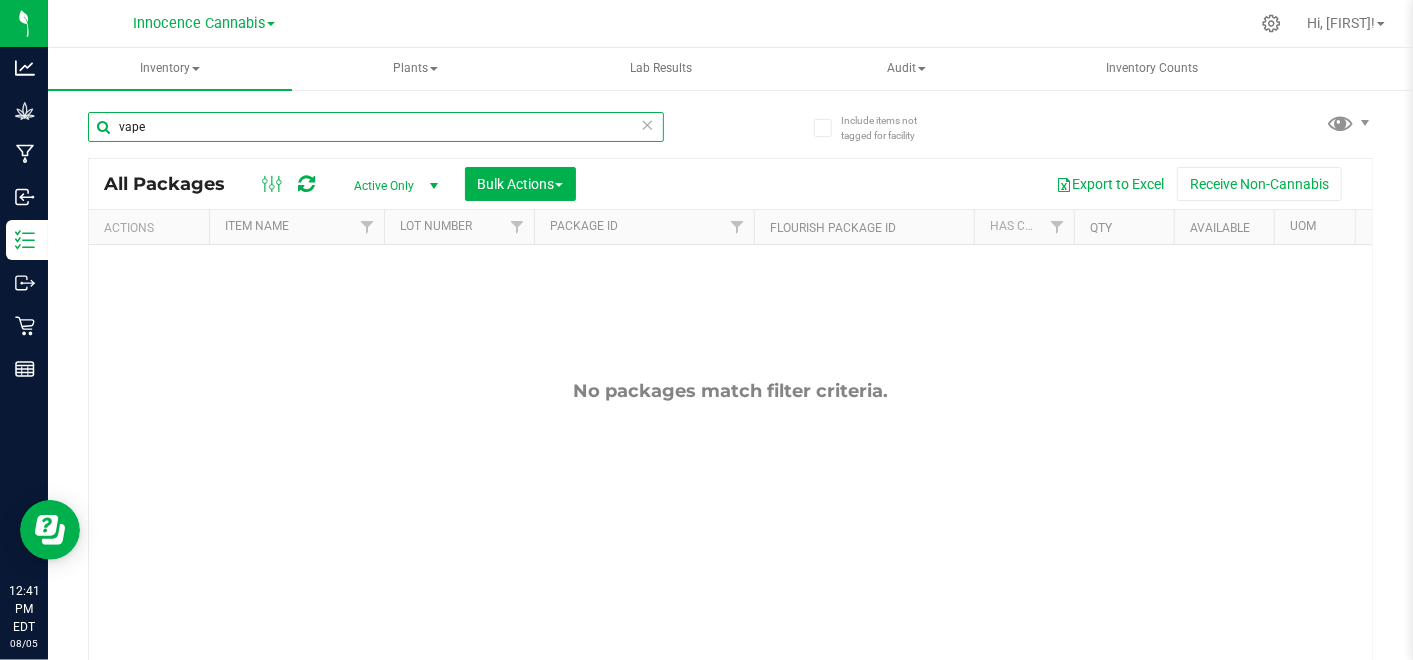 click on "vape" at bounding box center (376, 127) 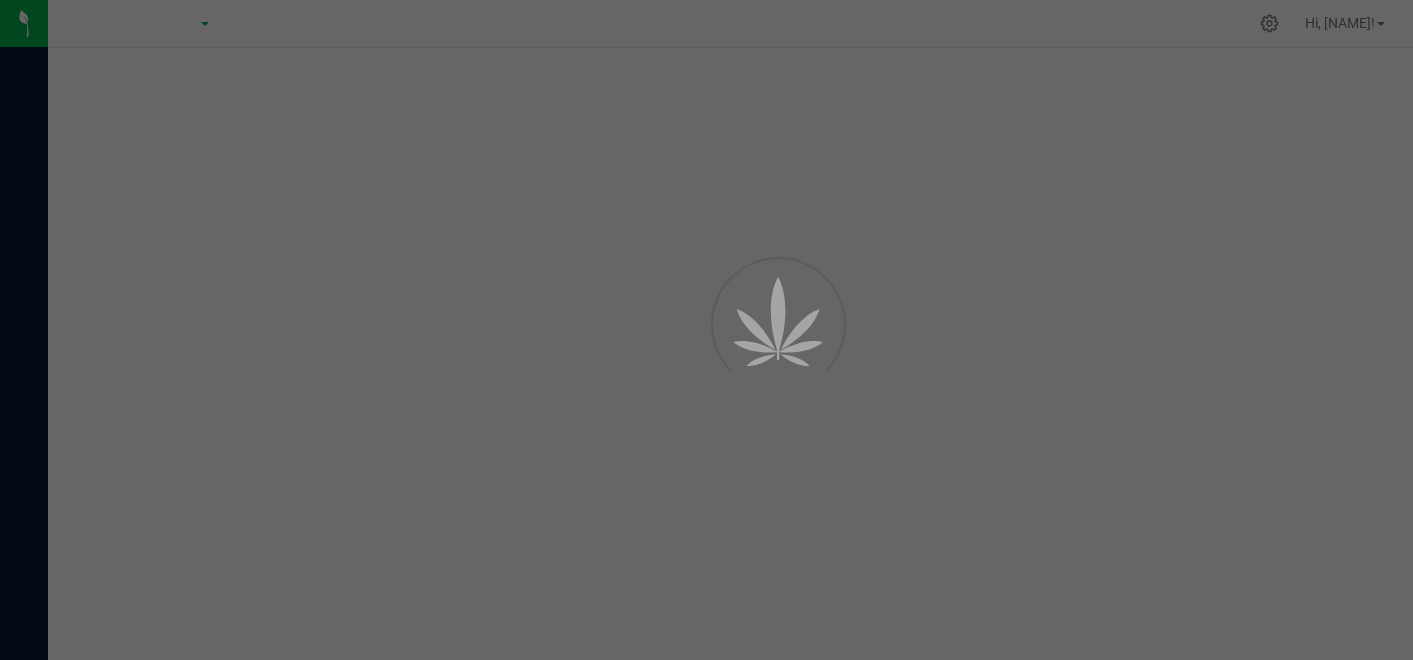 scroll, scrollTop: 0, scrollLeft: 0, axis: both 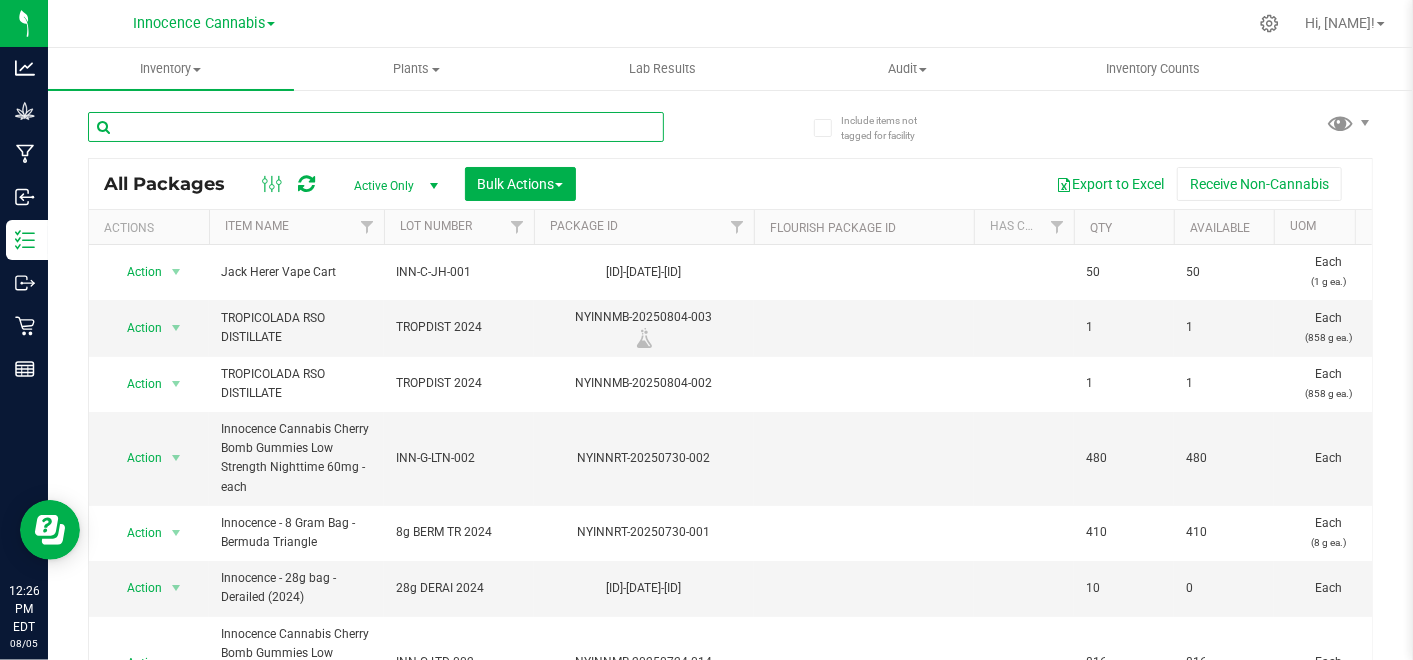 click at bounding box center (376, 127) 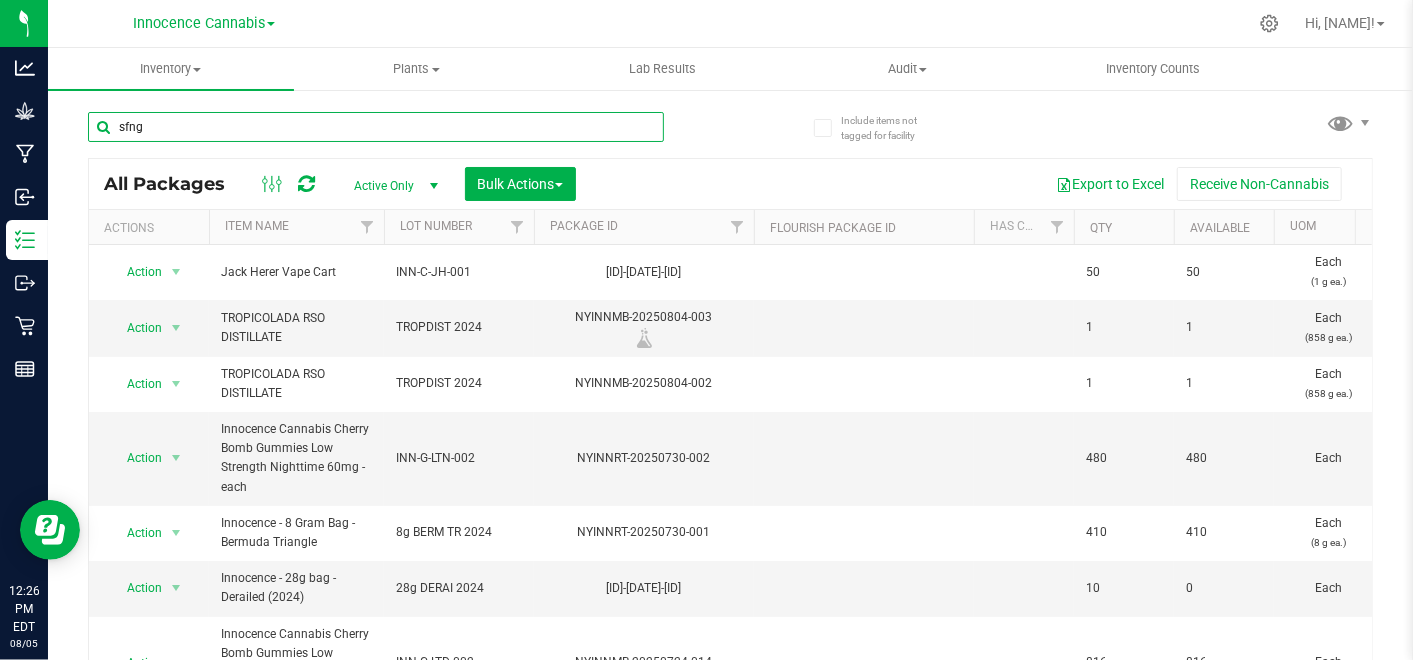 type on "sfng" 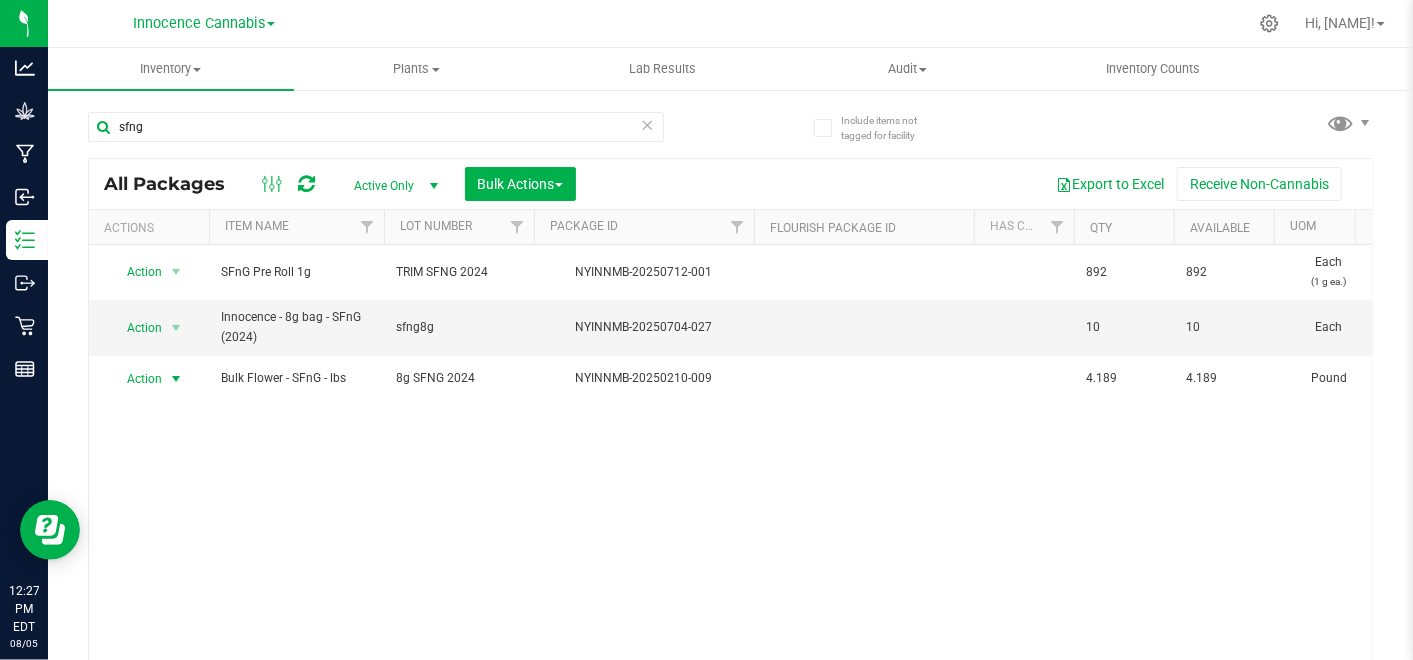 click at bounding box center (176, 379) 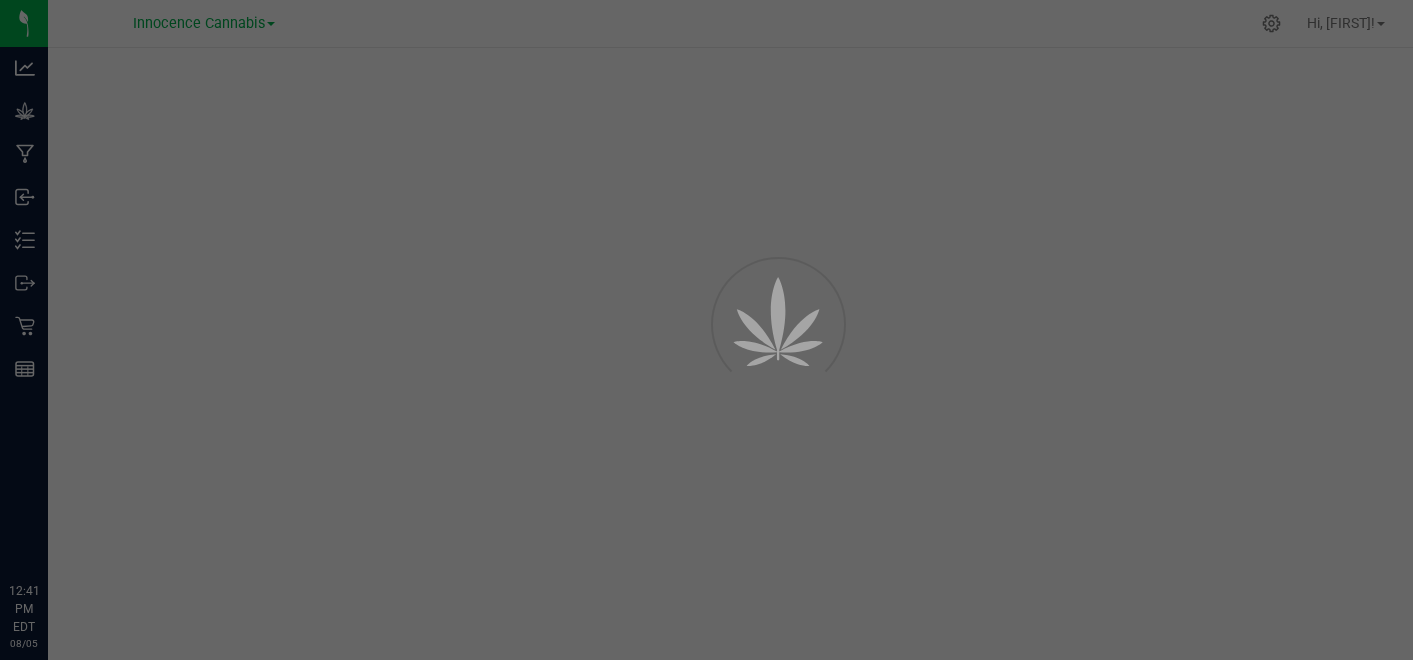 scroll, scrollTop: 0, scrollLeft: 0, axis: both 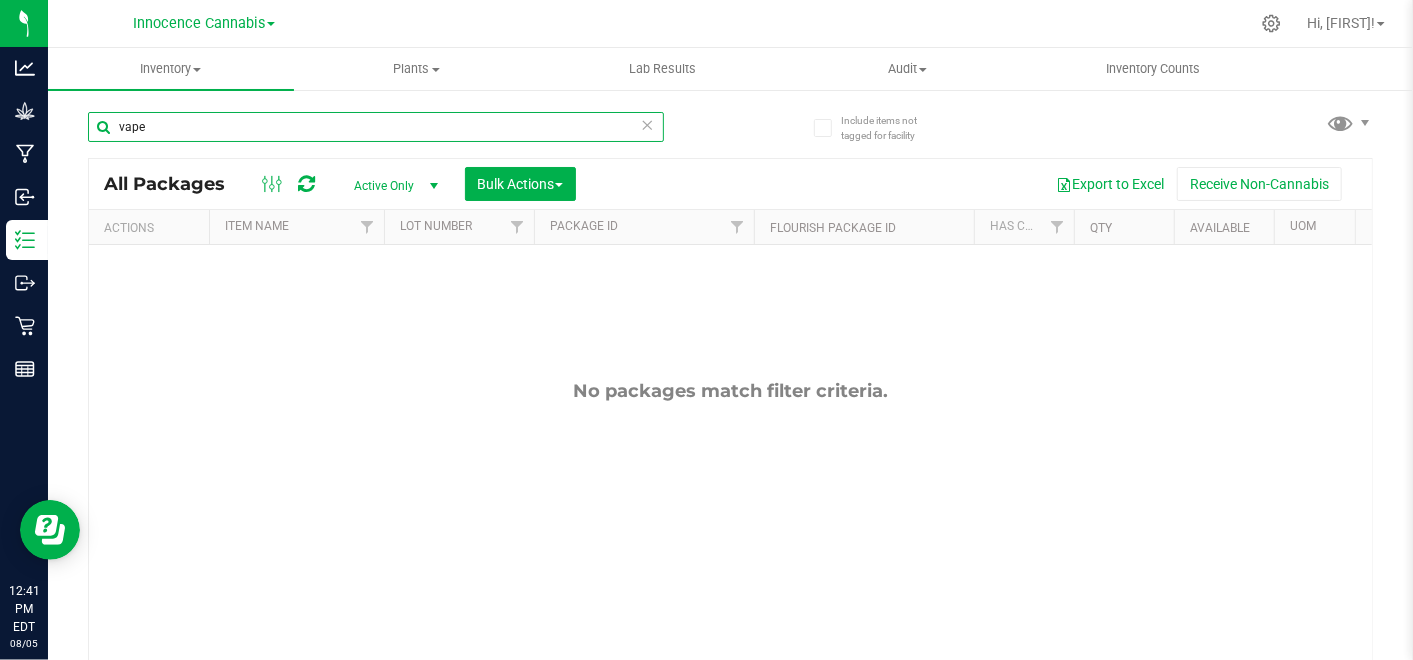 click on "vape" at bounding box center [376, 127] 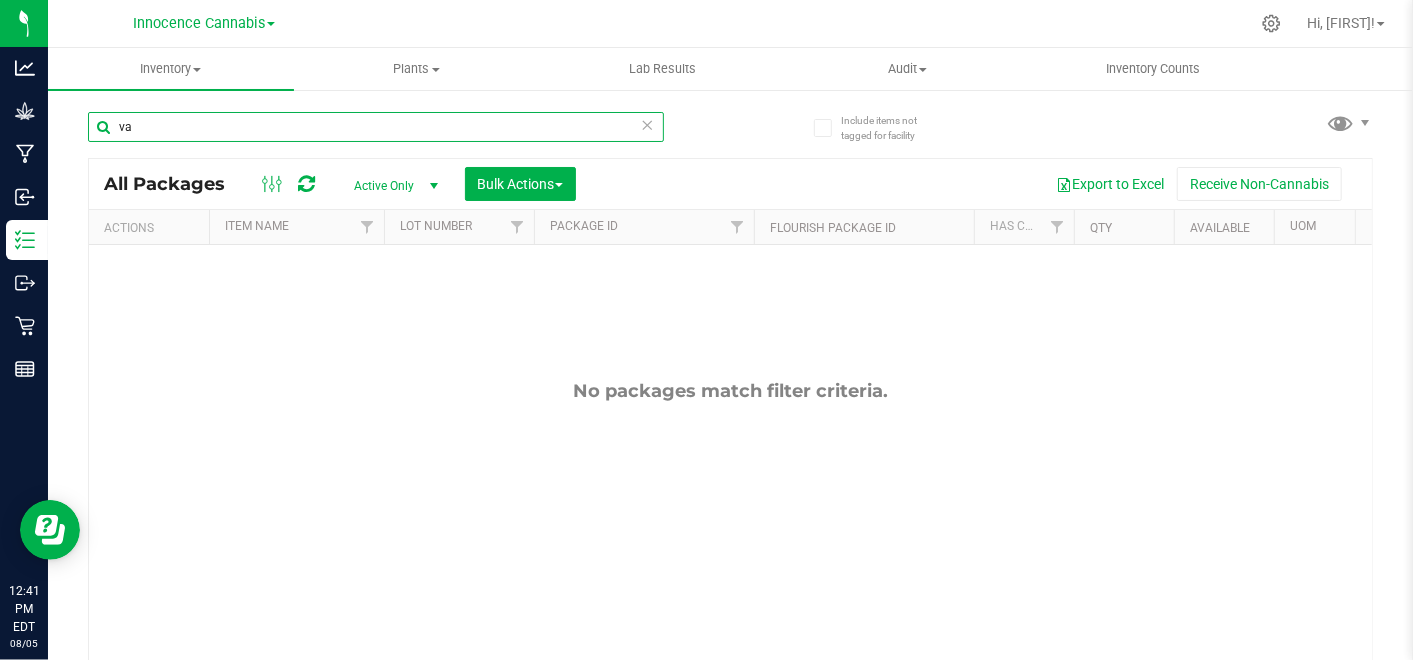 type on "v" 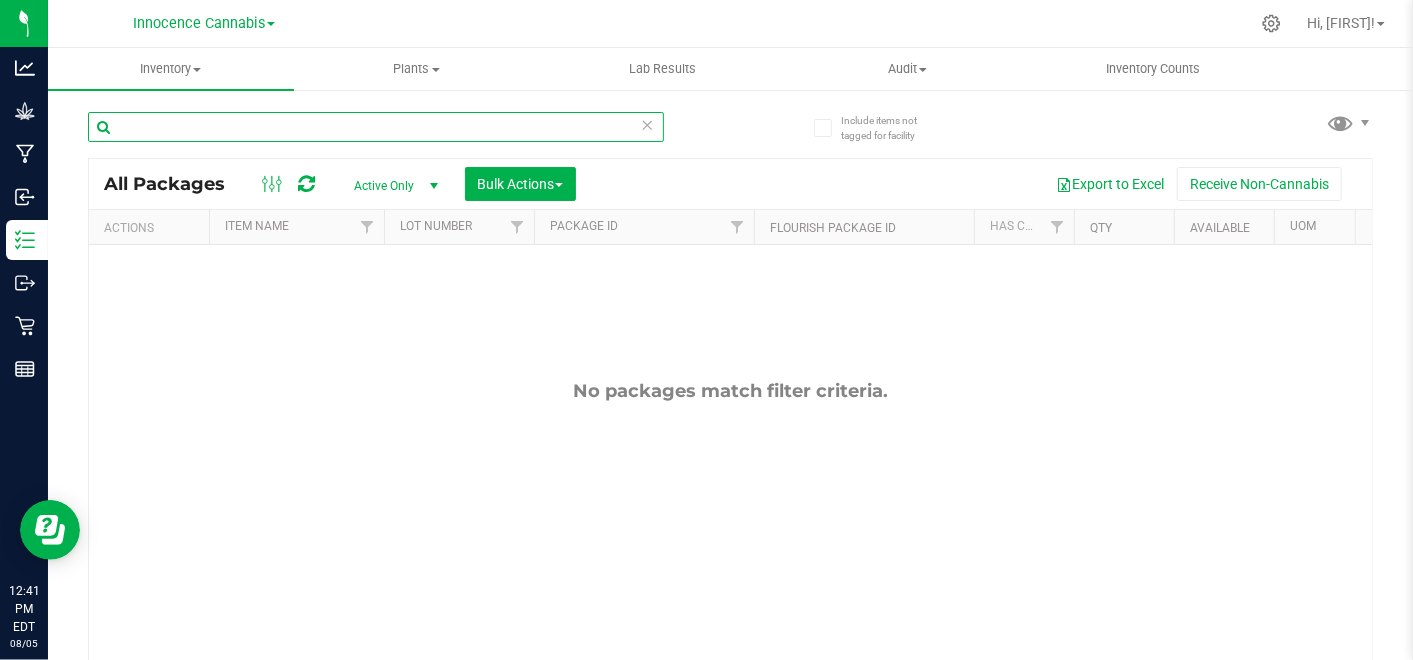 type 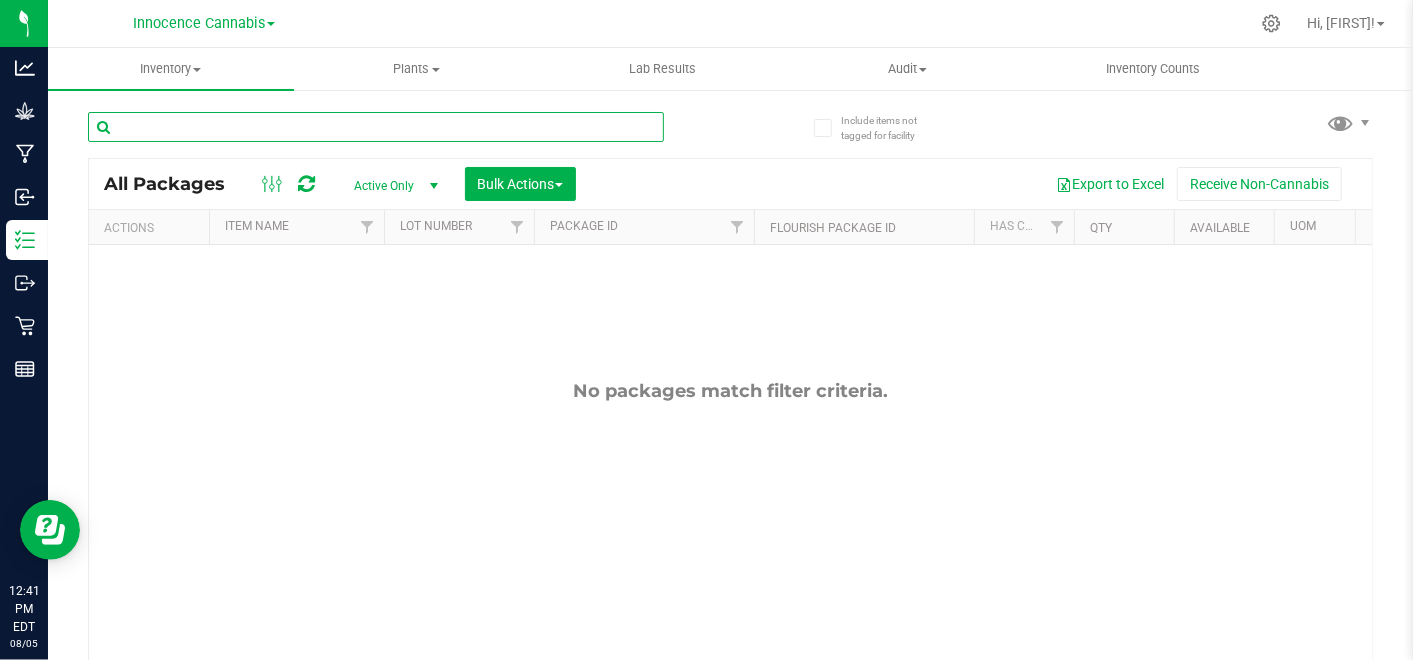click at bounding box center (376, 127) 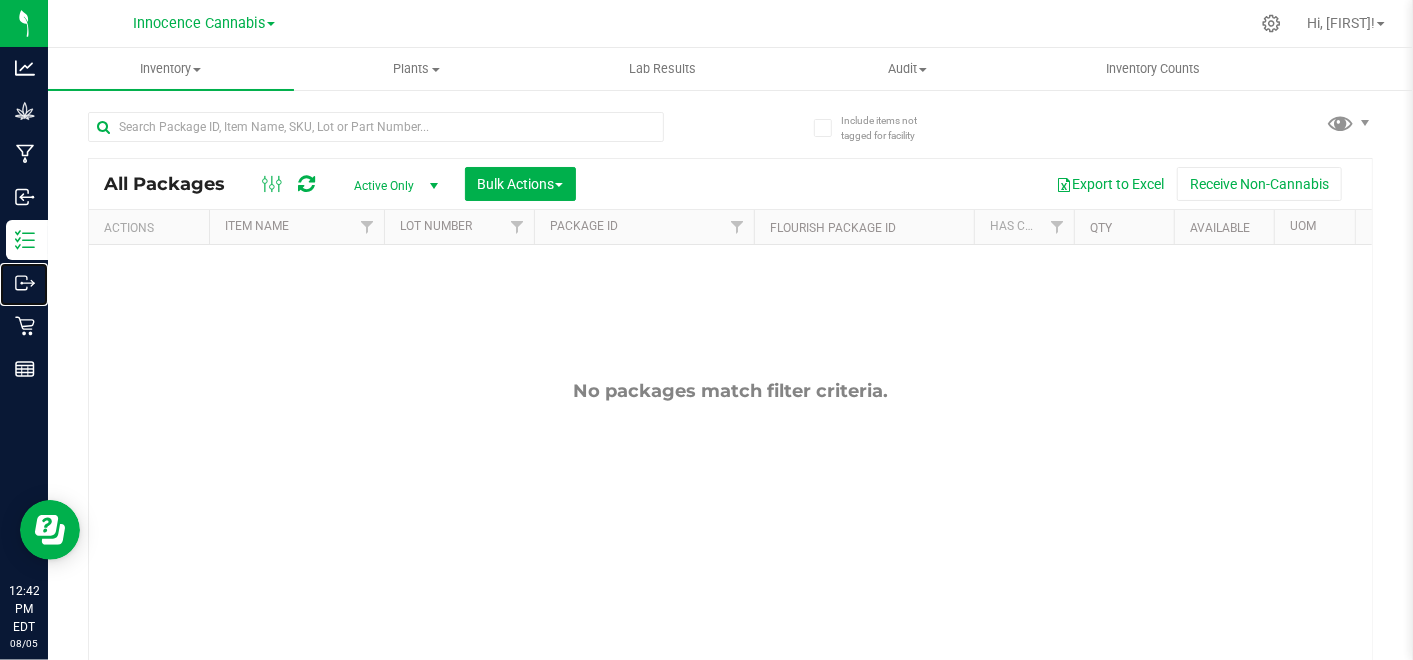 click on "Outbound" at bounding box center (0, 0) 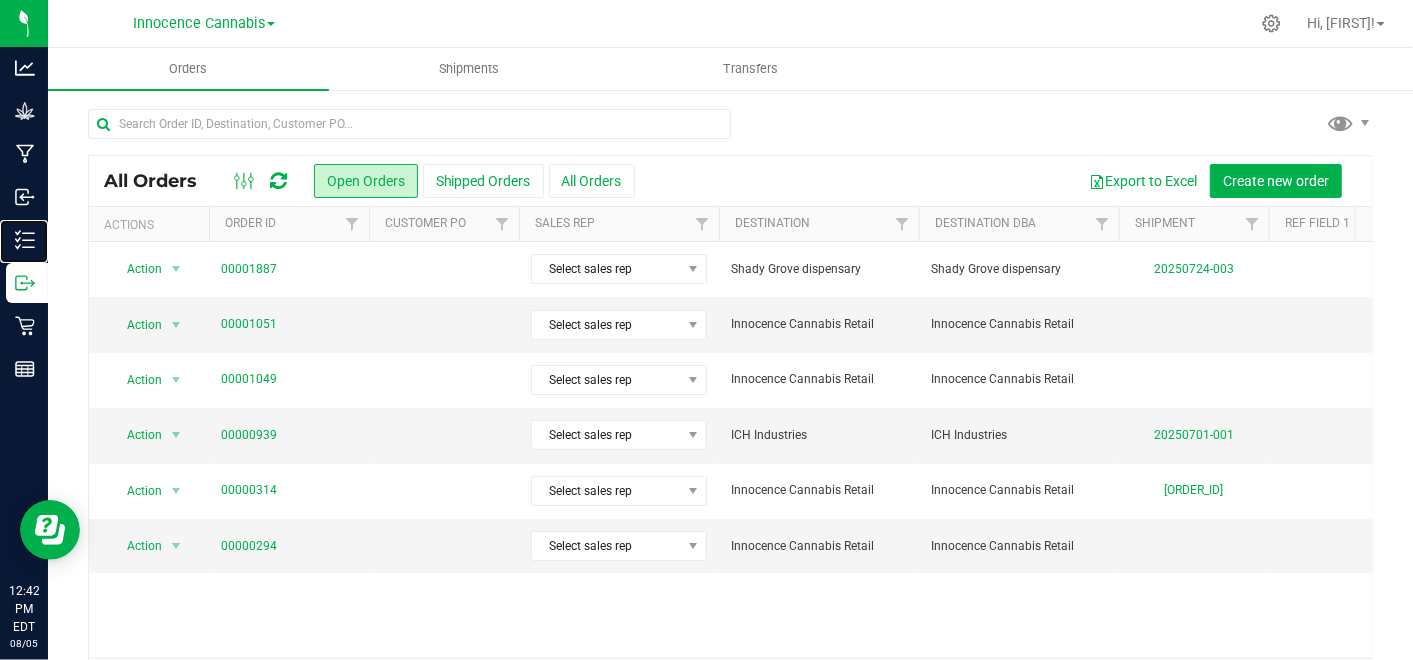 click on "Inventory" at bounding box center (0, 0) 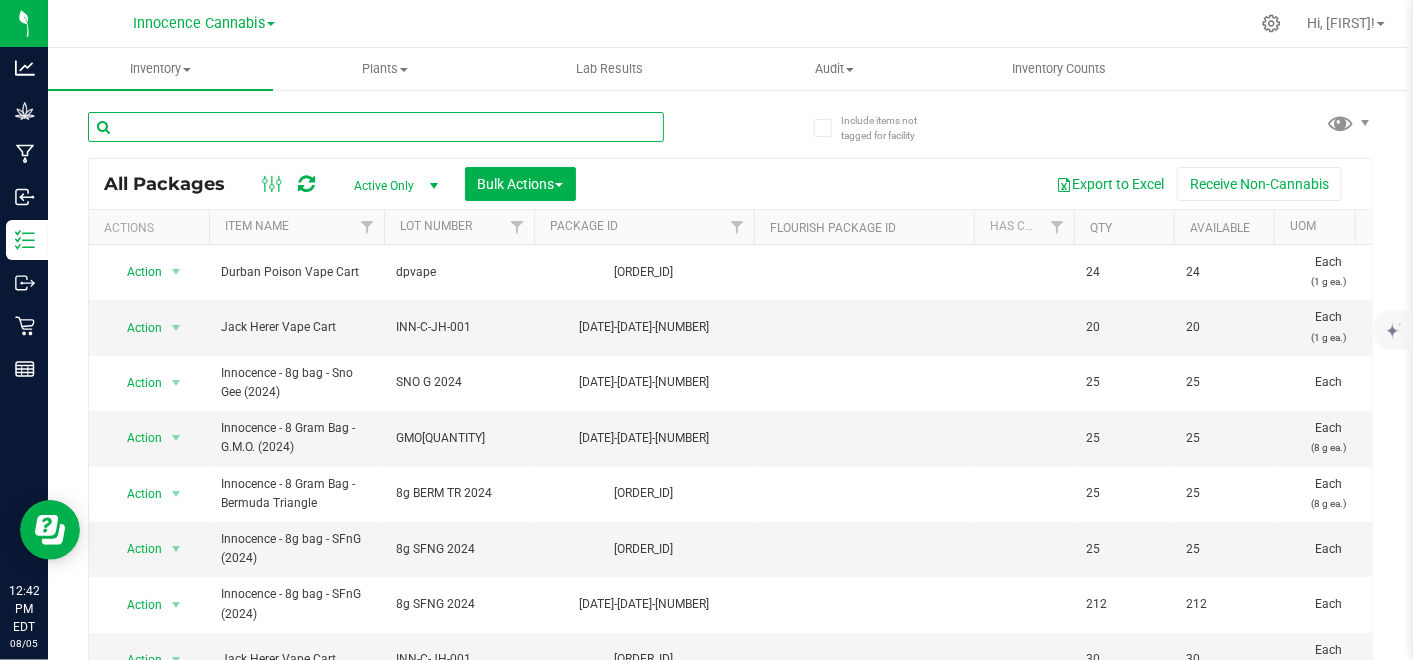 click at bounding box center (376, 127) 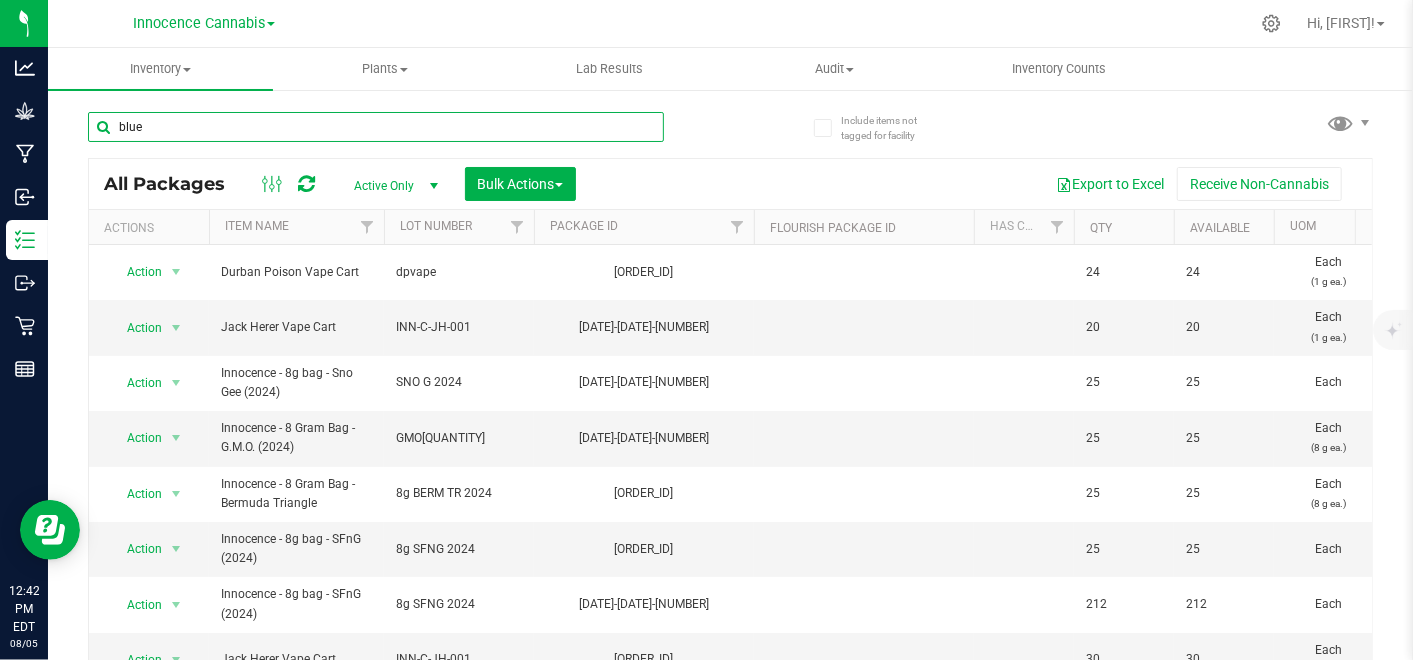 type on "blue" 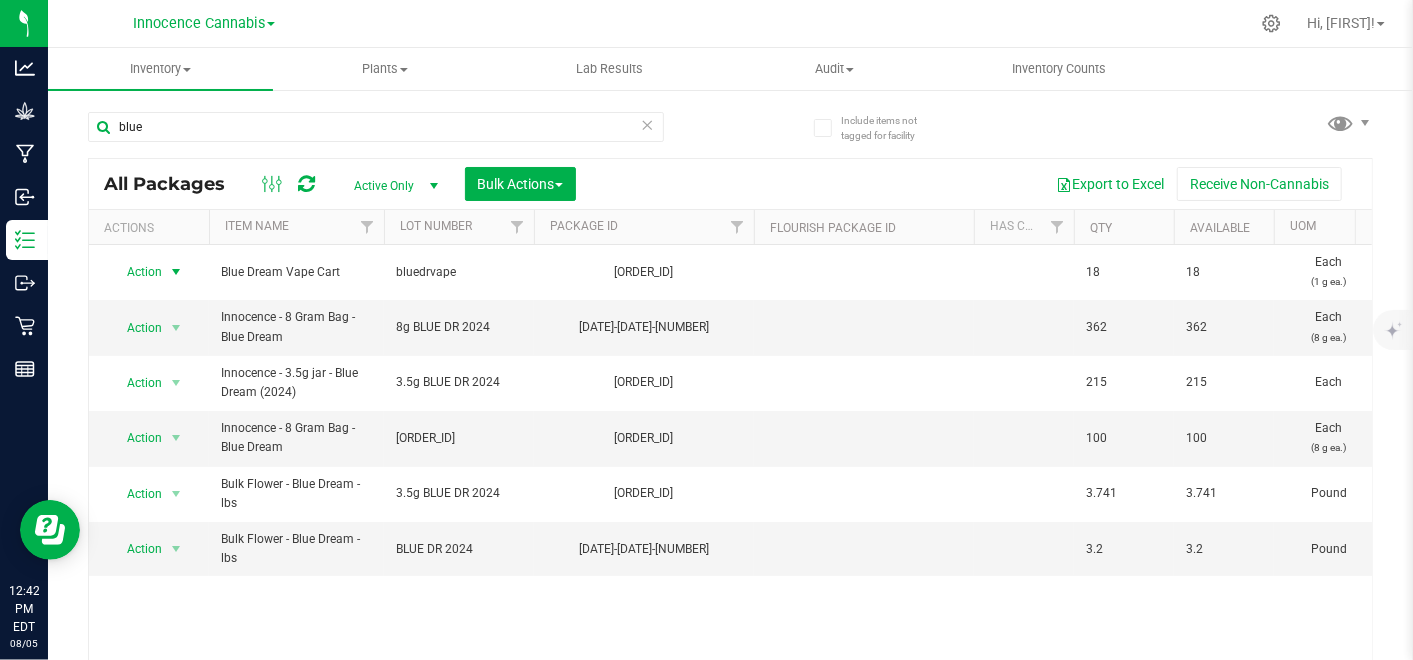 click at bounding box center [176, 272] 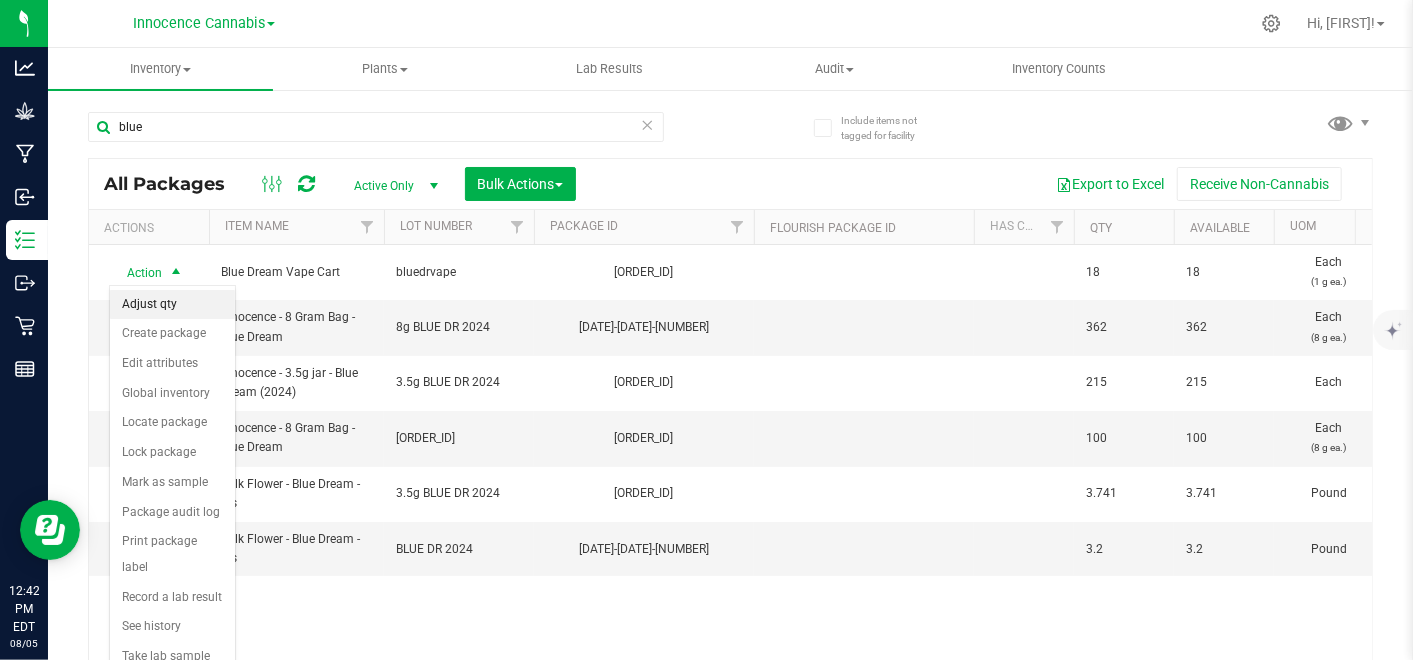 click on "Adjust qty" at bounding box center (172, 305) 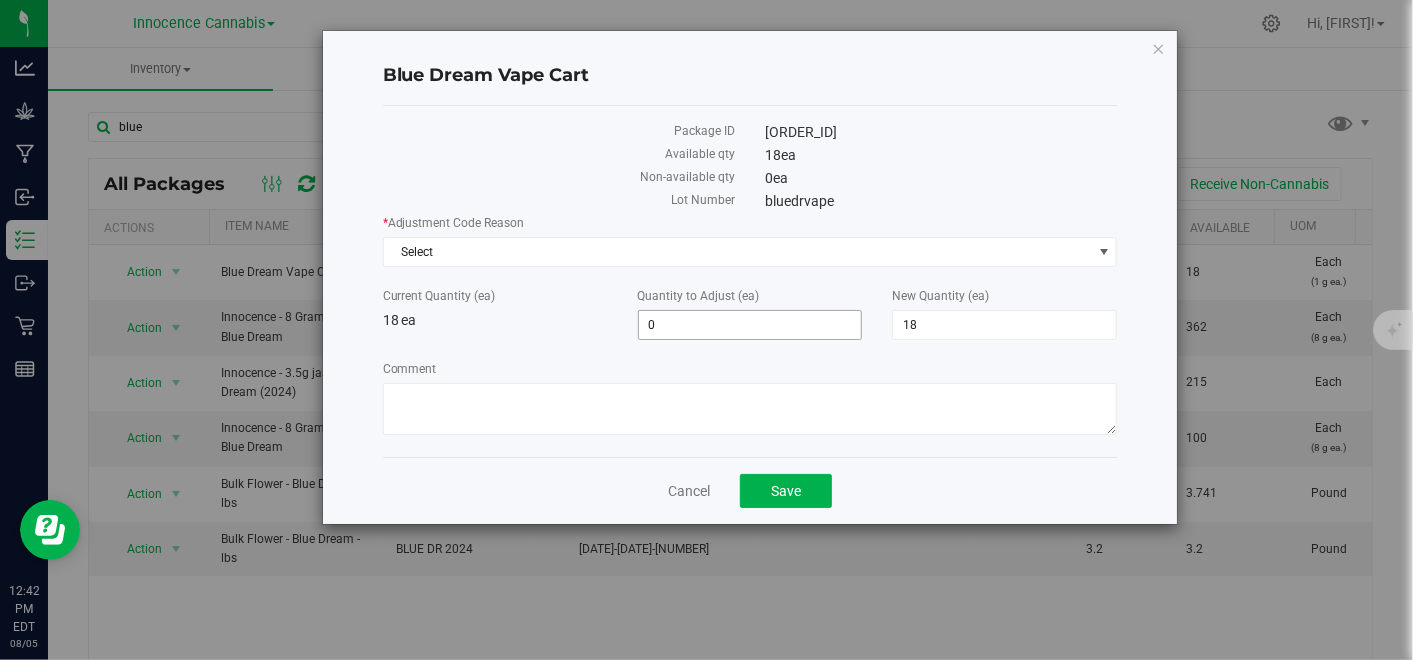 click on "0 0" at bounding box center (750, 325) 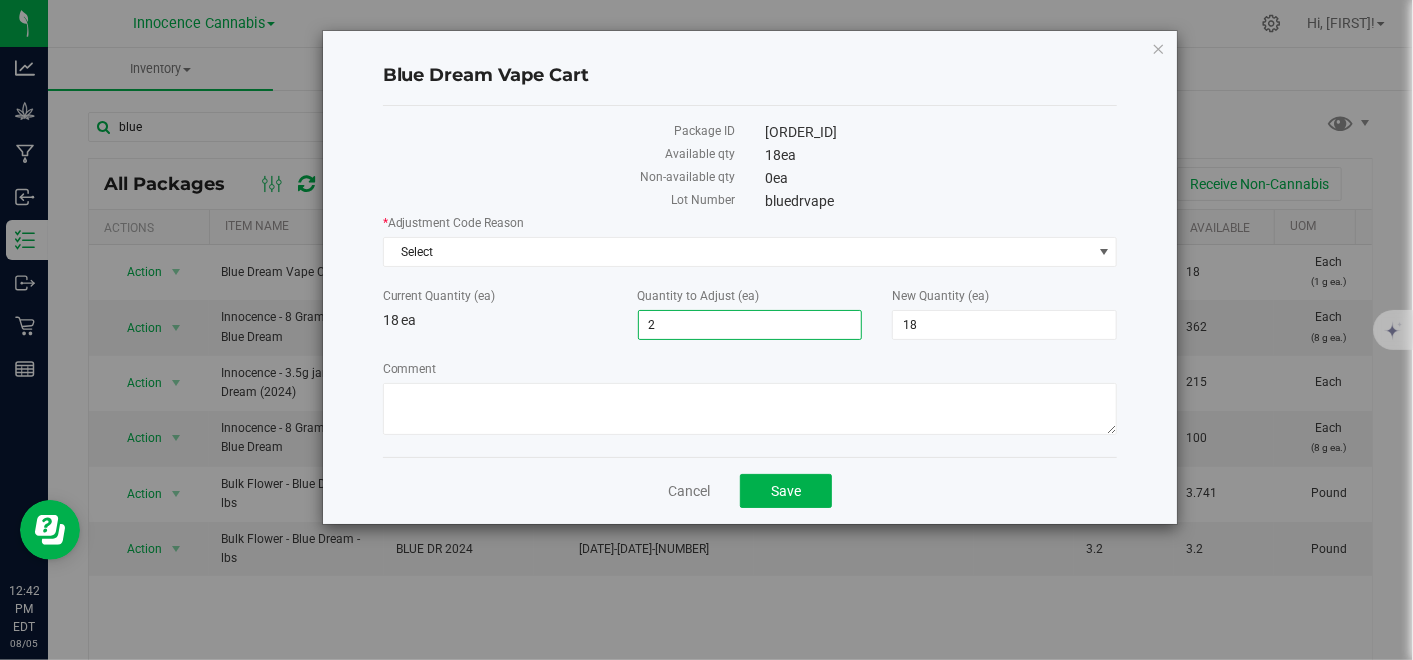 type on "25" 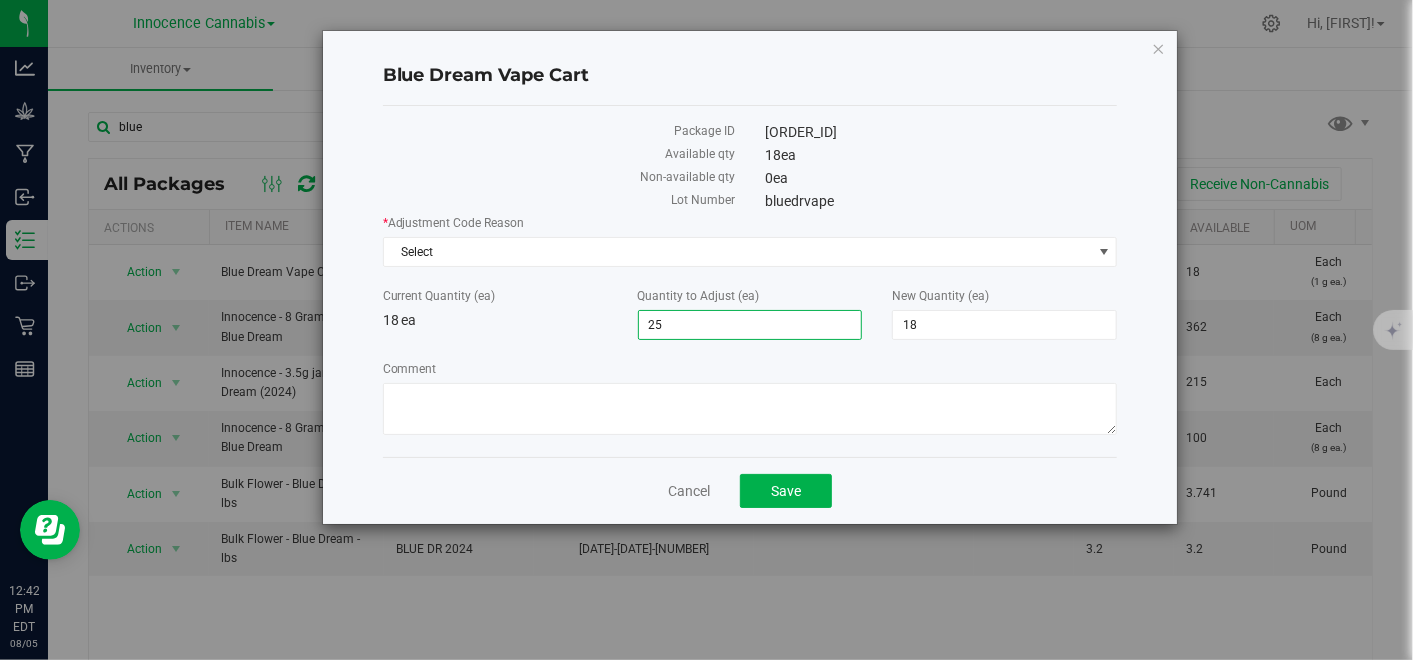 type on "25" 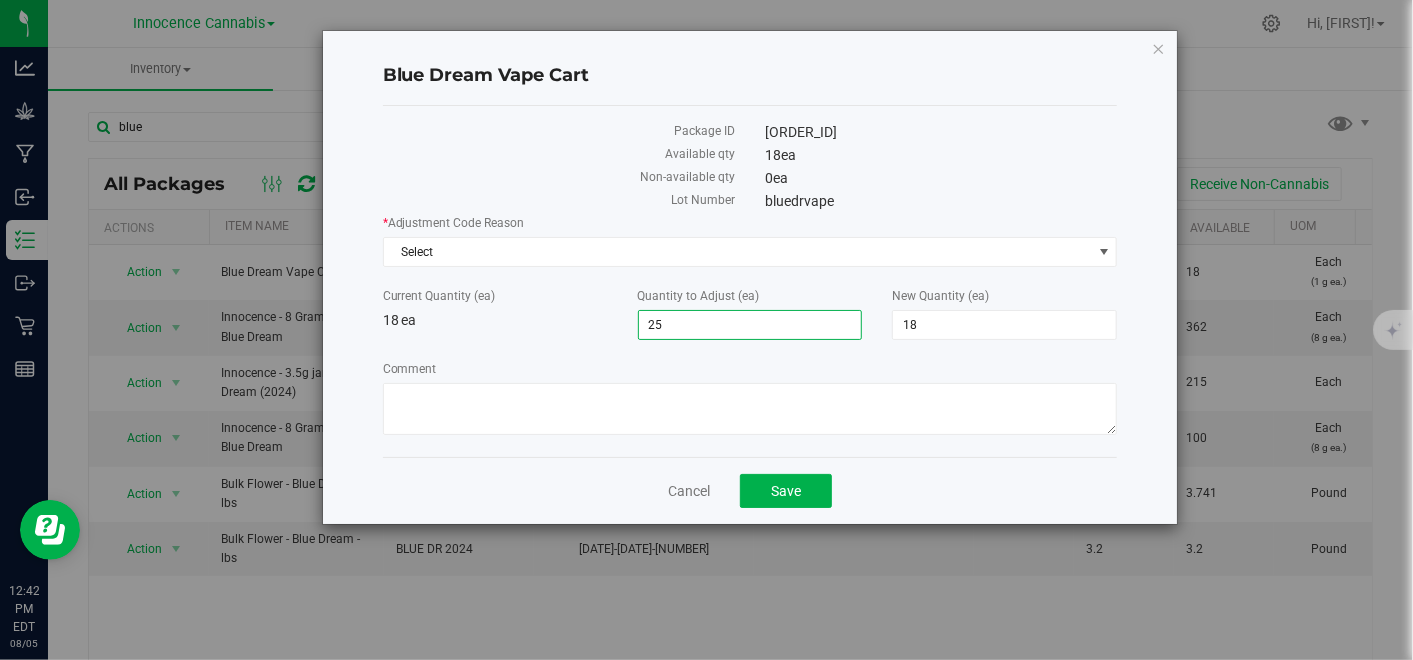 type on "43" 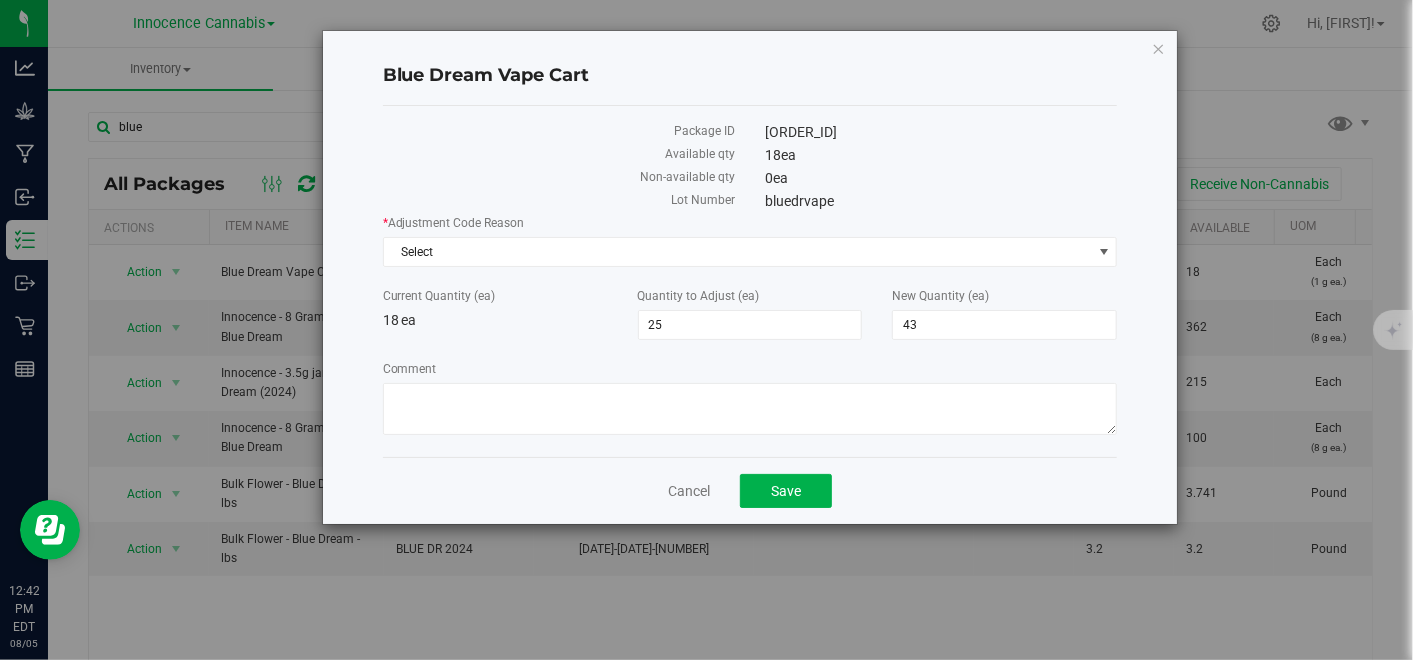 click on "New Quantity (ea)
43 43" at bounding box center [1004, 313] 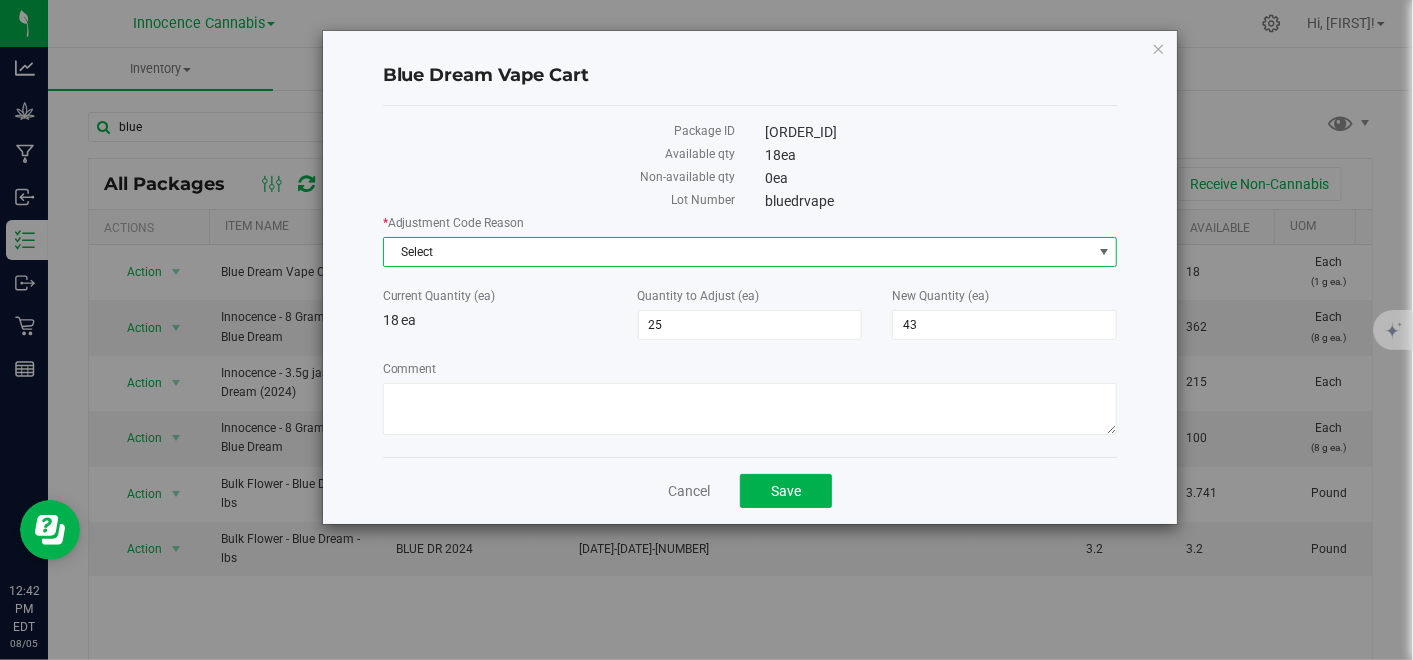 click on "Select" at bounding box center [738, 252] 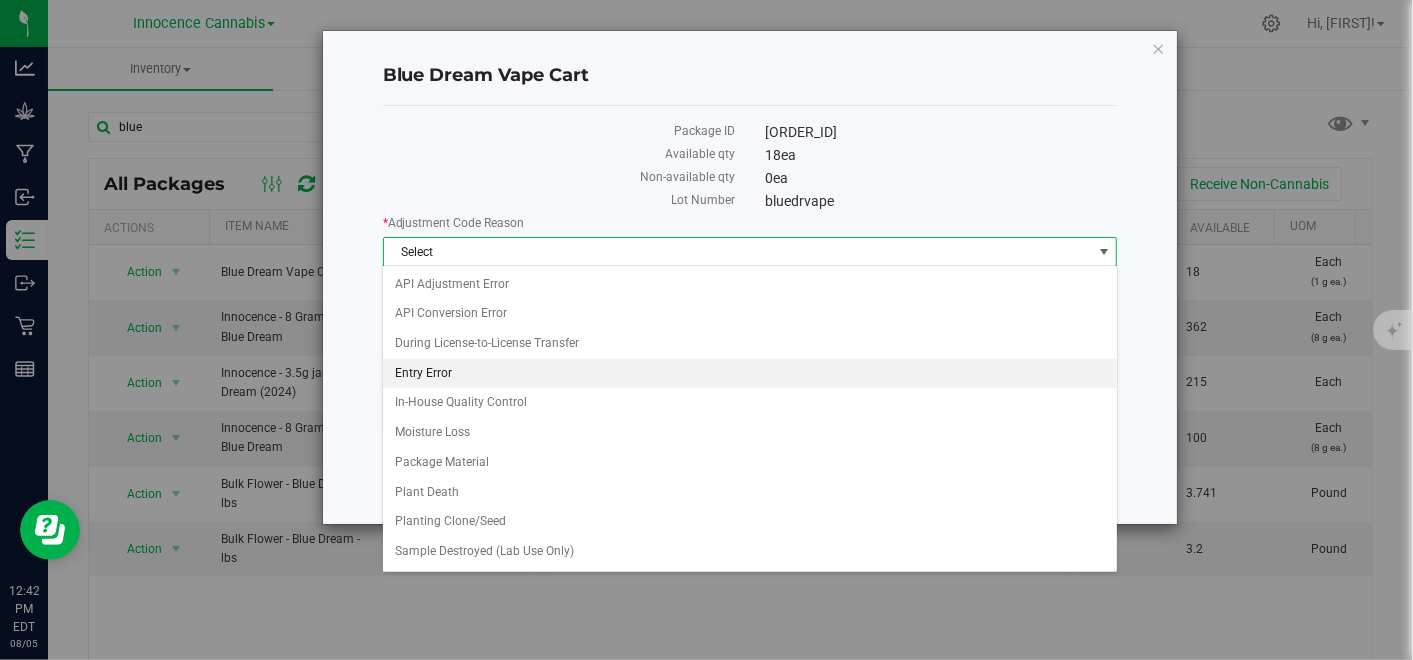 click on "Entry Error" at bounding box center (750, 374) 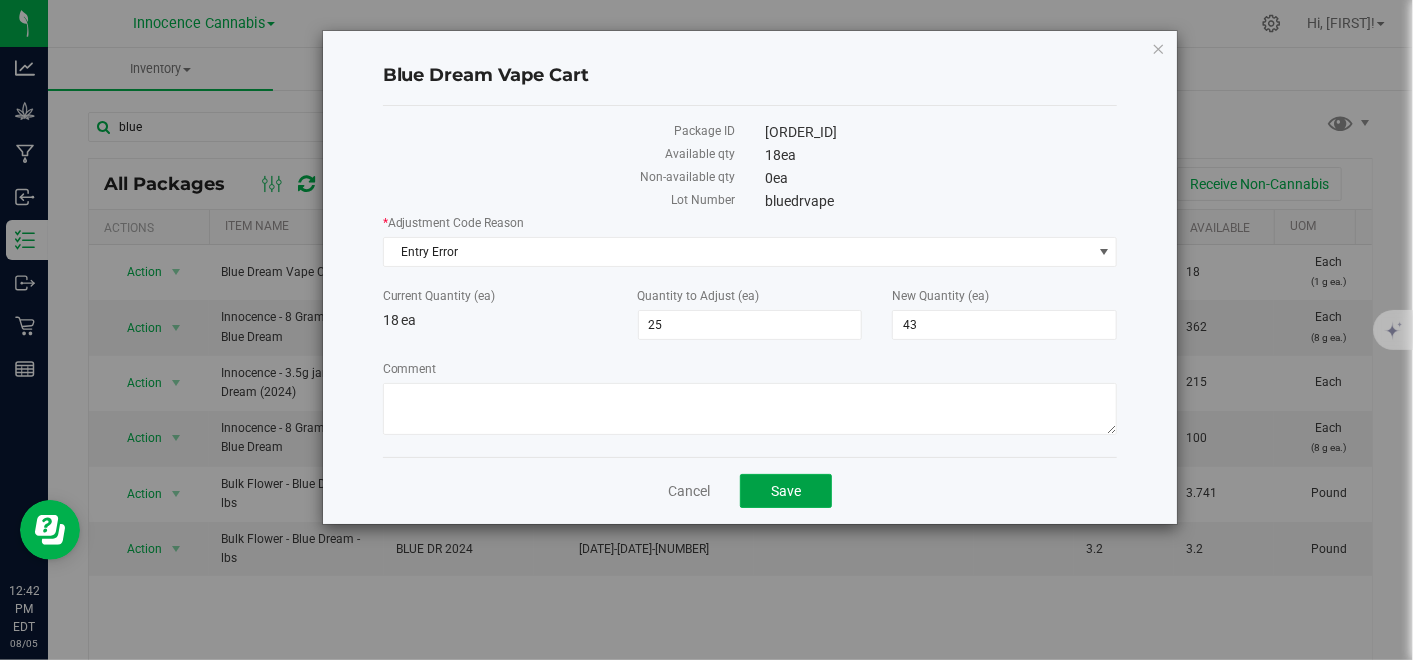 click on "Save" 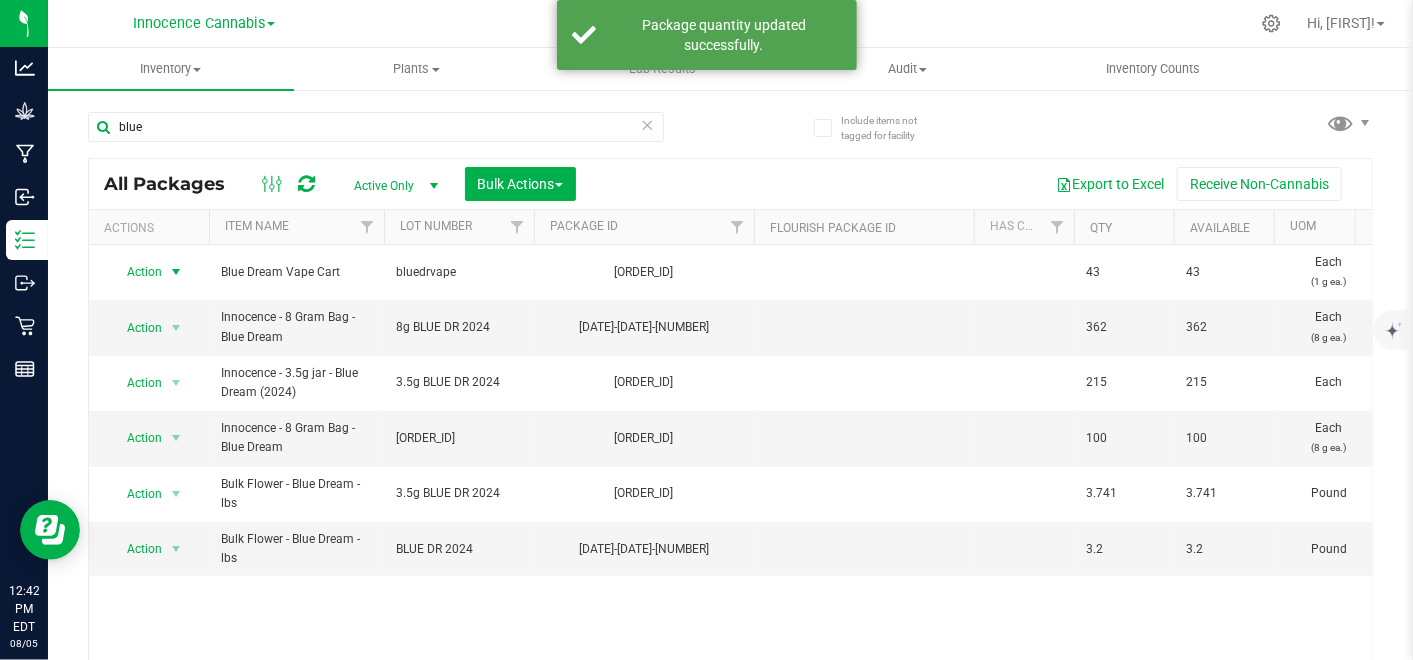 click at bounding box center (176, 272) 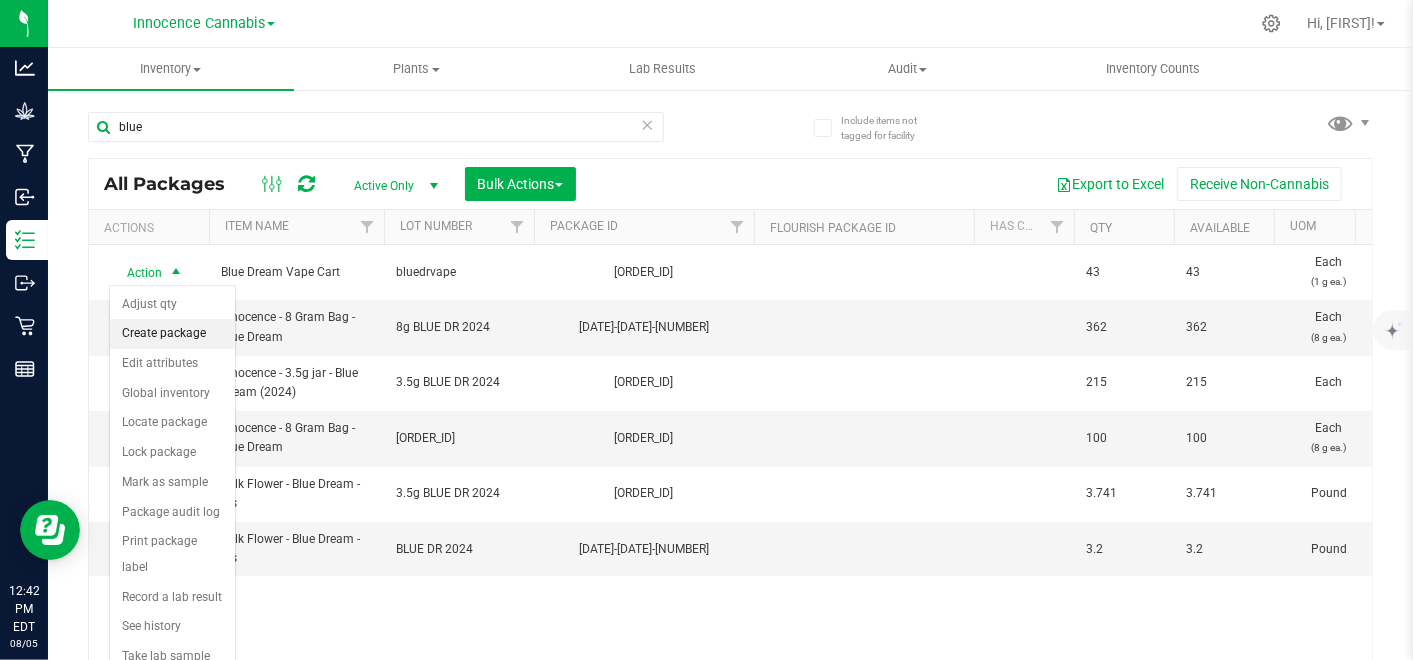 click on "Create package" at bounding box center (172, 334) 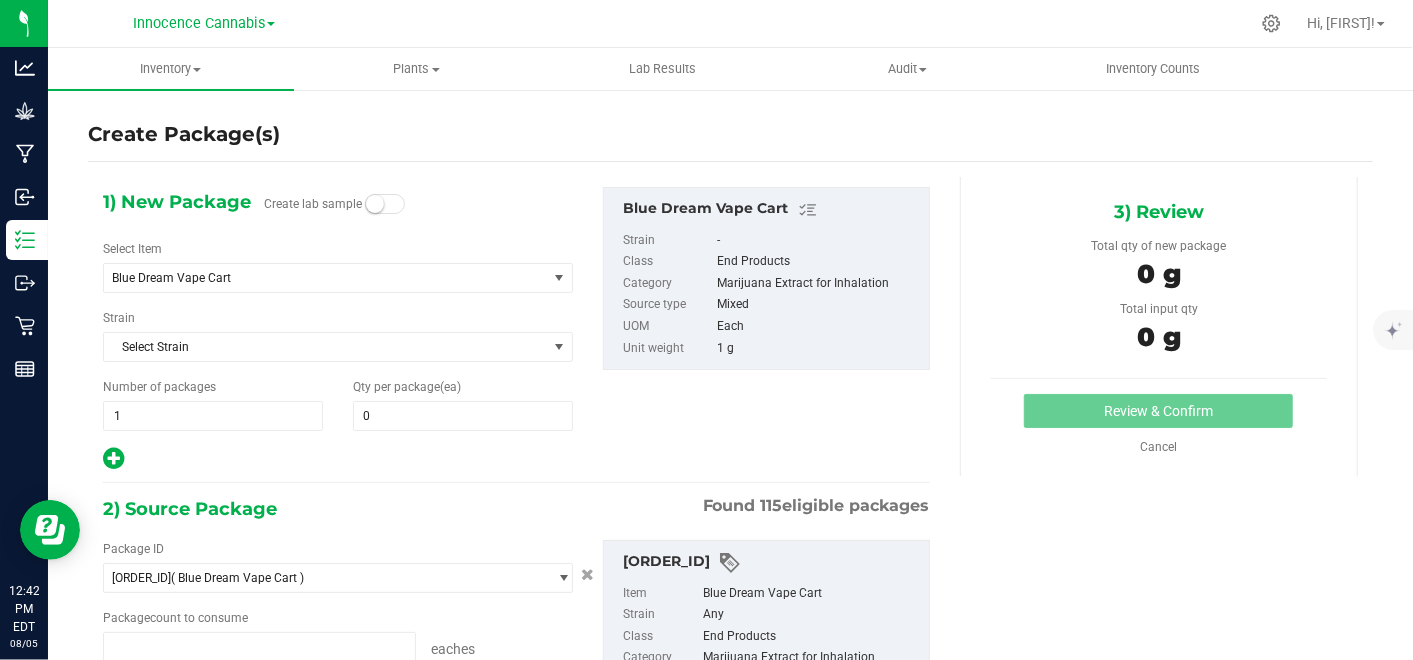 type on "0 ea" 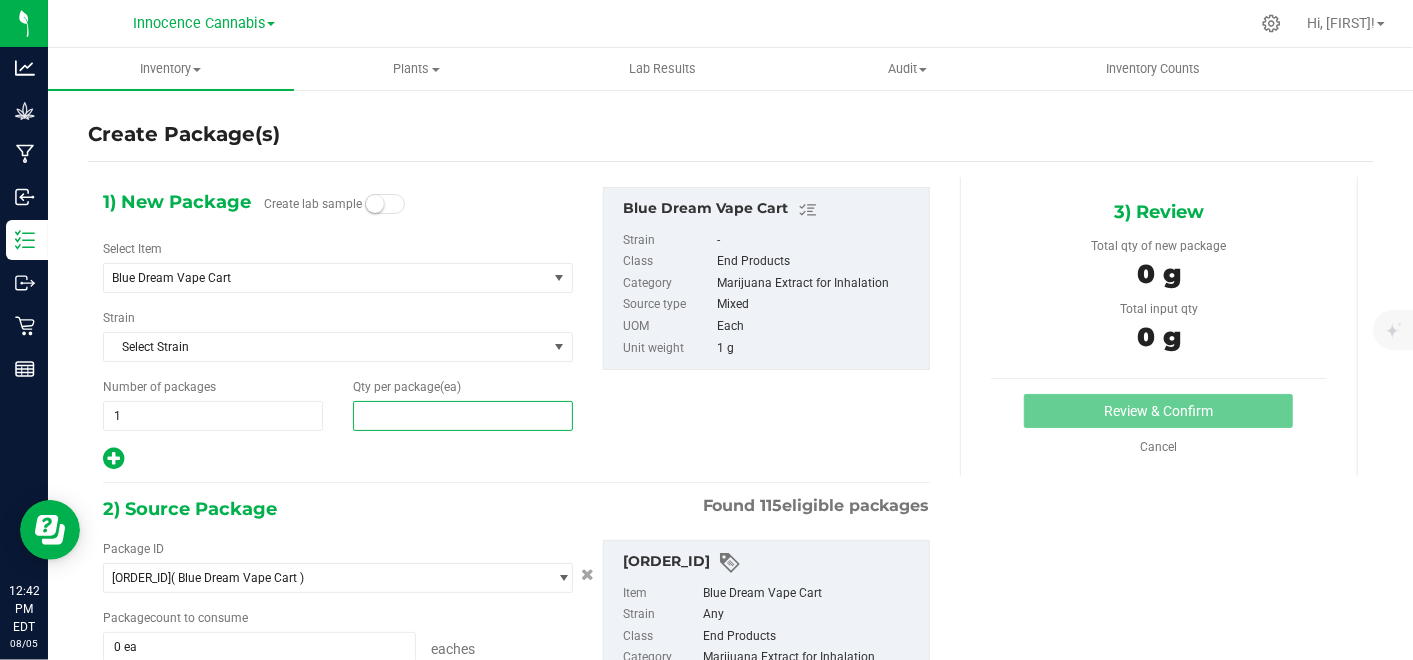 click at bounding box center [463, 416] 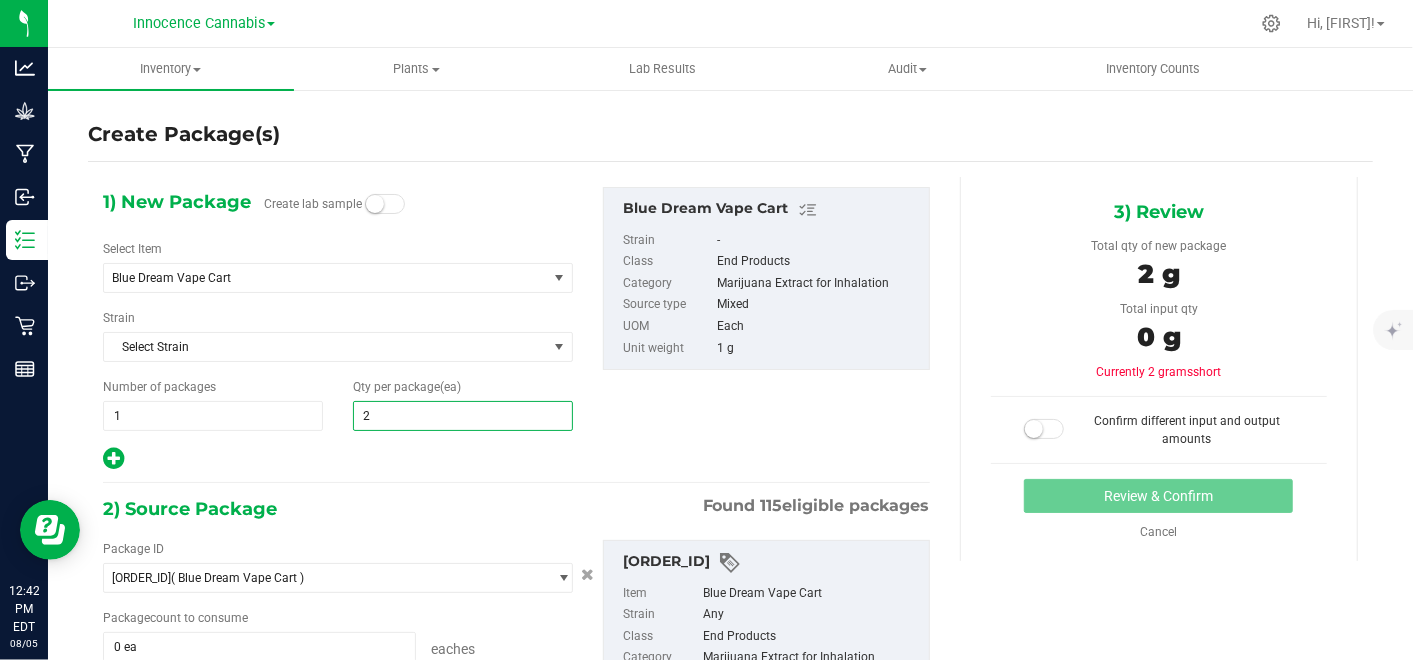 type on "24" 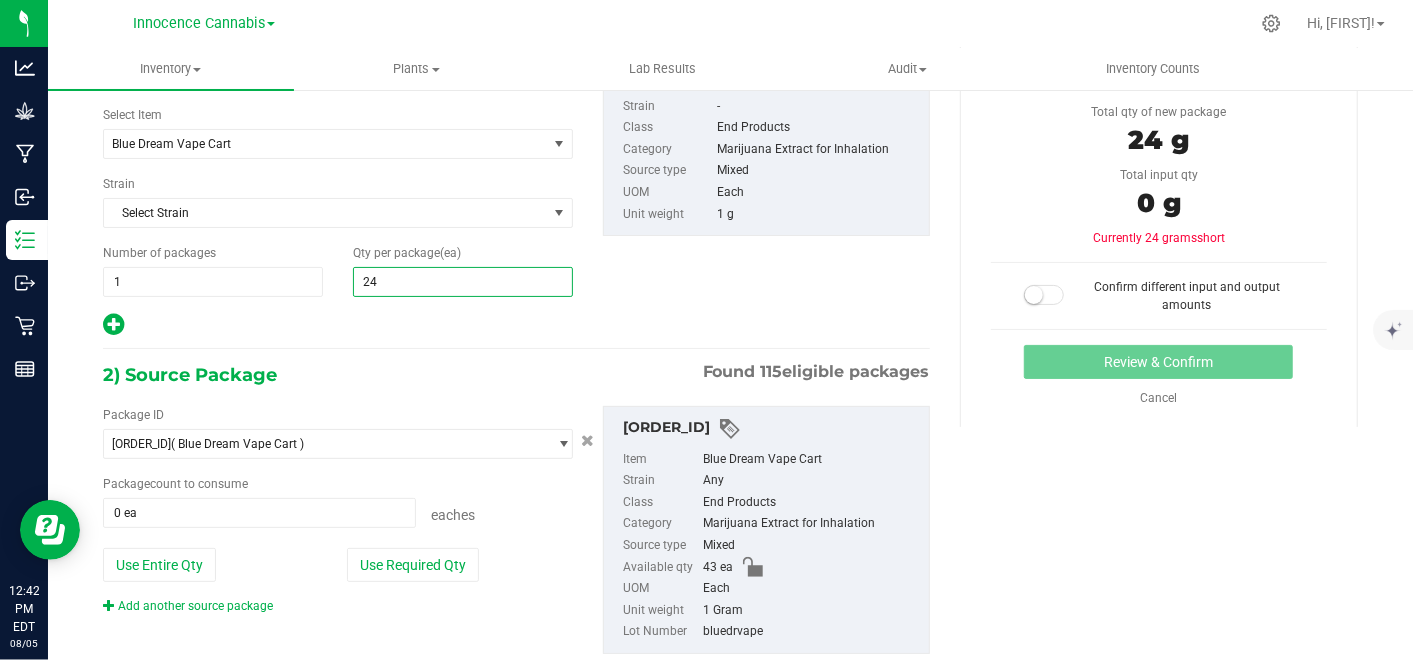 scroll, scrollTop: 135, scrollLeft: 0, axis: vertical 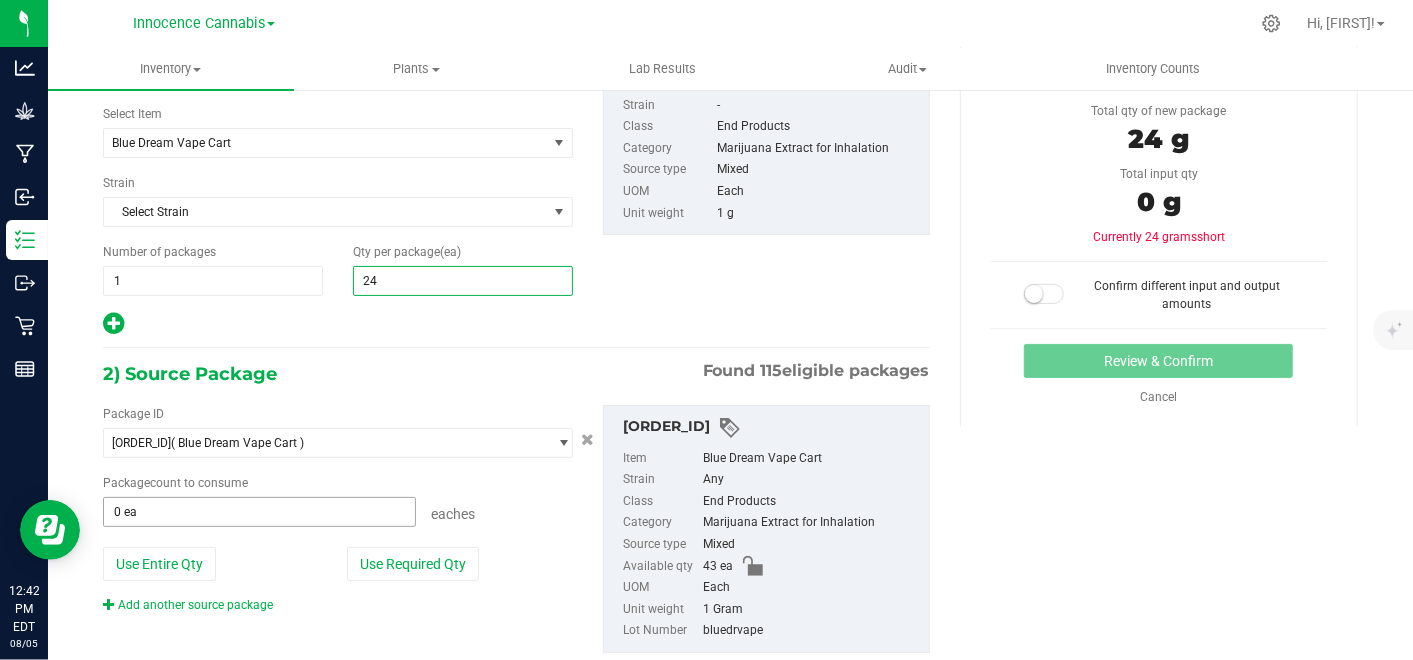 type on "24" 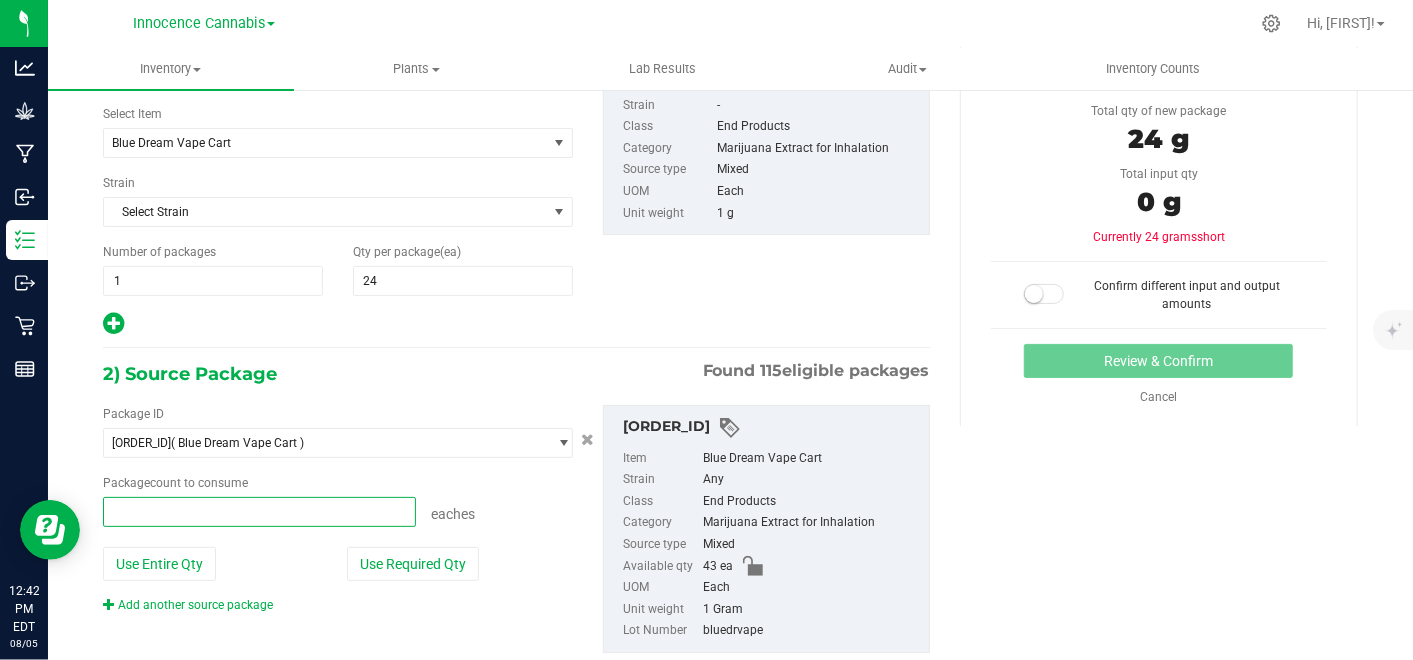 click at bounding box center [259, 512] 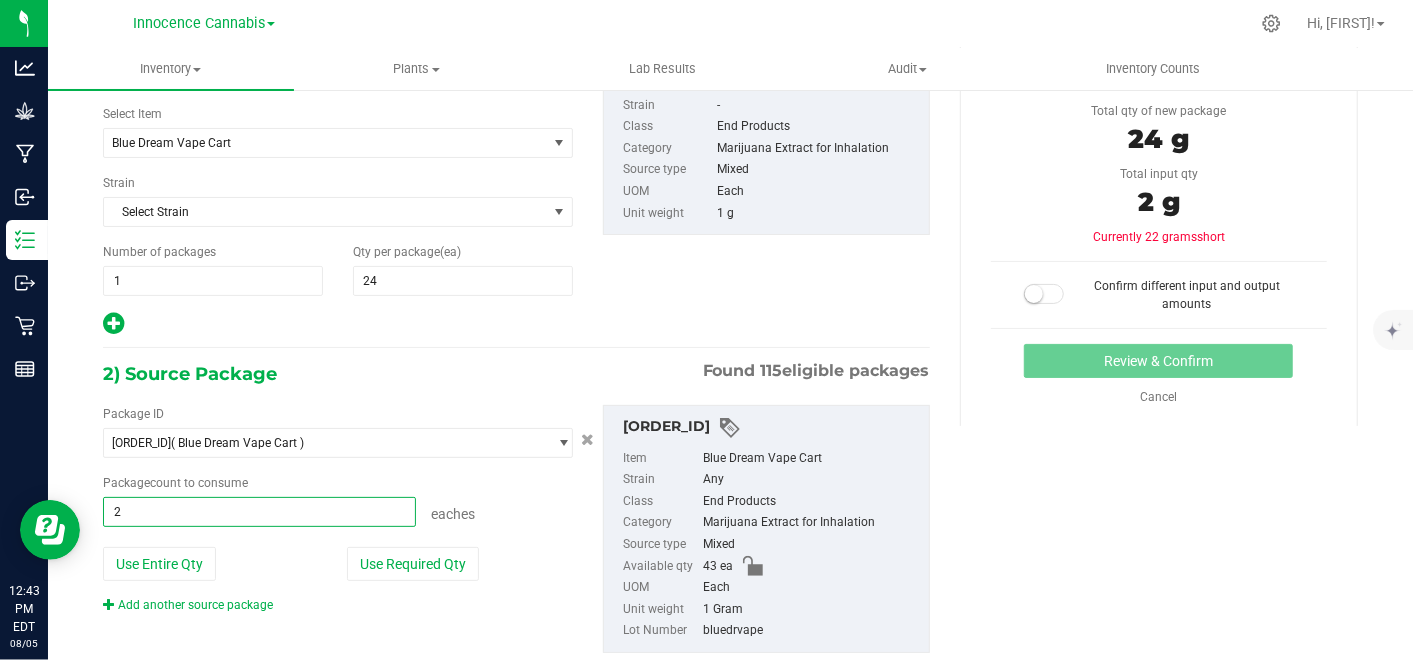 type on "24" 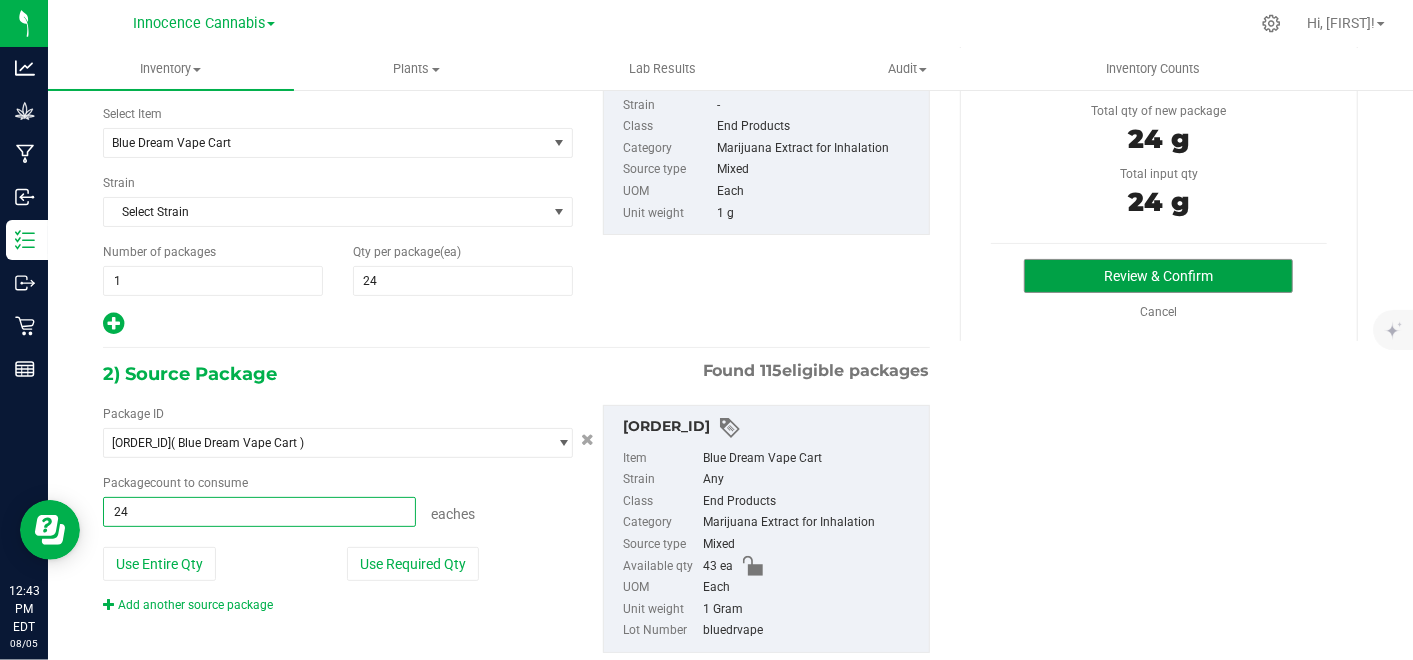 type on "24 ea" 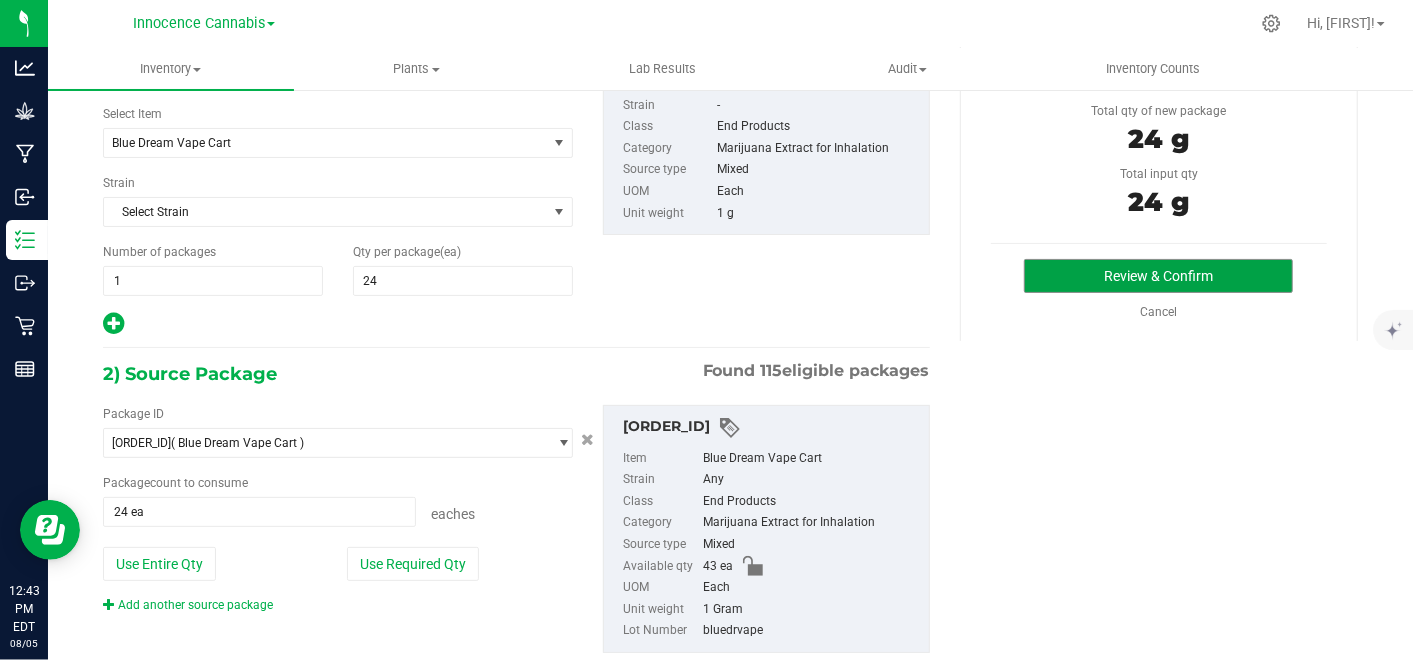 click on "Review & Confirm" at bounding box center [1158, 276] 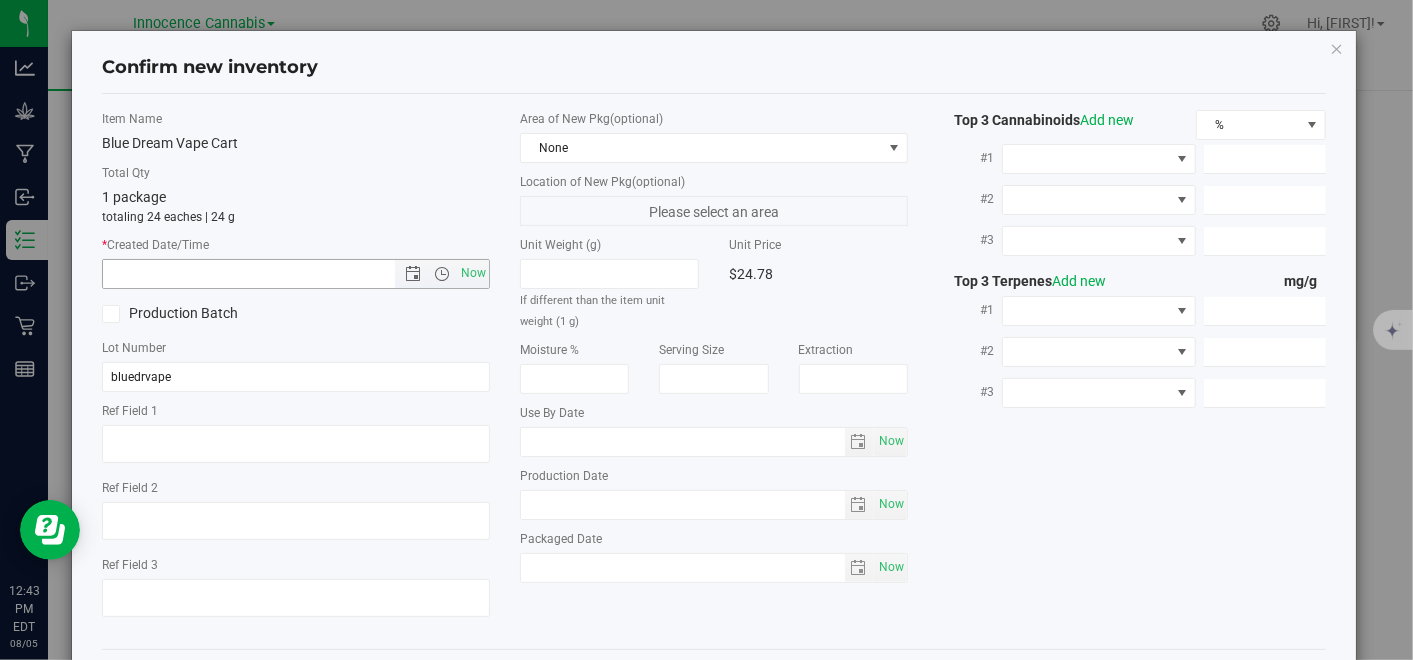 click on "Now" at bounding box center [474, 273] 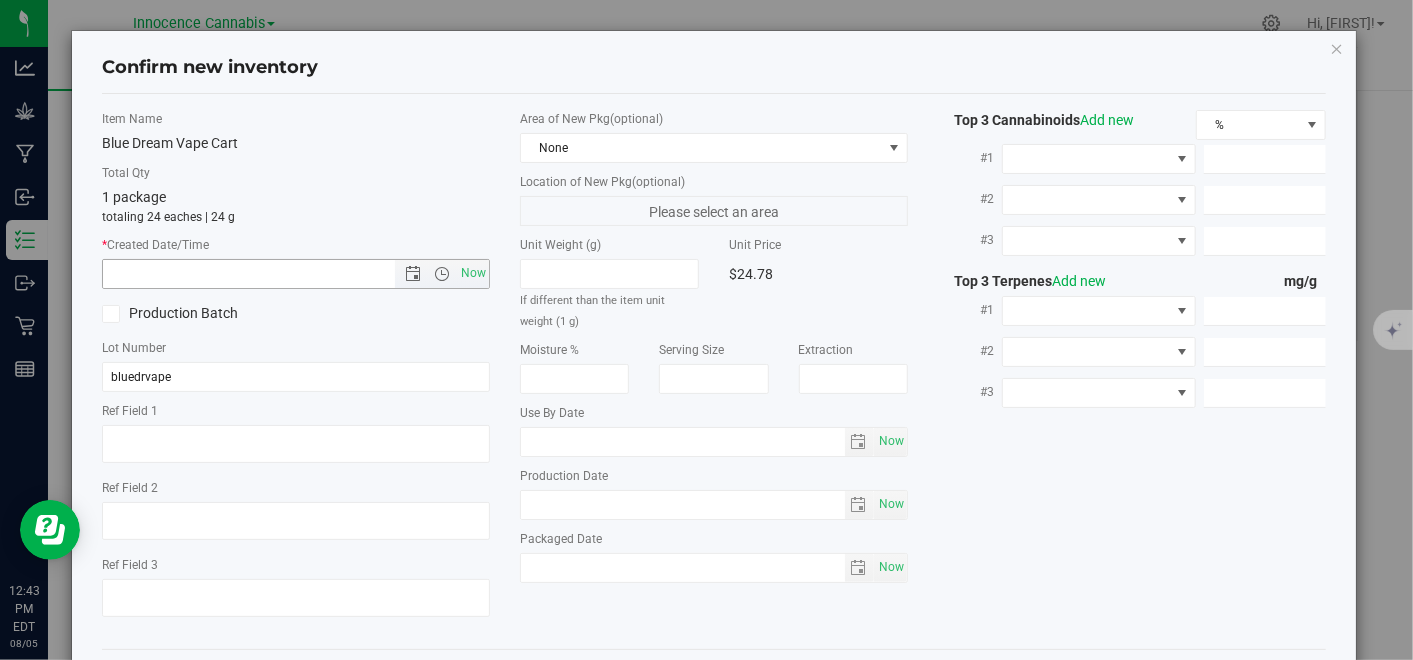 type on "8/5/2025 12:43 PM" 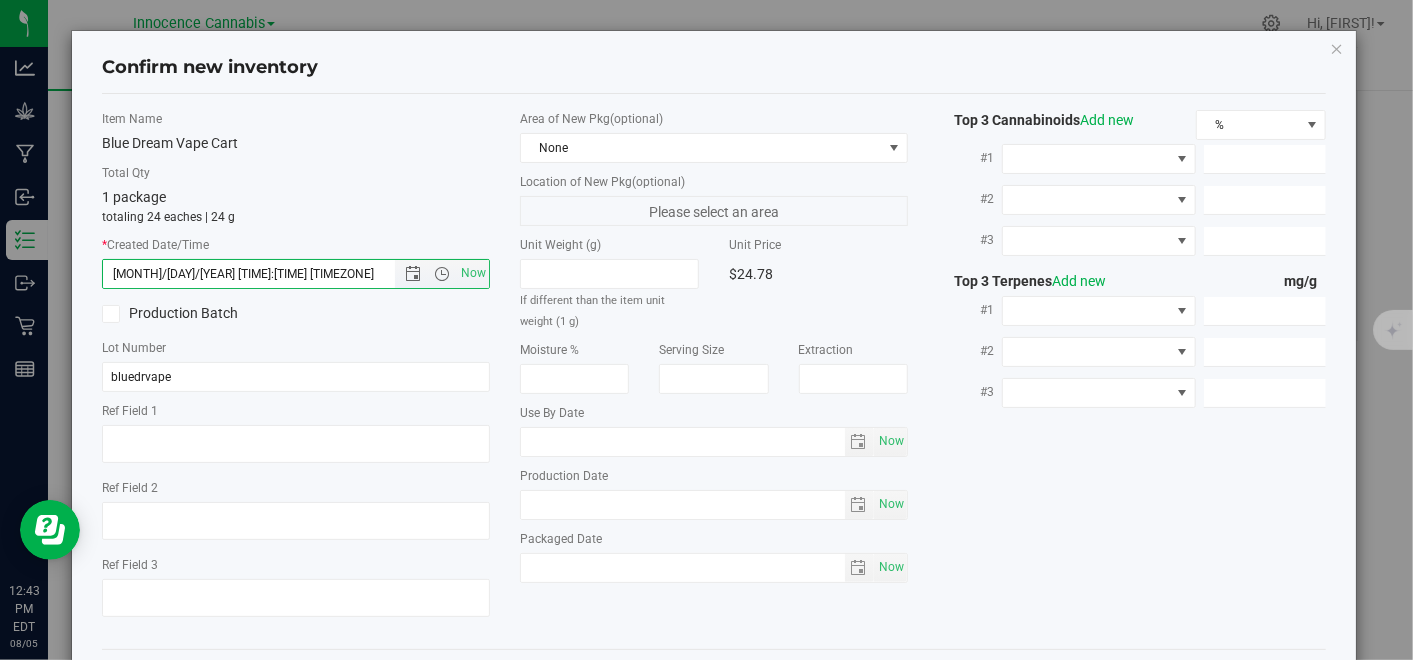 scroll, scrollTop: 85, scrollLeft: 0, axis: vertical 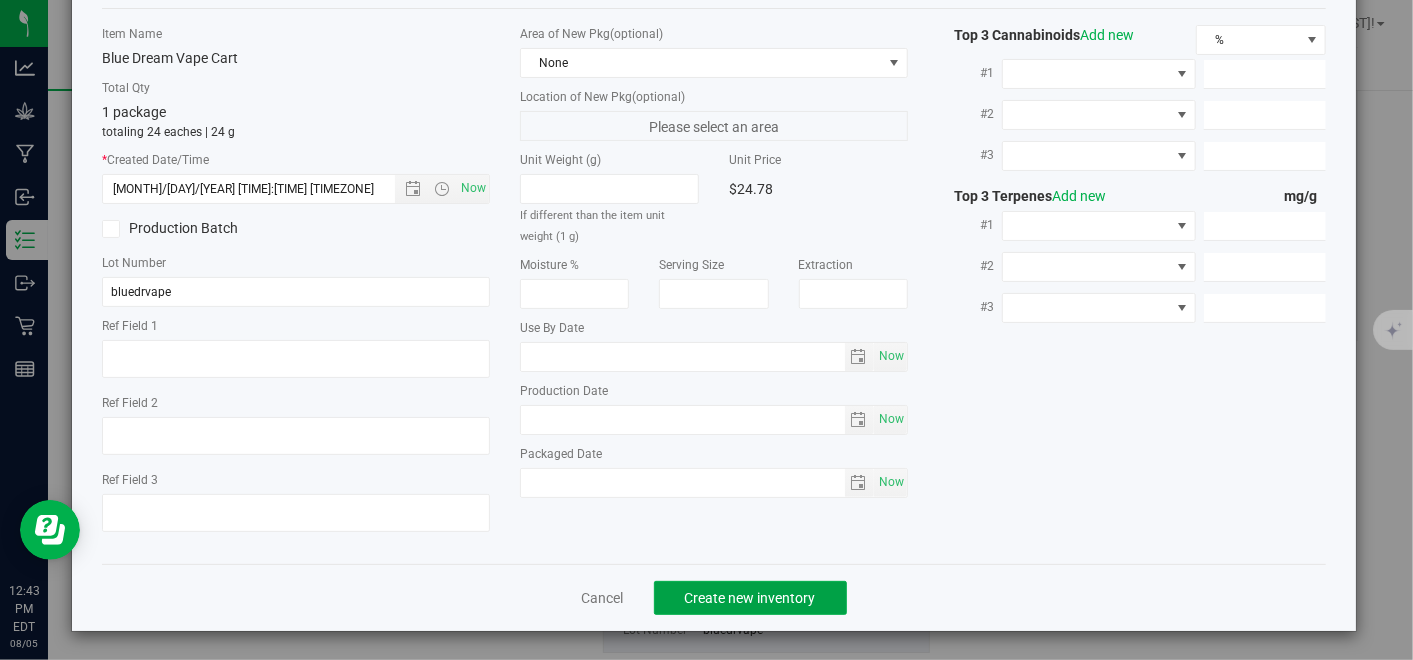 click on "Create new inventory" 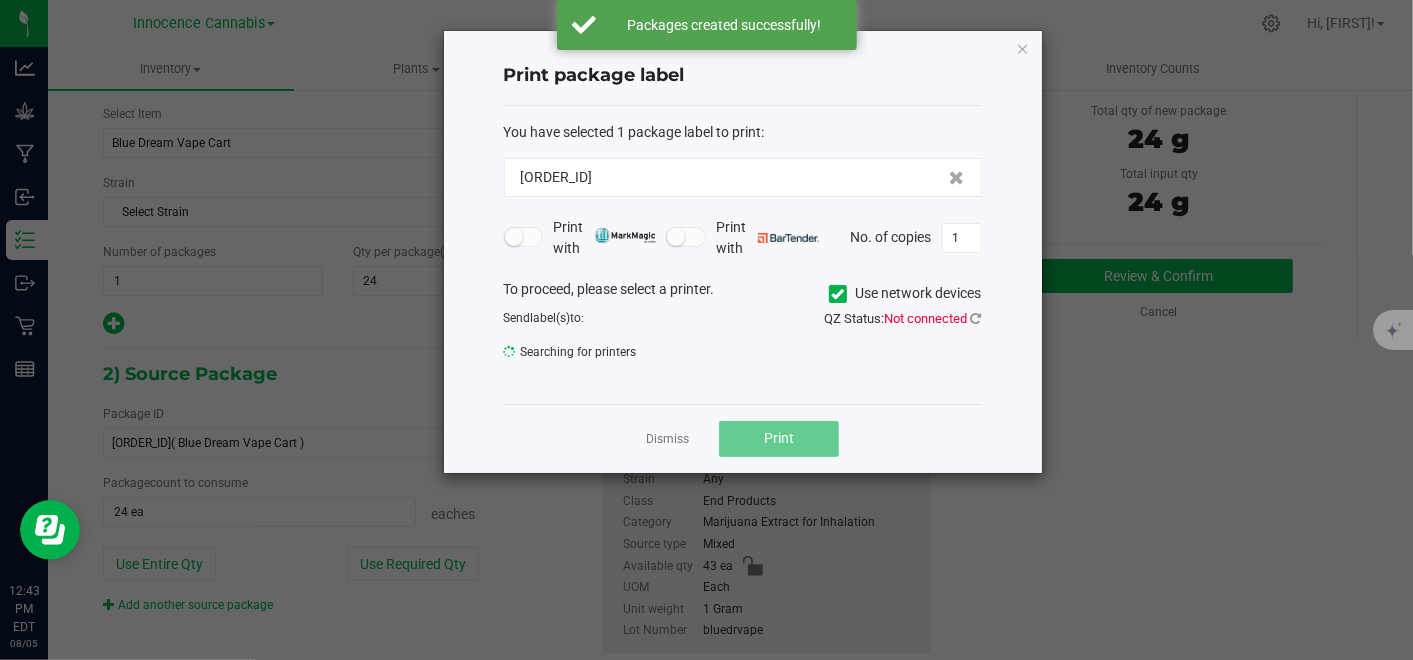 click 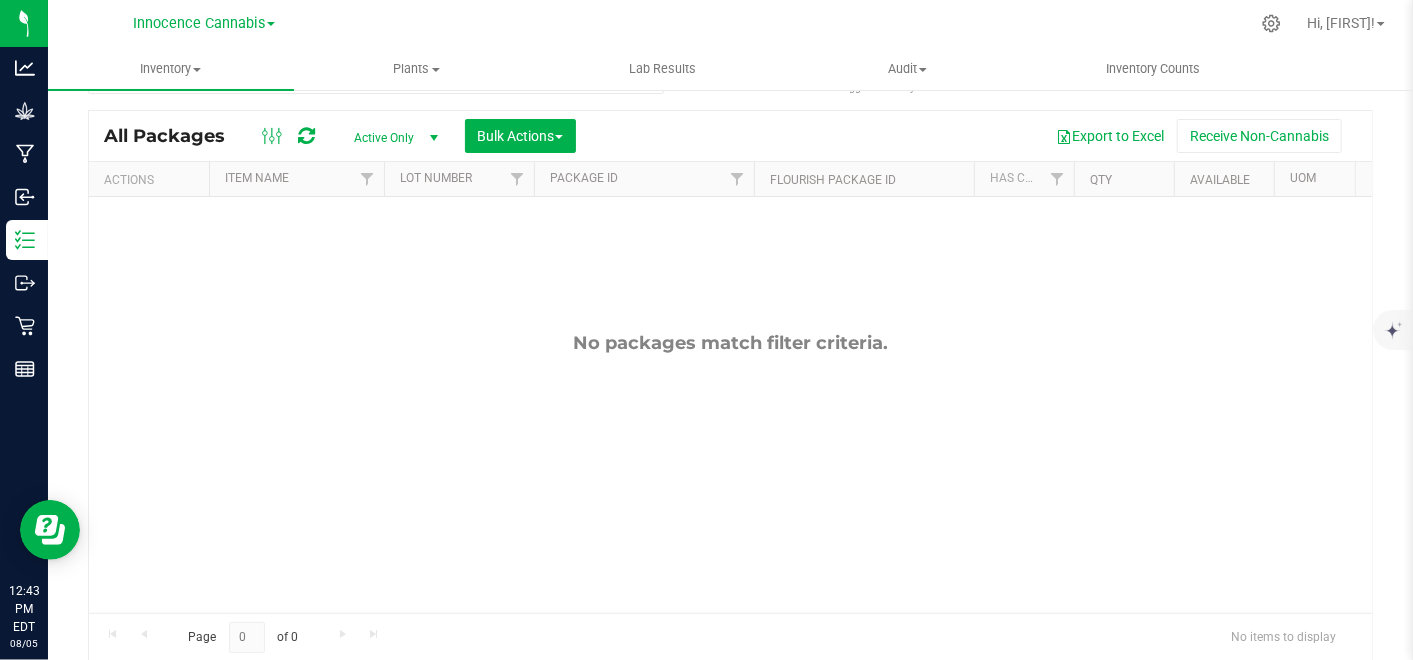 scroll, scrollTop: 0, scrollLeft: 0, axis: both 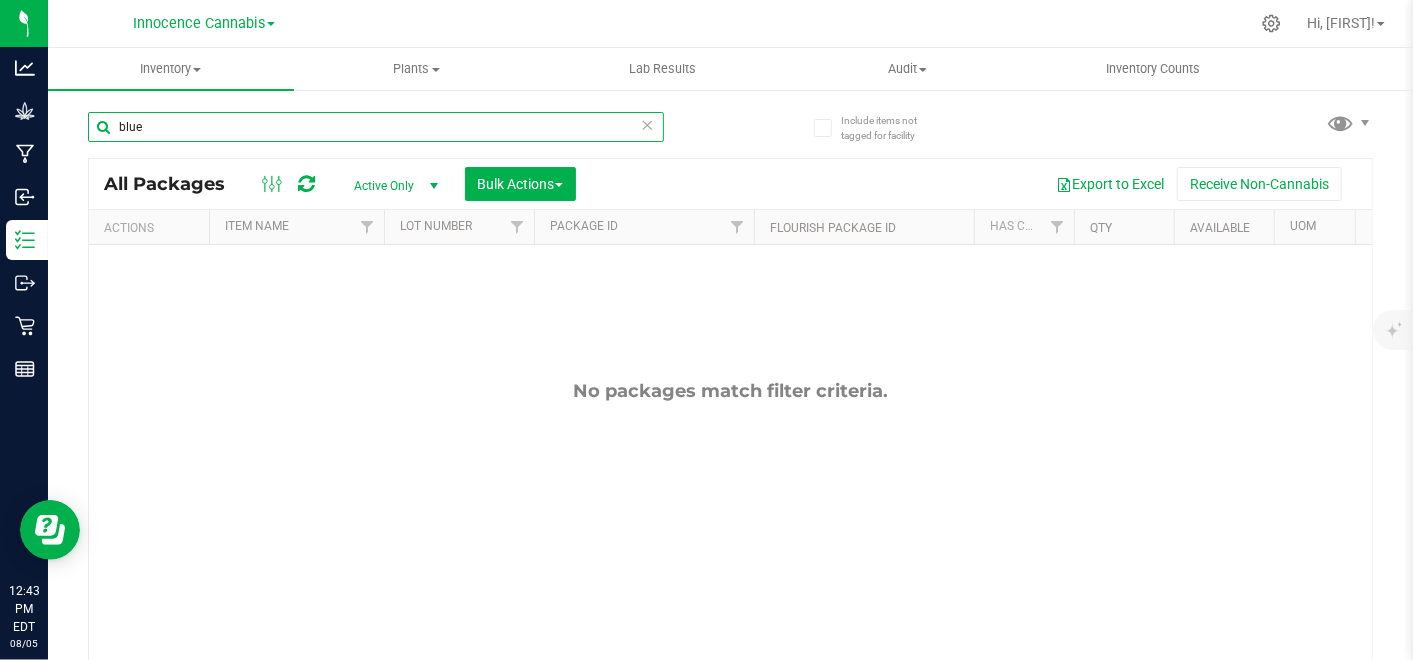 click on "blue" at bounding box center (376, 127) 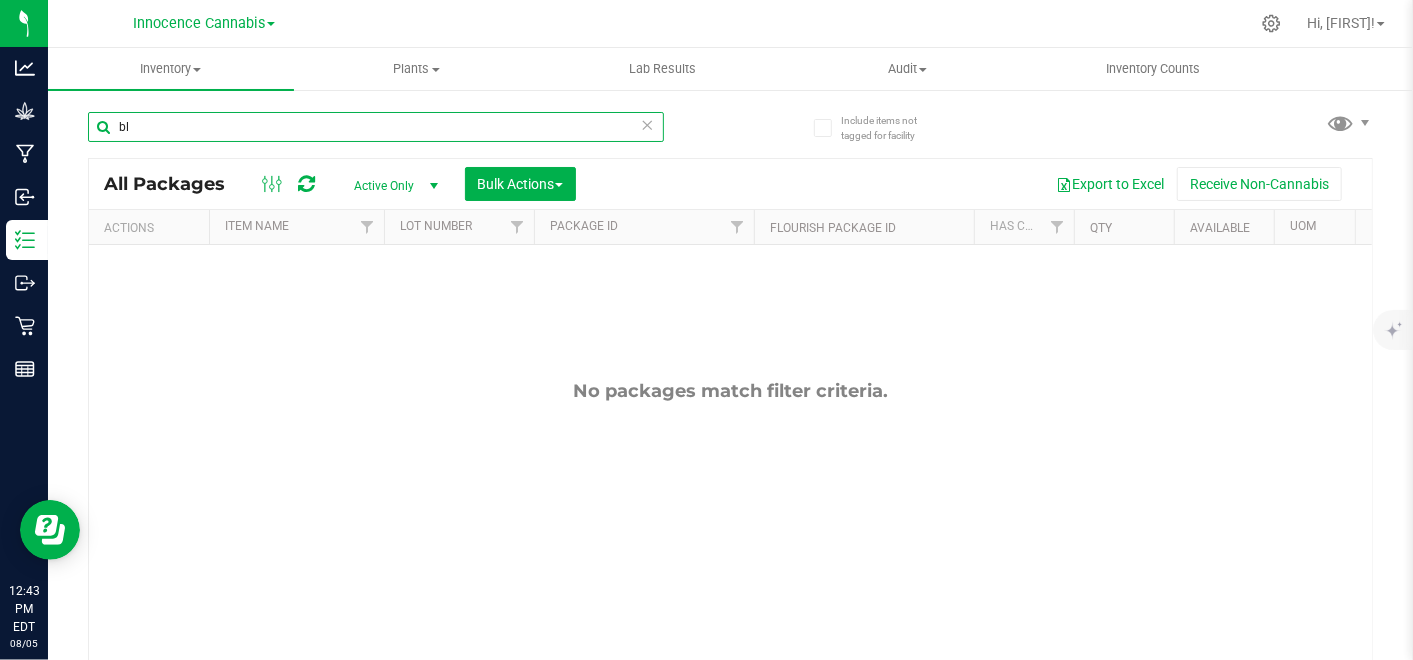 type on "b" 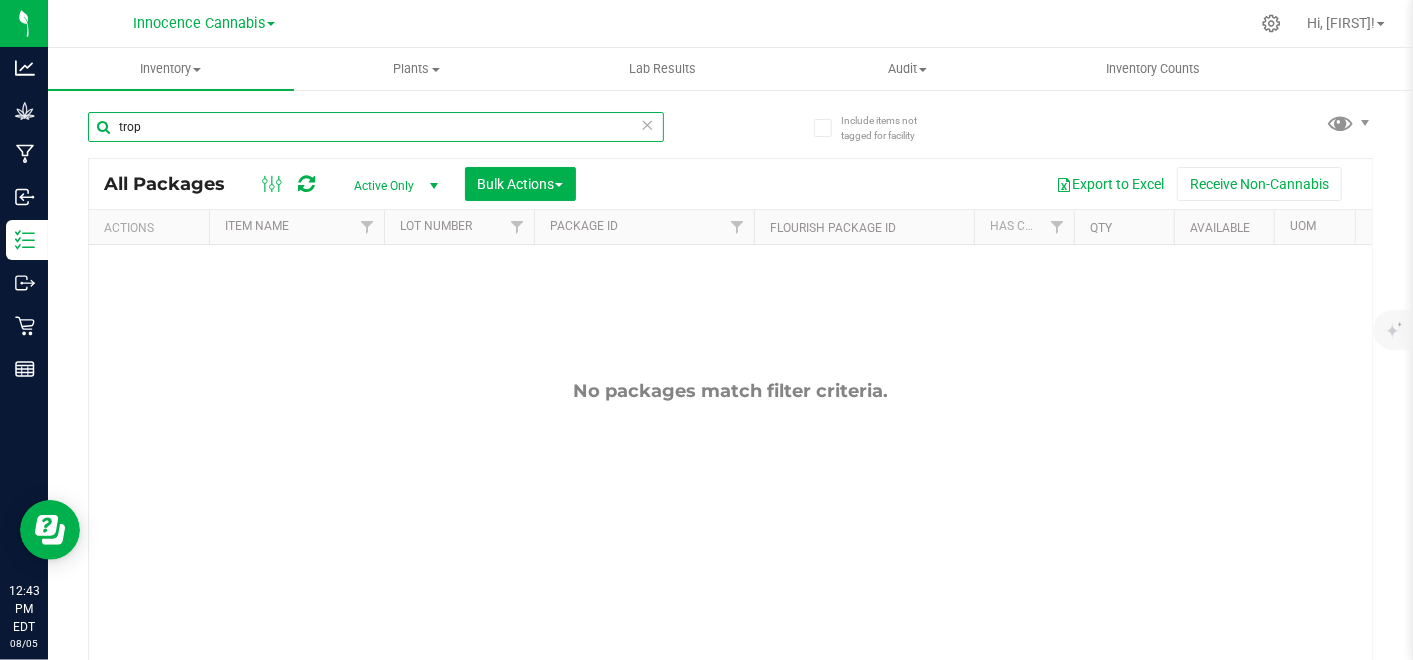 drag, startPoint x: 649, startPoint y: 122, endPoint x: 634, endPoint y: 122, distance: 15 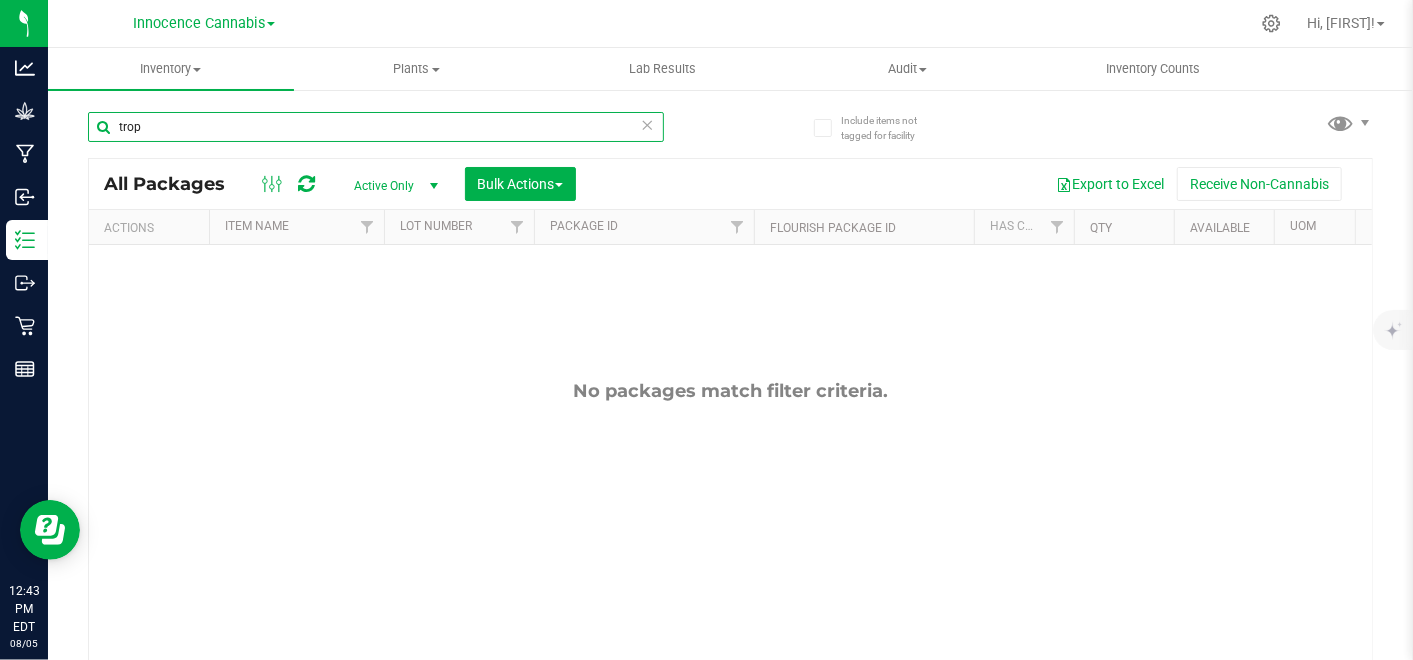 click on "trop" at bounding box center [376, 127] 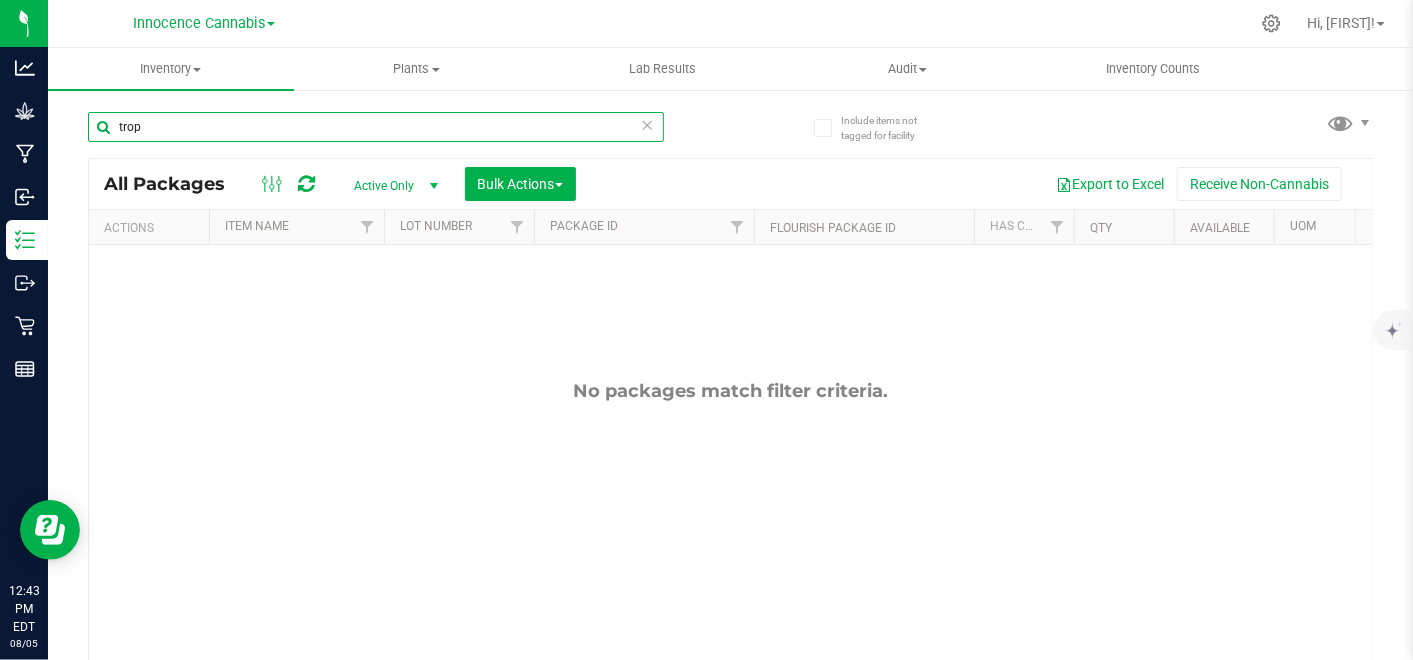 type on "trop" 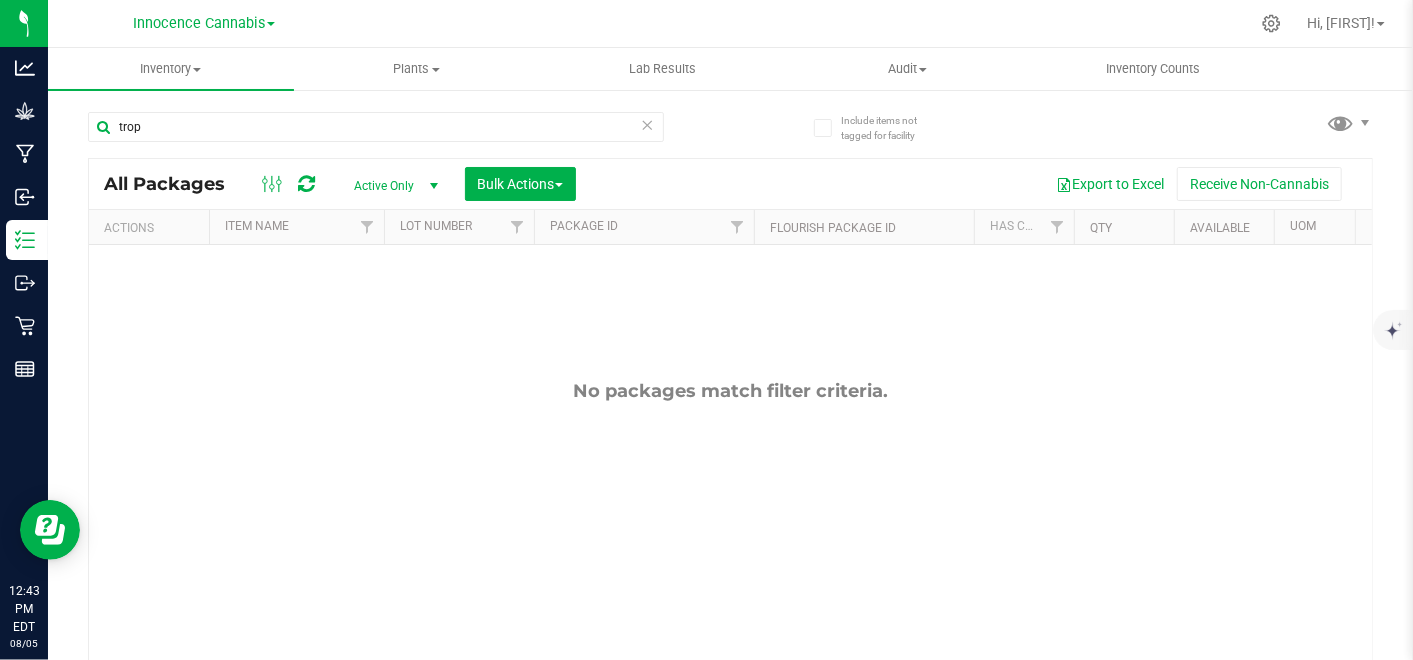 click at bounding box center (648, 124) 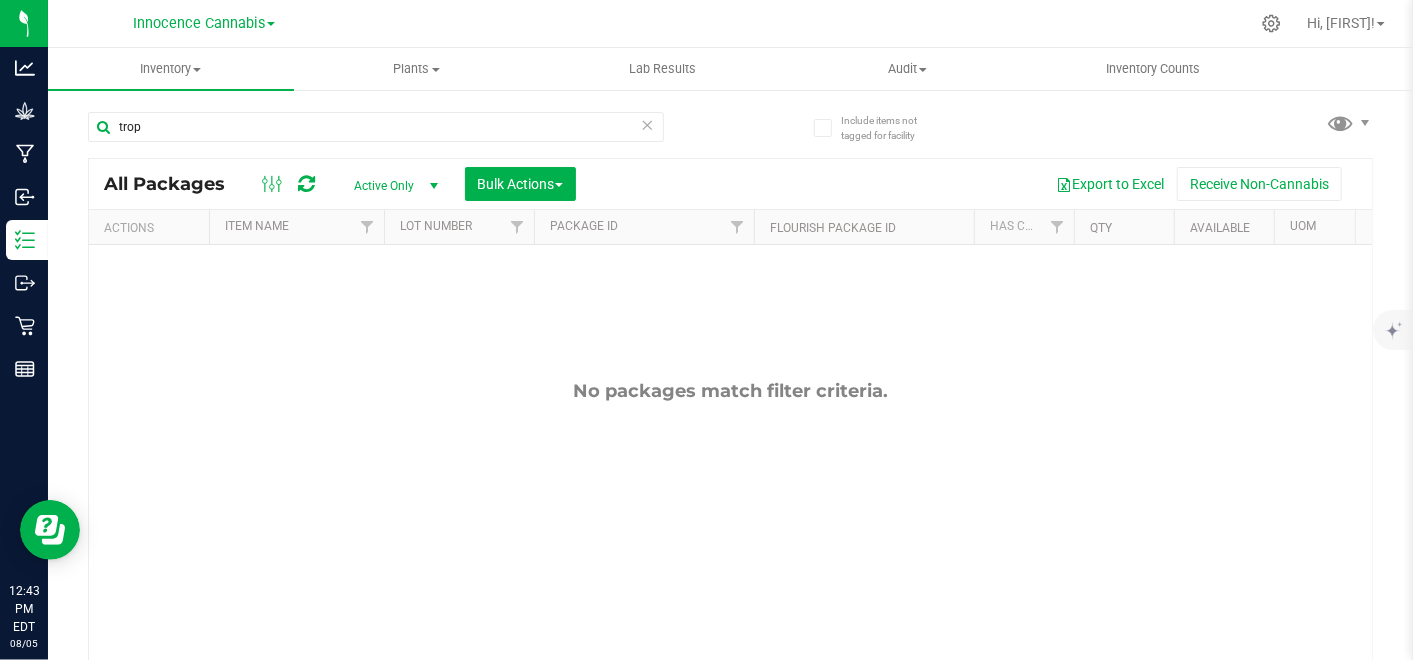 type 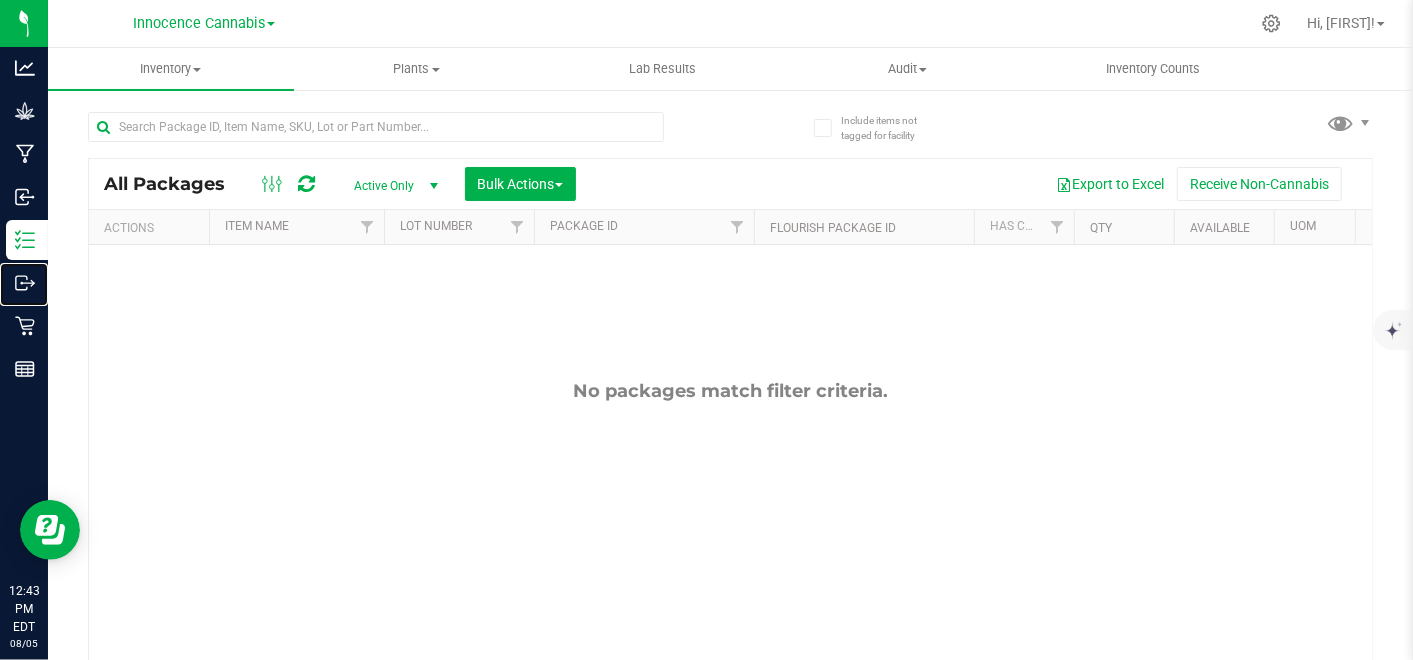 click 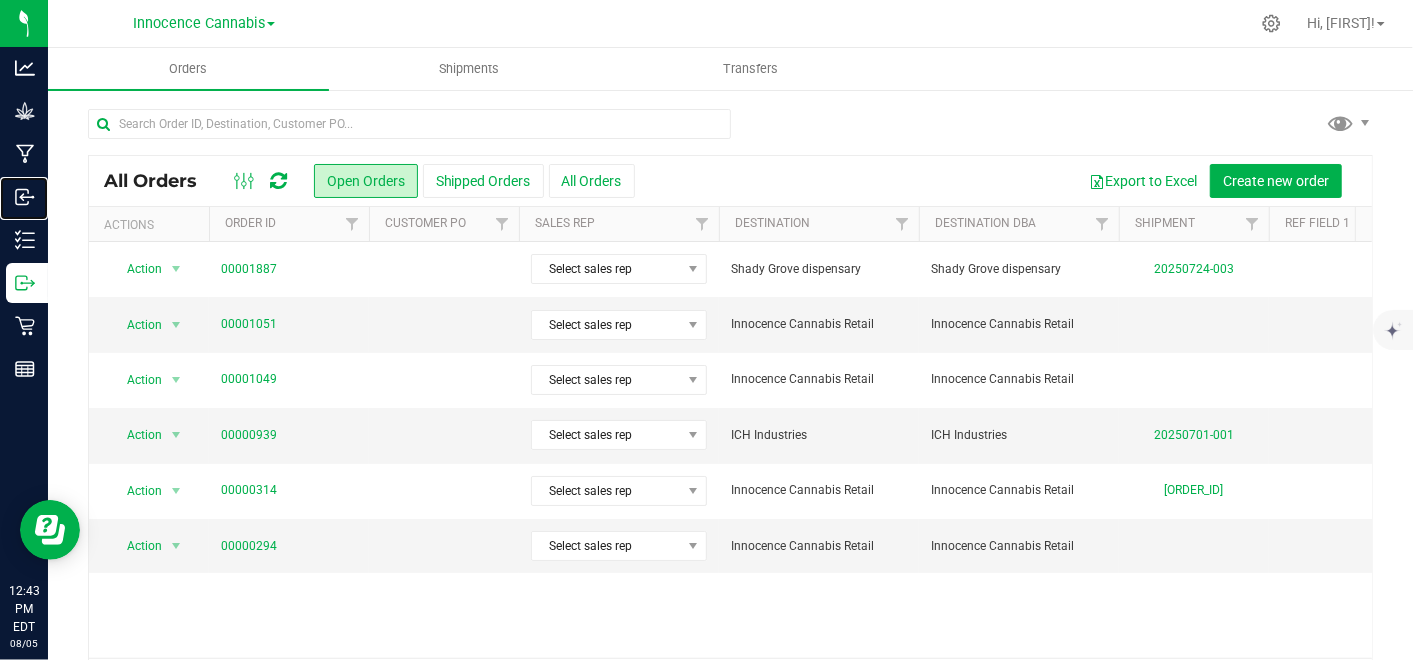 click on "Inbound" at bounding box center [0, 0] 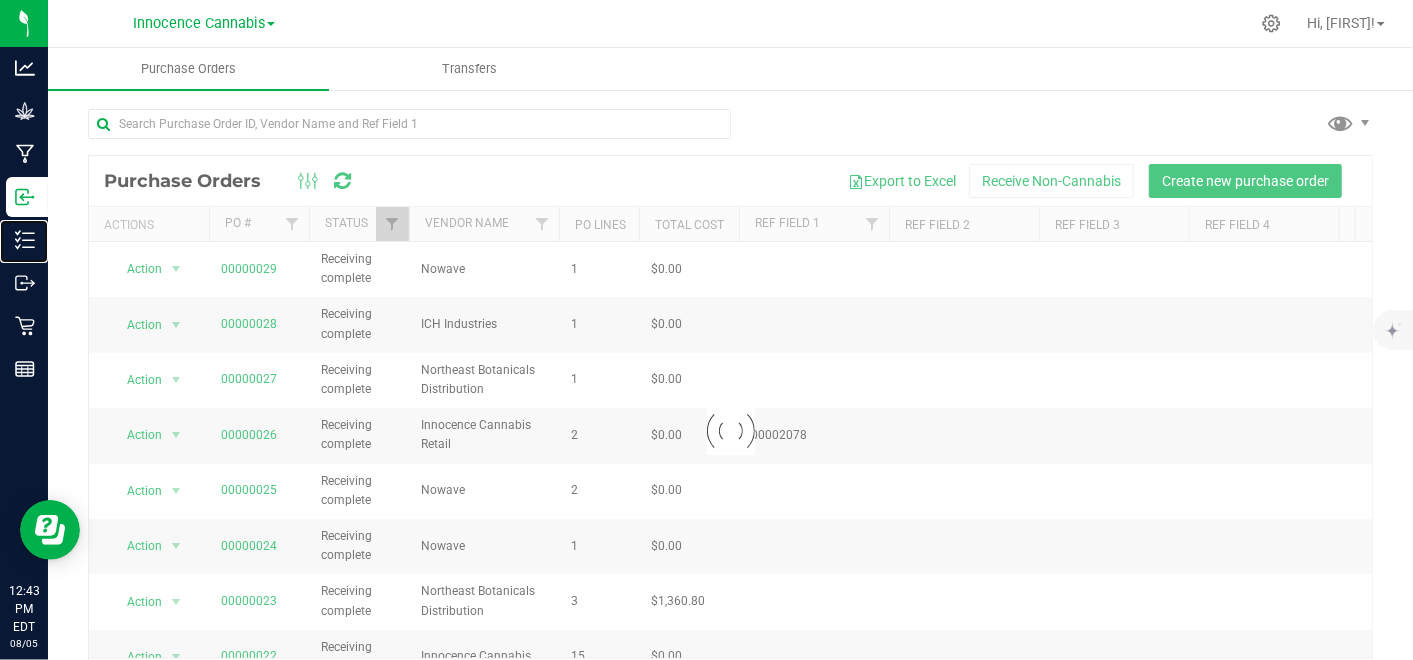 click on "Inventory" at bounding box center (0, 0) 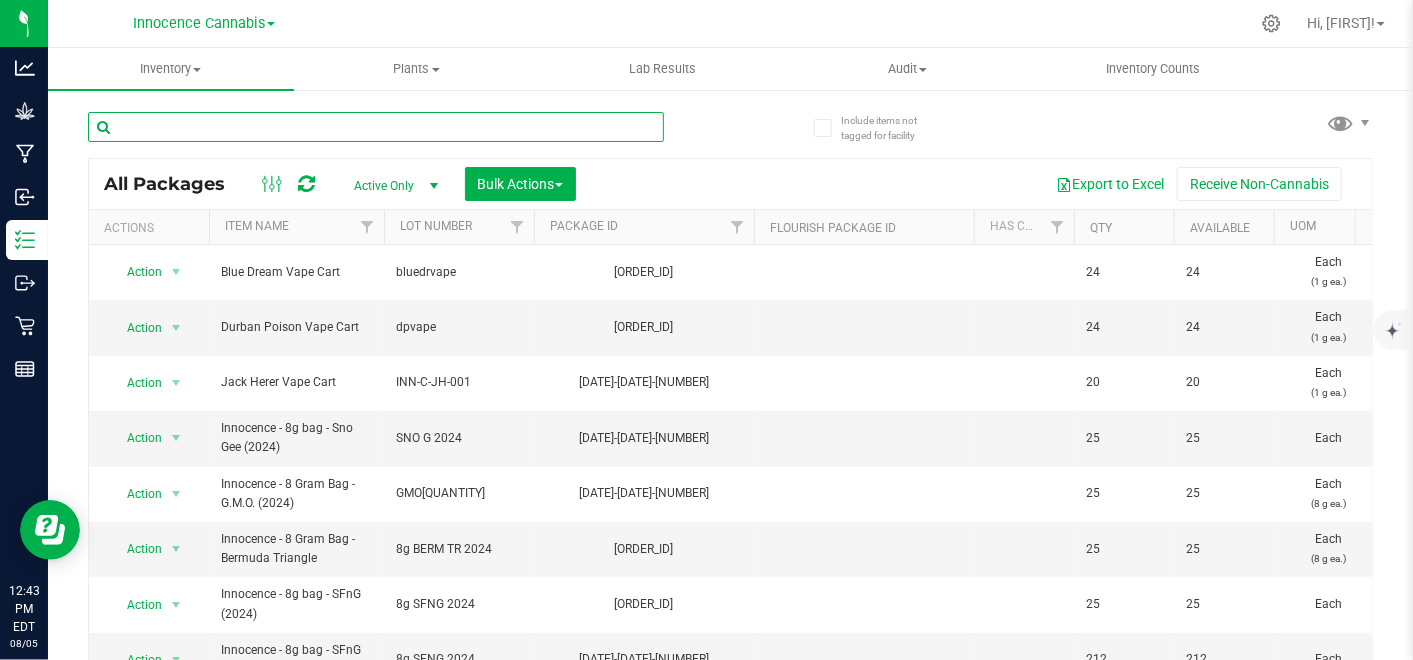 click at bounding box center [376, 127] 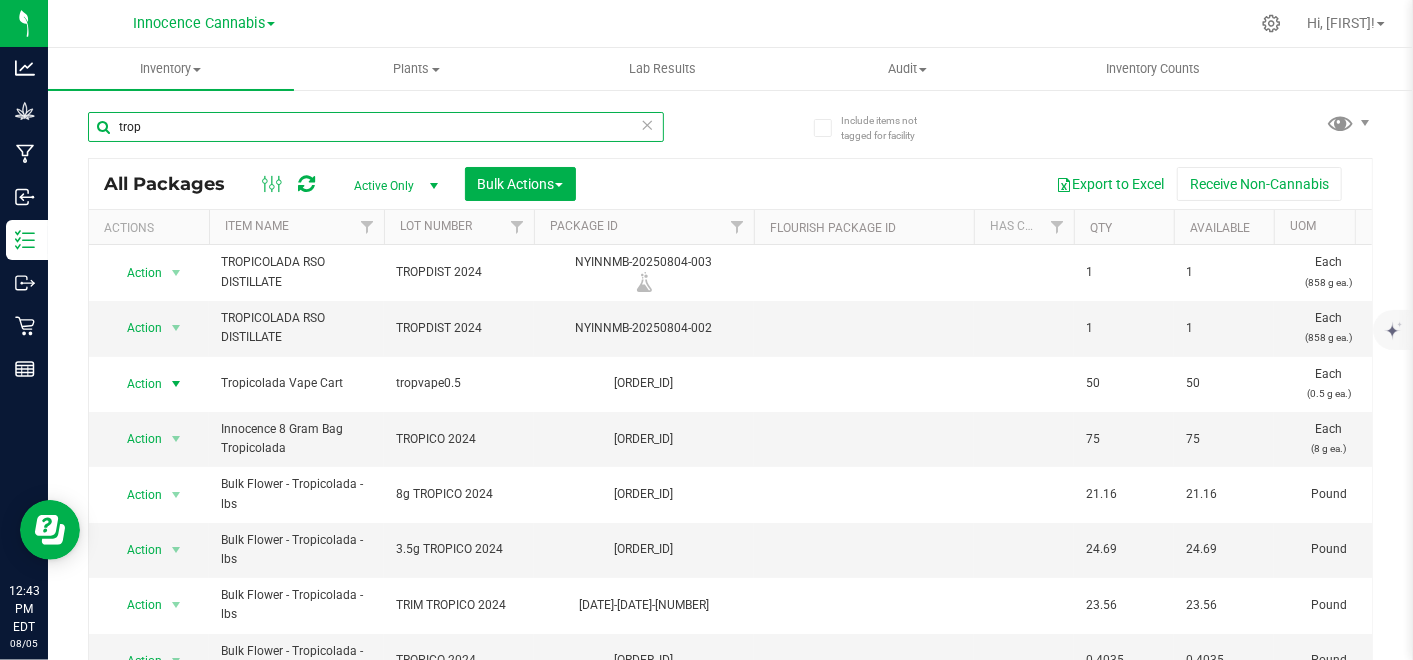 type on "trop" 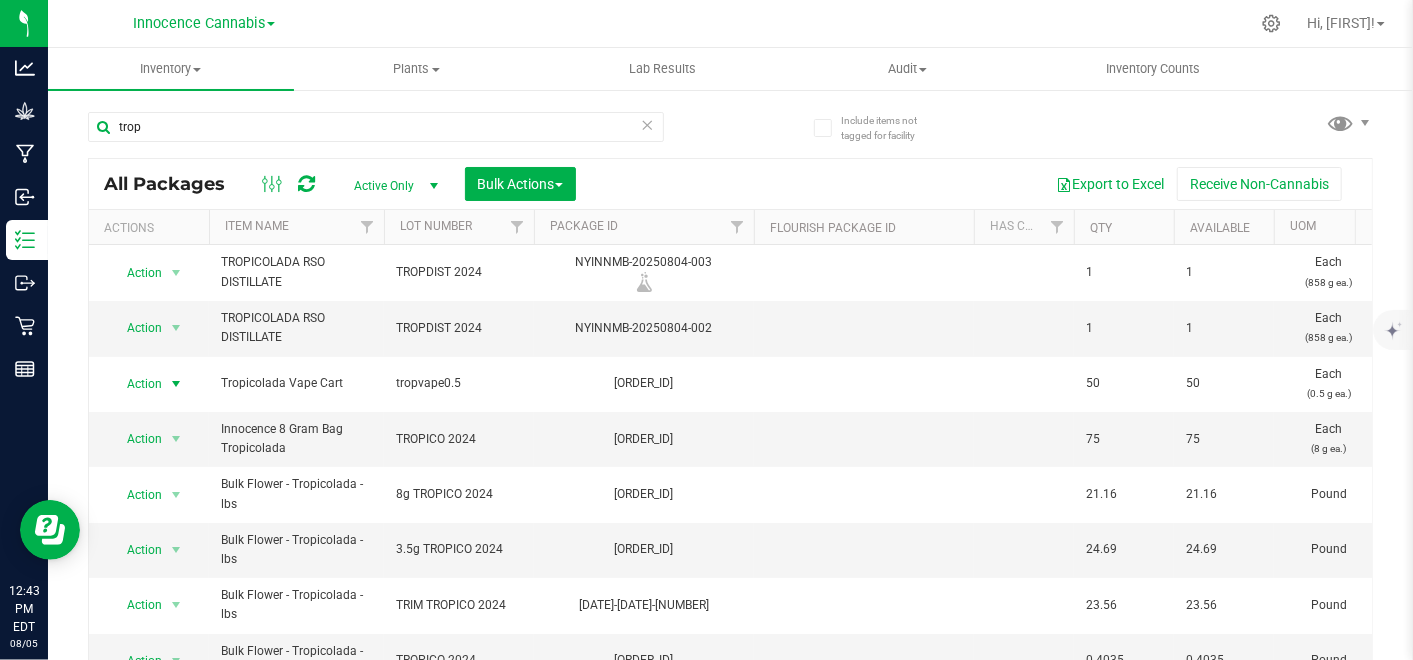 click at bounding box center (176, 384) 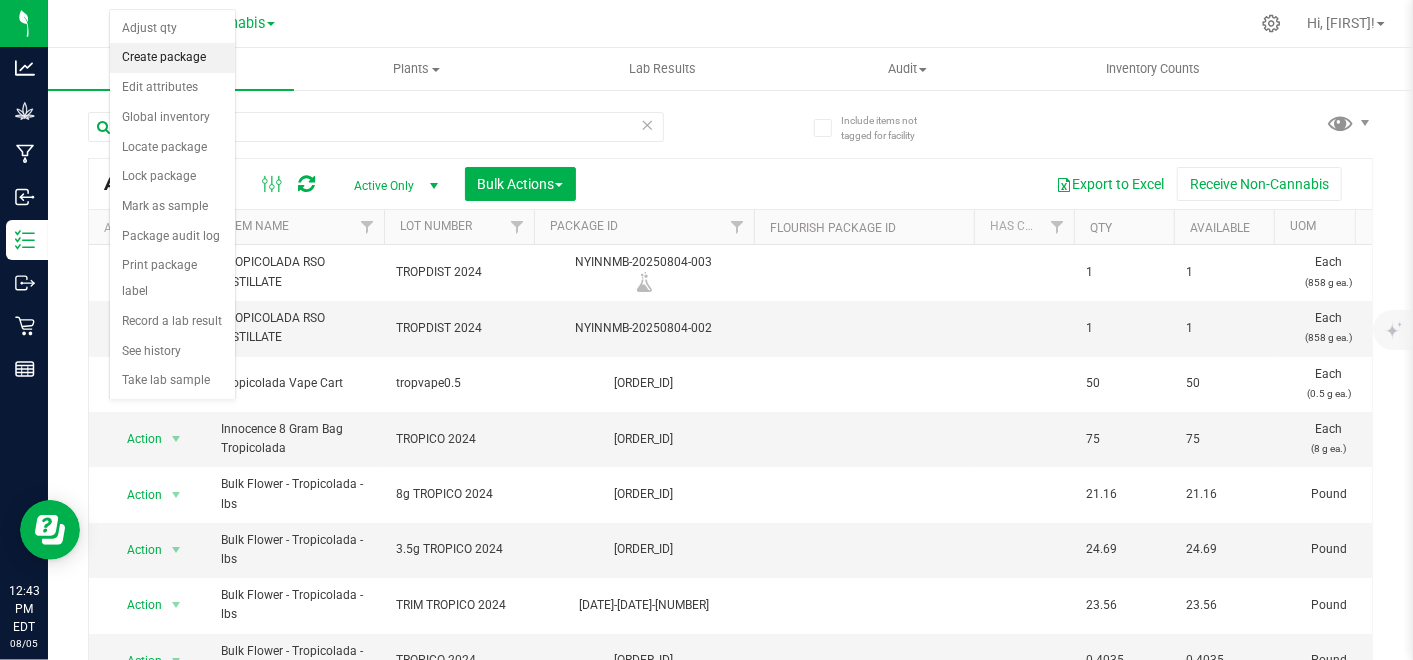 click on "Create package" at bounding box center [172, 58] 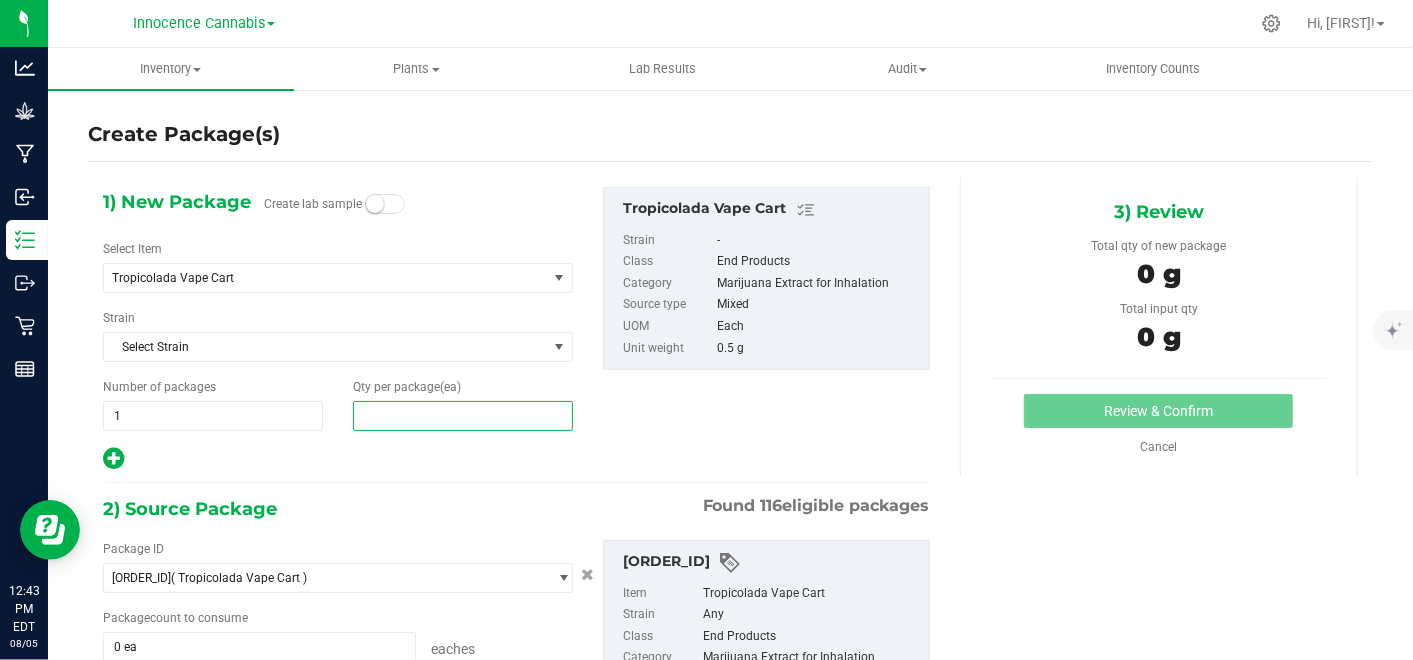 click at bounding box center [463, 416] 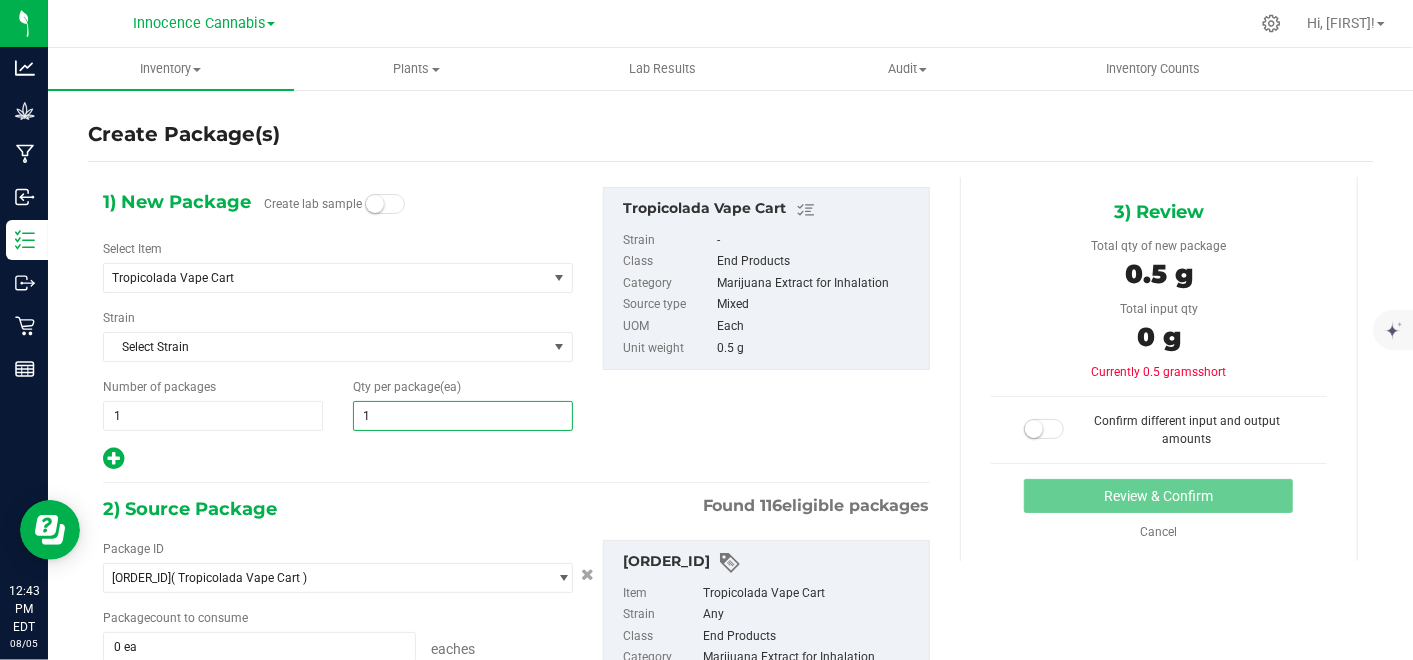 type on "19" 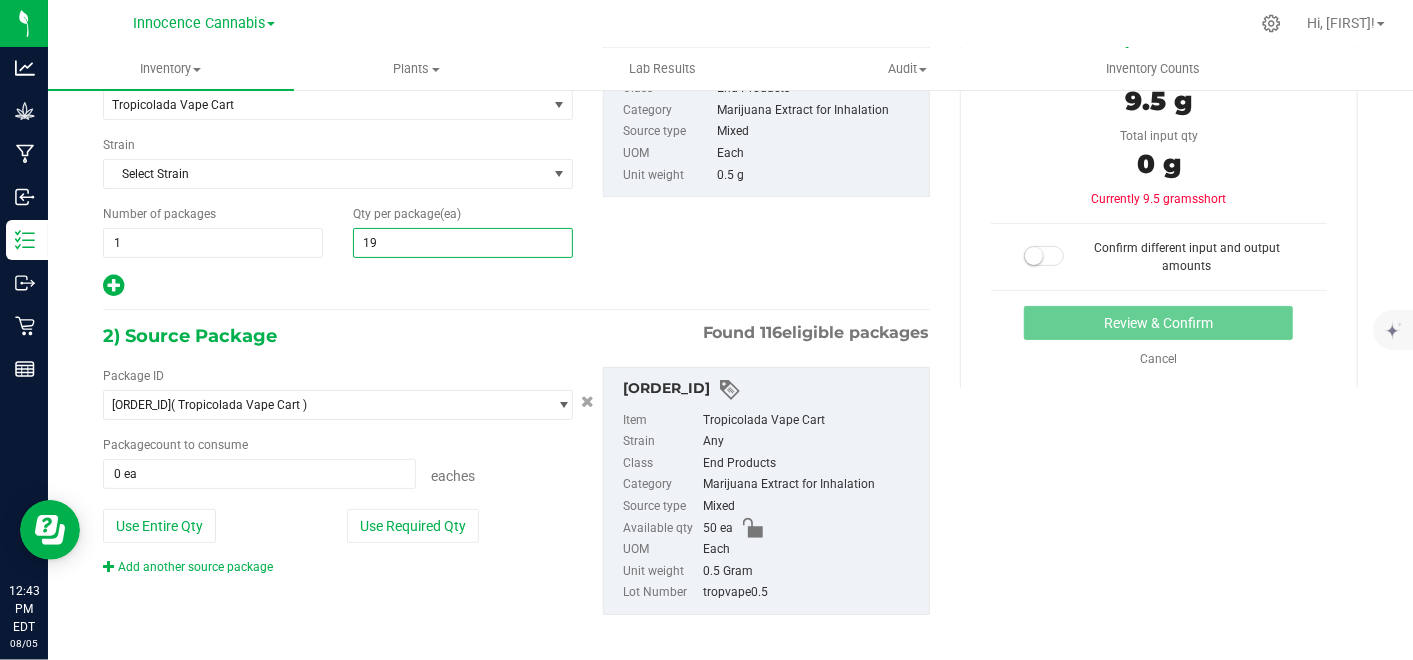 scroll, scrollTop: 182, scrollLeft: 0, axis: vertical 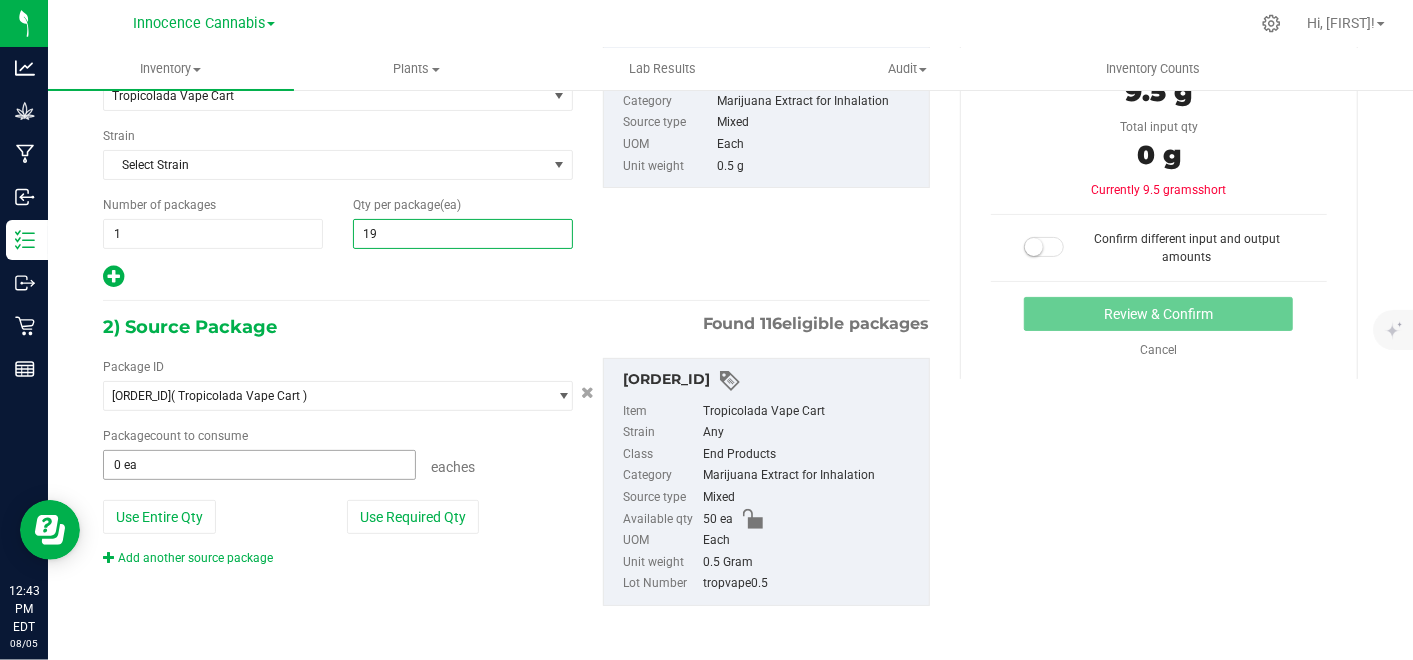 type on "19" 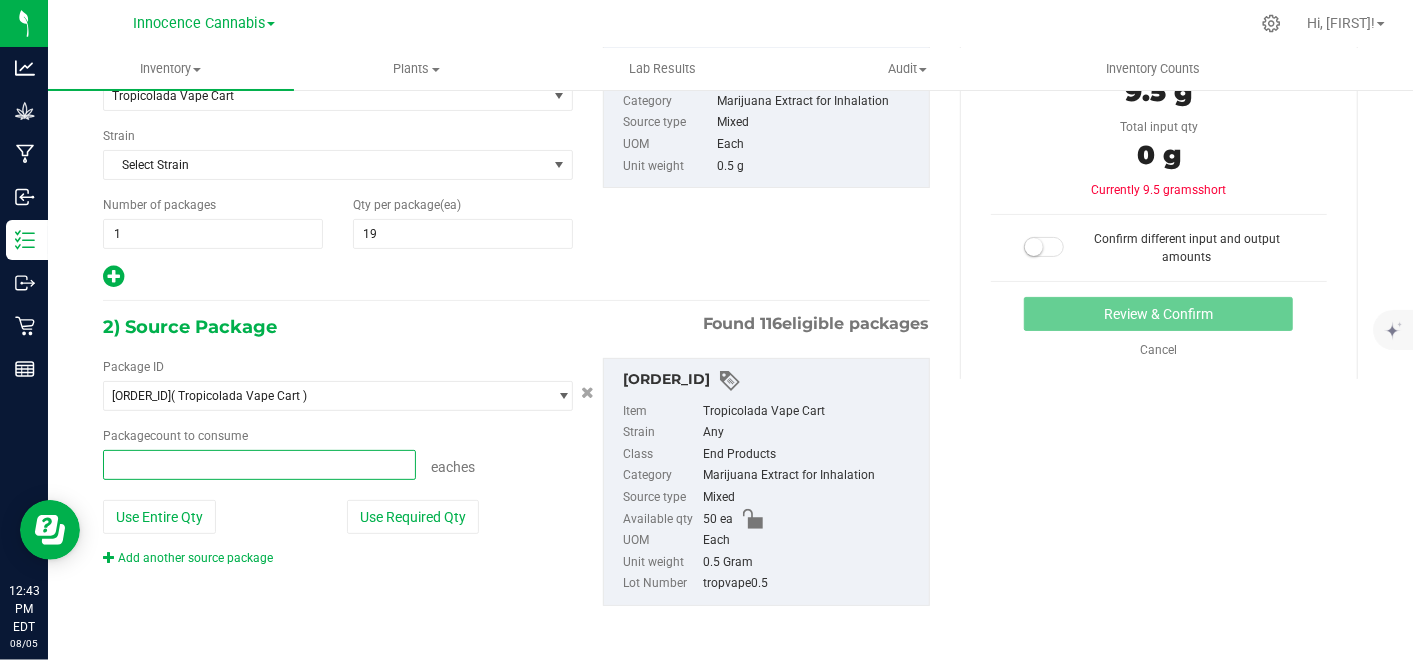 click at bounding box center [259, 465] 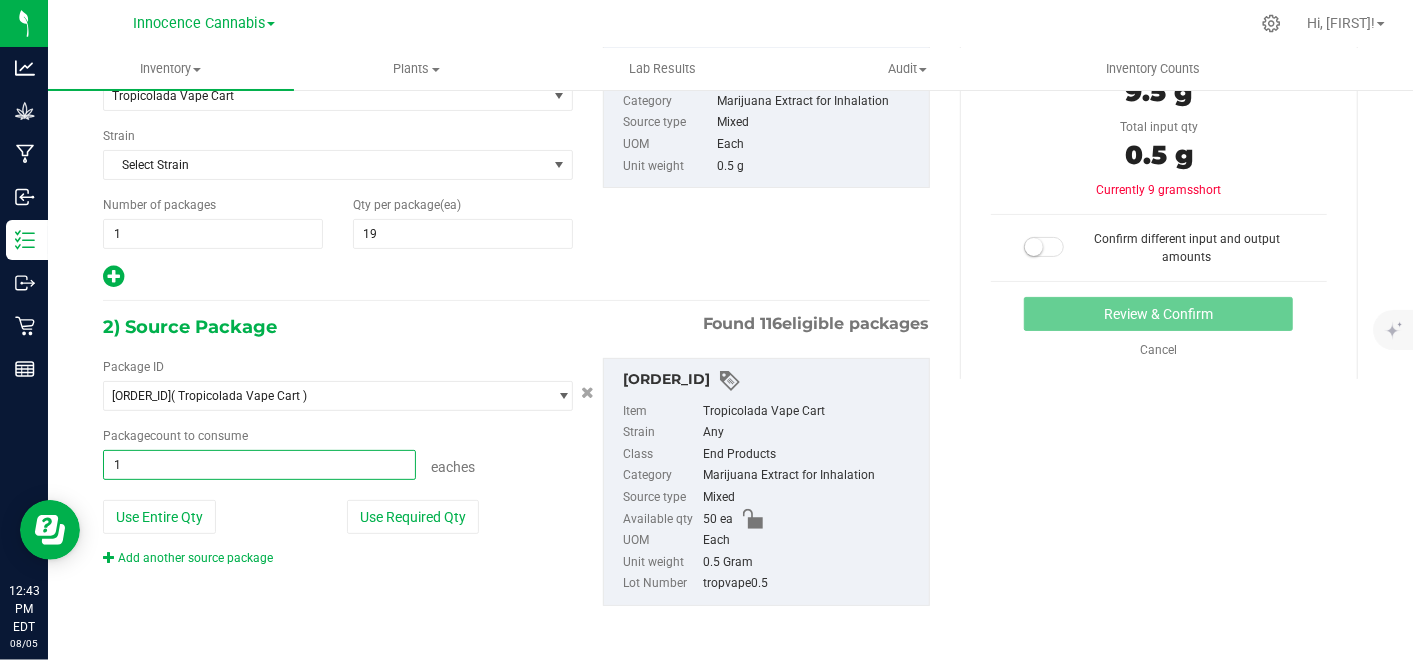 type on "19" 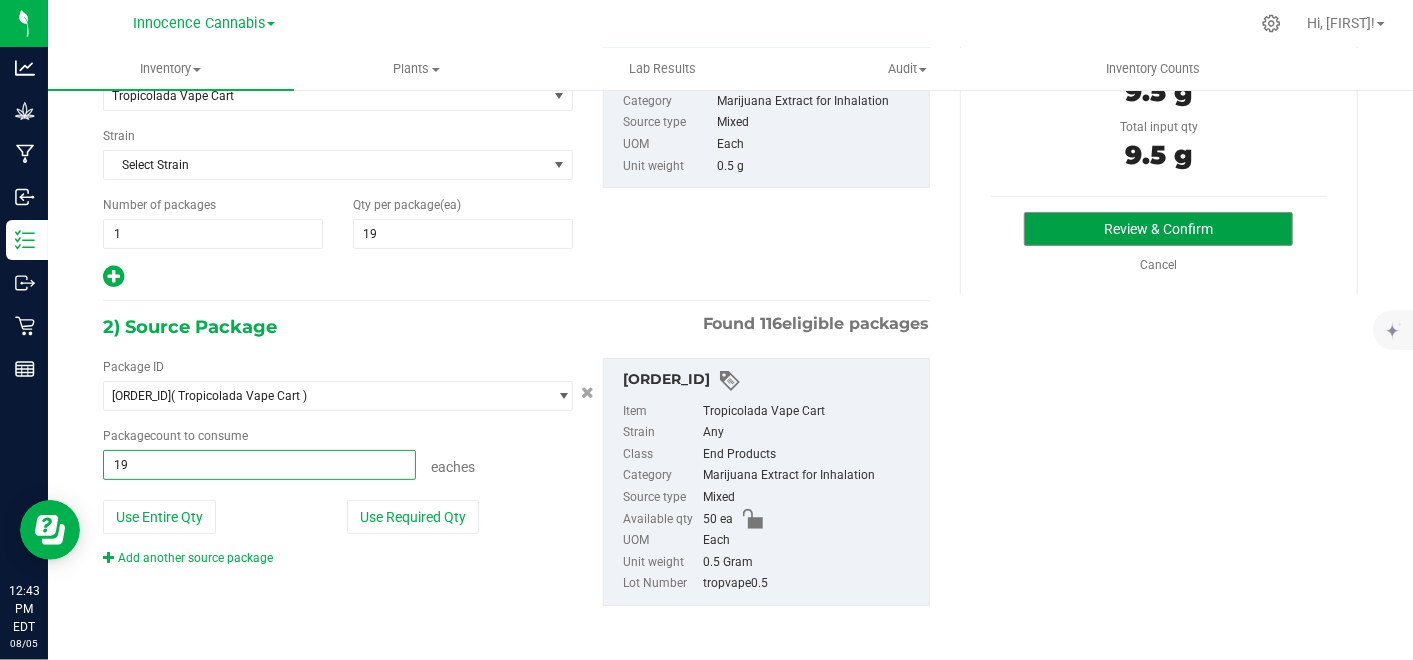 type on "19 ea" 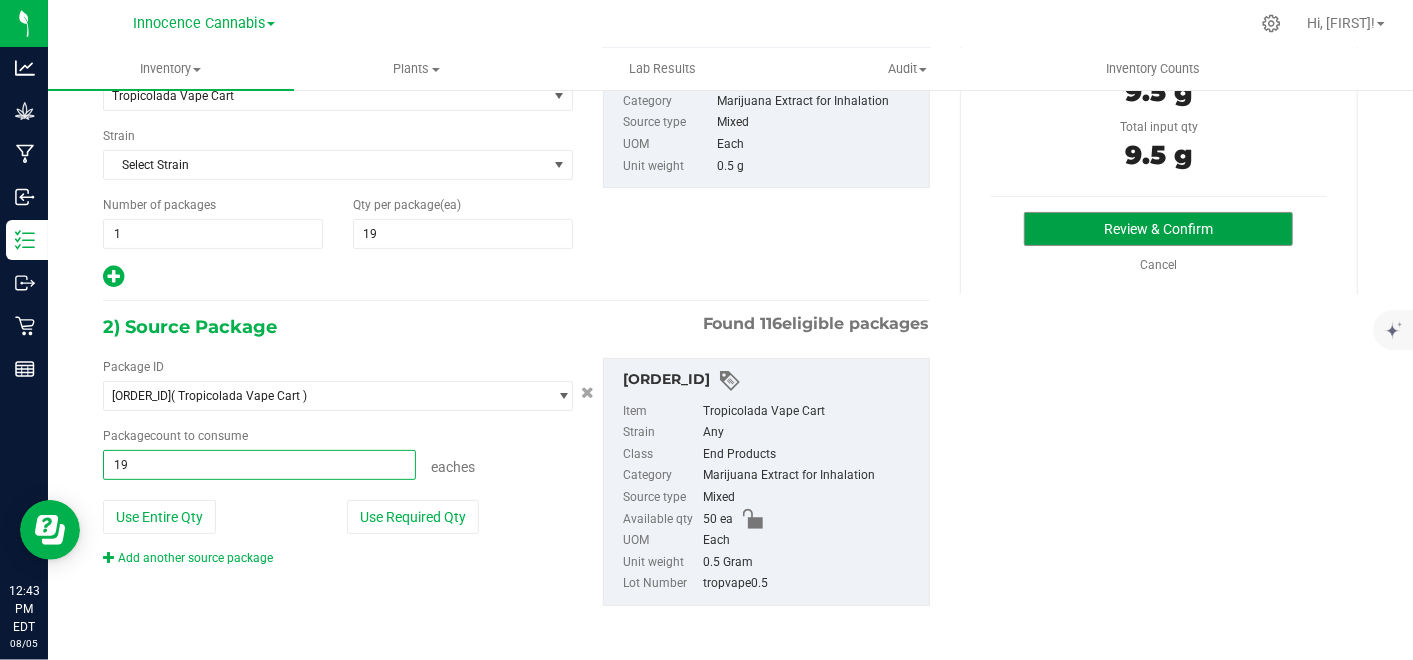 click on "Review & Confirm" at bounding box center [1158, 229] 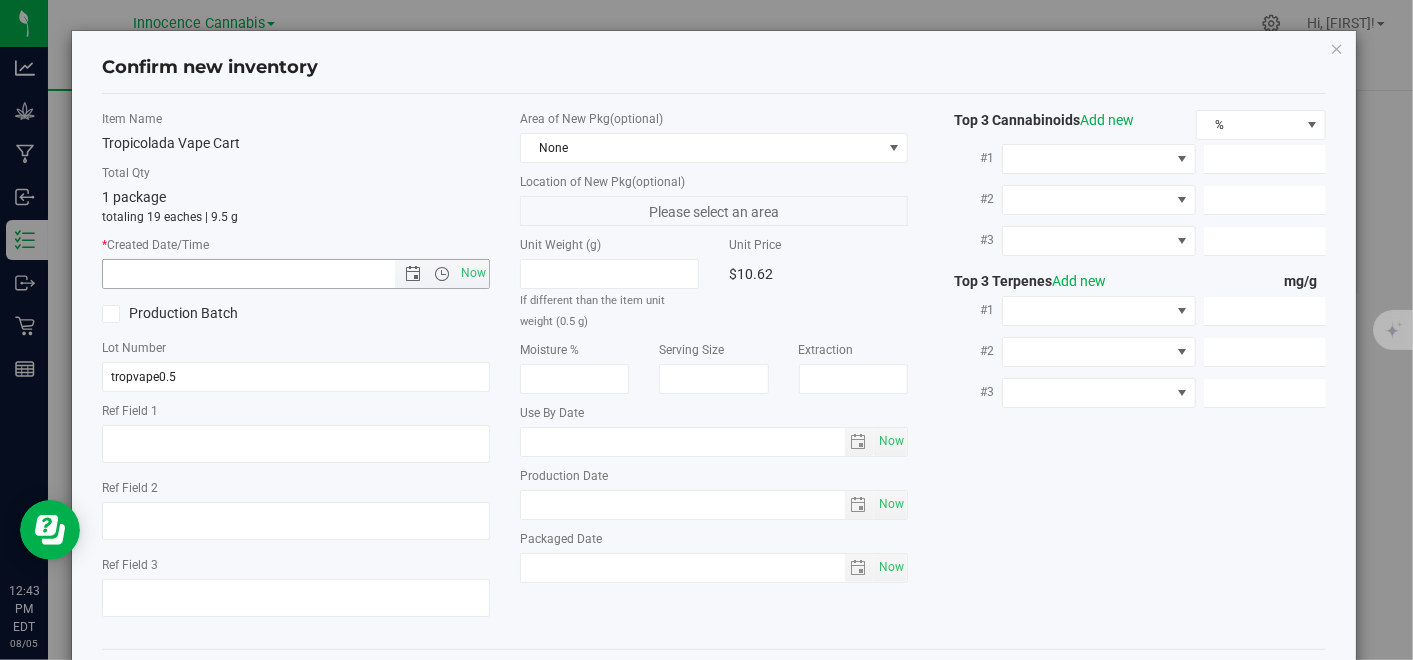 click on "Now" at bounding box center [474, 273] 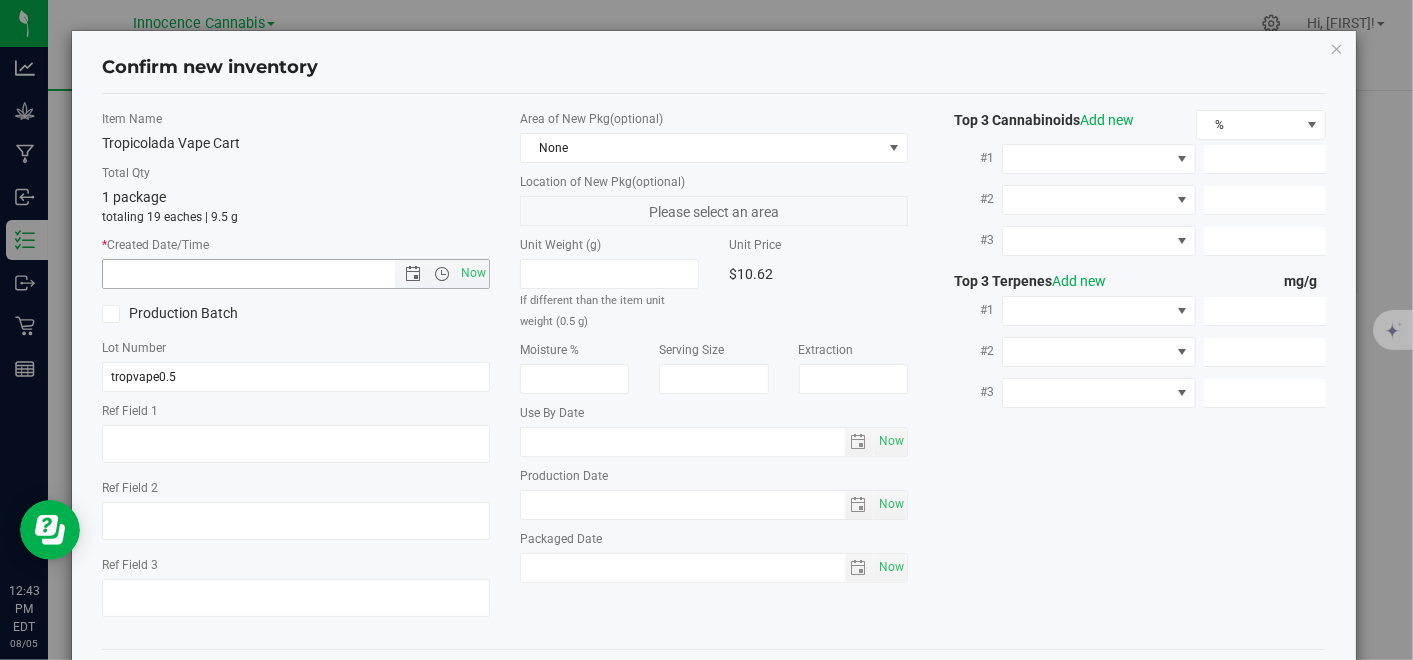 type on "8/5/2025 12:44 PM" 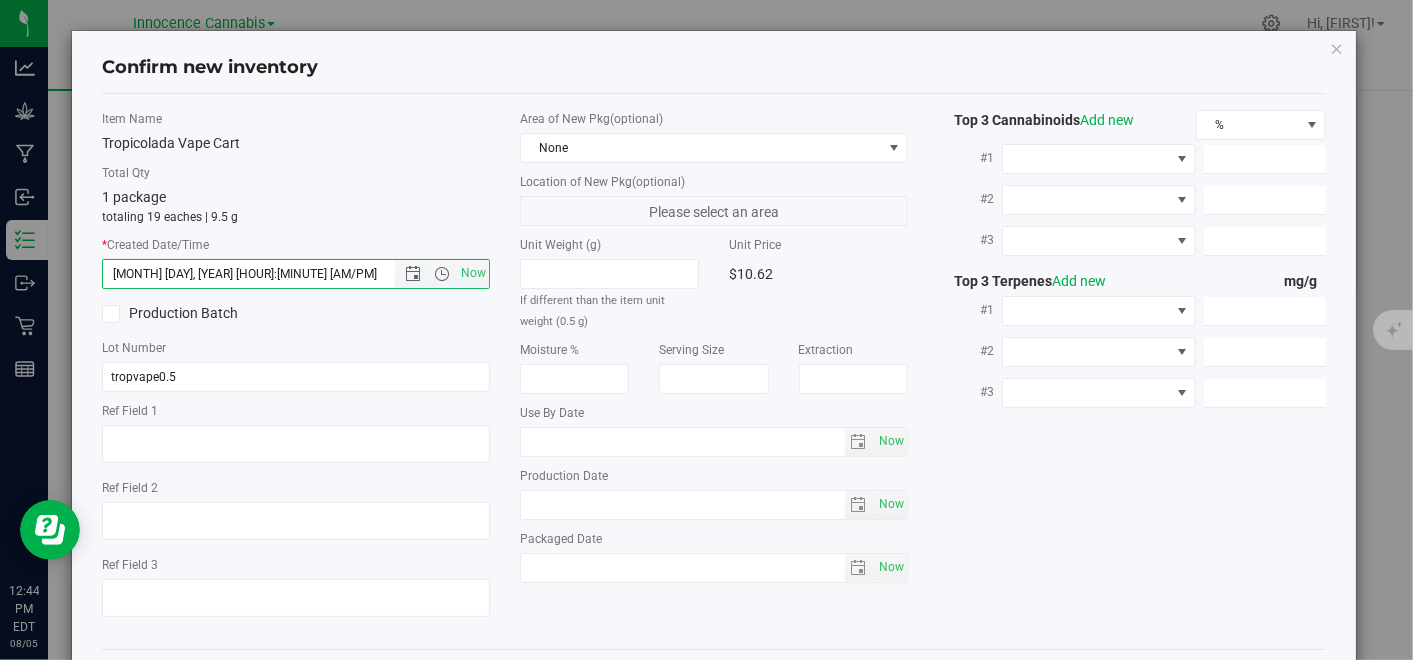 scroll, scrollTop: 85, scrollLeft: 0, axis: vertical 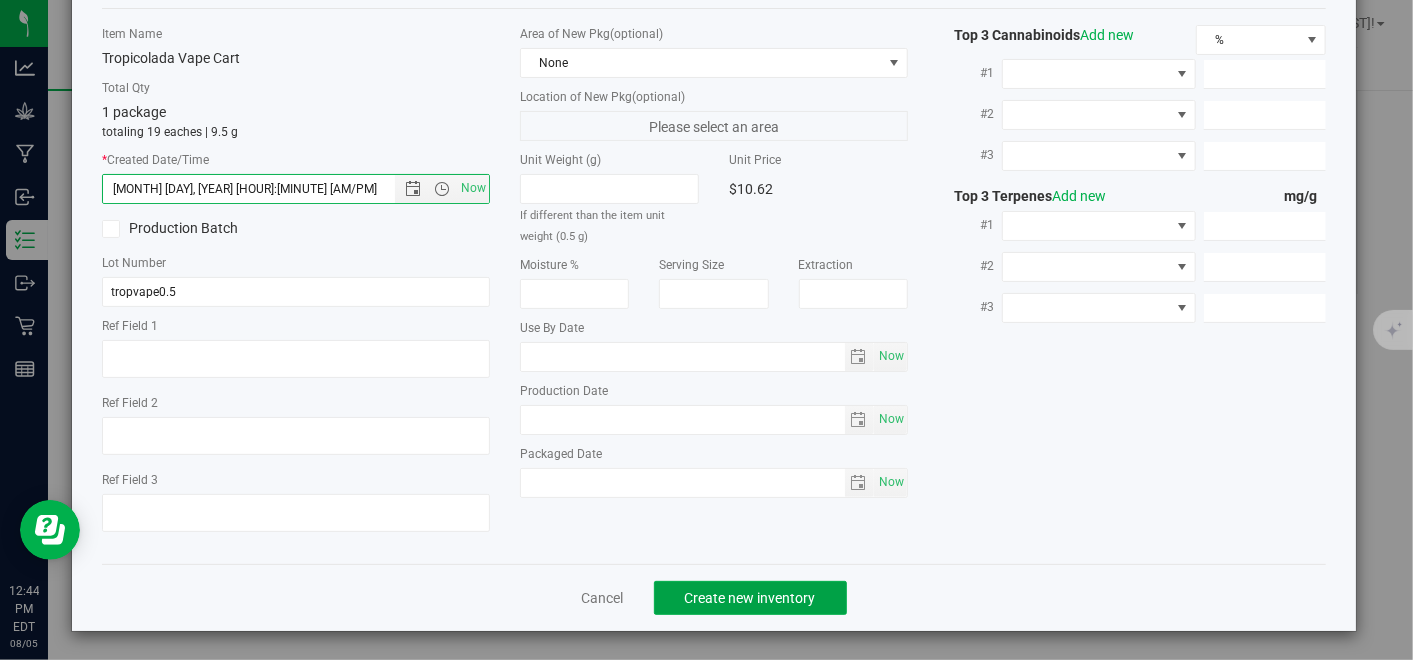click on "Create new inventory" 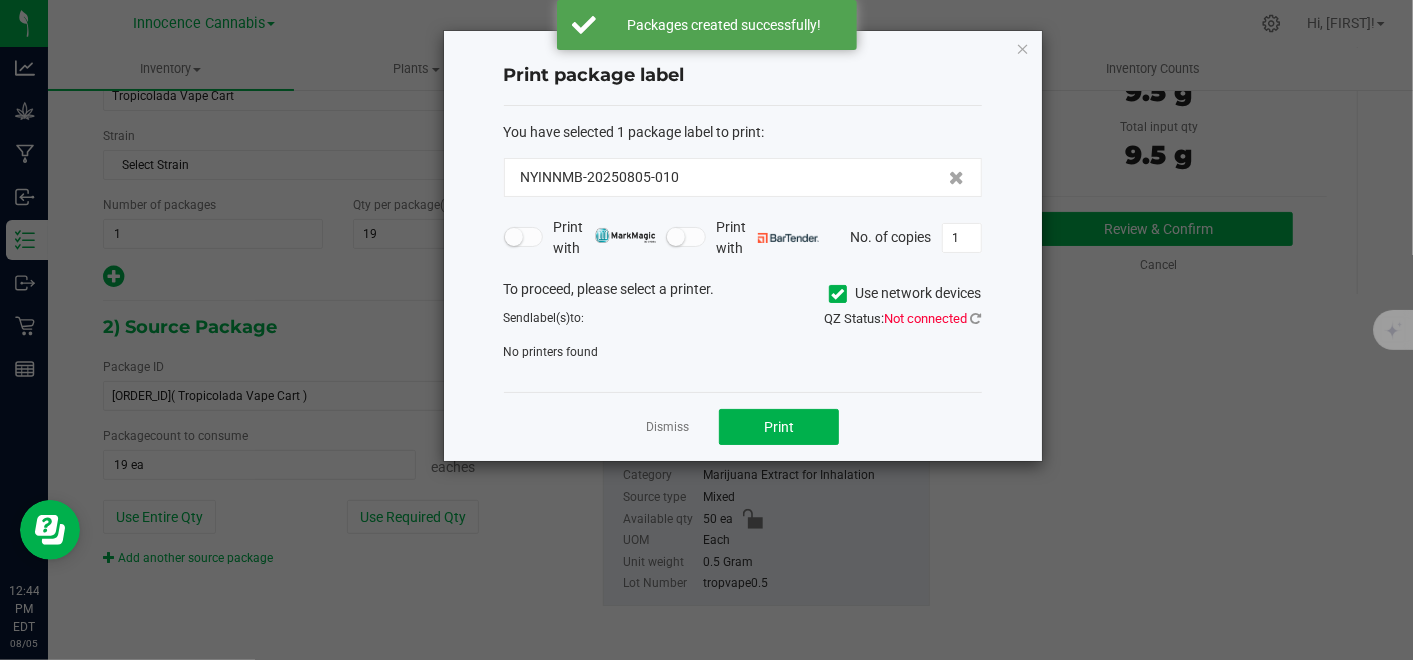 click on "Dismiss" 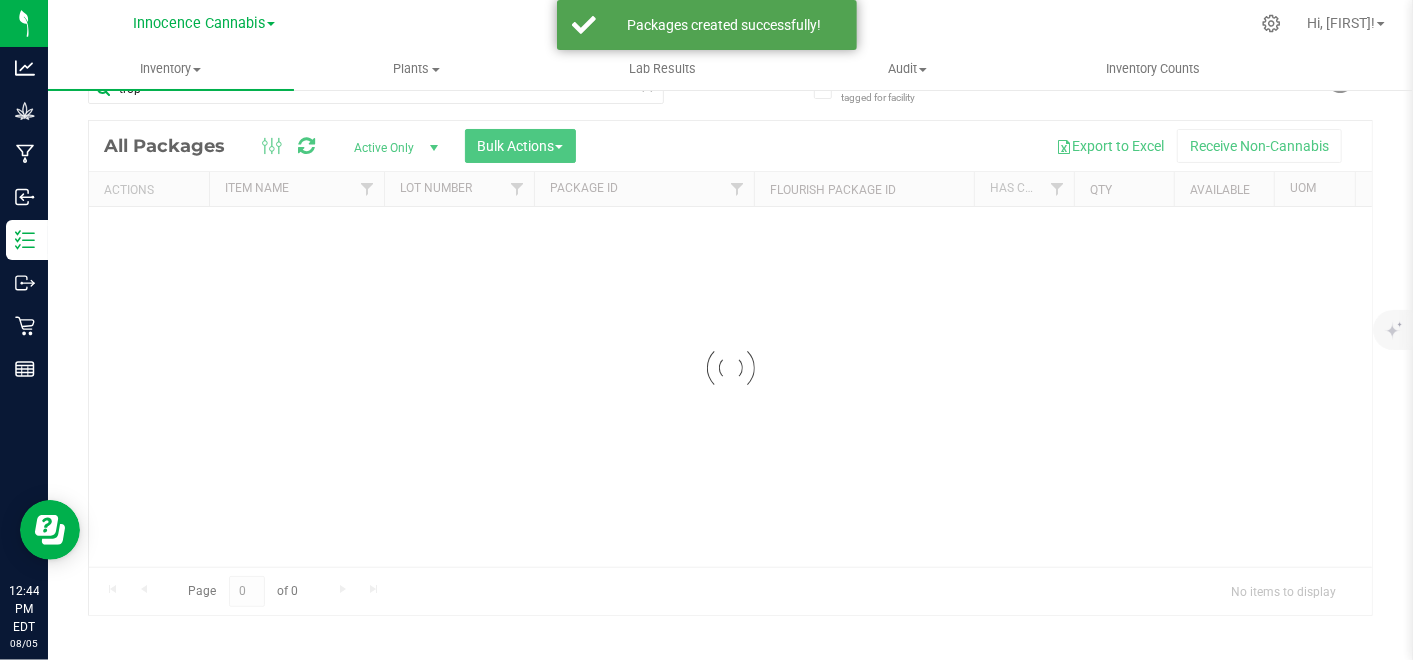 scroll, scrollTop: 38, scrollLeft: 0, axis: vertical 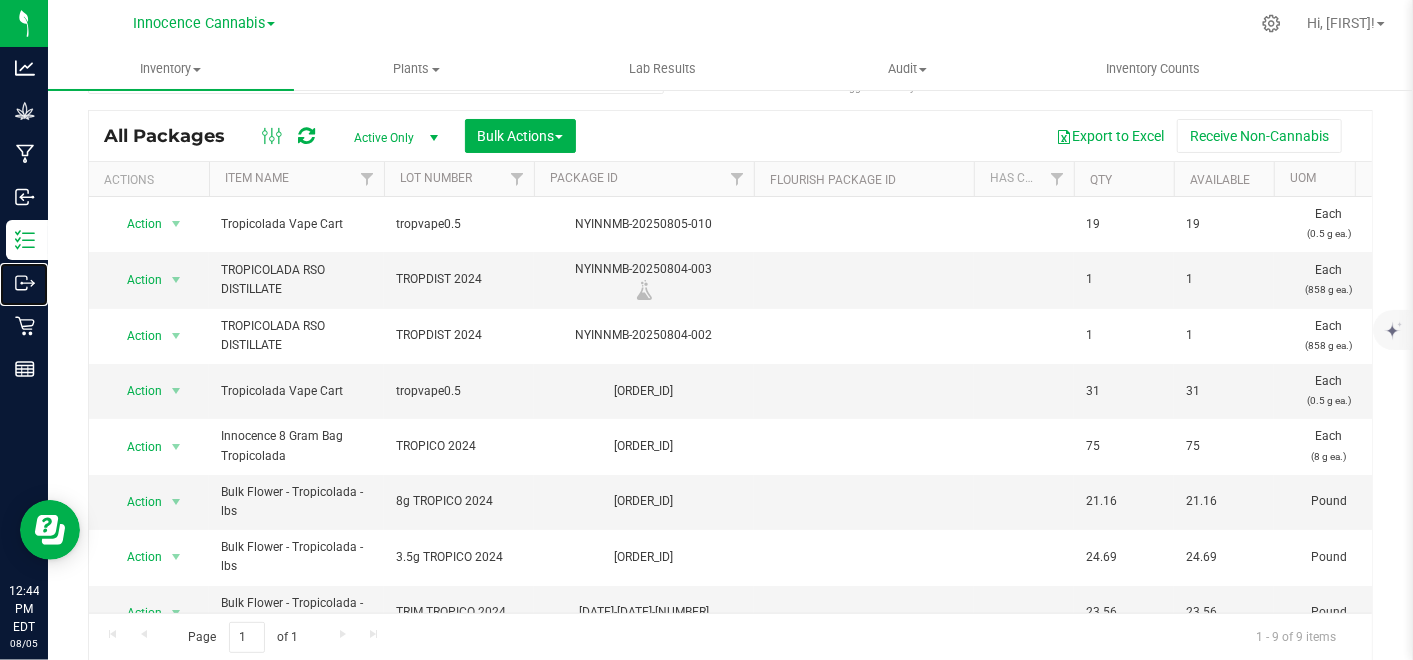 click on "Outbound" at bounding box center [0, 0] 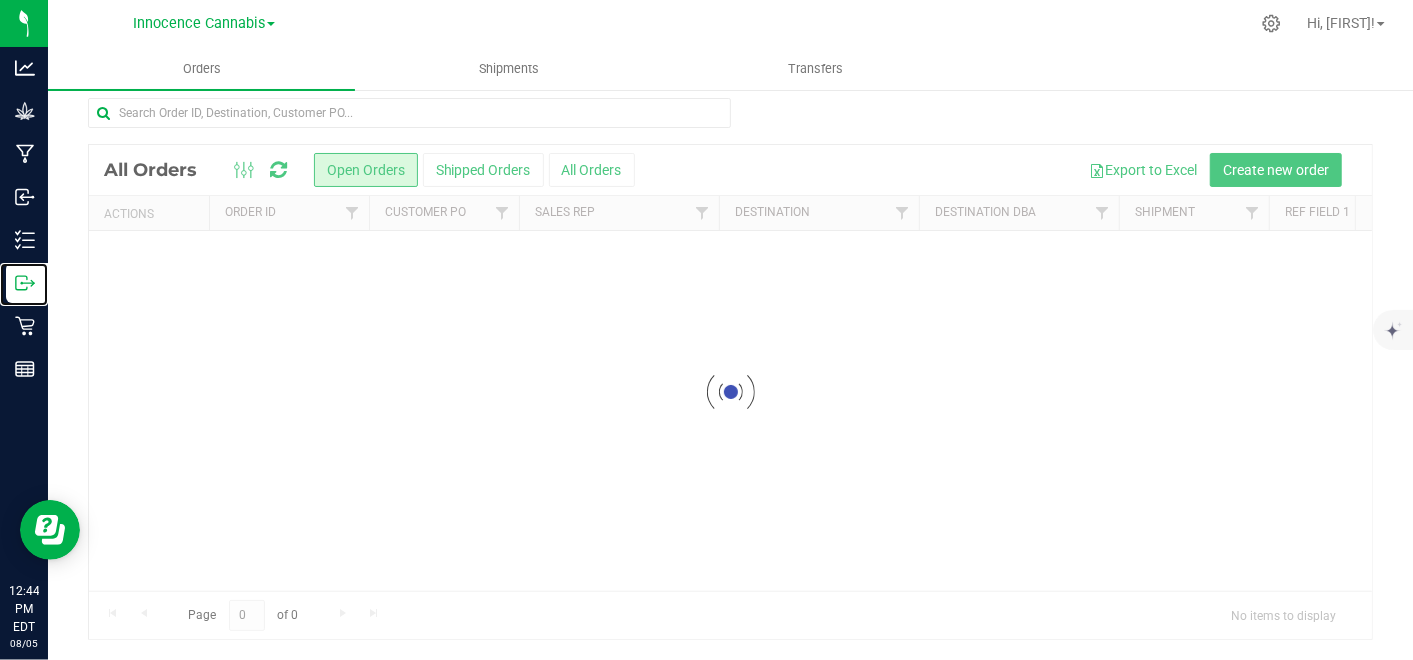 scroll, scrollTop: 0, scrollLeft: 0, axis: both 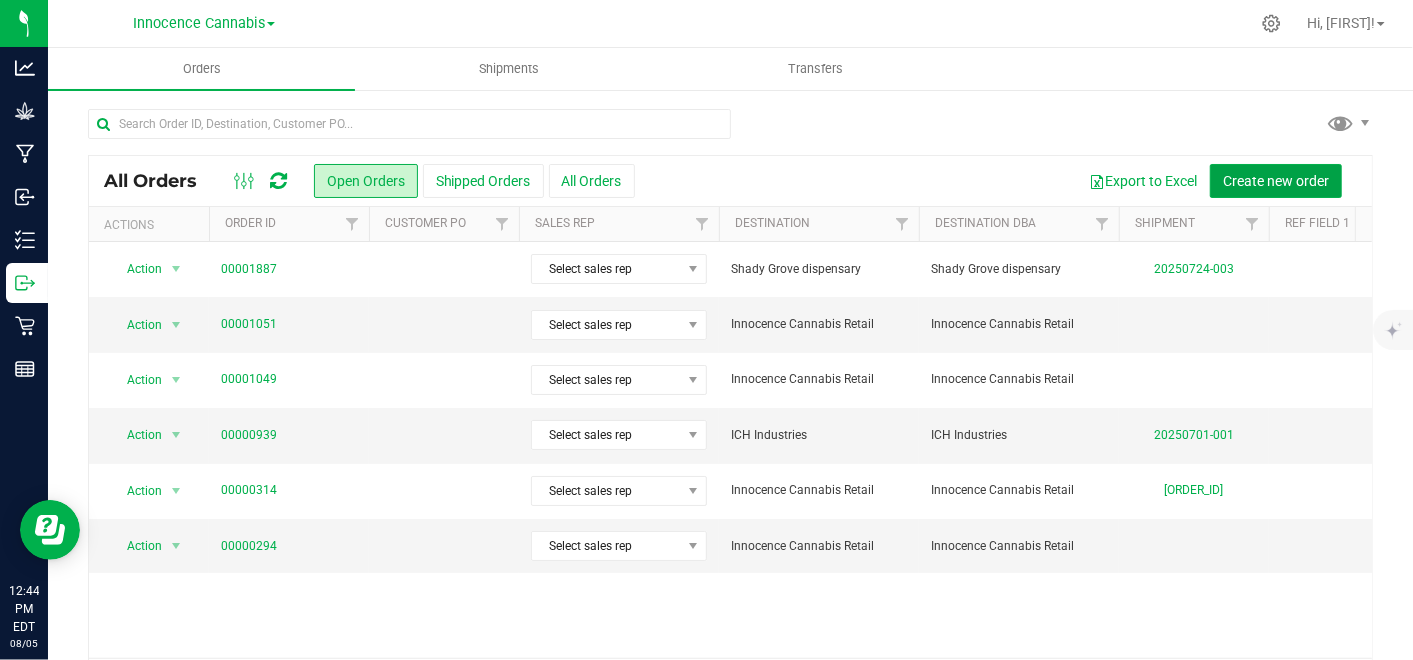 click on "Create new order" at bounding box center [1276, 181] 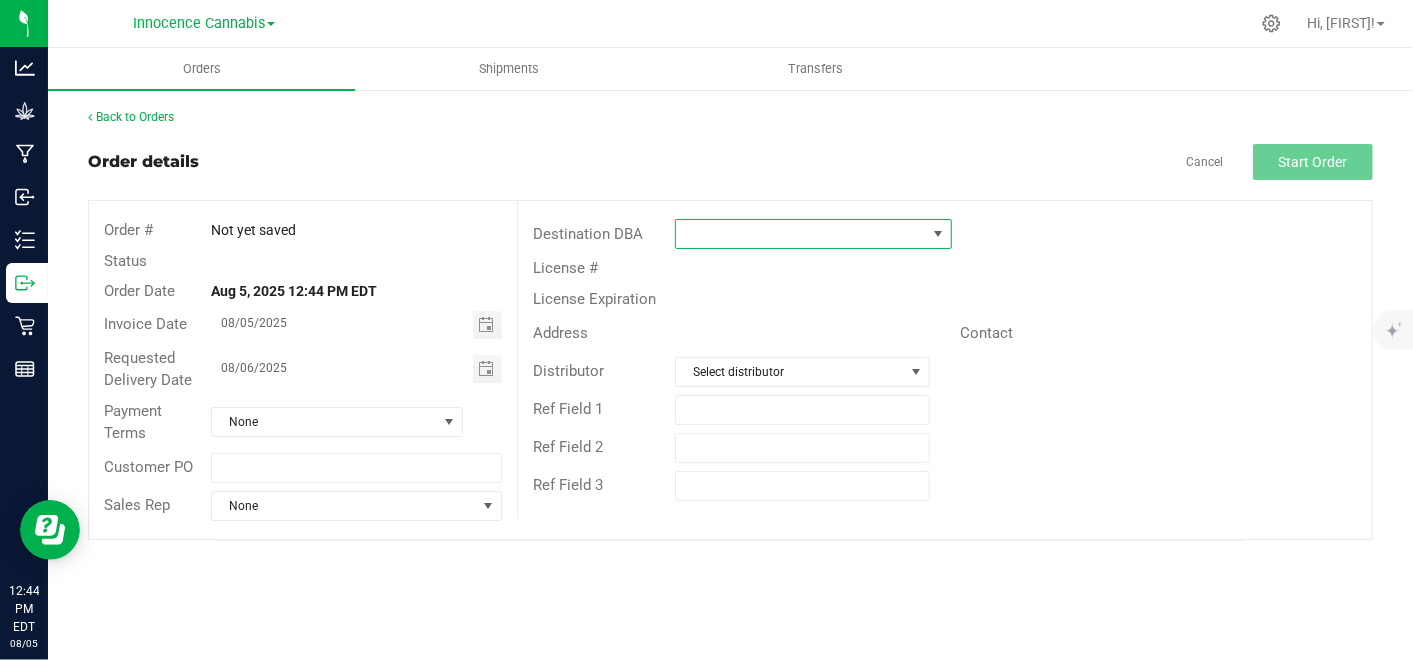 click at bounding box center (939, 234) 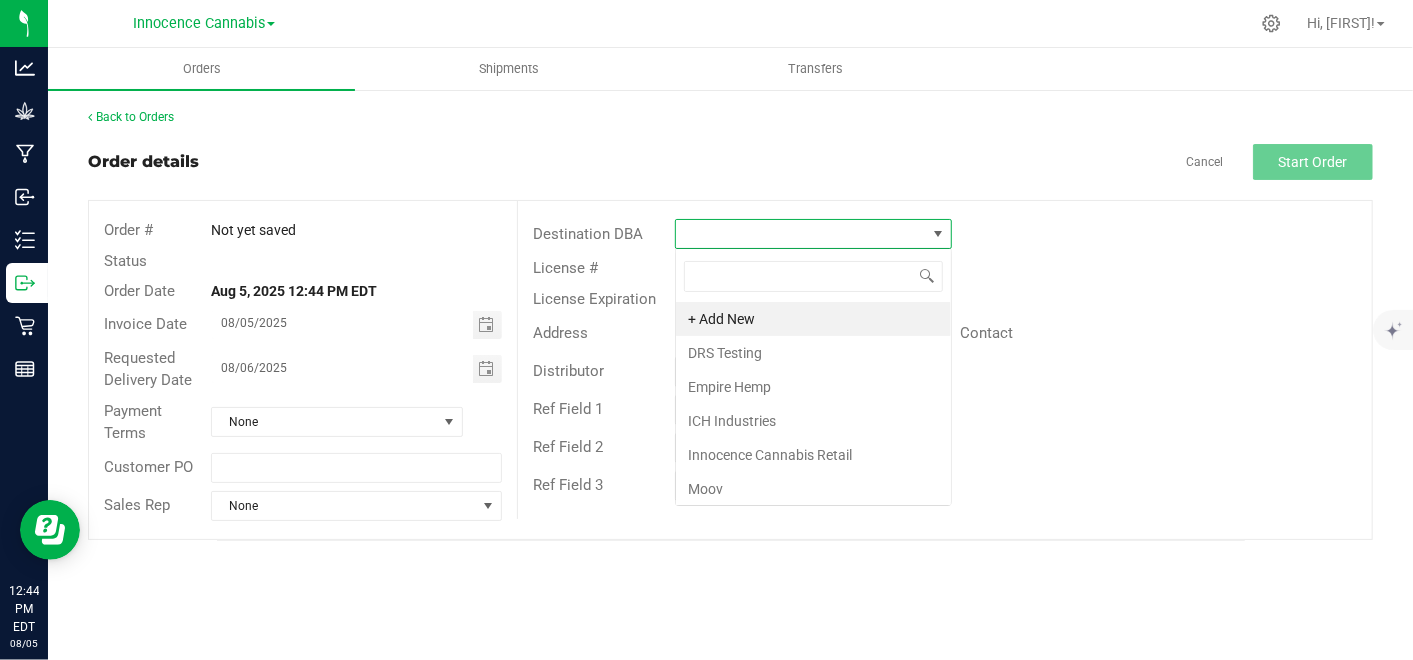 scroll, scrollTop: 99970, scrollLeft: 99722, axis: both 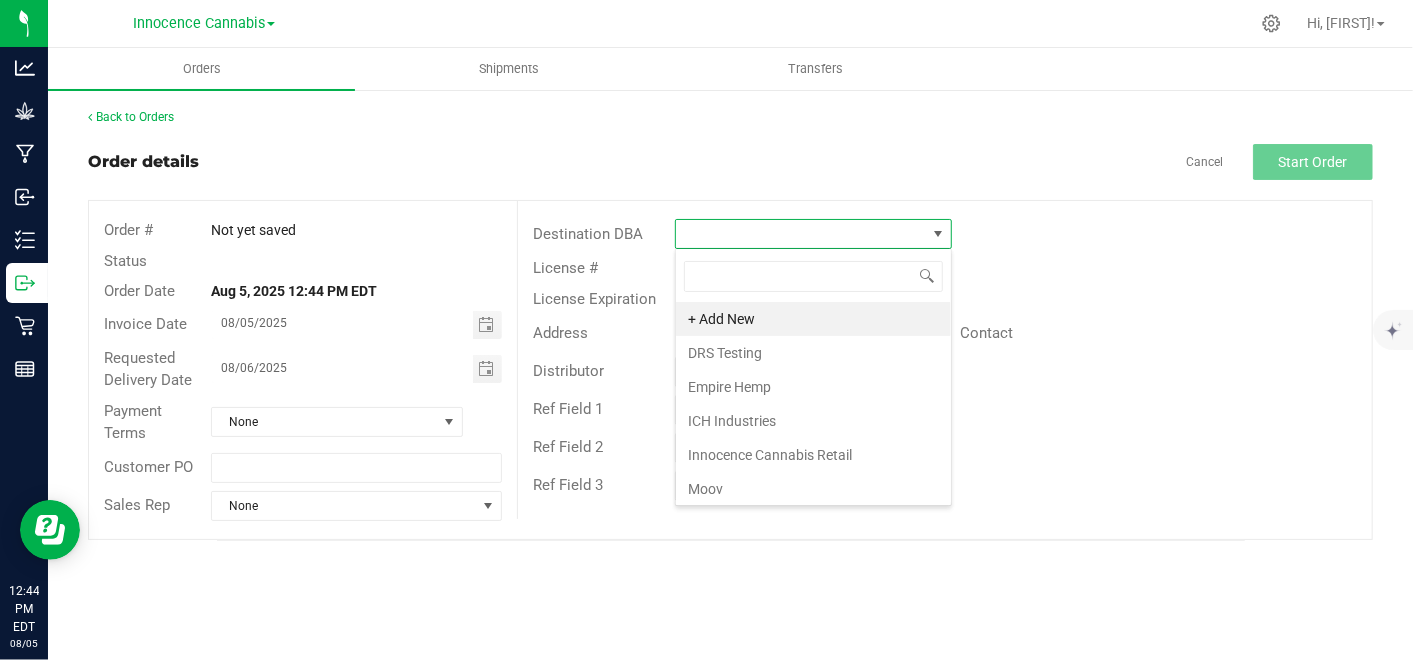 click on "Innocence Cannabis Retail" at bounding box center (813, 455) 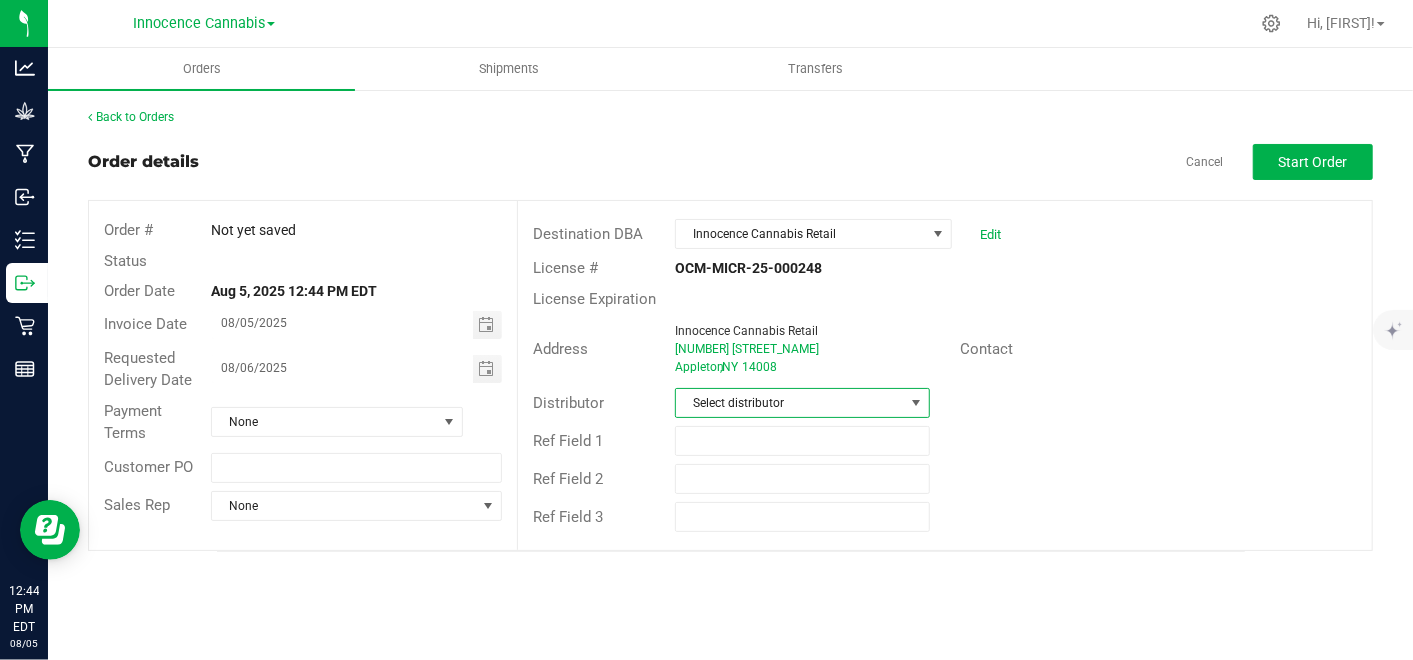 click at bounding box center [916, 403] 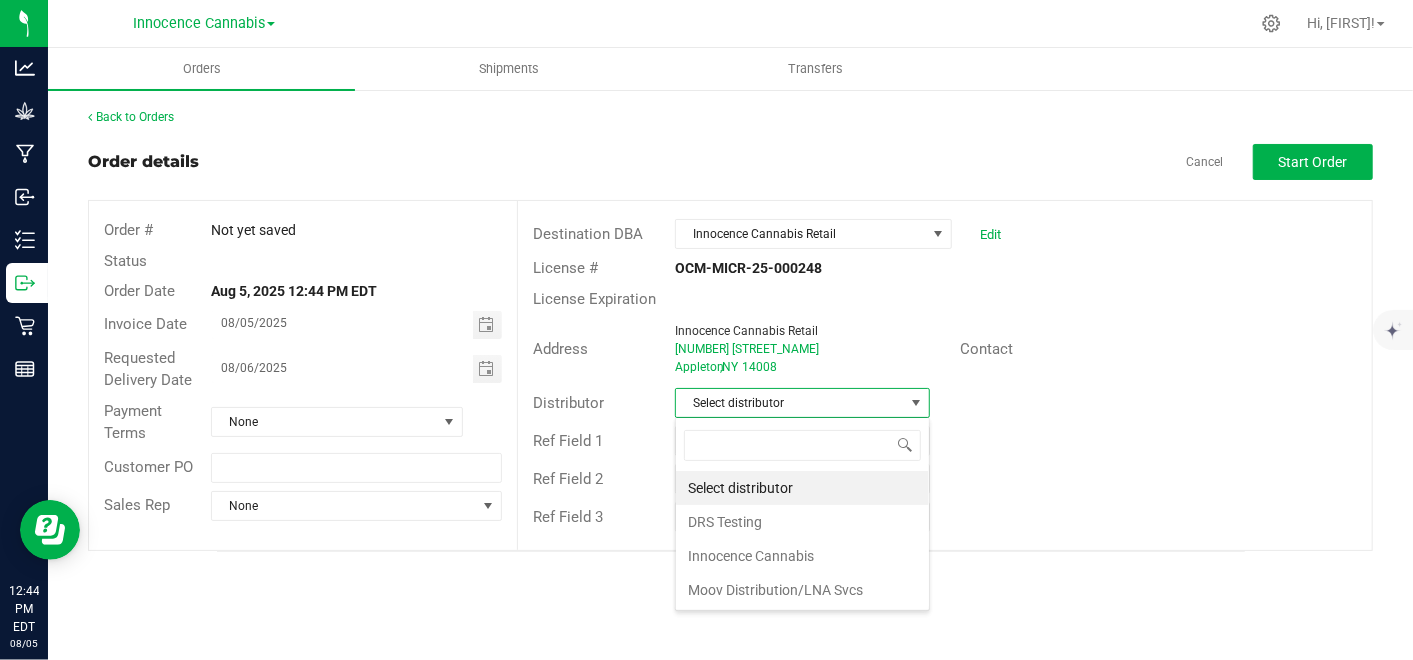 scroll, scrollTop: 99970, scrollLeft: 99744, axis: both 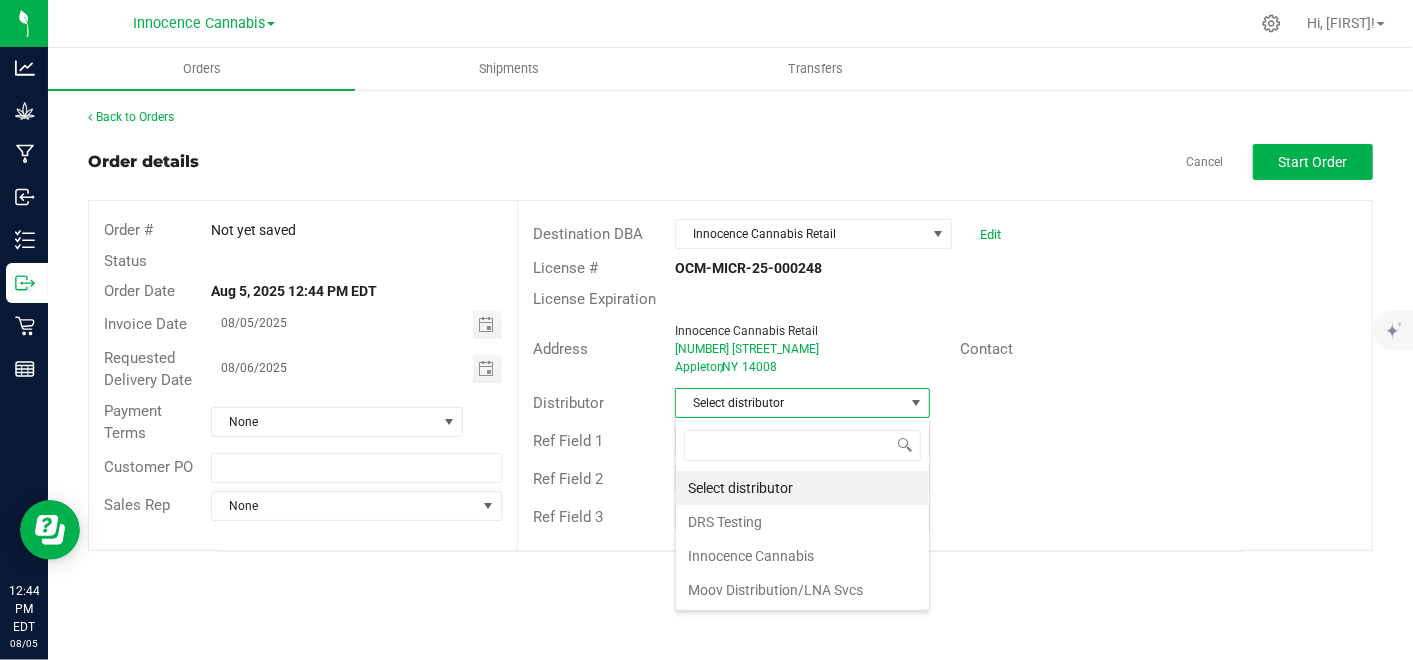 click on "Innocence Cannabis" at bounding box center [802, 556] 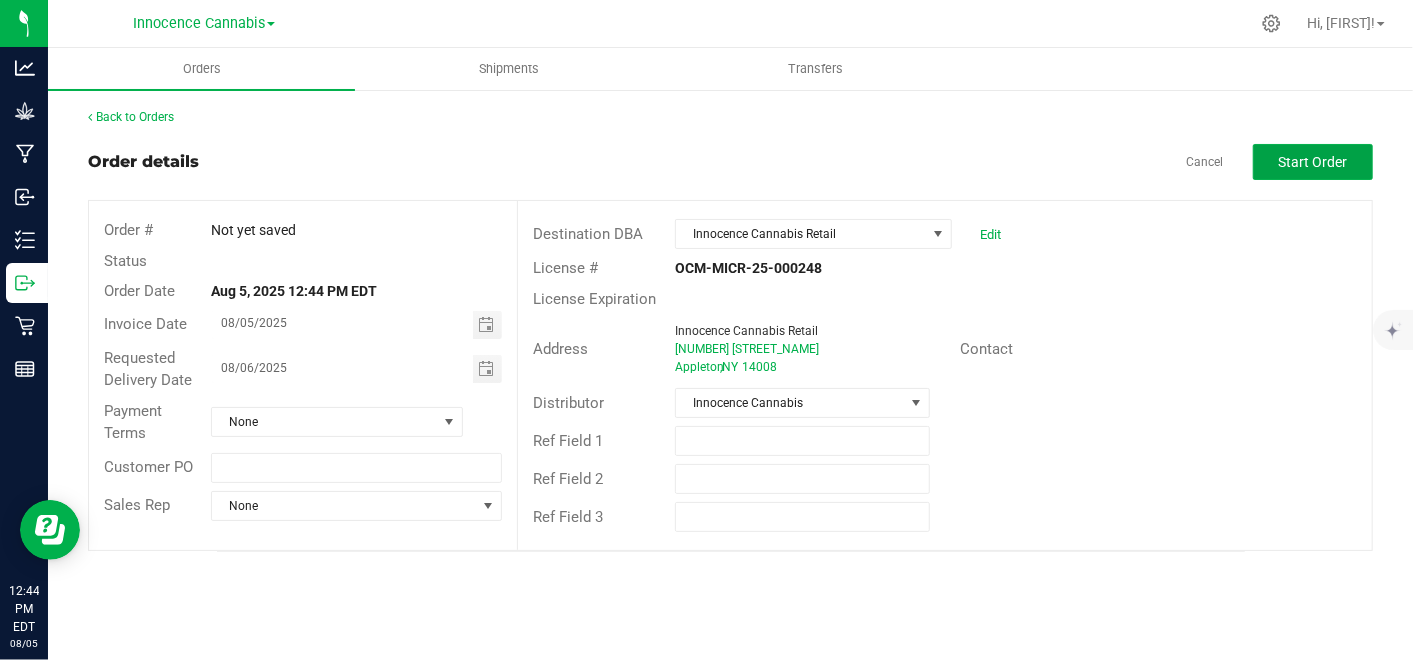 click on "Start Order" at bounding box center (1313, 162) 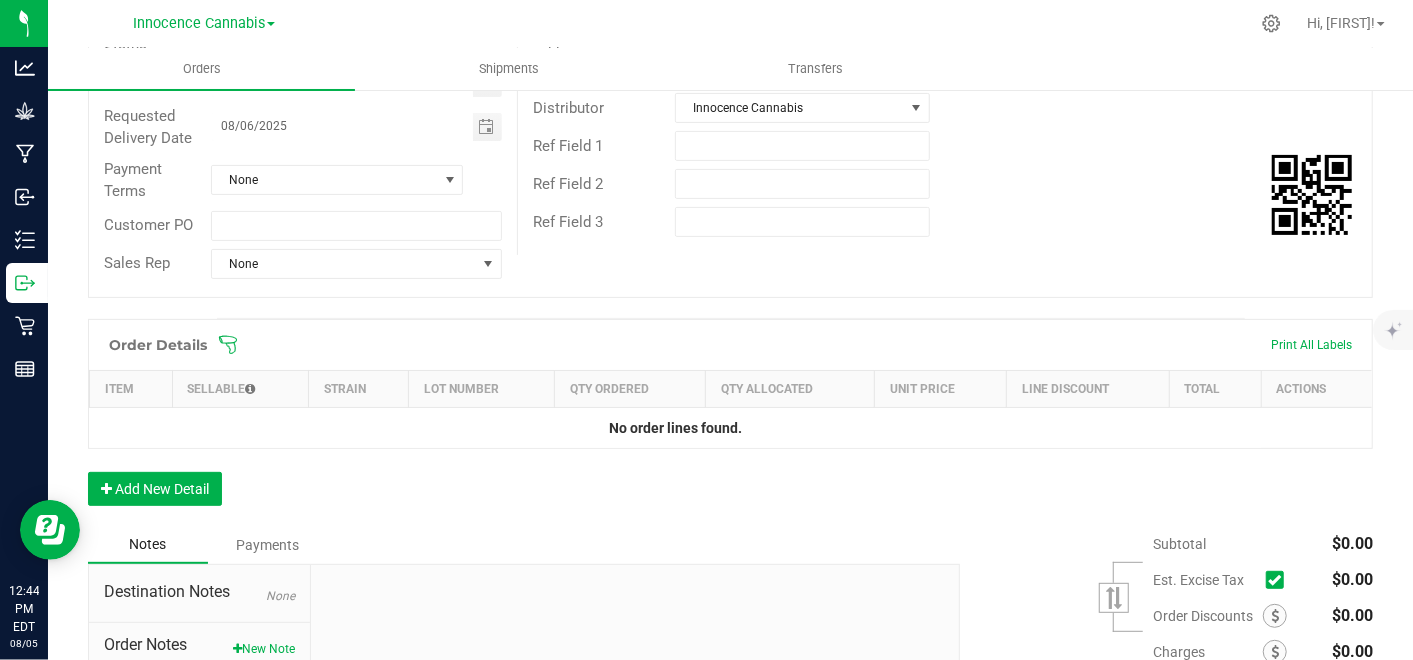 scroll, scrollTop: 305, scrollLeft: 0, axis: vertical 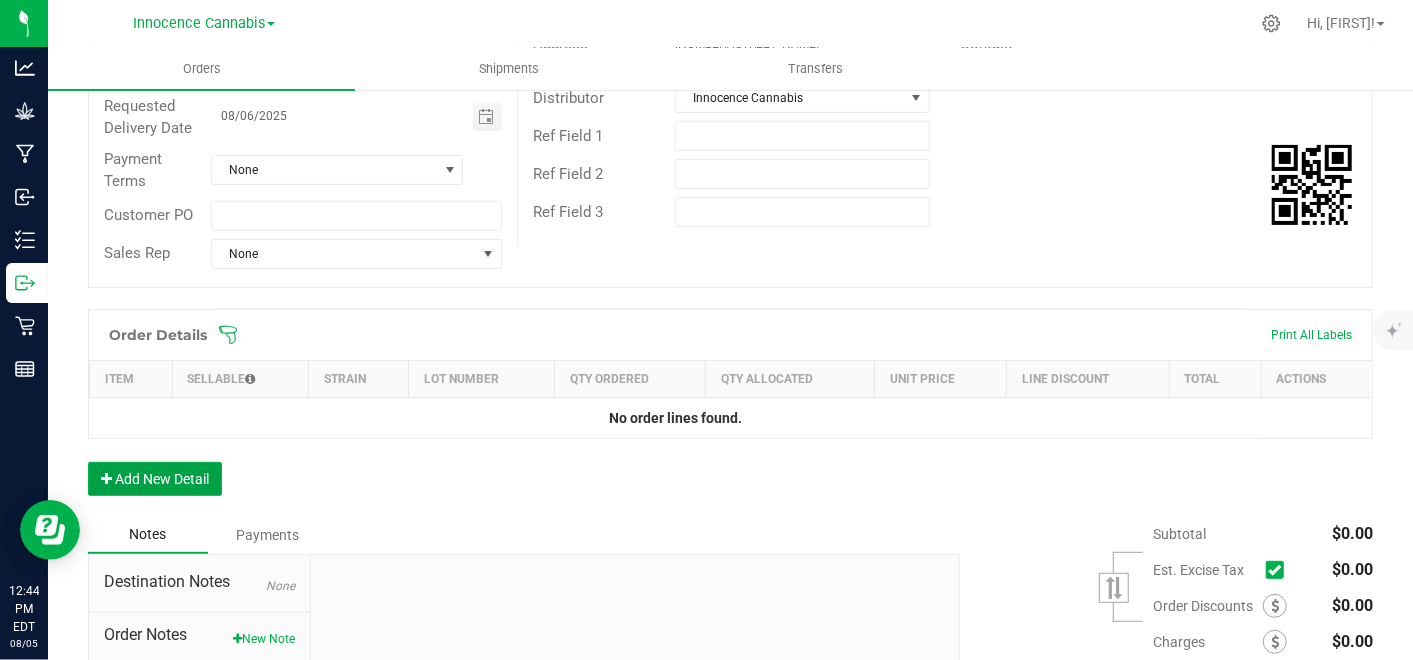 click on "Add New Detail" at bounding box center (155, 479) 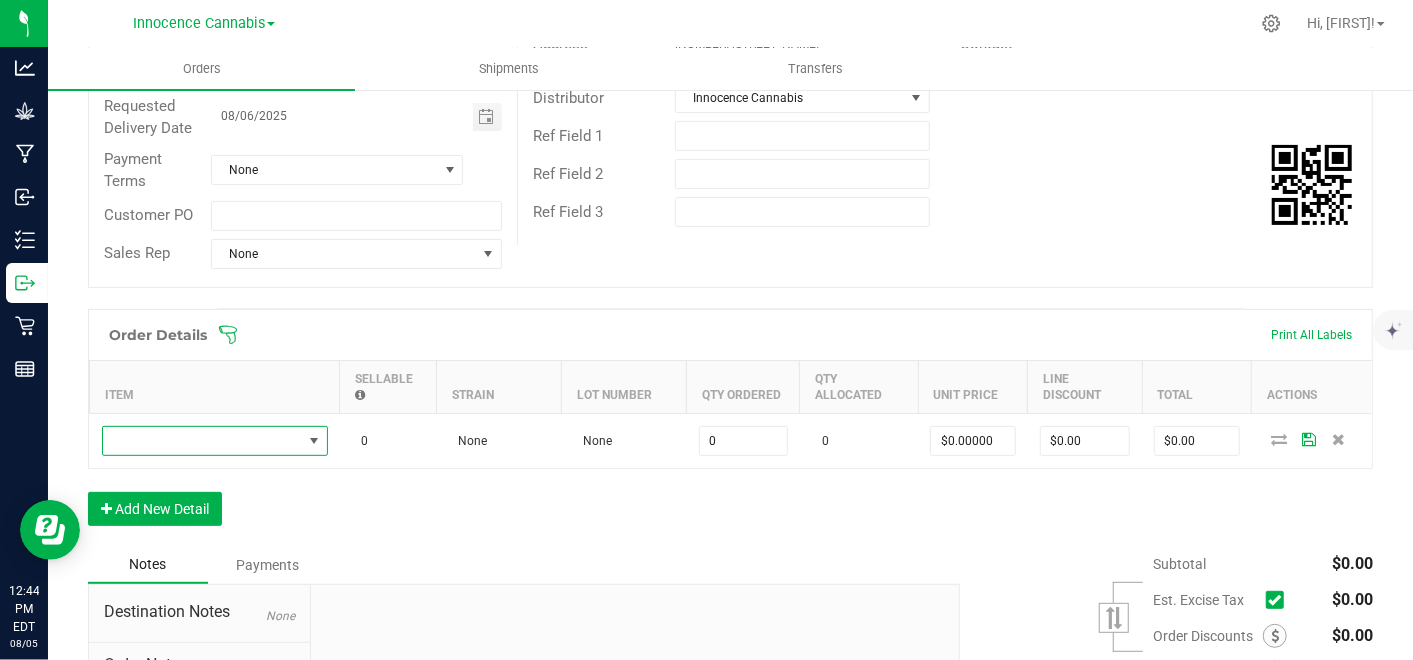 click at bounding box center (314, 441) 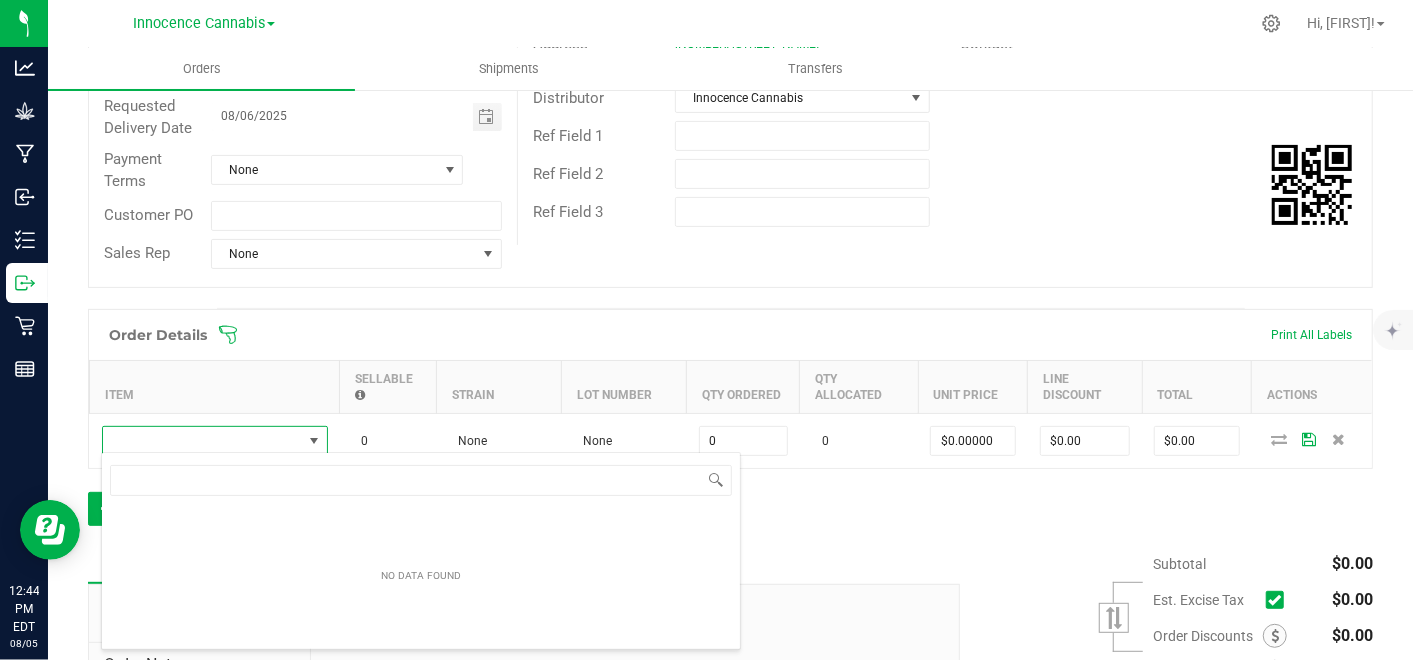 scroll, scrollTop: 99970, scrollLeft: 99774, axis: both 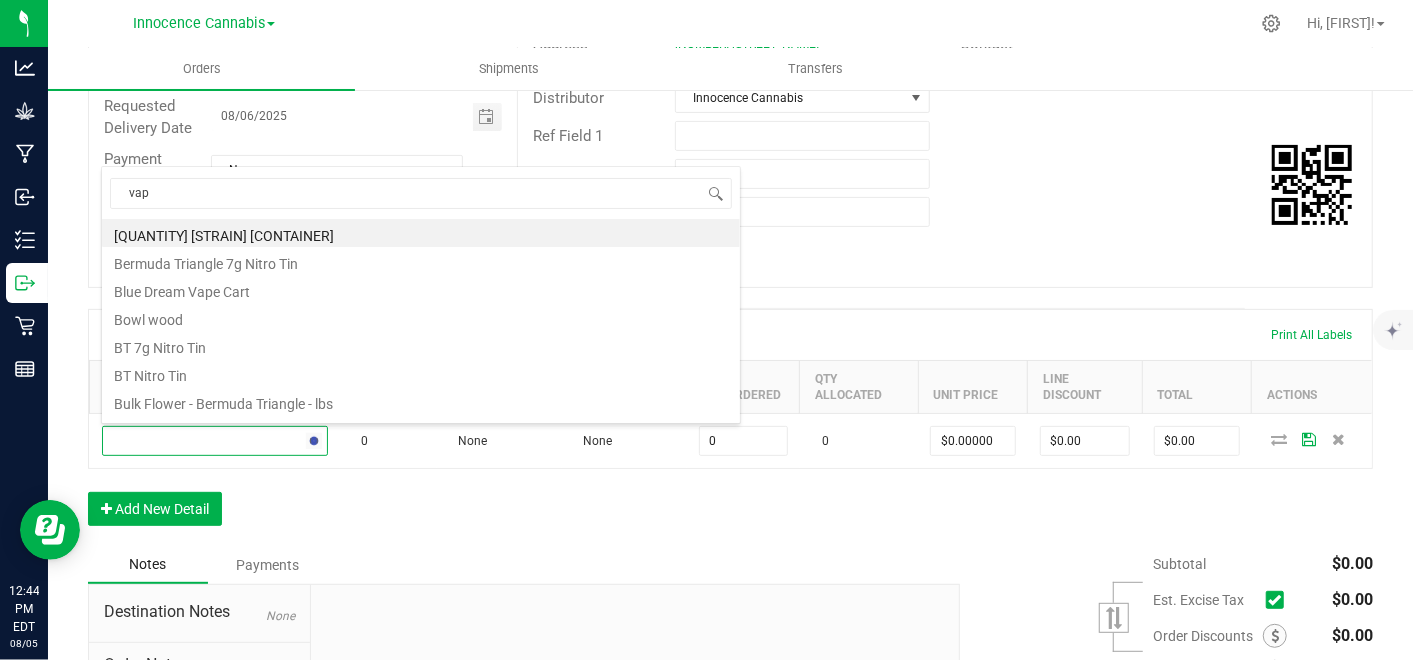 type on "vape" 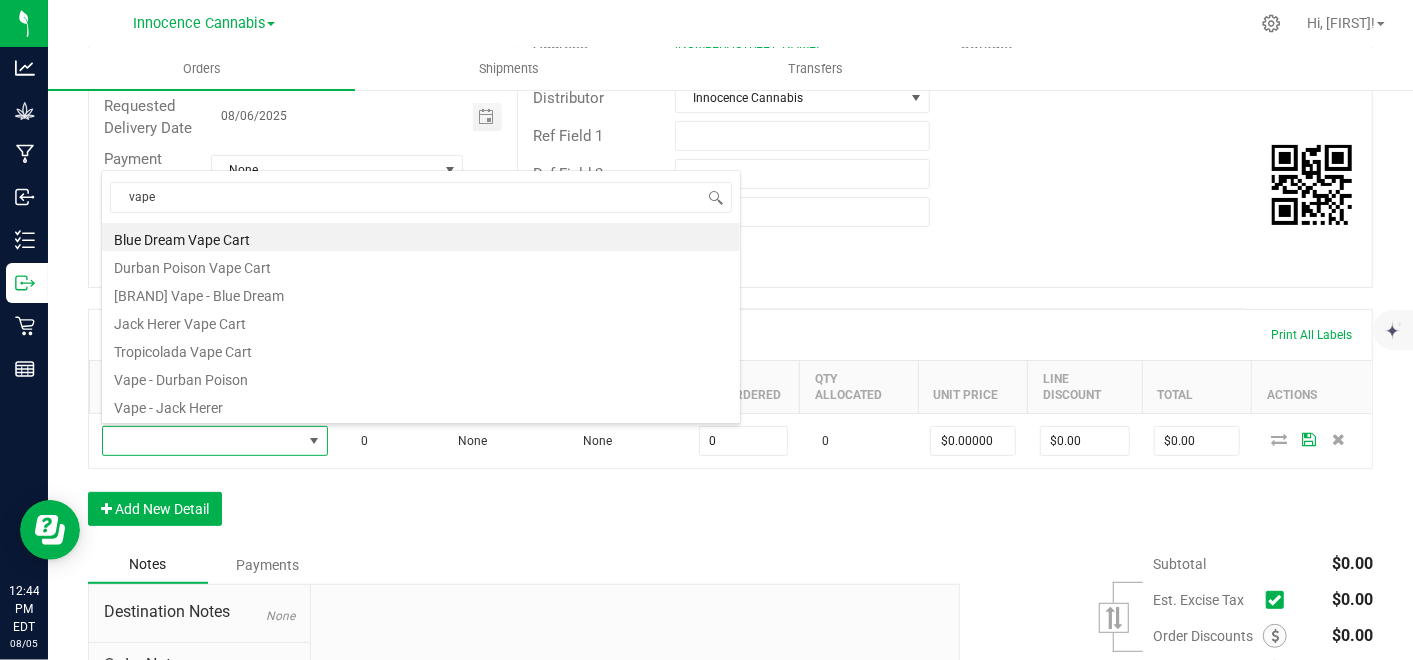 click on "Blue Dream Vape Cart" at bounding box center [421, 237] 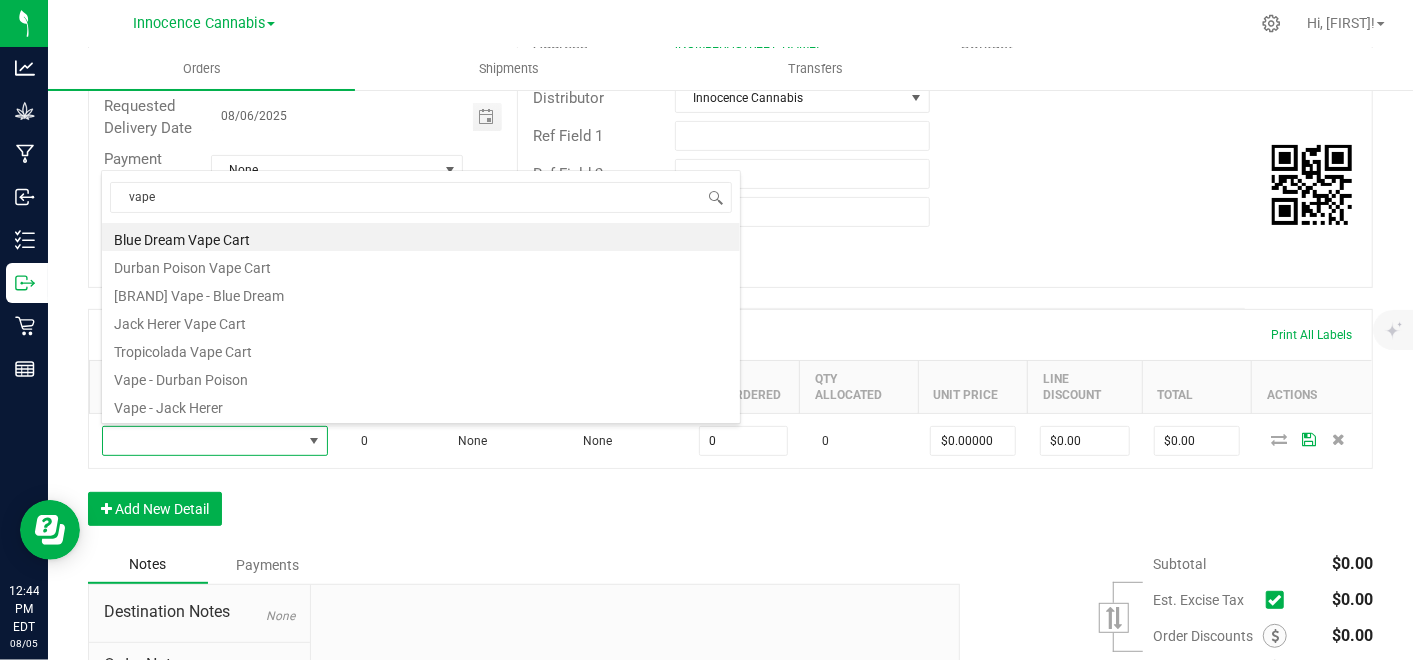 type on "0 ea" 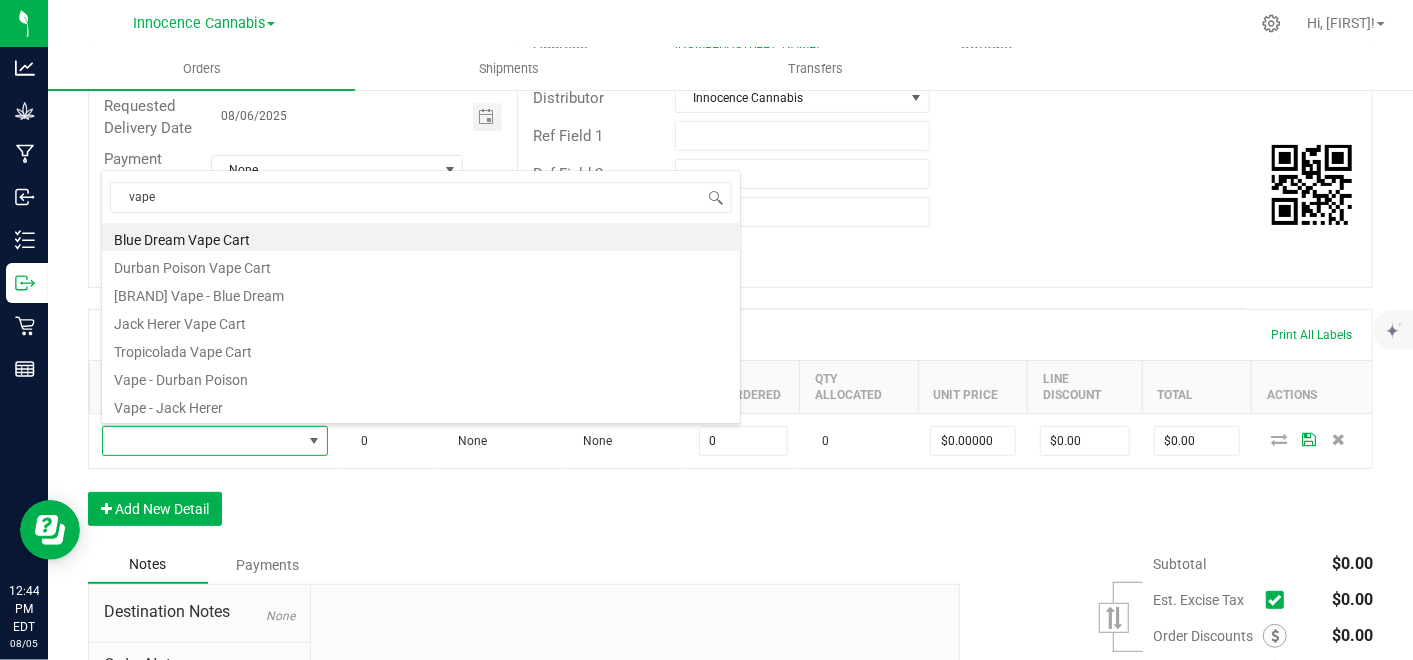 type on "$24.78000" 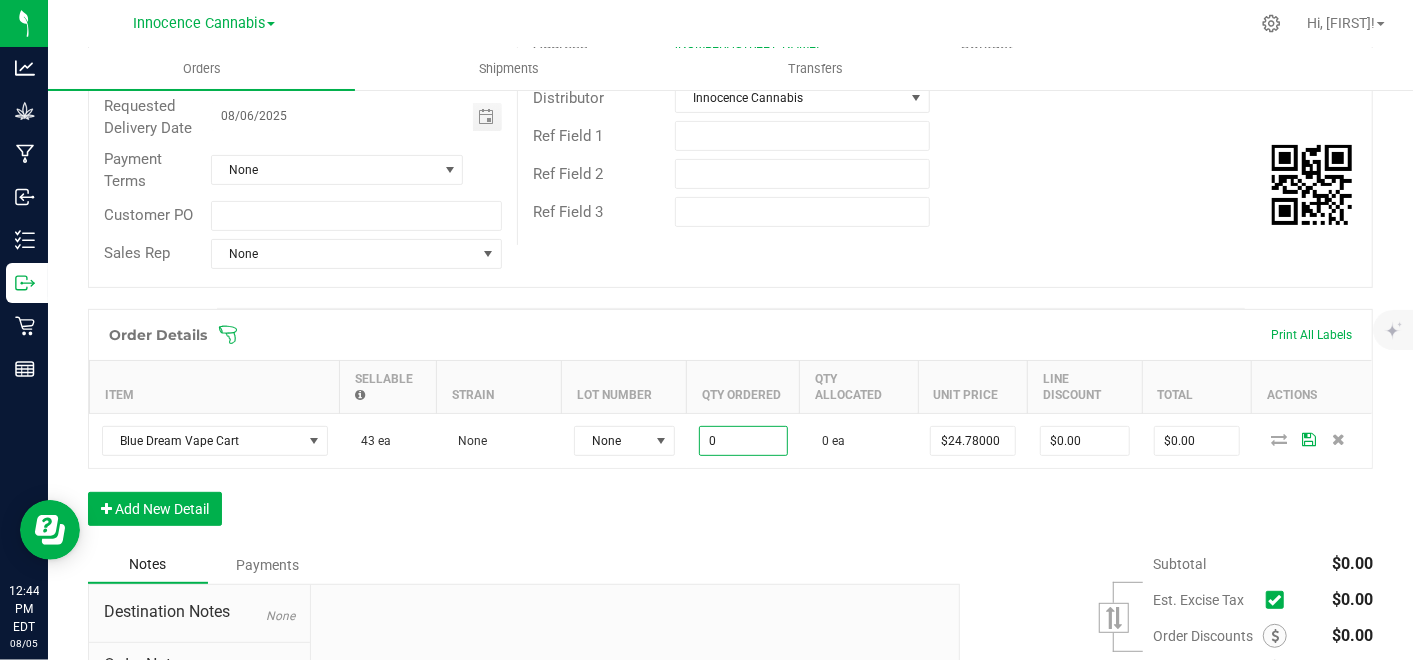 click on "0" at bounding box center (743, 441) 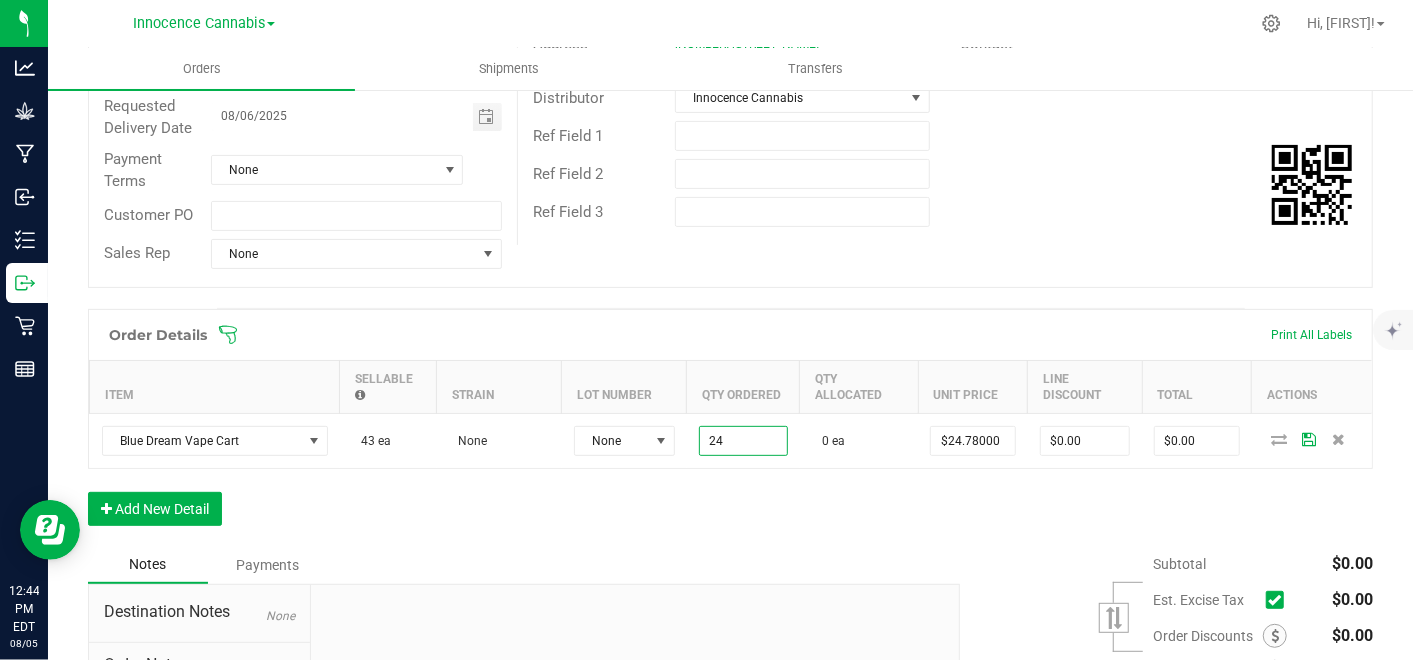 type on "24 ea" 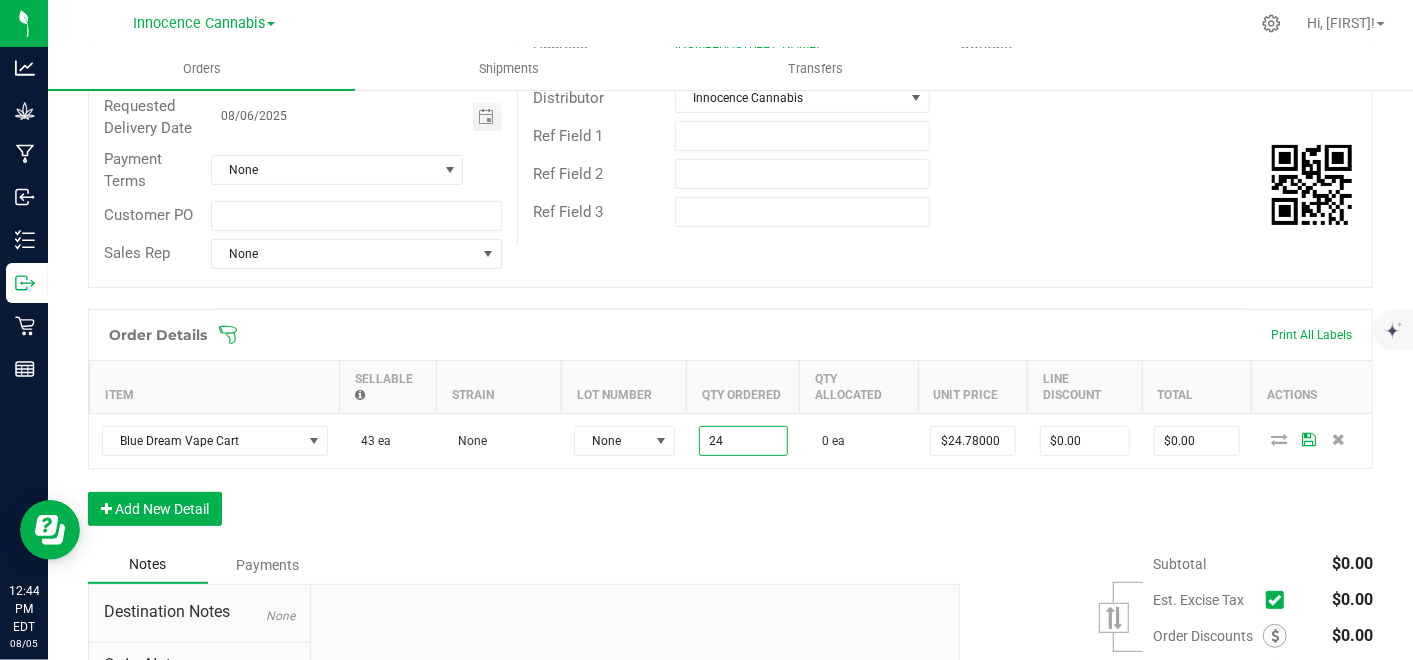 type on "24.78" 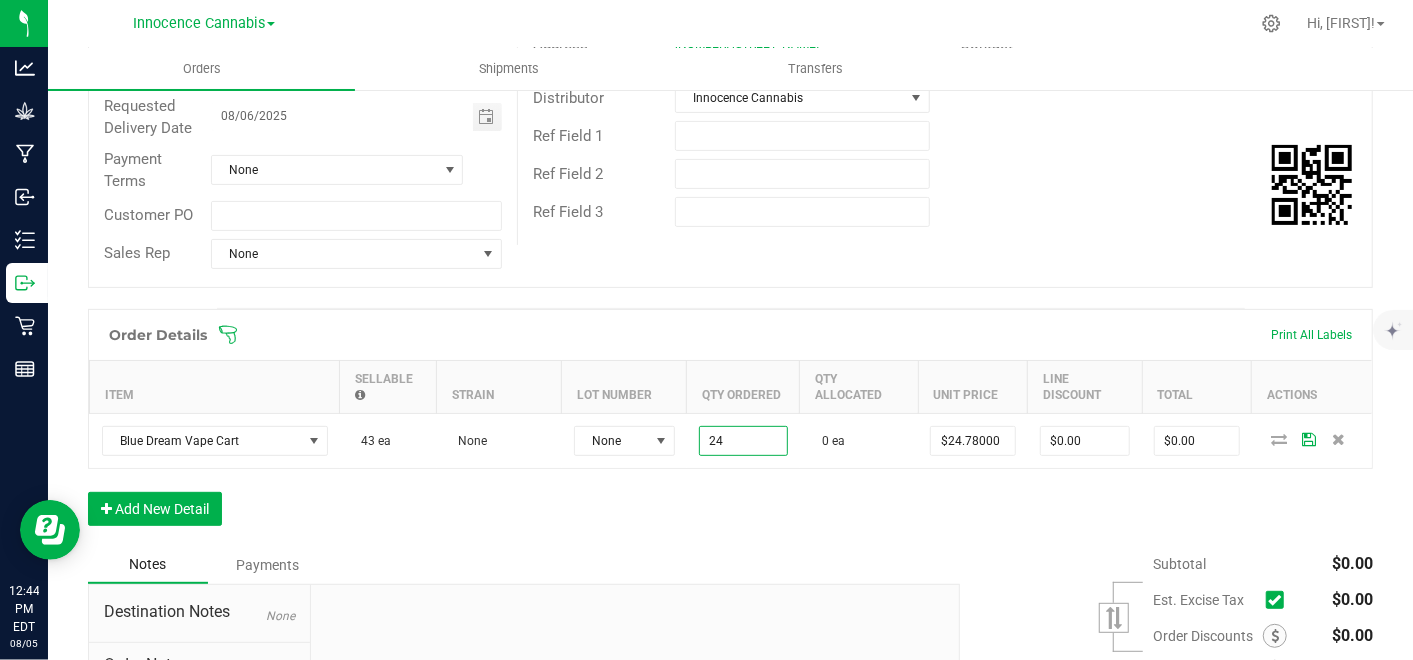 type on "$594.72" 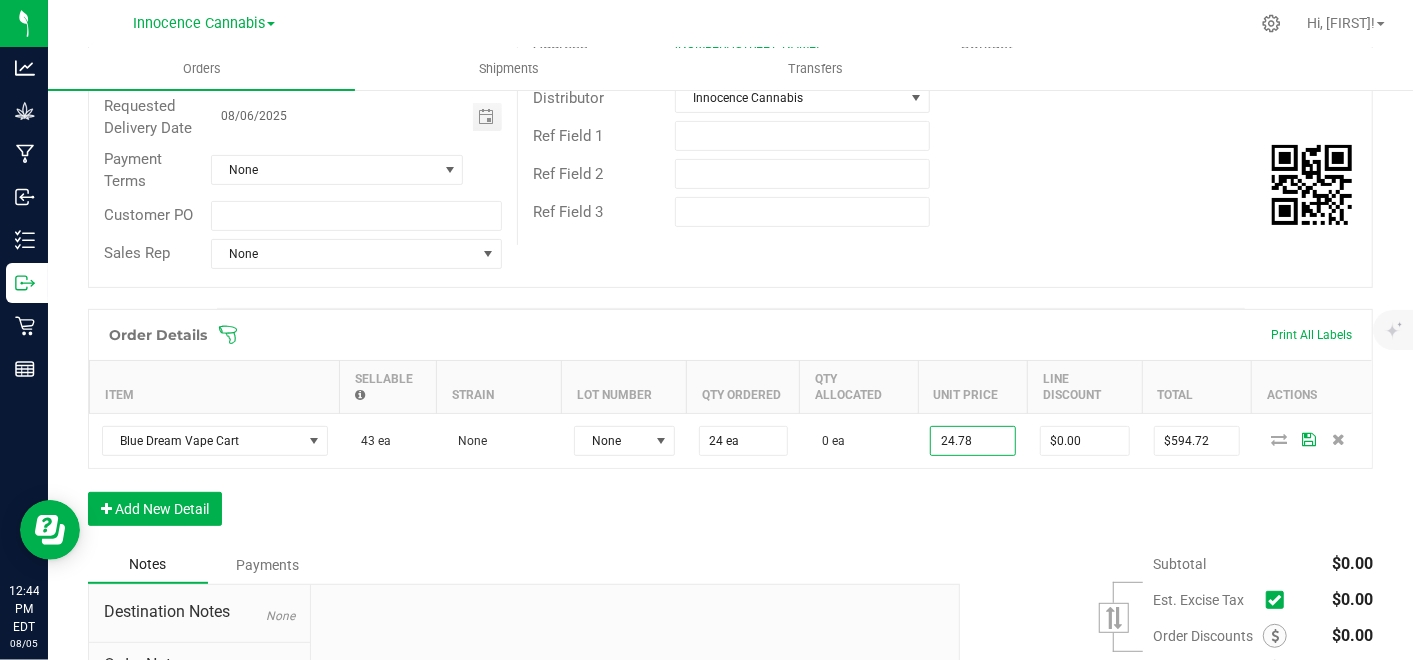 click on "24.78" at bounding box center (973, 441) 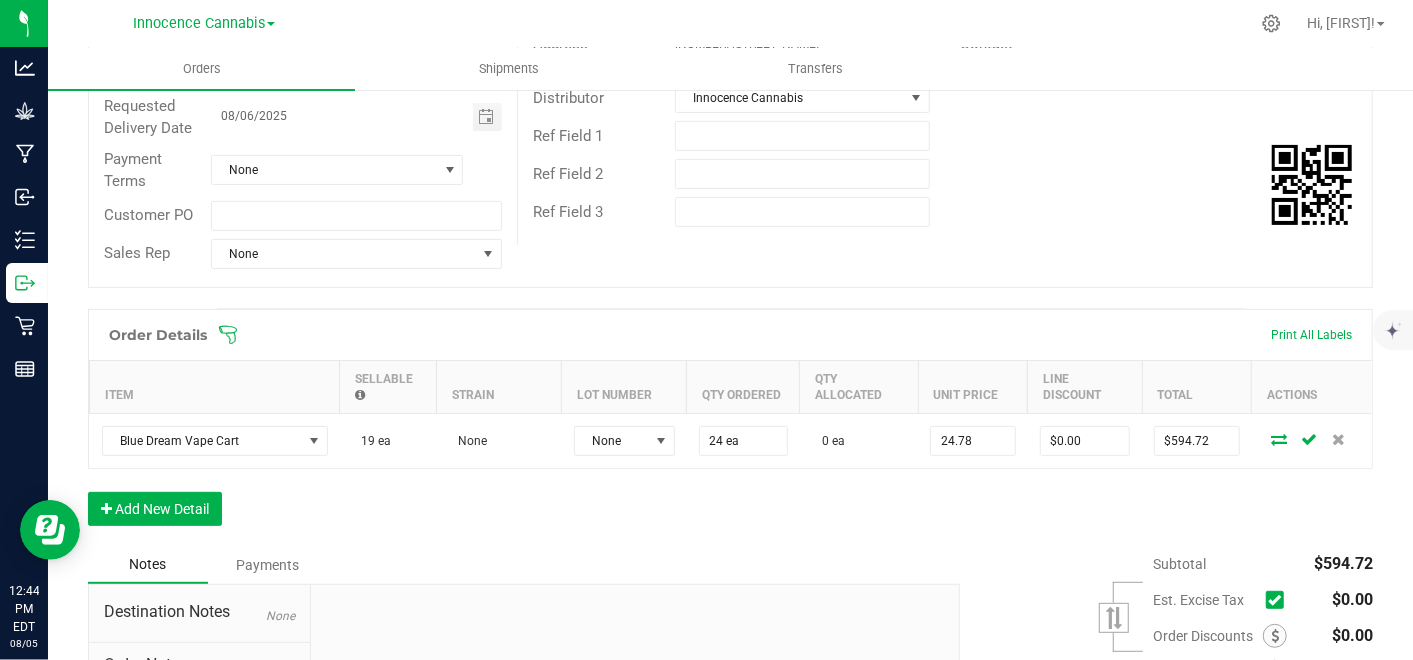 click on "24.78" at bounding box center [973, 441] 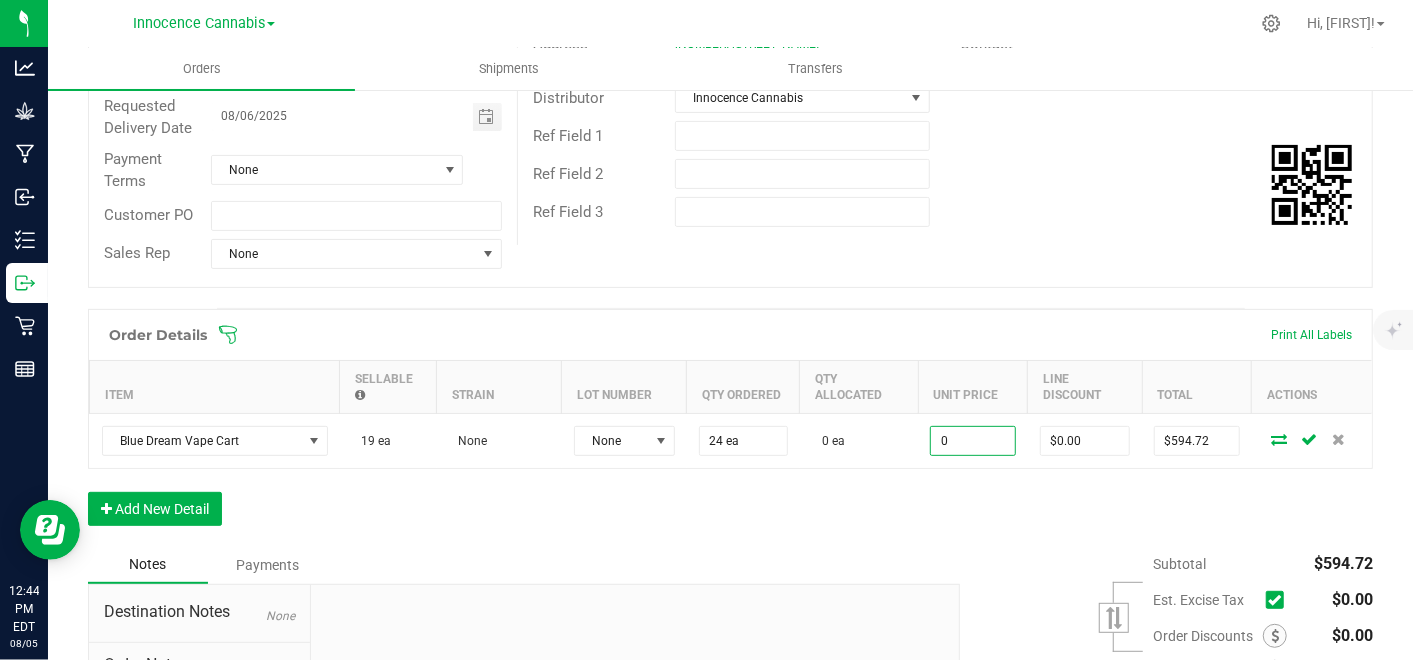type on "$0.00000" 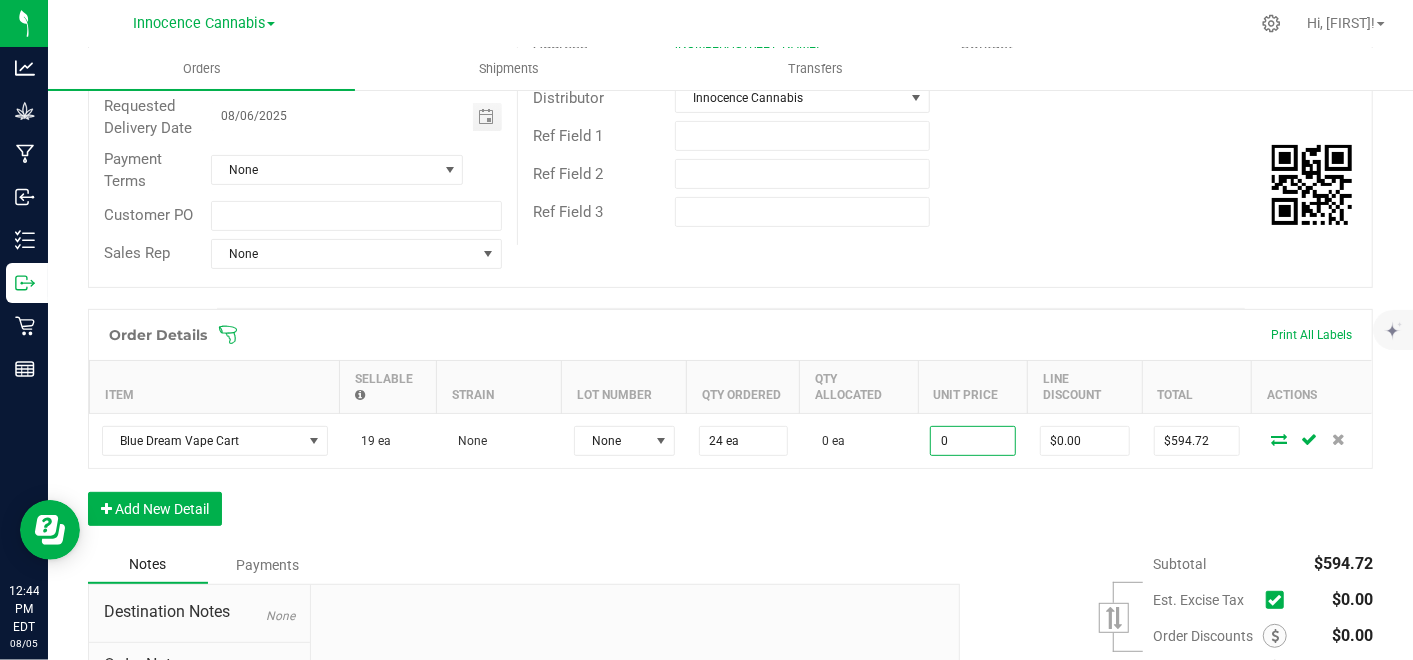 type on "0" 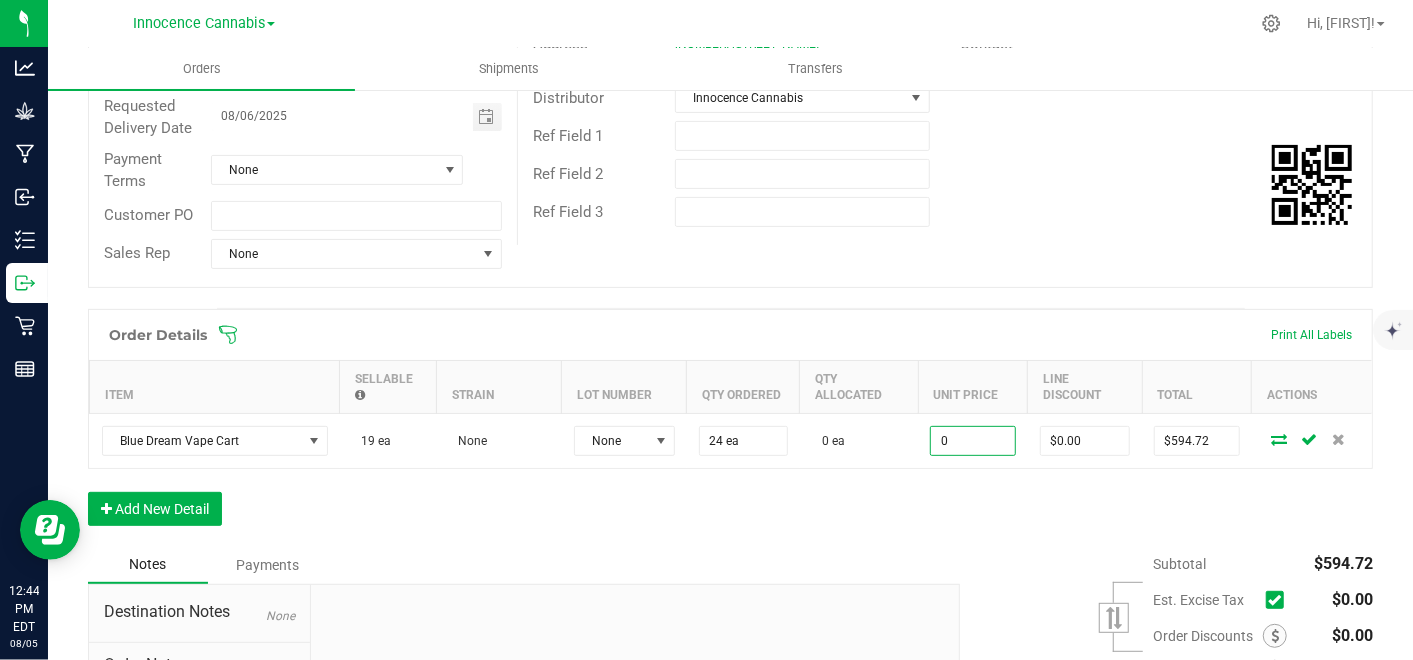 type on "$0.00" 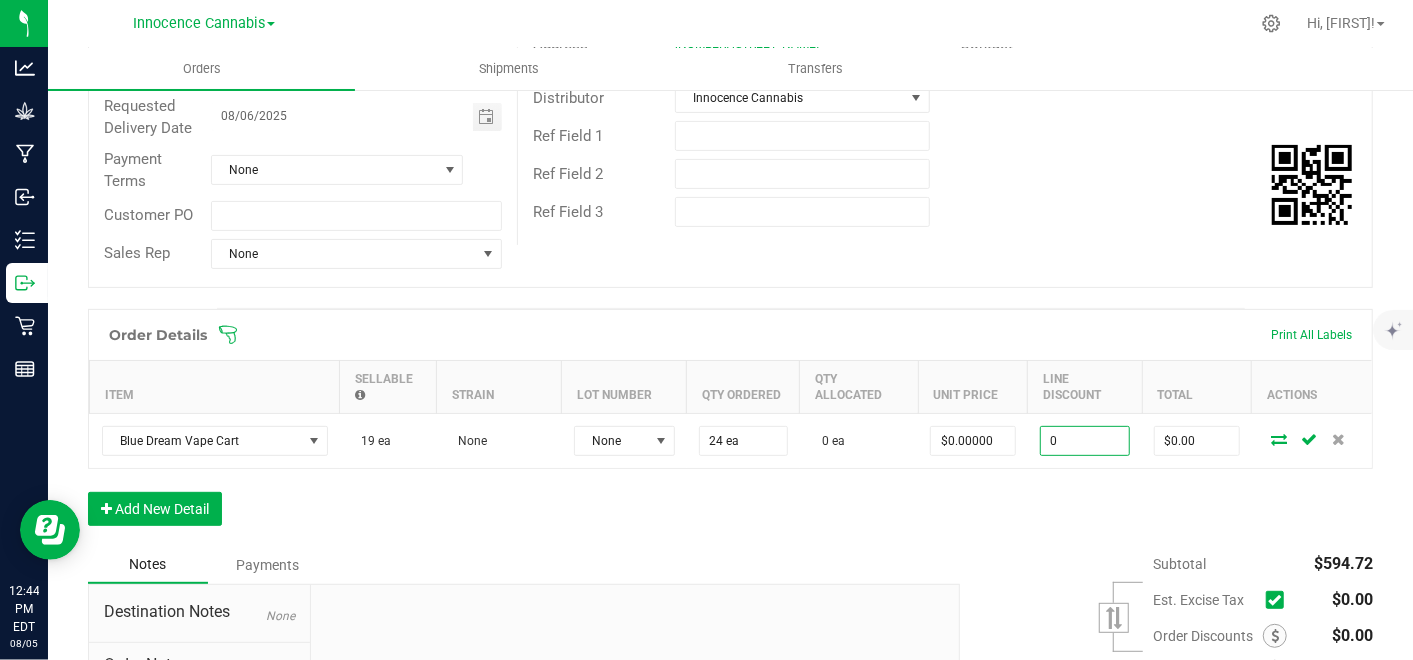 click on "0" at bounding box center [1085, 441] 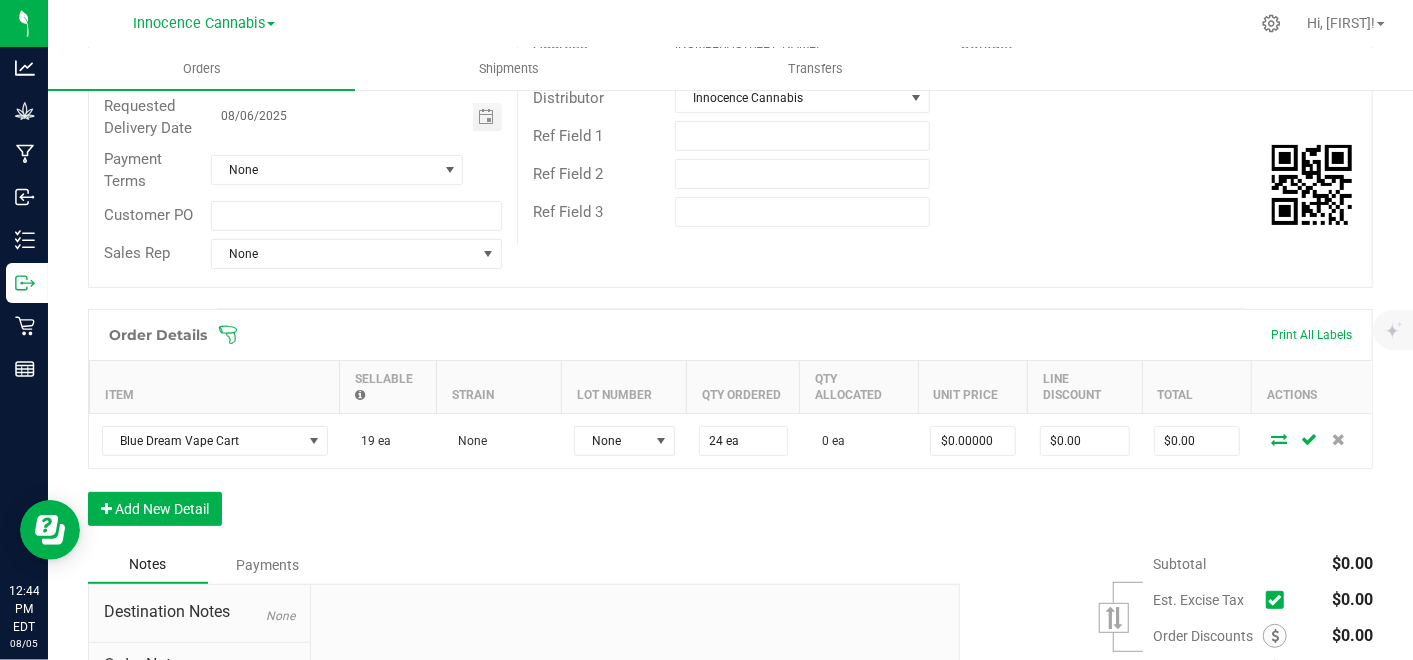 click at bounding box center (1279, 439) 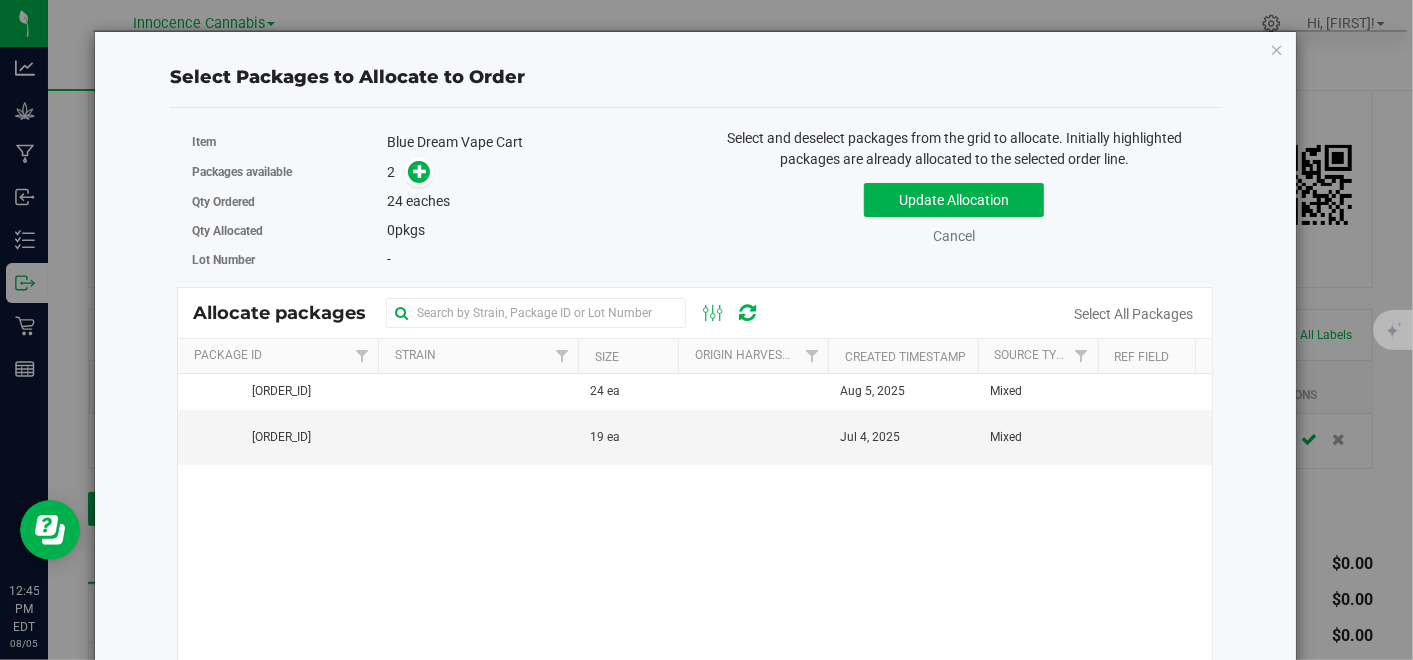 click at bounding box center [753, 392] 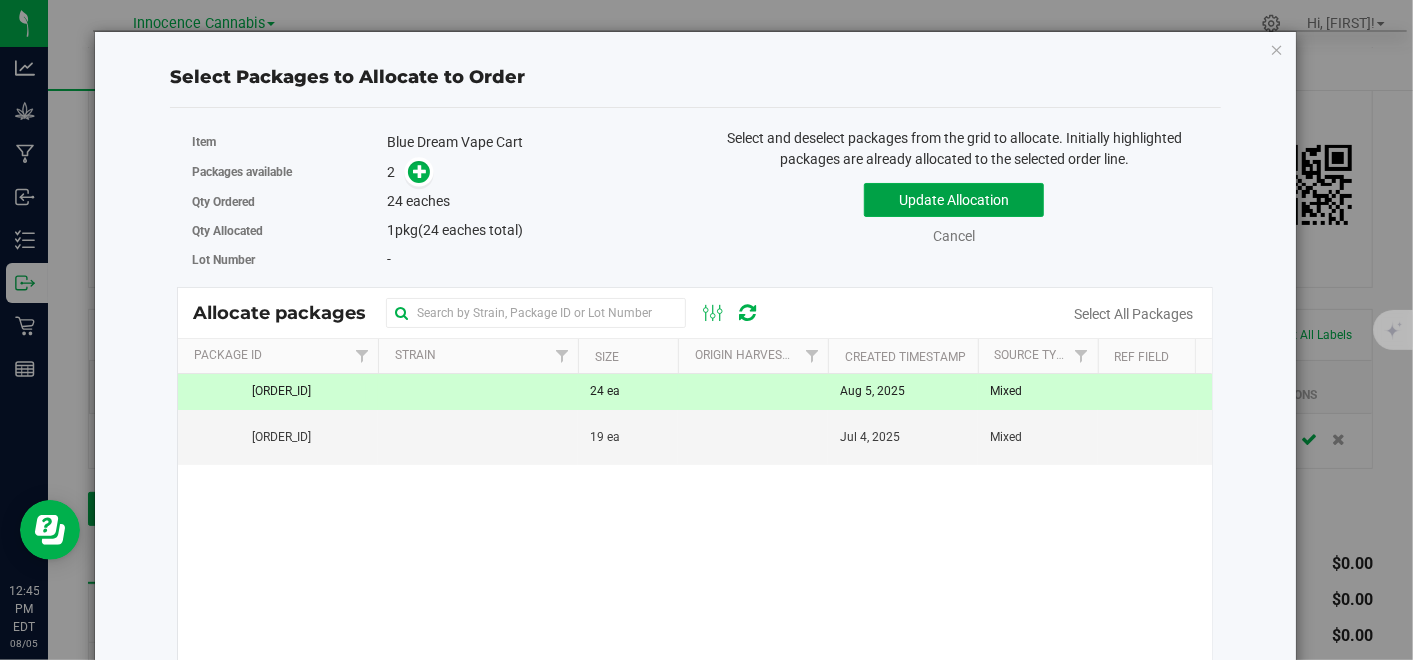 click on "Update Allocation" at bounding box center [954, 200] 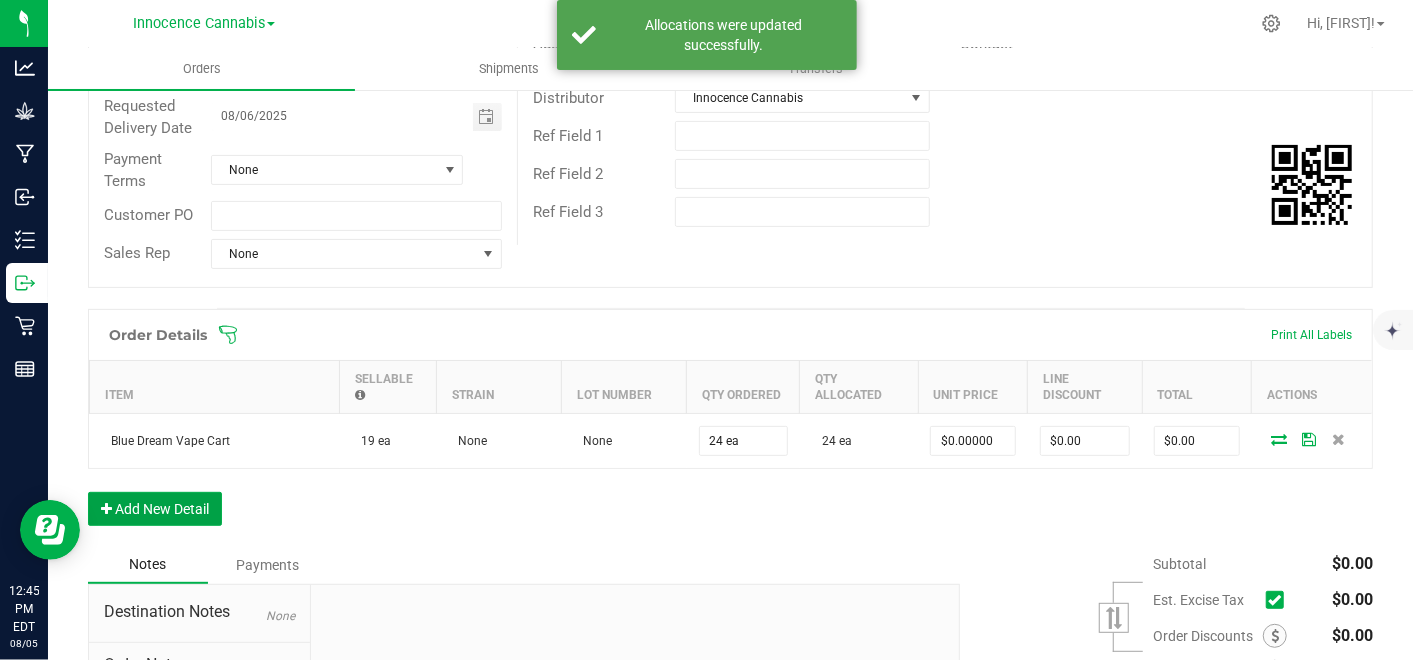 click on "Add New Detail" at bounding box center (155, 509) 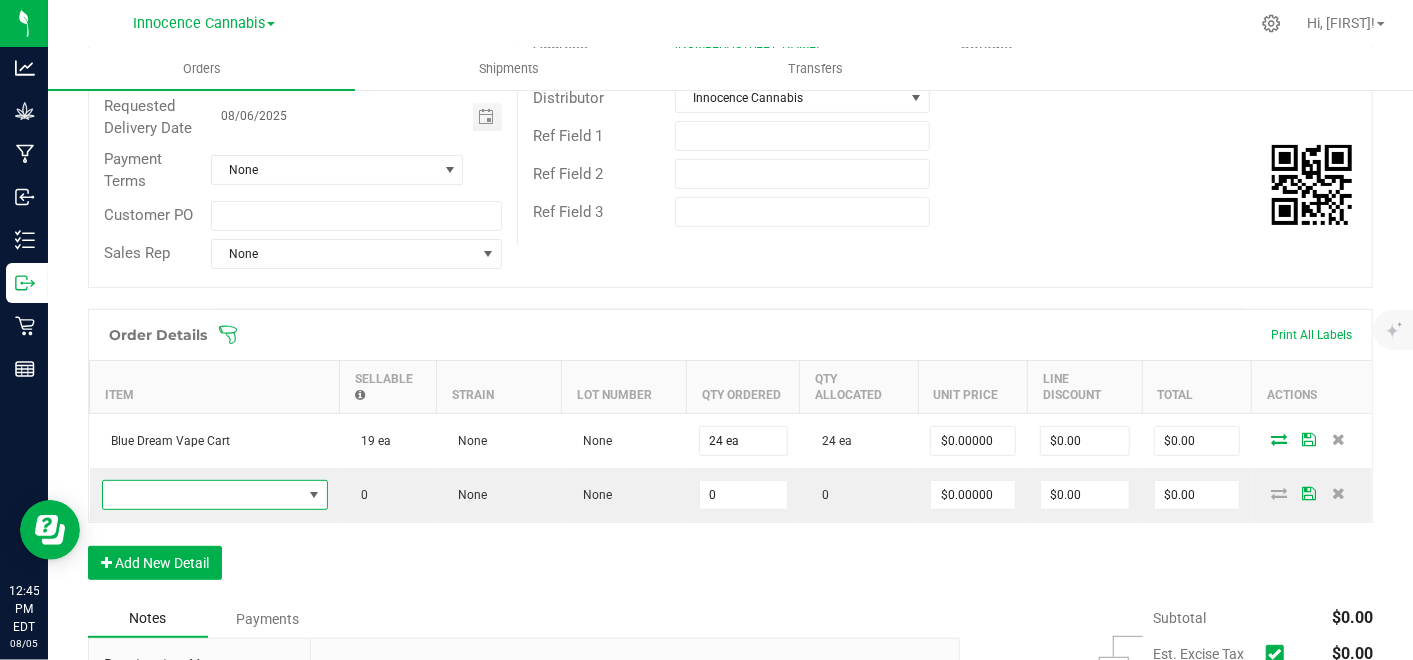 click at bounding box center (314, 495) 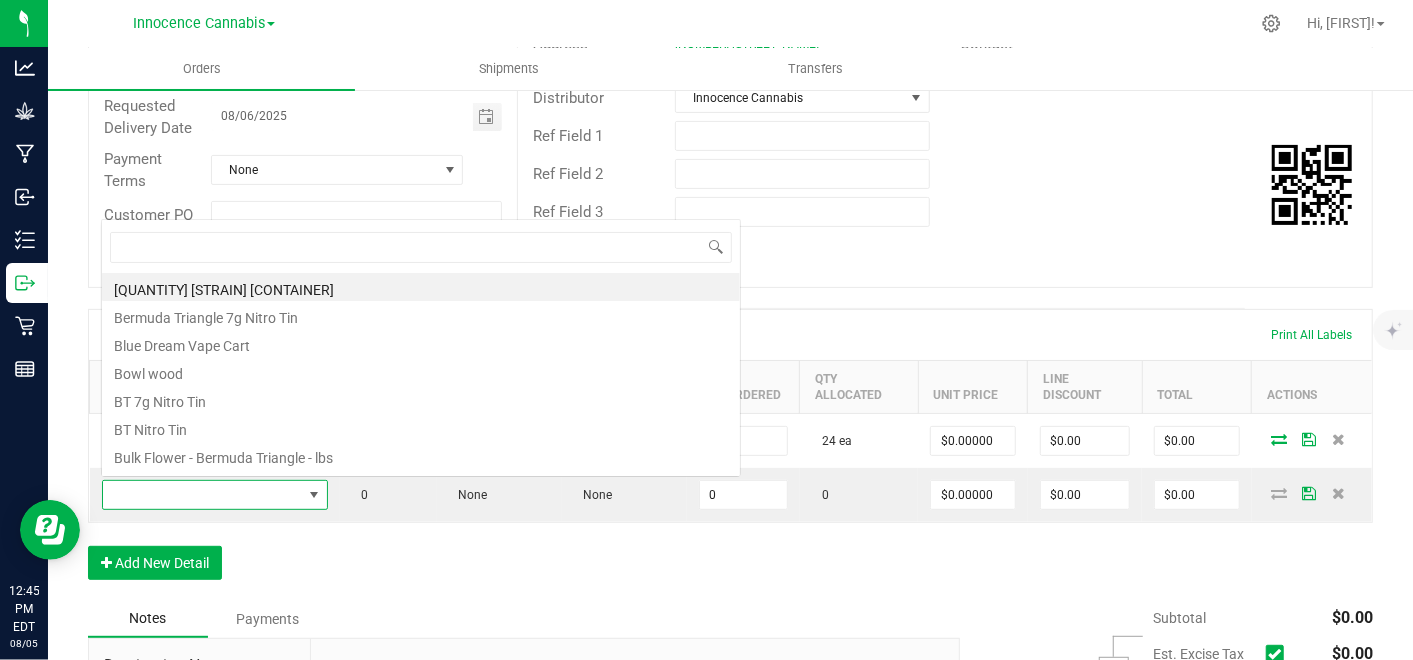 scroll, scrollTop: 0, scrollLeft: 0, axis: both 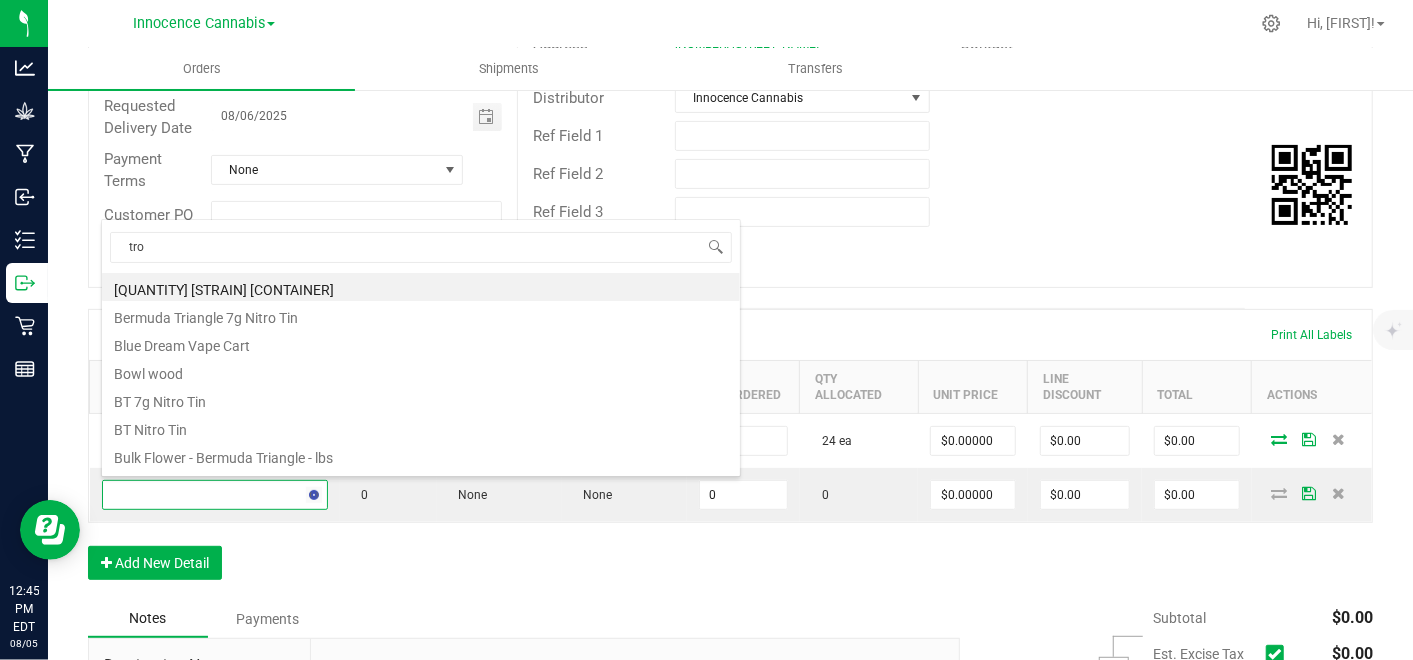 type on "trop" 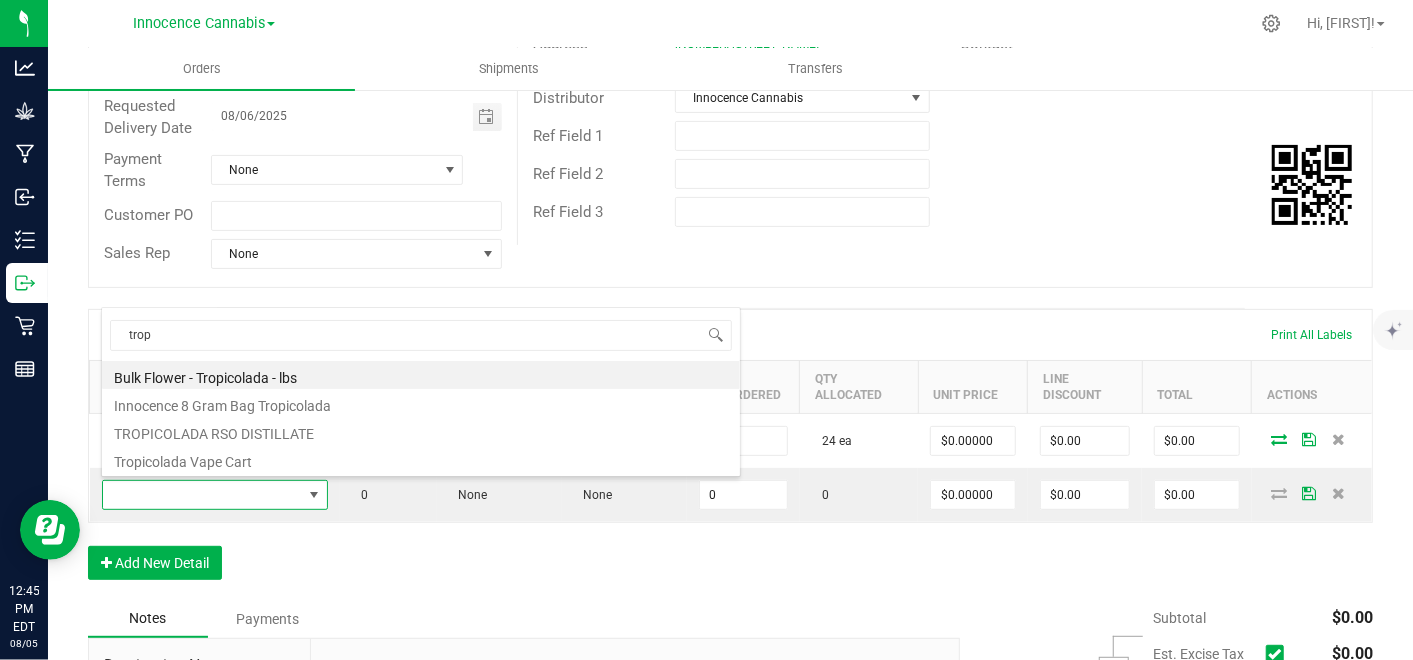 click on "Tropicolada Vape Cart" at bounding box center [421, 459] 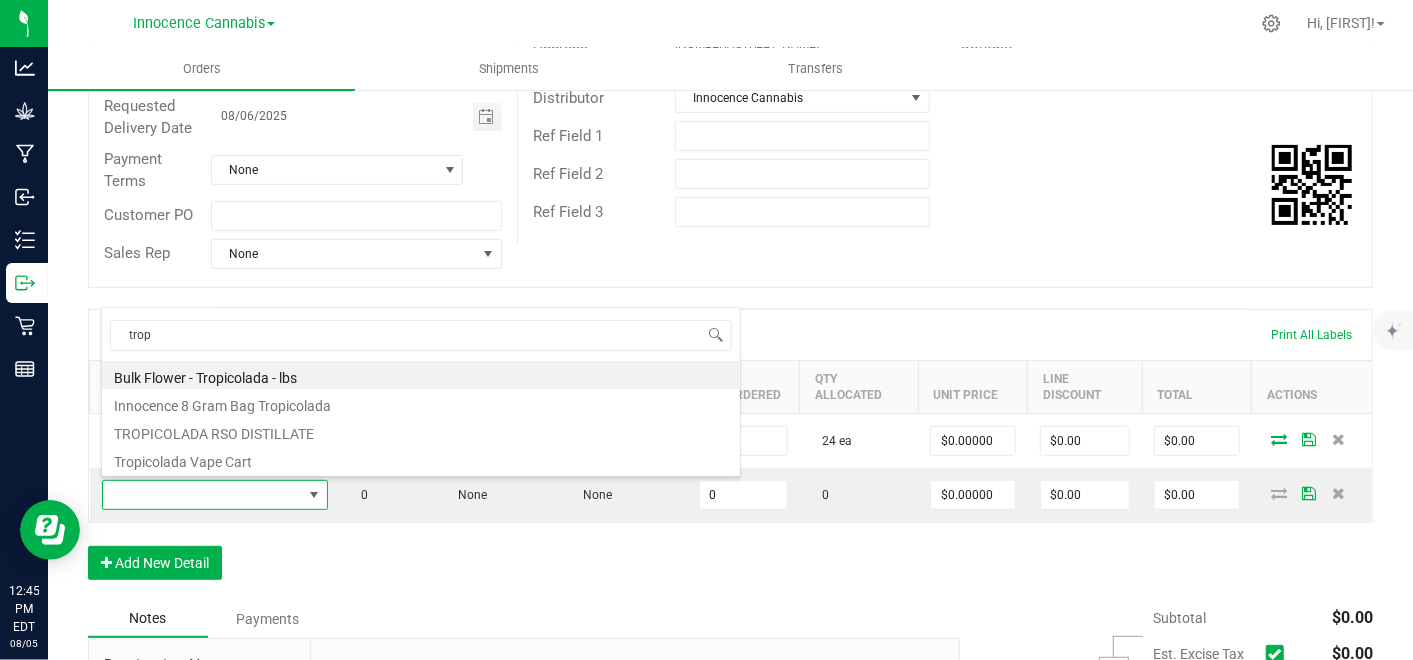 type on "0 ea" 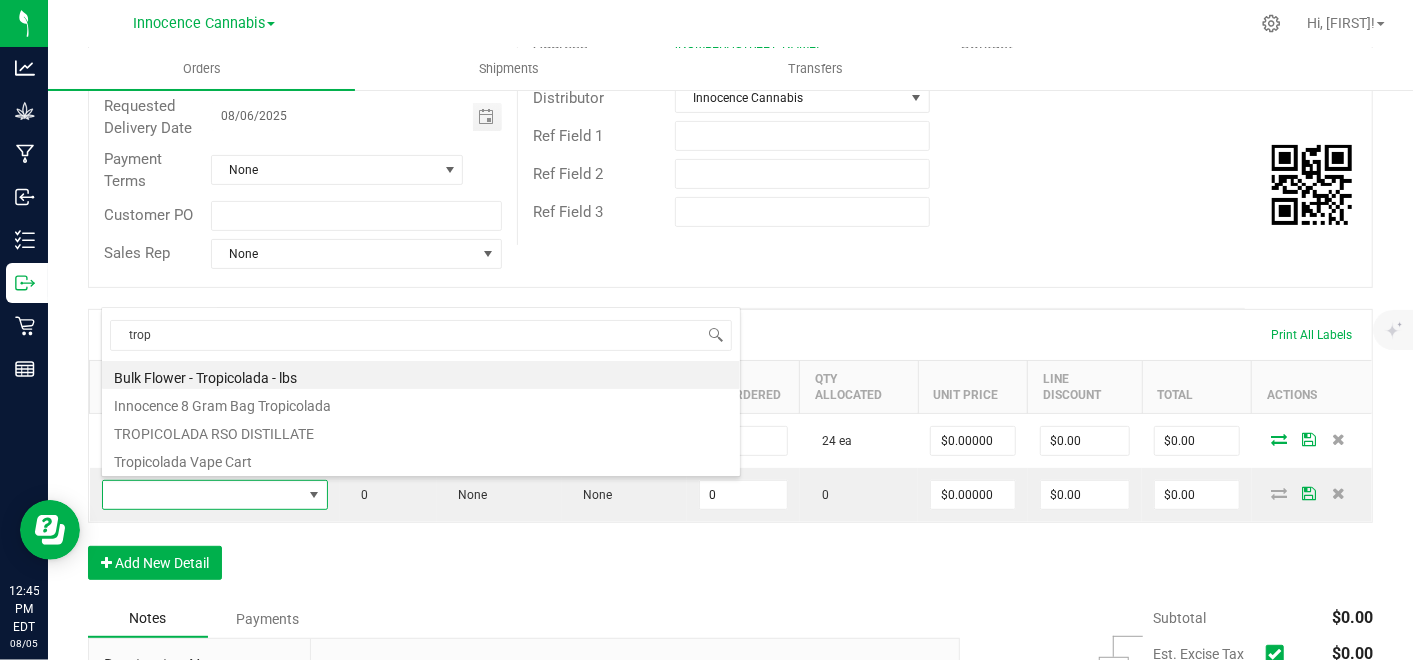 type on "$10.62000" 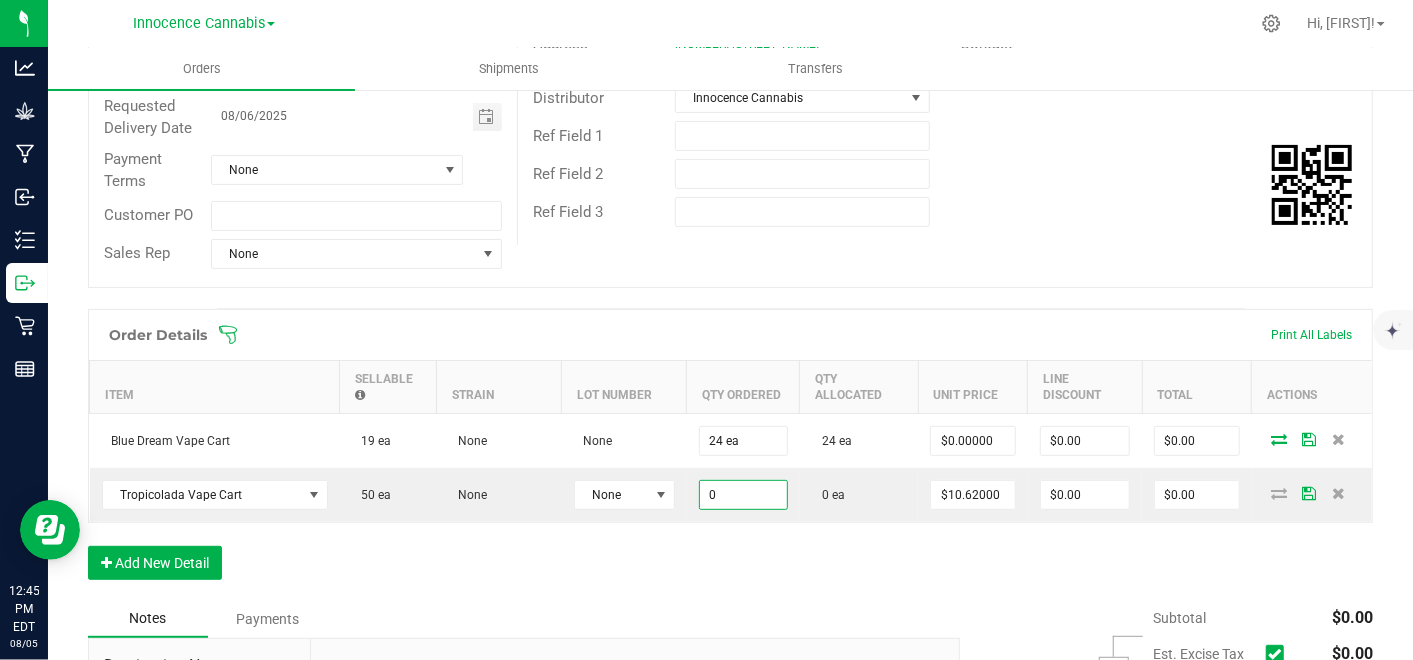 click on "0" at bounding box center [743, 495] 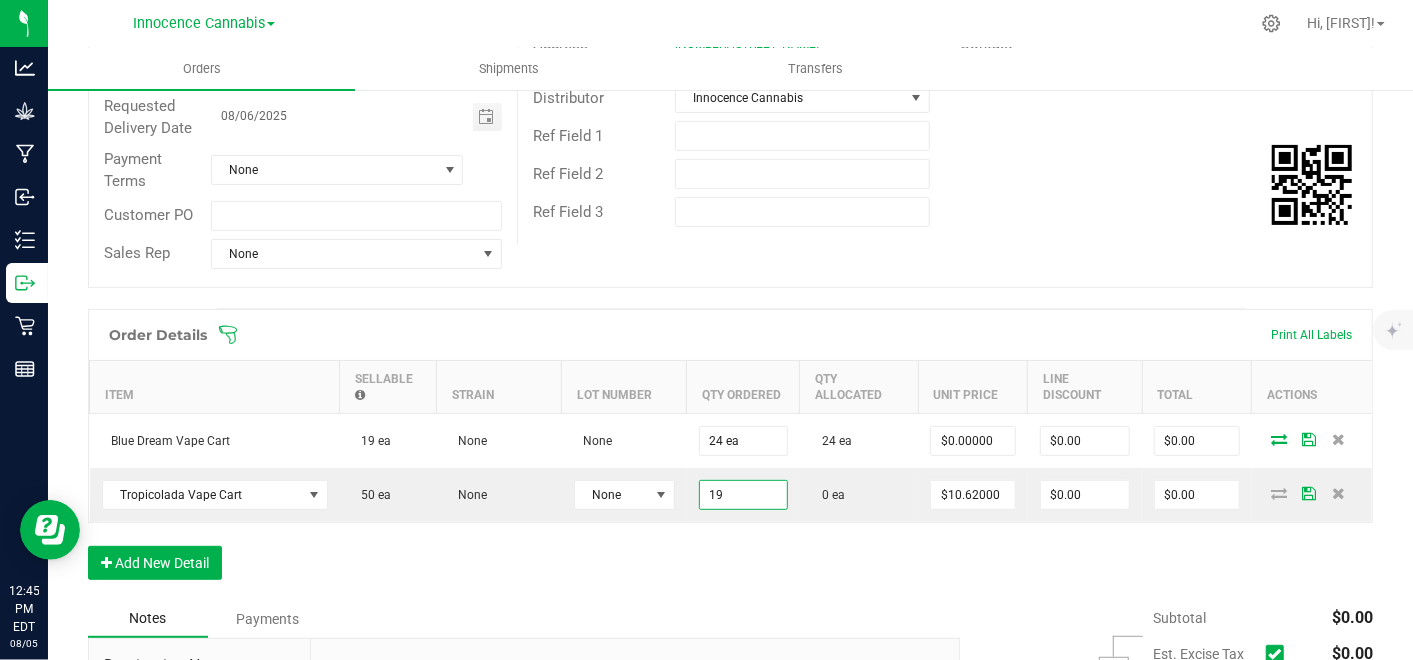 type on "19 ea" 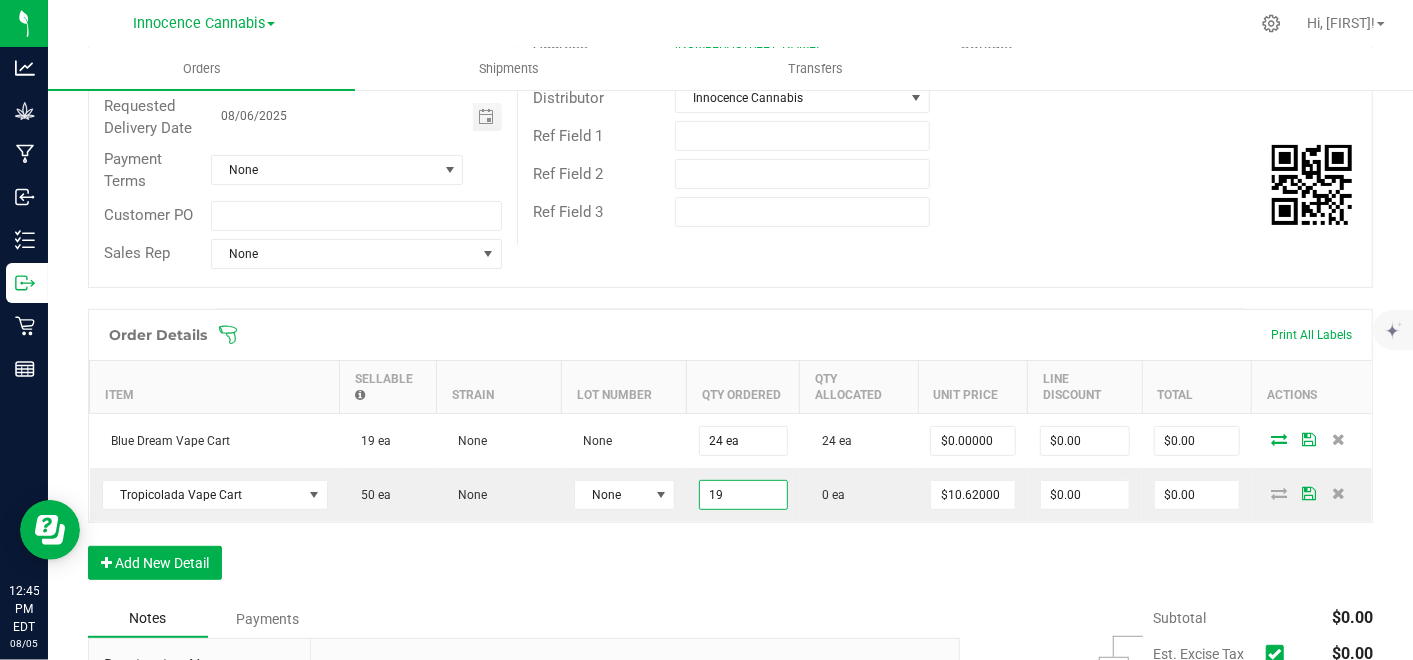 type on "10.62" 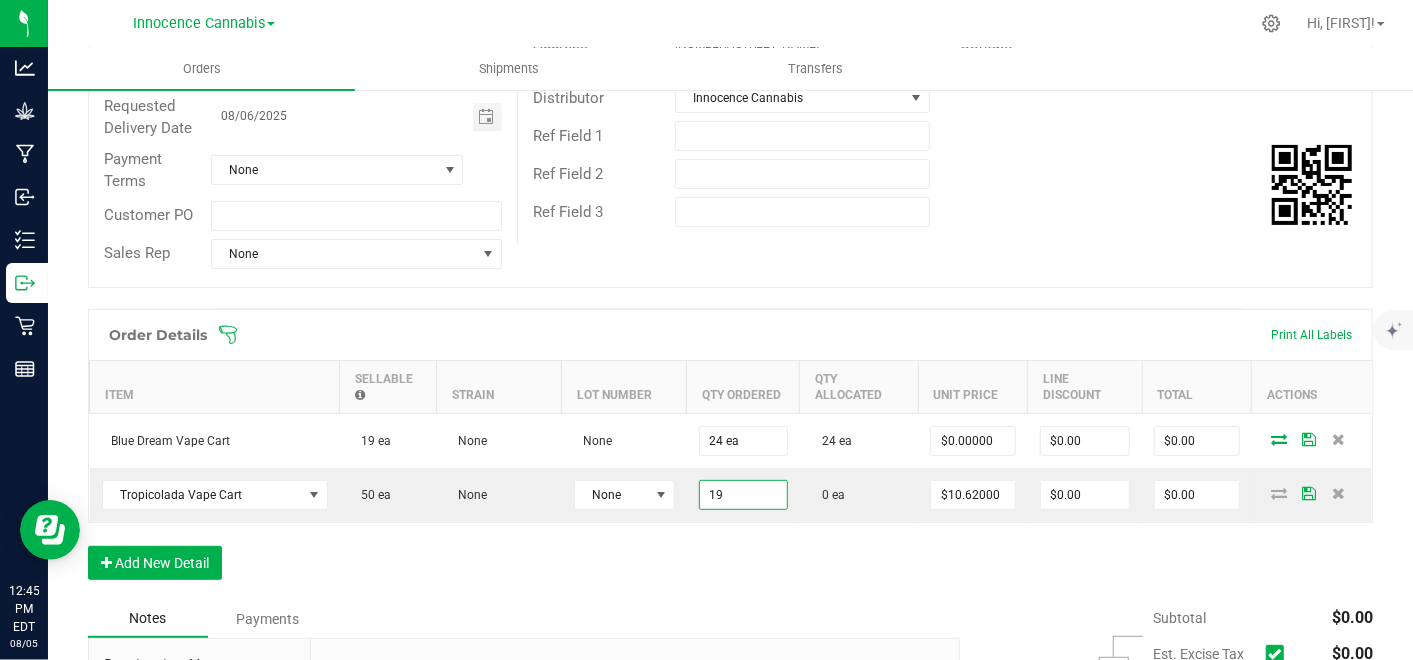 type on "$201.78" 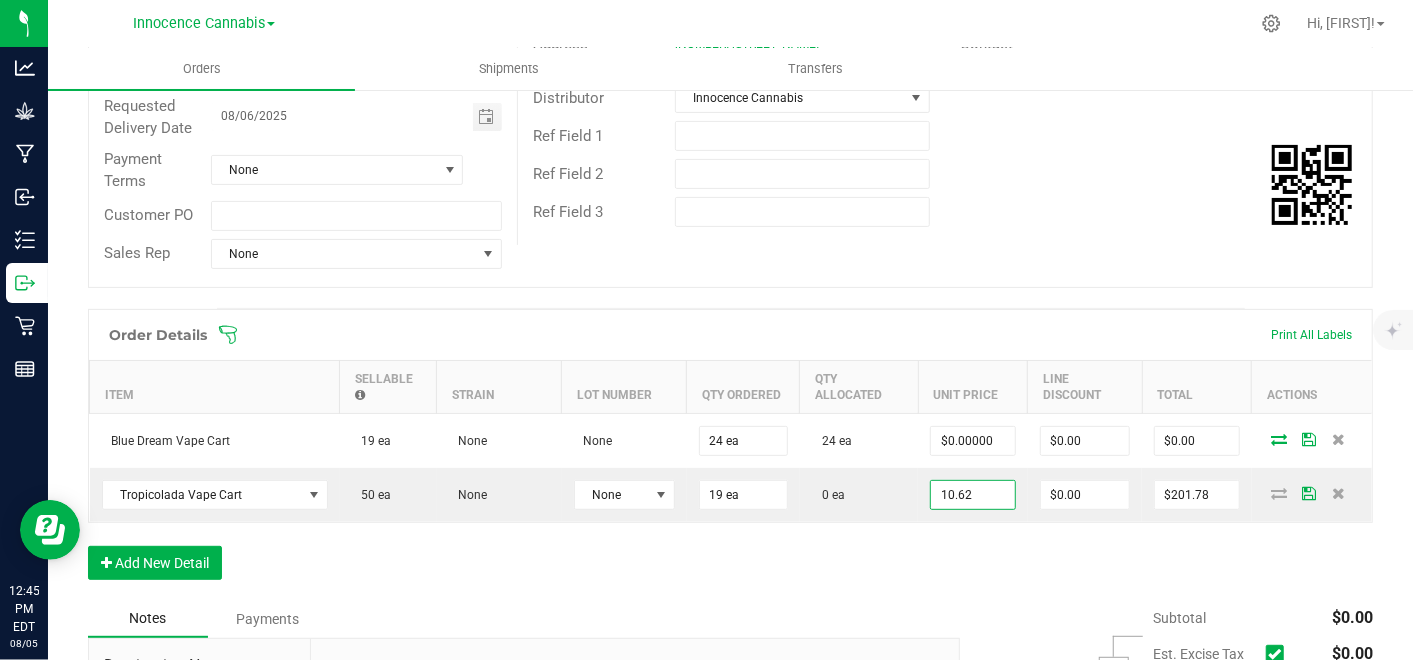 click on "10.62" at bounding box center (973, 495) 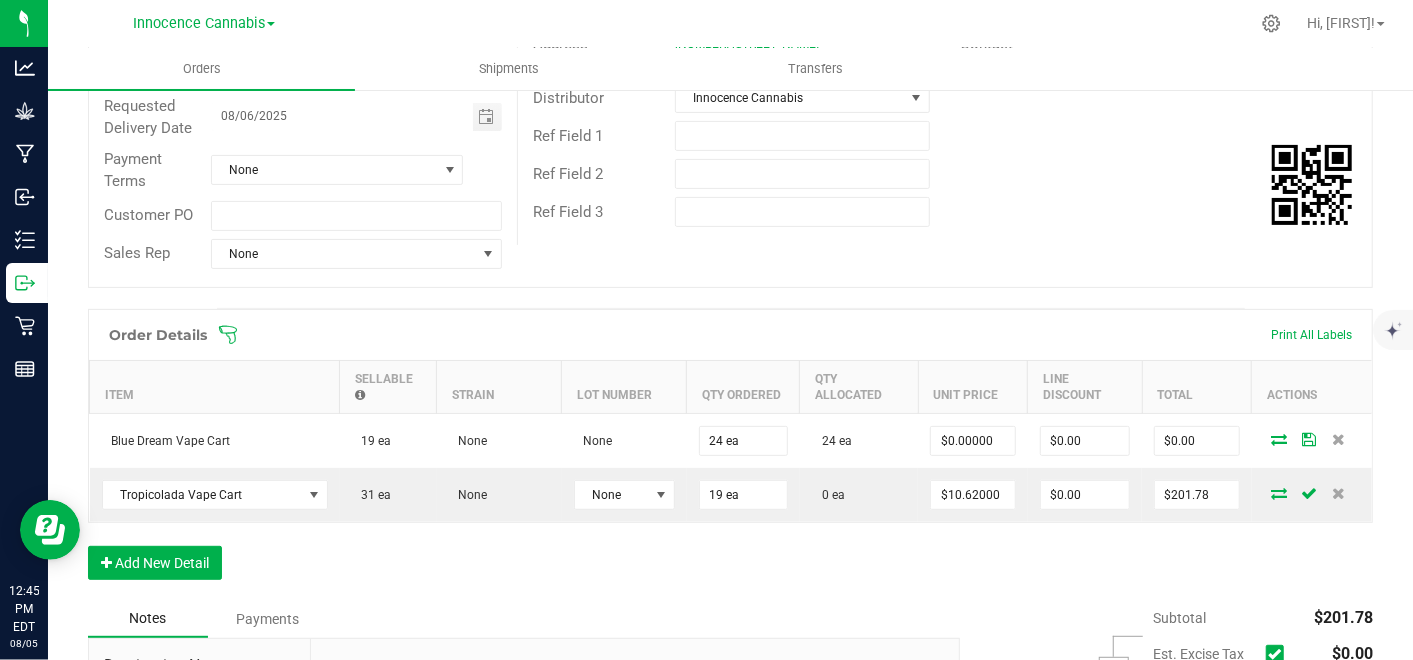 type on "201.77999999999997" 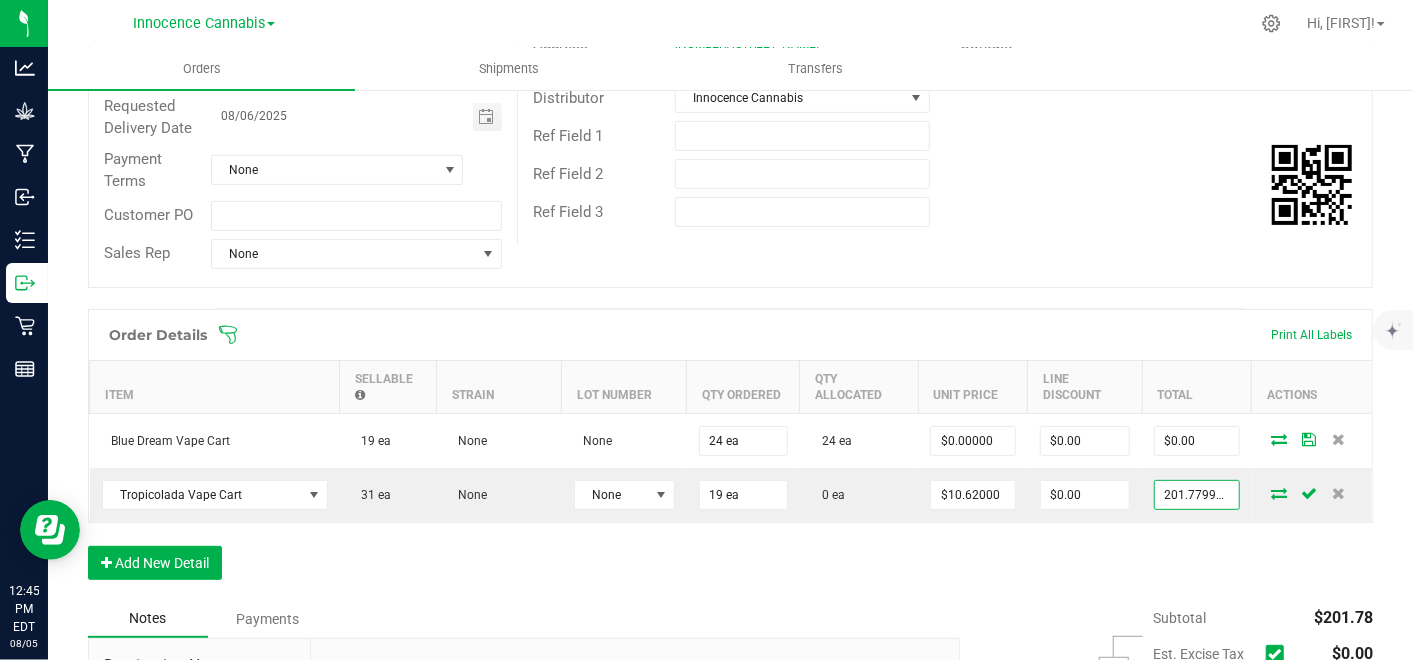 click on "201.77999999999997" at bounding box center [1197, 495] 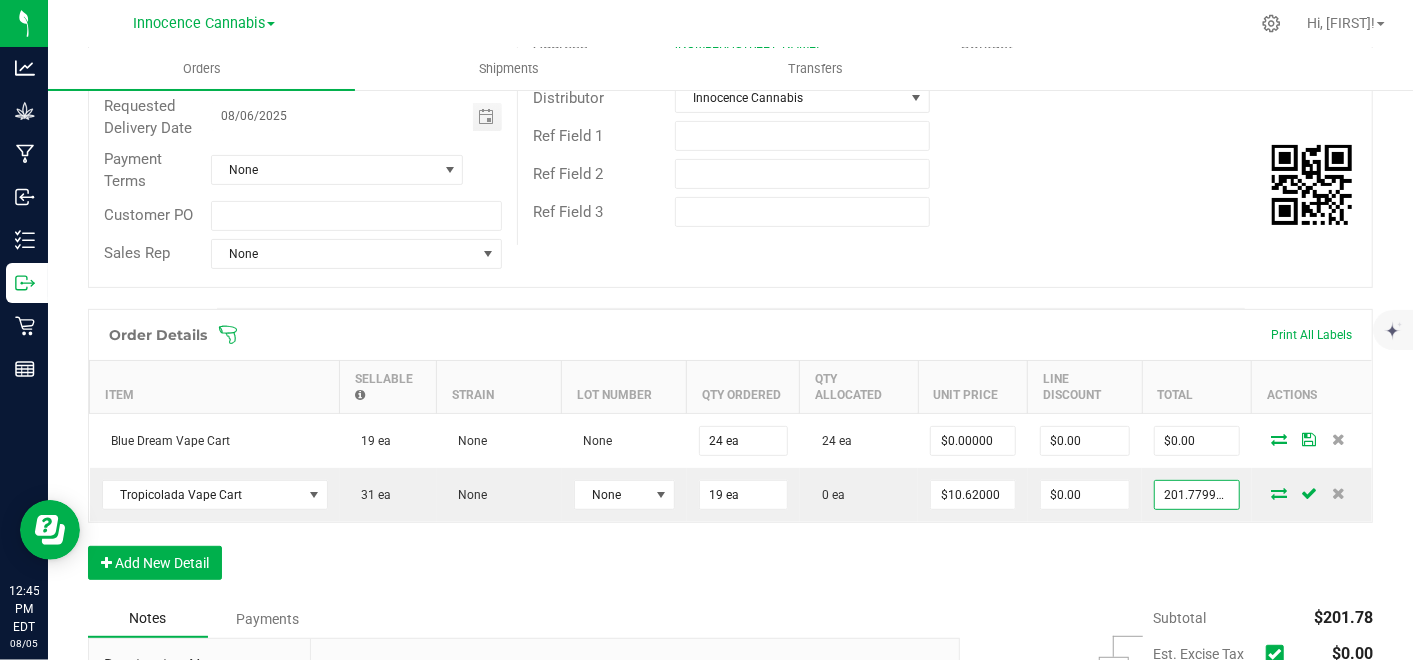 type on "10.62" 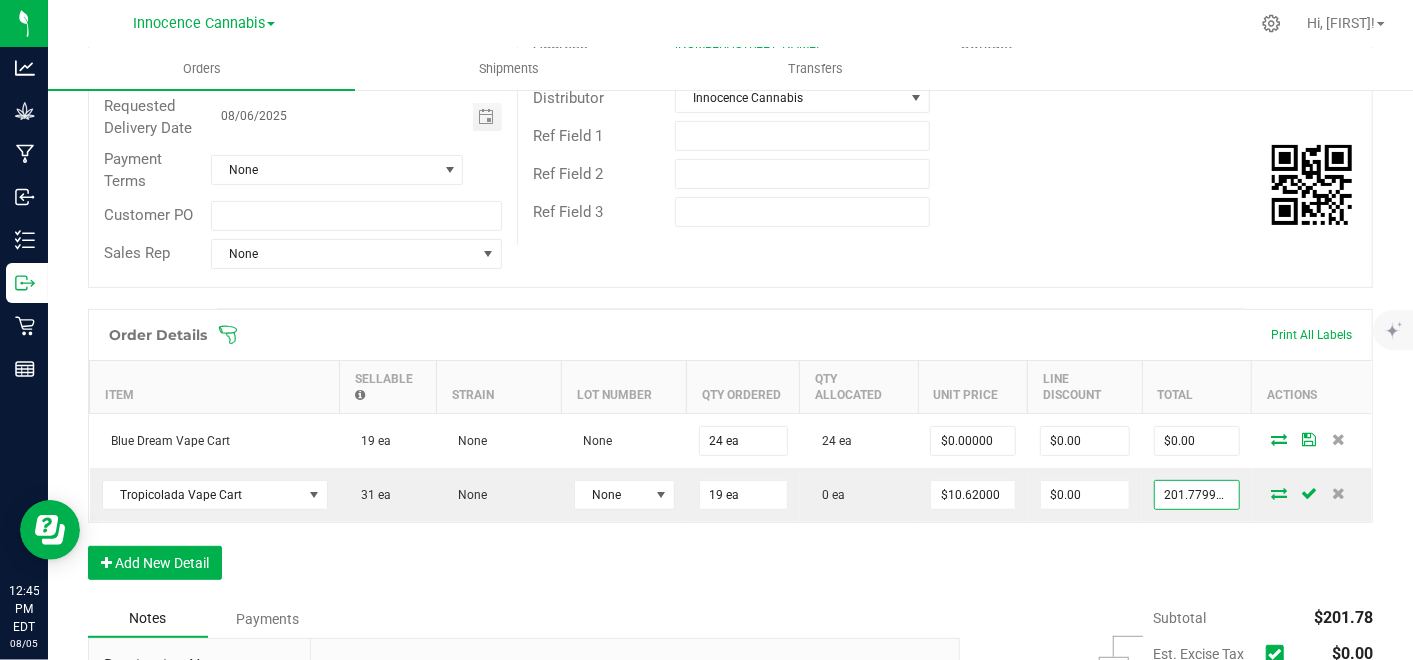 type on "$201.78" 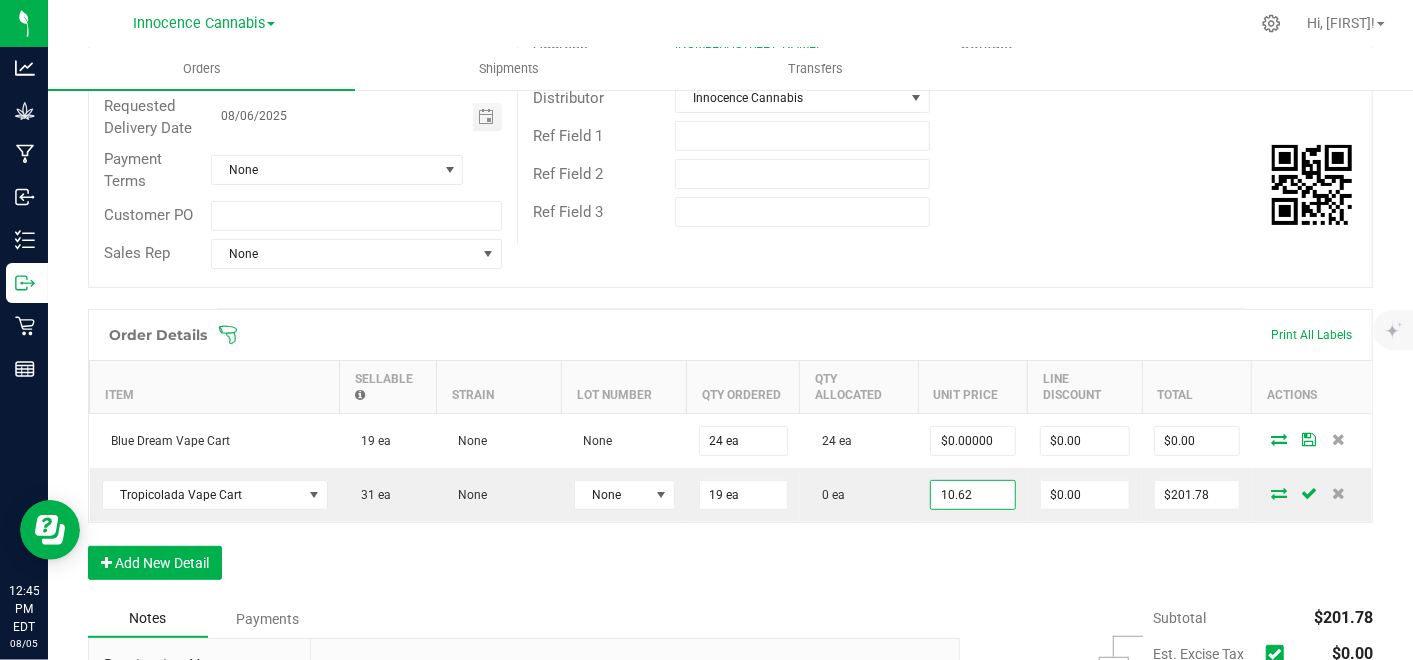click on "10.62" at bounding box center (973, 495) 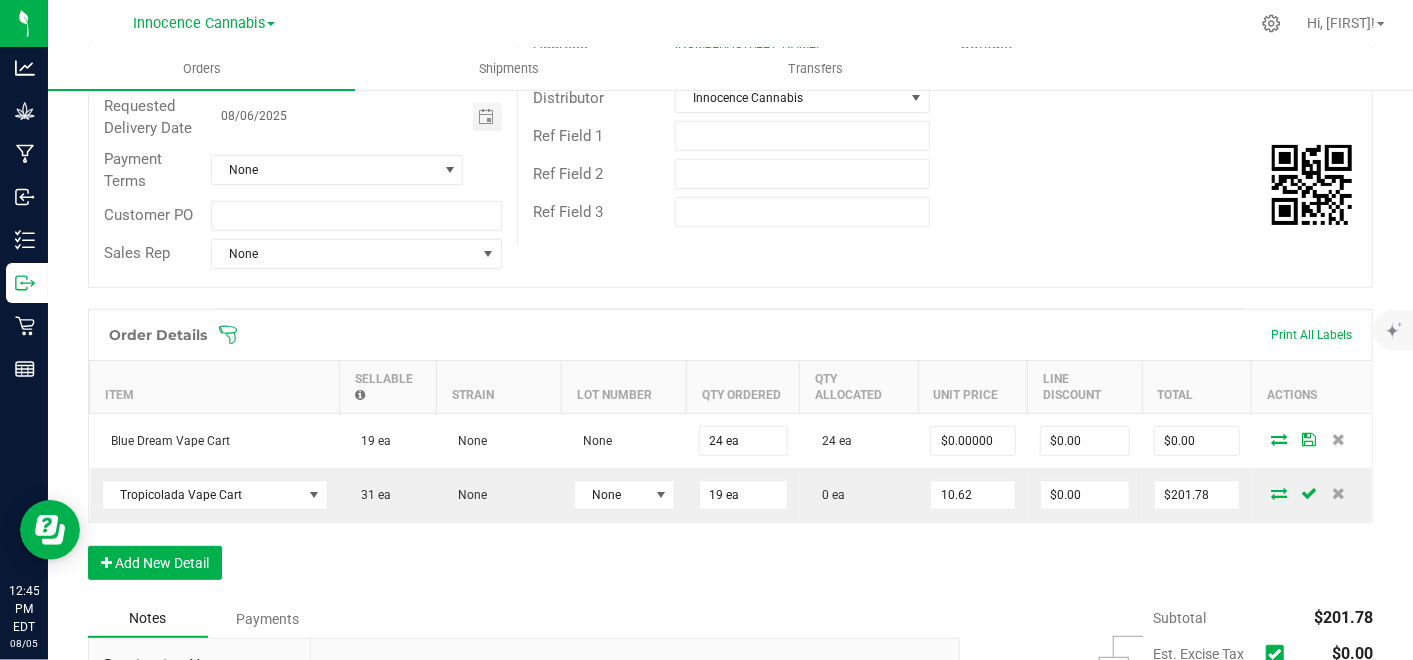 click on "10.62" at bounding box center [973, 495] 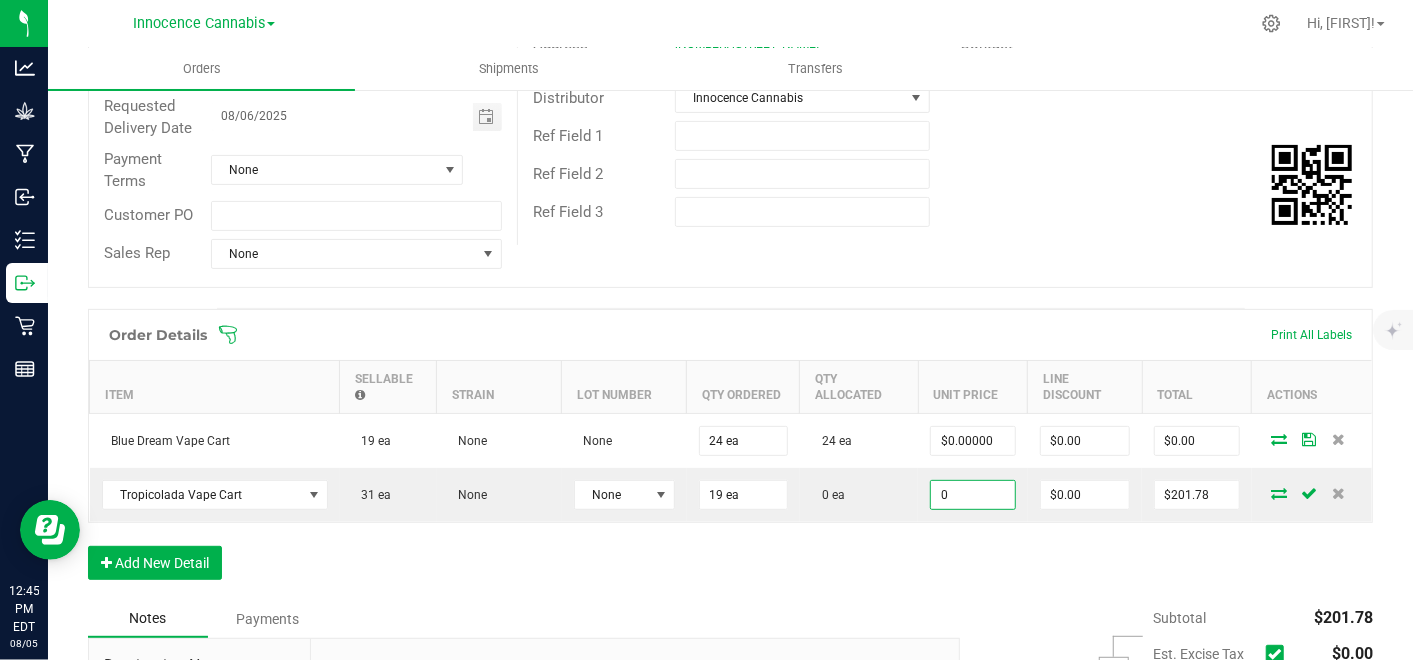 type on "$0.00000" 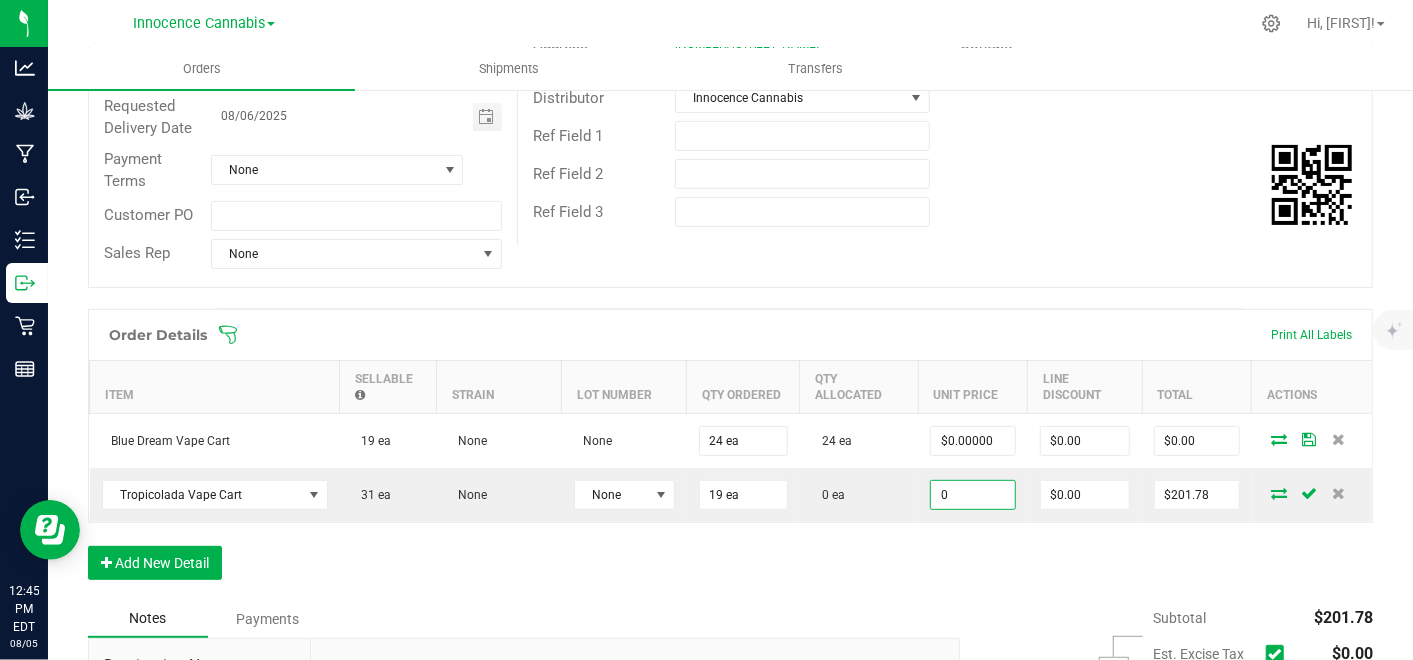 type on "$0.00" 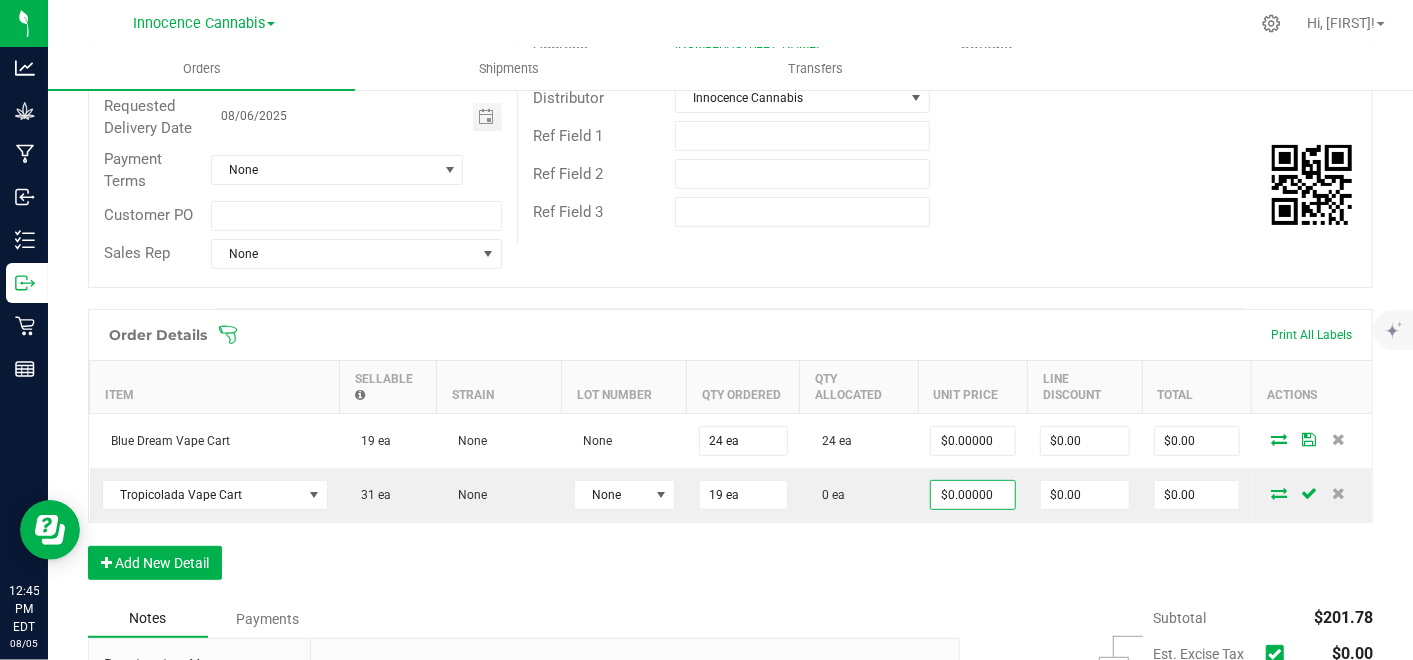 click on "$0.00" at bounding box center (1197, 495) 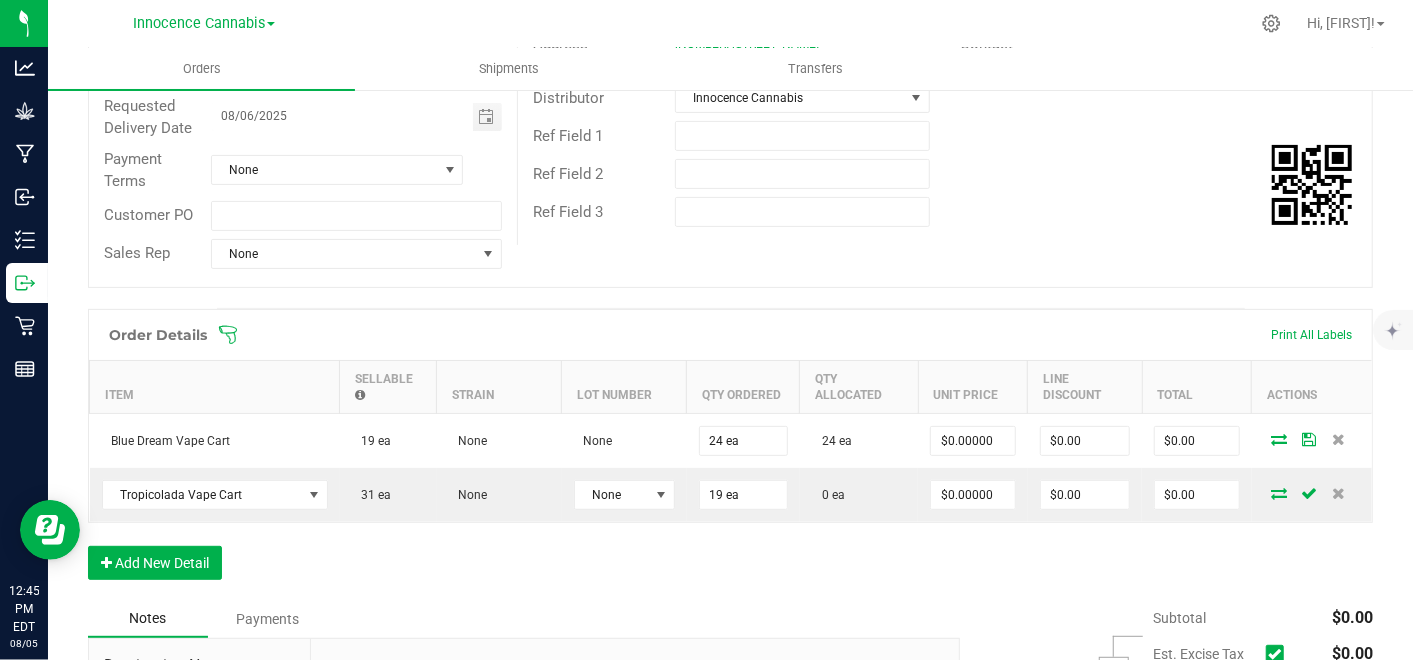 click at bounding box center (1279, 493) 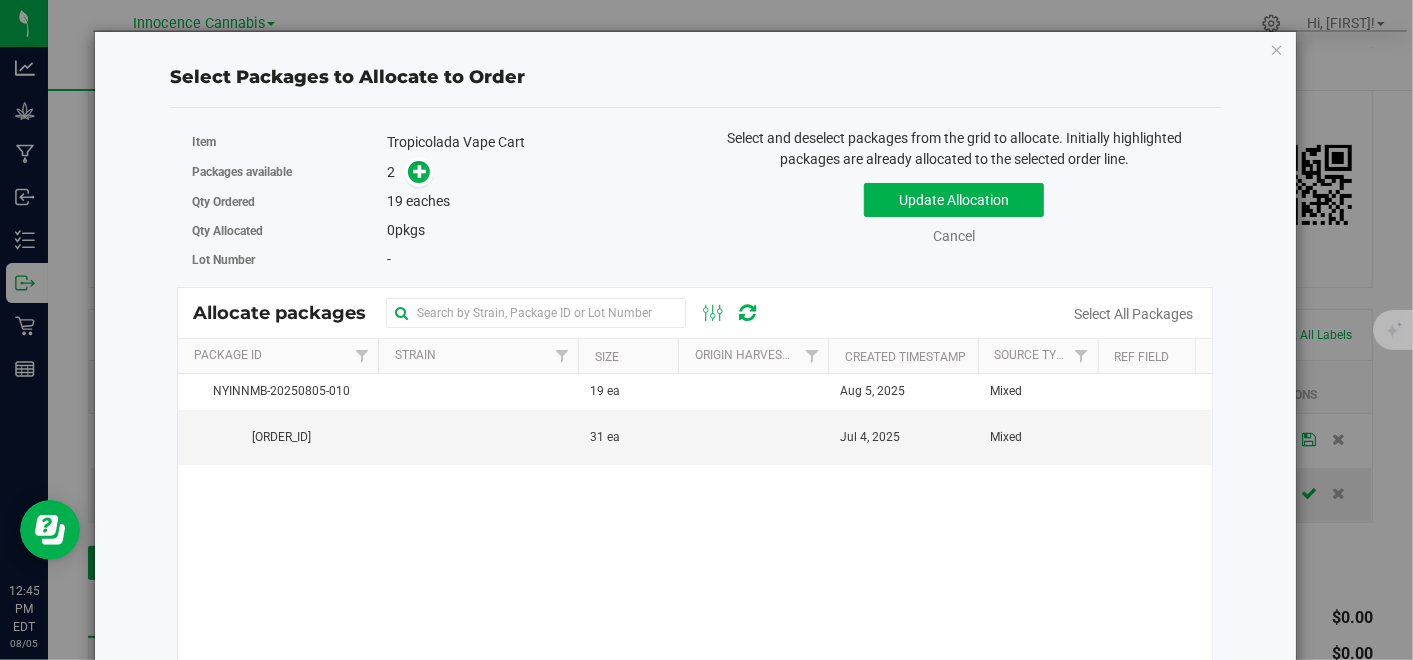 click at bounding box center (478, 392) 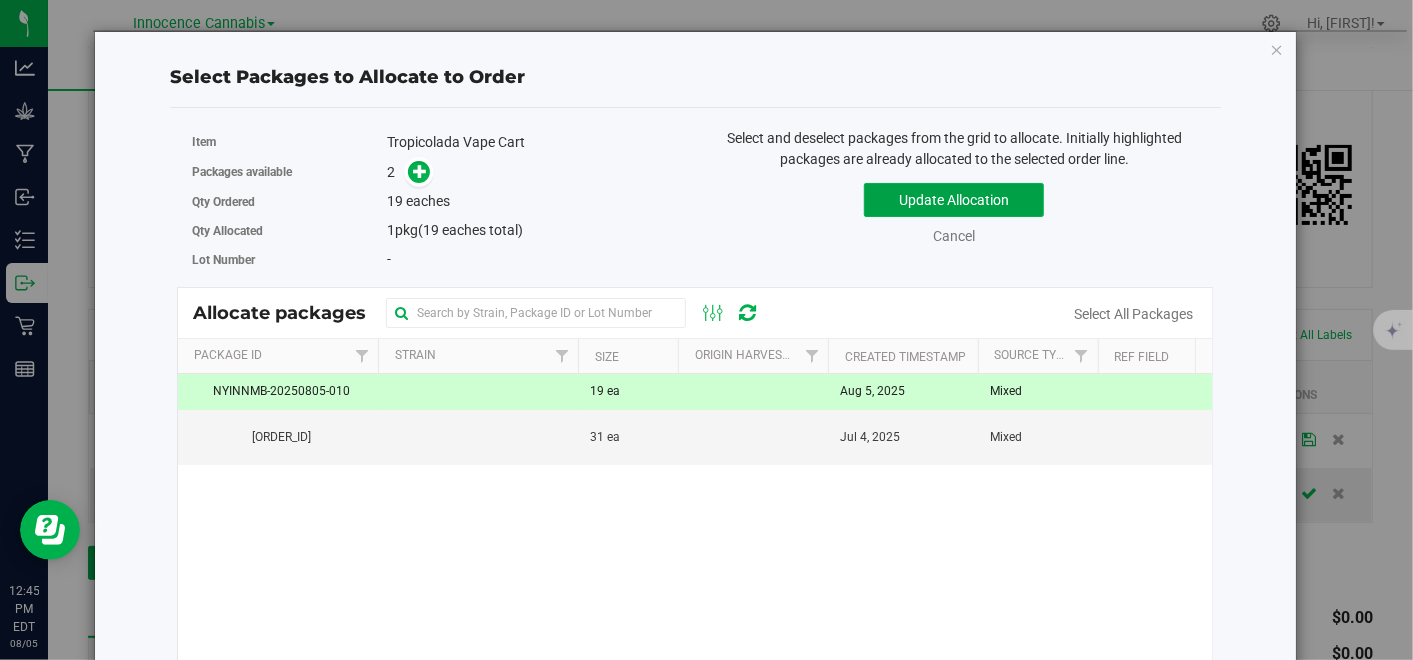 click on "Update Allocation" at bounding box center (954, 200) 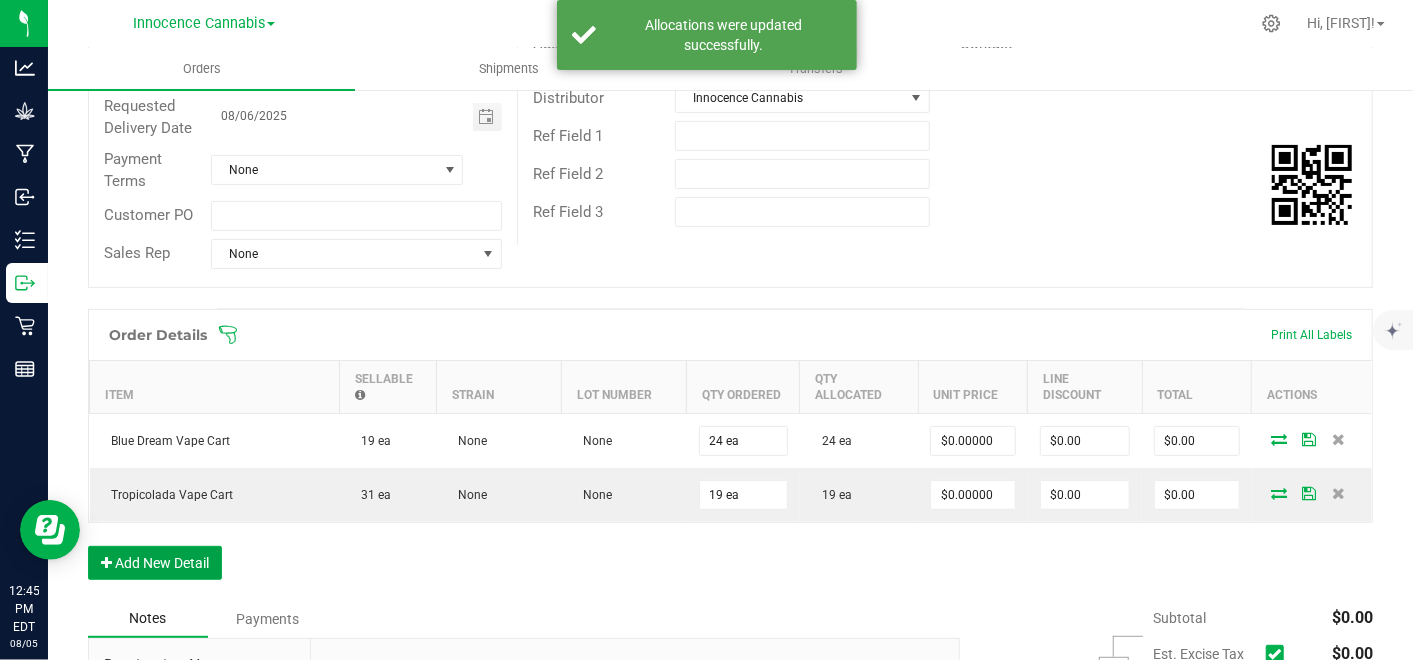 click on "Add New Detail" at bounding box center [155, 563] 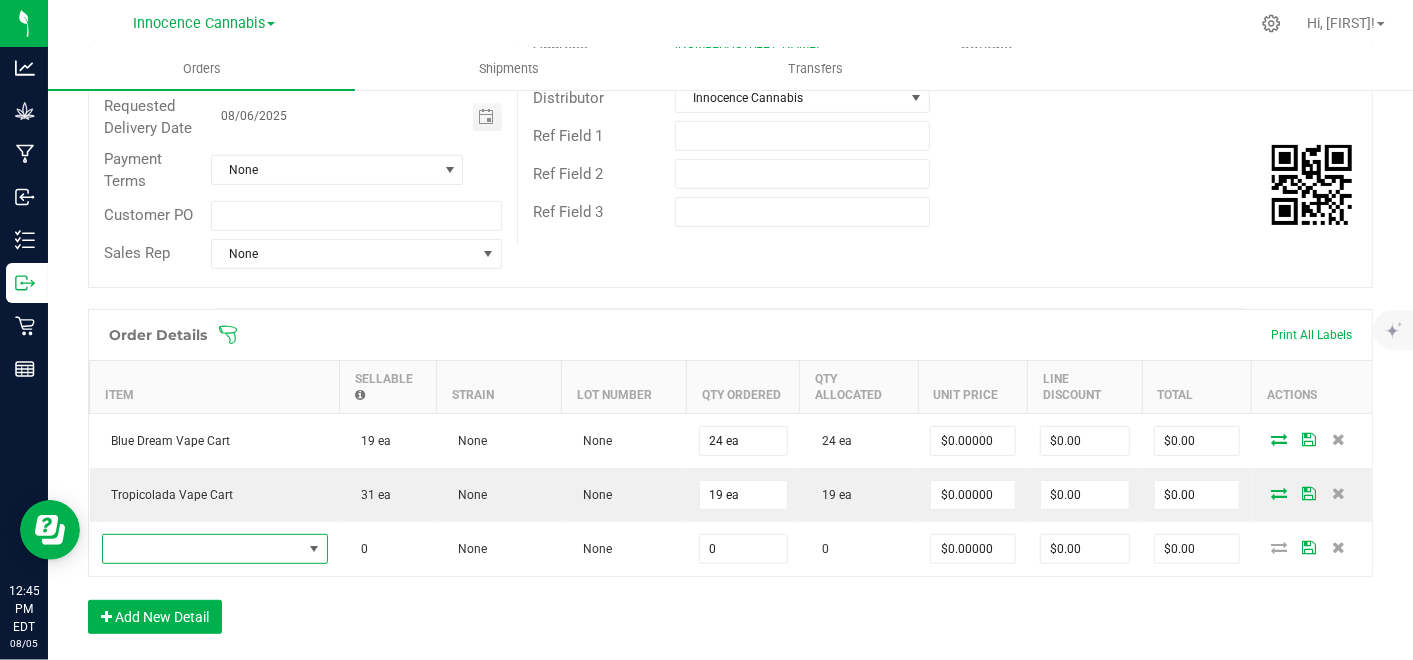 click at bounding box center [202, 549] 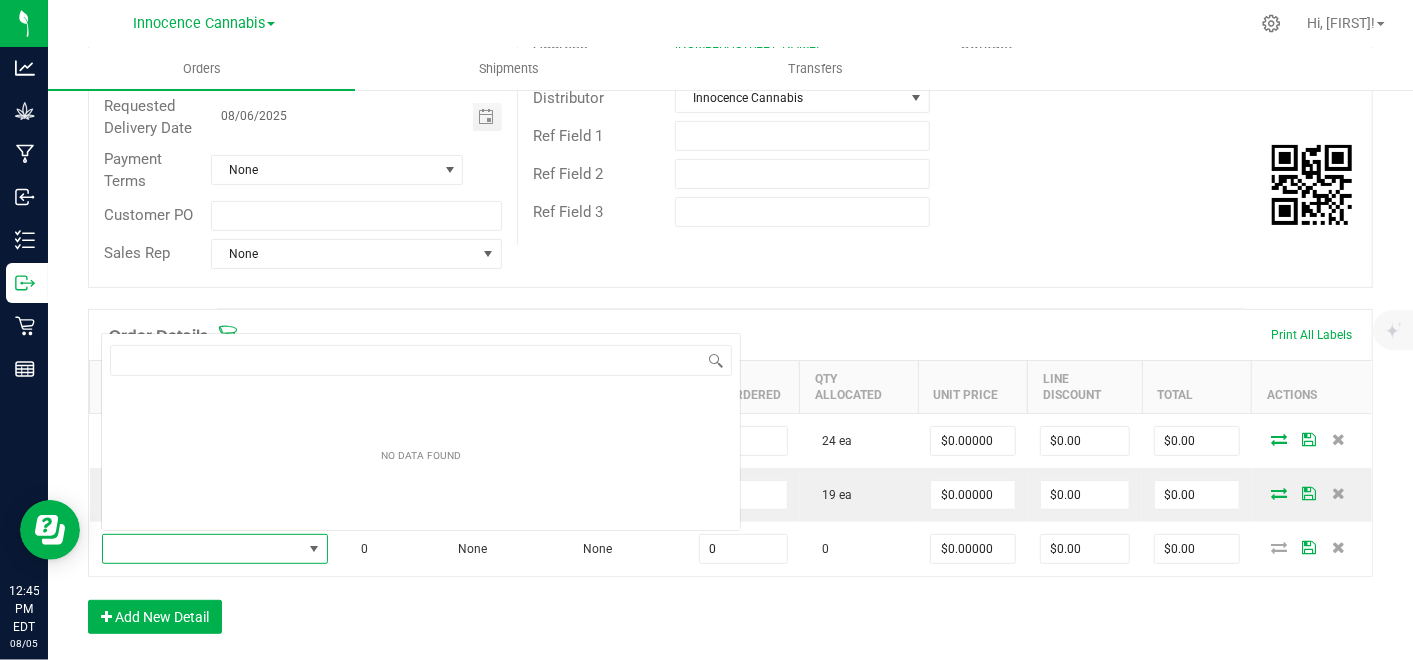 scroll, scrollTop: 0, scrollLeft: 0, axis: both 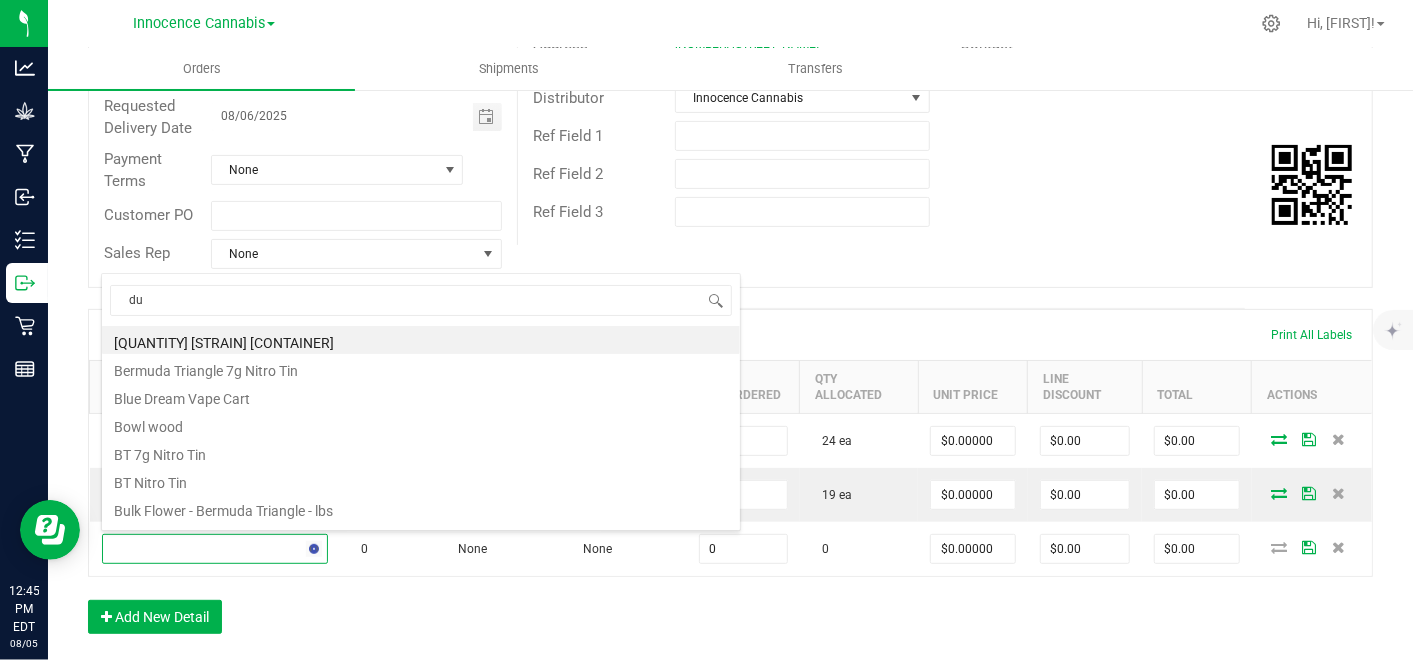 type on "dur" 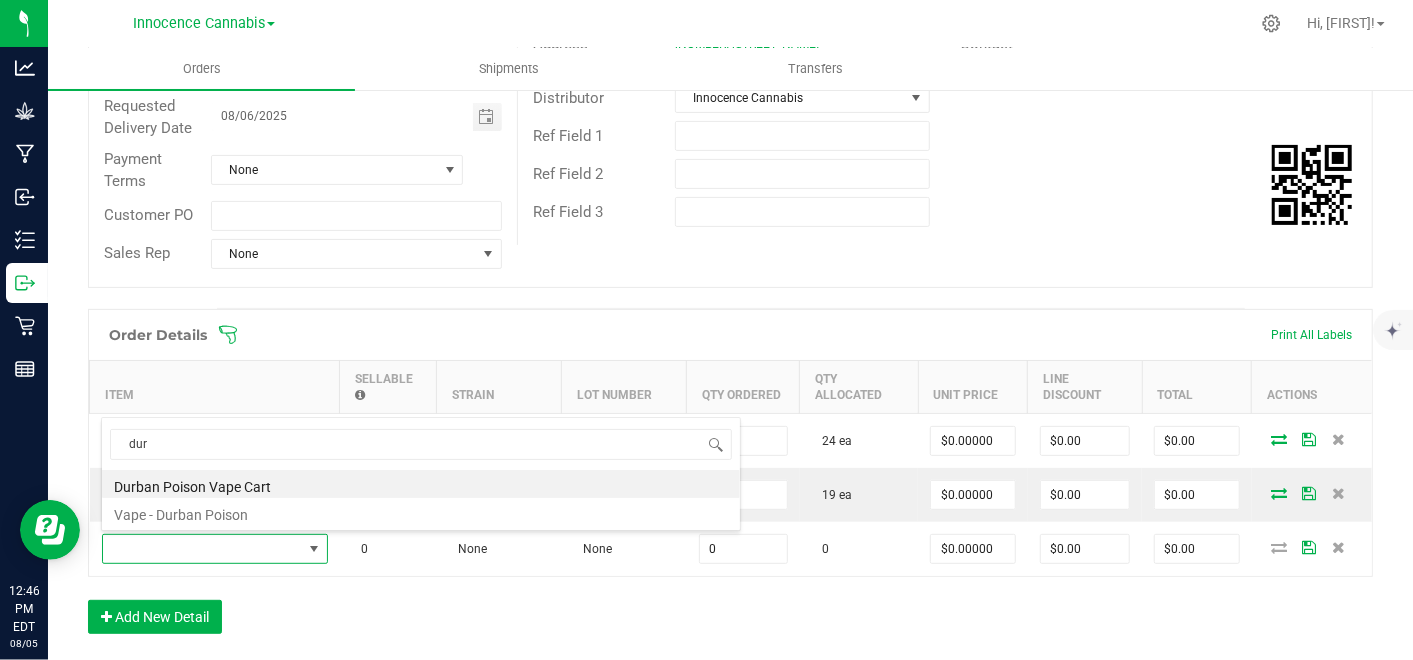 click on "Durban Poison Vape Cart" at bounding box center (421, 484) 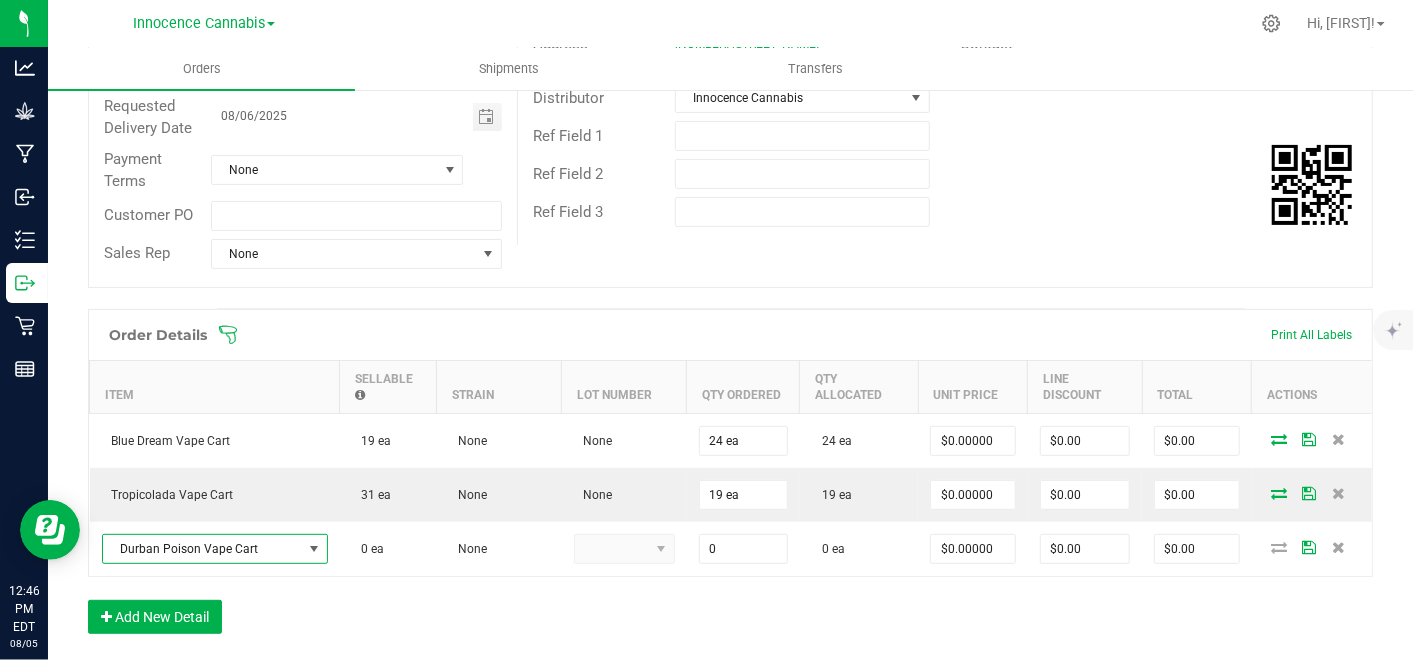 type on "0 ea" 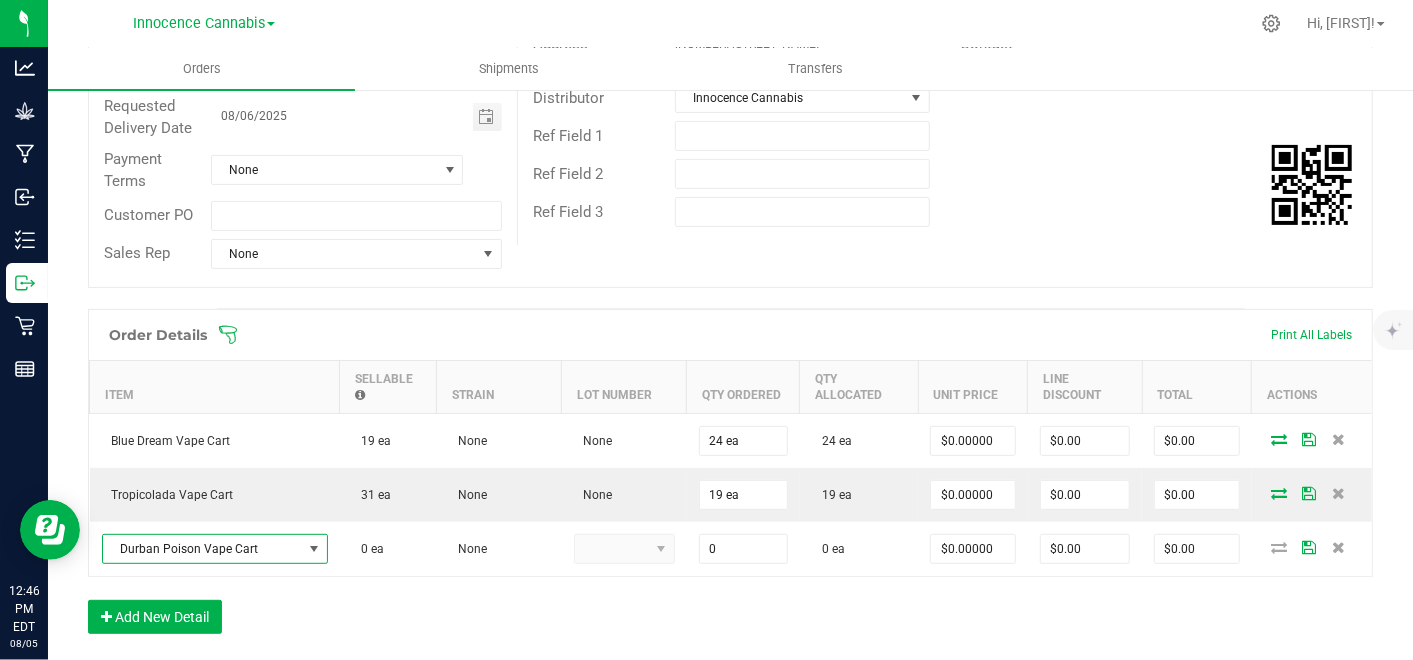 type on "$24.78000" 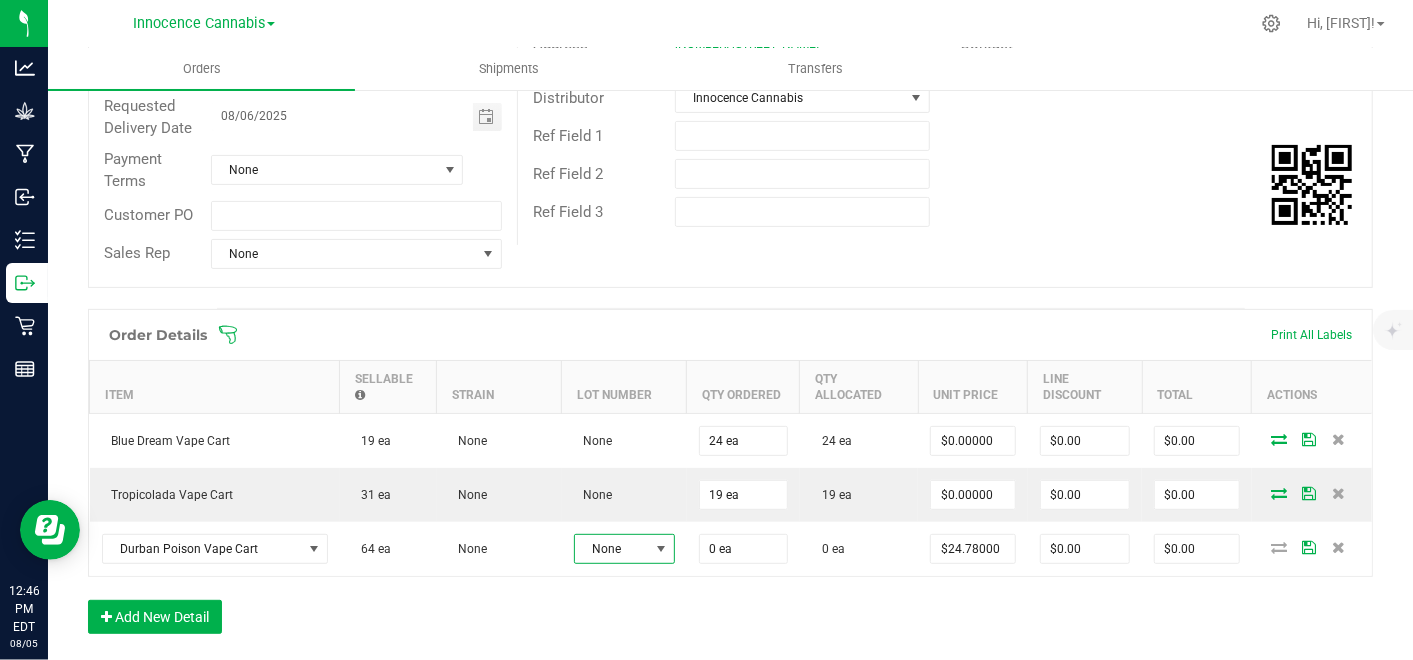 click at bounding box center [661, 549] 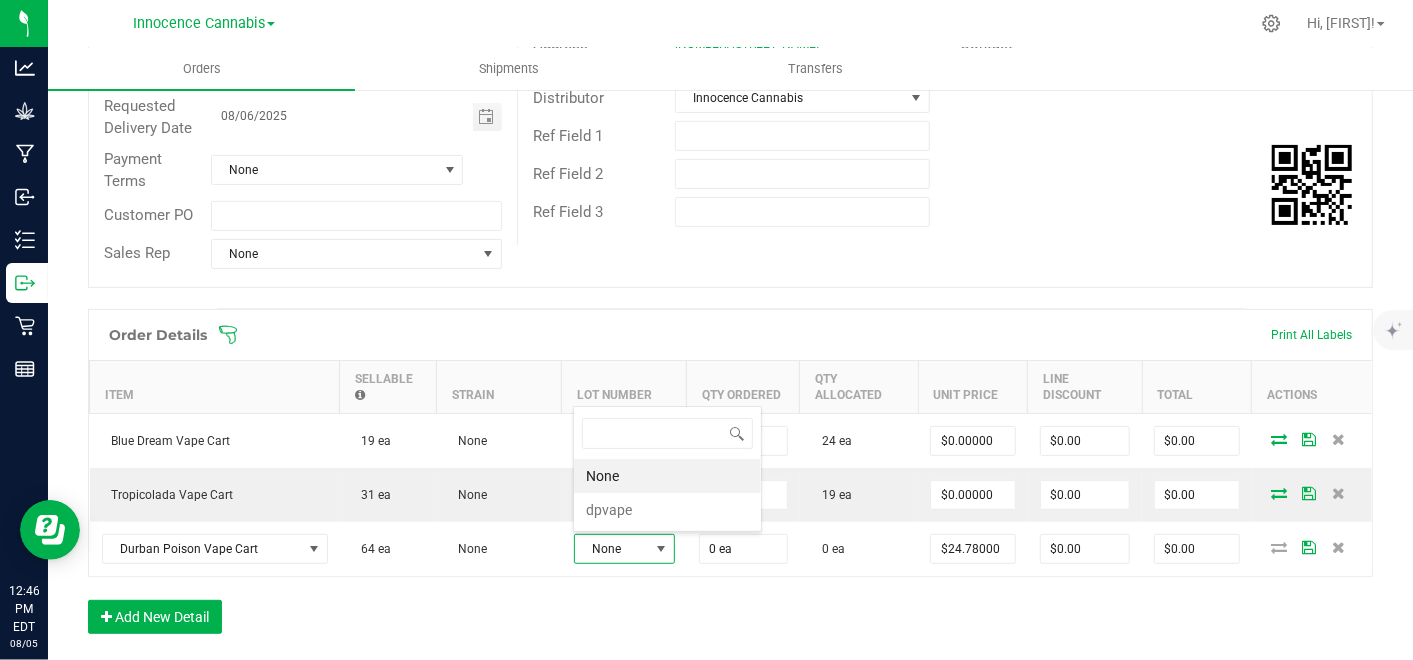 scroll, scrollTop: 99970, scrollLeft: 99898, axis: both 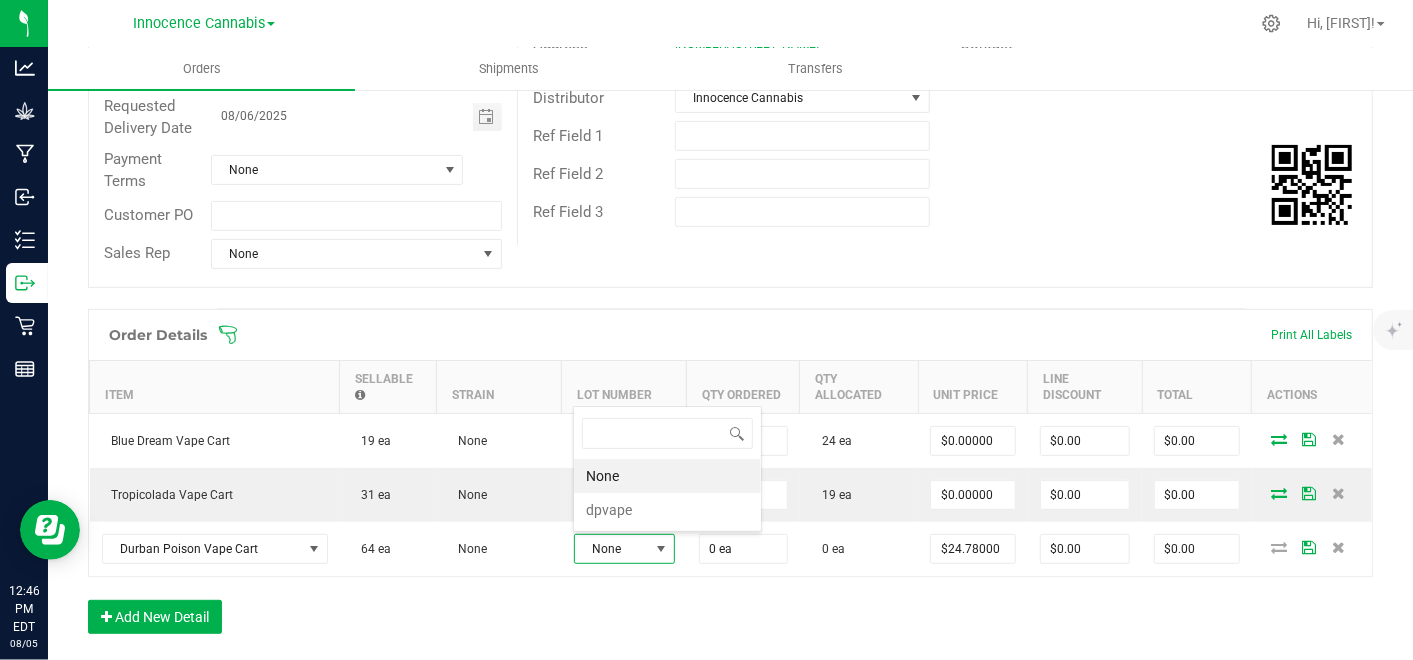 click on "Order Details Print All Labels Item  Sellable  Strain  Lot Number  Qty Ordered Qty Allocated Unit Price Line Discount Total Actions  Blue Dream Vape Cart   19 ea   None   None  24 ea  24 ea  $0.00000 $0.00 $0.00  Tropicolada Vape Cart   31 ea   None   None  19 ea  19 ea  $0.00000 $0.00 $0.00 Durban Poison Vape Cart  64 ea   None  None 0 ea  0 ea  $24.78000 $0.00 $0.00
Add New Detail" at bounding box center [730, 481] 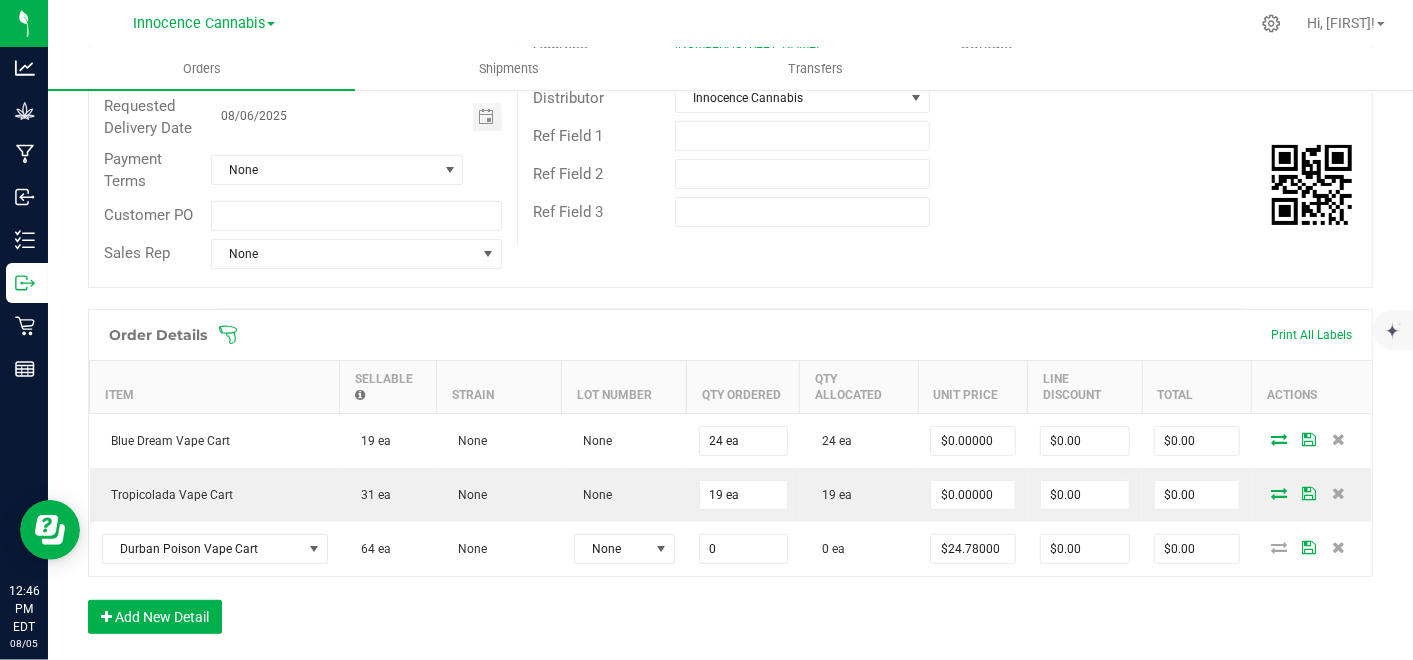 click on "0" at bounding box center [743, 549] 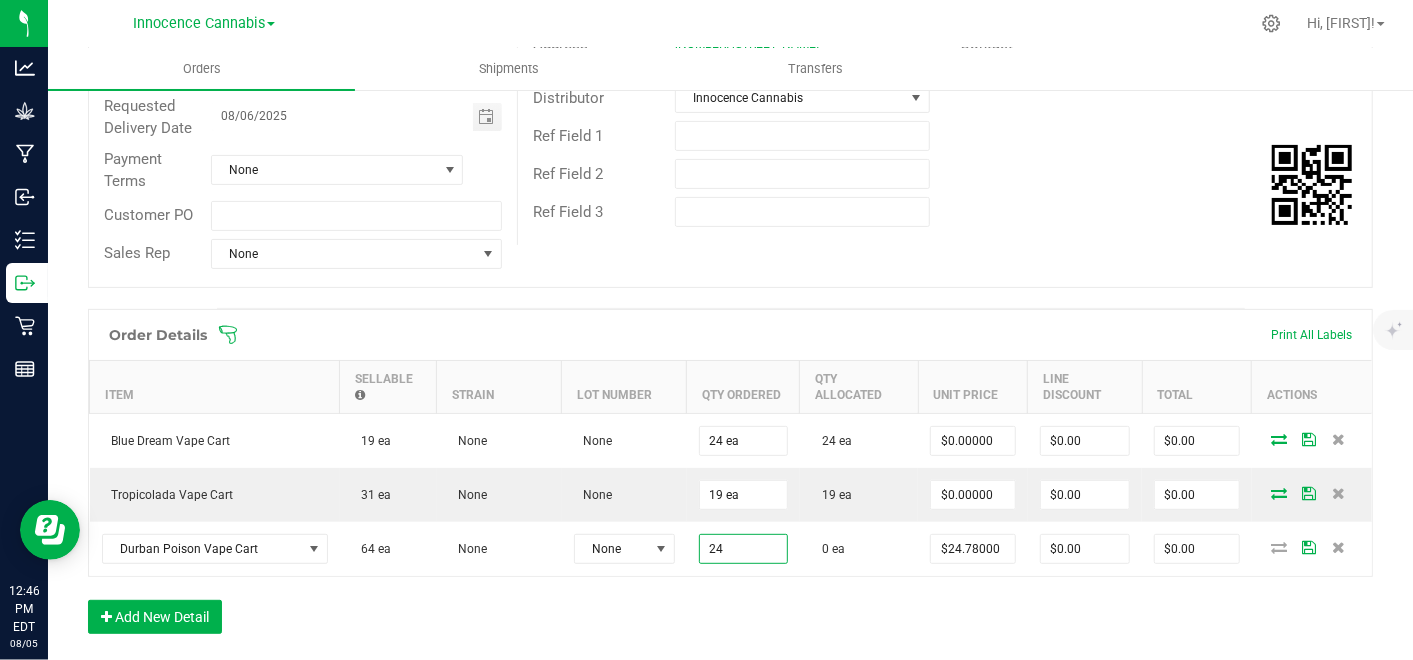 type on "24 ea" 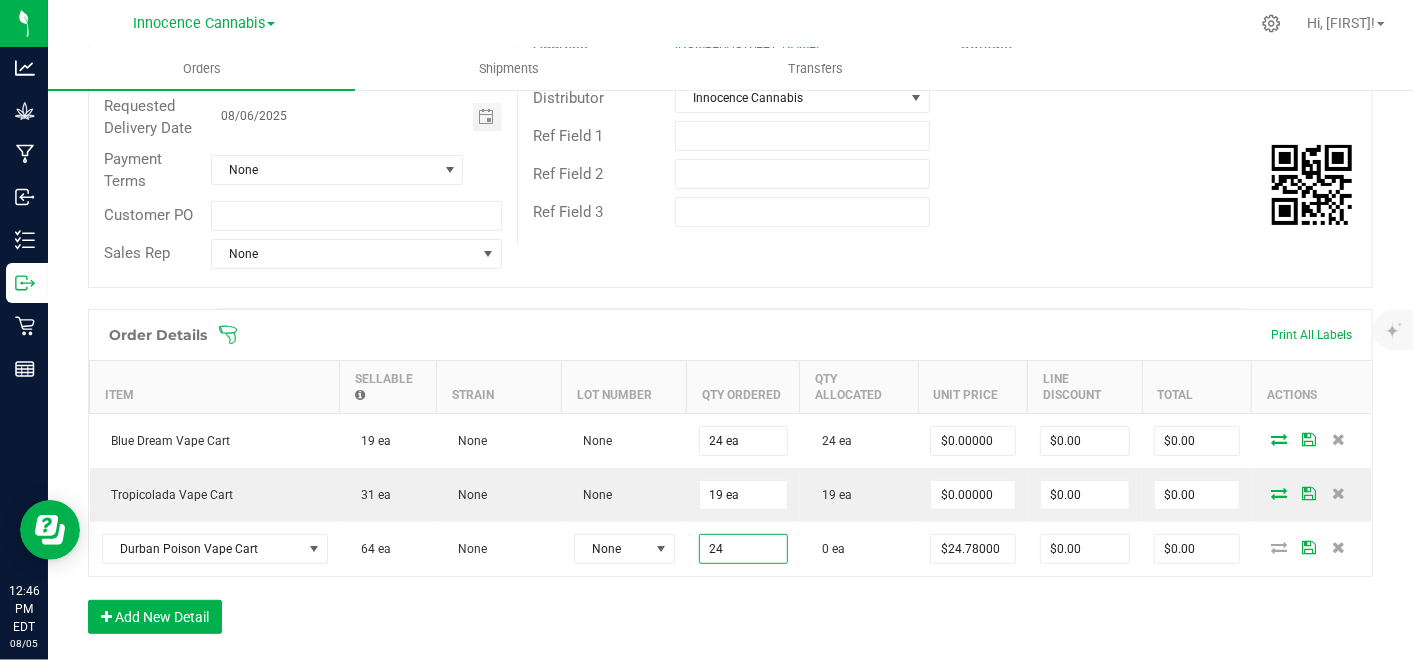 type on "24.78" 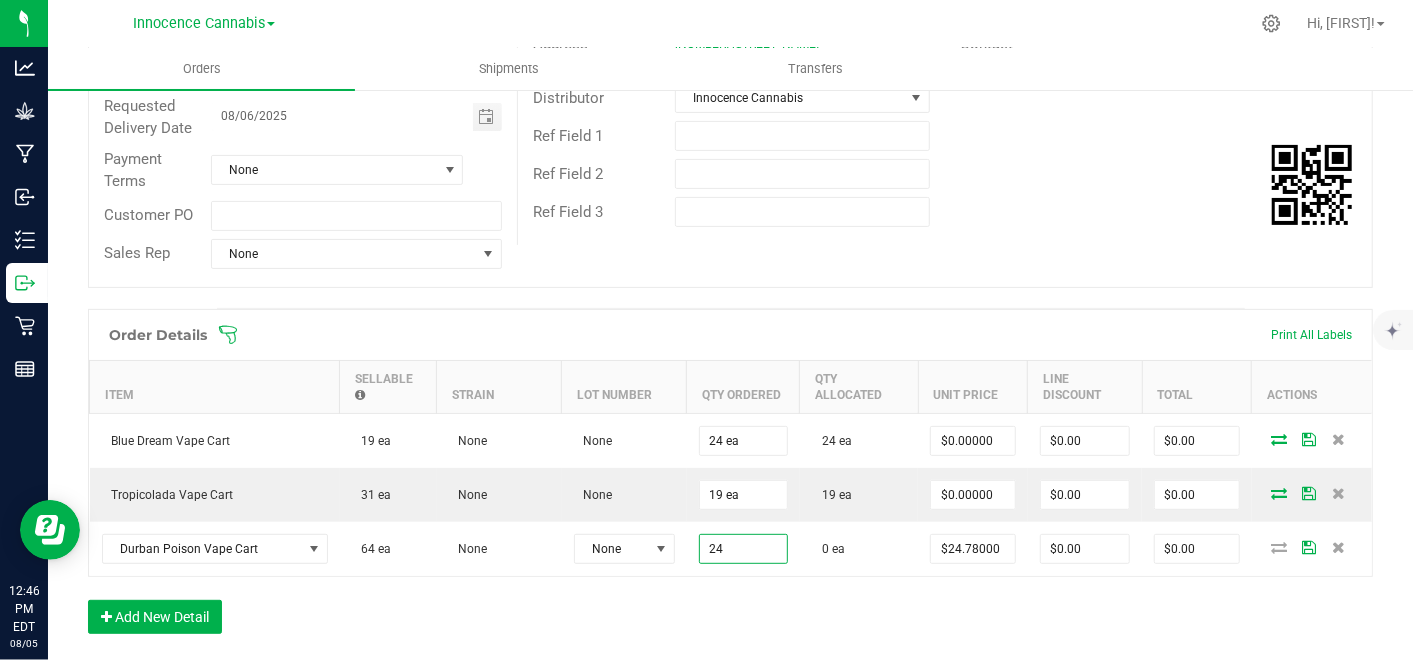 type on "$594.72" 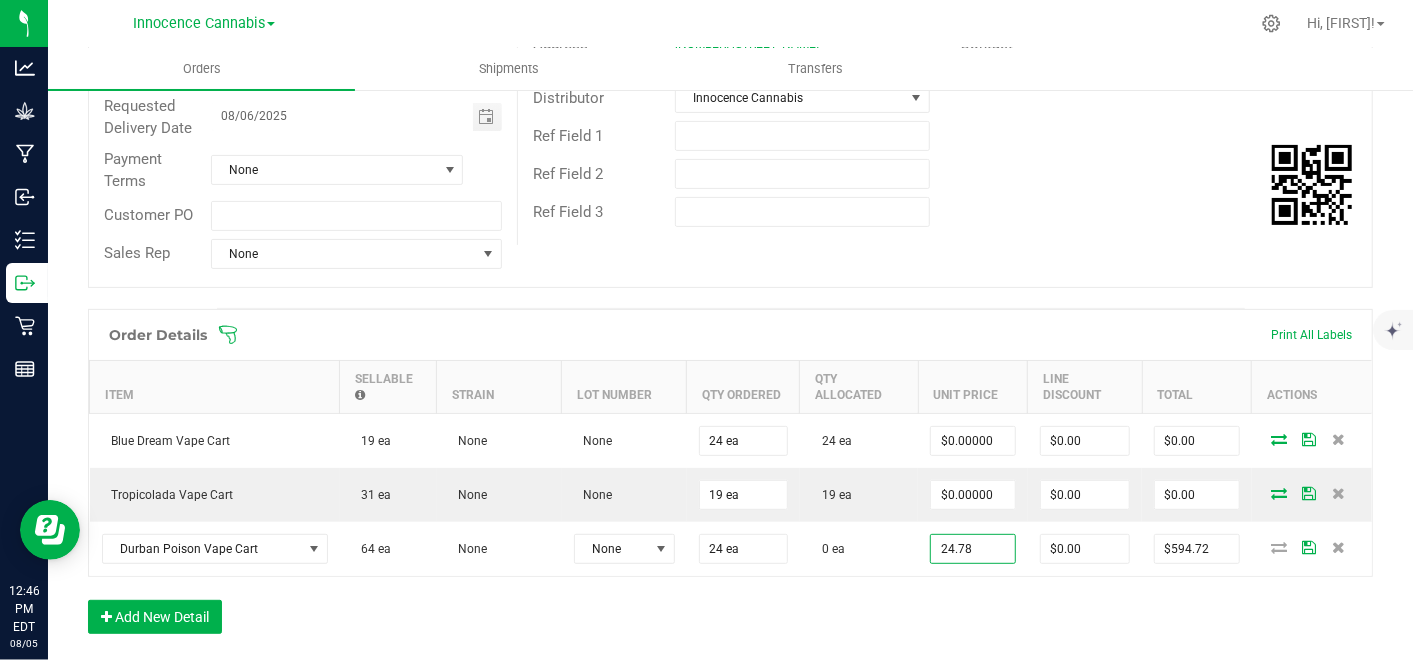 click on "24.78" at bounding box center (973, 549) 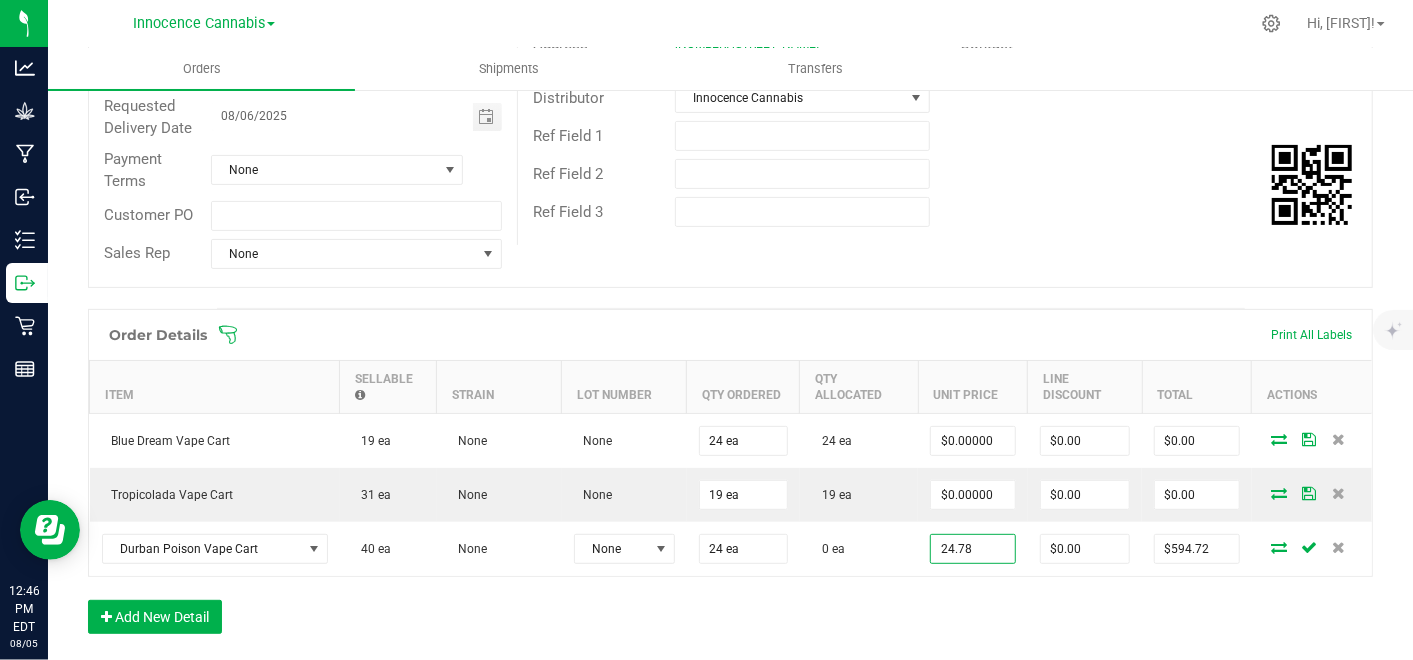 click on "24.78" at bounding box center [973, 549] 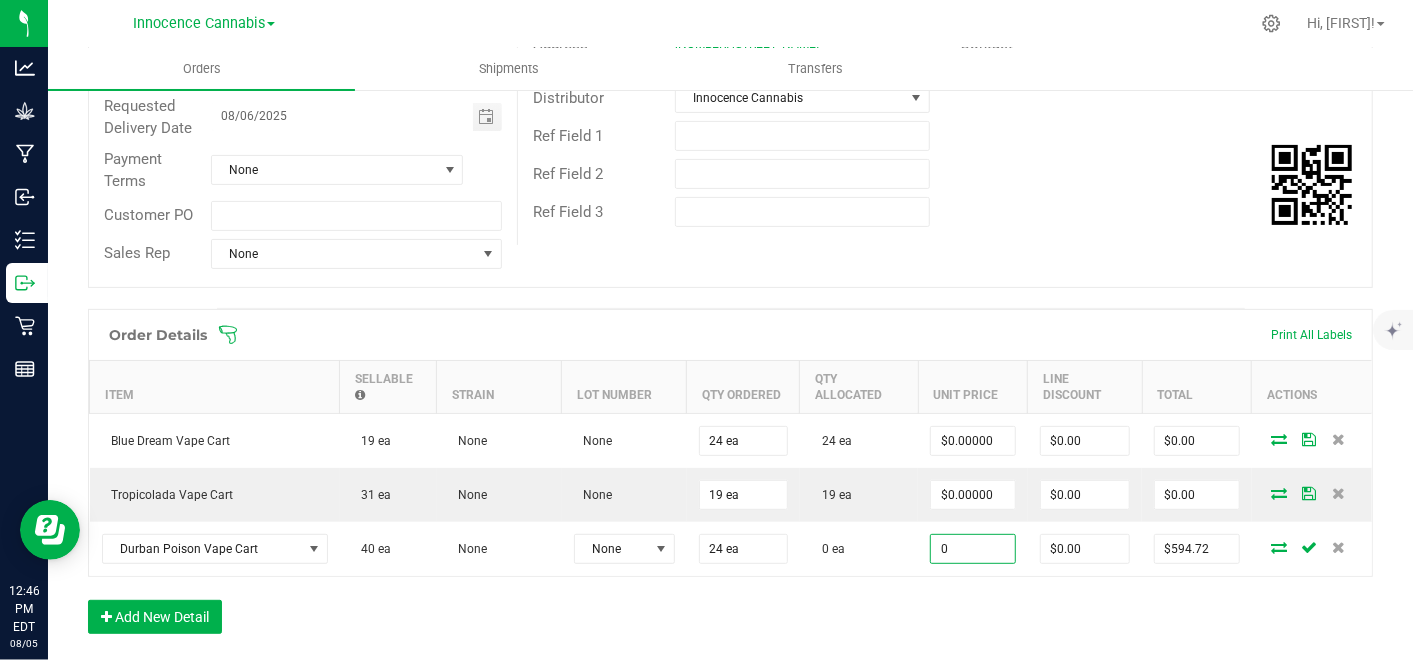 type on "$0.00000" 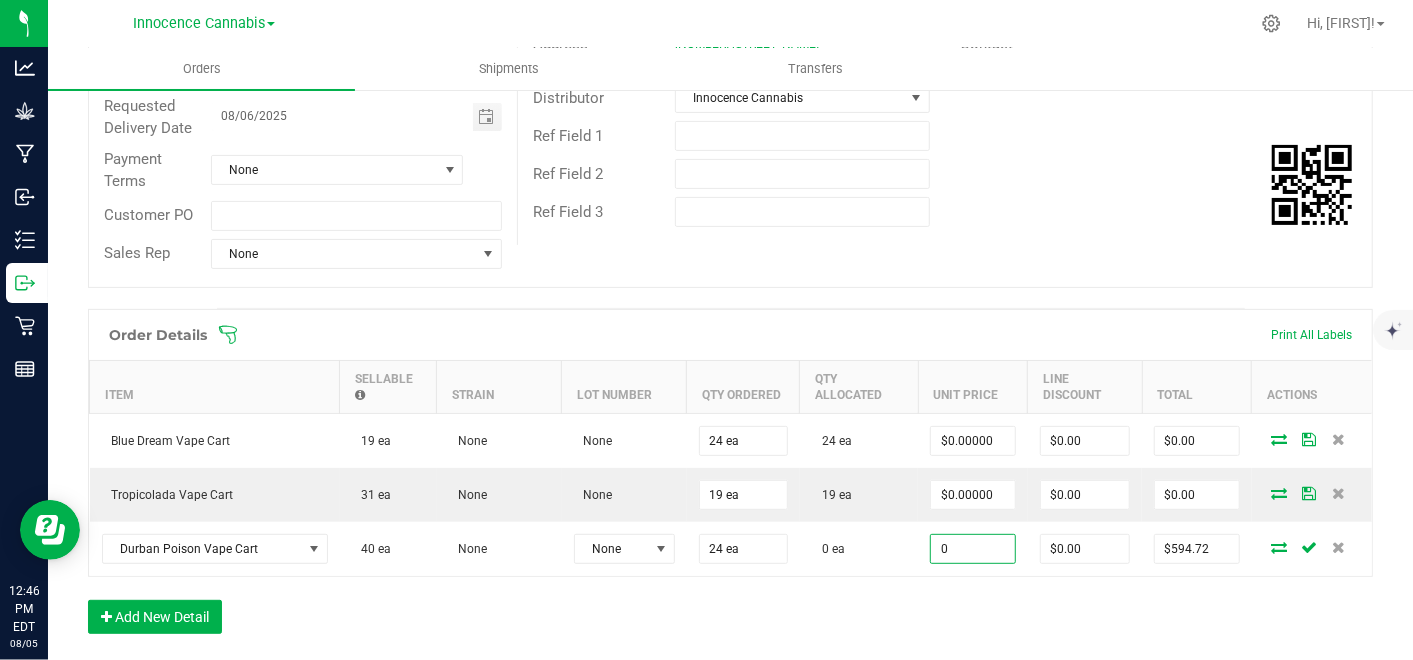 type on "$0.00" 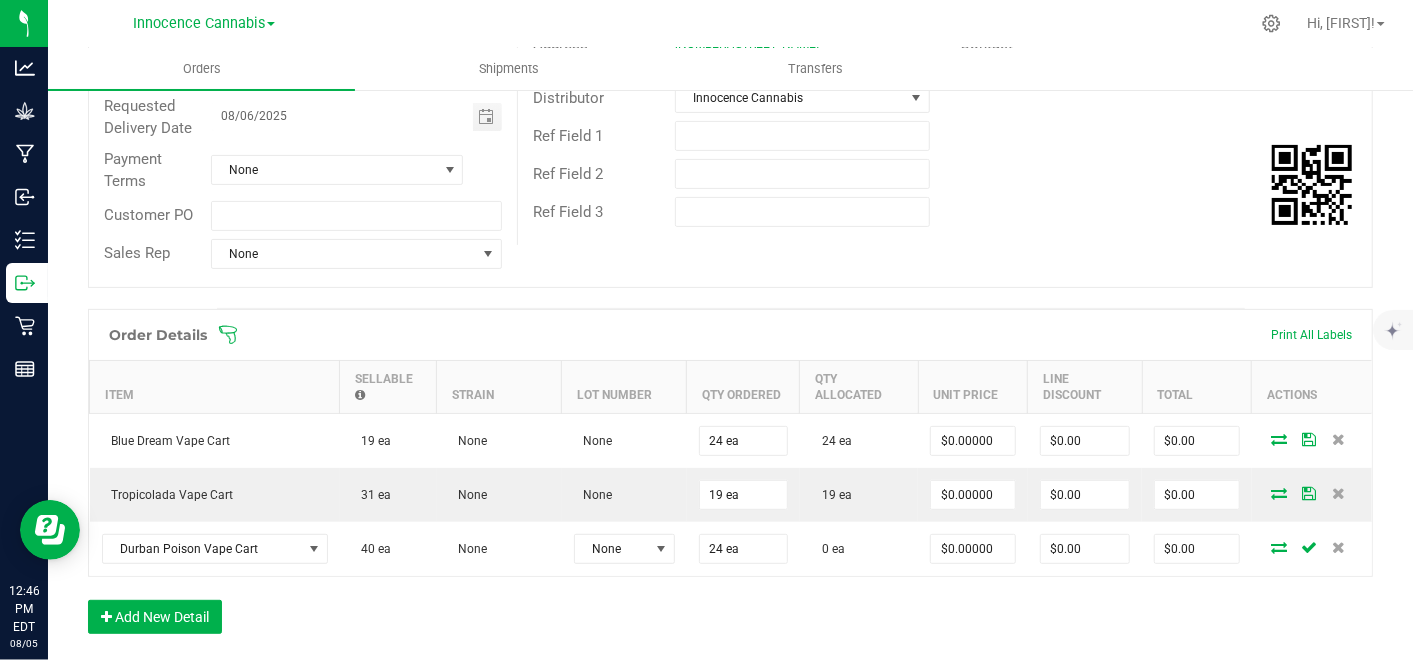 click on "Order Details Print All Labels Item  Sellable  Strain  Lot Number  Qty Ordered Qty Allocated Unit Price Line Discount Total Actions  Blue Dream Vape Cart   19 ea   None   None  24 ea  24 ea  $0.00000 $0.00 $0.00  Tropicolada Vape Cart   31 ea   None   None  19 ea  19 ea  $0.00000 $0.00 $0.00 Durban Poison Vape Cart  40 ea   None  None 24 ea  0 ea  $0.00000 $0.00 $0.00
Add New Detail" at bounding box center [730, 481] 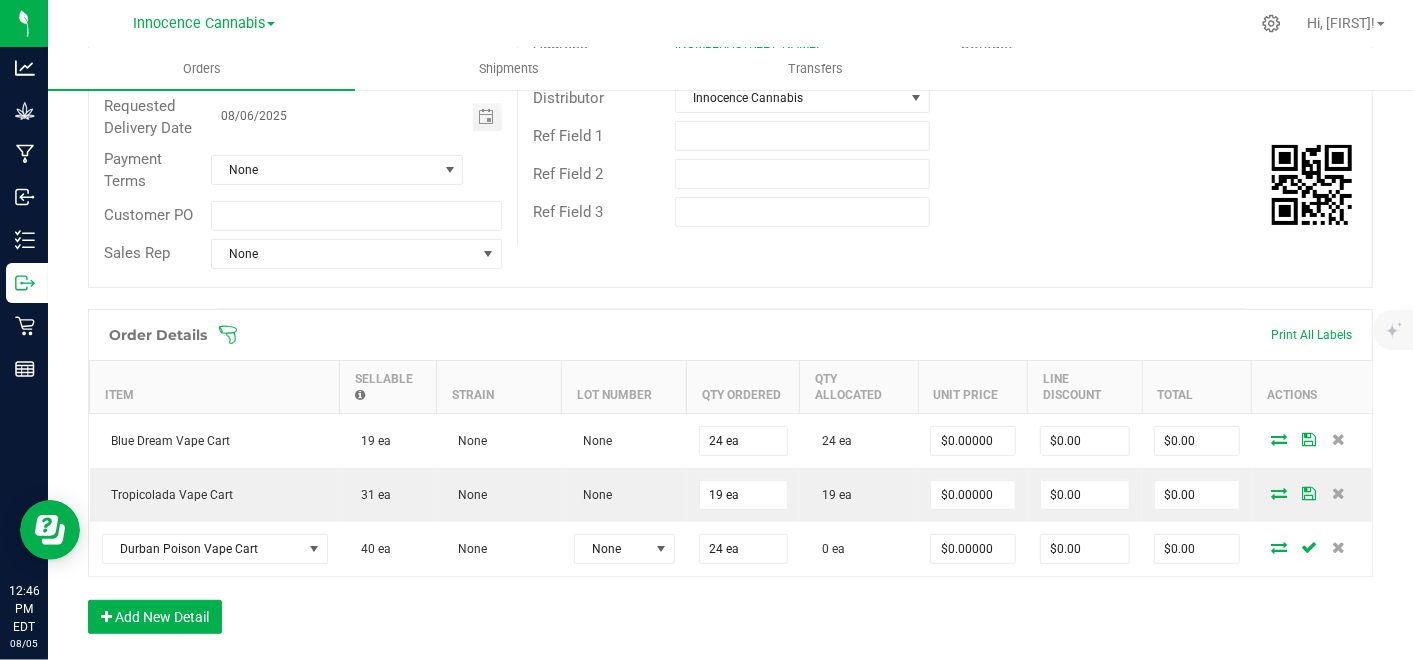 click at bounding box center (1279, 547) 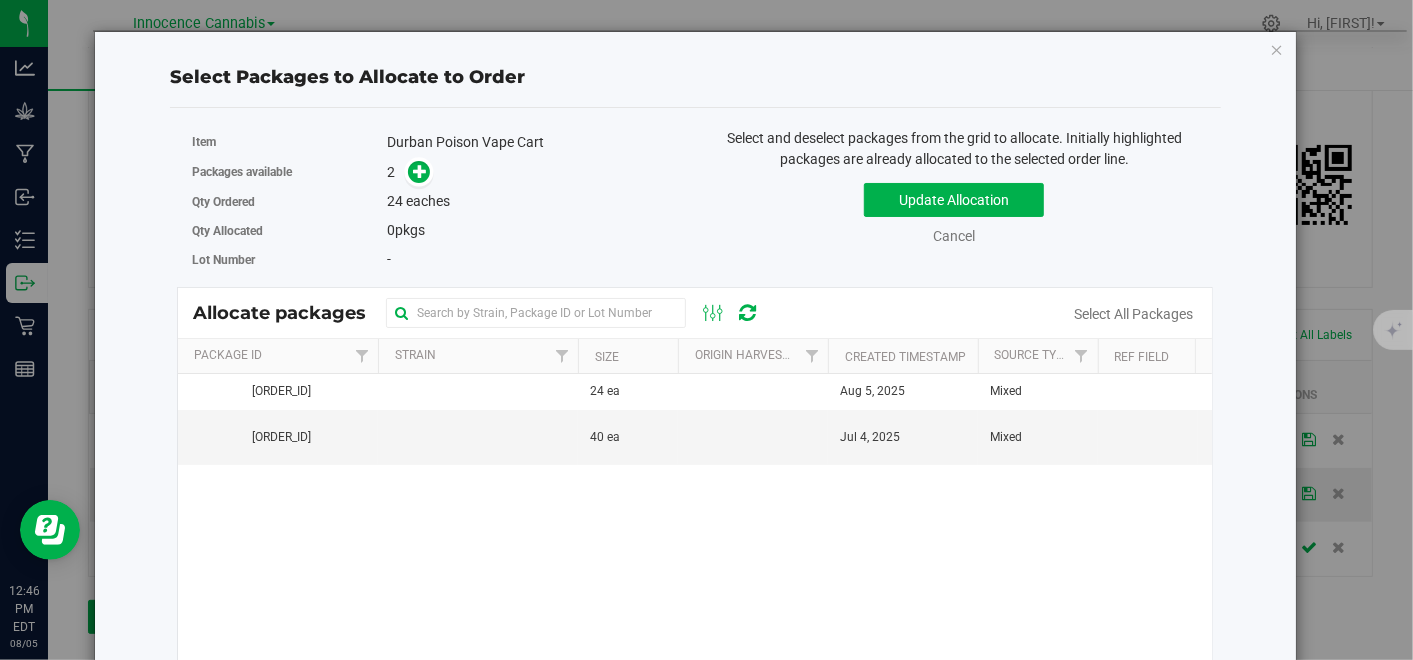 click at bounding box center (753, 392) 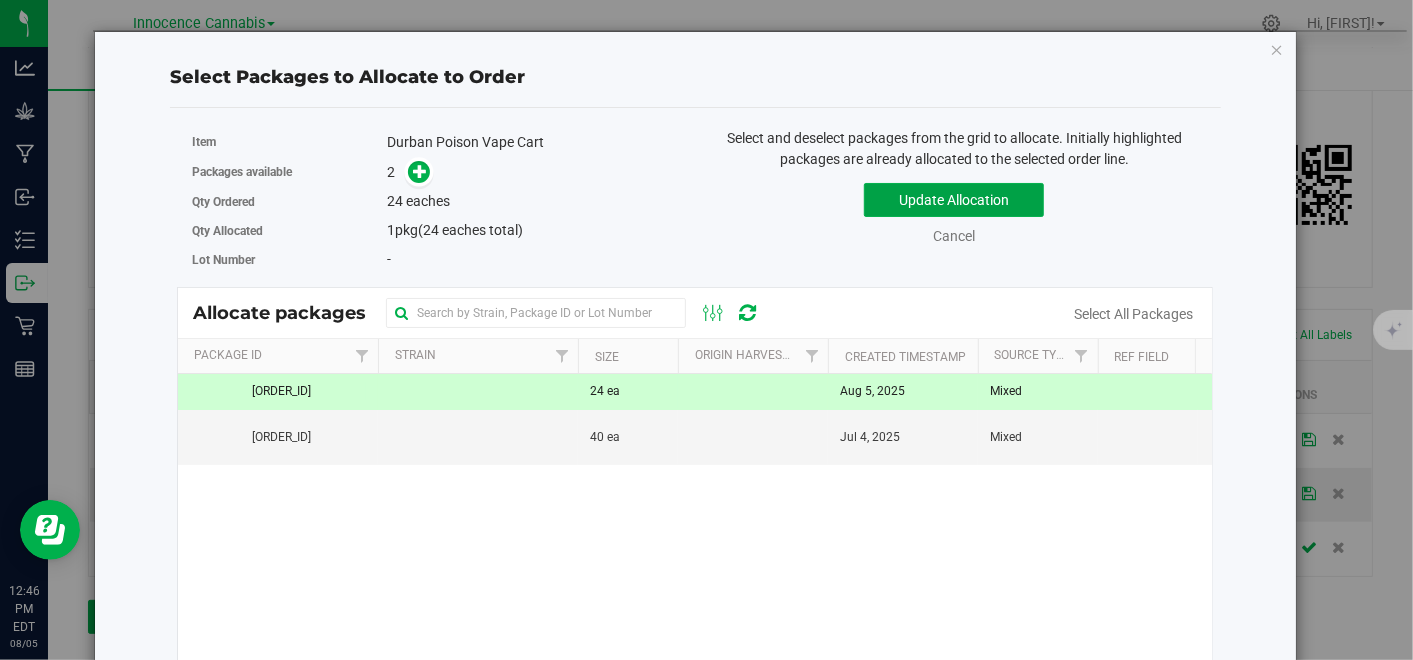 click on "Update Allocation" at bounding box center [954, 200] 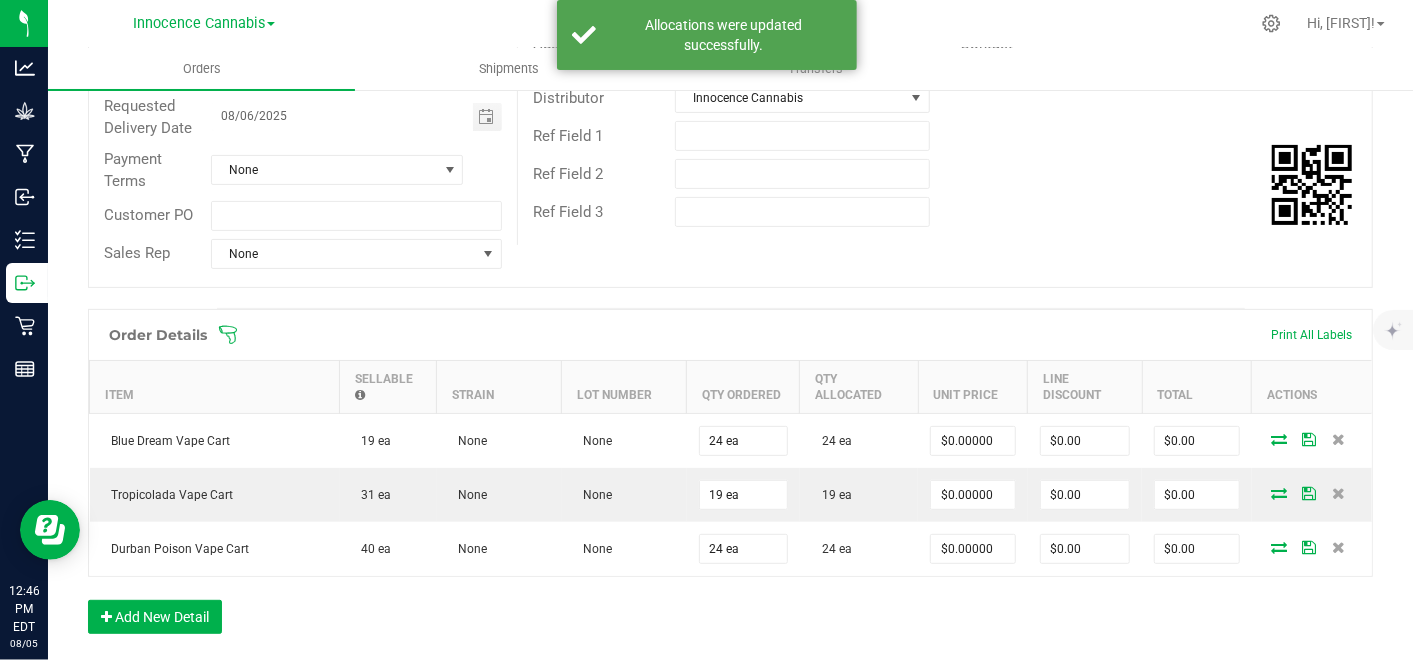 scroll, scrollTop: 386, scrollLeft: 0, axis: vertical 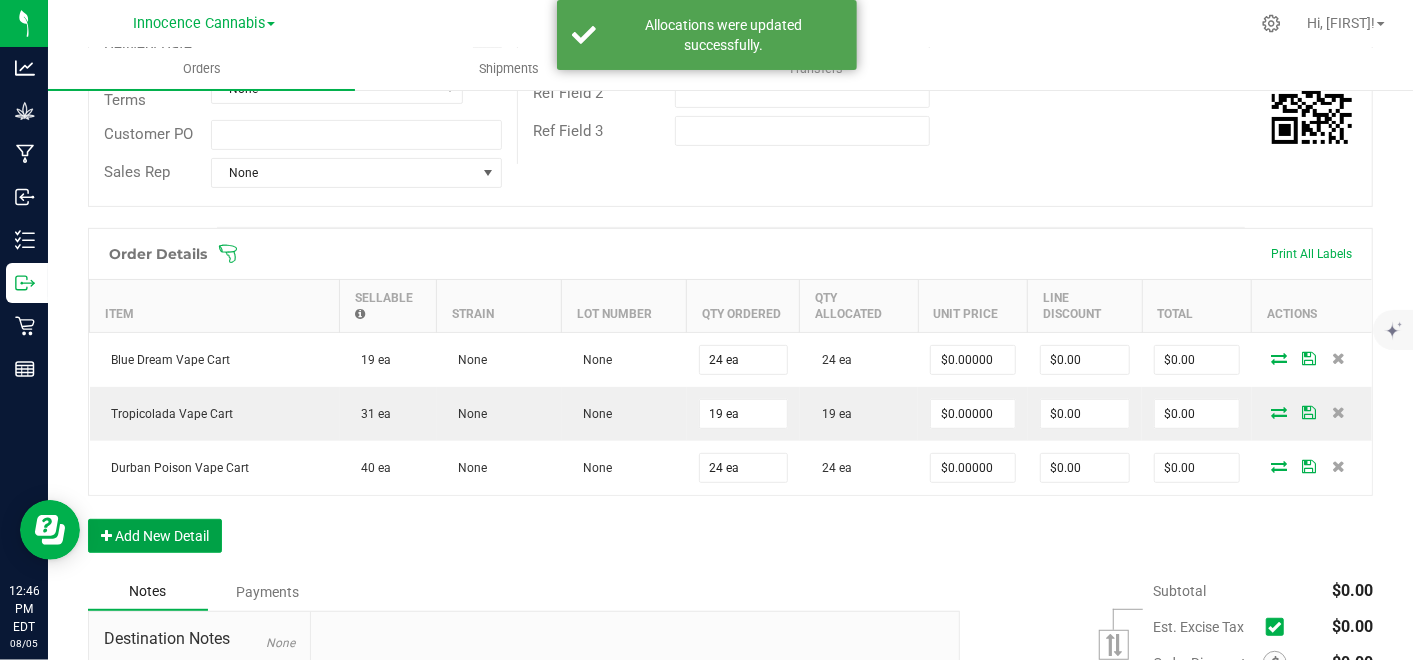 click on "Add New Detail" at bounding box center [155, 536] 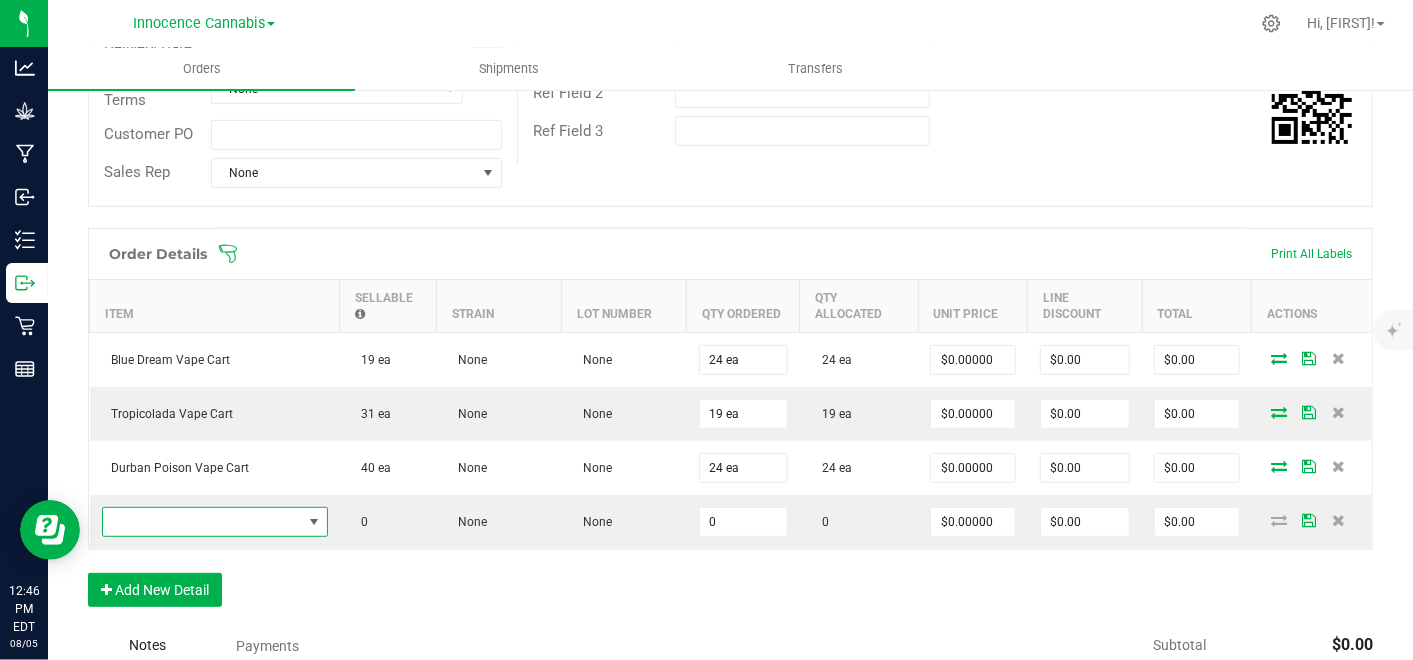 click at bounding box center [314, 522] 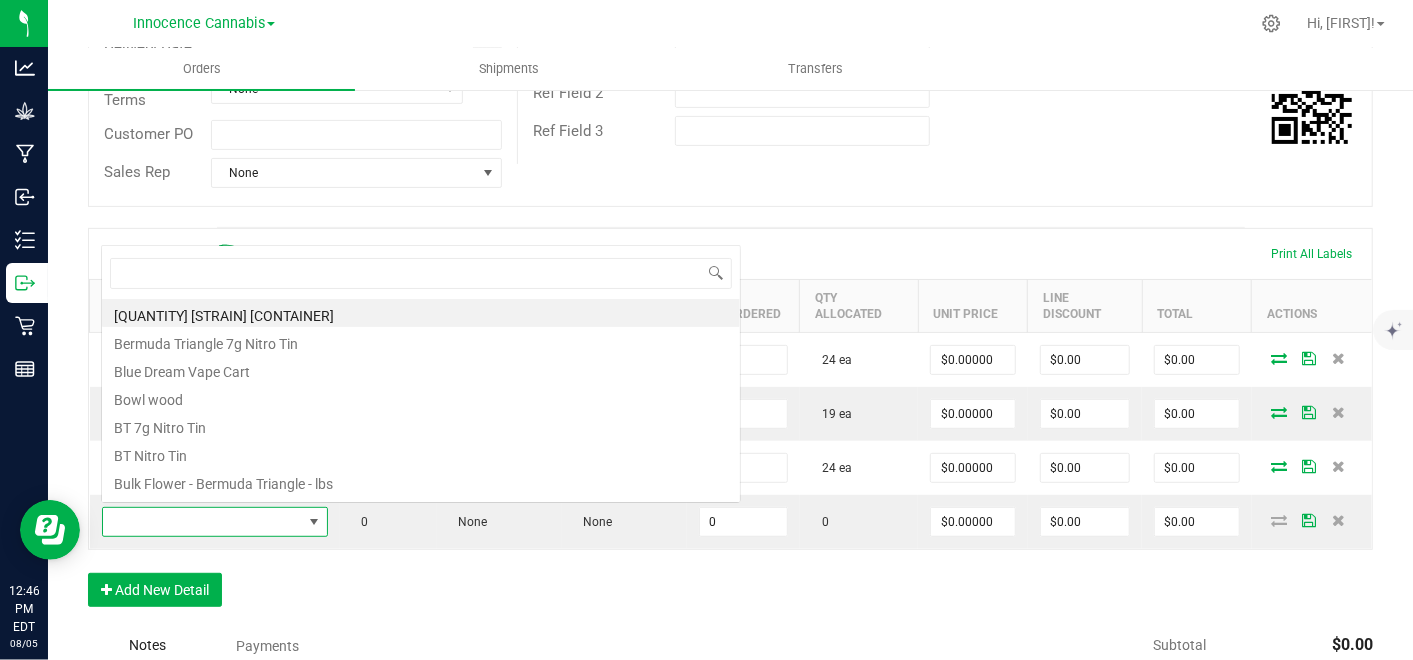 scroll, scrollTop: 0, scrollLeft: 0, axis: both 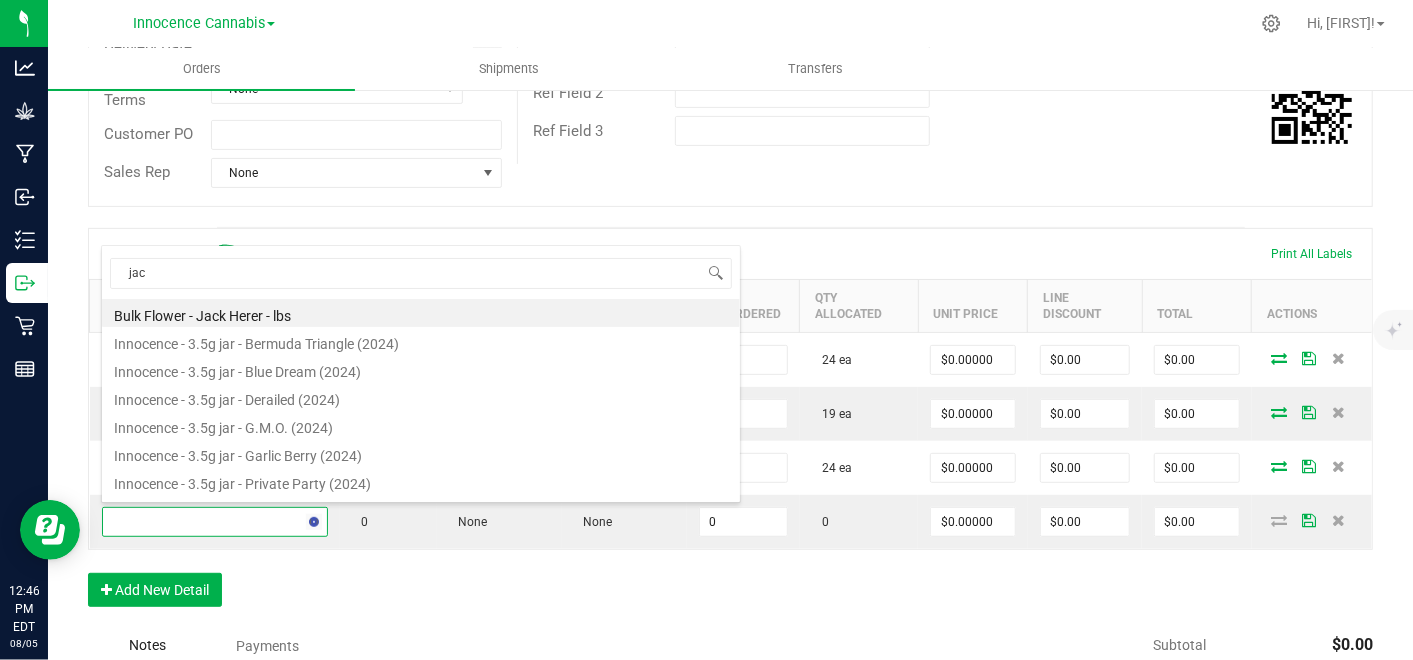 type on "jack" 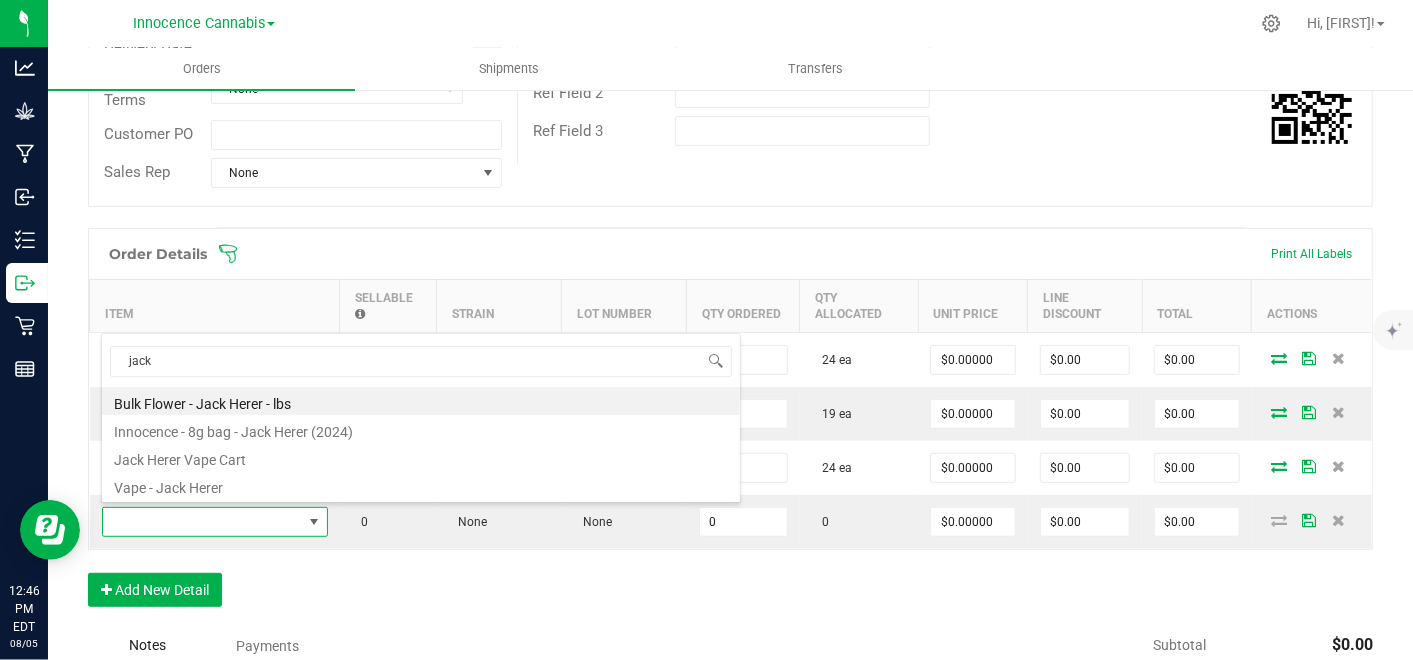 click on "Jack Herer Vape Cart" at bounding box center (421, 457) 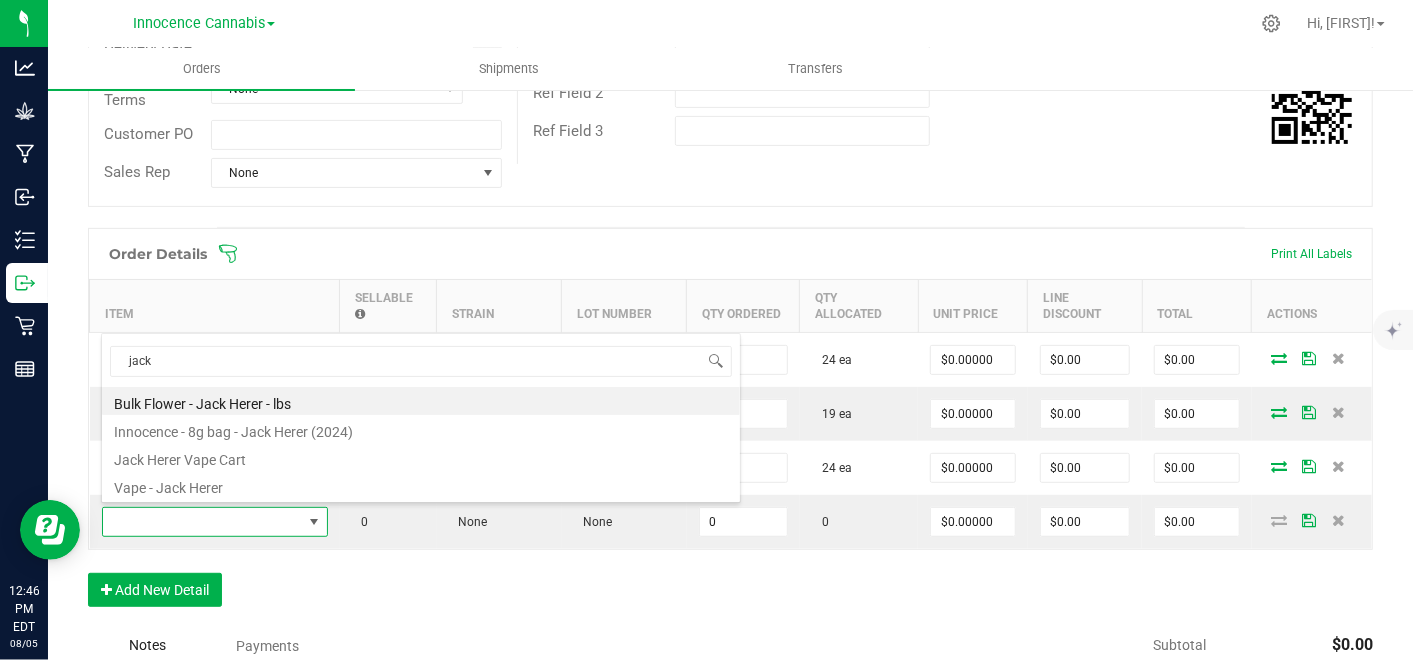 type on "0 ea" 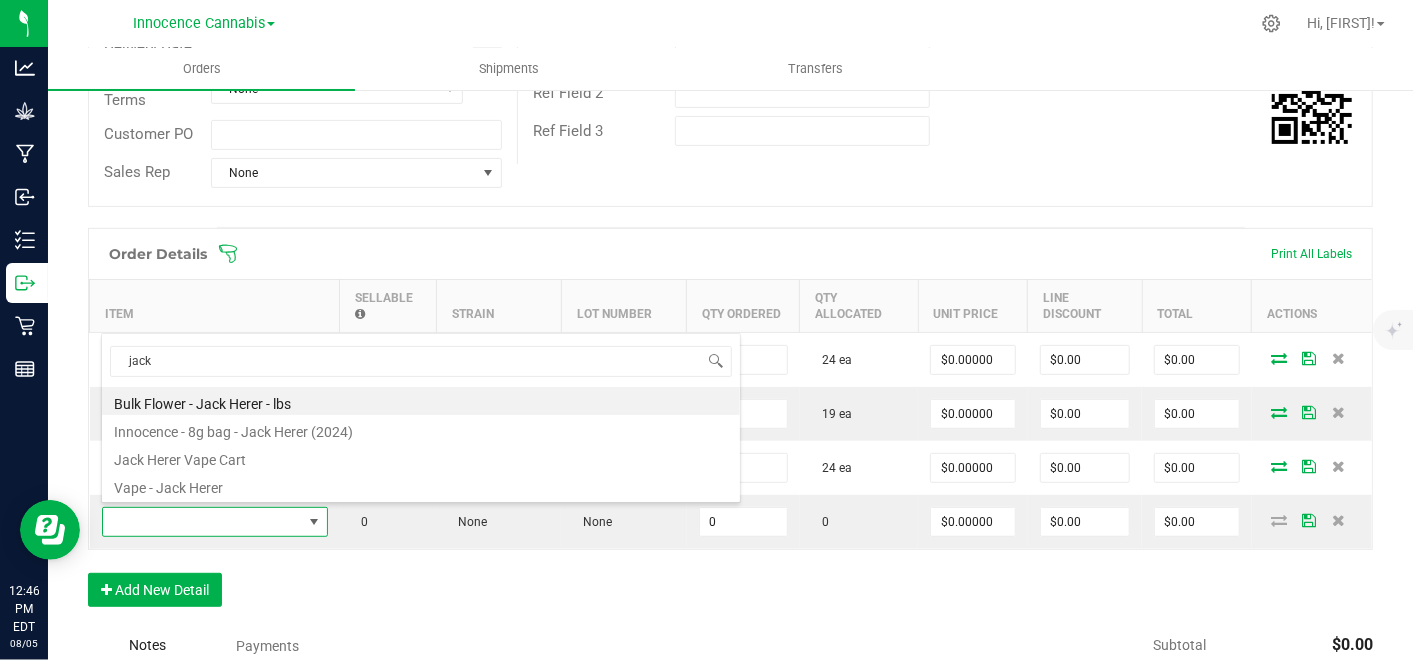 type on "$24.78000" 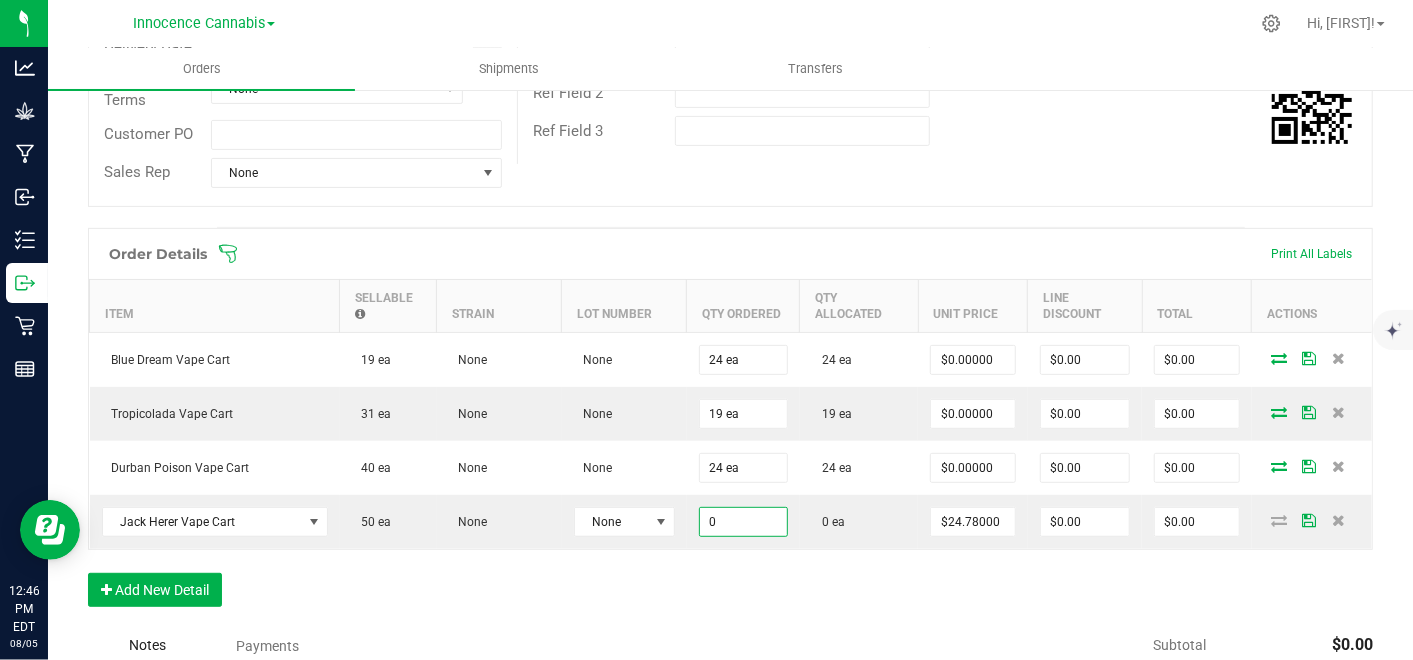 click on "0" at bounding box center [743, 522] 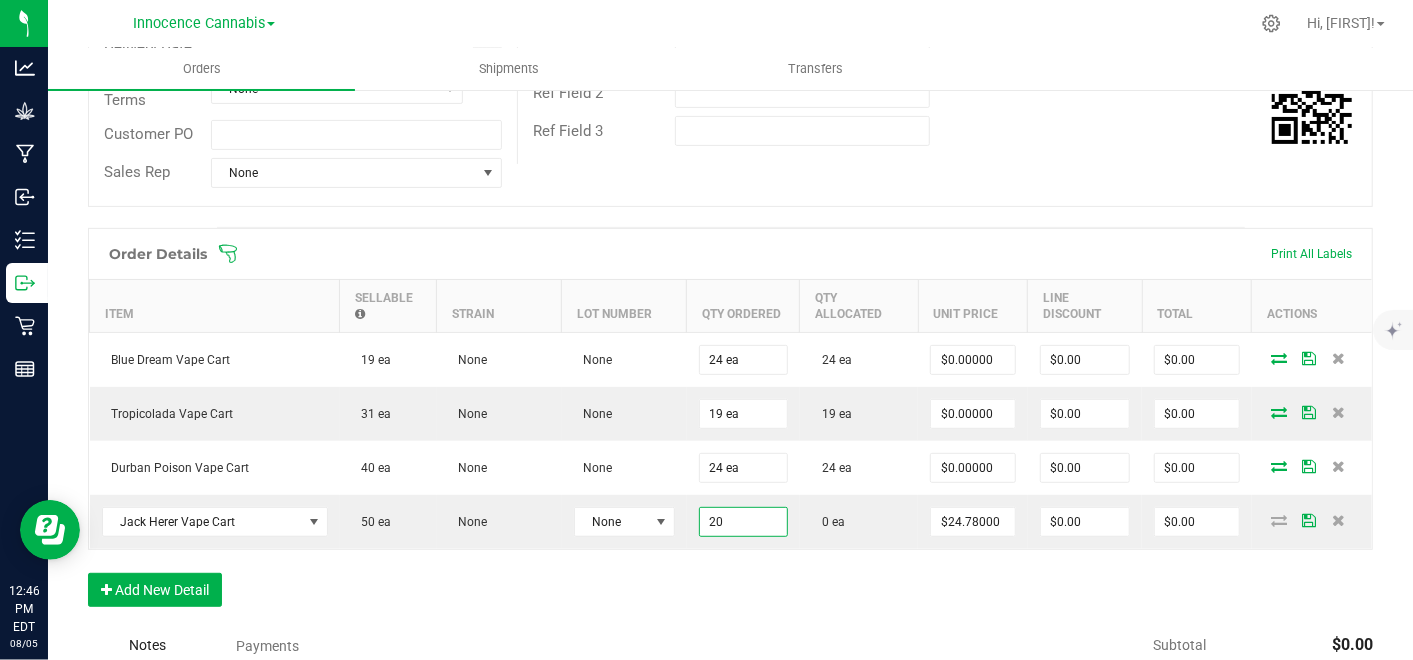 type on "20 ea" 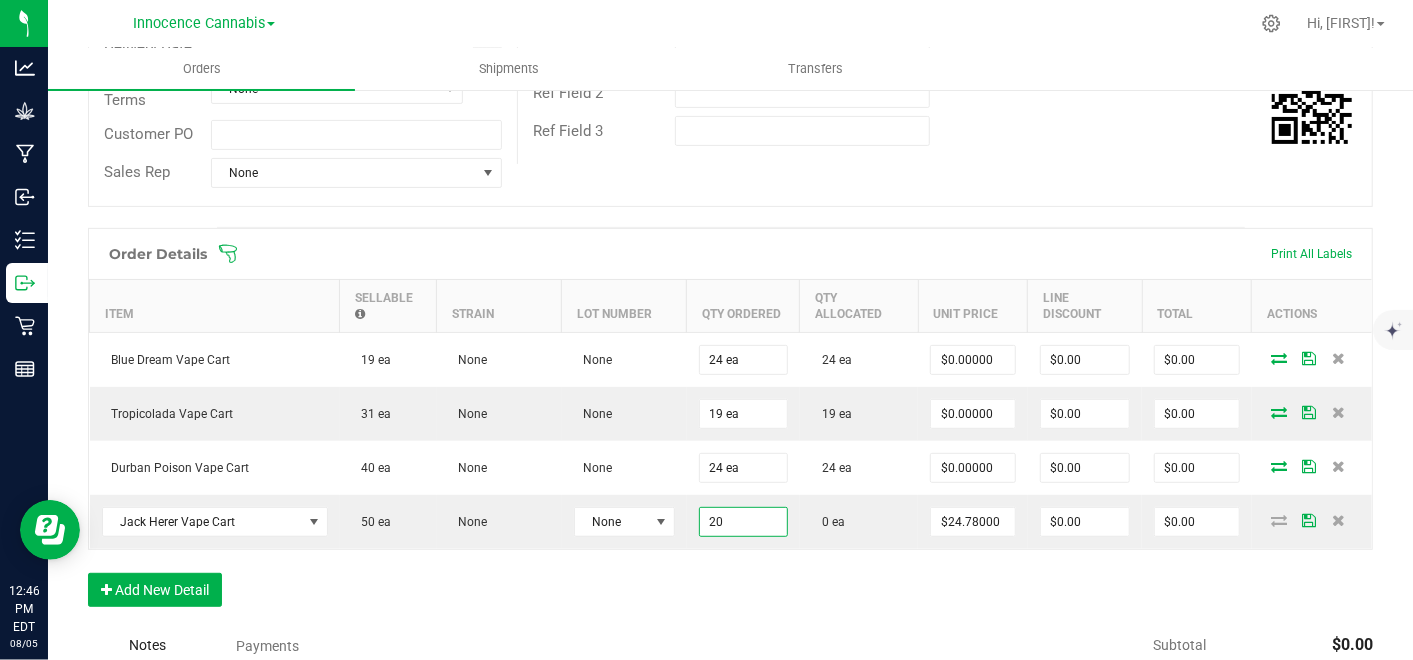 type on "24.78" 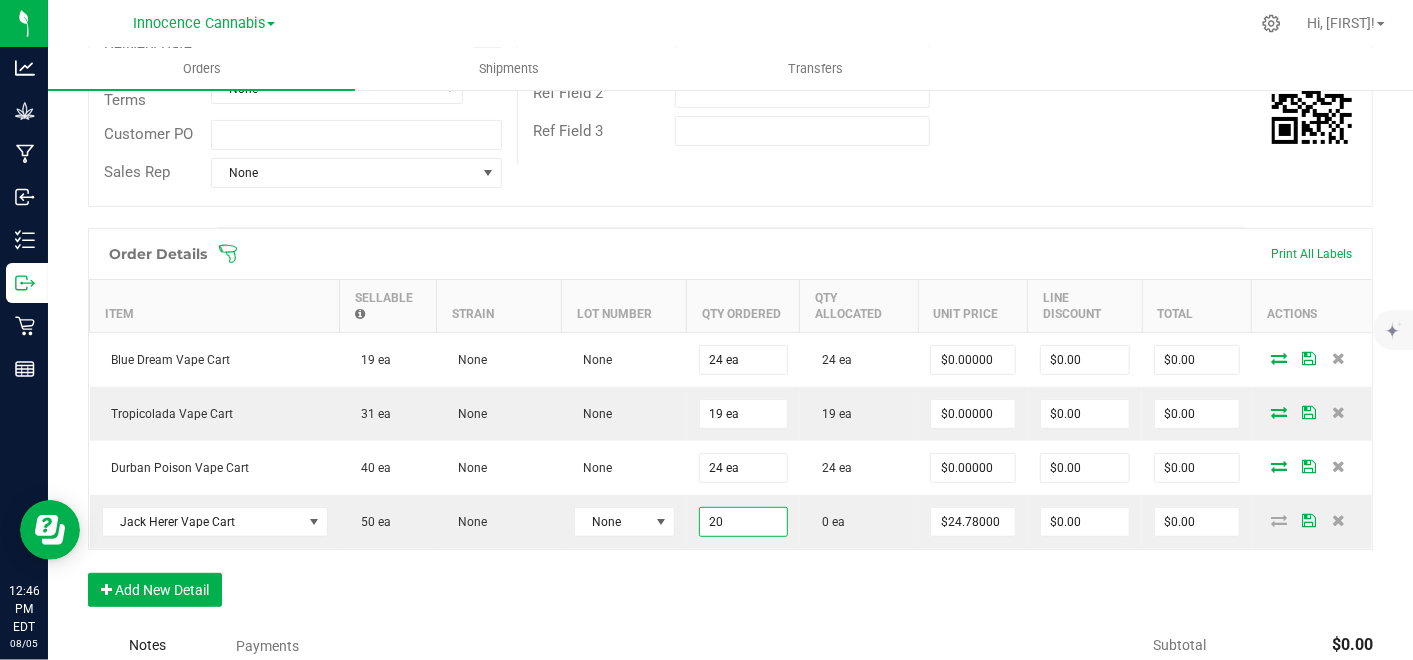 type on "$495.60" 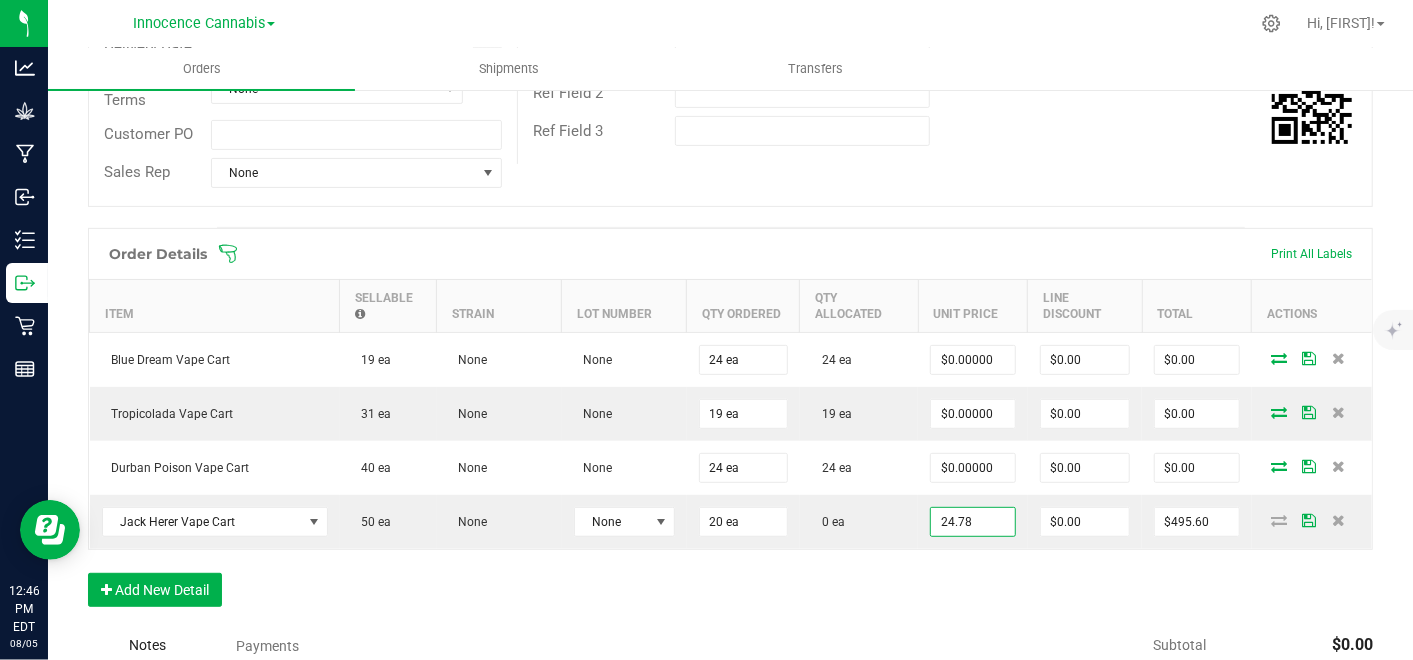 click on "24.78" at bounding box center (973, 522) 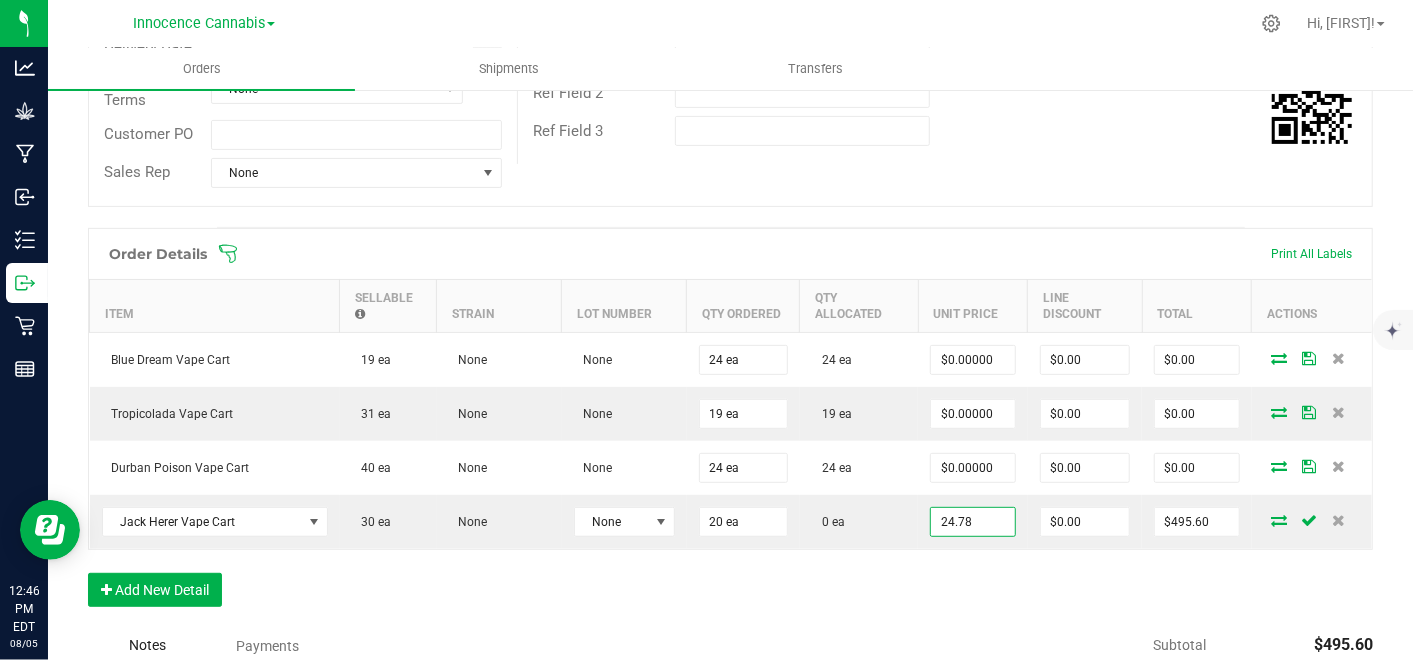 click on "24.78" at bounding box center [973, 522] 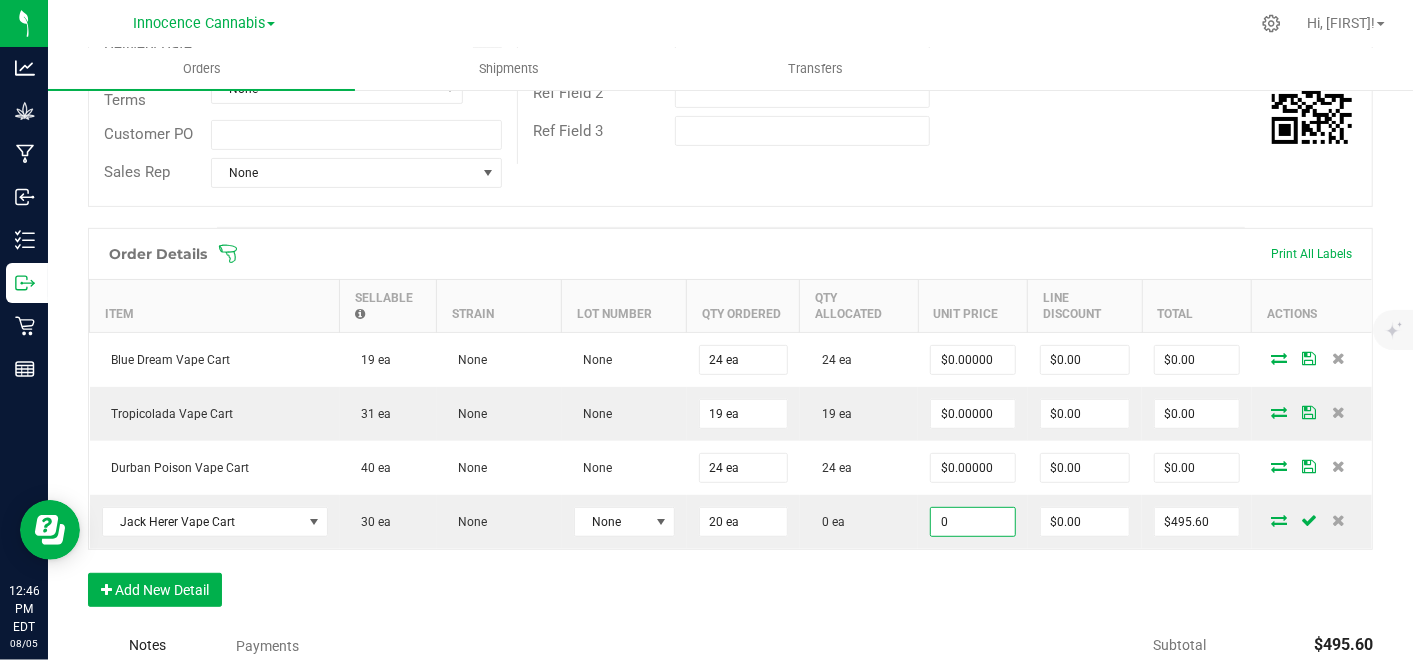 type on "$0.00000" 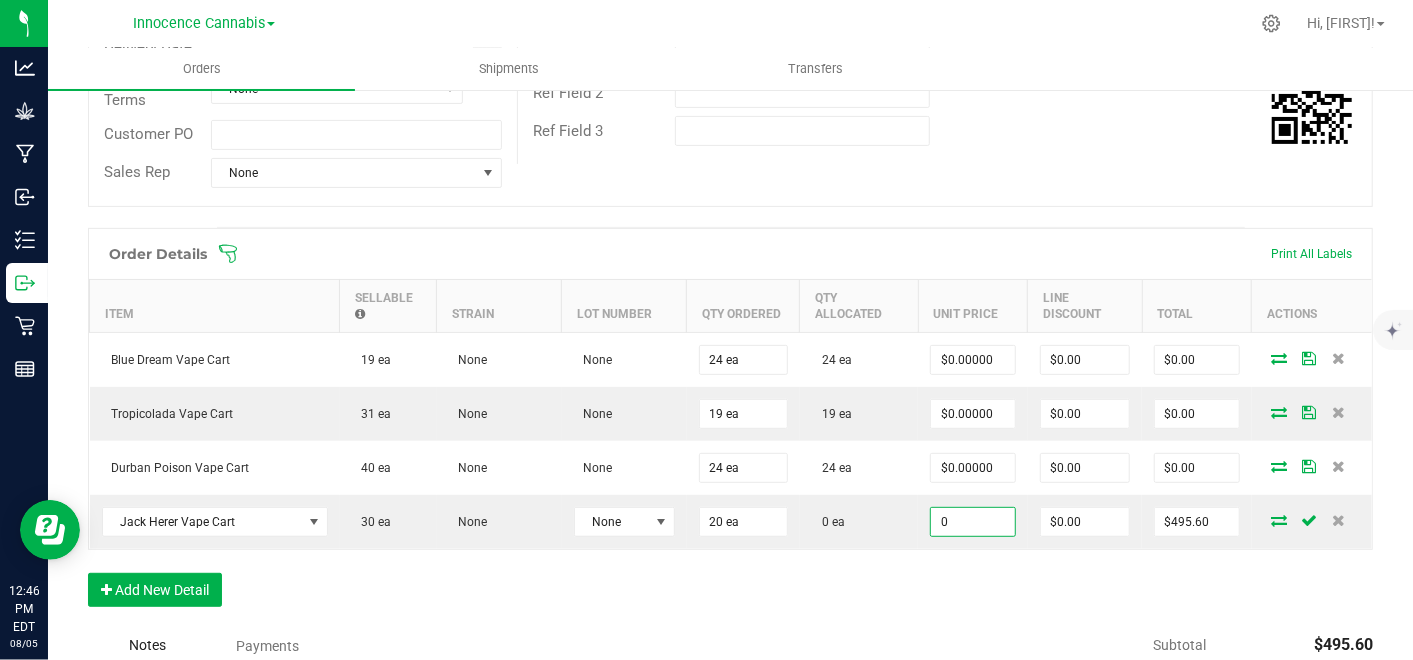 type on "0" 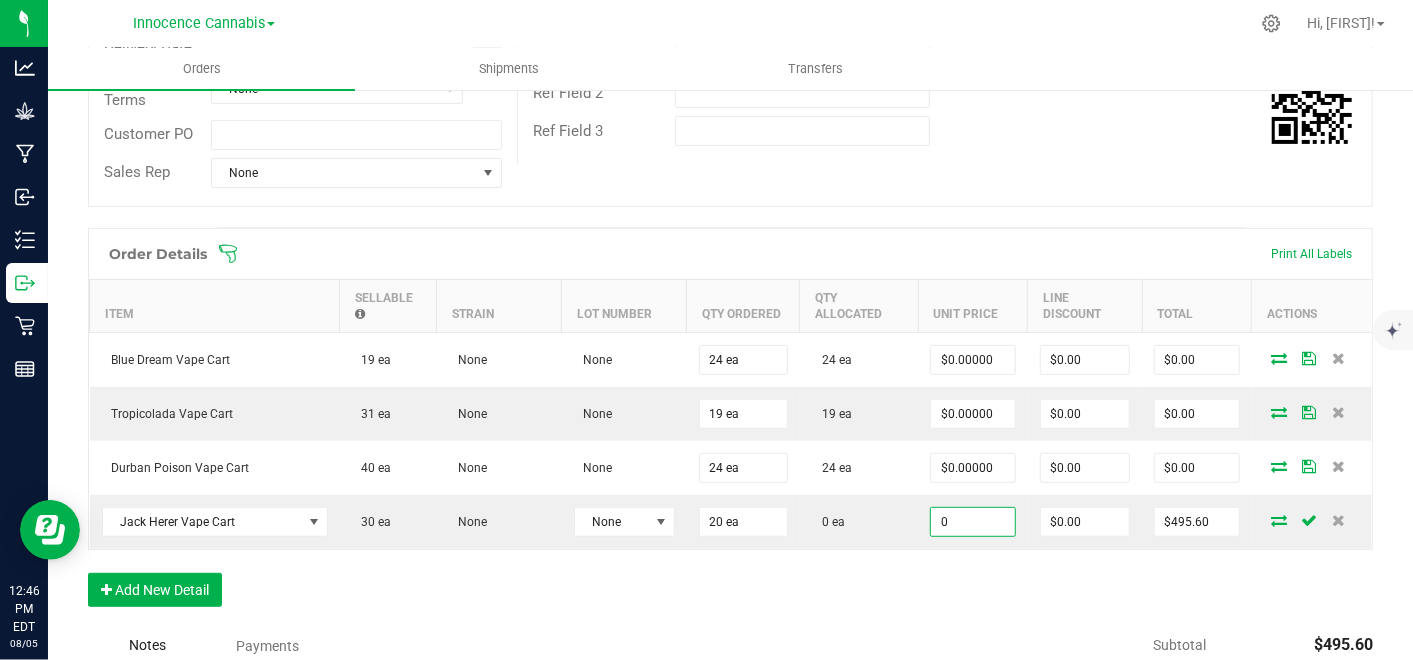 type on "$0.00" 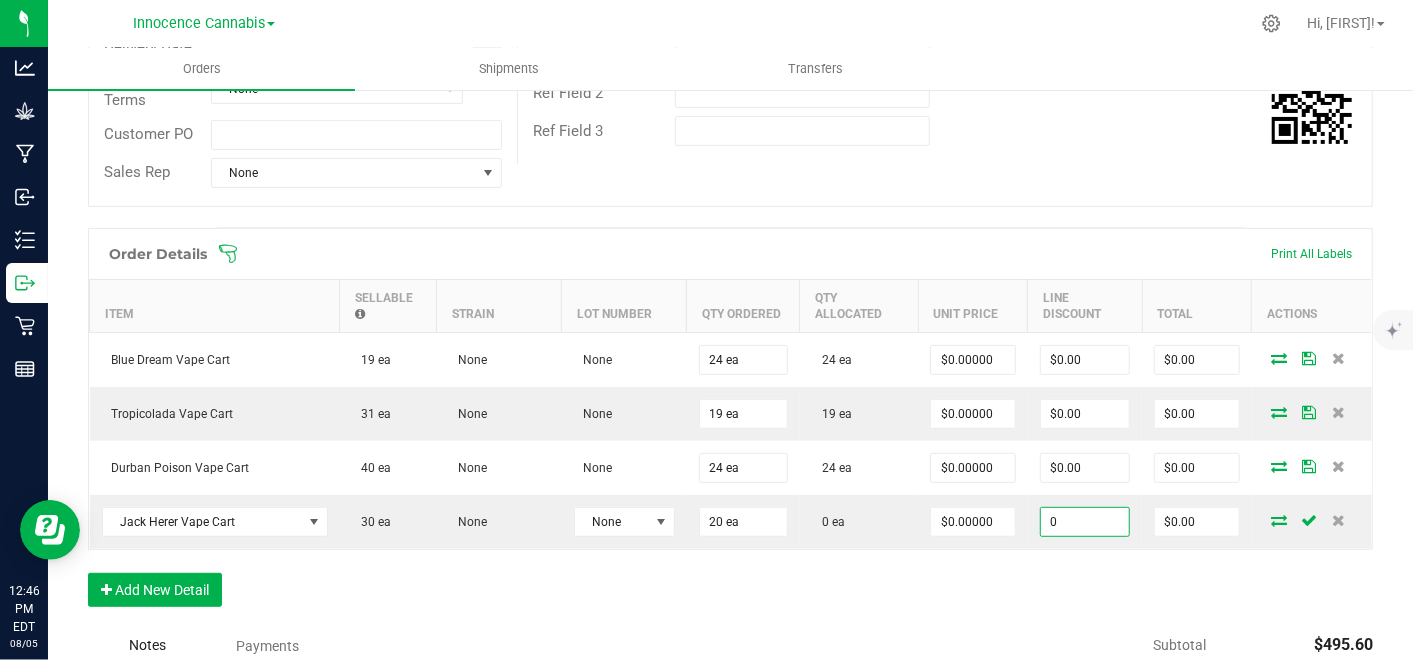 click on "0" at bounding box center [1085, 522] 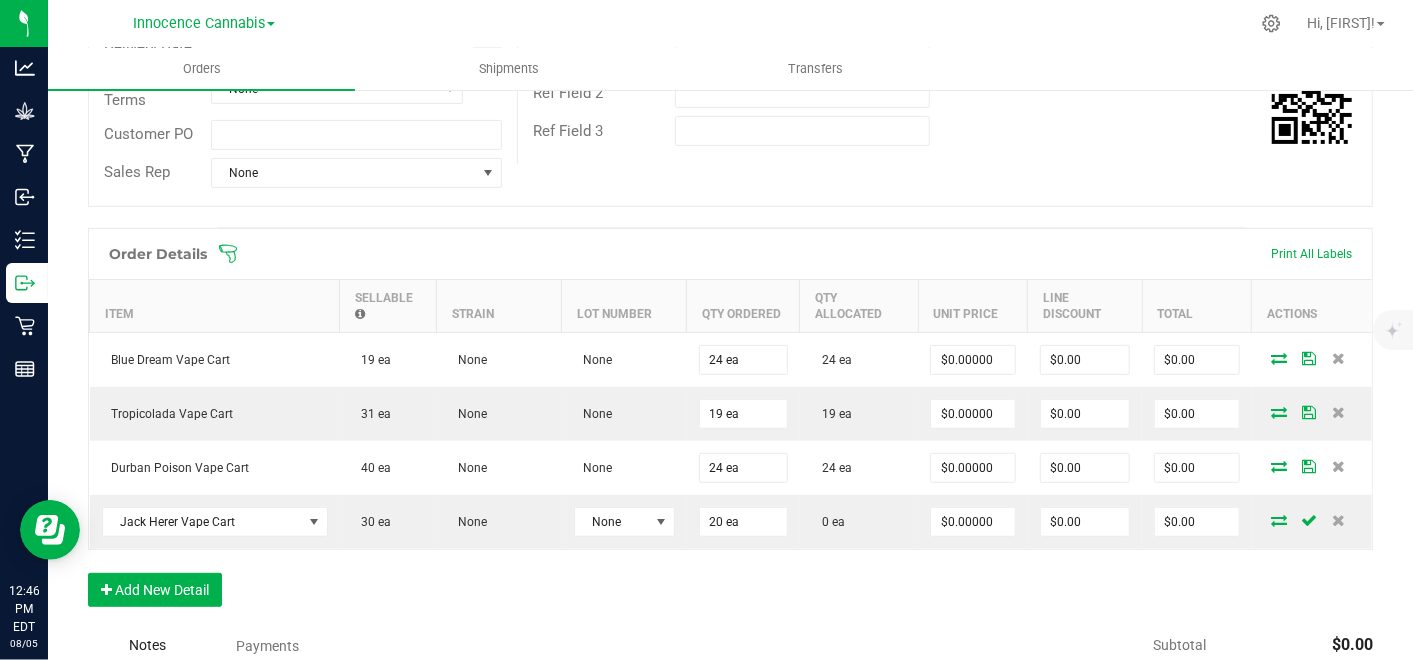 click at bounding box center [1279, 520] 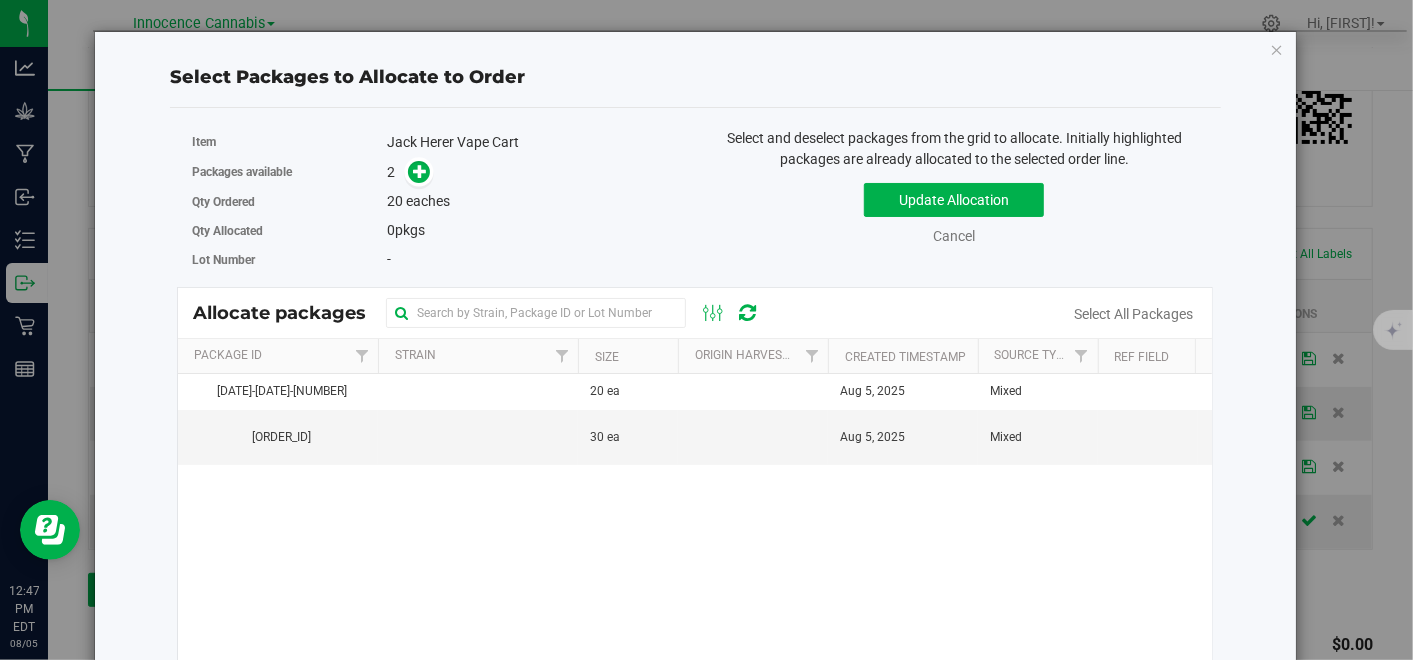 click at bounding box center [753, 392] 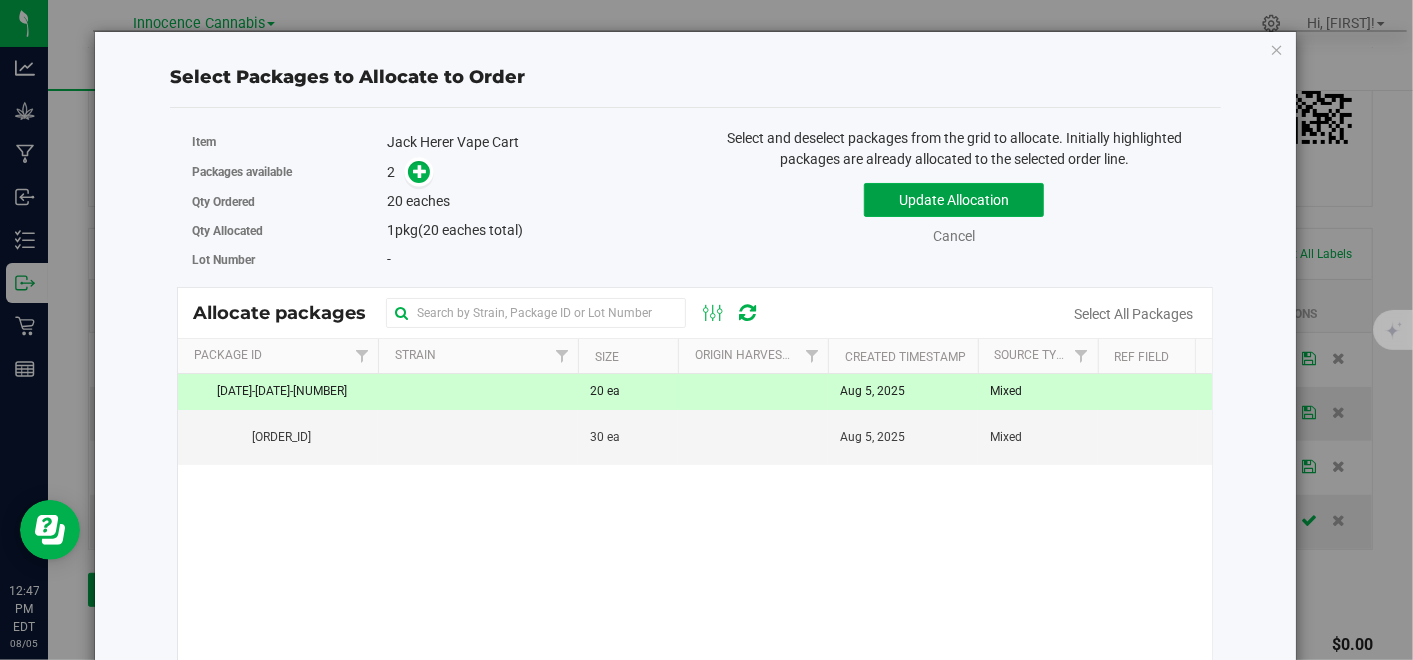 click on "Update Allocation" at bounding box center [954, 200] 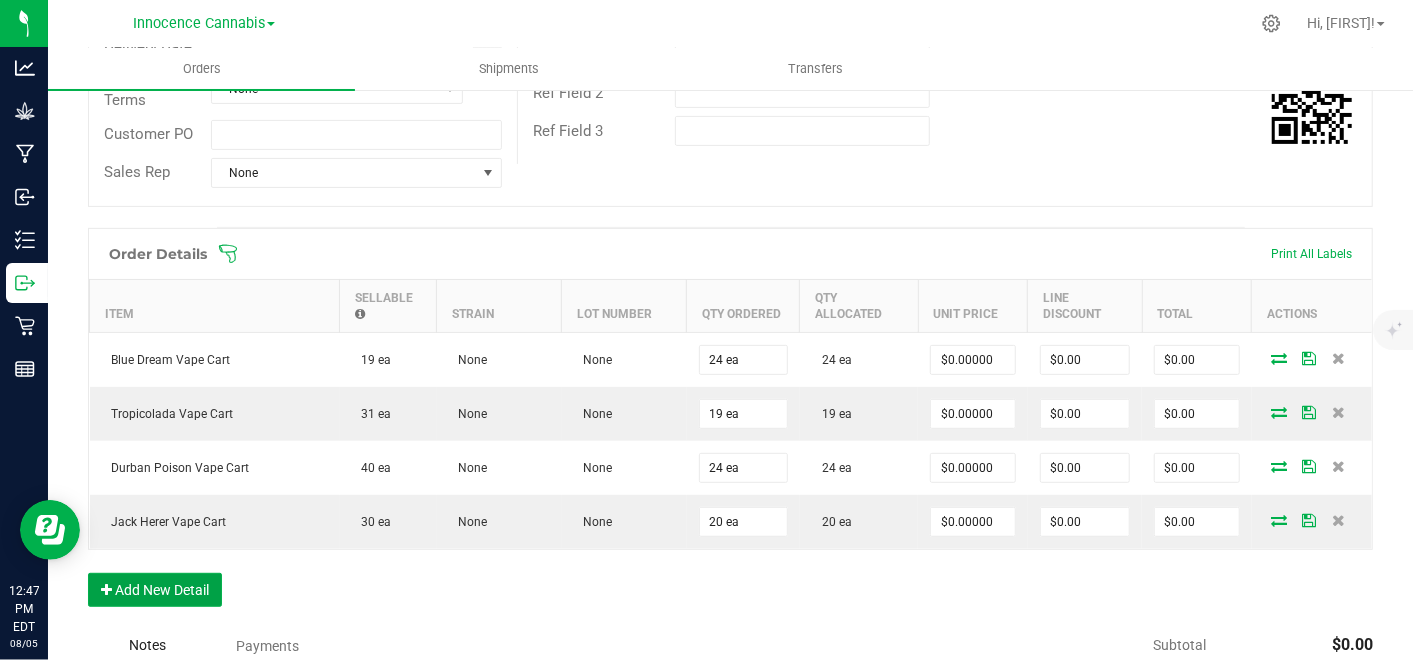 click on "Add New Detail" at bounding box center [155, 590] 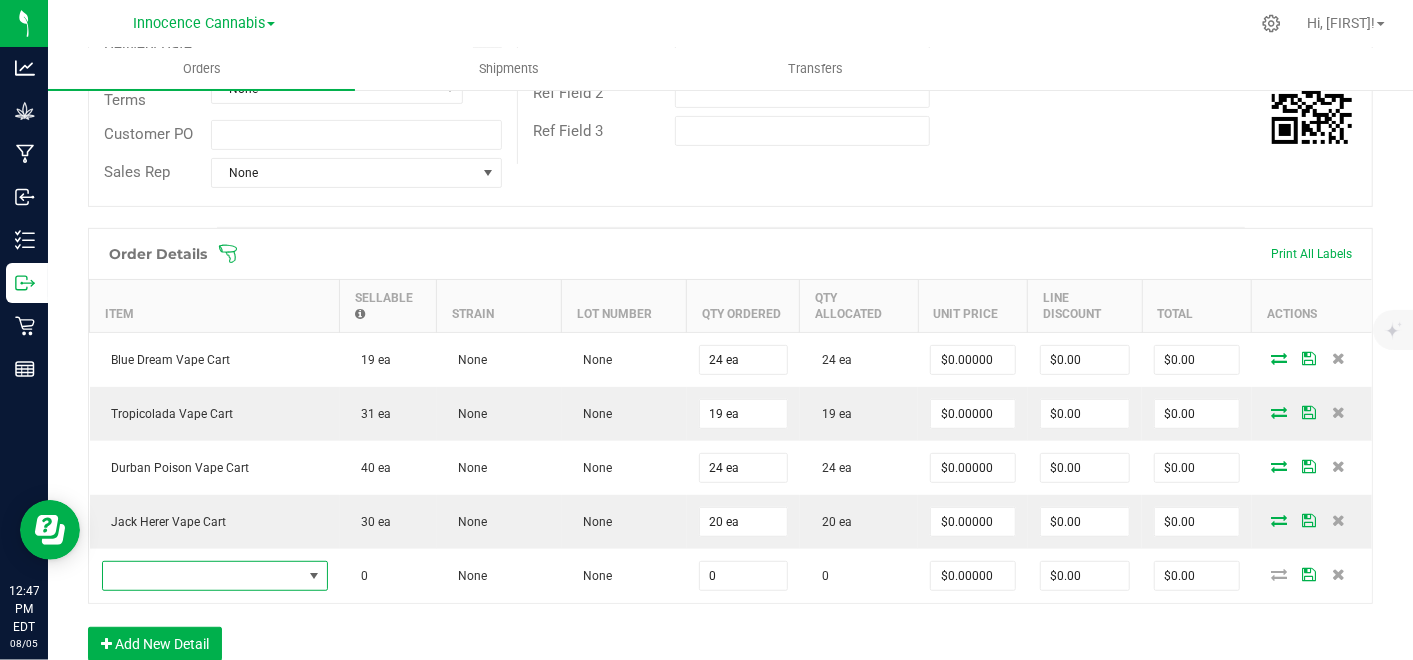 click at bounding box center [202, 576] 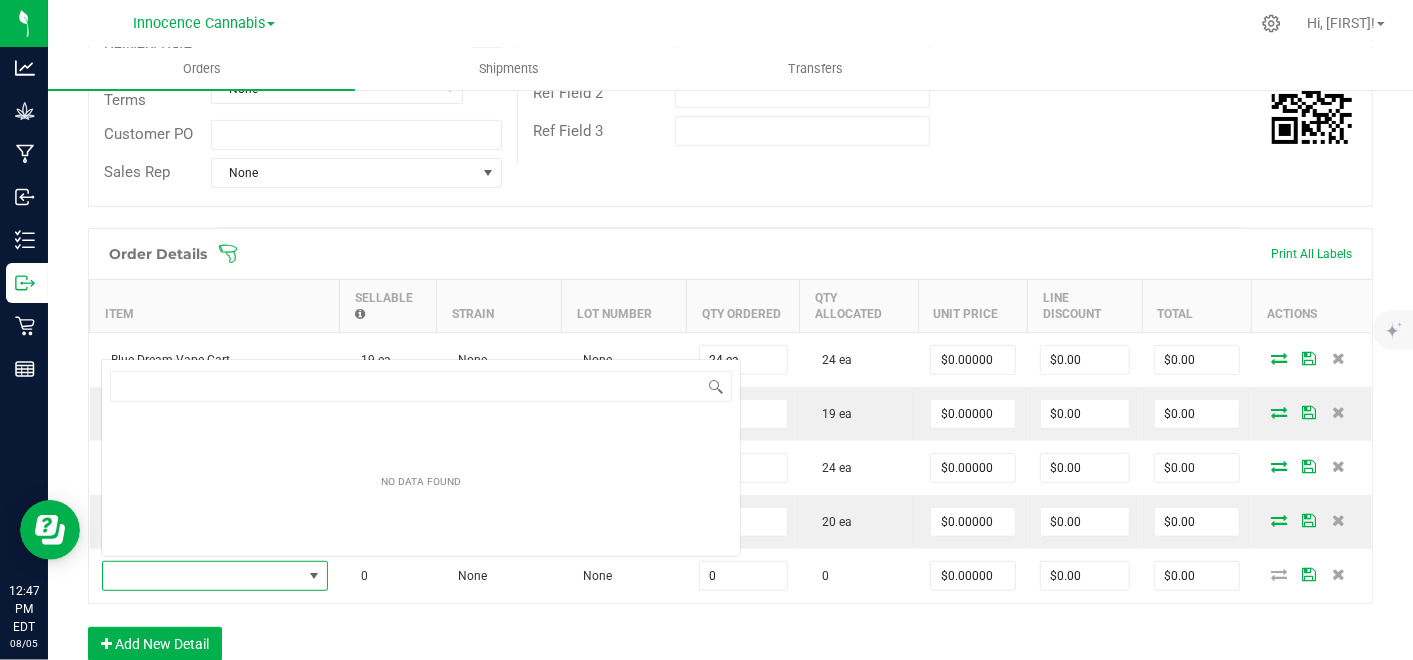 scroll, scrollTop: 0, scrollLeft: 0, axis: both 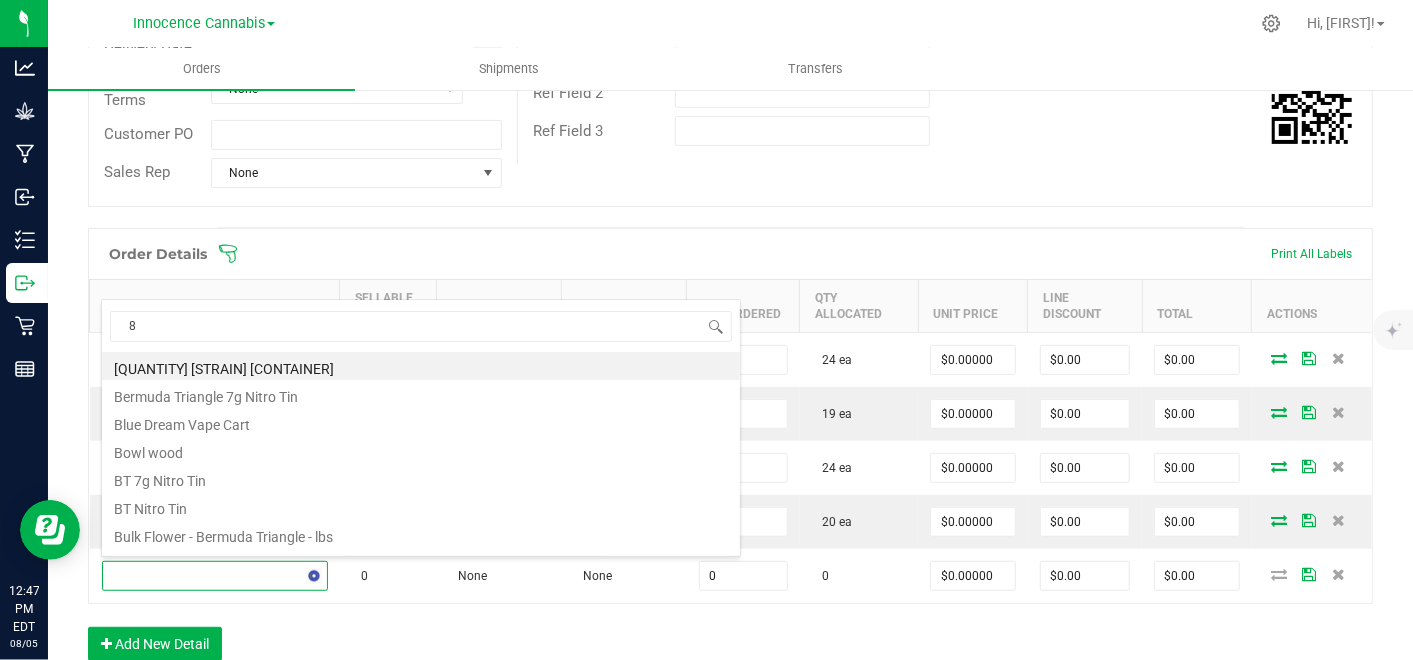 type on "8g" 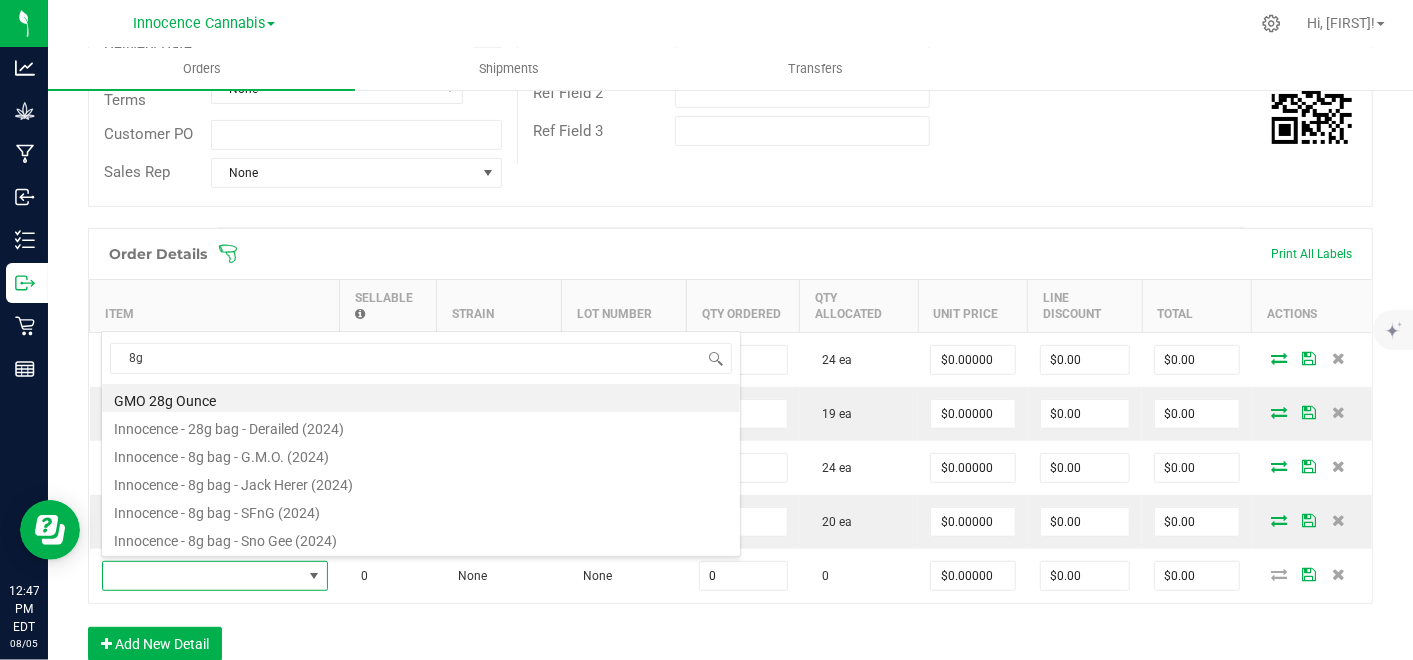 click on "Innocence - 8g bag - SFnG (2024)" at bounding box center (421, 510) 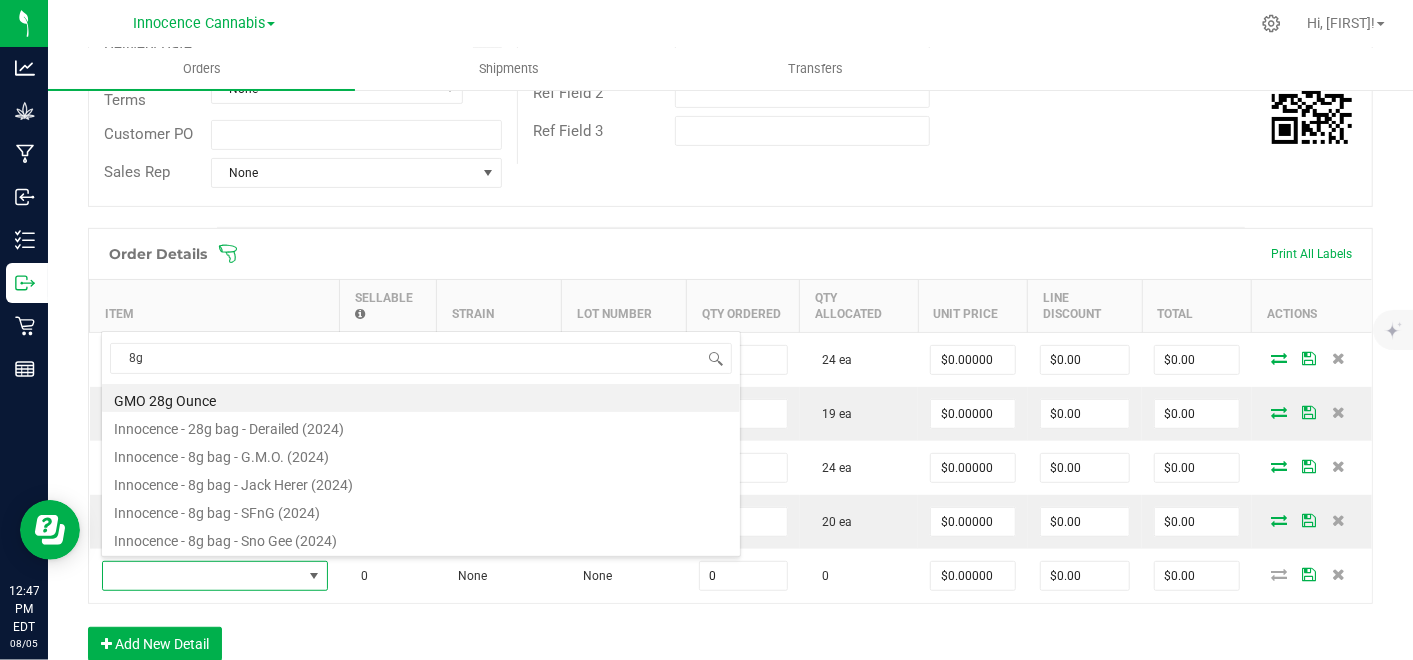type on "0 ea" 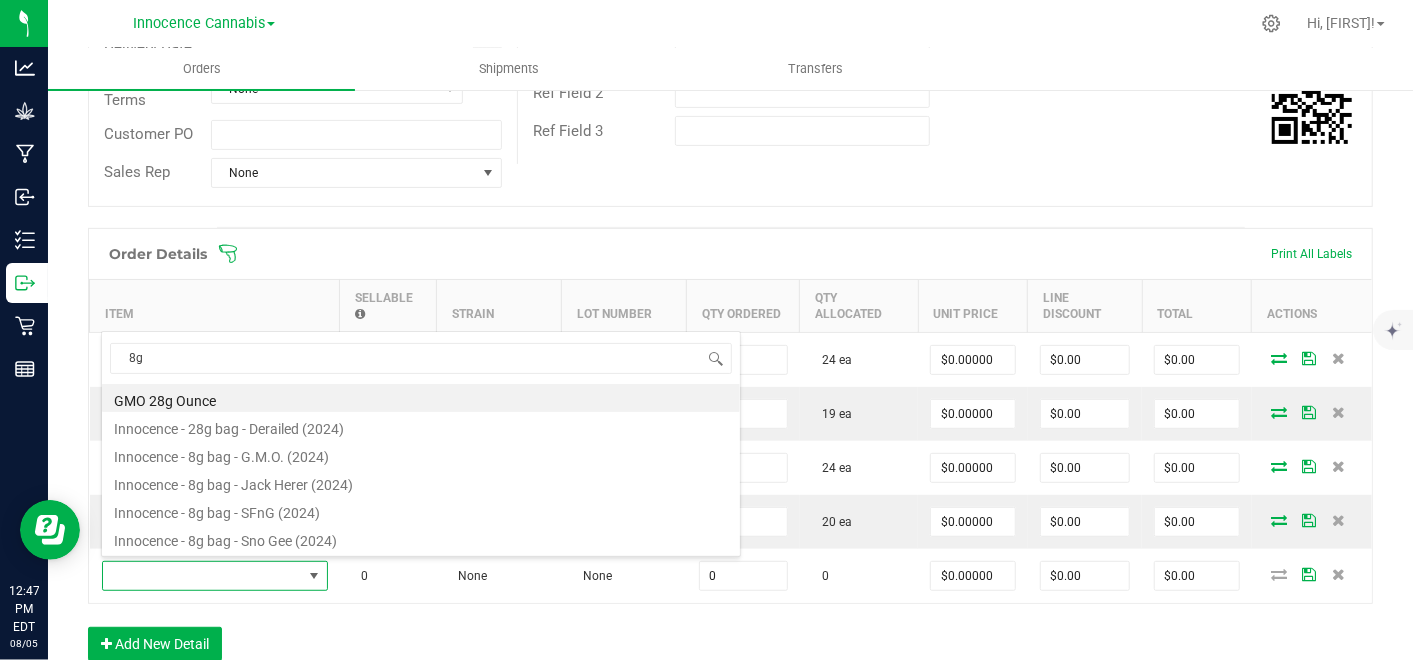 type on "$48.67000" 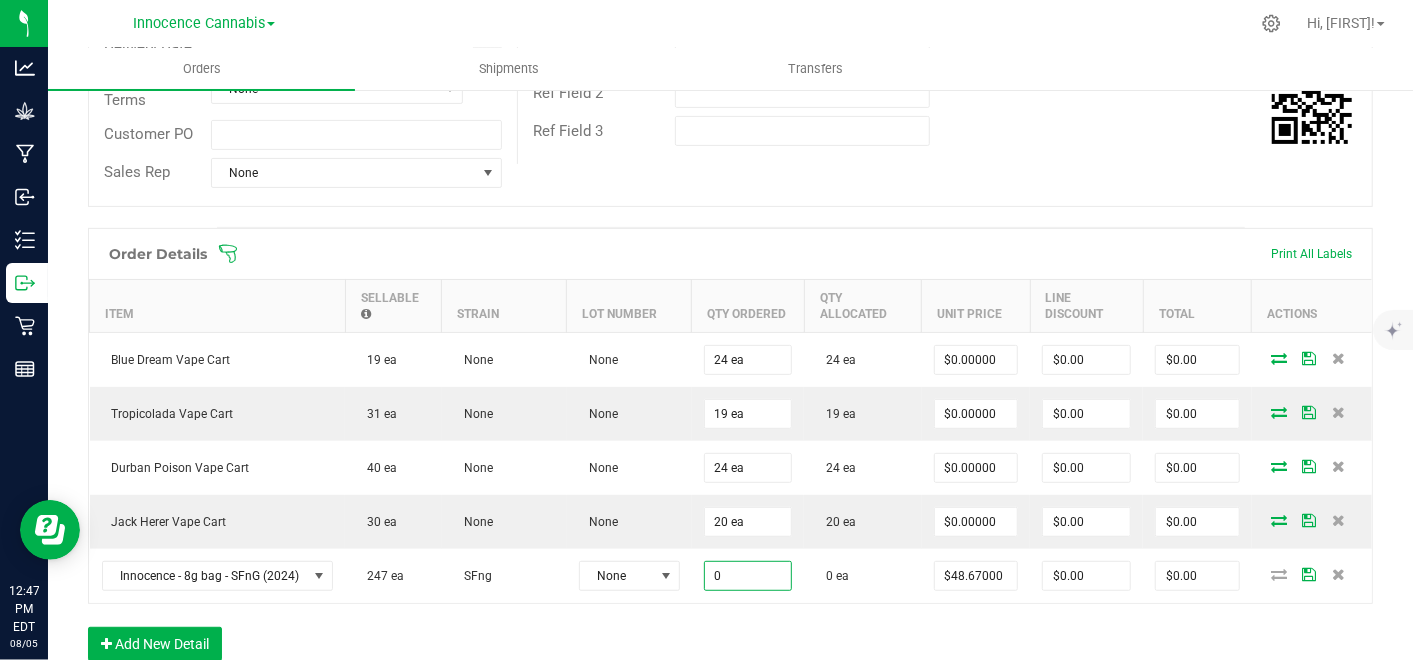 click on "0" at bounding box center [748, 576] 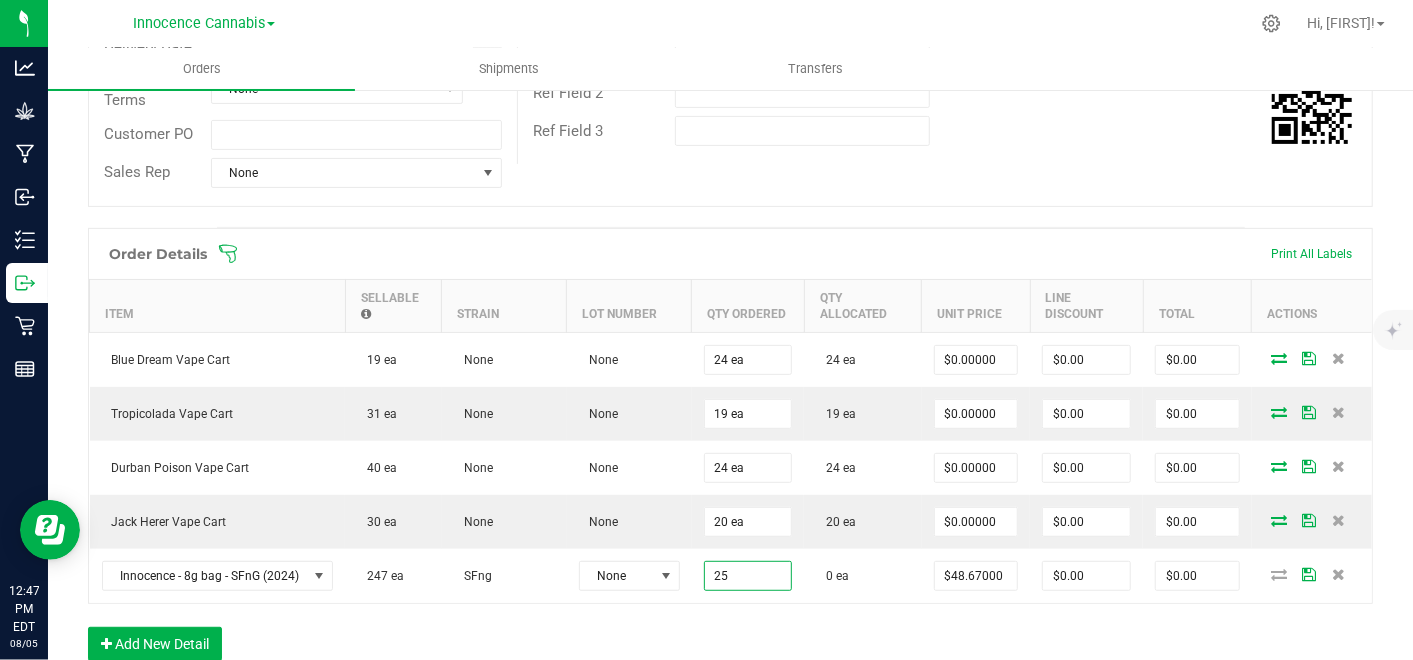type on "25 ea" 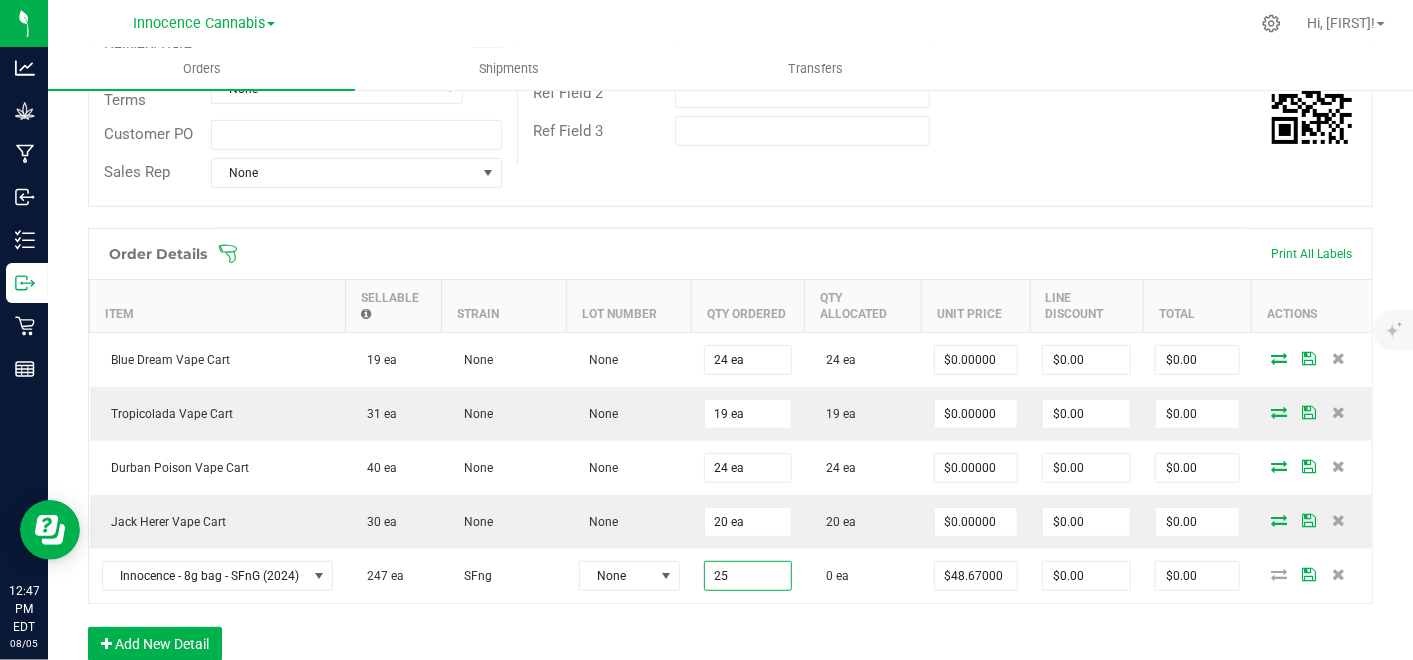 type on "48.67" 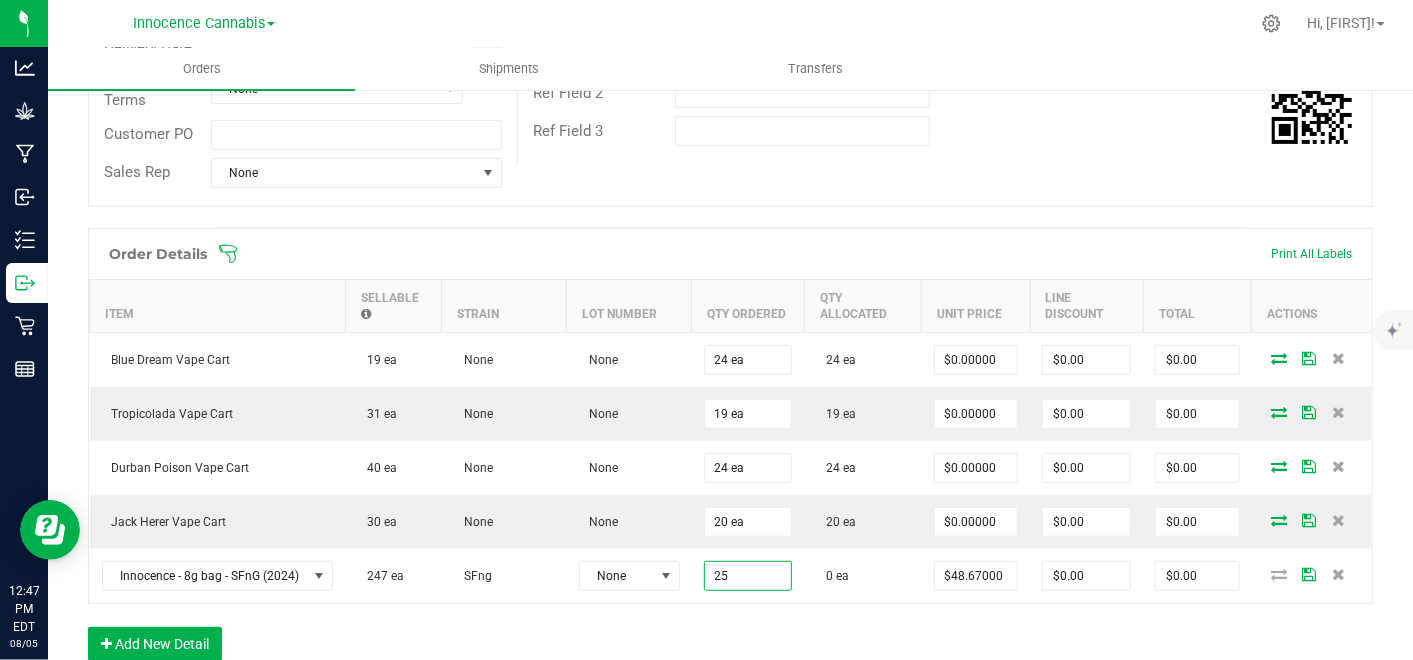 type on "$1,216.75" 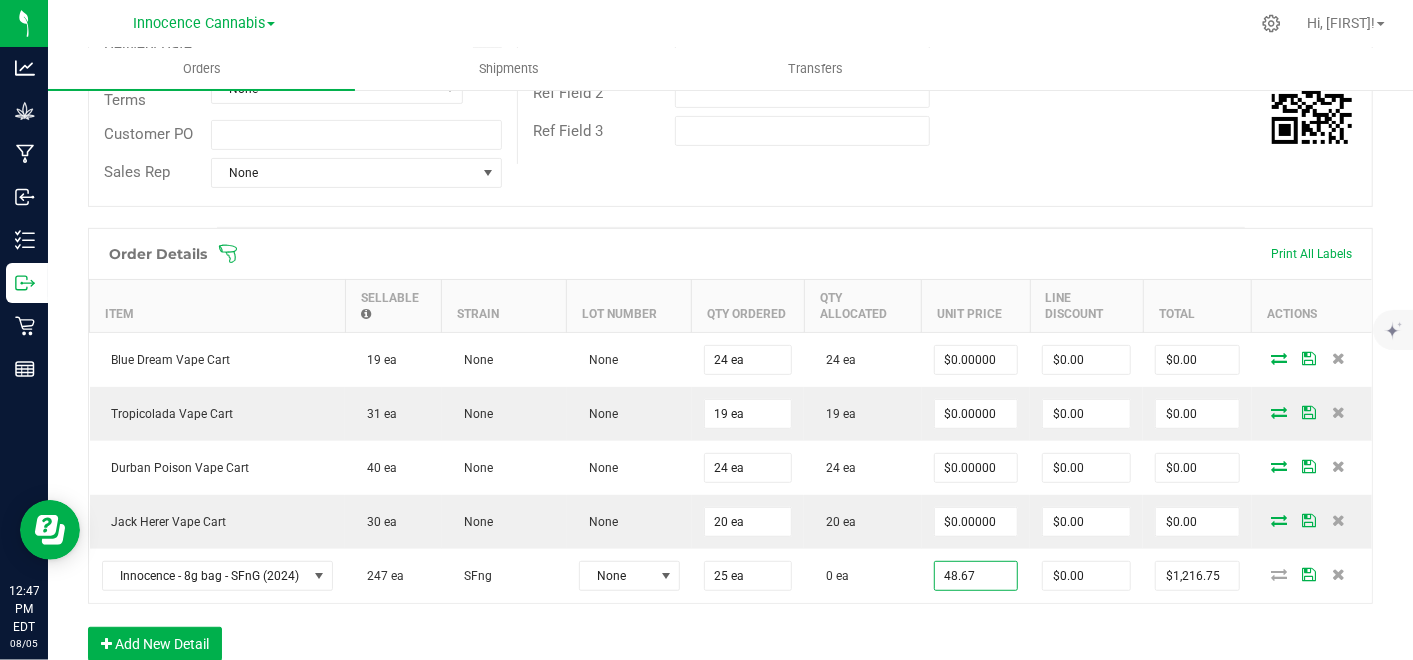 click on "48.67" at bounding box center [976, 576] 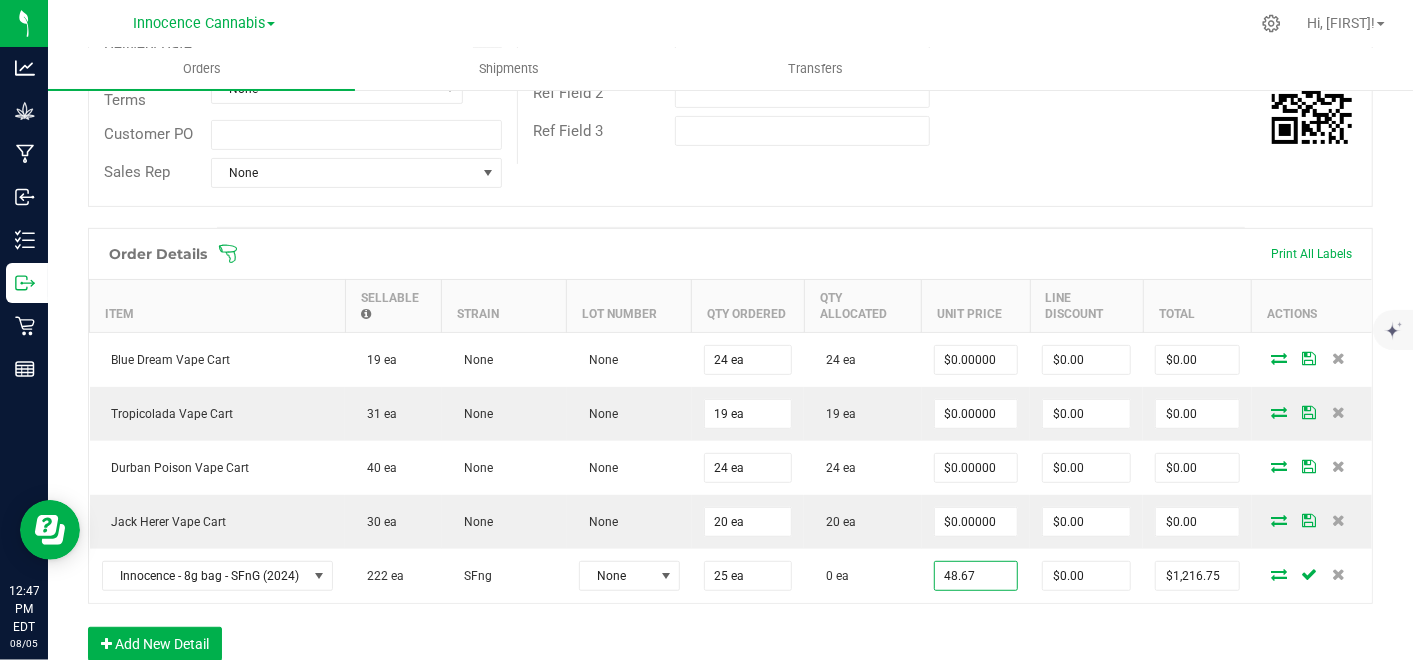 click on "48.67" at bounding box center [976, 576] 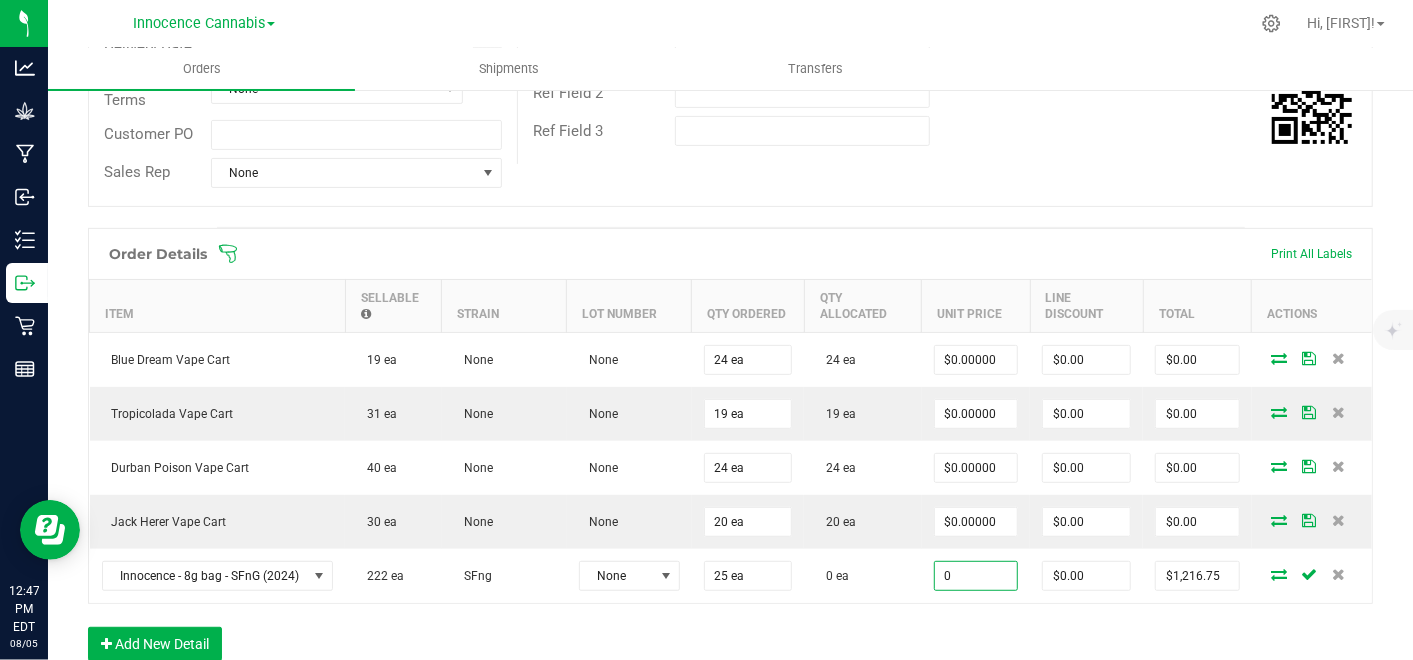 type on "$0.00000" 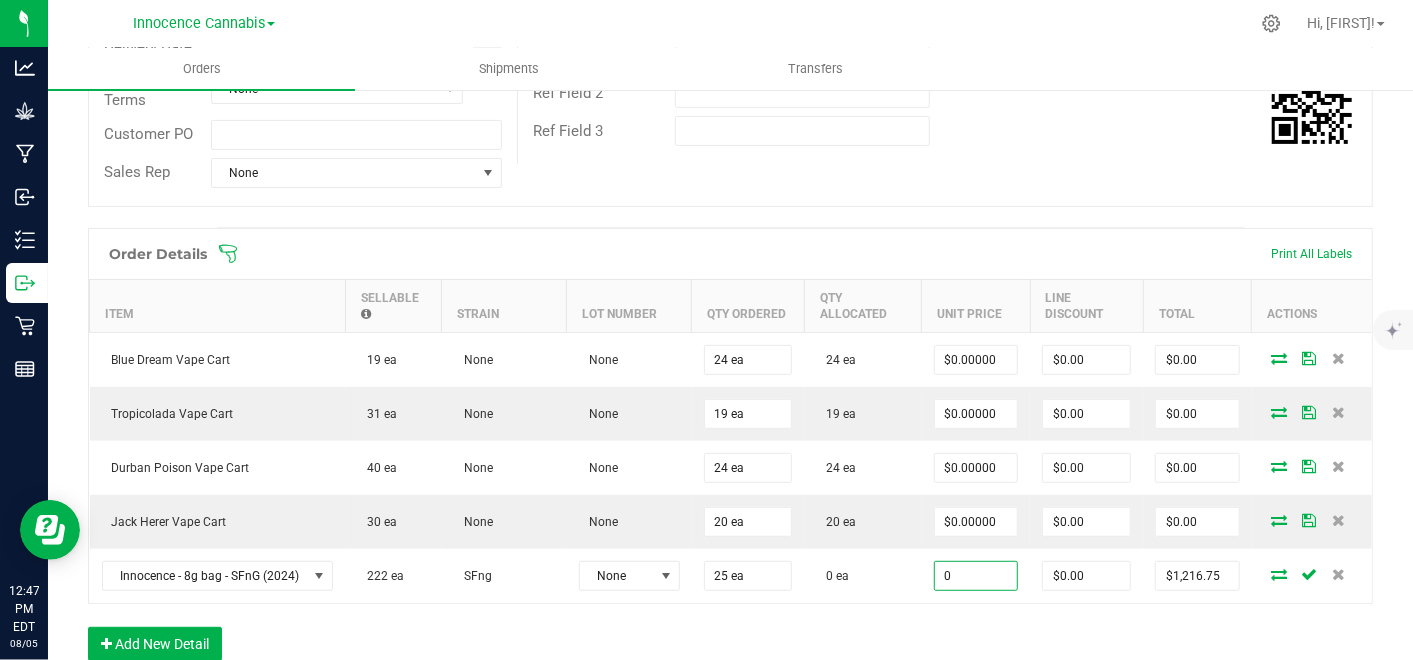 type on "$0.00" 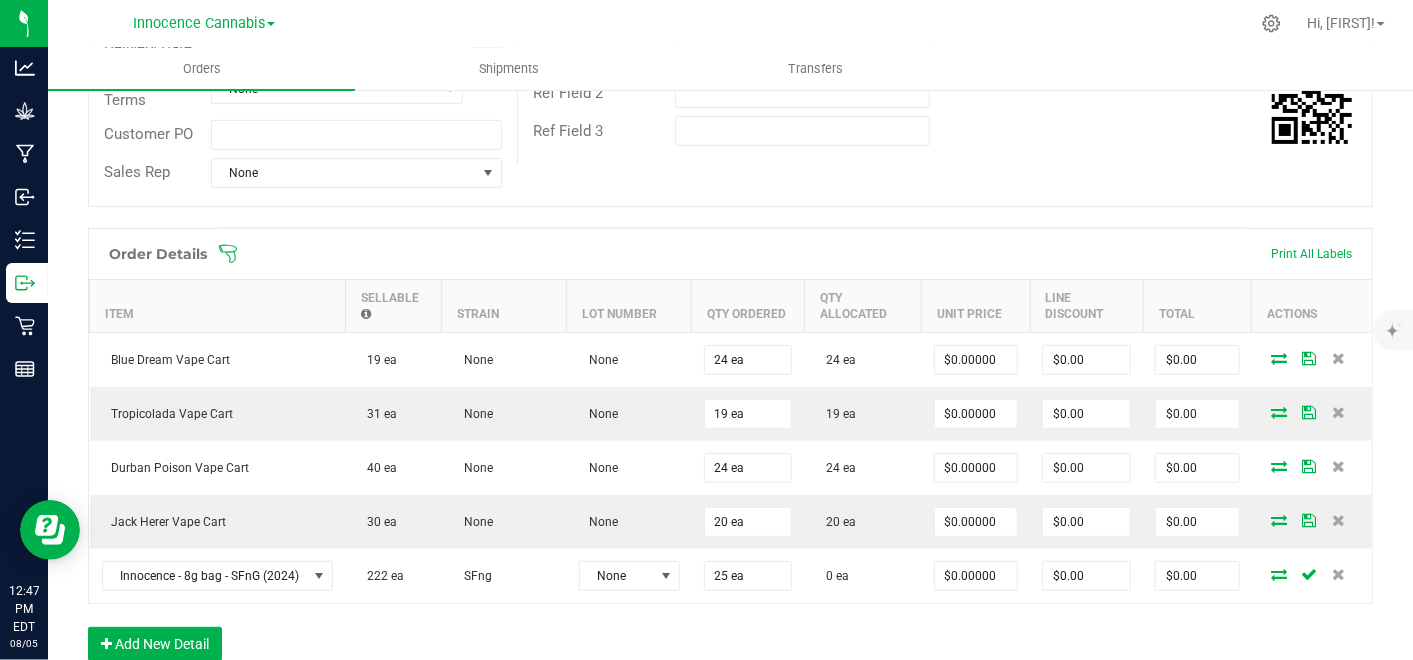 click on "Order Details Print All Labels Item  Sellable  Strain  Lot Number  Qty Ordered Qty Allocated Unit Price Line Discount Total Actions  Blue Dream Vape Cart   19 ea   None   None  24 ea  24 ea  $0.00000 $0.00 $0.00  Tropicolada Vape Cart   31 ea   None   None  19 ea  19 ea  $0.00000 $0.00 $0.00  Durban Poison Vape Cart   40 ea   None   None  24 ea  24 ea  $0.00000 $0.00 $0.00  Jack Herer Vape Cart   30 ea   None   None  20 ea  20 ea  $0.00000 $0.00 $0.00 Innocence - 8g bag - SFnG (2024)  222 ea   SFng  None 25 ea  0 ea  $0.00000 $0.00 $0.00
Add New Detail" at bounding box center [730, 454] 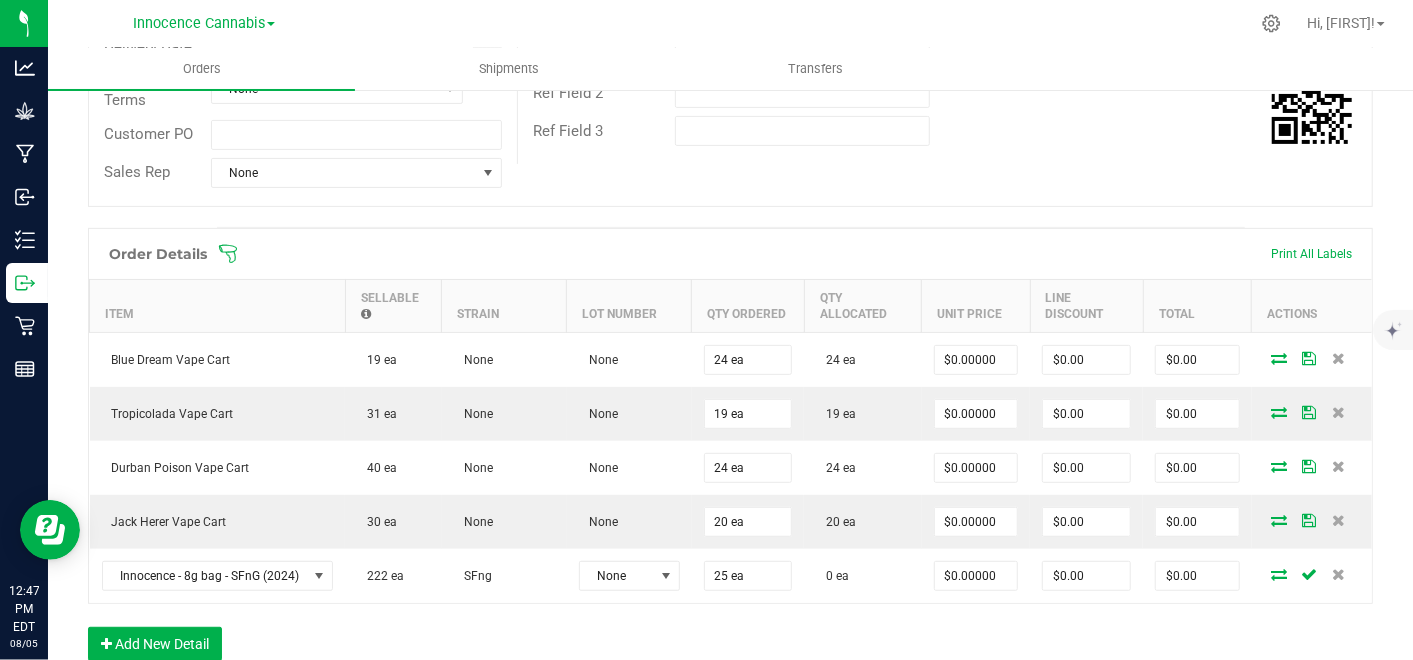 click at bounding box center (1279, 574) 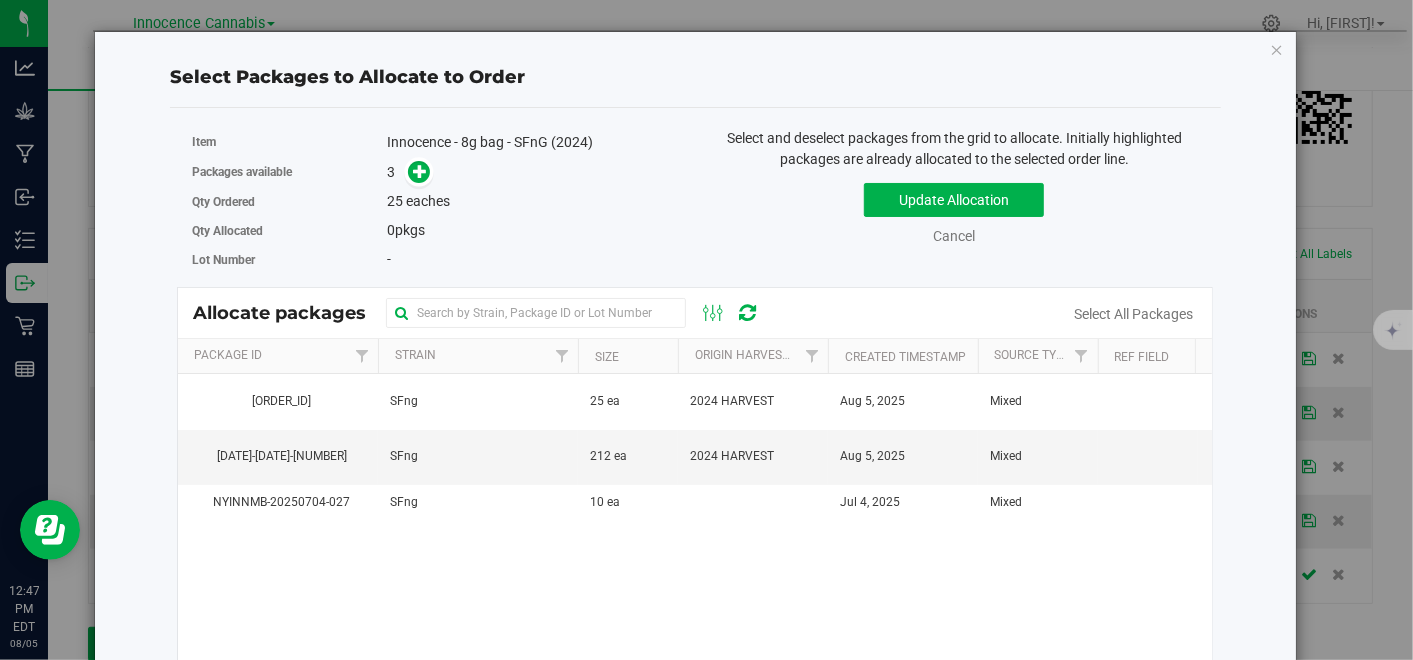 click on "25 ea" at bounding box center [628, 401] 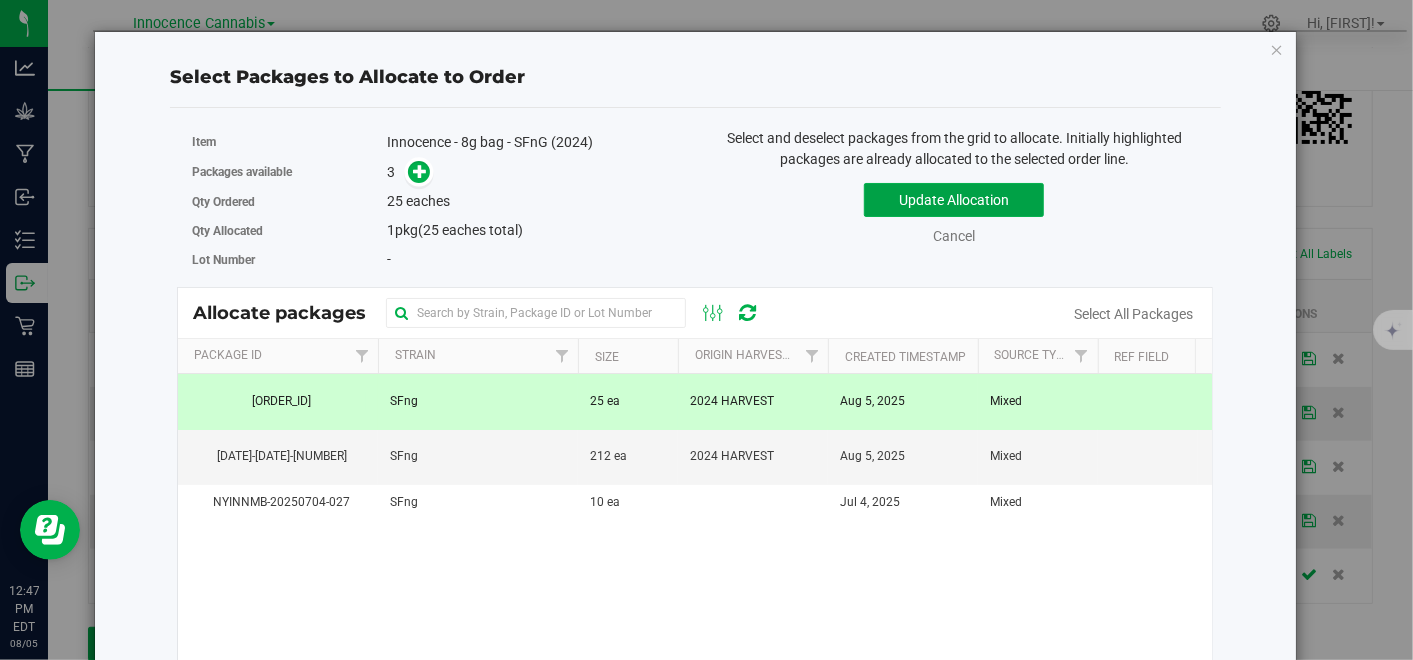 click on "Update Allocation" at bounding box center [954, 200] 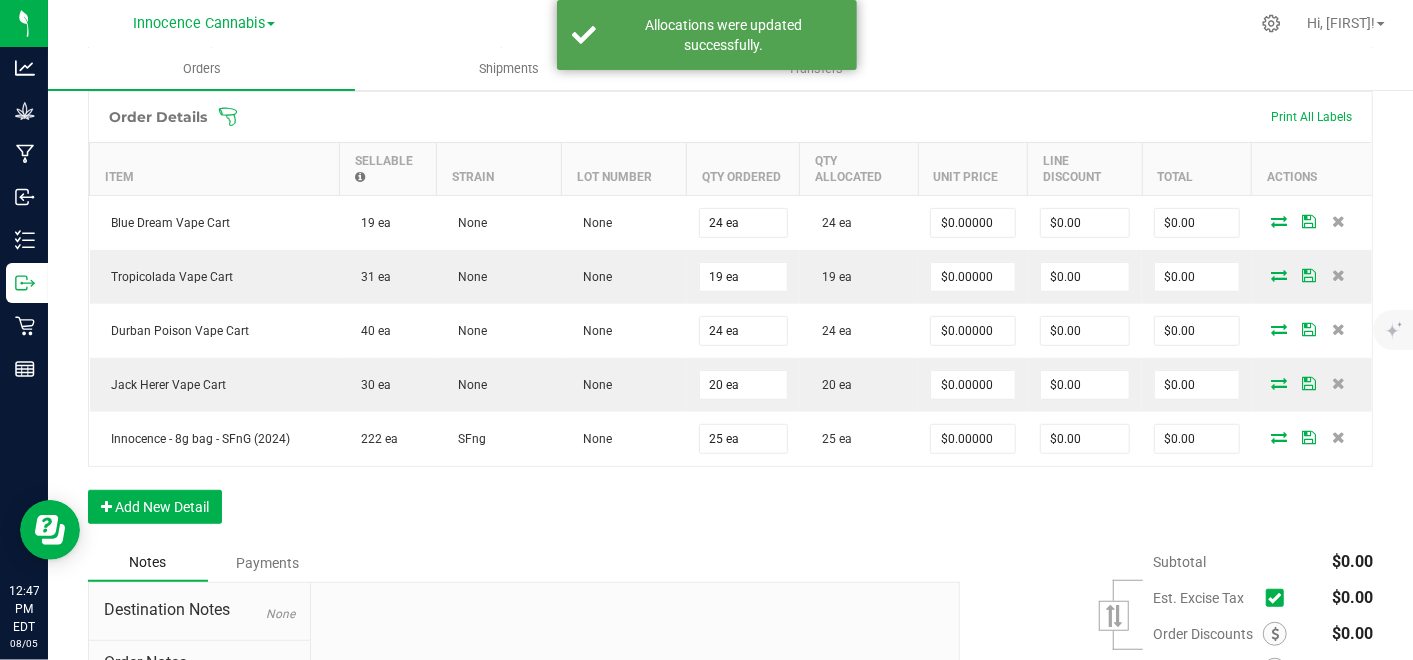scroll, scrollTop: 526, scrollLeft: 0, axis: vertical 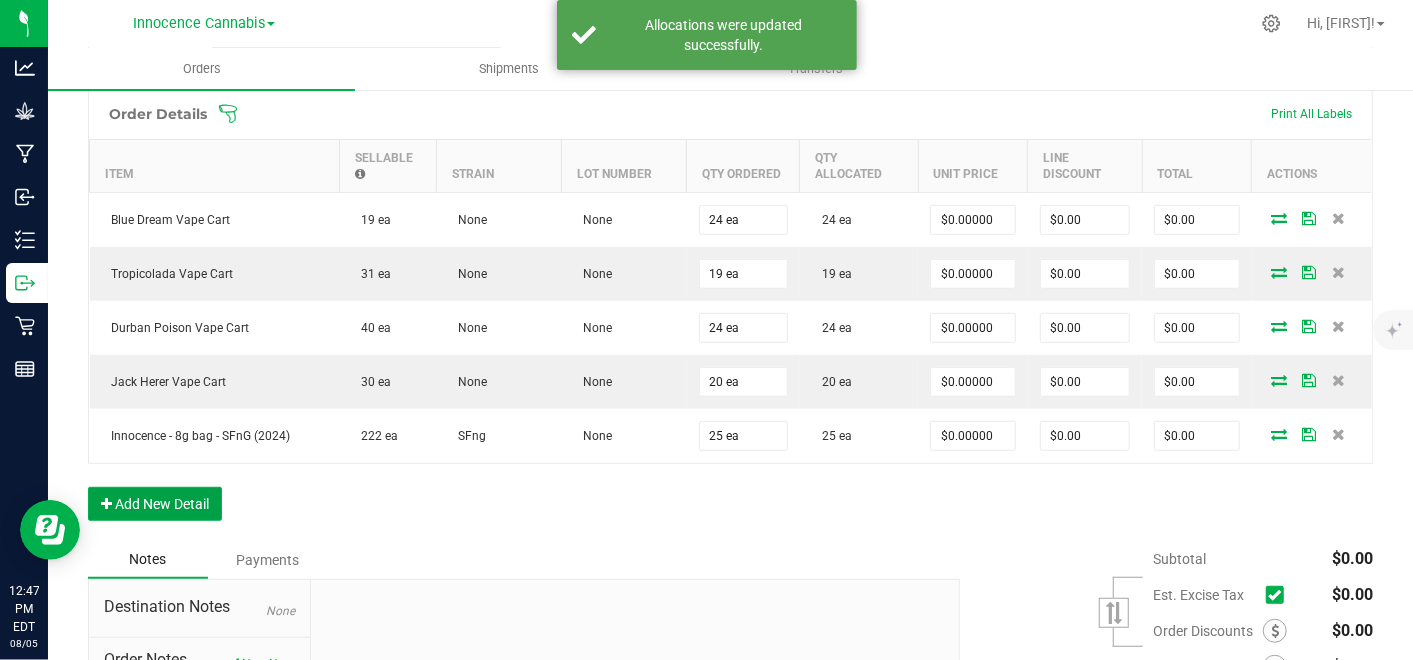 click on "Add New Detail" at bounding box center (155, 504) 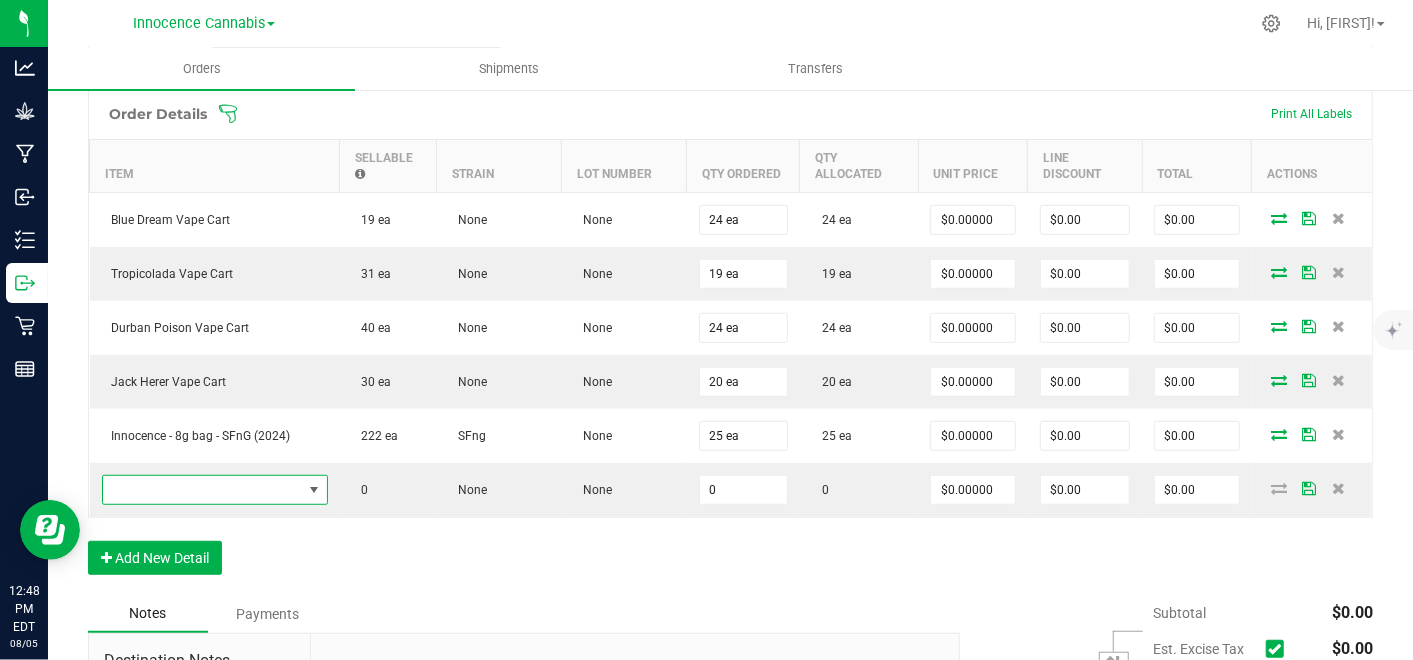 click at bounding box center (202, 490) 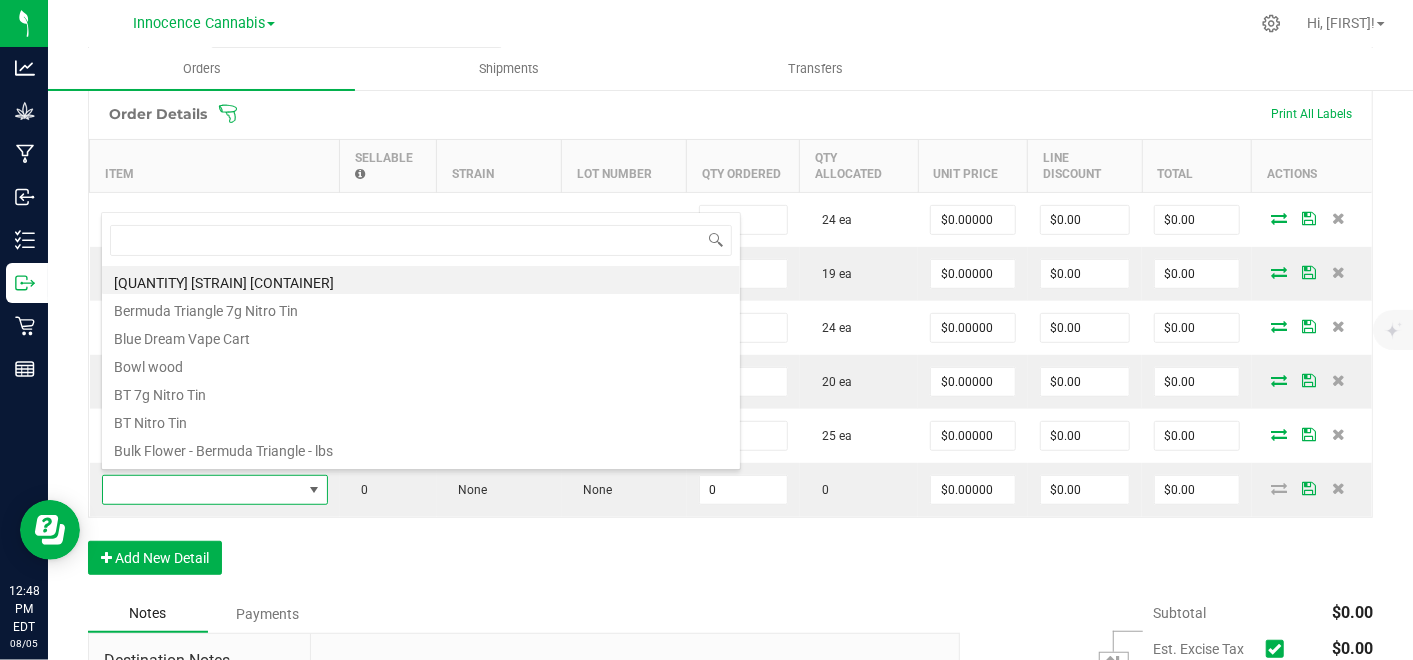 scroll, scrollTop: 99970, scrollLeft: 99774, axis: both 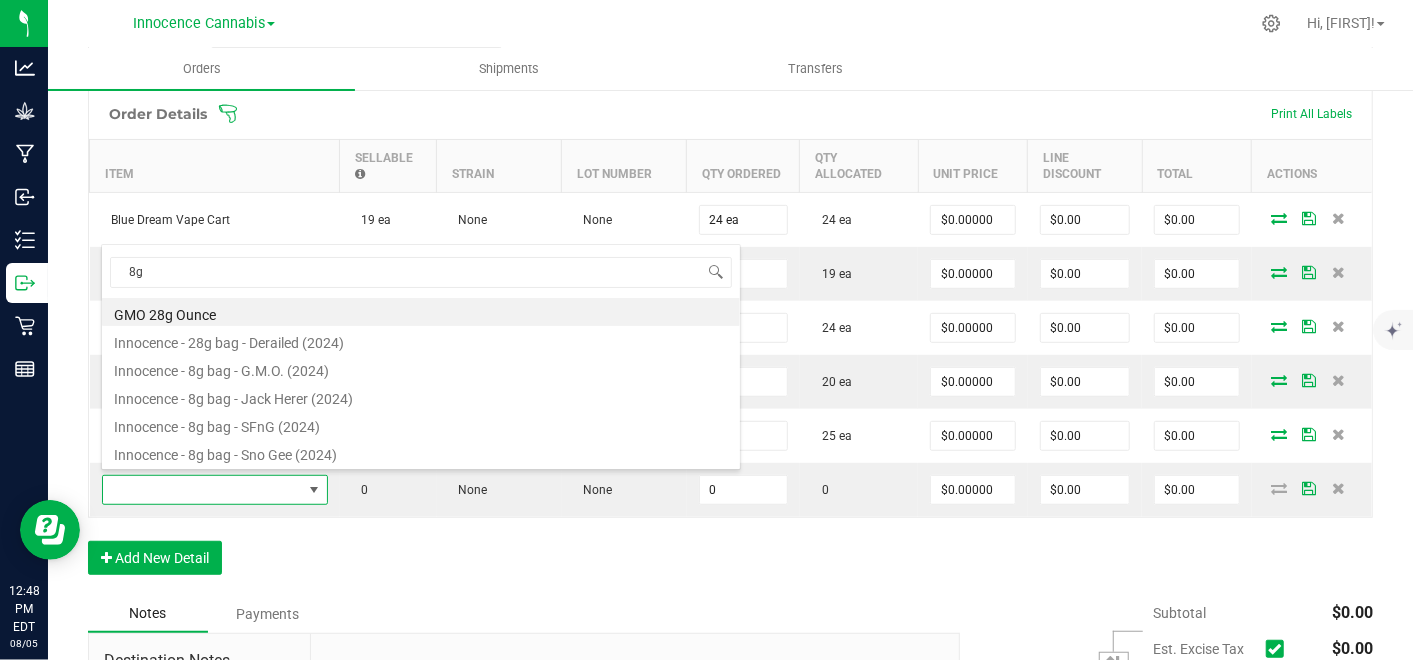 type on "8" 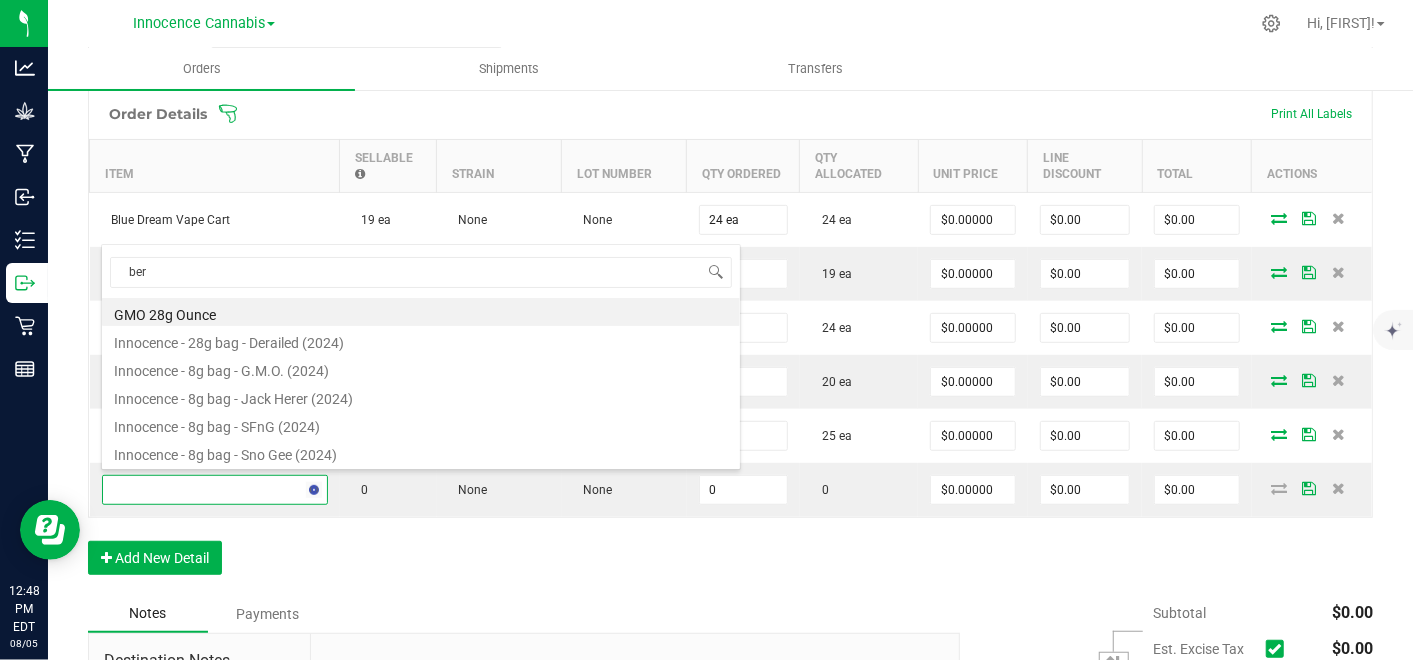 type on "berm" 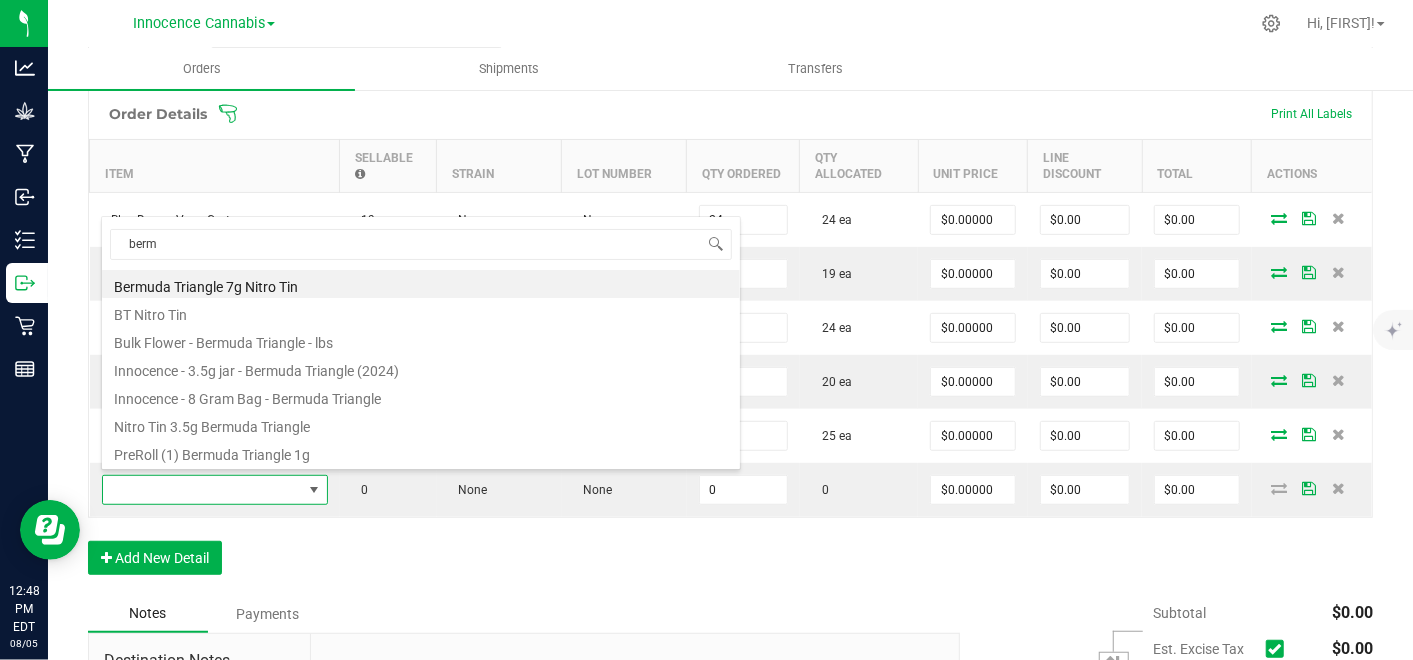 click on "Innocence - 8 Gram Bag - Bermuda Triangle" at bounding box center [421, 396] 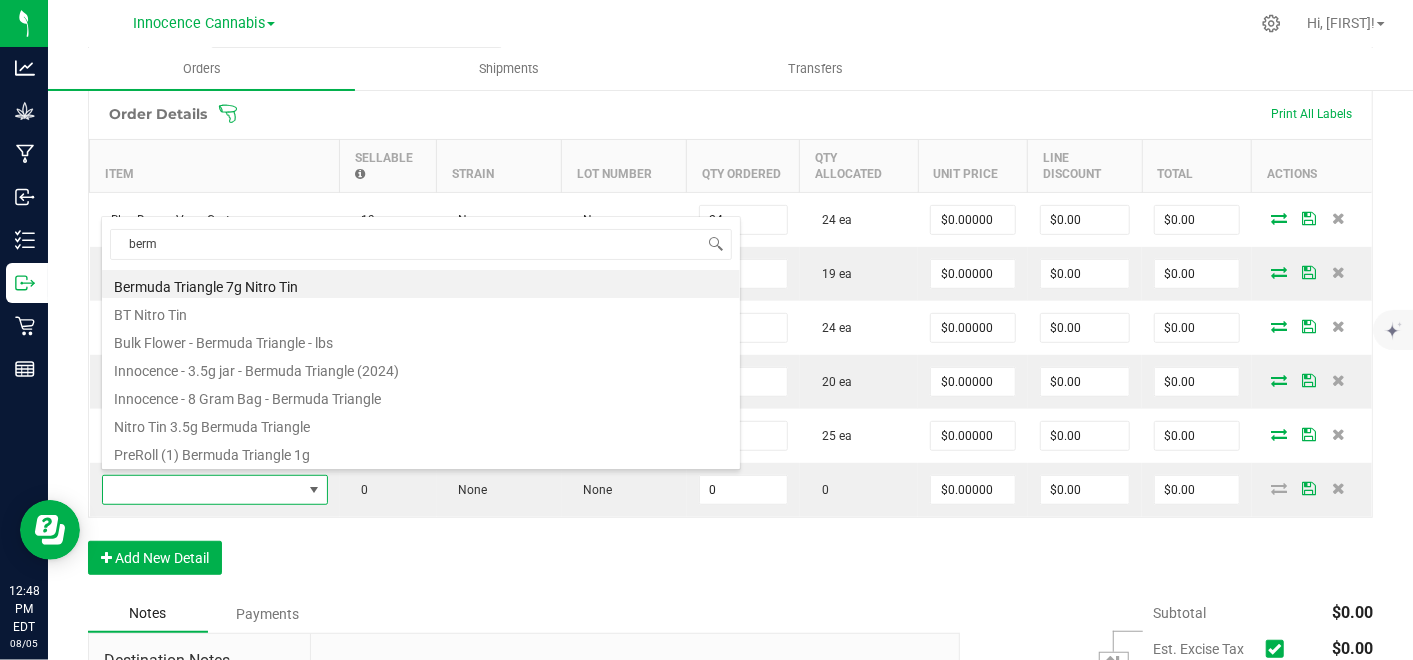 type on "0 ea" 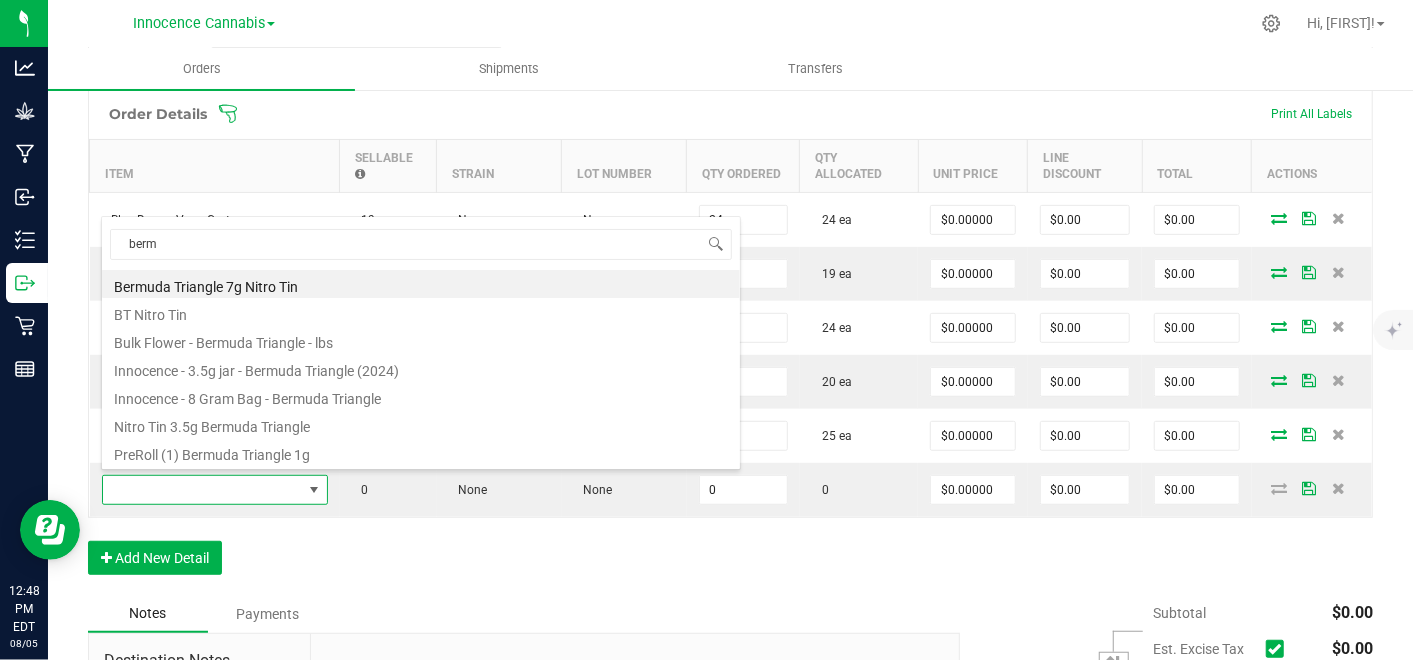 type on "$48.67000" 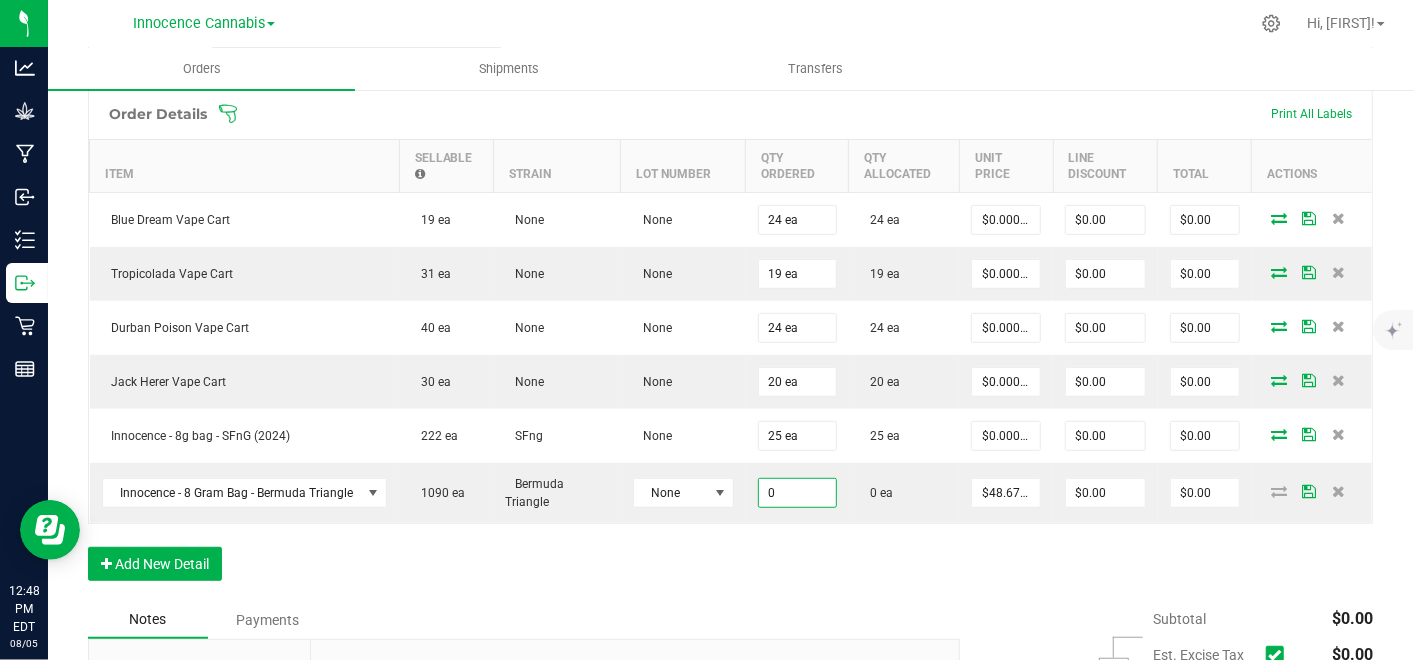 click on "0" at bounding box center [797, 493] 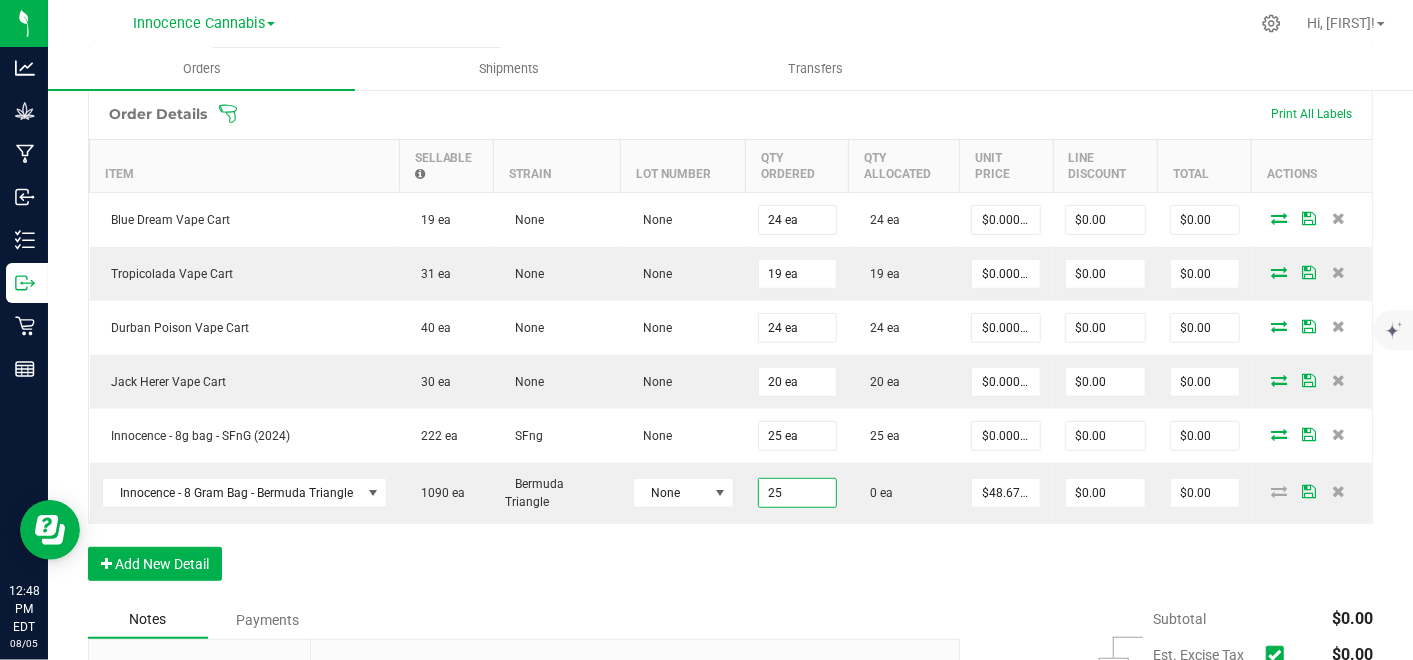 type on "25 ea" 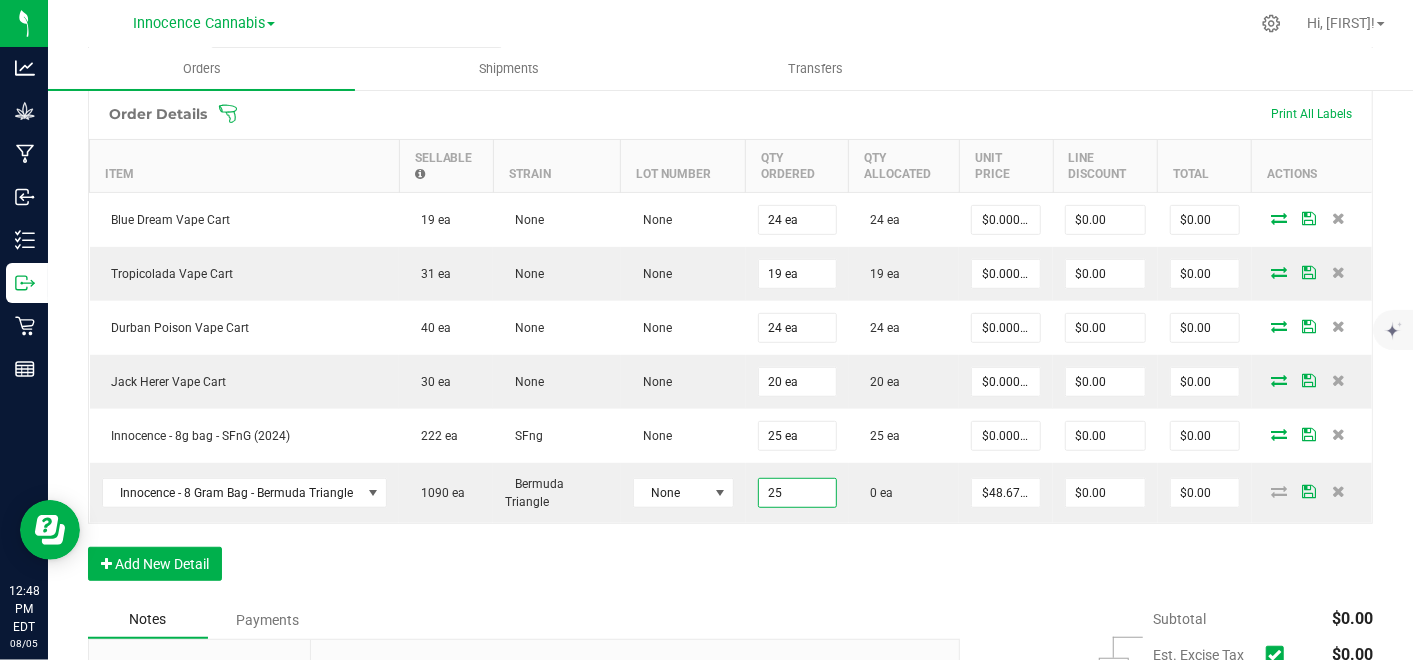 type on "48.67" 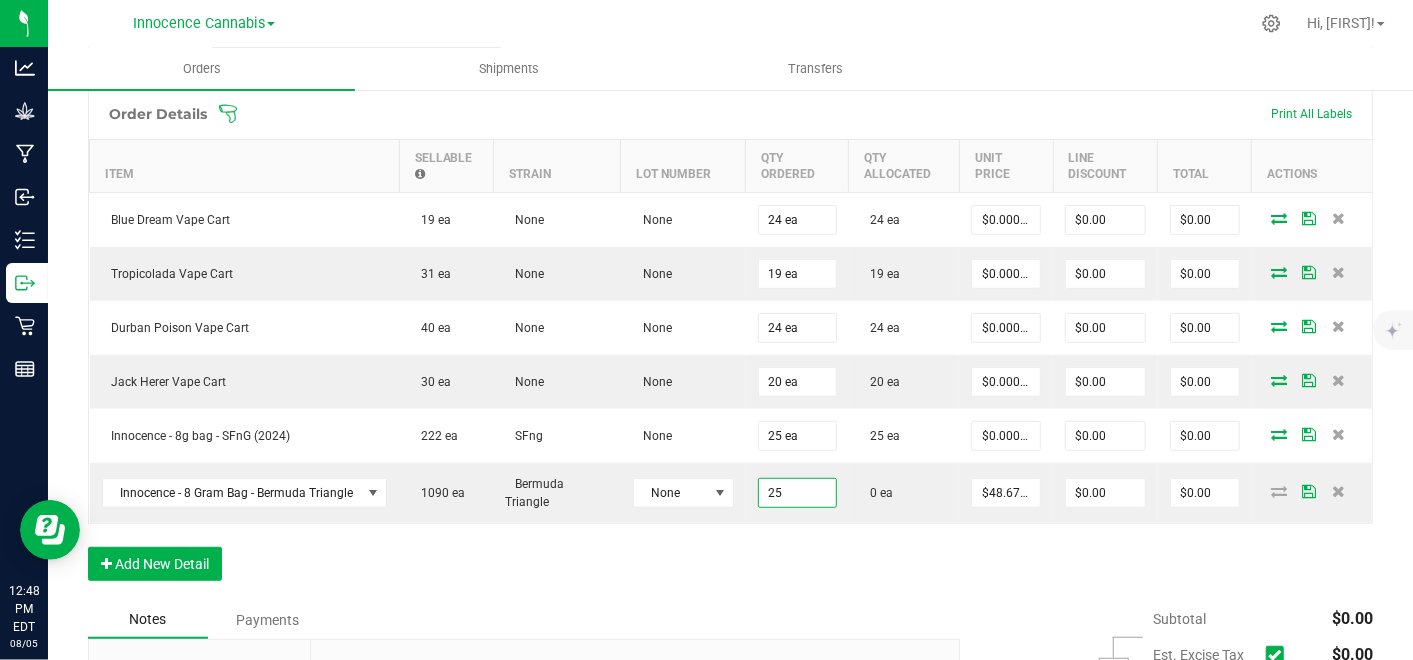 type on "$1,216.75" 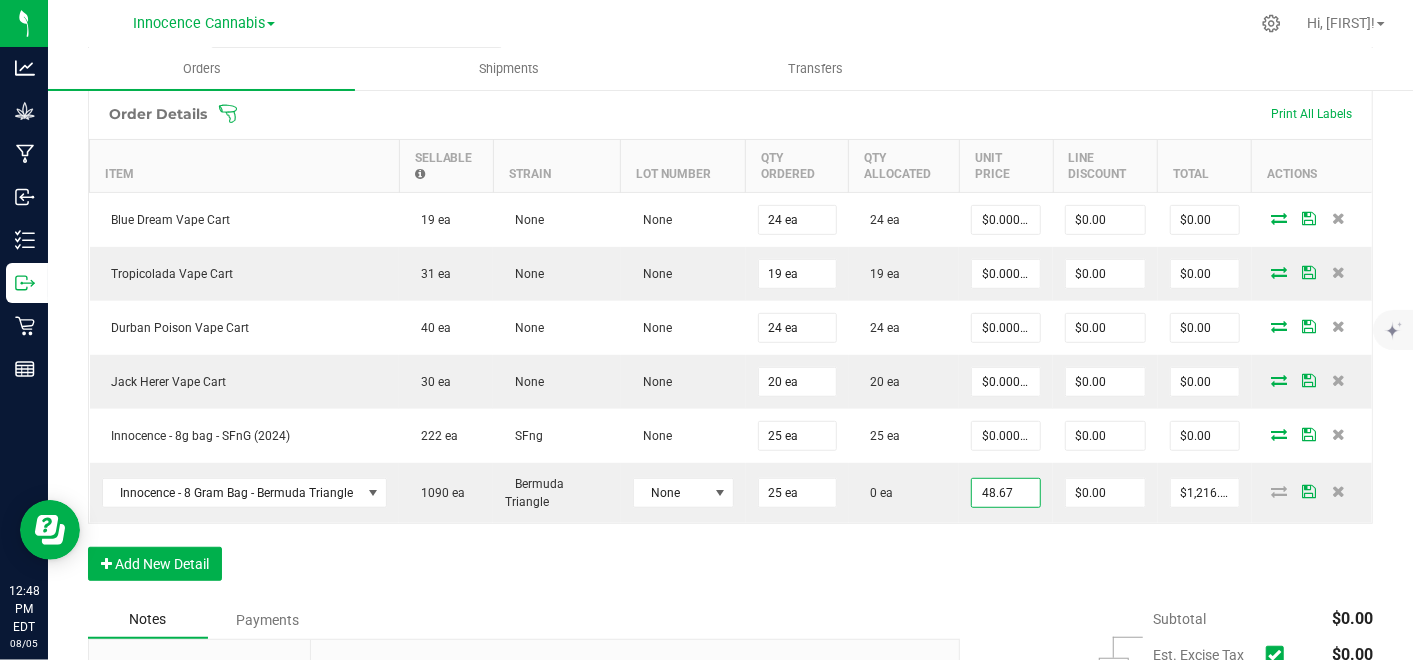 click on "48.67" at bounding box center [1006, 493] 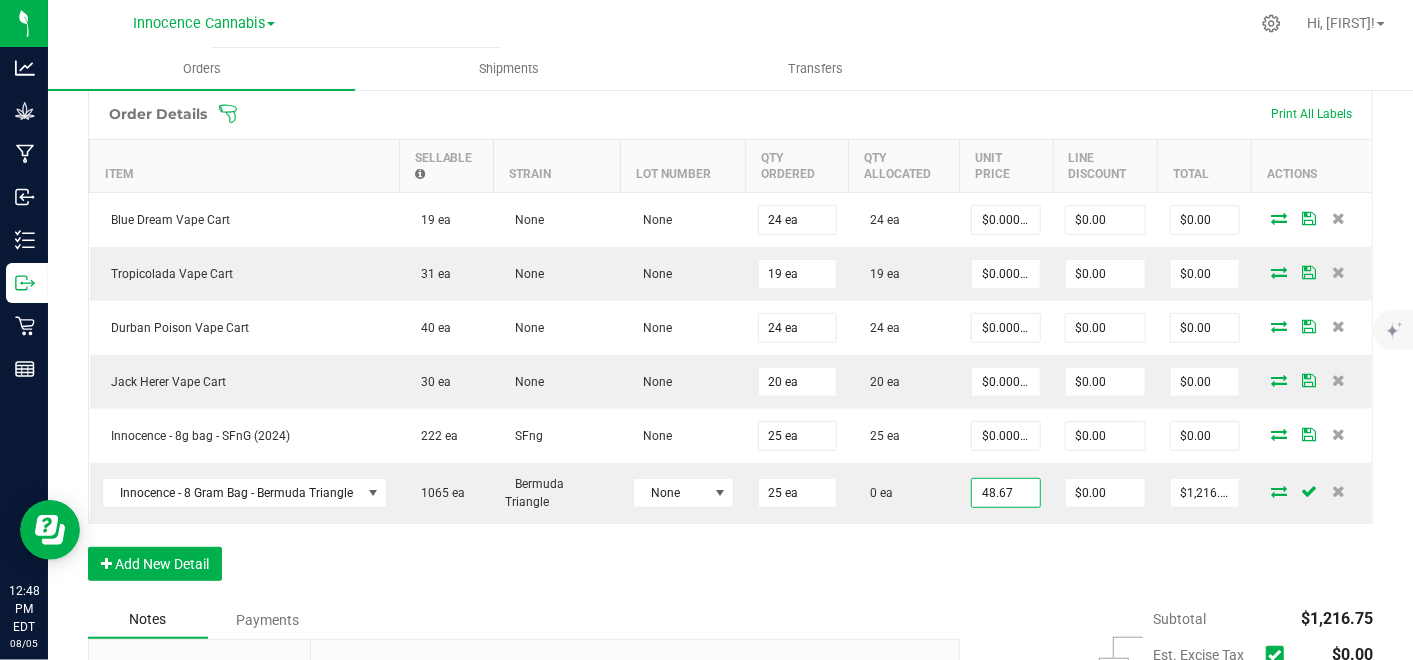 click on "48.67" at bounding box center (1006, 493) 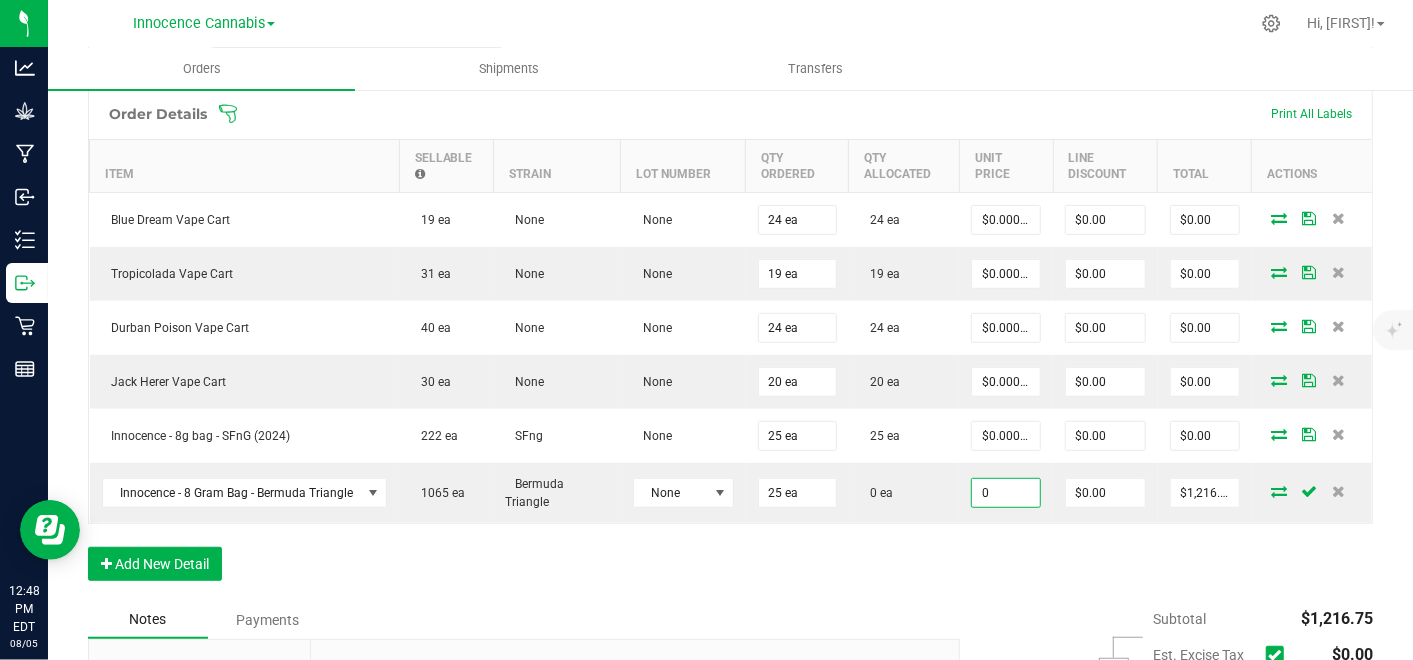 type on "$0.00000" 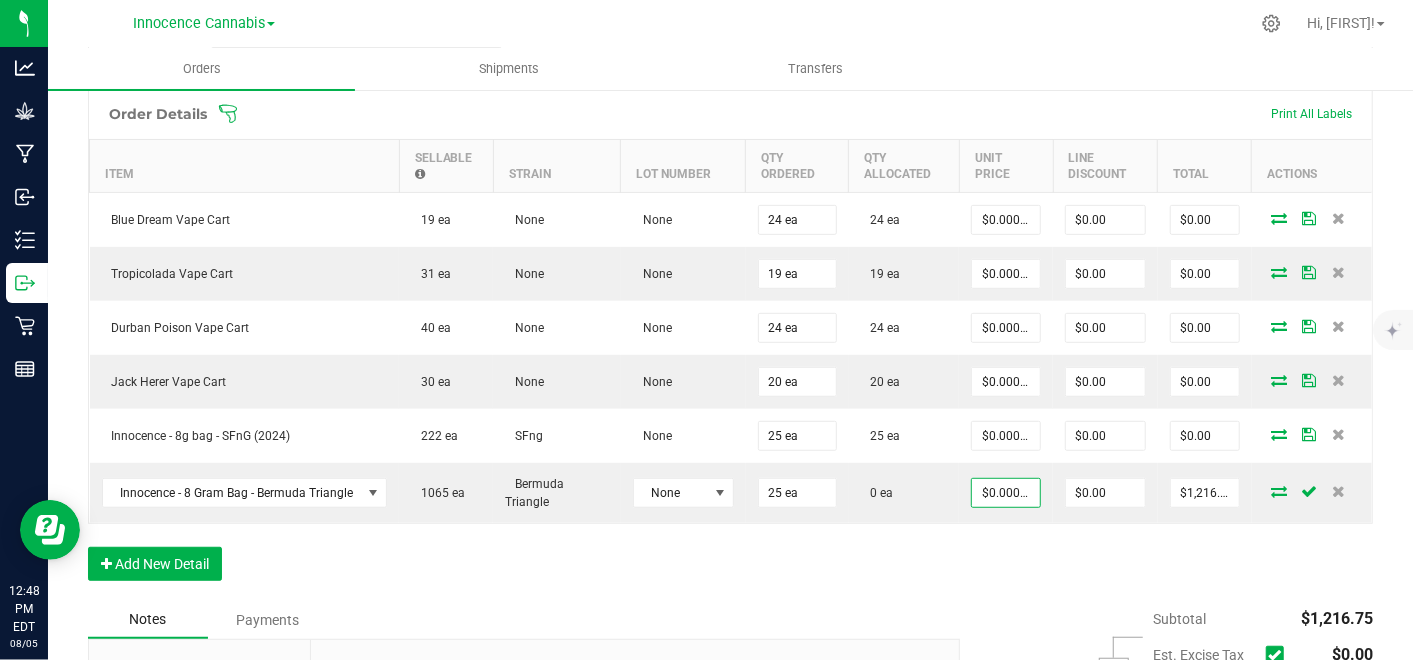 type on "$0.00" 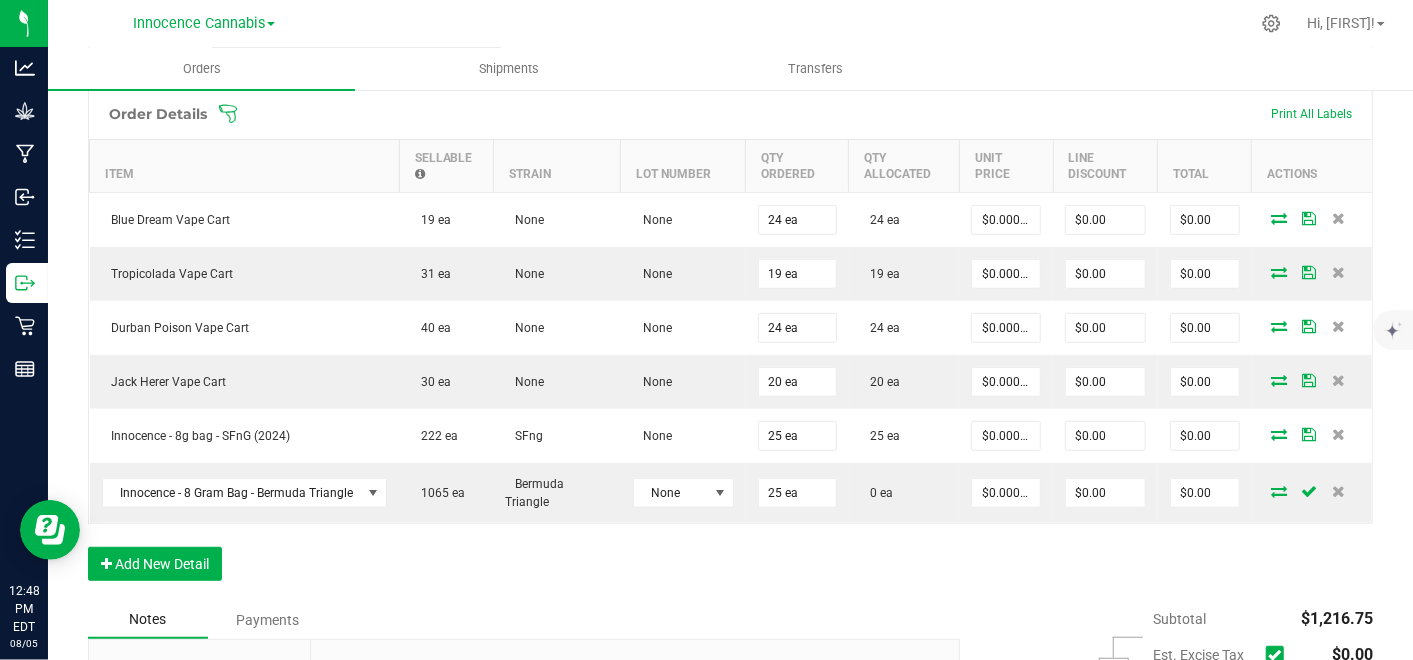 click on "Order Details Print All Labels Item  Sellable  Strain  Lot Number  Qty Ordered Qty Allocated Unit Price Line Discount Total Actions  Blue Dream Vape Cart   19 ea   None   None  24 ea  24 ea  $0.00000 $0.00 $0.00  Tropicolada Vape Cart   31 ea   None   None  19 ea  19 ea  $0.00000 $0.00 $0.00  Durban Poison Vape Cart   40 ea   None   None  24 ea  24 ea  $0.00000 $0.00 $0.00  Jack Herer Vape Cart   30 ea   None   None  20 ea  20 ea  $0.00000 $0.00 $0.00  Innocence - 8g bag - SFnG (2024)   222 ea   SFng   None  25 ea  25 ea  $0.00000 $0.00 $0.00 Innocence - 8 Gram Bag - Bermuda Triangle  1065 ea   Bermuda Triangle  None 25 ea  0 ea  $0.00000 $0.00 $0.00
Add New Detail" at bounding box center (730, 344) 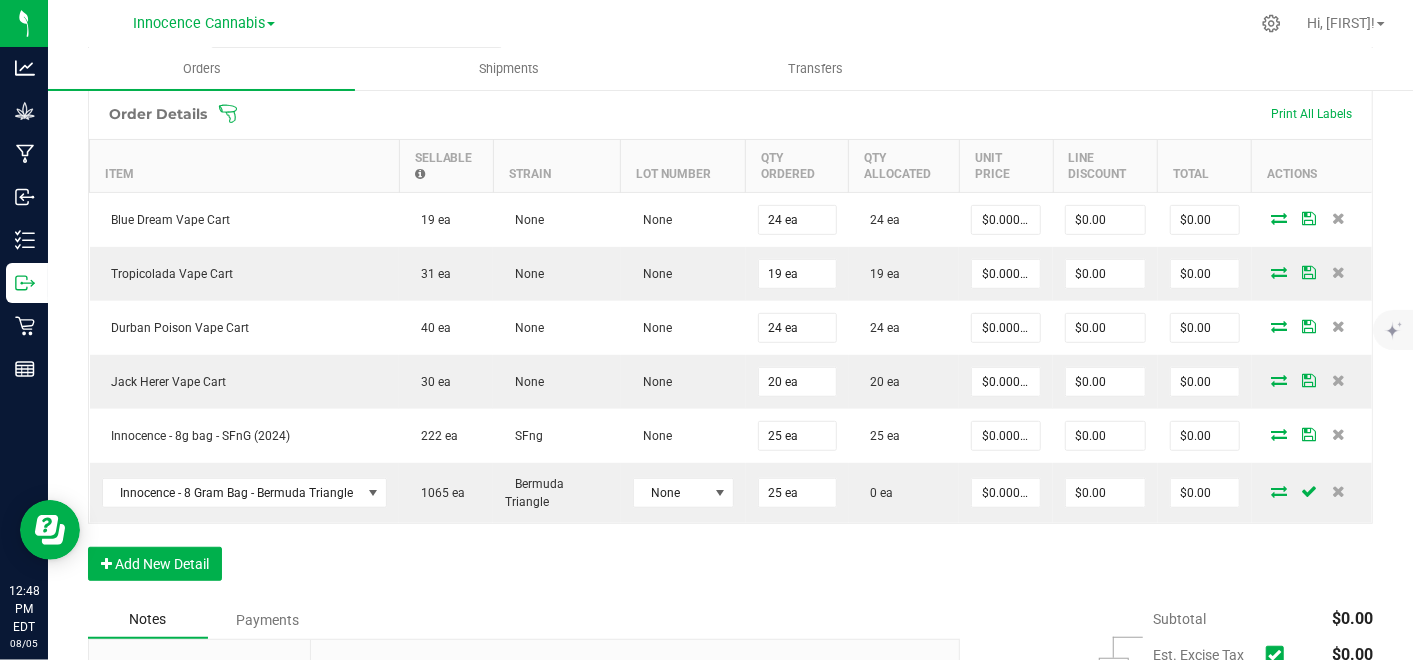 click at bounding box center (1279, 491) 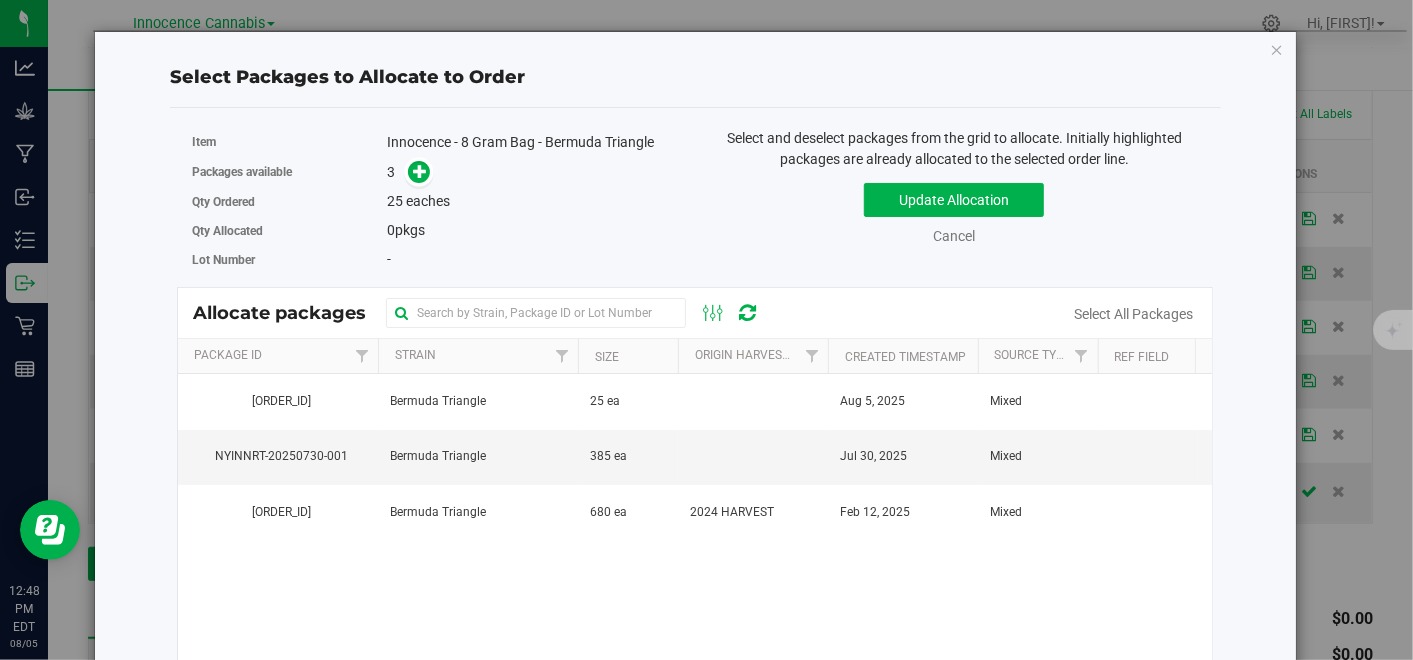 click on "Bermuda Triangle" at bounding box center (478, 401) 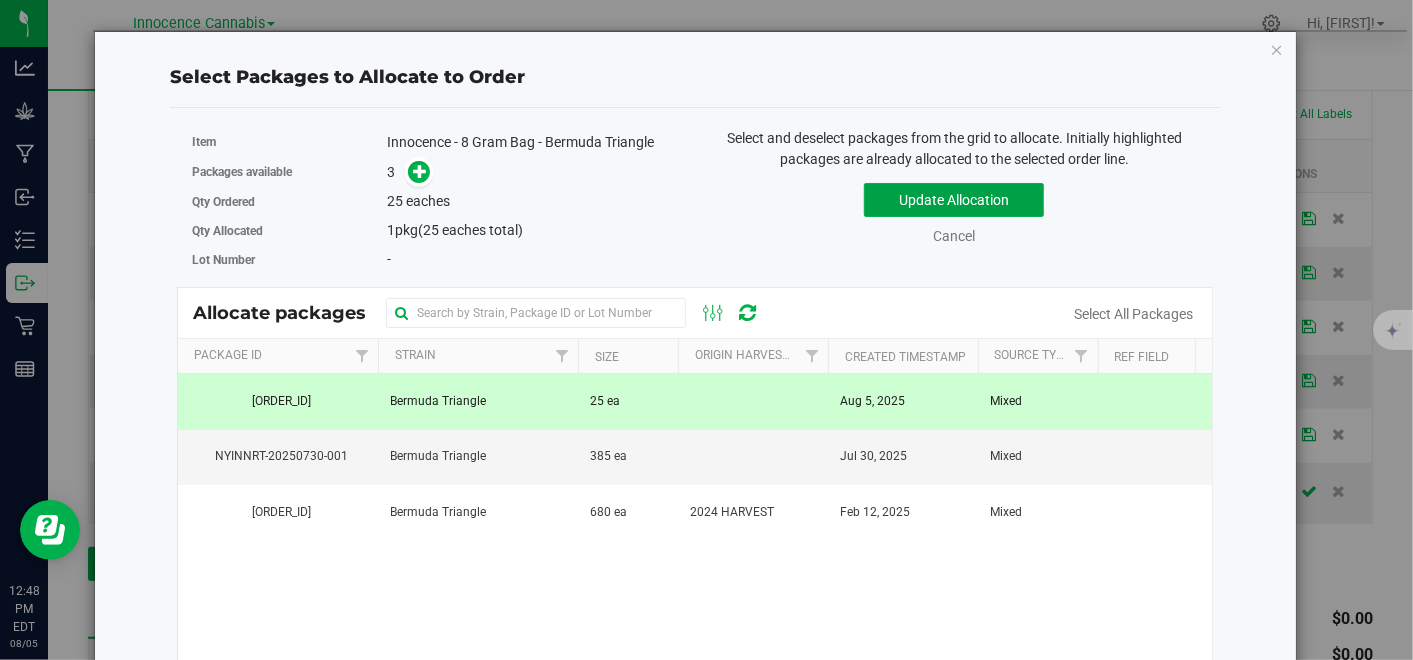 click on "Update Allocation" at bounding box center [954, 200] 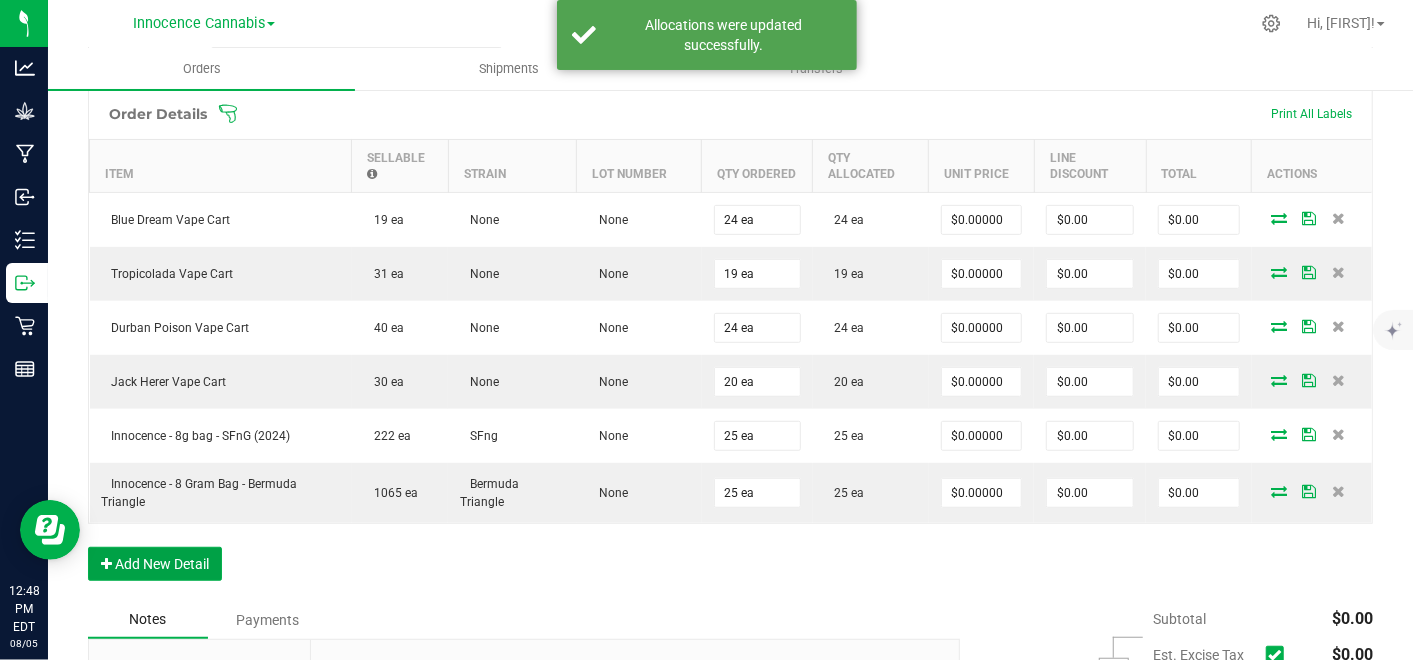 click on "Add New Detail" at bounding box center (155, 564) 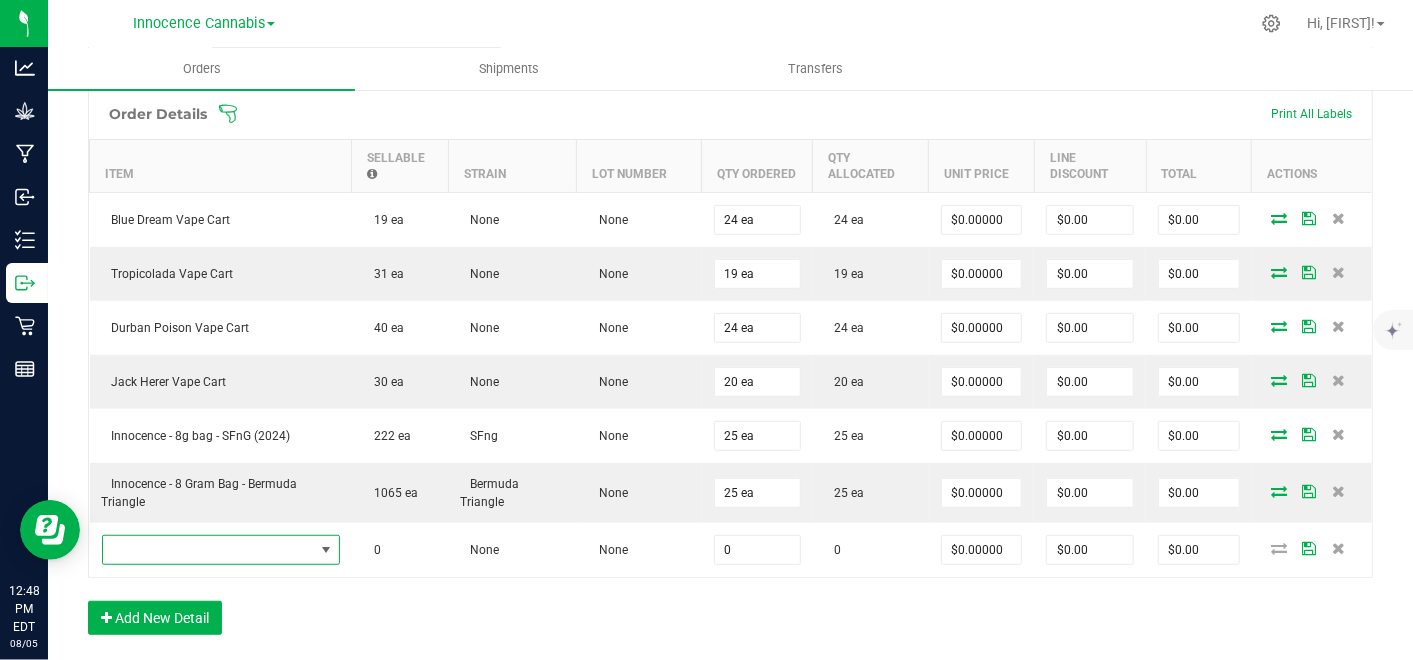 click at bounding box center (208, 550) 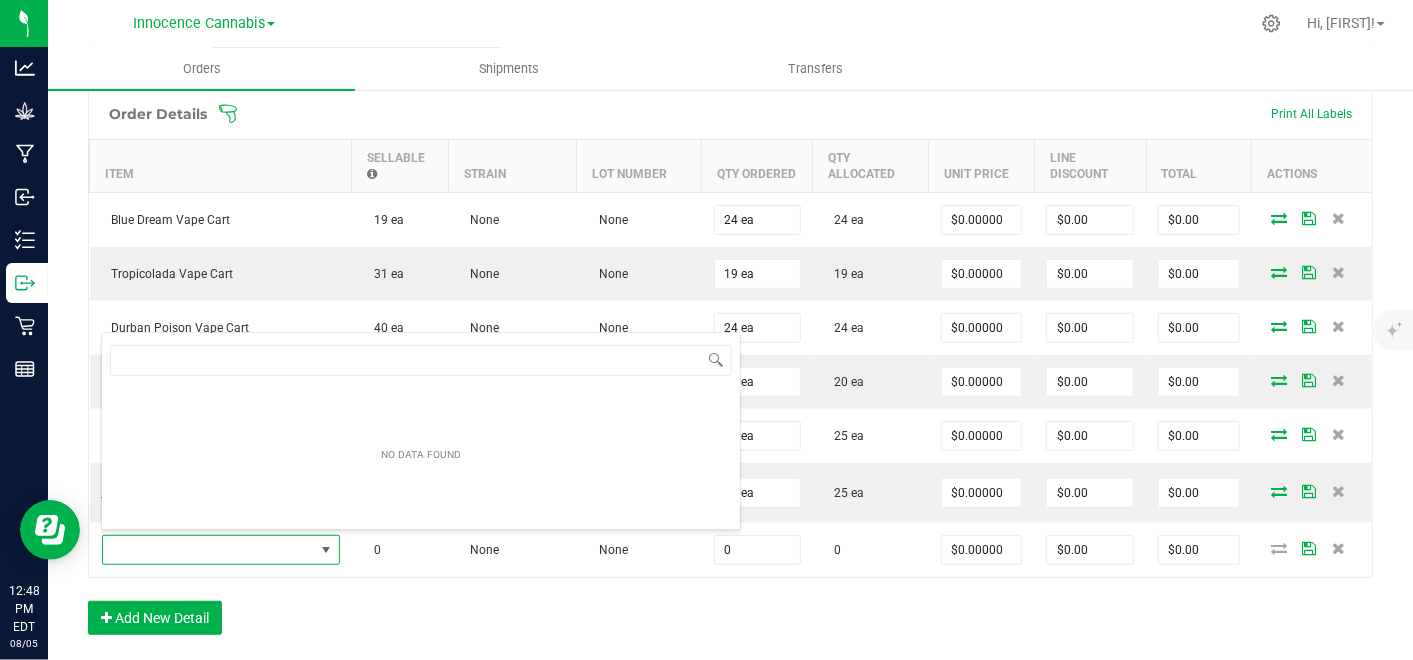 scroll, scrollTop: 99970, scrollLeft: 99764, axis: both 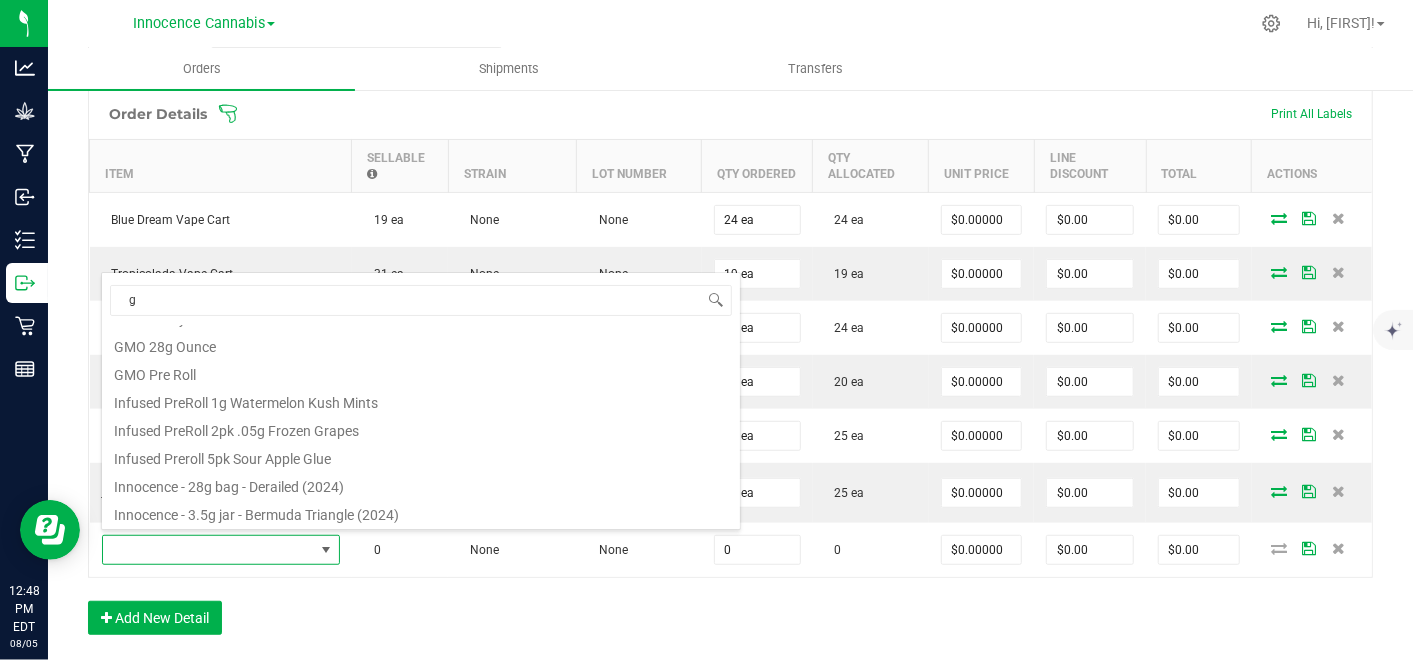 type on "g." 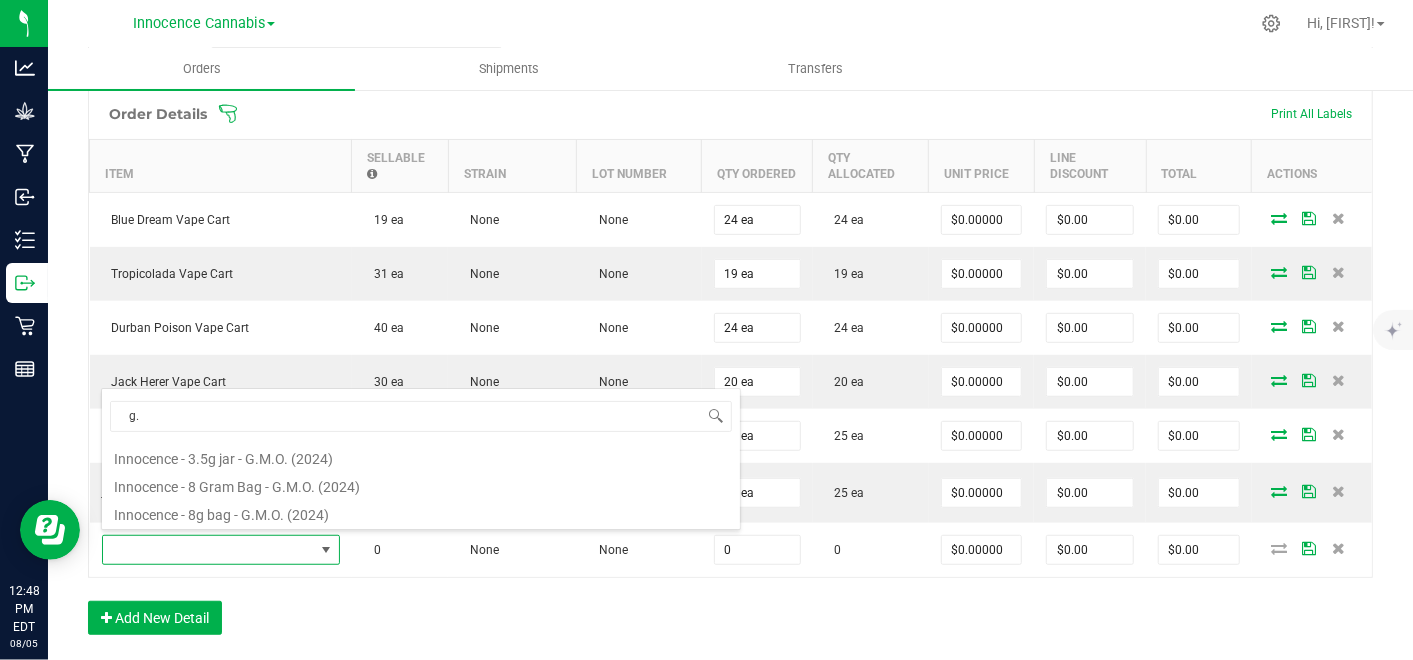 scroll, scrollTop: 0, scrollLeft: 0, axis: both 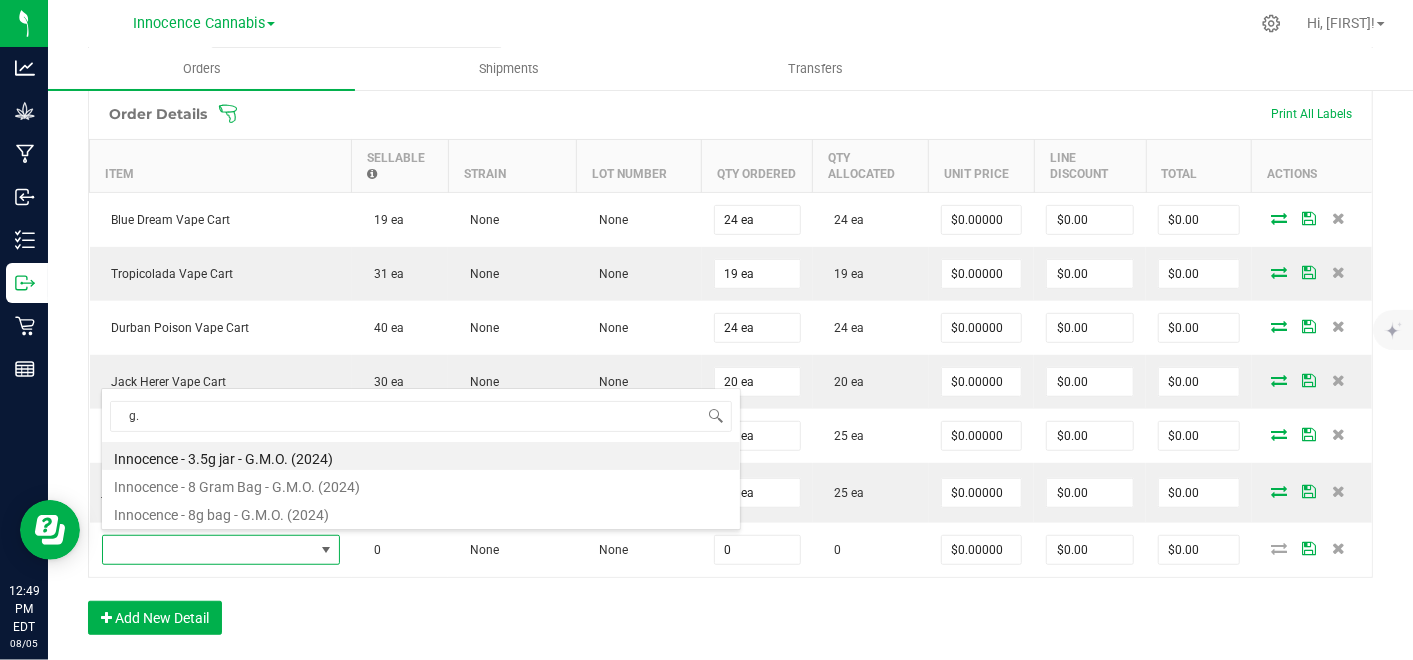 click on "Innocence - 8g bag - G.M.O. (2024)" at bounding box center [421, 512] 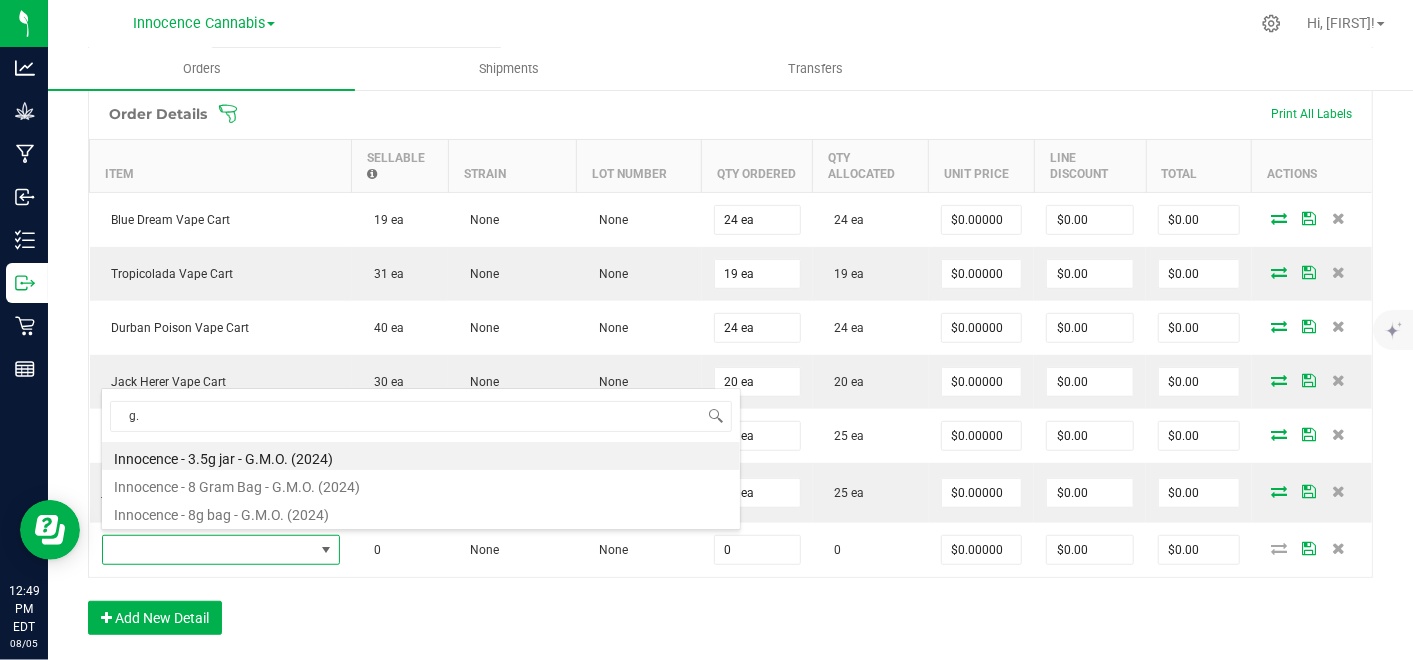 type on "0 ea" 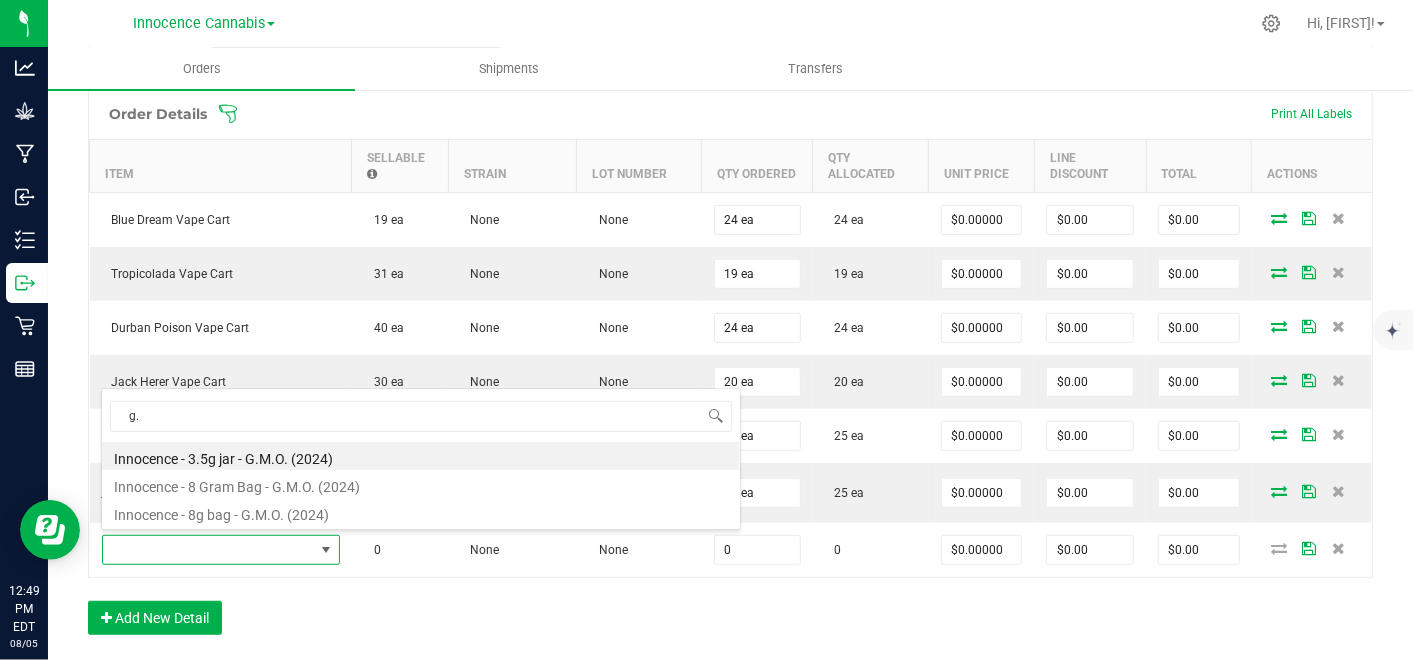type on "$48.67000" 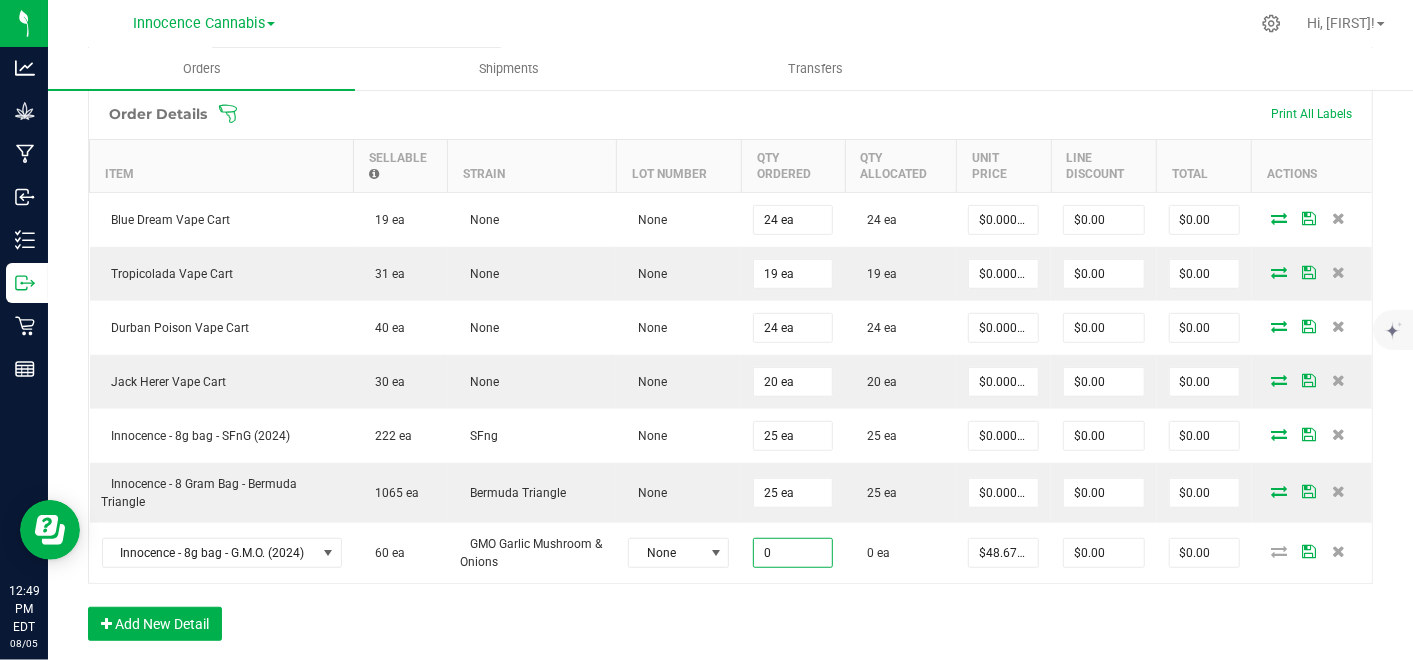 click on "0" at bounding box center (793, 553) 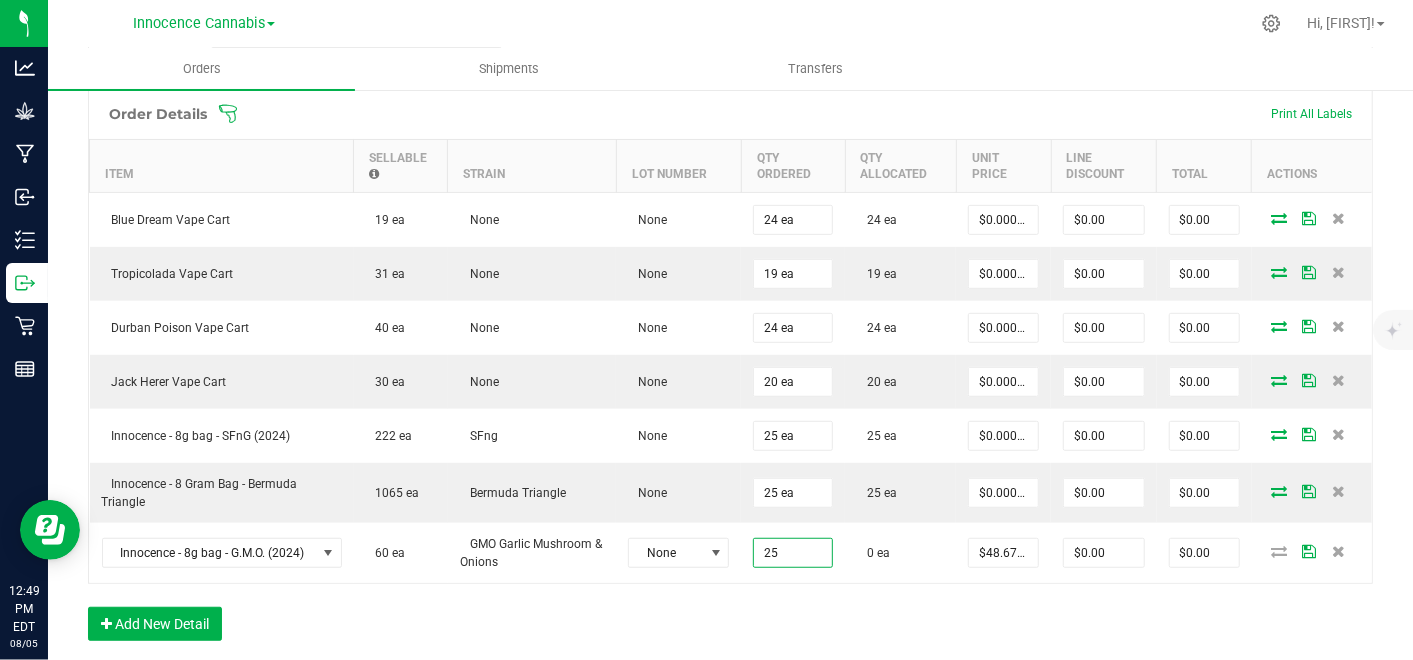 type on "25 ea" 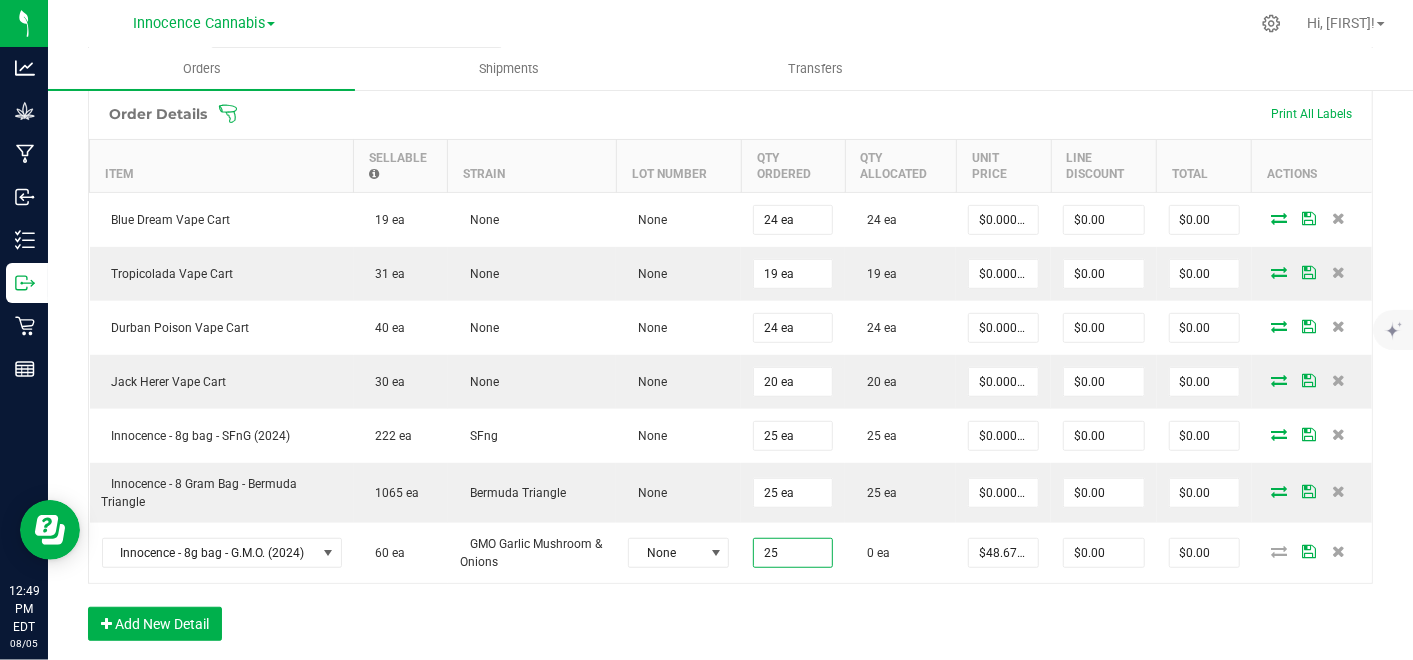 type on "48.67" 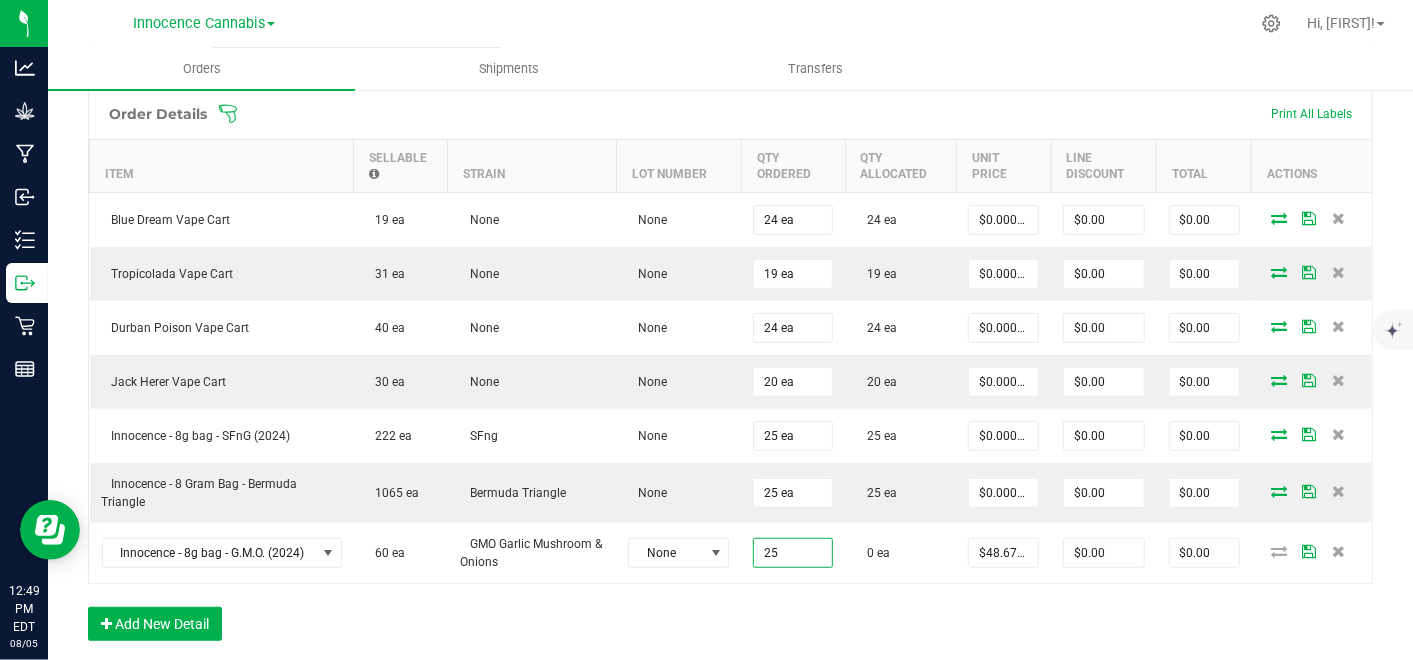 type on "$1,216.75" 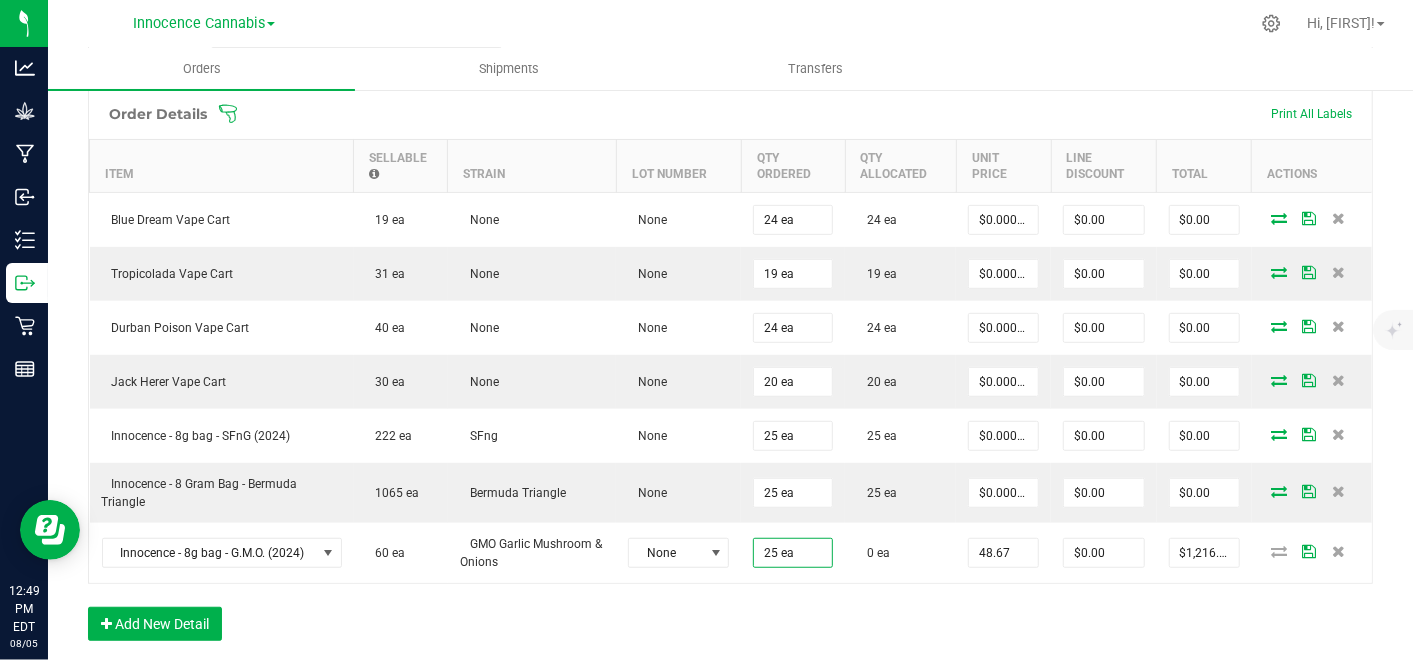 click on "48.67" at bounding box center (1003, 553) 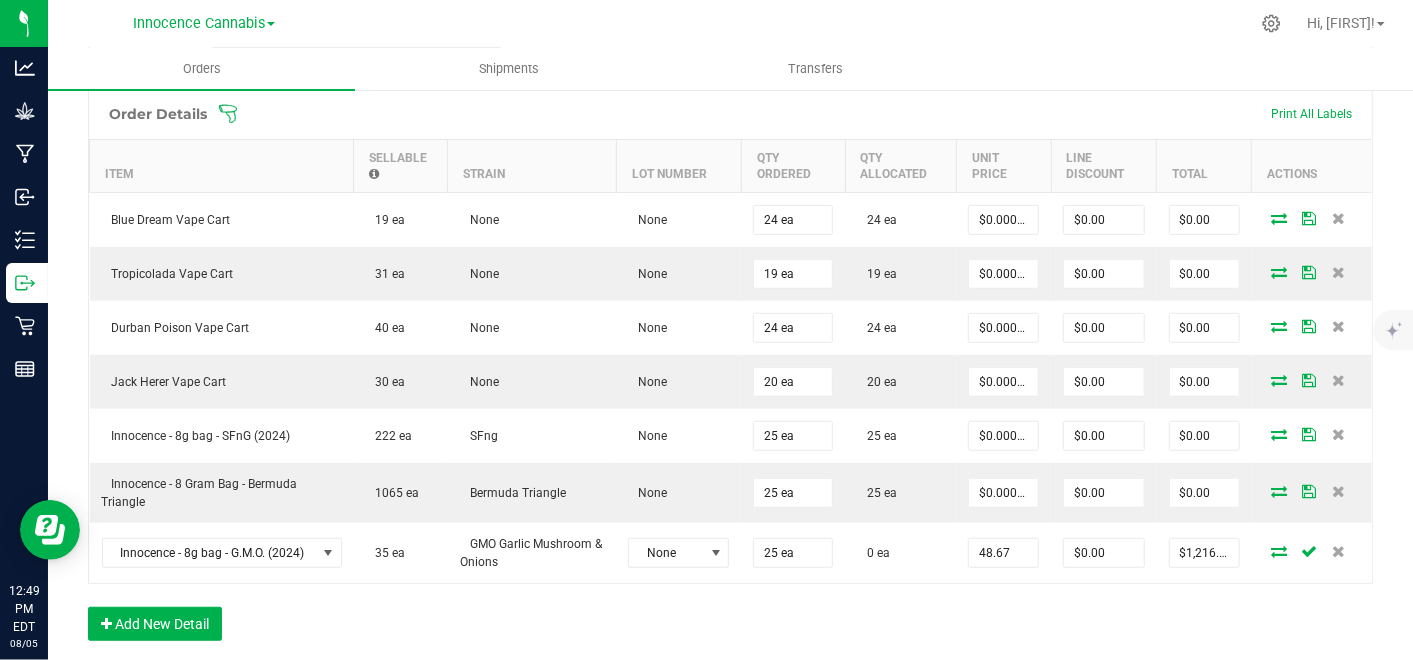 click on "48.67" at bounding box center (1003, 553) 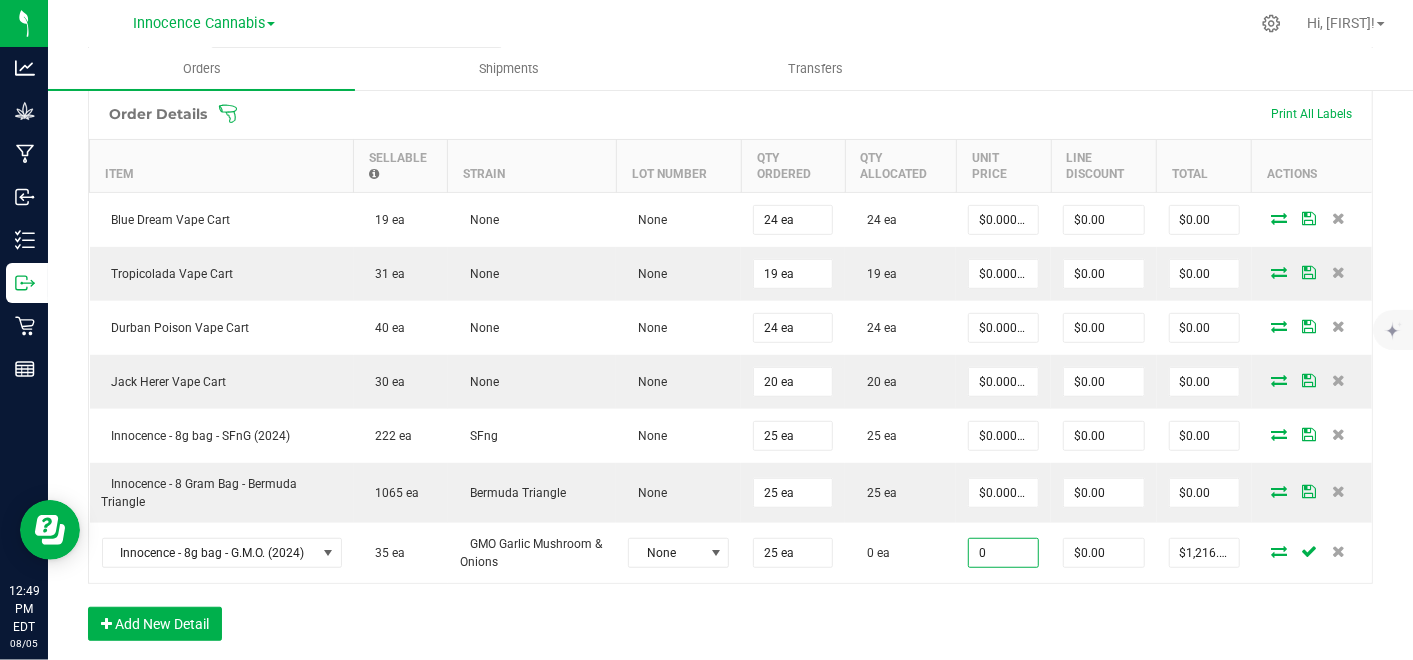 type on "$0.00000" 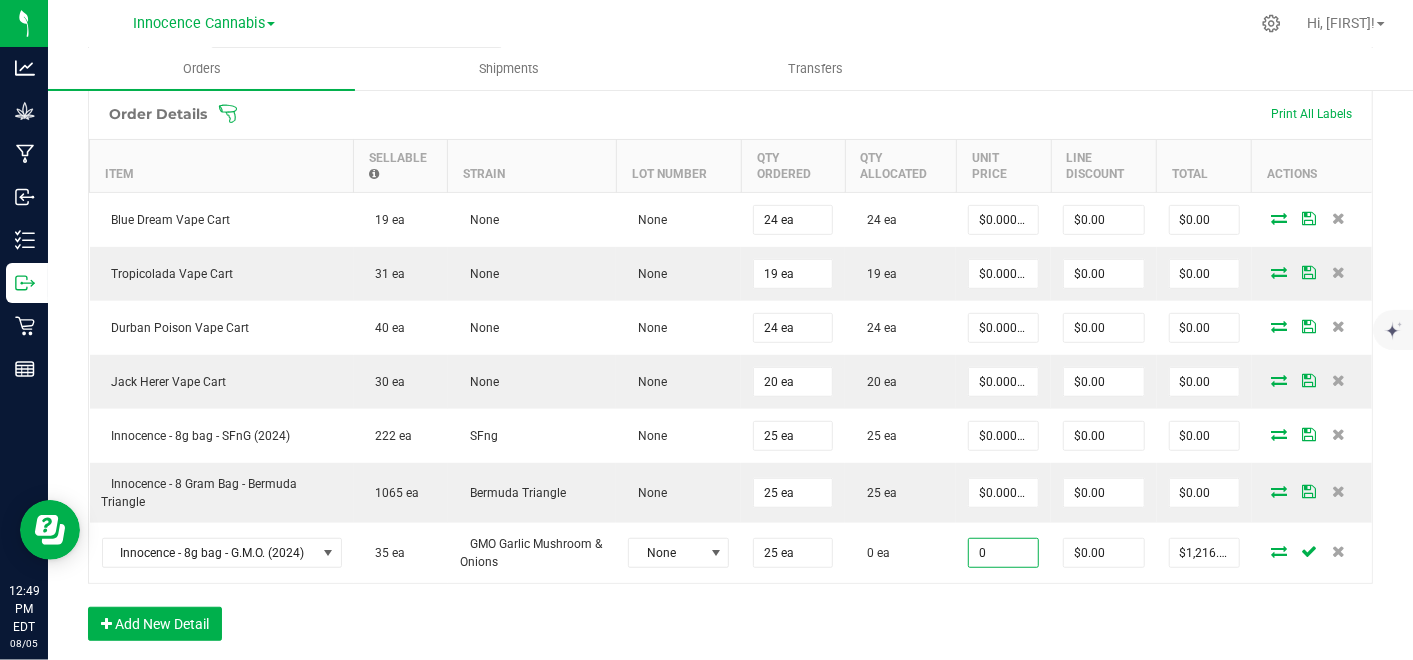 type on "$0.00" 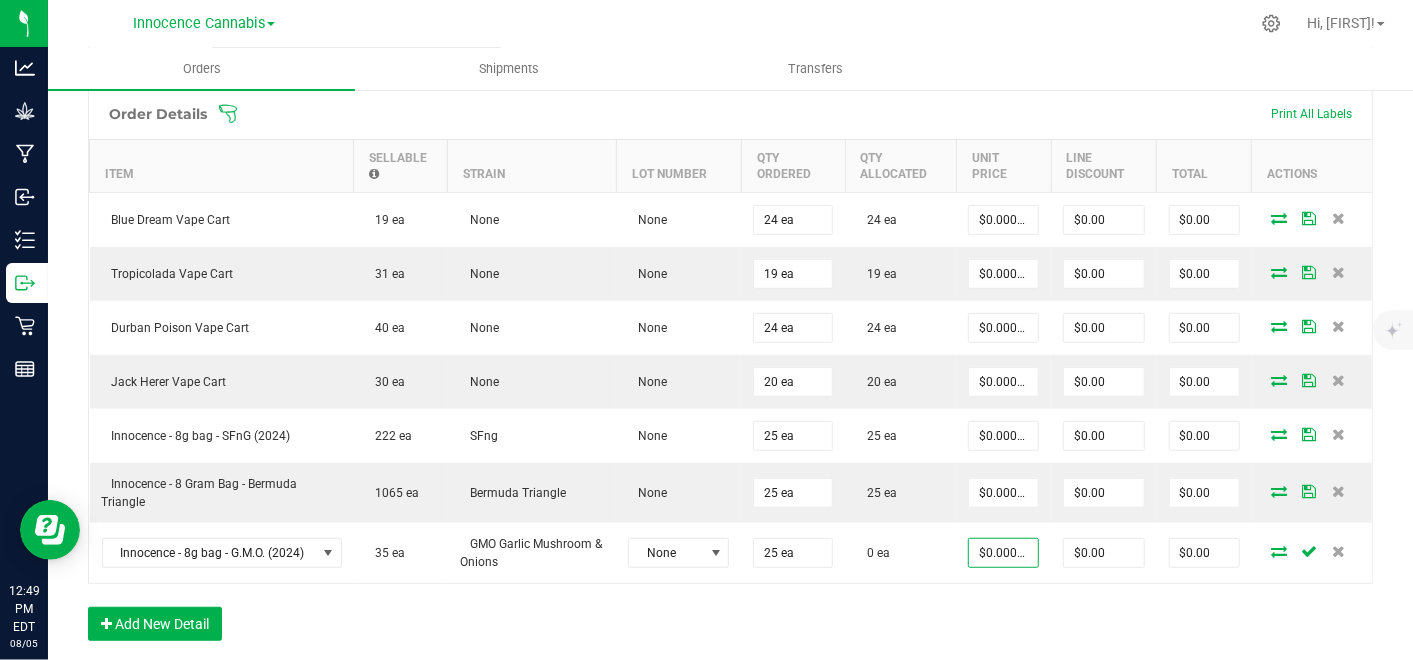 click on "Order Details Print All Labels Item  Sellable  Strain  Lot Number  Qty Ordered Qty Allocated Unit Price Line Discount Total Actions  Blue Dream Vape Cart   19 ea   None   None  24 ea  24 ea  $0.00000 $0.00 $0.00  Tropicolada Vape Cart   31 ea   None   None  19 ea  19 ea  $0.00000 $0.00 $0.00  Durban Poison Vape Cart   40 ea   None   None  24 ea  24 ea  $0.00000 $0.00 $0.00  Jack Herer Vape Cart   30 ea   None   None  20 ea  20 ea  $0.00000 $0.00 $0.00  Innocence - 8g bag - SFnG (2024)   222 ea   SFng   None  25 ea  25 ea  $0.00000 $0.00 $0.00  Innocence - 8 Gram Bag - Bermuda Triangle   1065 ea   Bermuda Triangle   None  25 ea  25 ea  $0.00000 $0.00 $0.00 Innocence - 8g bag - G.M.O. (2024)  35 ea   GMO Garlic Mushroom & Onions  None 25 ea  0 ea  $0.00000 $0.00 $0.00
Add New Detail" at bounding box center (730, 374) 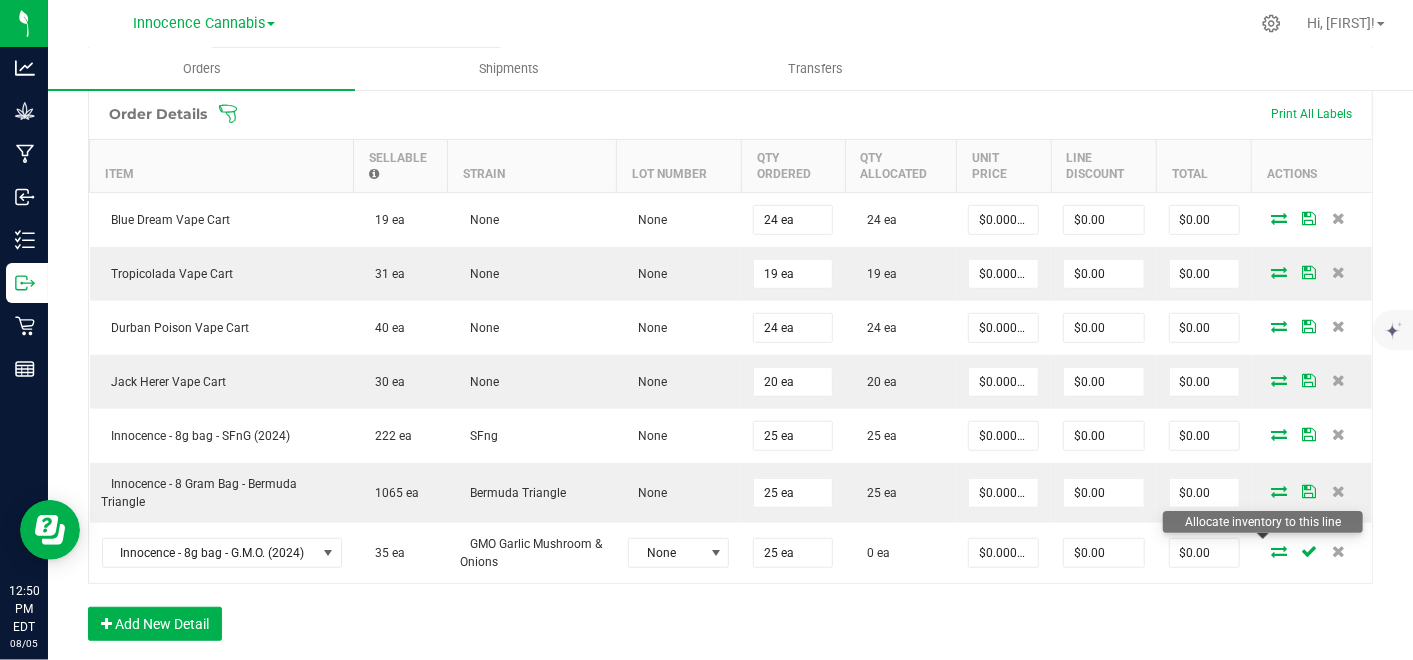 click at bounding box center (1279, 551) 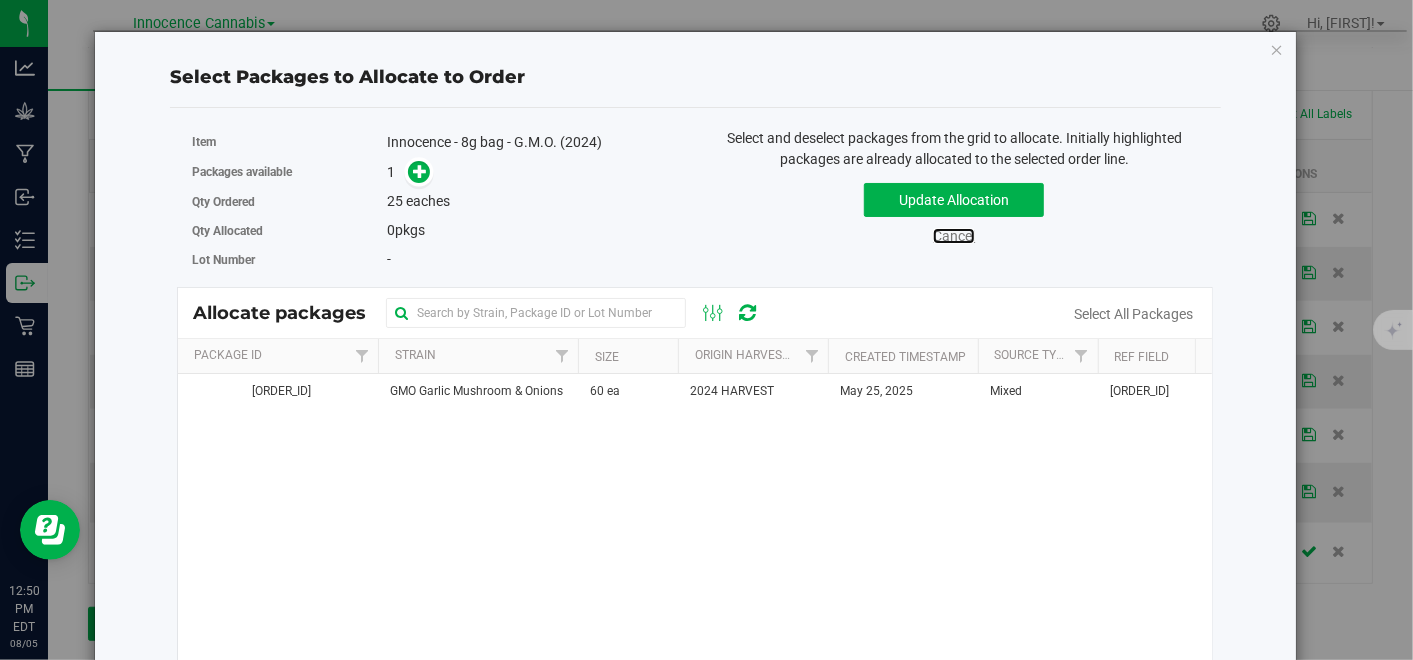 click on "Cancel" at bounding box center (954, 236) 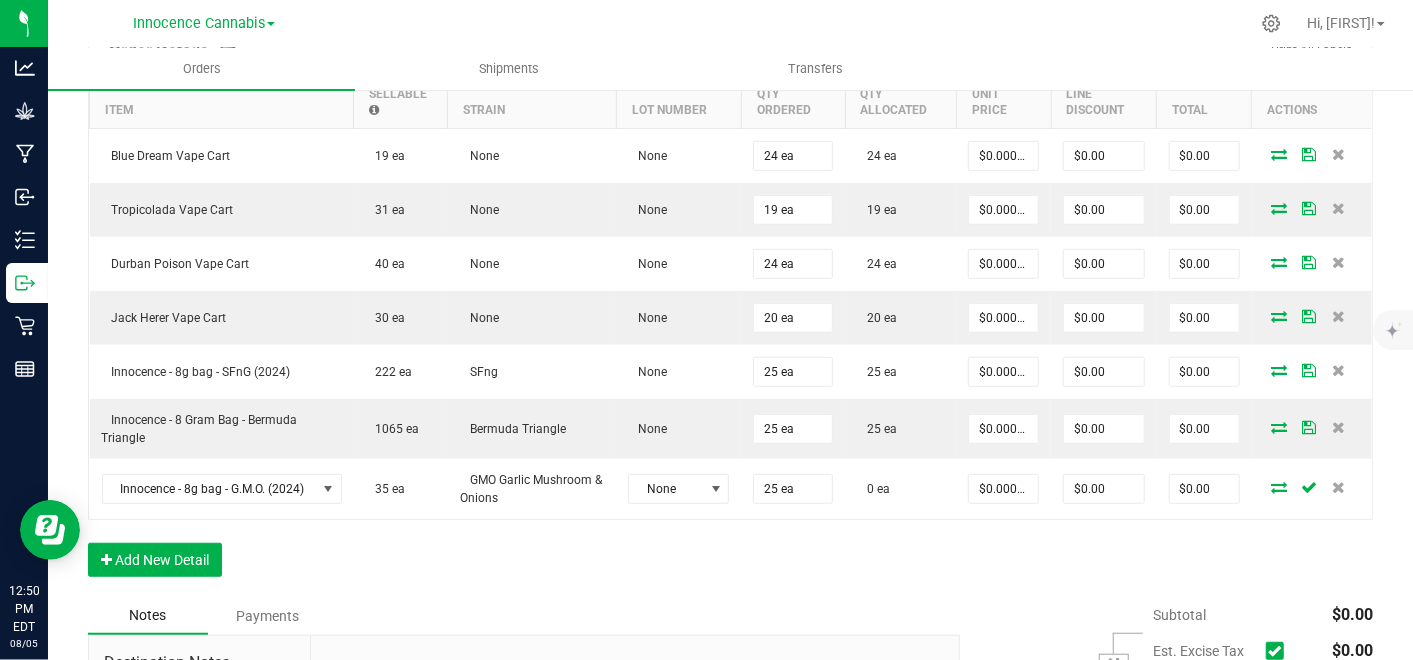 scroll, scrollTop: 592, scrollLeft: 0, axis: vertical 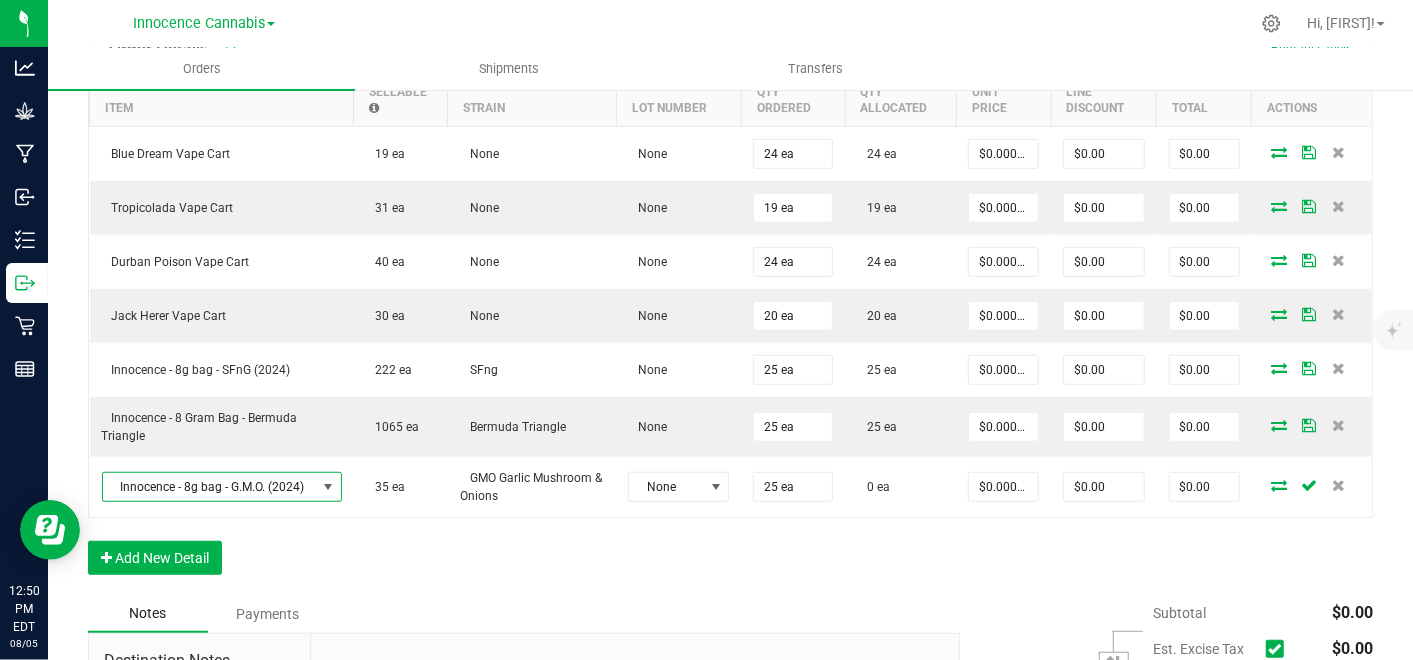 click at bounding box center [327, 487] 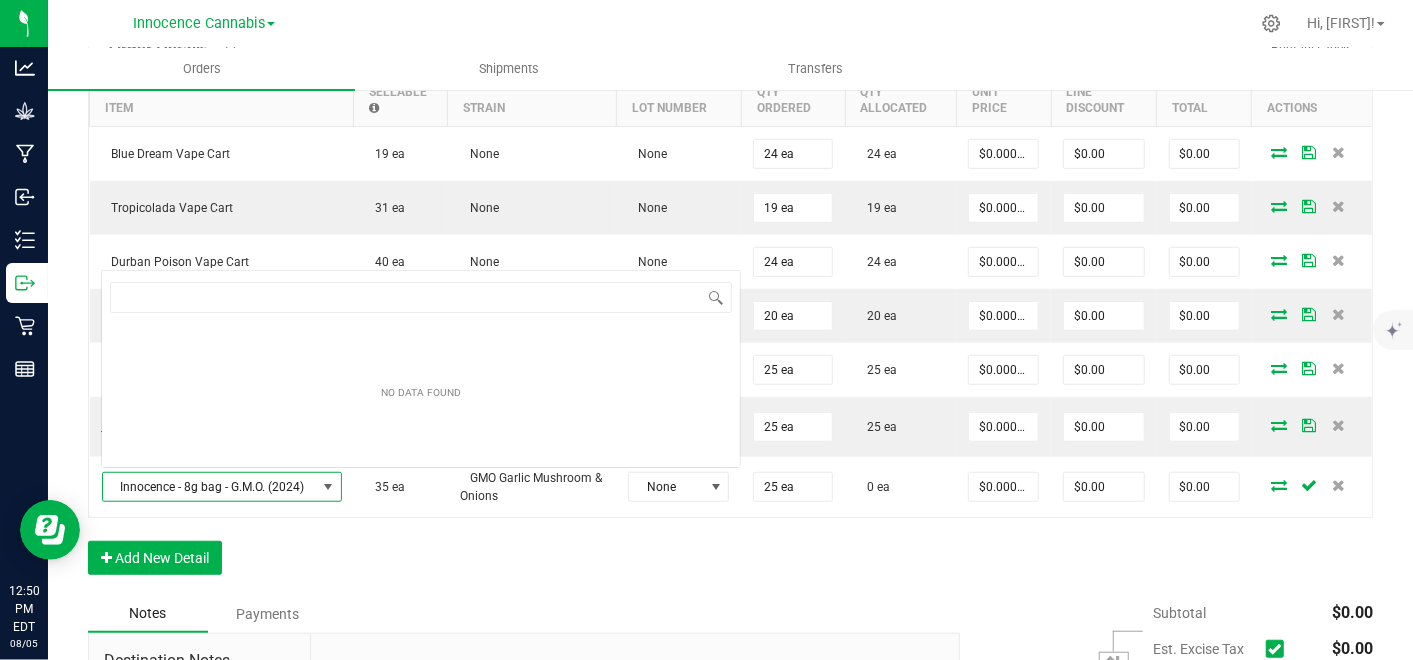 scroll, scrollTop: 0, scrollLeft: 0, axis: both 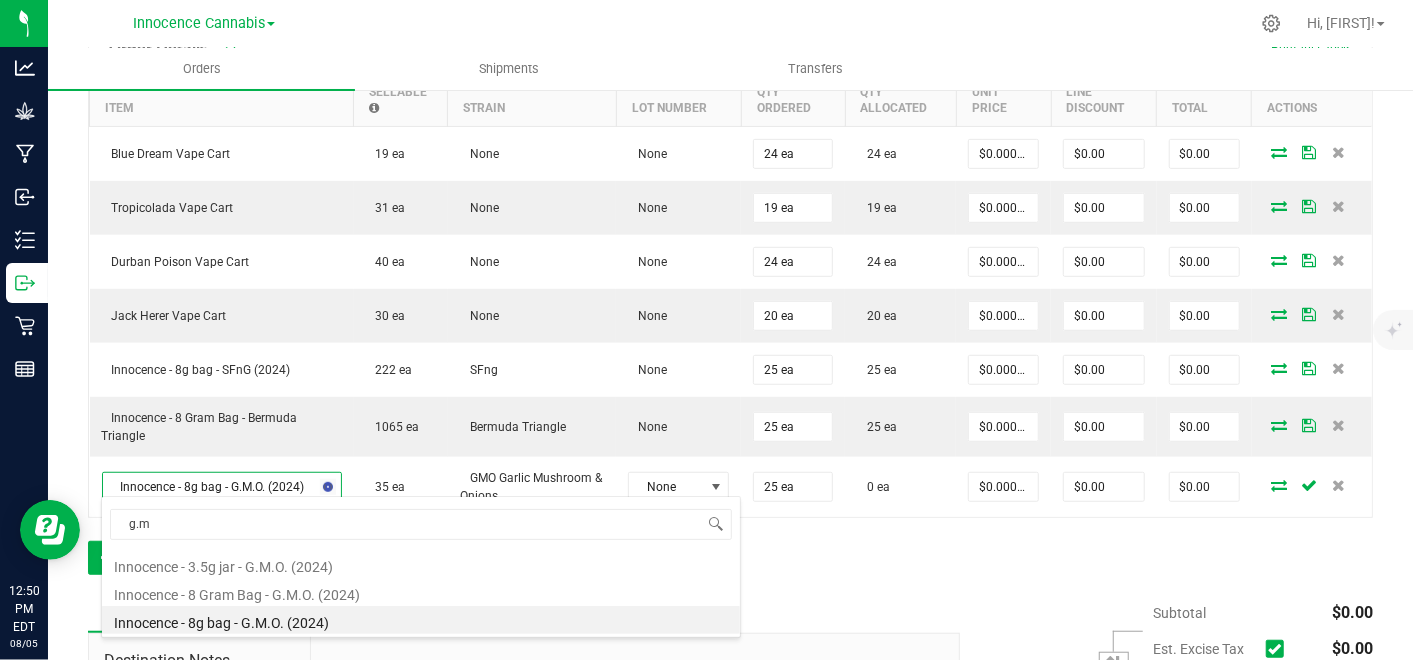 type on "g.m." 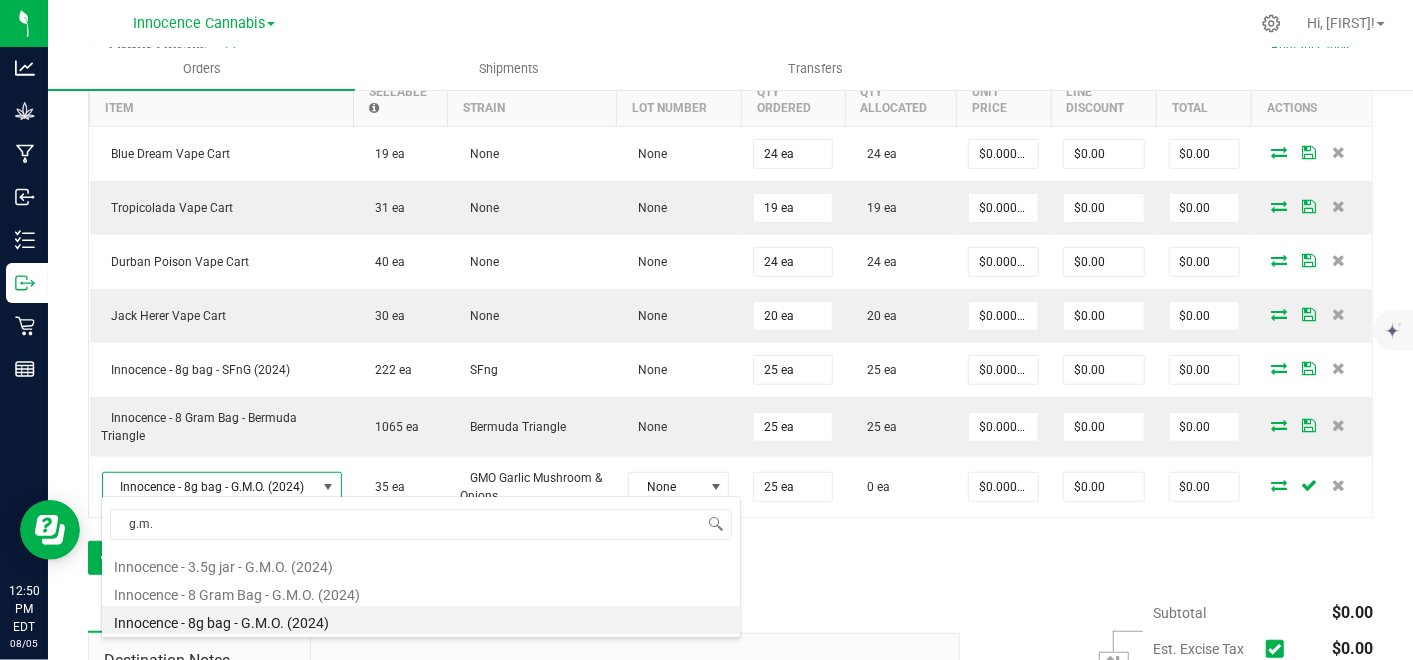 click on "Innocence - 8 Gram Bag - G.M.O. (2024)" at bounding box center (421, 592) 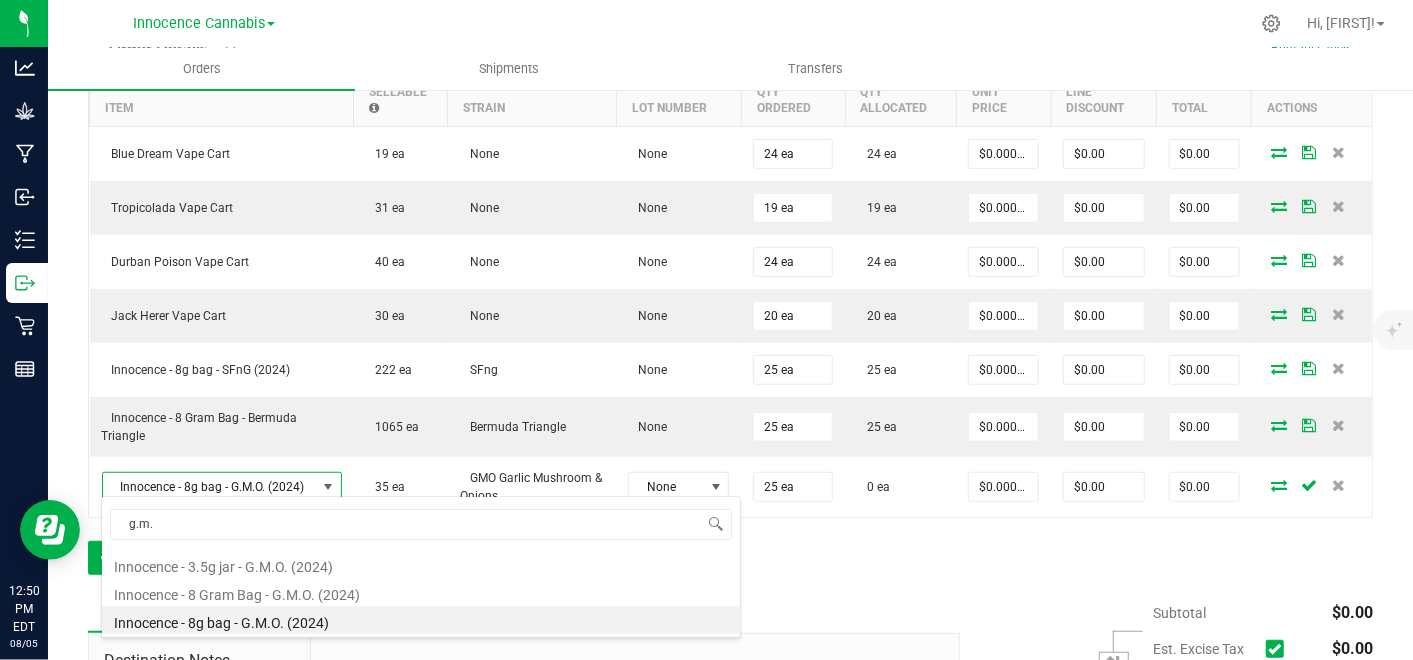 type on "$48.67000" 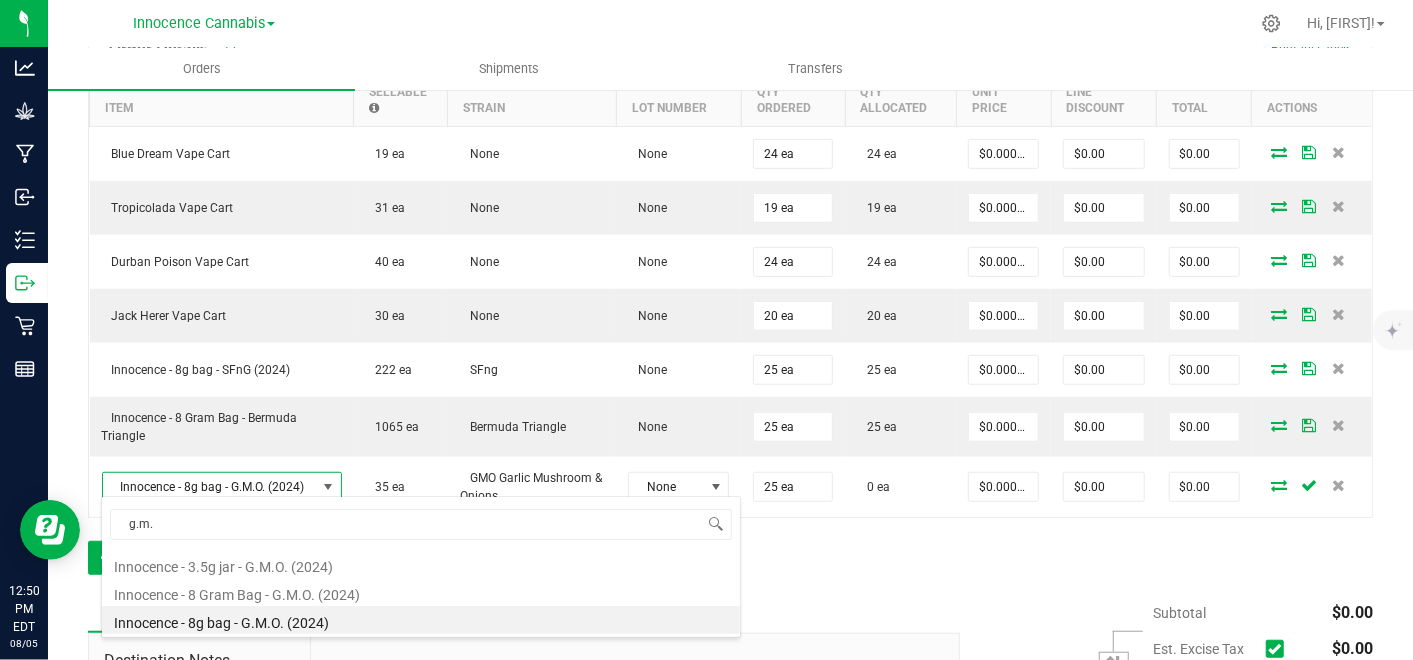 type on "$1,216.75" 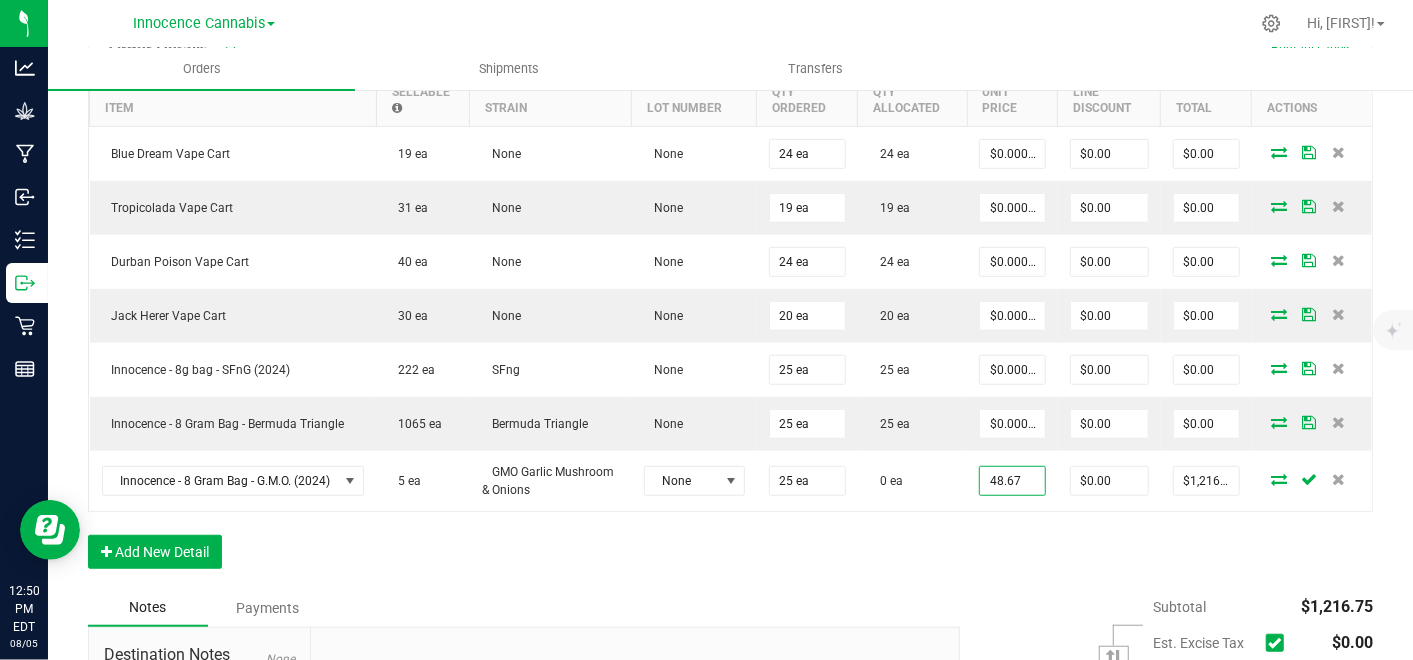 click on "48.67" at bounding box center [1012, 481] 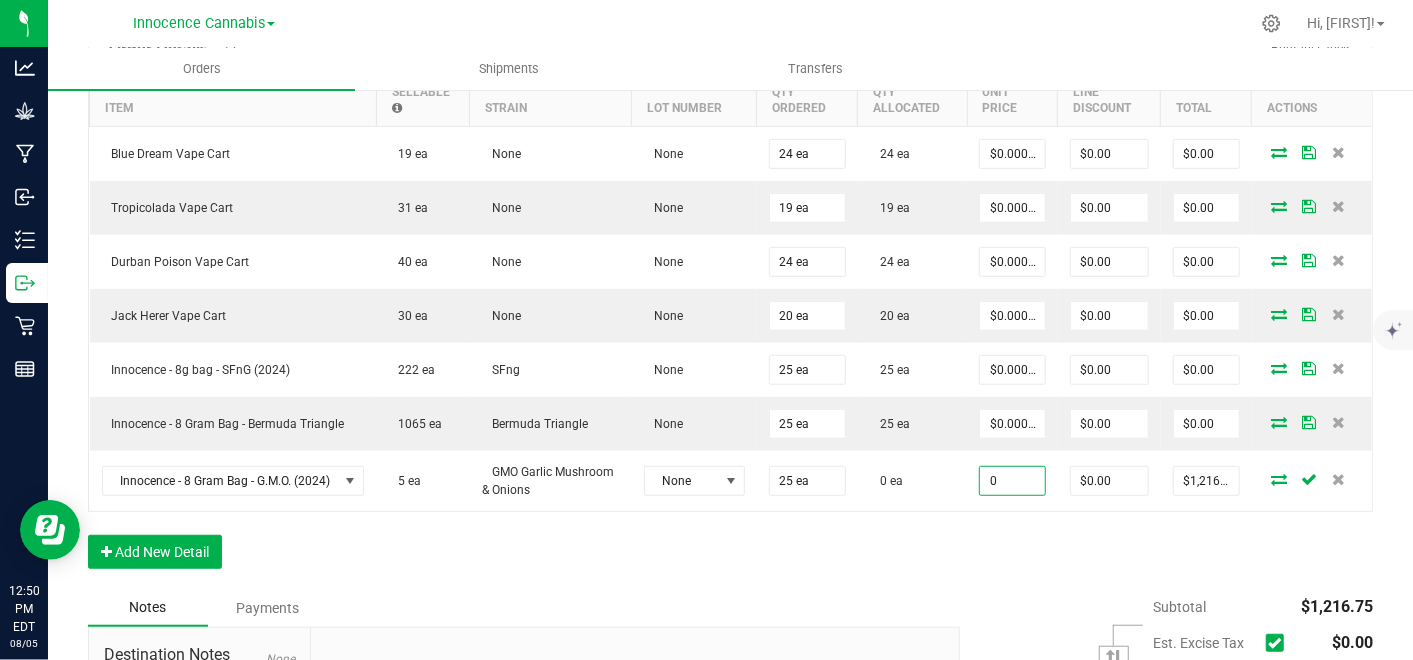 type on "$0.00000" 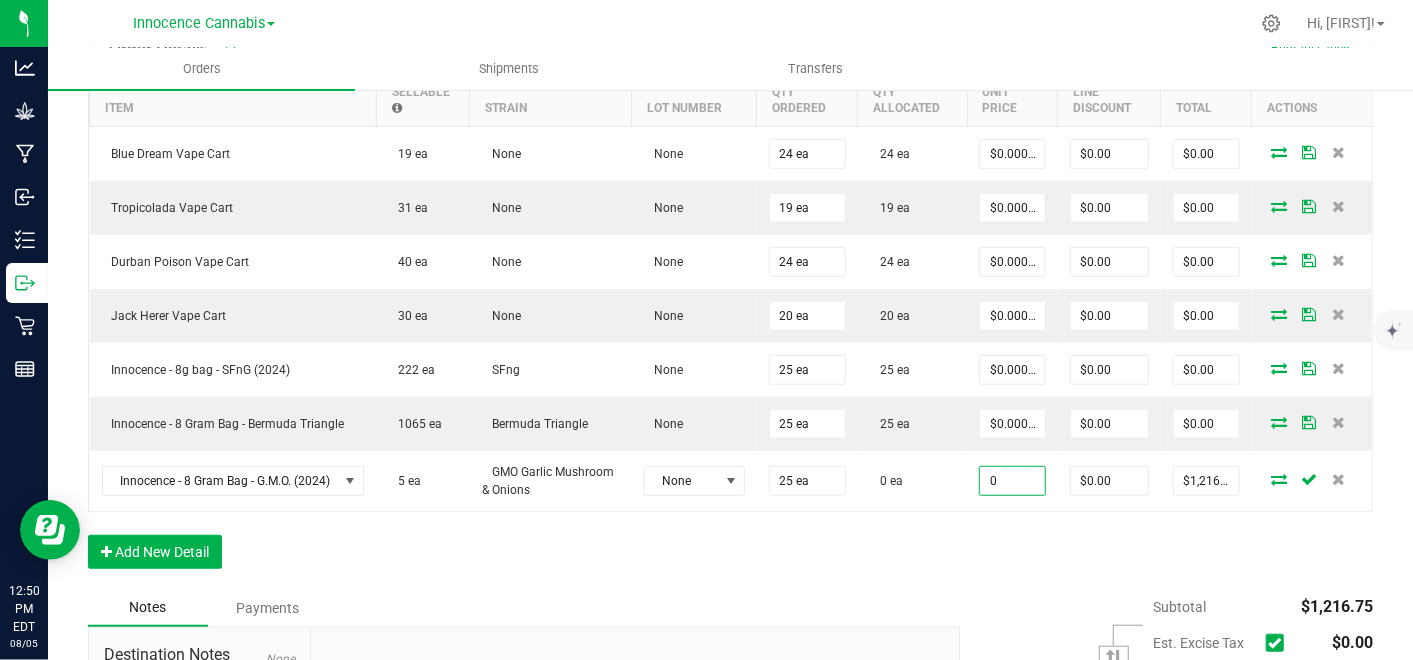 type on "$0.00" 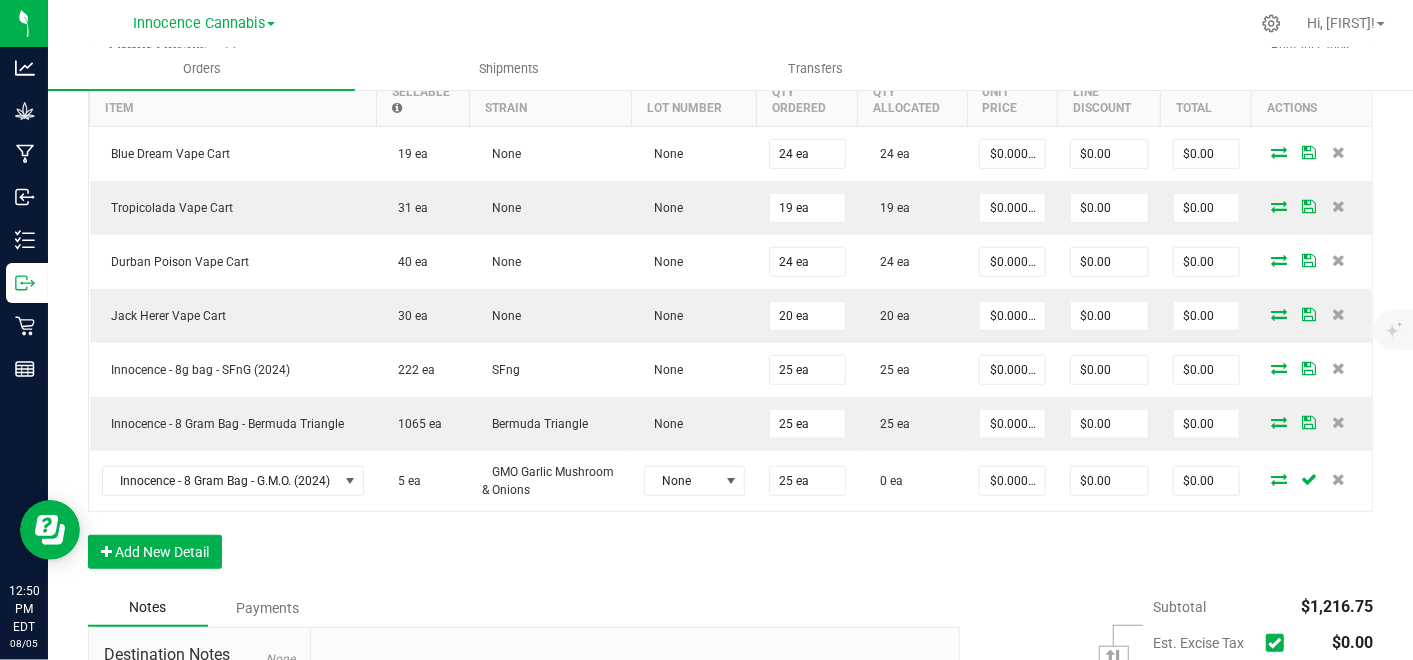 click on "0 ea" at bounding box center (912, 481) 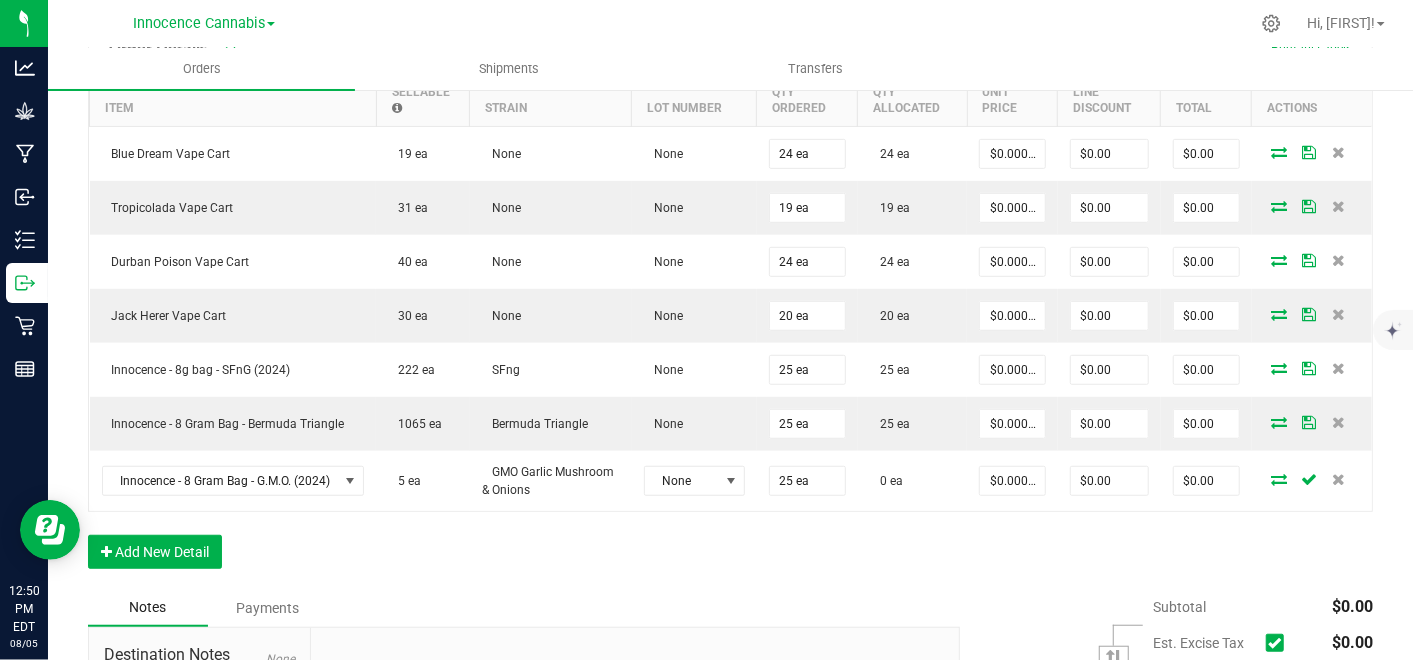 click at bounding box center (1279, 479) 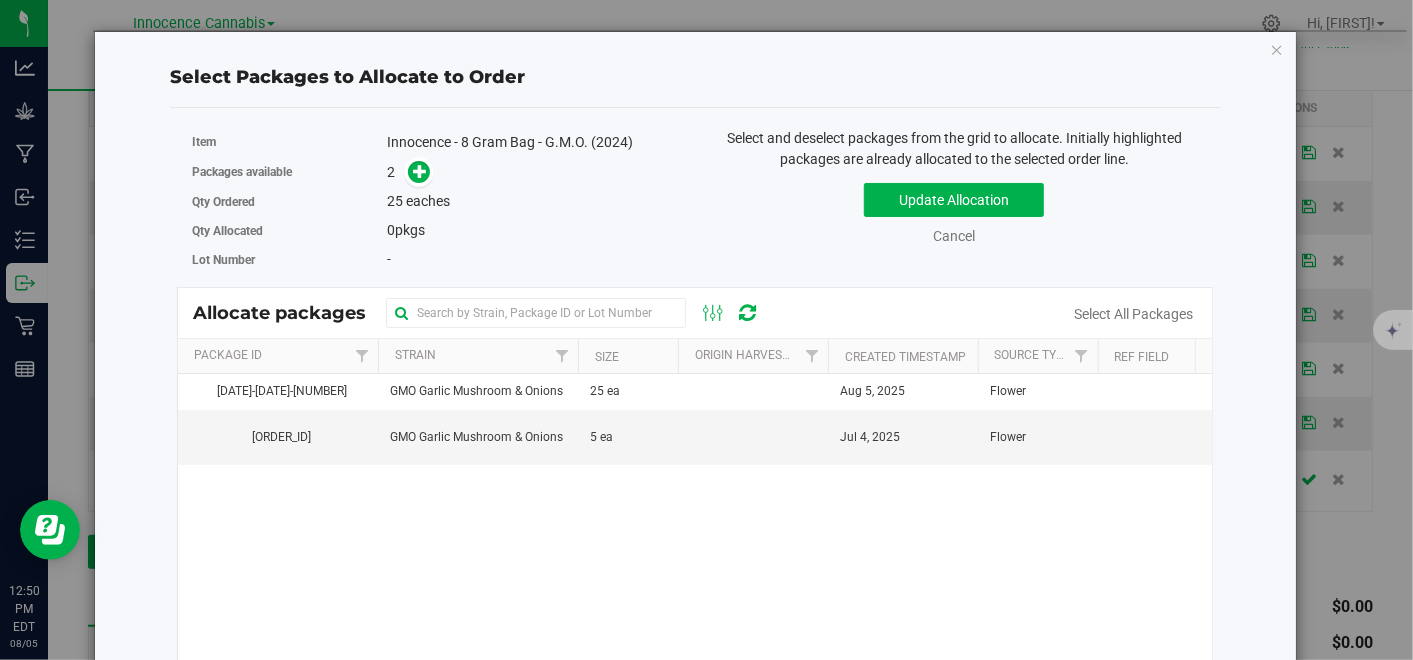 click on "Aug 5, 2025" at bounding box center [903, 392] 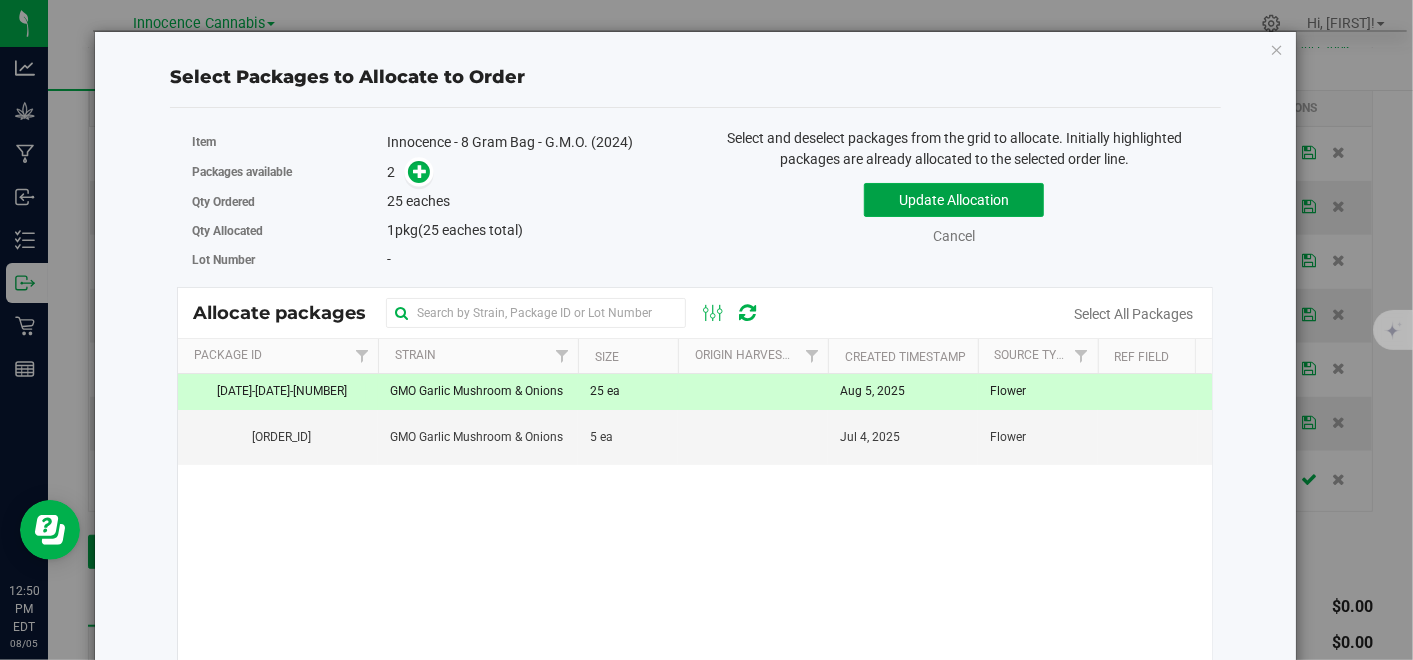 click on "Update Allocation" at bounding box center (954, 200) 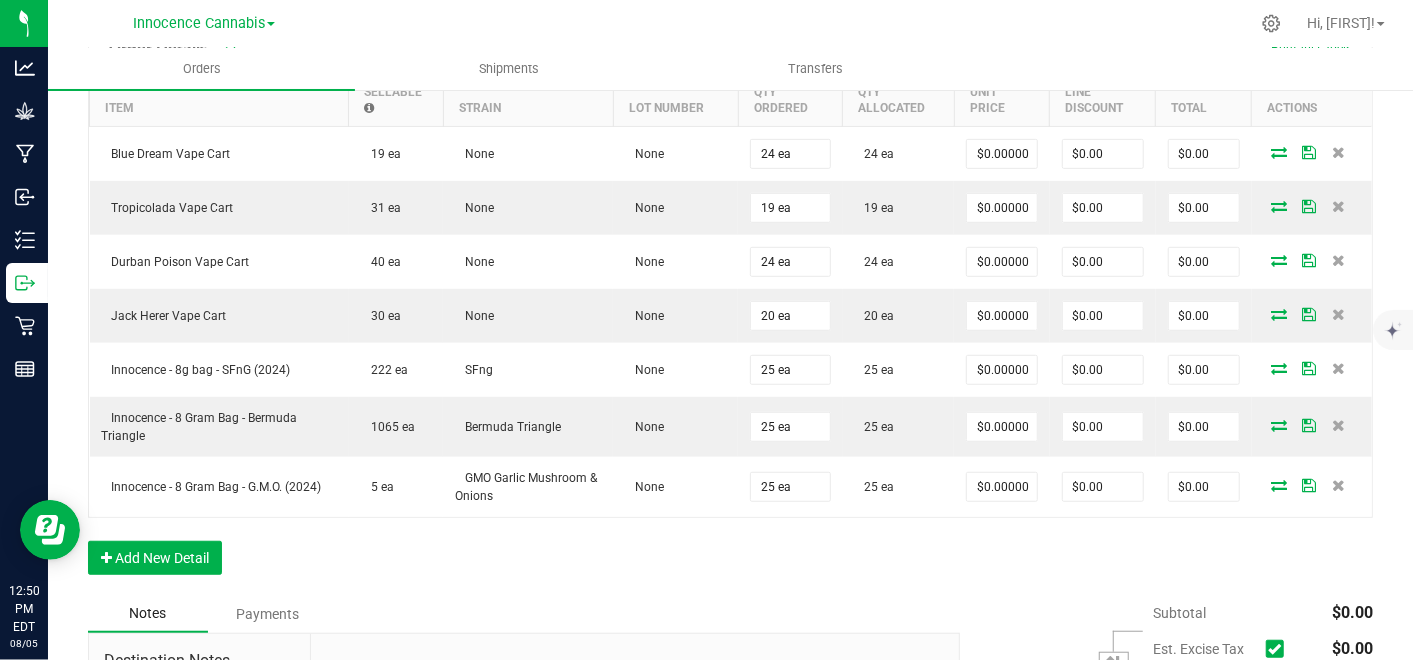 click on "Order Details Print All Labels Item  Sellable  Strain  Lot Number  Qty Ordered Qty Allocated Unit Price Line Discount Total Actions  Blue Dream Vape Cart   19 ea   None   None  24 ea  24 ea  $0.00000 $0.00 $0.00  Tropicolada Vape Cart   31 ea   None   None  19 ea  19 ea  $0.00000 $0.00 $0.00  Durban Poison Vape Cart   40 ea   None   None  24 ea  24 ea  $0.00000 $0.00 $0.00  Jack Herer Vape Cart   30 ea   None   None  20 ea  20 ea  $0.00000 $0.00 $0.00  Innocence - 8g bag - SFnG (2024)   222 ea   SFng   None  25 ea  25 ea  $0.00000 $0.00 $0.00  Innocence - 8 Gram Bag - Bermuda Triangle   1065 ea   Bermuda Triangle   None  25 ea  25 ea  $0.00000 $0.00 $0.00  Innocence - 8 Gram Bag - G.M.O. (2024)   5 ea   GMO Garlic Mushroom & Onions   None  25 ea  25 ea  $0.00000 $0.00 $0.00
Add New Detail" at bounding box center [730, 308] 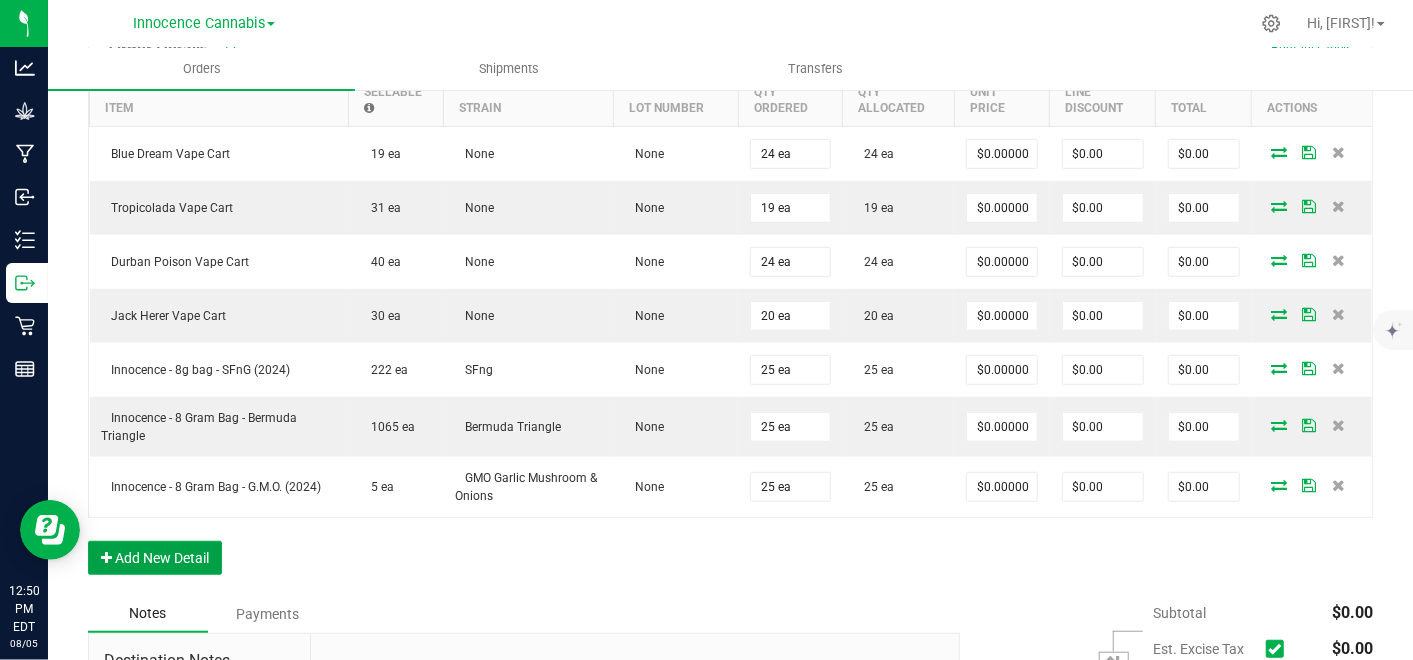 click on "Add New Detail" at bounding box center (155, 558) 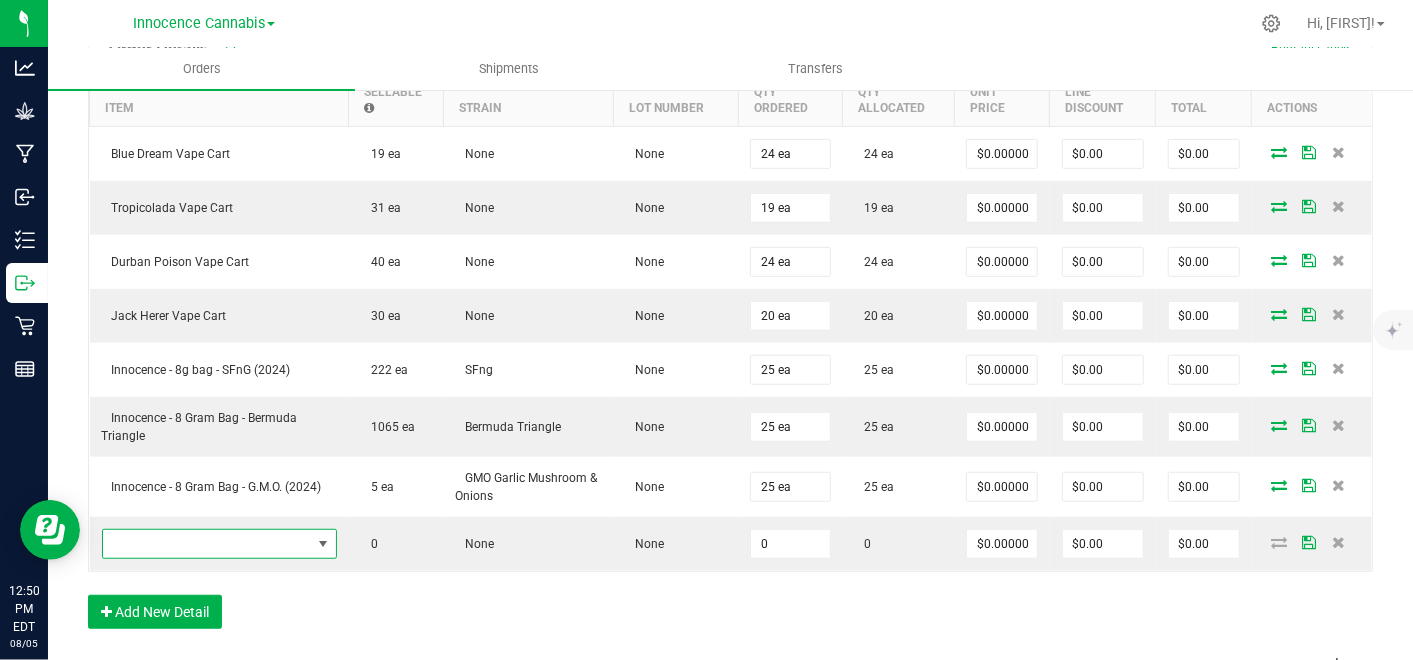 click at bounding box center (207, 544) 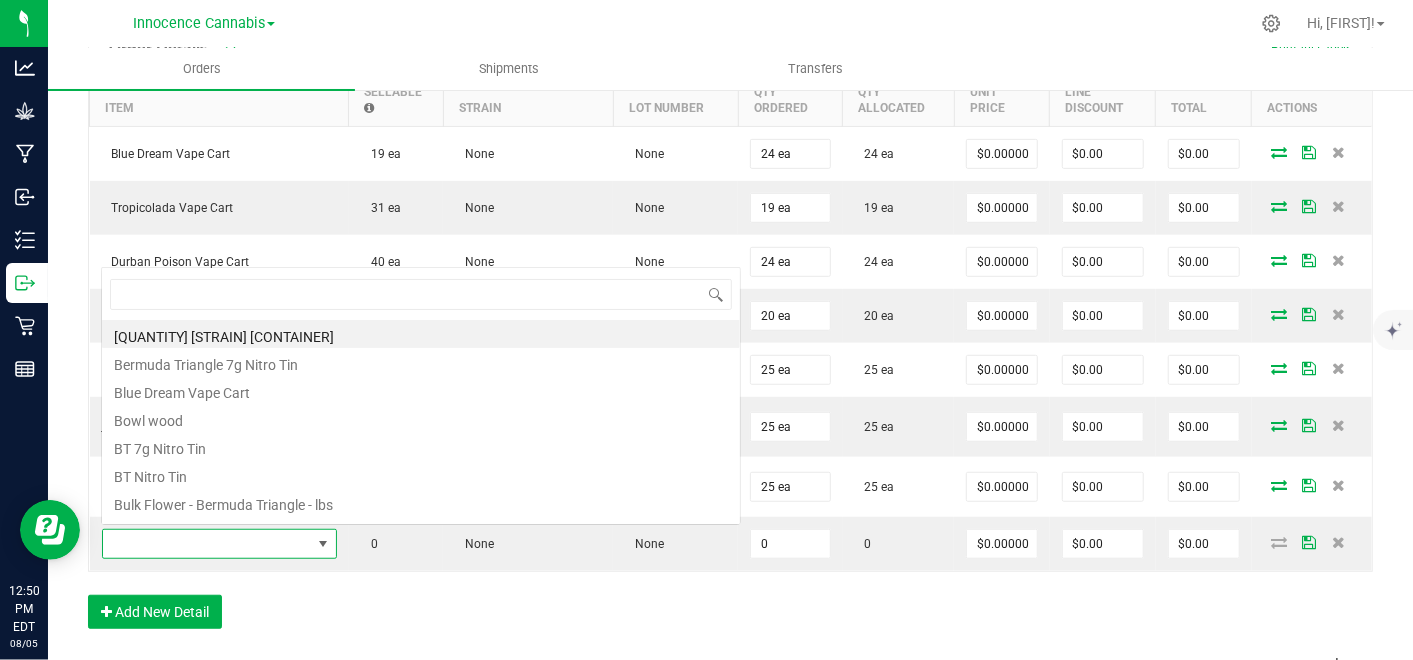scroll, scrollTop: 0, scrollLeft: 0, axis: both 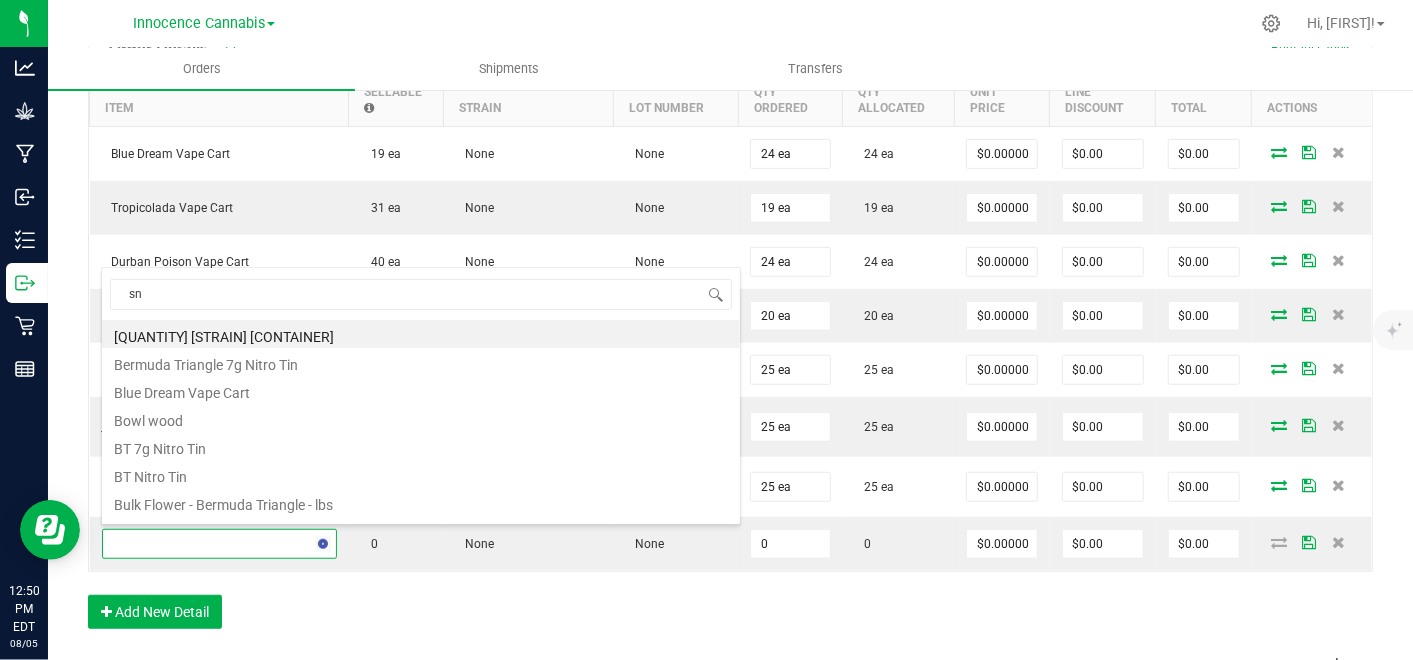 type on "sno" 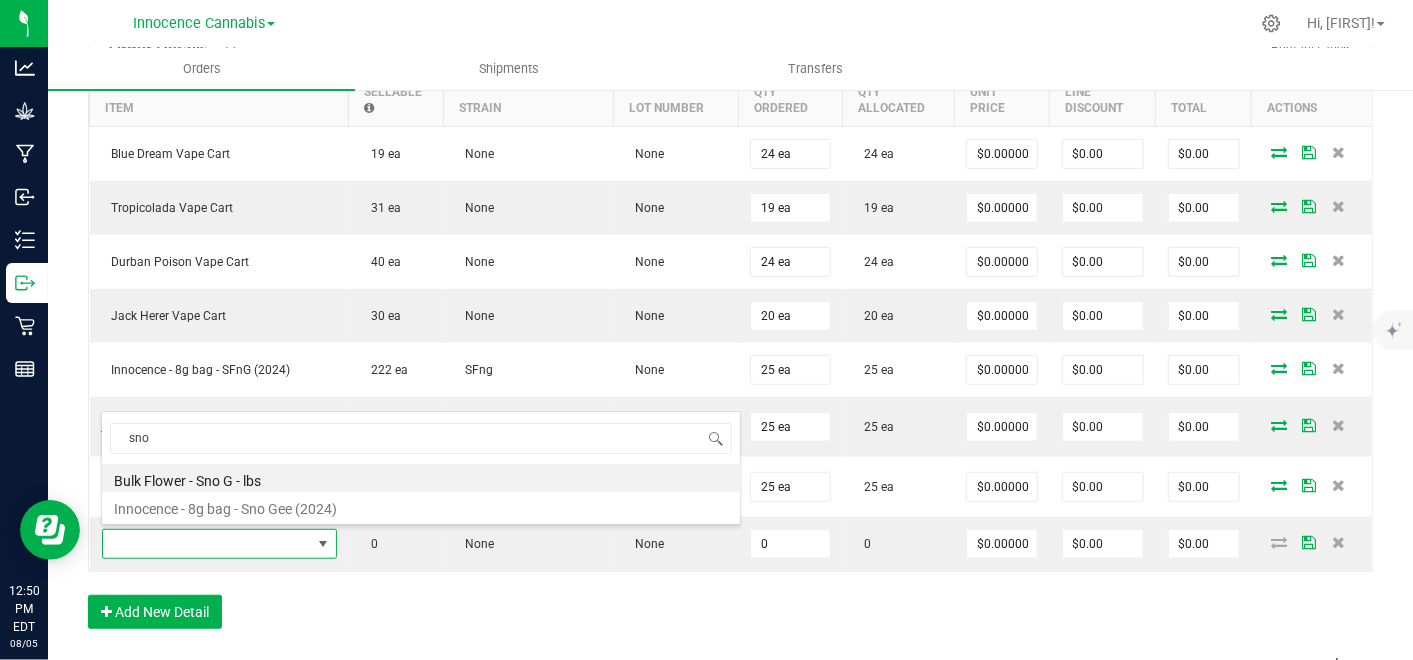 click on "Innocence - 8g bag - Sno Gee (2024)" at bounding box center [421, 506] 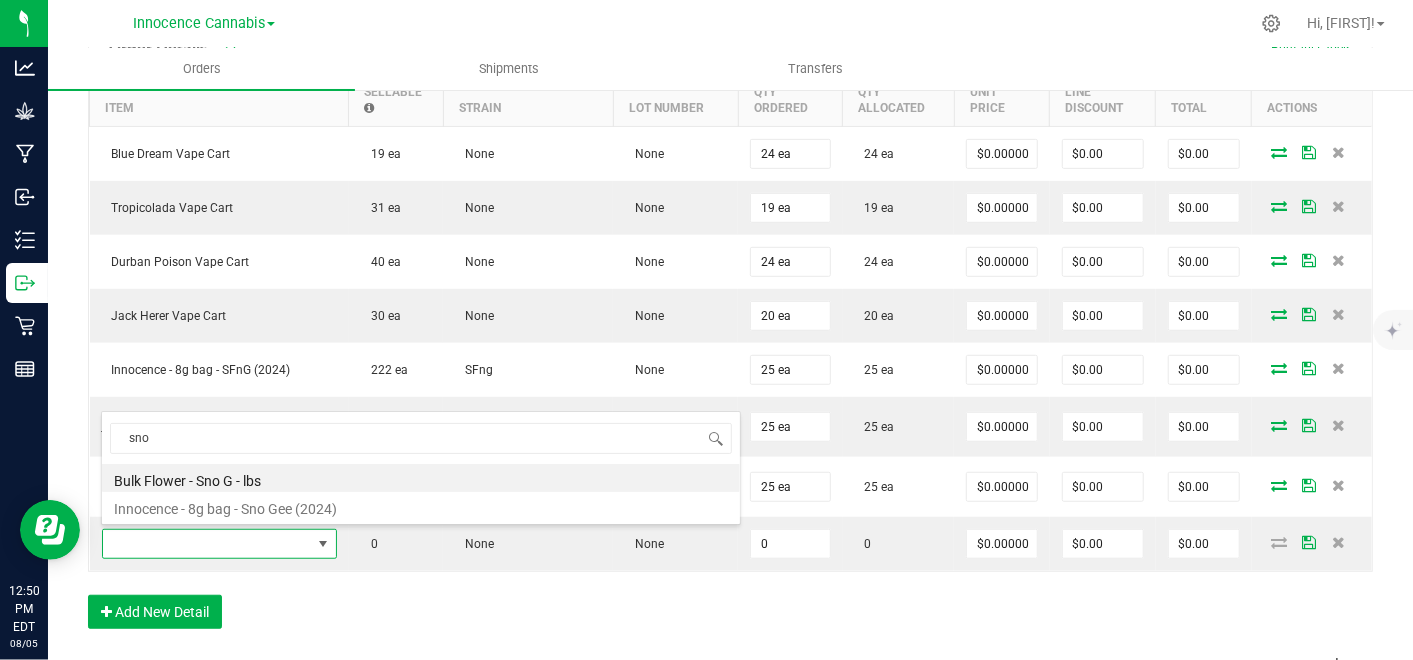 type on "0 ea" 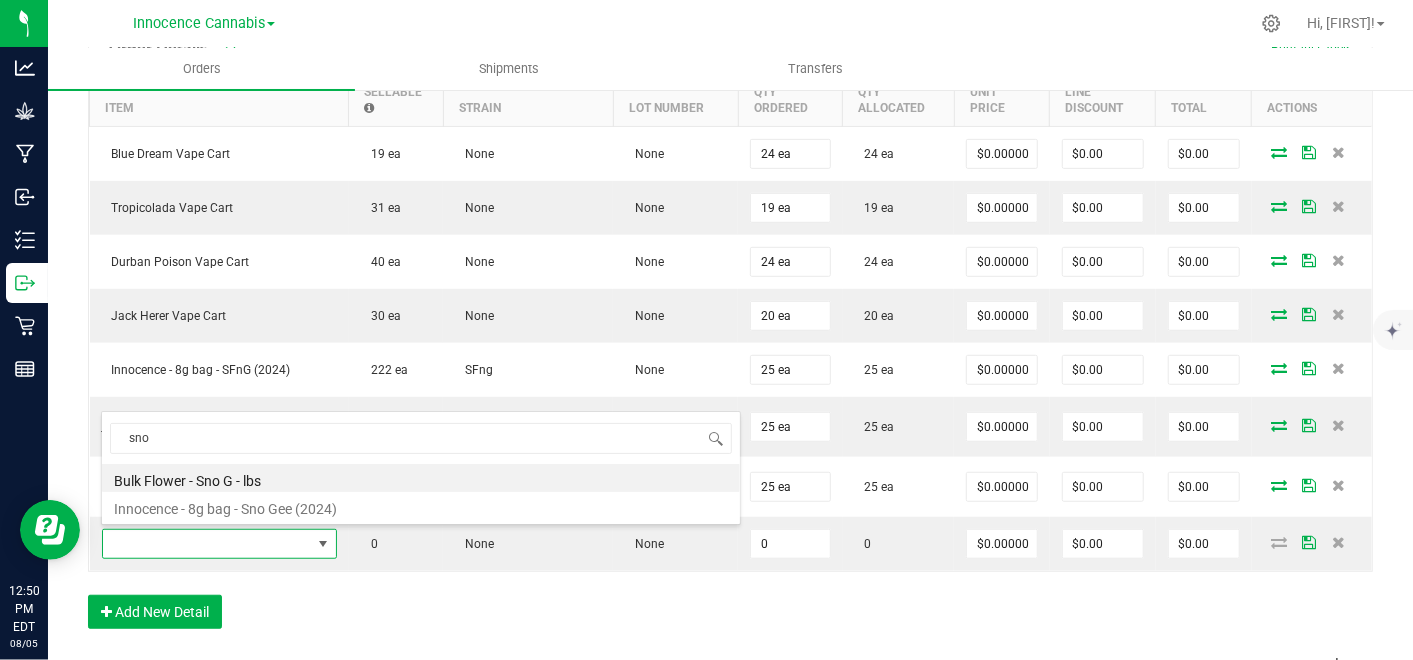 type on "$48.67000" 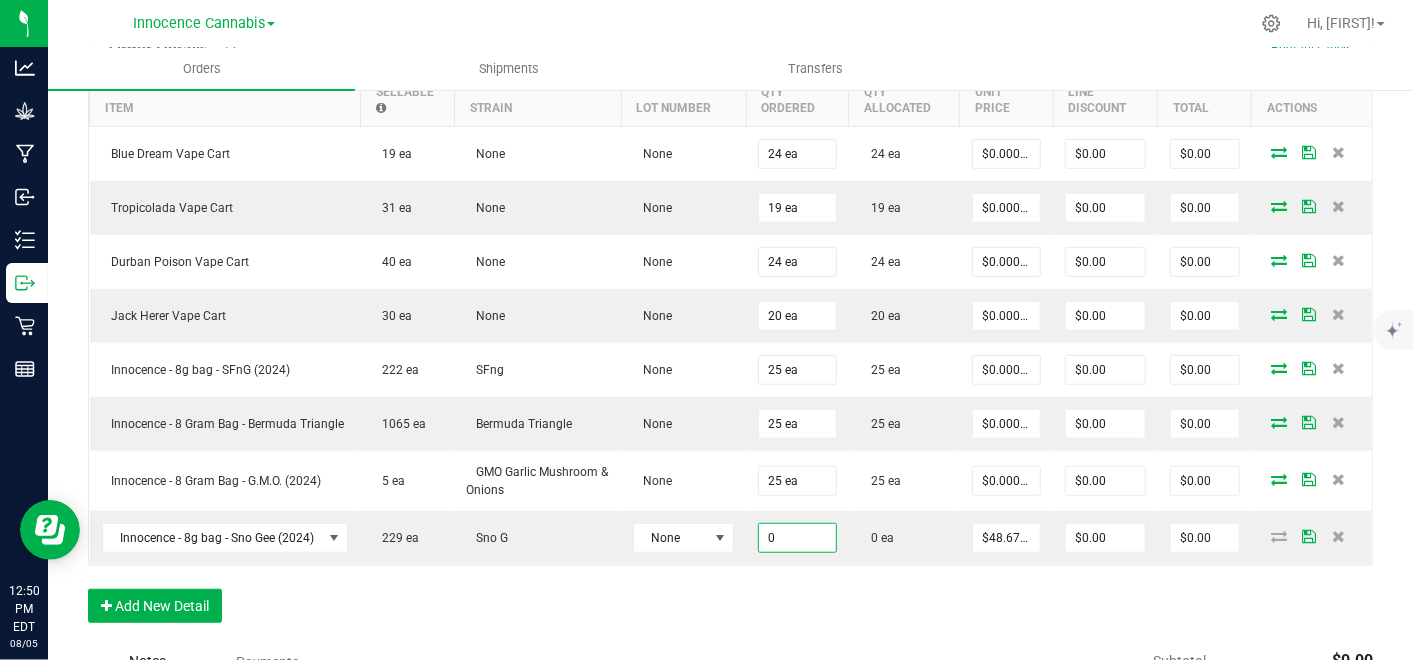 click on "0" at bounding box center (797, 538) 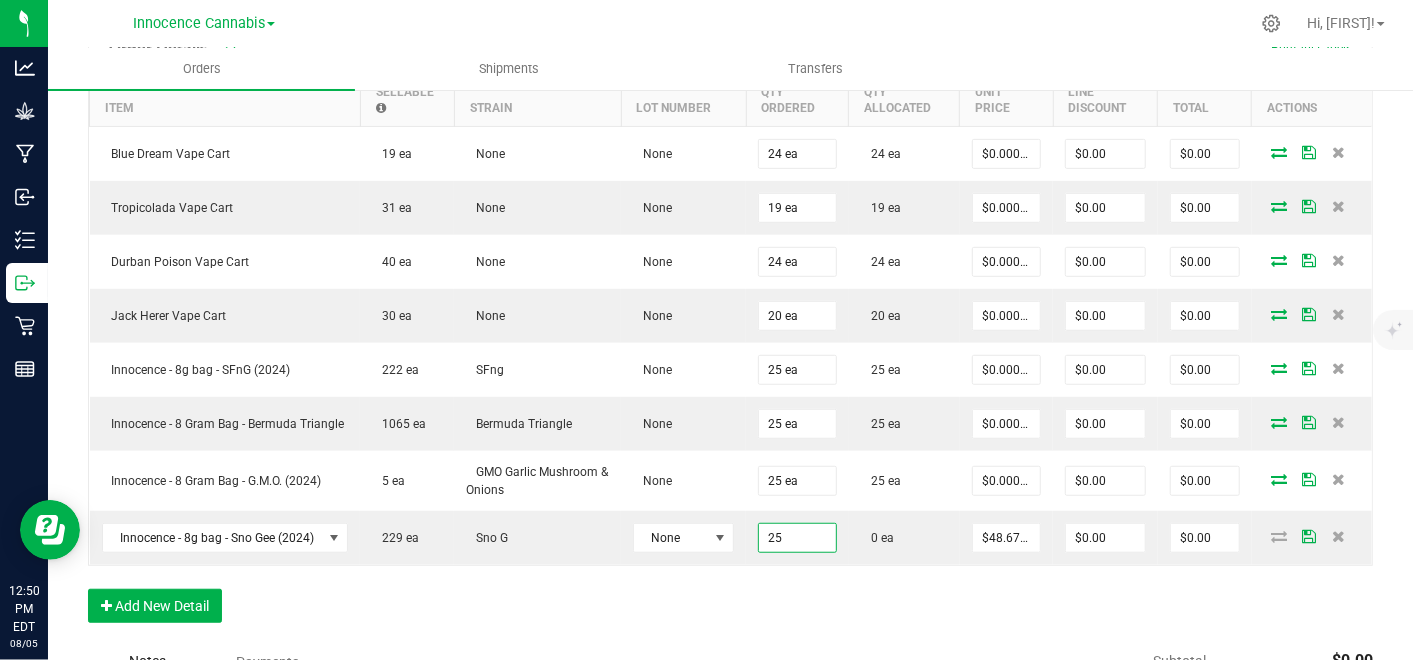 type on "25 ea" 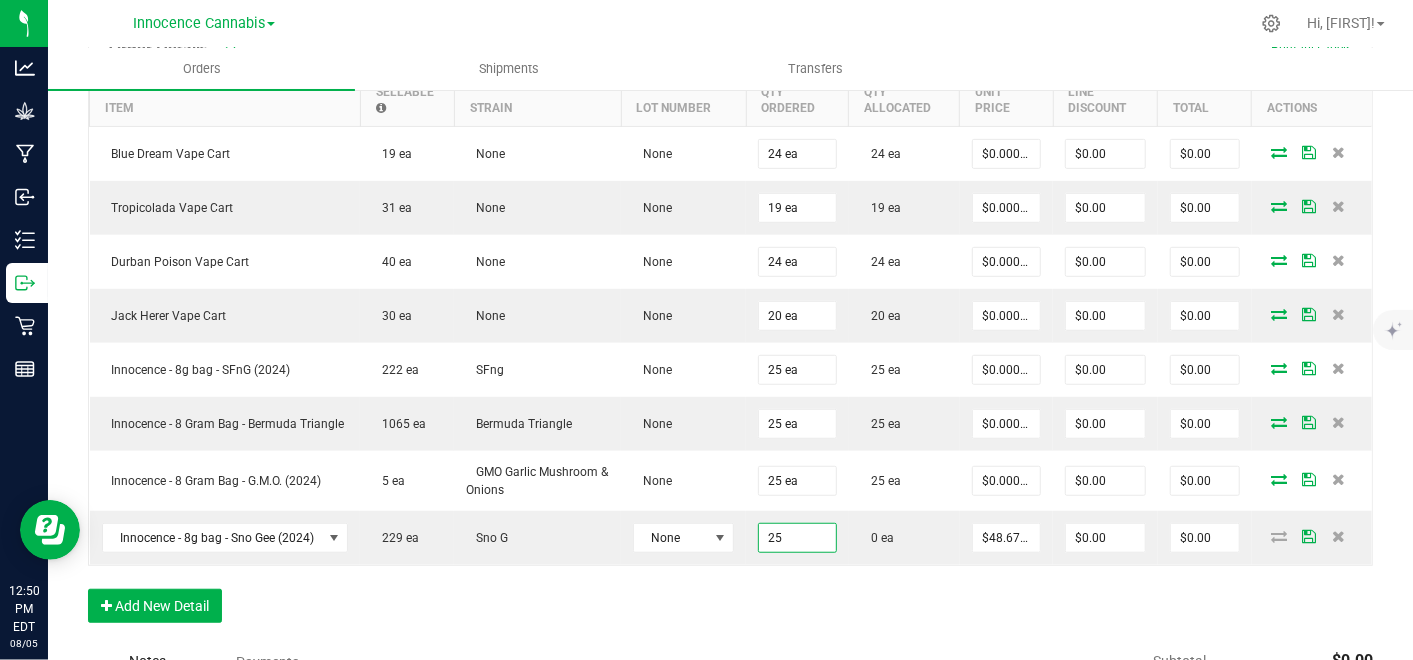 type on "48.67" 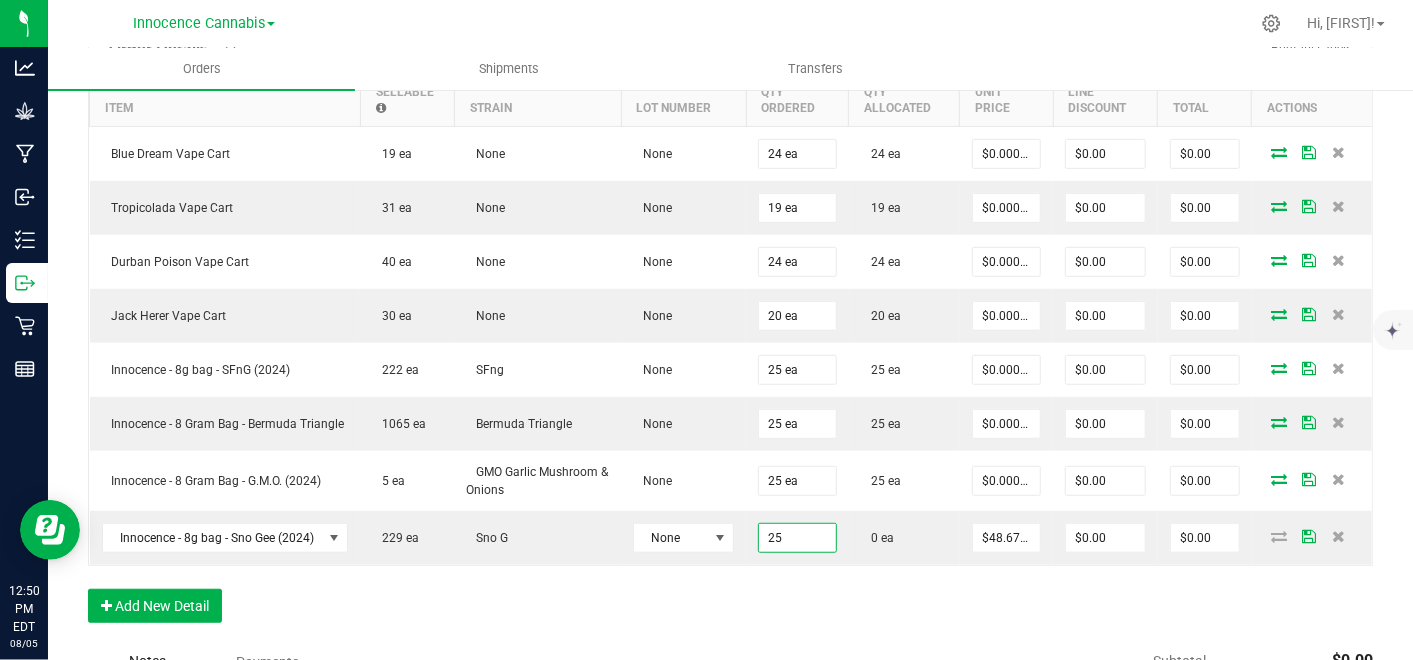 type on "$1,216.75" 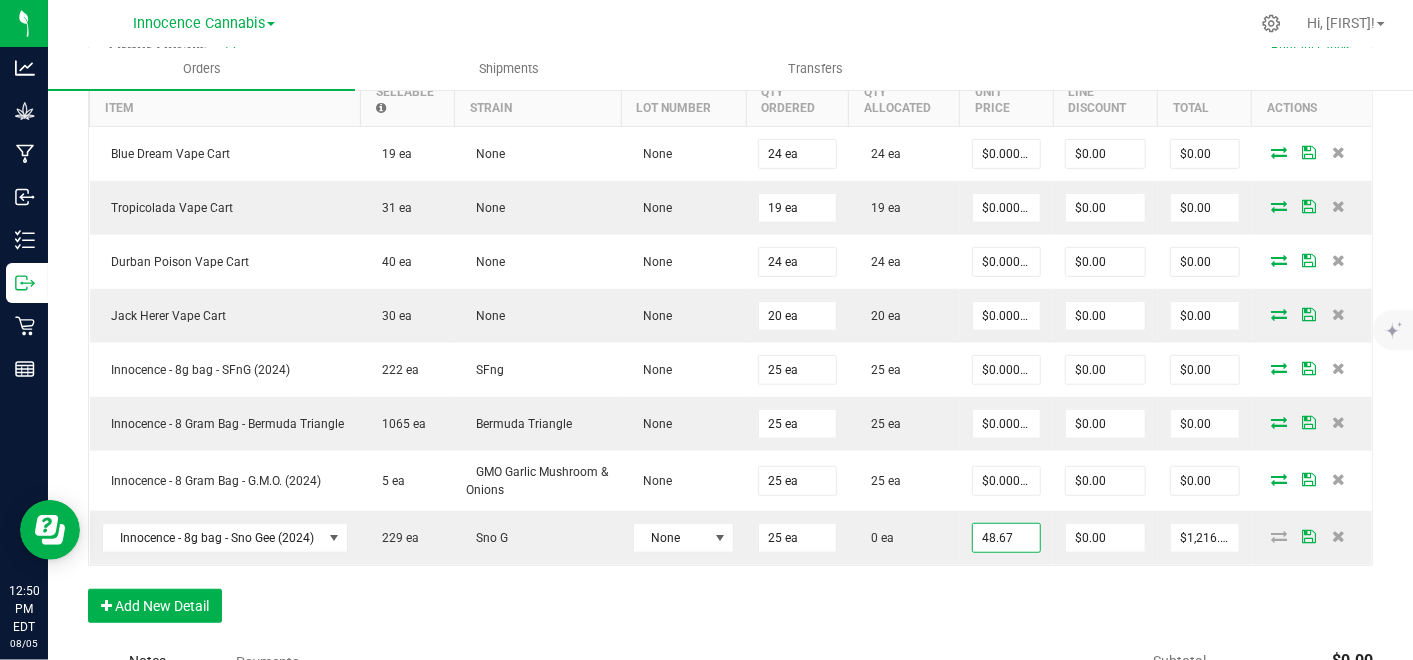 click on "48.67" at bounding box center (1007, 538) 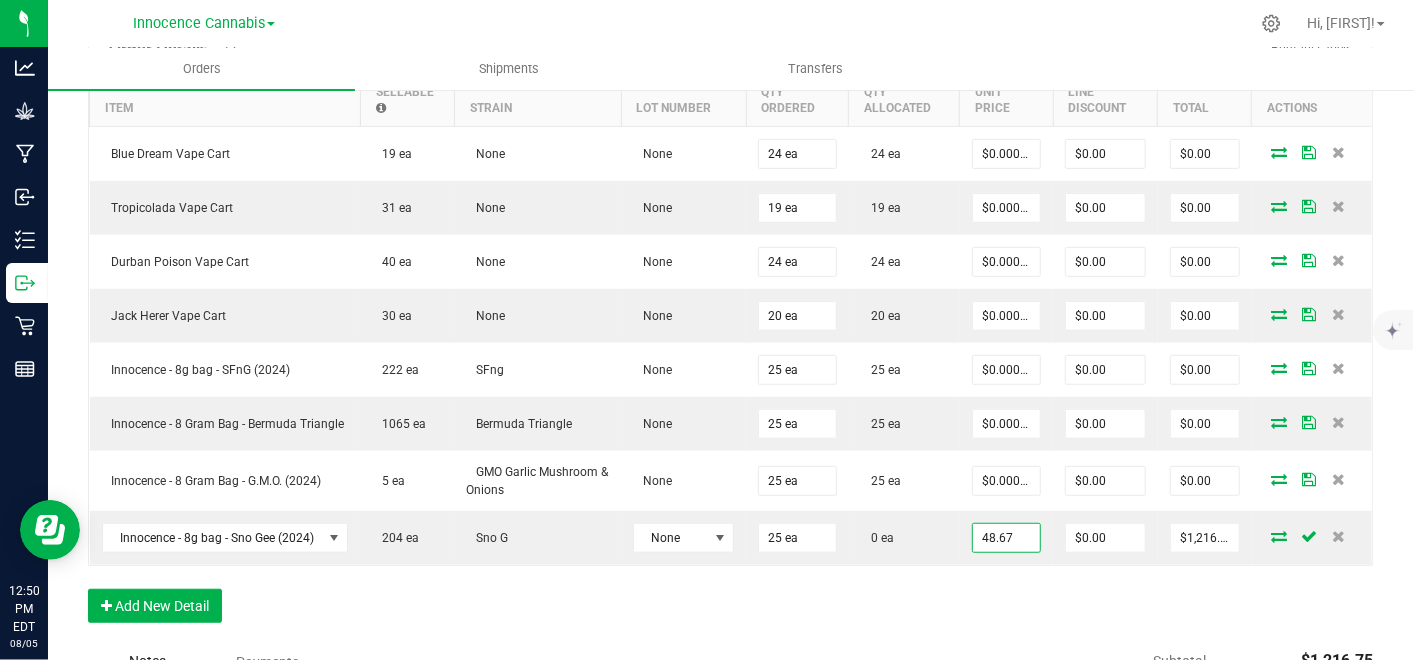 click on "48.67" at bounding box center [1007, 538] 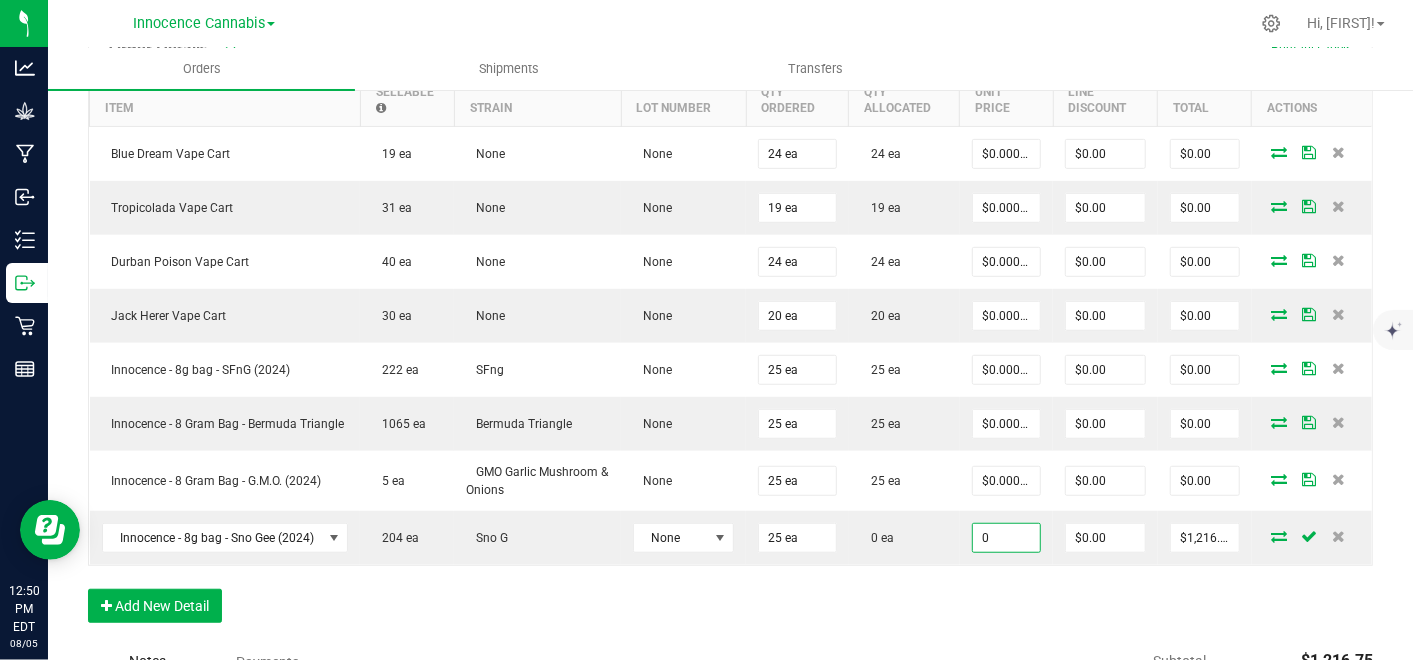type on "$0.00000" 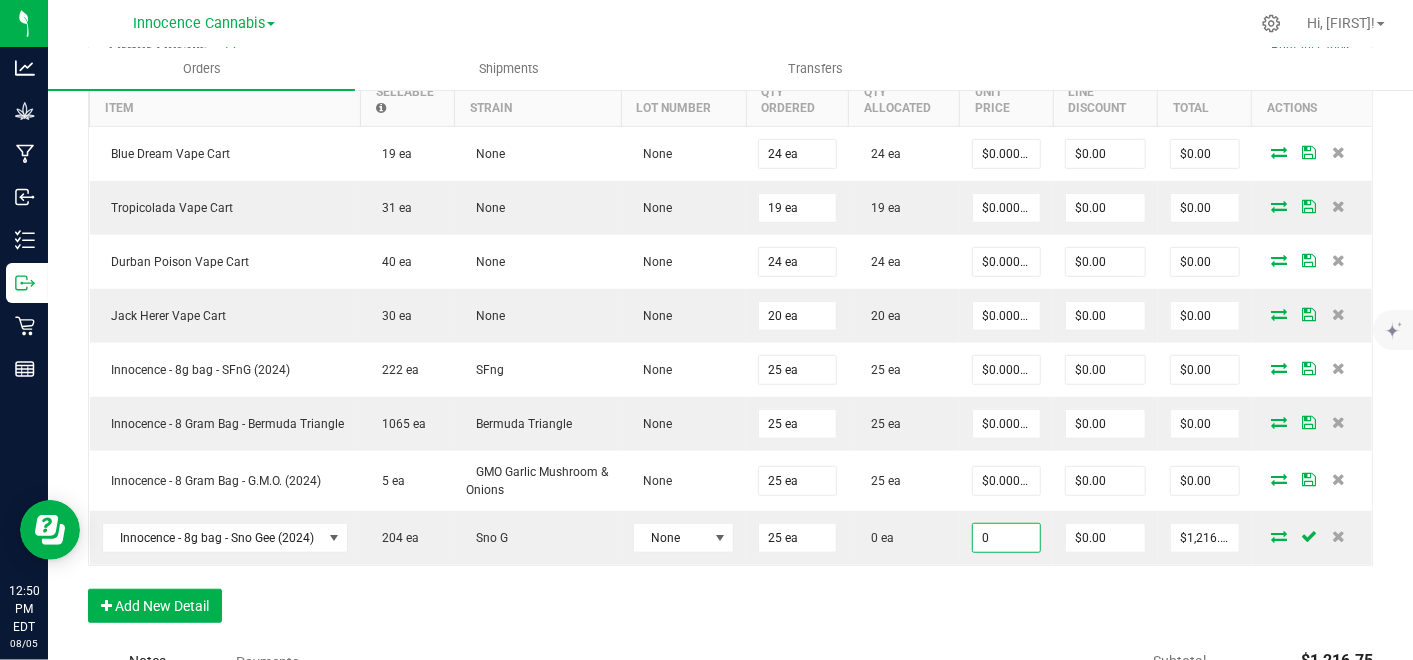 type on "$0.00" 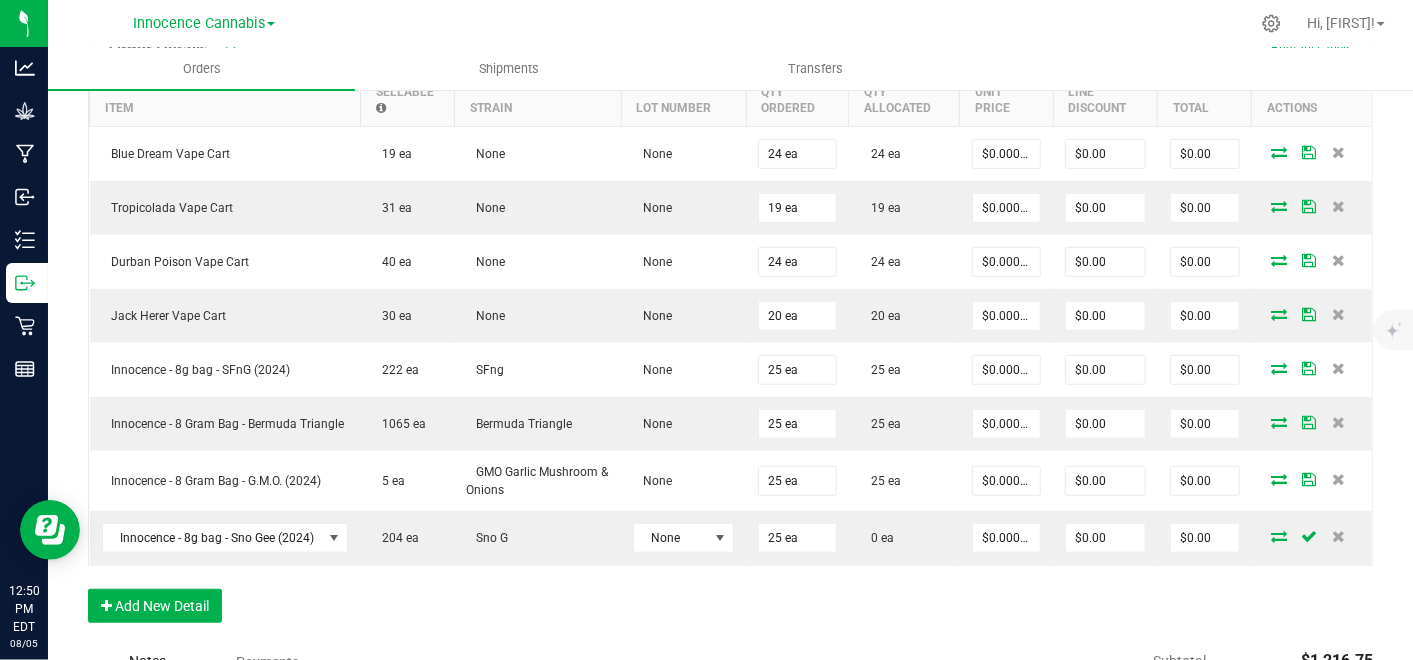 click on "Order Details Print All Labels Item  Sellable  Strain  Lot Number  Qty Ordered Qty Allocated Unit Price Line Discount Total Actions  Blue Dream Vape Cart   19 ea   None   None  24 ea  24 ea  $0.00000 $0.00 $0.00  Tropicolada Vape Cart   31 ea   None   None  19 ea  19 ea  $0.00000 $0.00 $0.00  Durban Poison Vape Cart   40 ea   None   None  24 ea  24 ea  $0.00000 $0.00 $0.00  Jack Herer Vape Cart   30 ea   None   None  20 ea  20 ea  $0.00000 $0.00 $0.00  Innocence - 8g bag - SFnG (2024)   222 ea   SFng   None  25 ea  25 ea  $0.00000 $0.00 $0.00  Innocence - 8 Gram Bag - Bermuda Triangle   1065 ea   Bermuda Triangle   None  25 ea  25 ea  $0.00000 $0.00 $0.00  Innocence - 8 Gram Bag - G.M.O. (2024)   5 ea   GMO Garlic Mushroom & Onions   None  25 ea  25 ea  $0.00000 $0.00 $0.00 Innocence - 8g bag - Sno Gee (2024)  204 ea   Sno G  None 25 ea  0 ea  $0.00000 $0.00 $0.00" at bounding box center [730, 332] 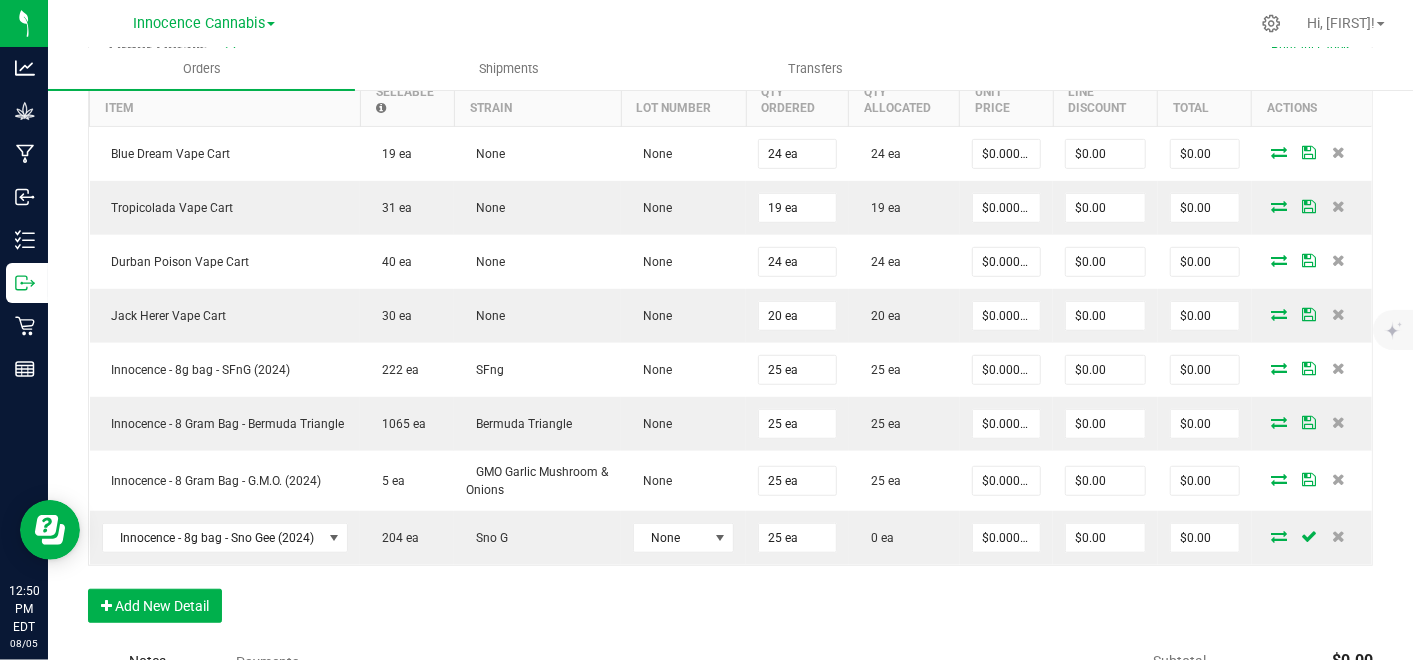 click at bounding box center (1279, 536) 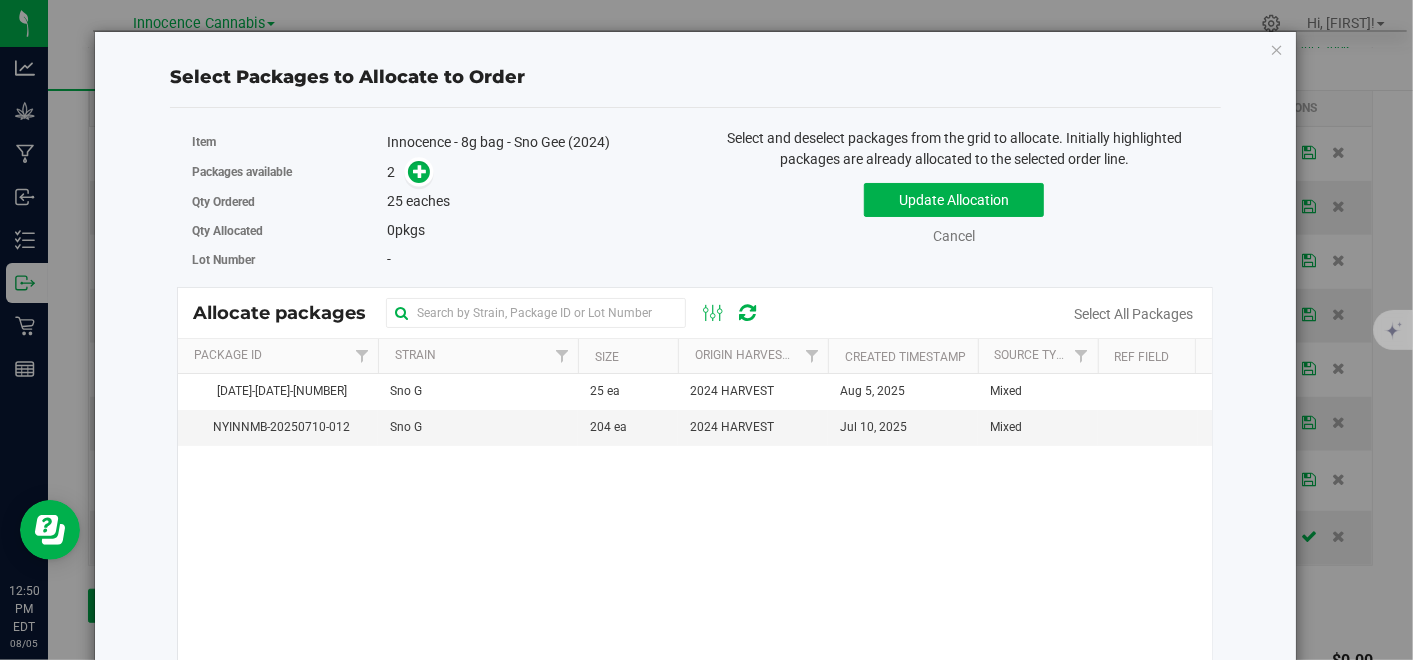 click on "25 ea" at bounding box center (605, 391) 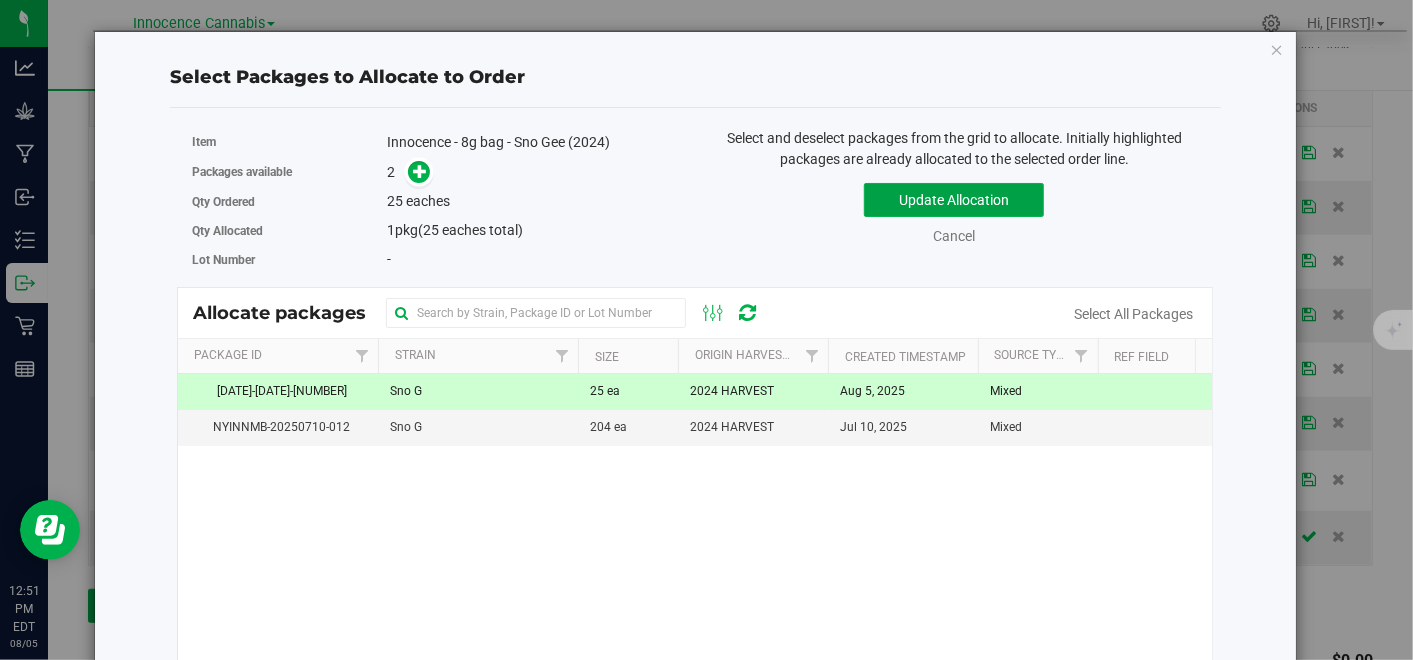 click on "Update Allocation" at bounding box center [954, 200] 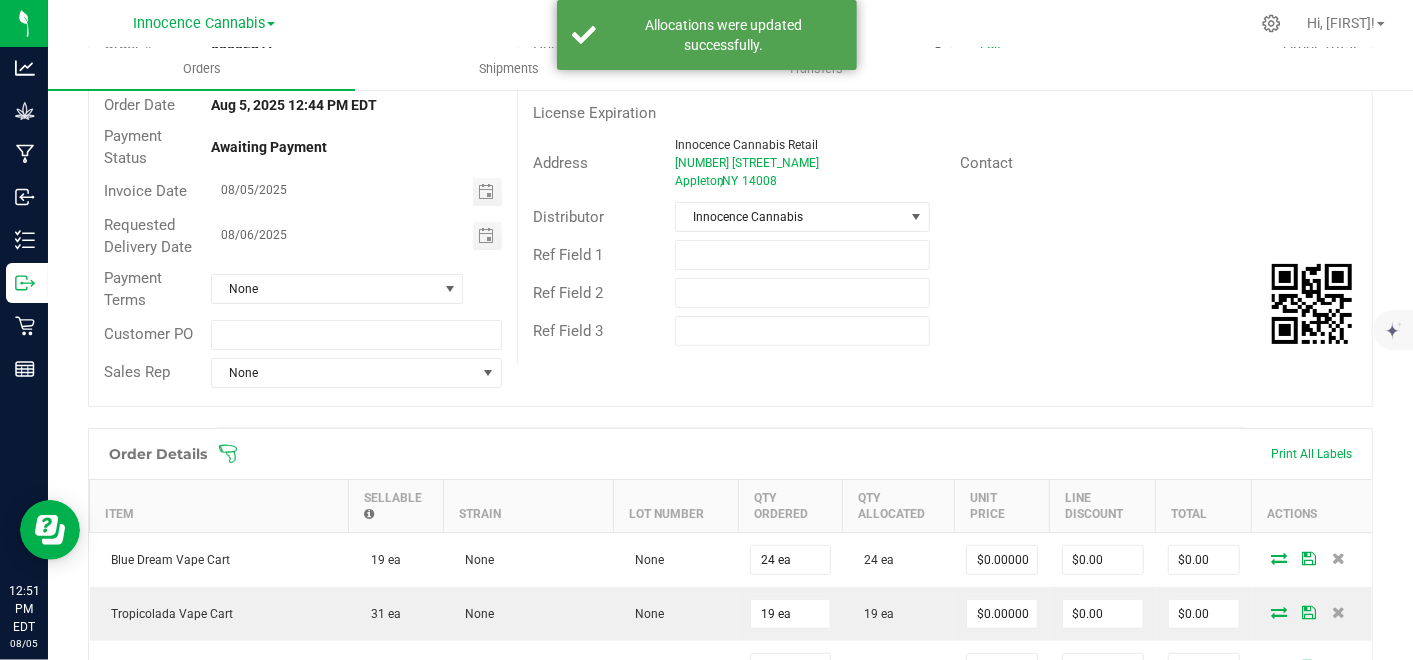 scroll, scrollTop: 0, scrollLeft: 0, axis: both 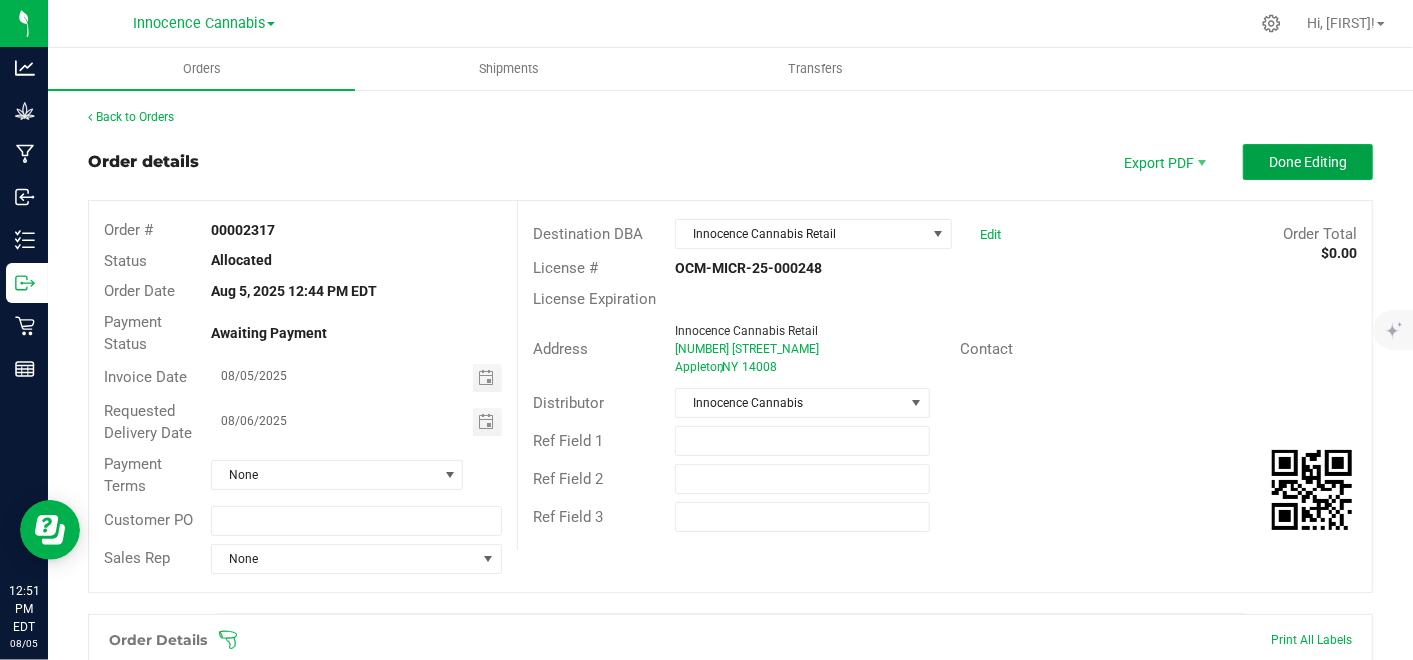 click on "Done Editing" at bounding box center (1308, 162) 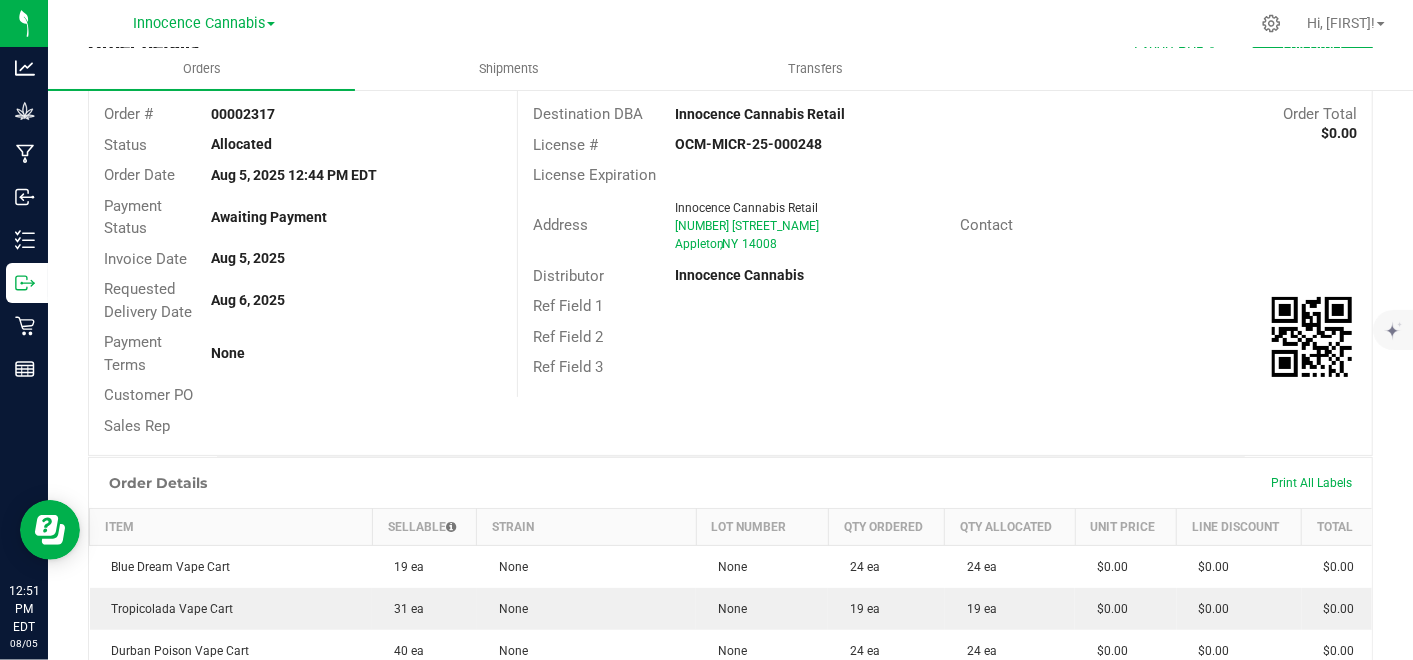 scroll, scrollTop: 0, scrollLeft: 0, axis: both 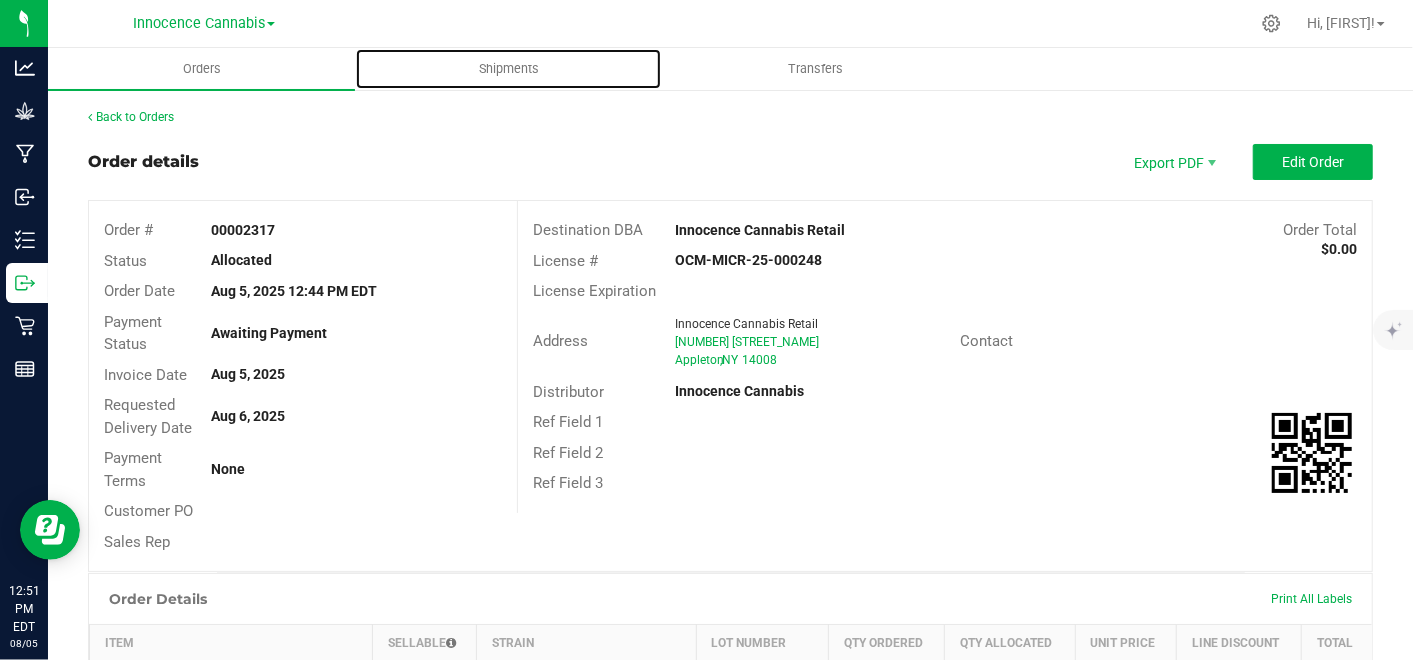 click on "Shipments" at bounding box center [509, 69] 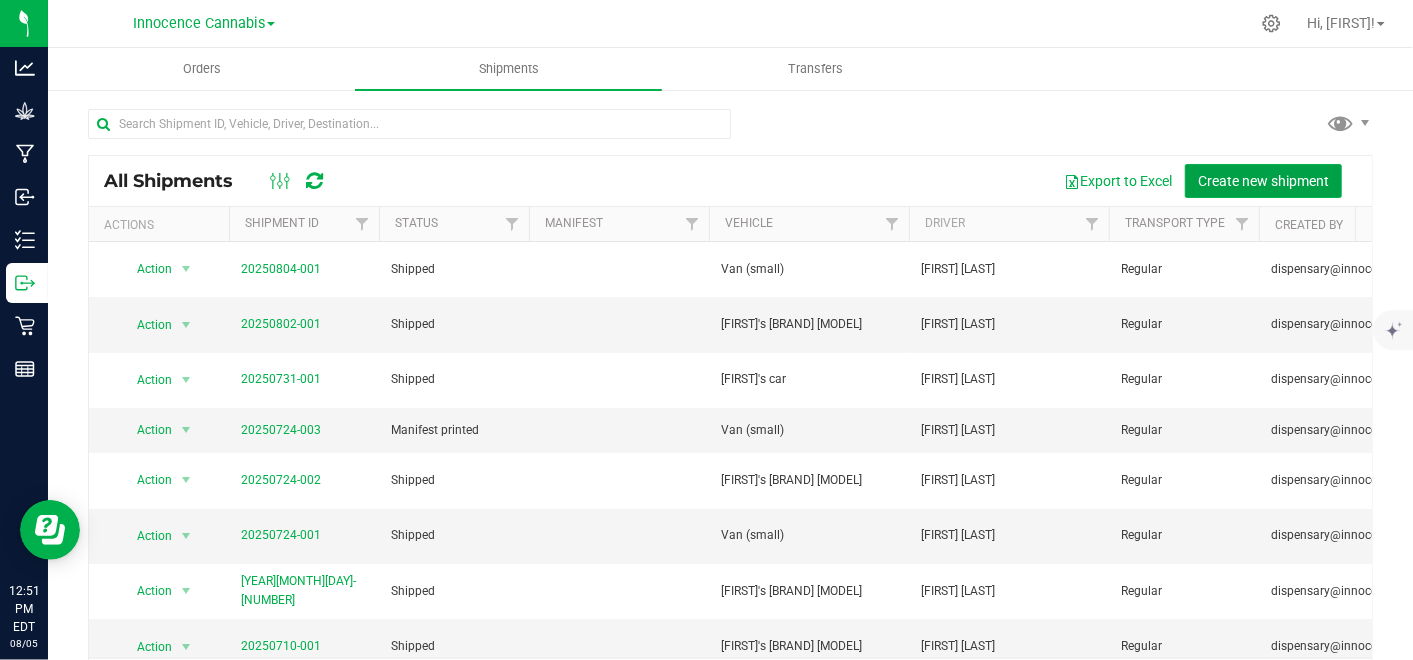 click on "Create new shipment" at bounding box center (1263, 181) 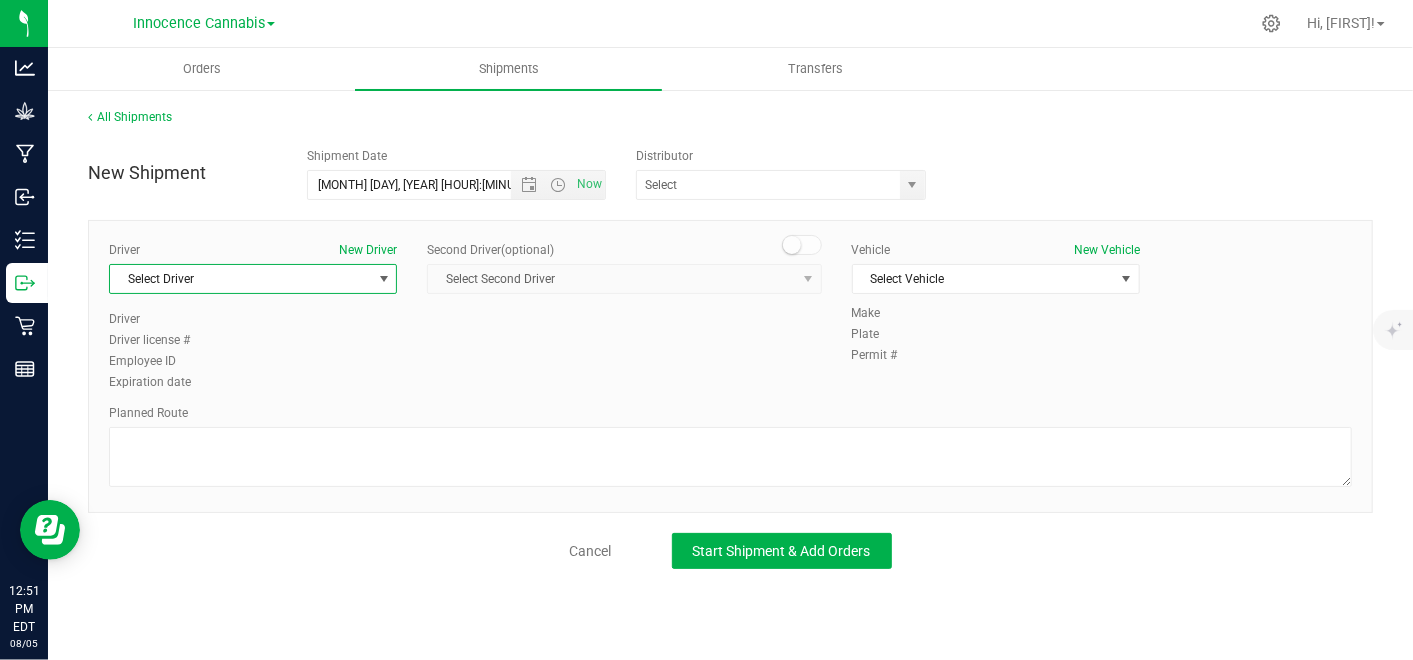 click at bounding box center [384, 279] 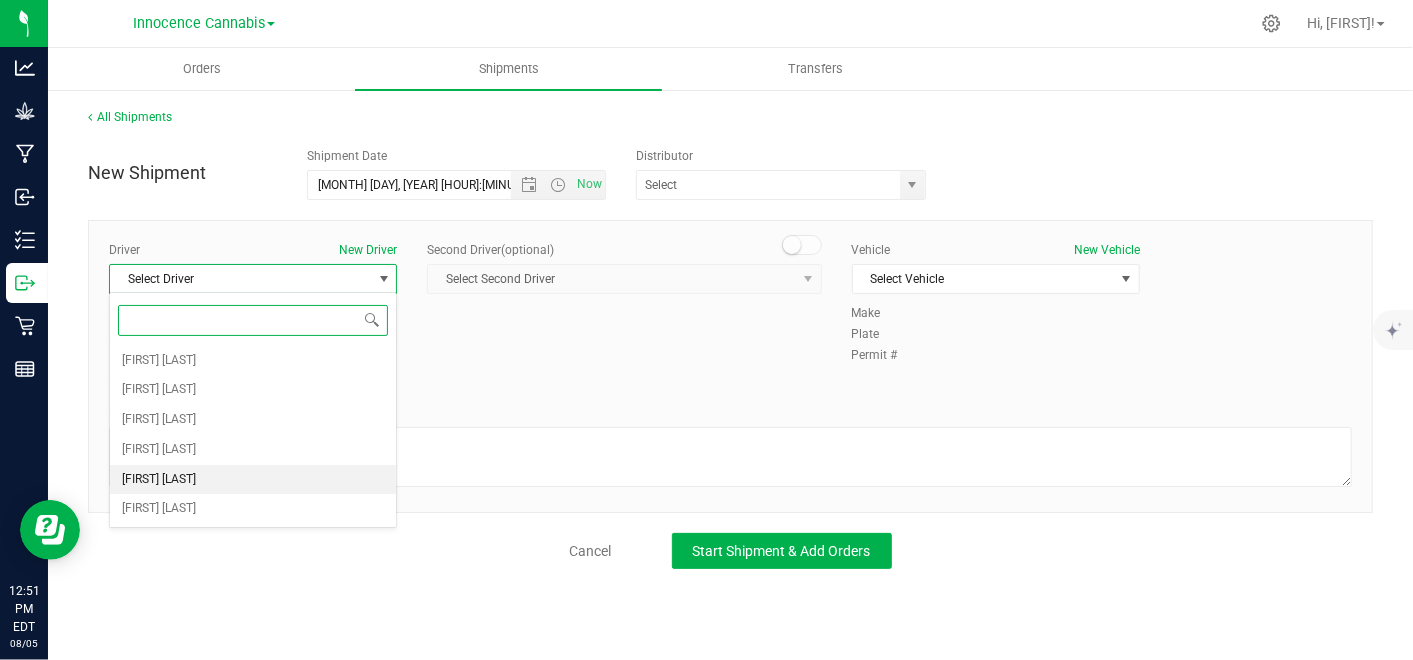 click on "Amanda Roberts" at bounding box center (253, 480) 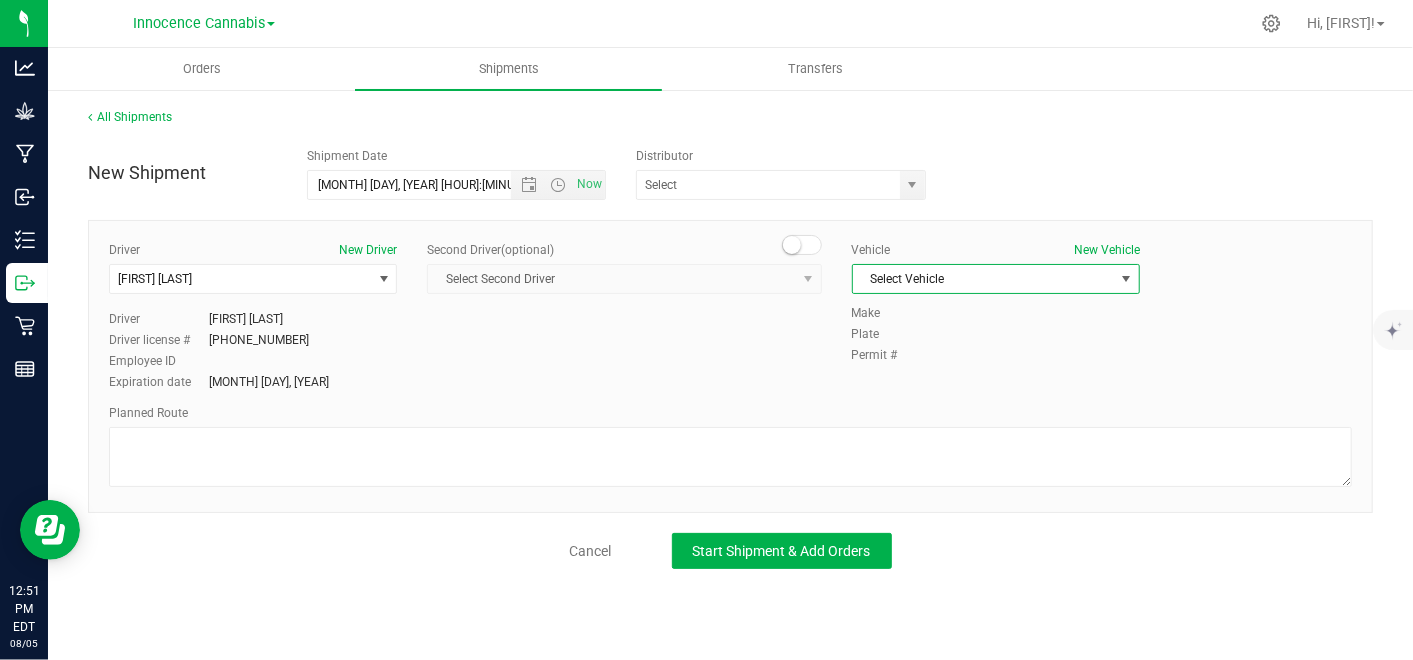 click on "Select Vehicle" at bounding box center (983, 279) 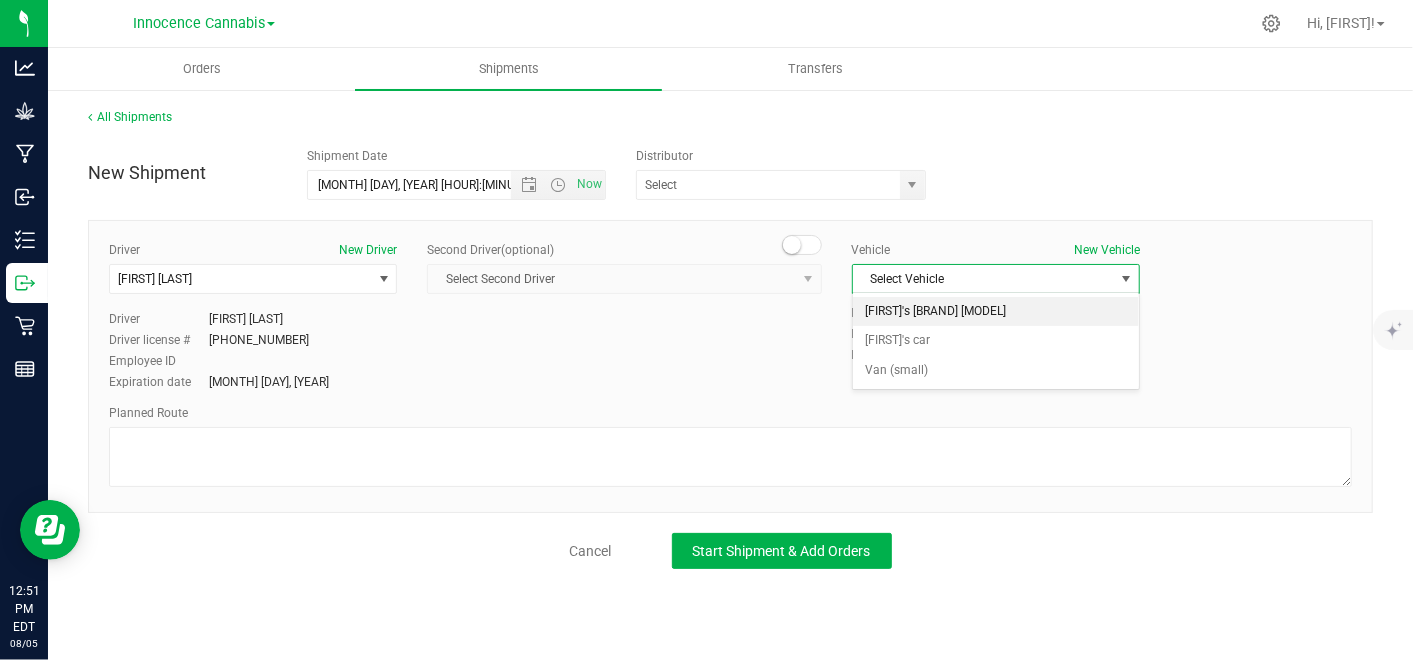 click on "Amanda's Ford Explorer" at bounding box center [996, 312] 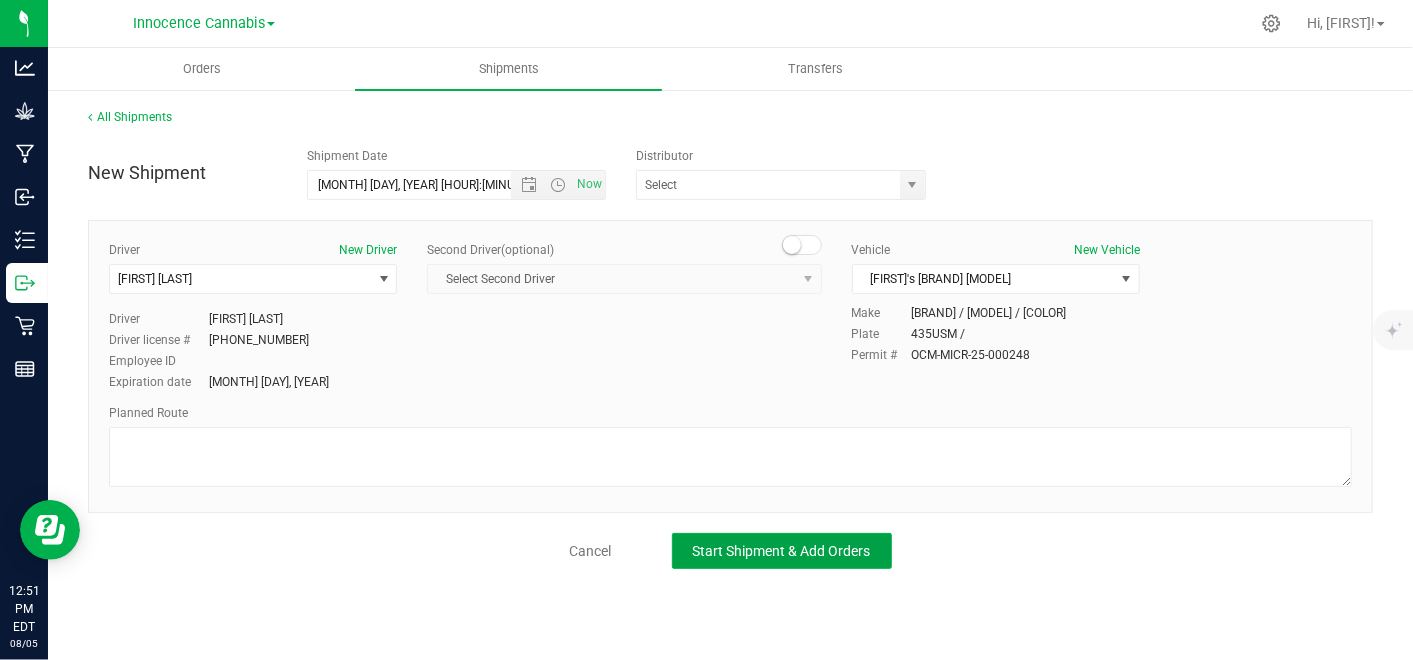 click on "Start Shipment & Add Orders" 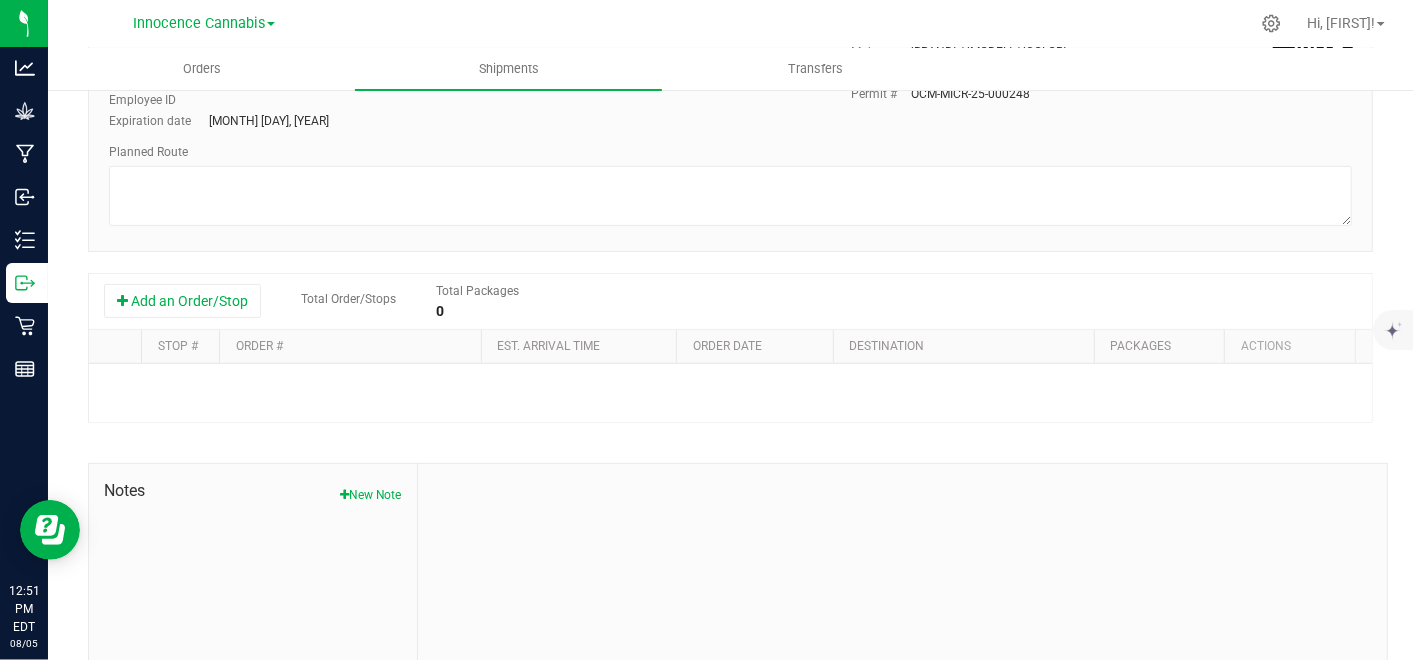 scroll, scrollTop: 273, scrollLeft: 0, axis: vertical 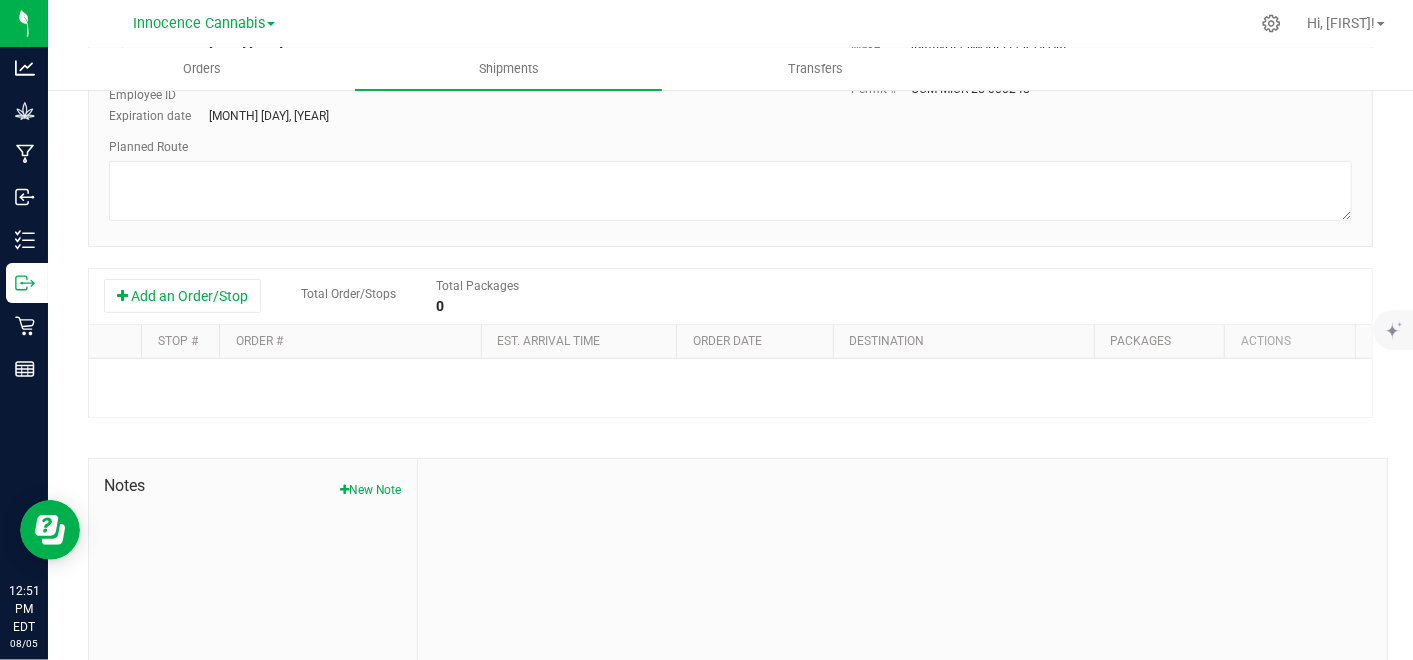 click on "Add an Order/Stop" at bounding box center [182, 296] 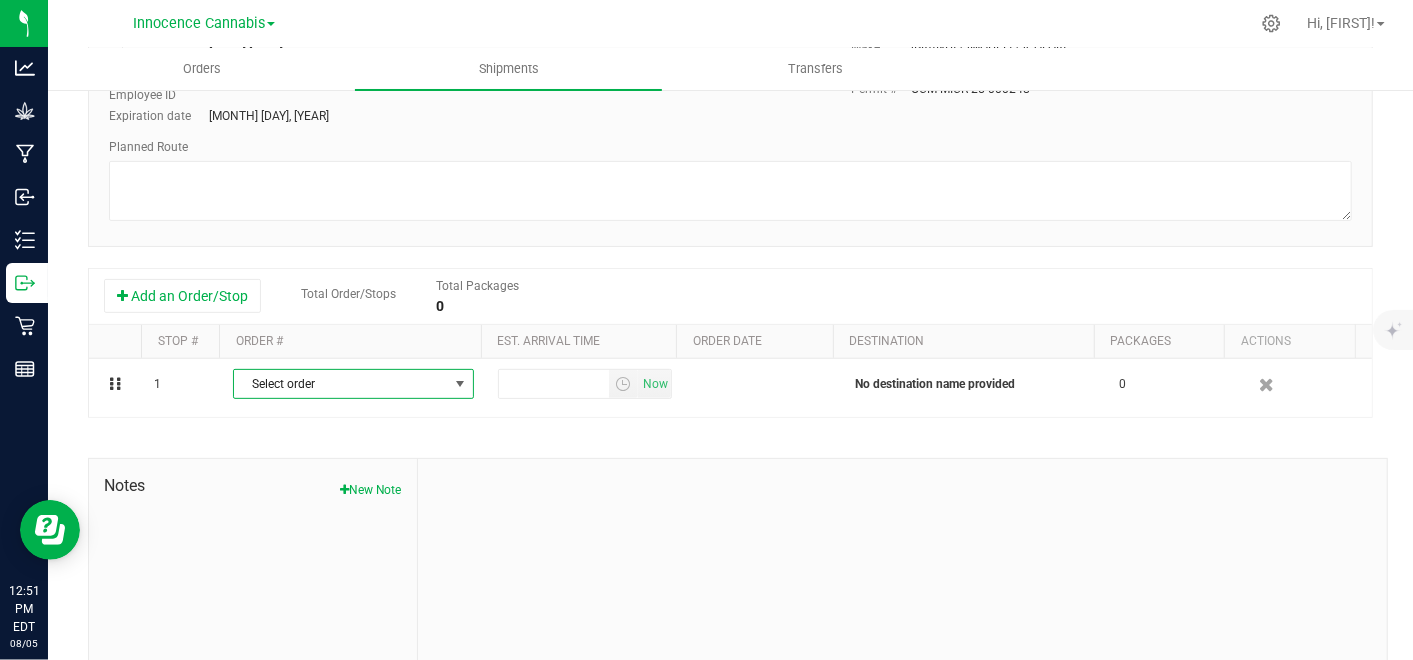 click on "Select order" at bounding box center (341, 384) 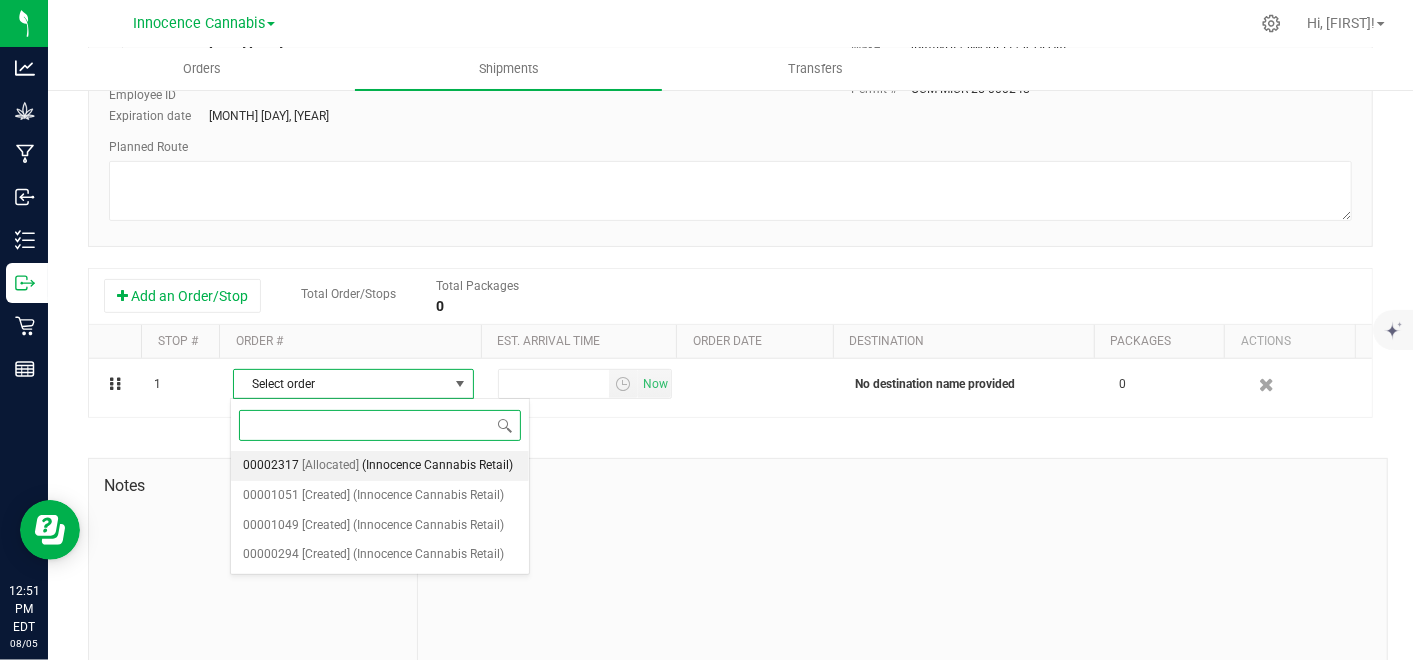 click on "00002317" at bounding box center (271, 466) 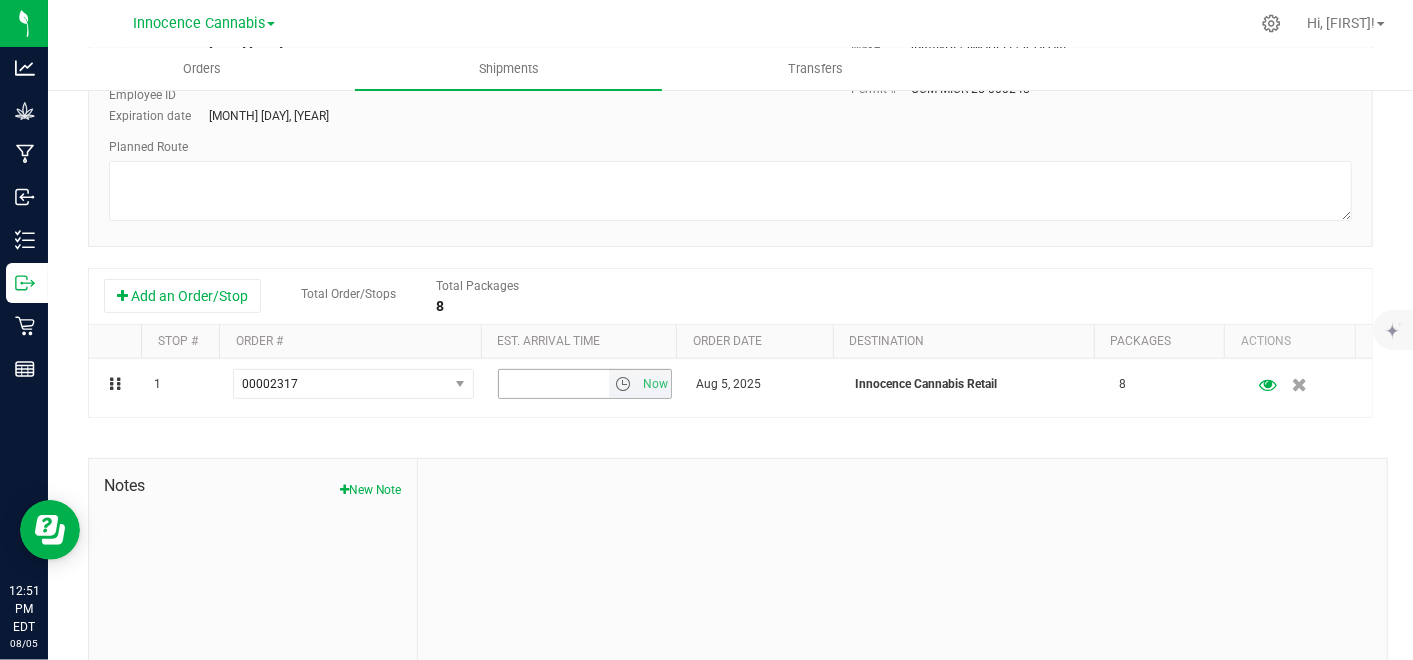 click on "Now" at bounding box center (656, 384) 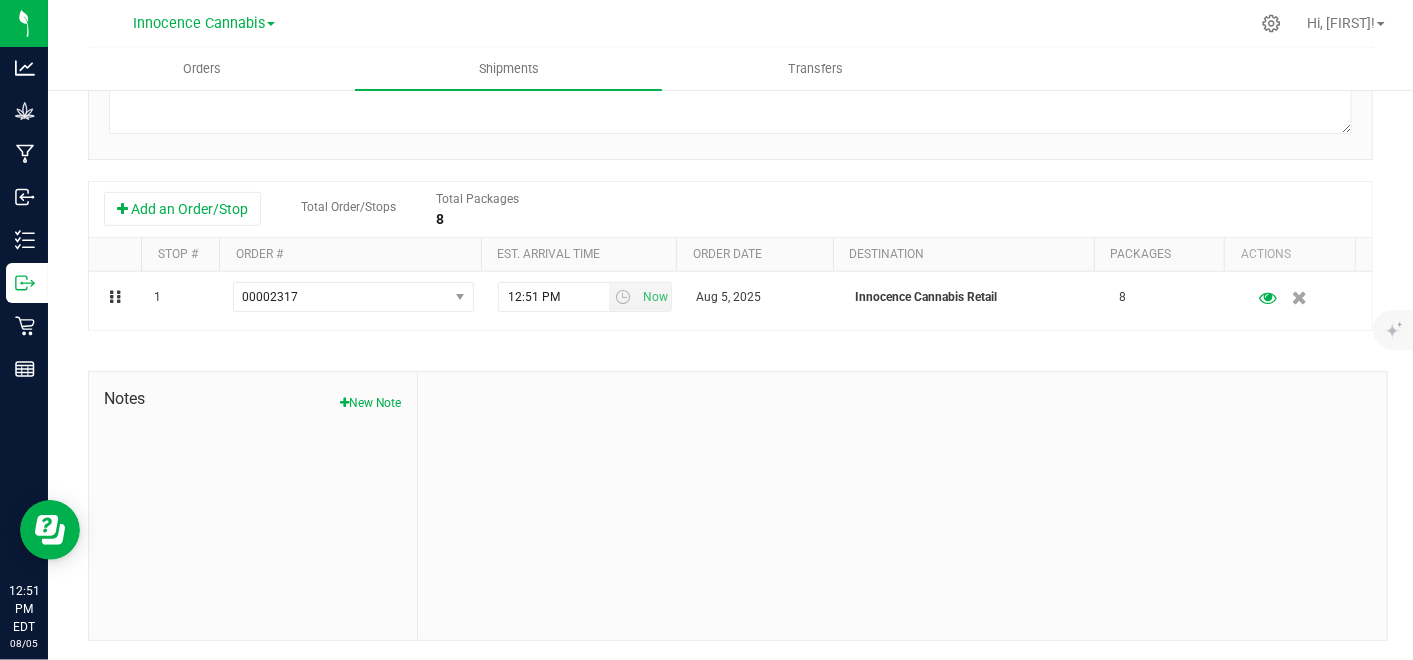 scroll, scrollTop: 0, scrollLeft: 0, axis: both 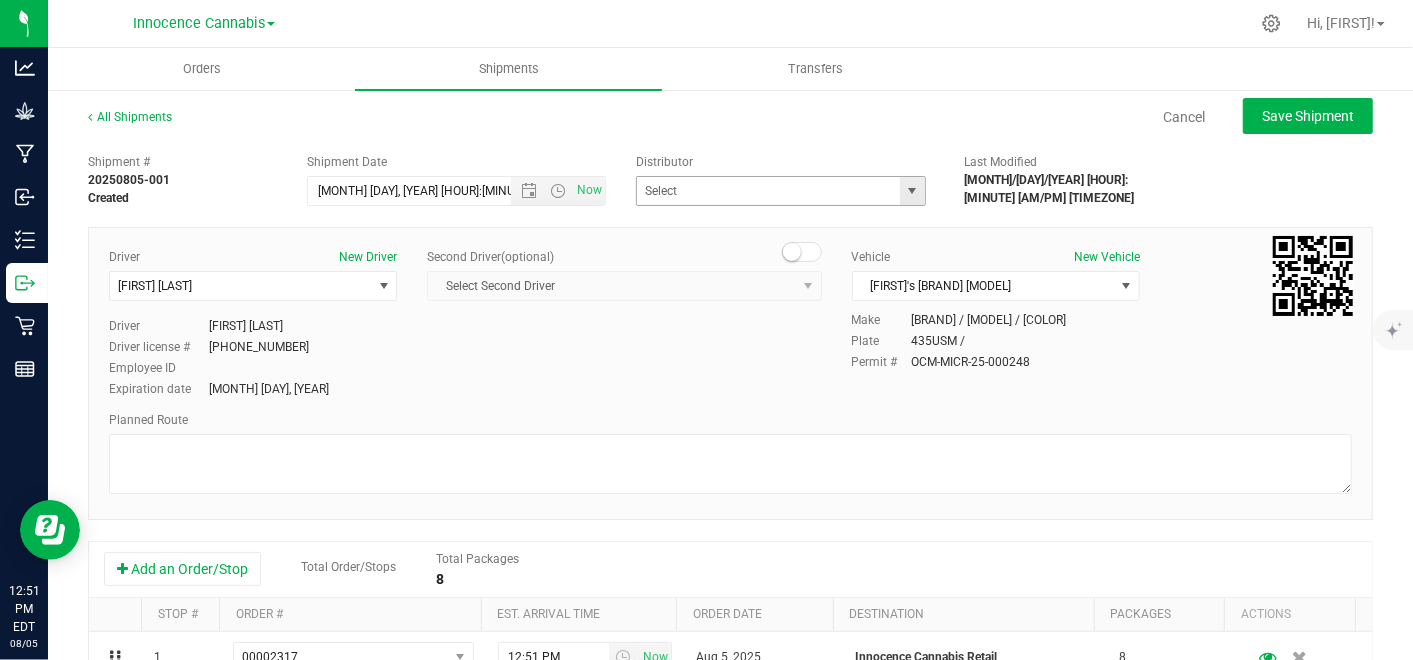 click at bounding box center [912, 191] 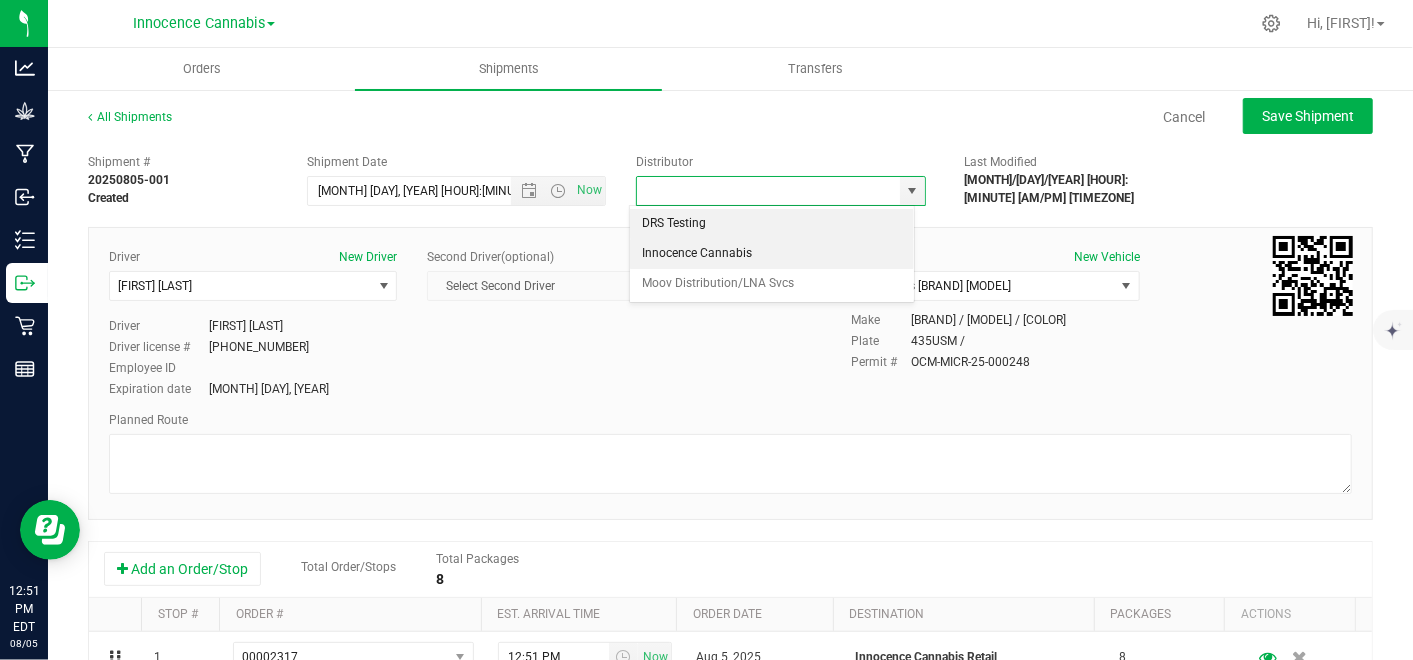click on "Innocence Cannabis" at bounding box center [772, 254] 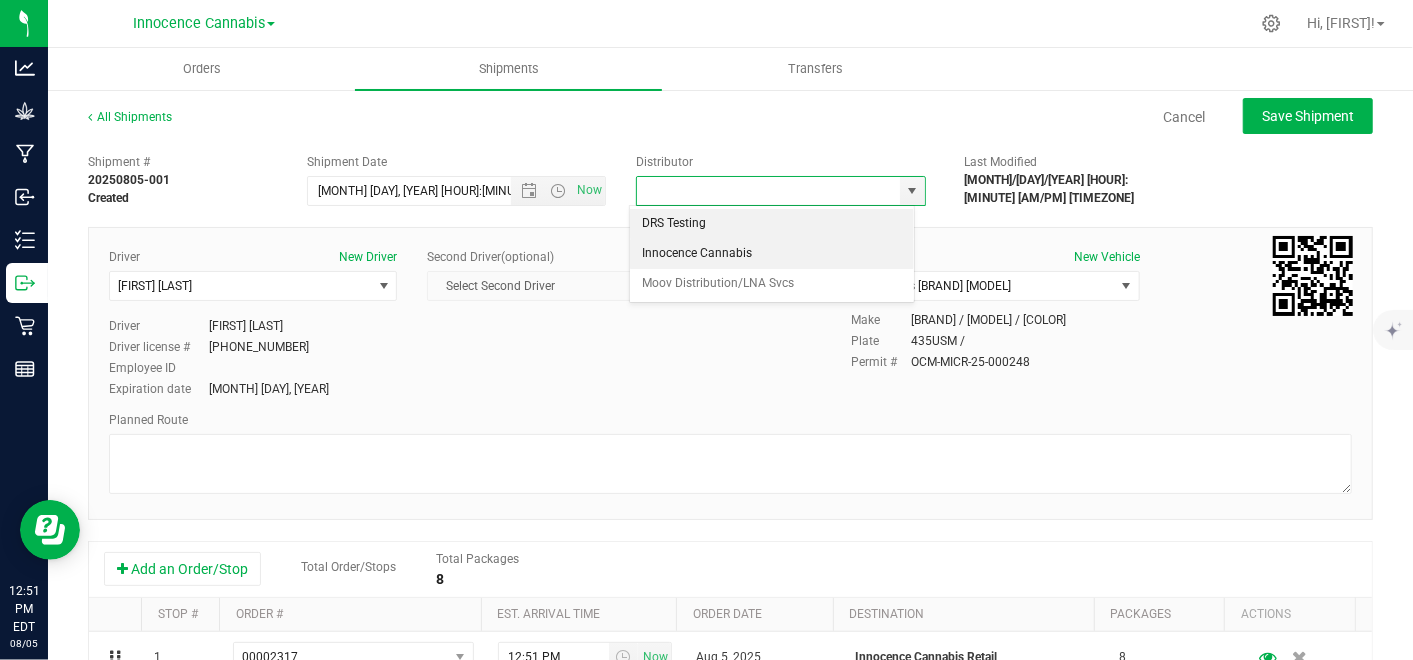 type on "Innocence Cannabis" 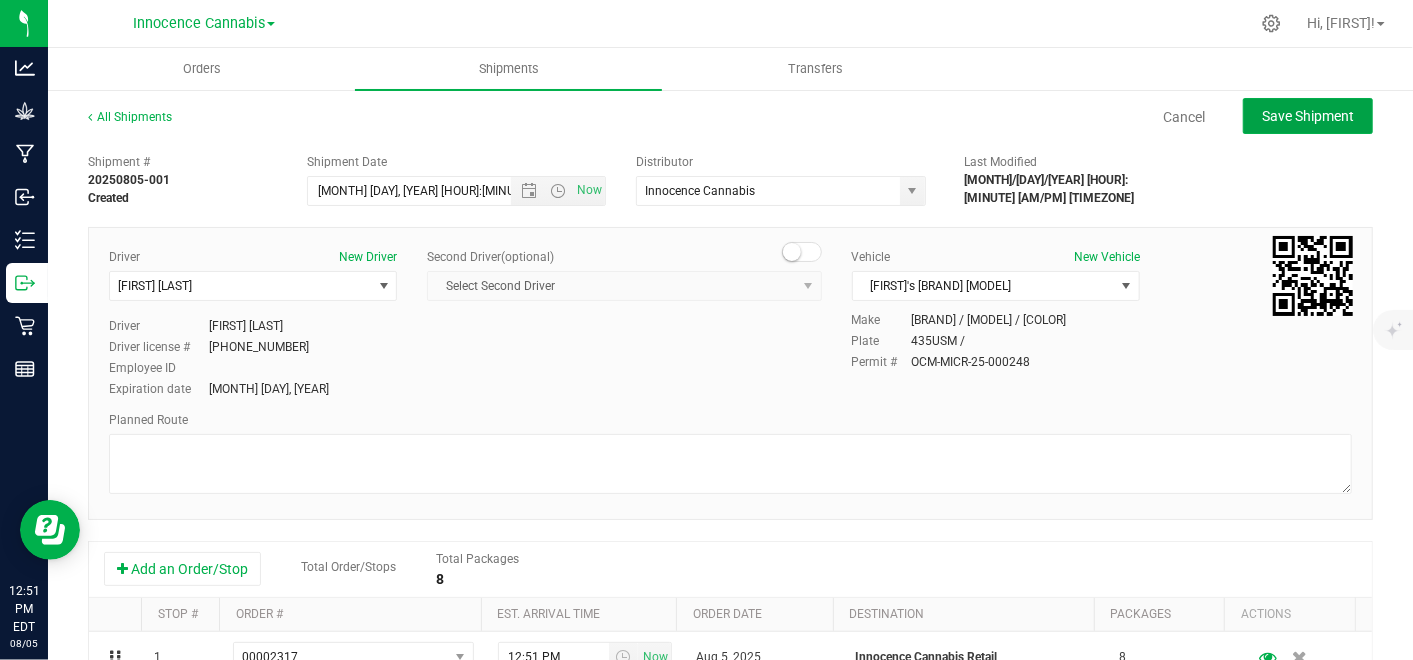 click on "Save Shipment" 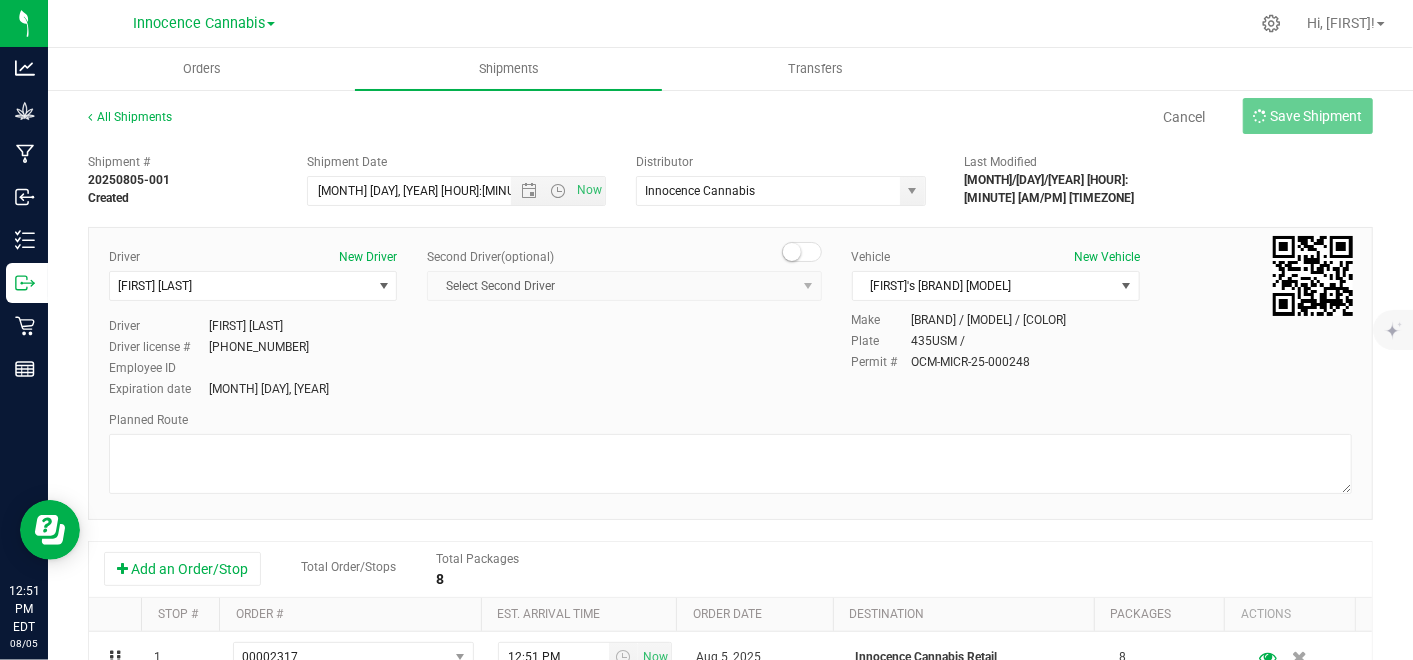 type on "8/5/2025 4:51 PM" 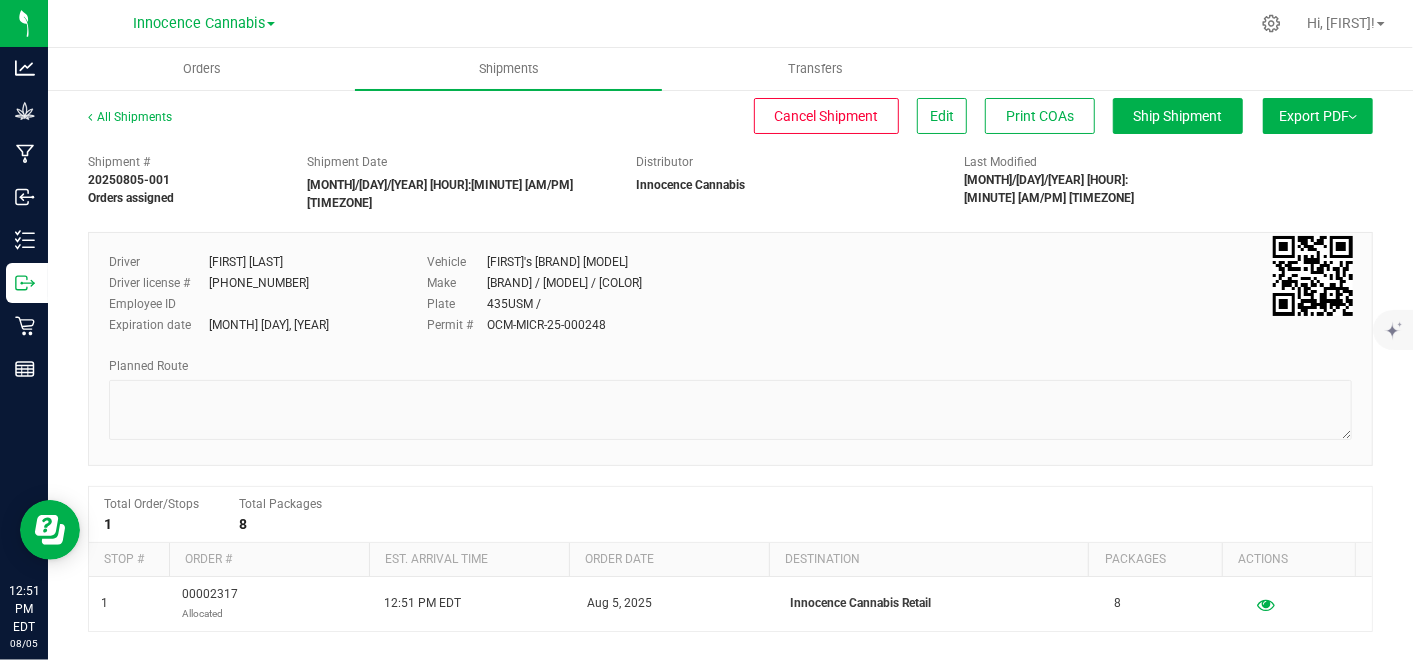 click on "Export PDF" at bounding box center [1318, 116] 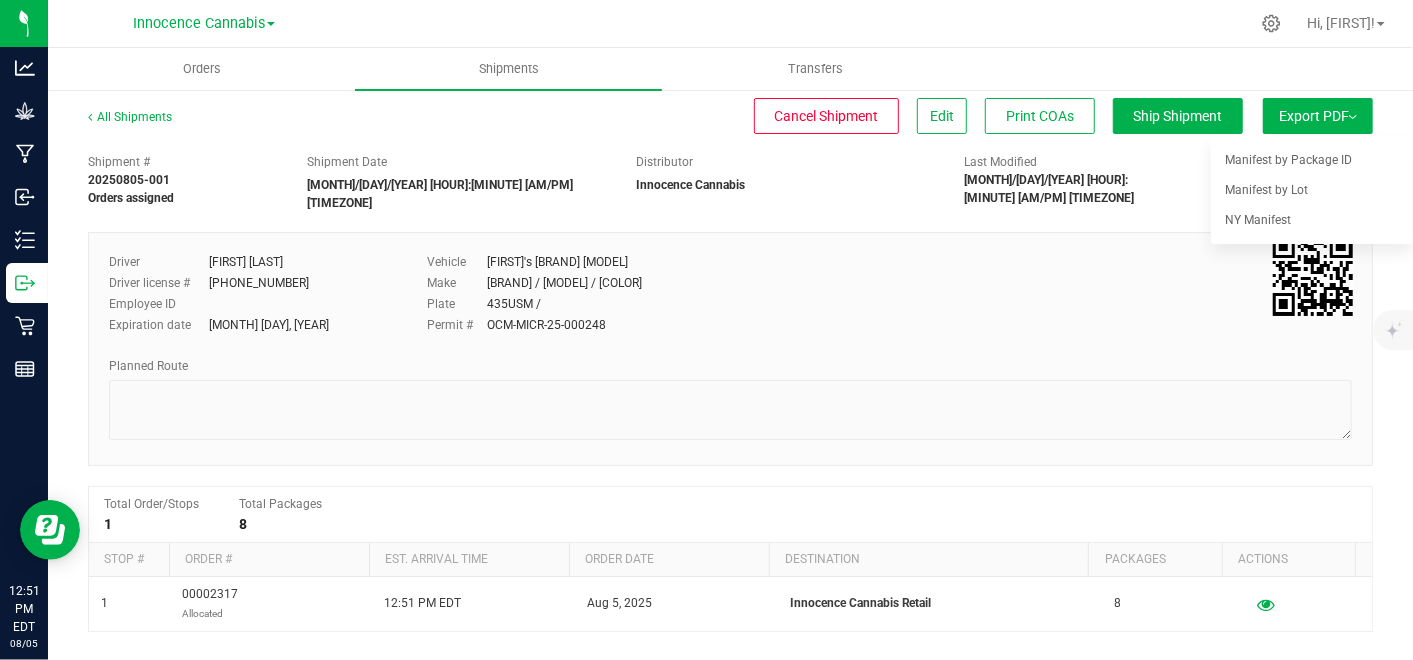 click on "NY Manifest" at bounding box center [1258, 220] 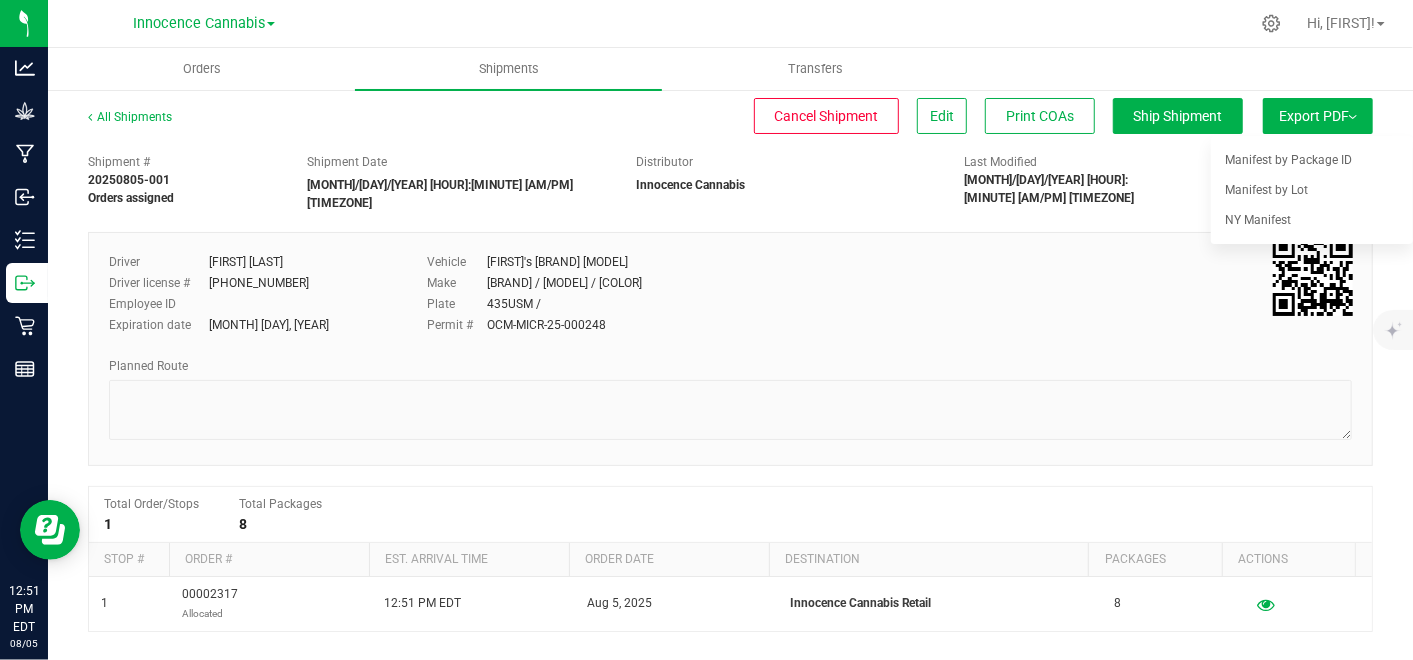 click on "NY Manifest" at bounding box center [1258, 220] 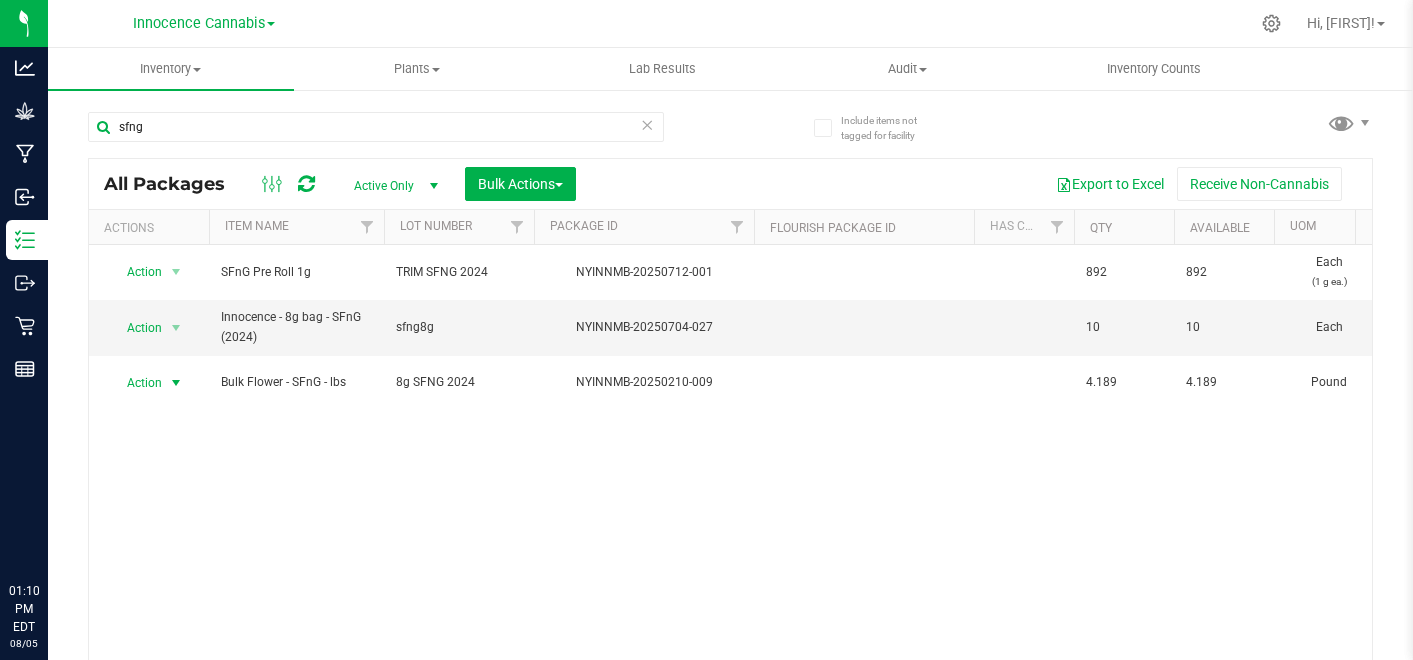 scroll, scrollTop: 0, scrollLeft: 0, axis: both 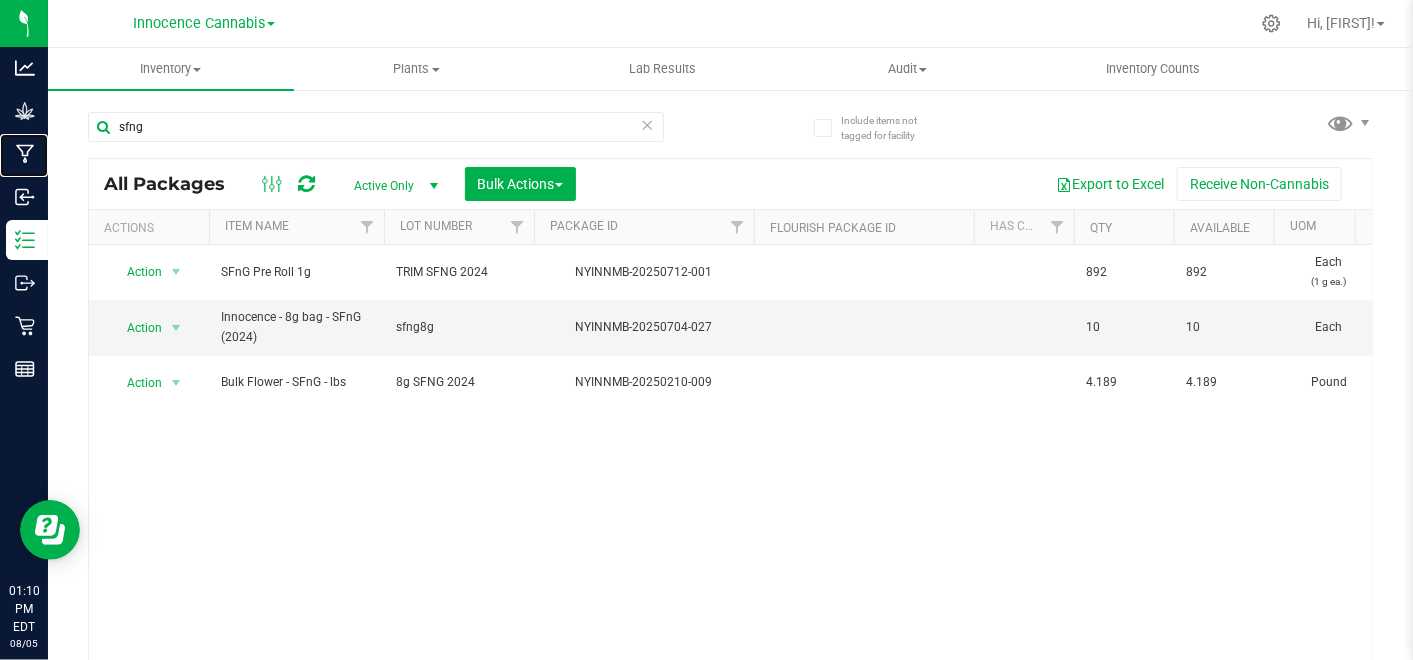 click on "Manufacturing" at bounding box center [0, 0] 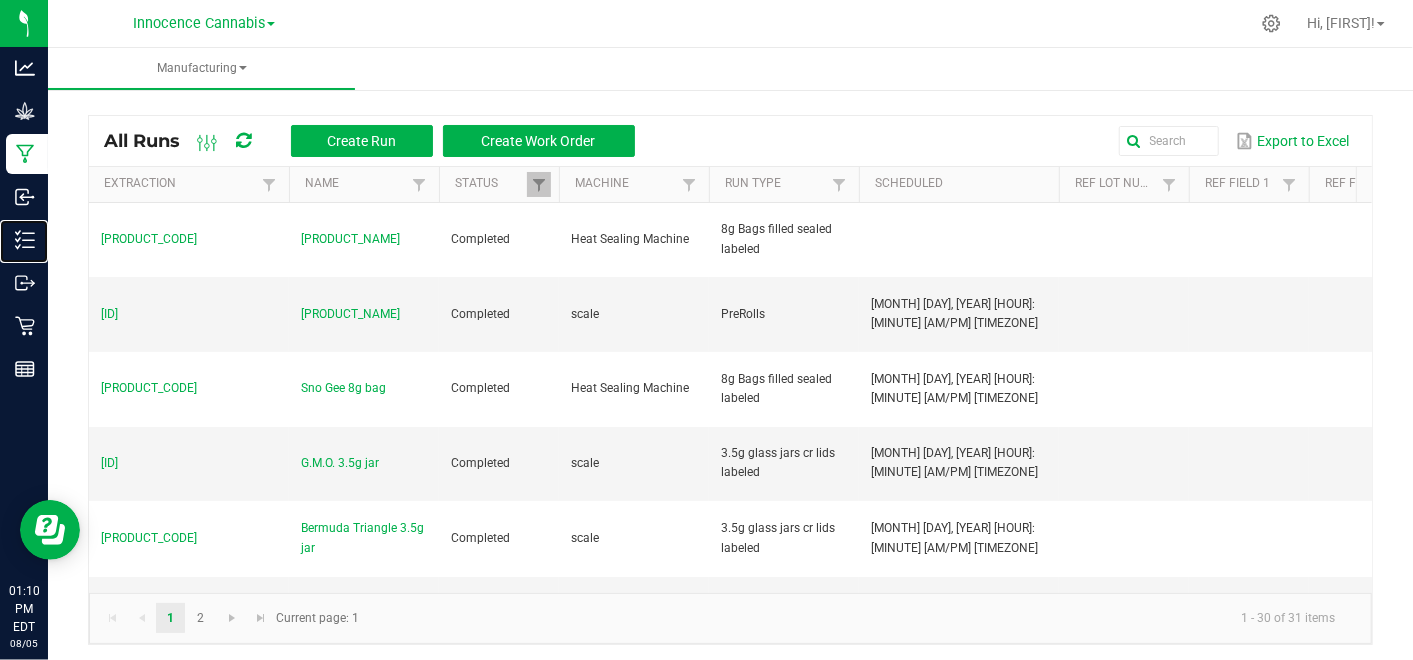 click on "Inventory" at bounding box center [27, 240] 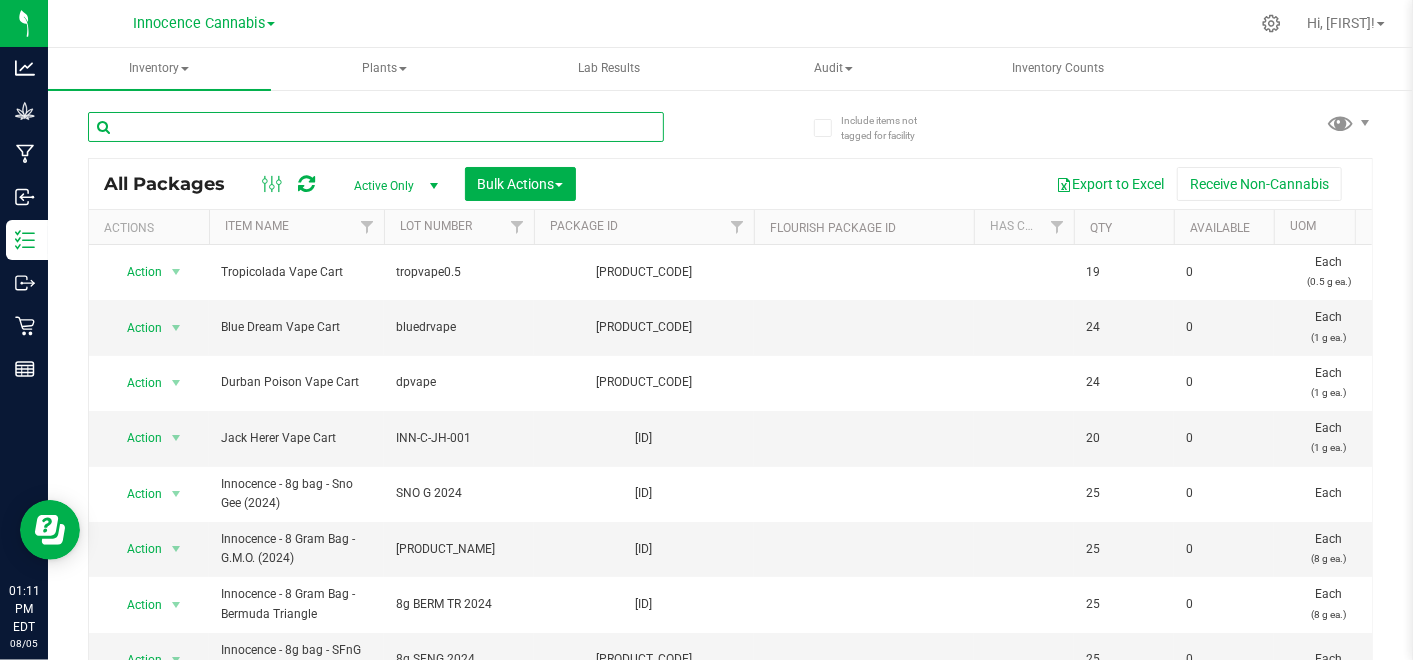 click at bounding box center [376, 127] 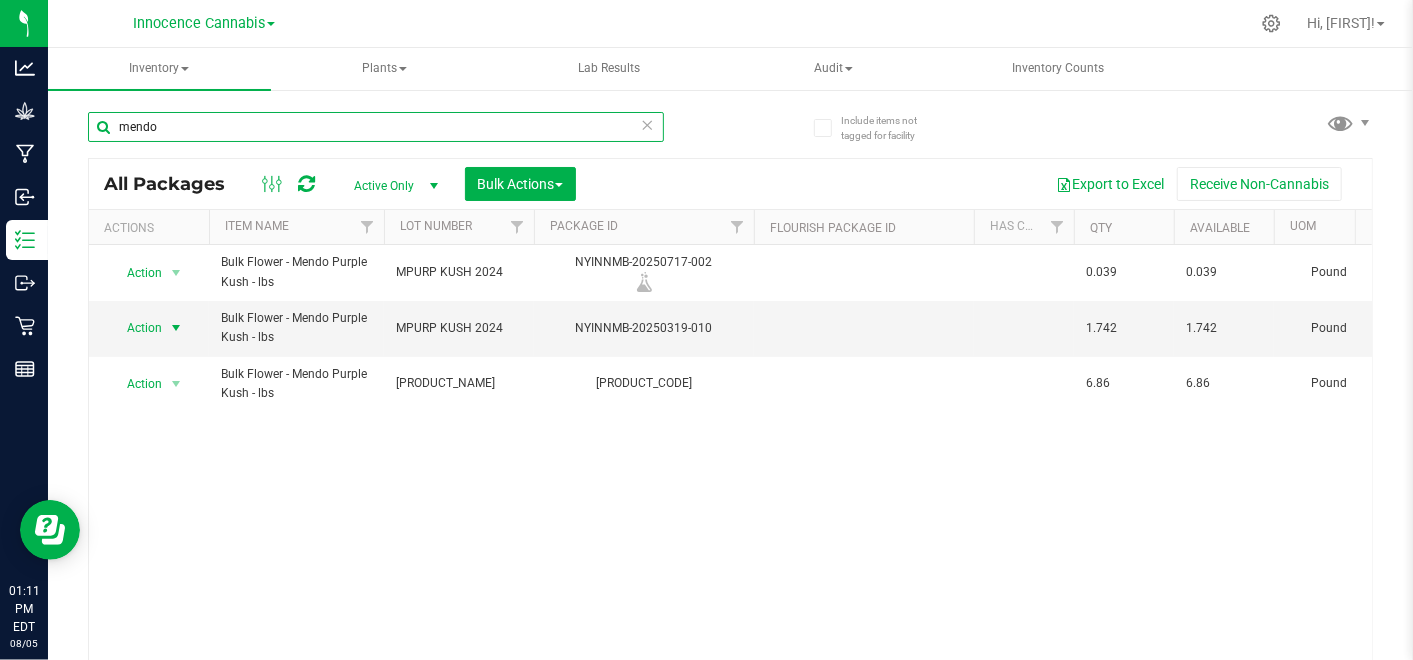 type on "mendo" 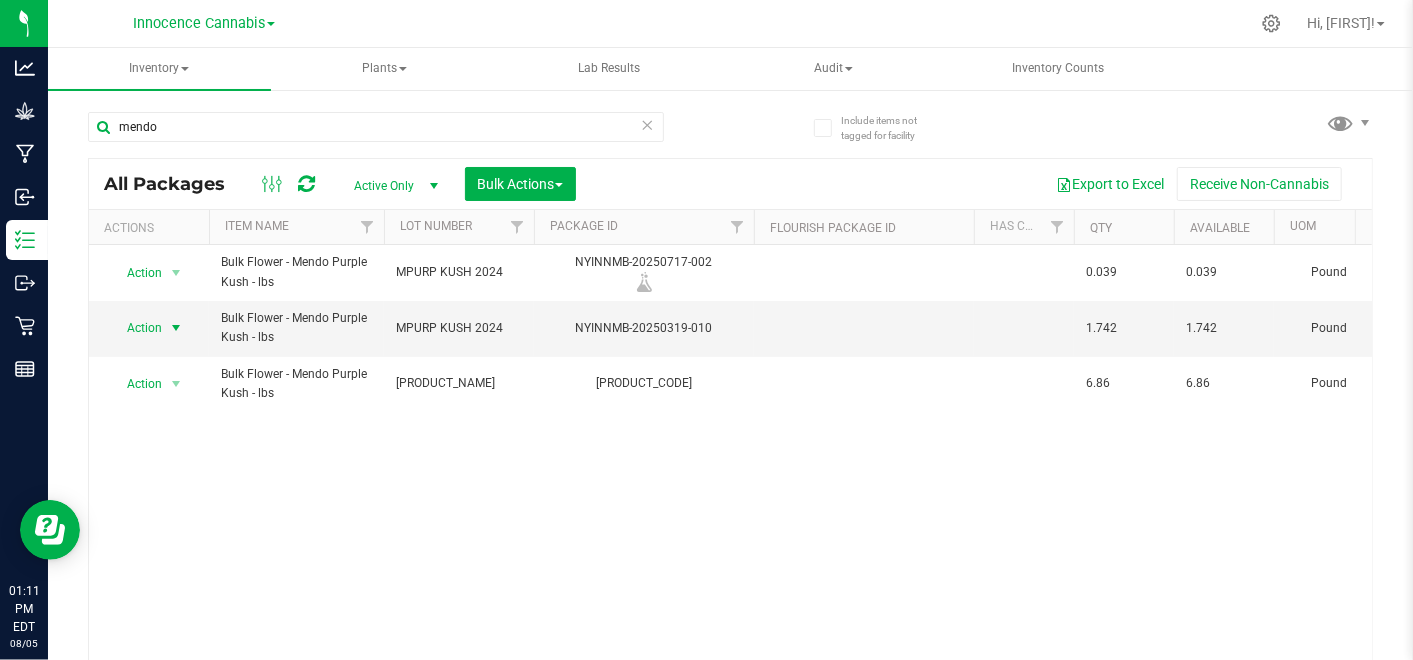 click at bounding box center [176, 328] 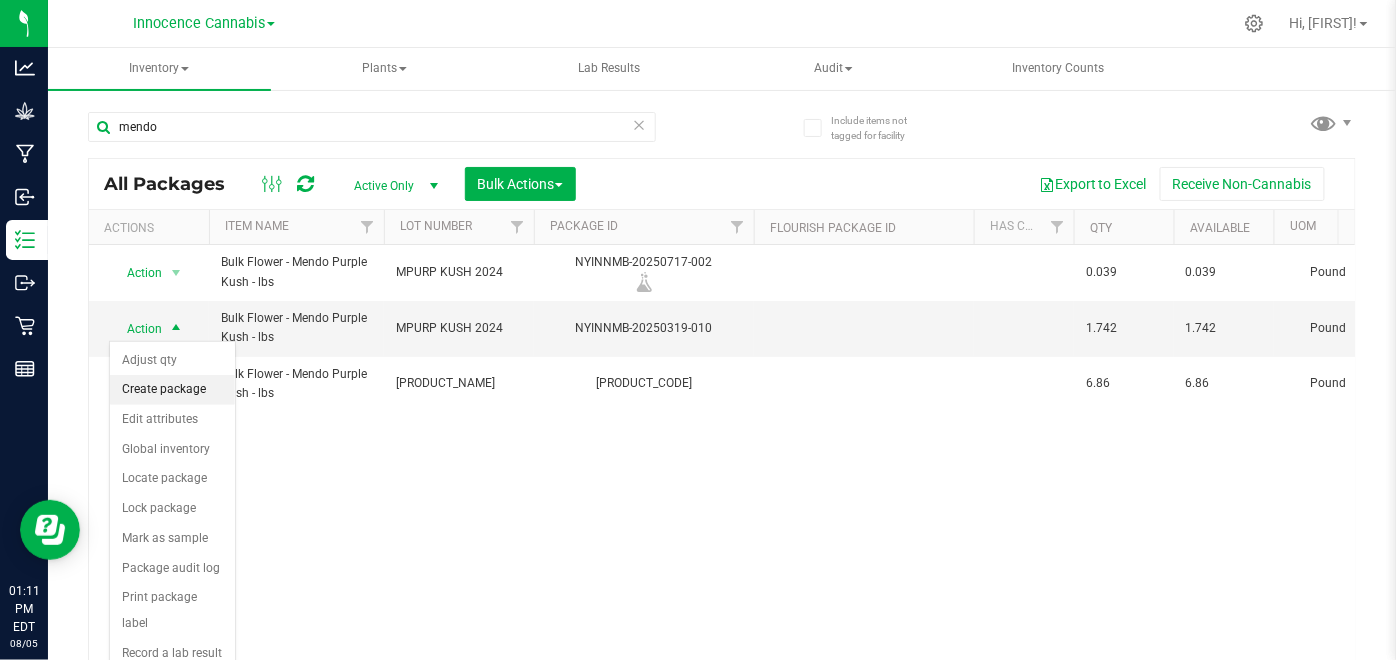 click on "Create package" at bounding box center (172, 390) 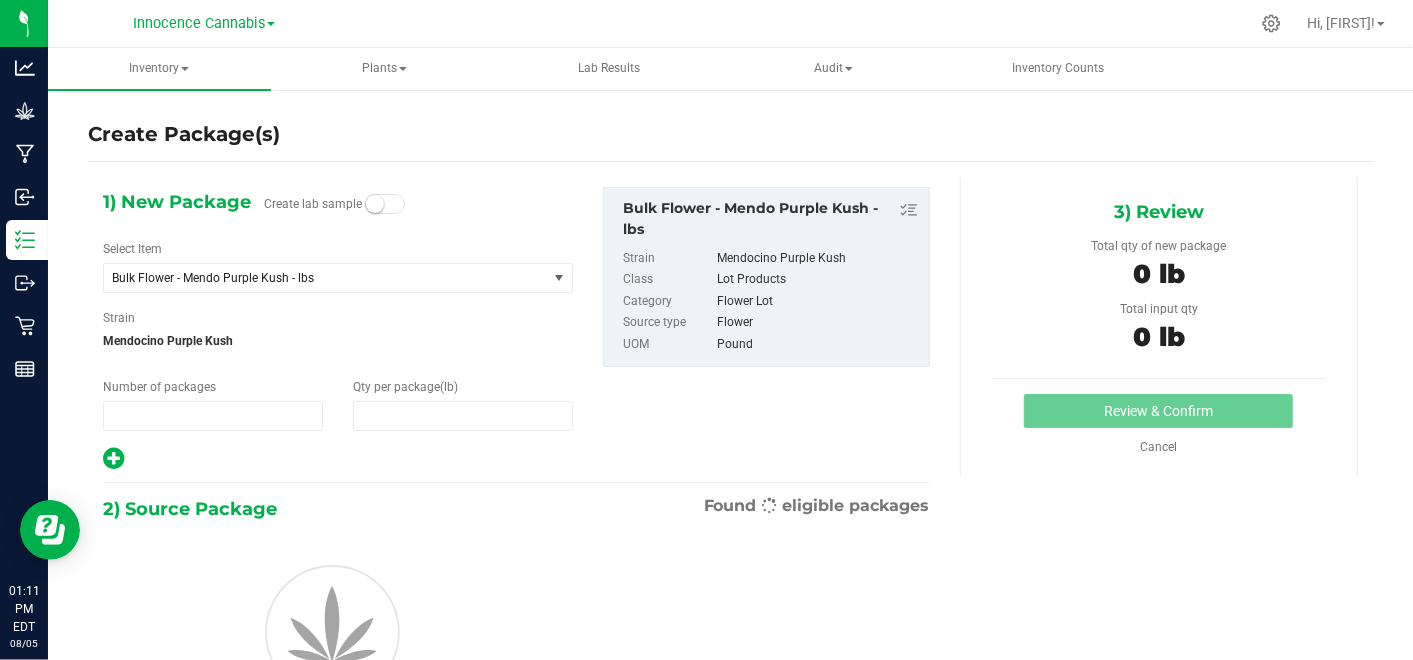 type on "1" 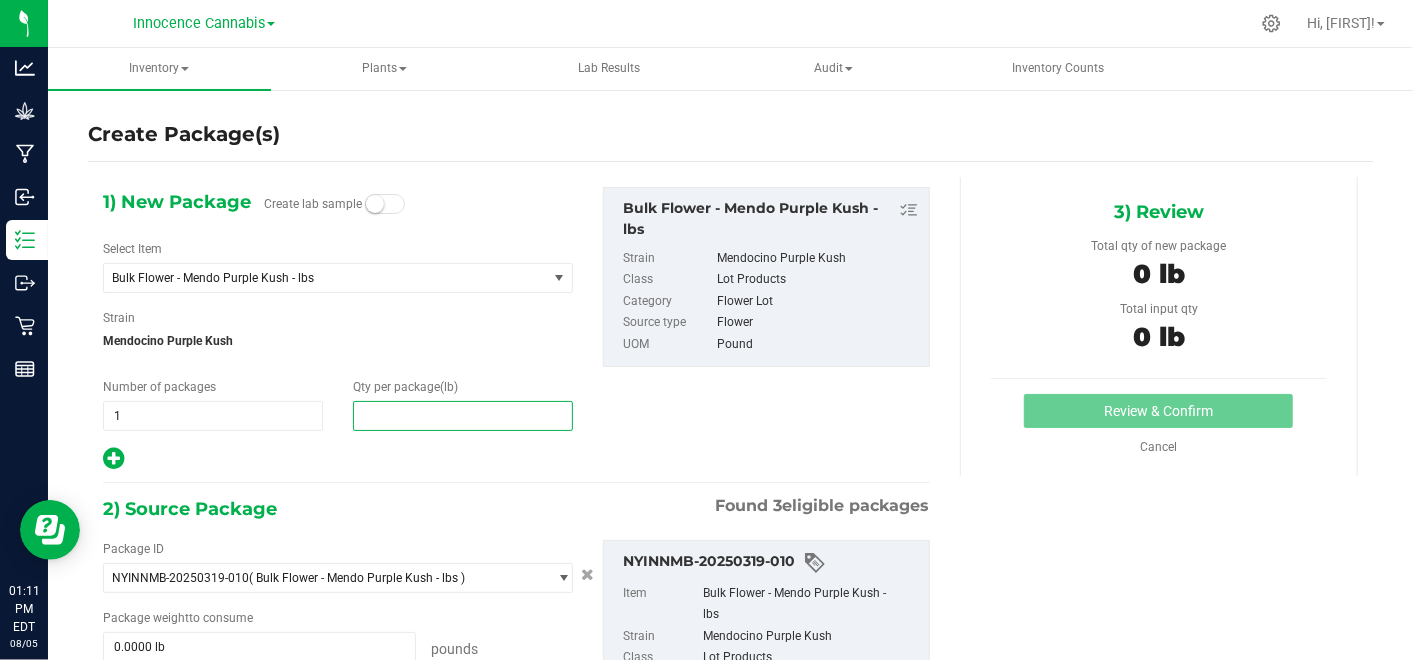 click at bounding box center (463, 416) 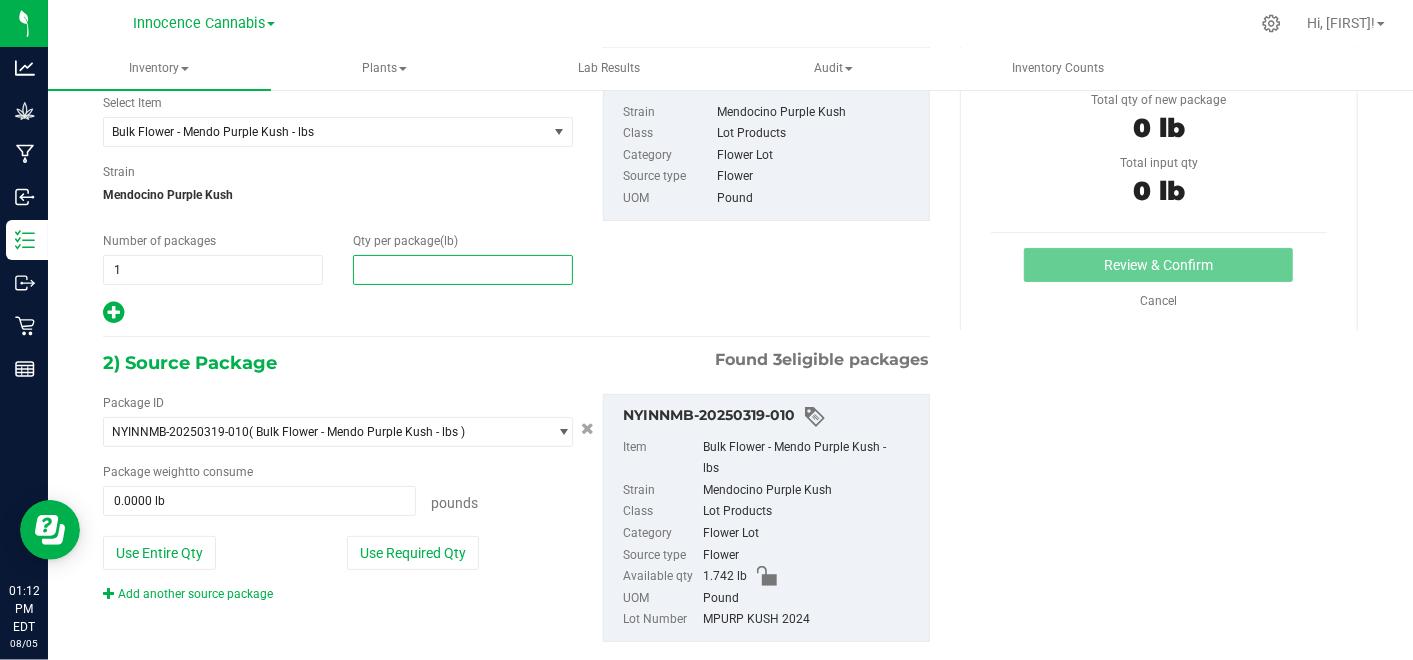 scroll, scrollTop: 147, scrollLeft: 0, axis: vertical 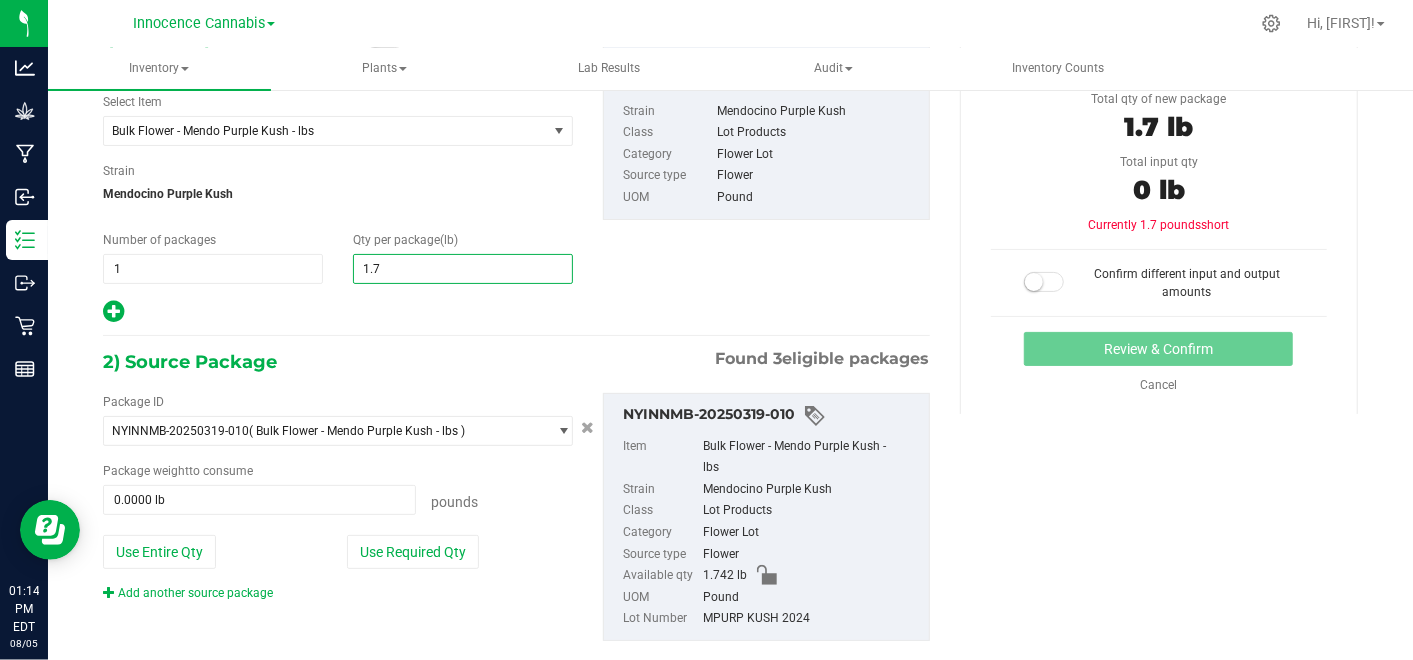 type on "1.76" 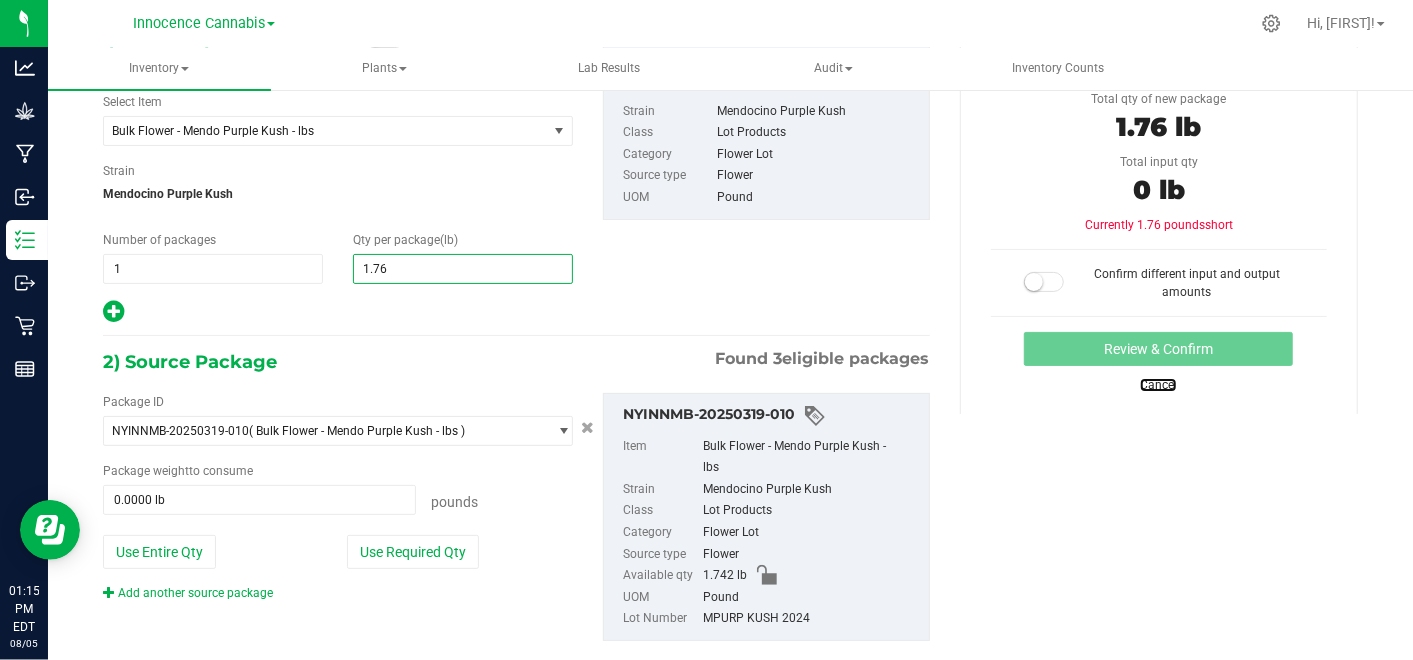 type on "1.7600" 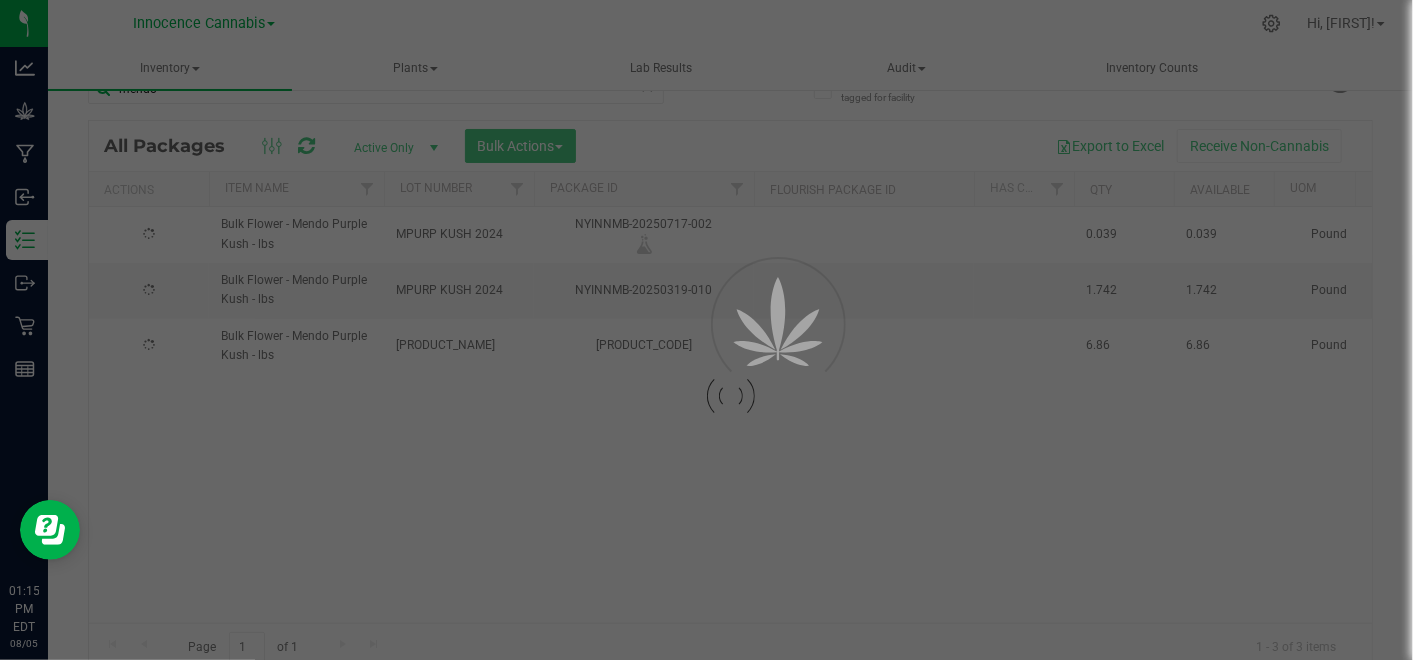 scroll, scrollTop: 48, scrollLeft: 0, axis: vertical 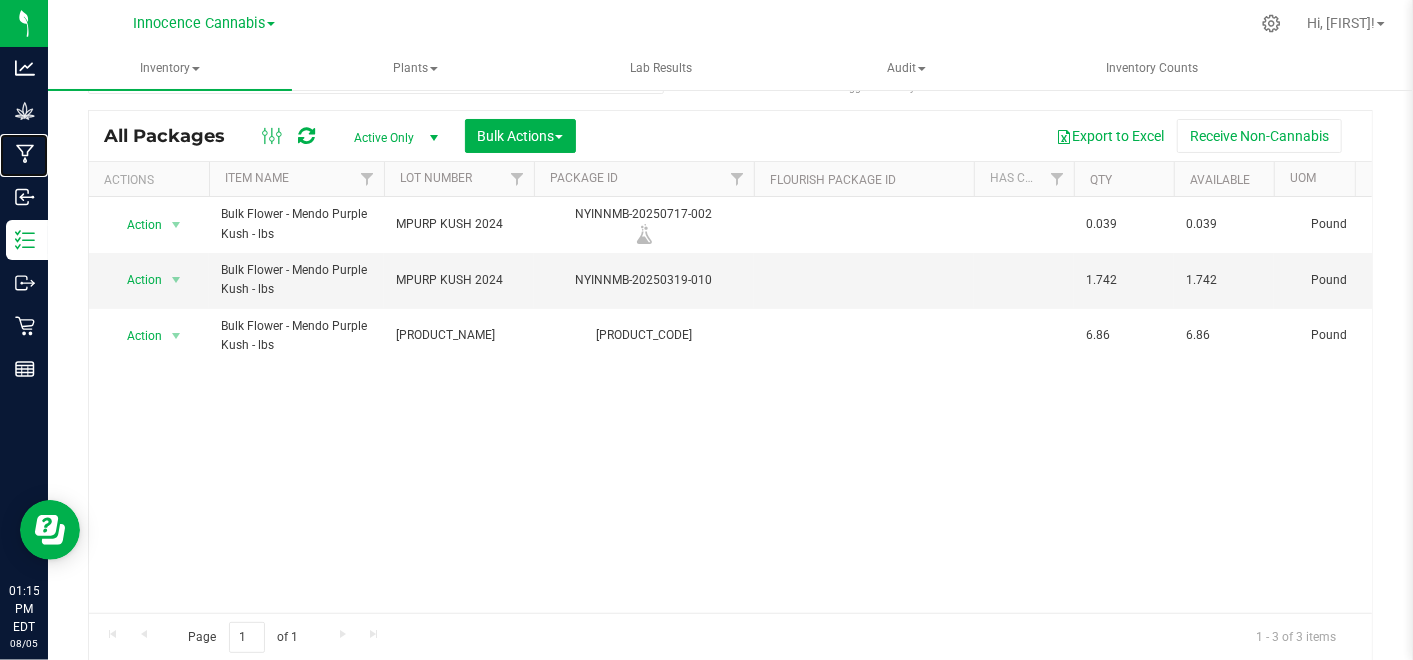 click on "Manufacturing" at bounding box center [0, 0] 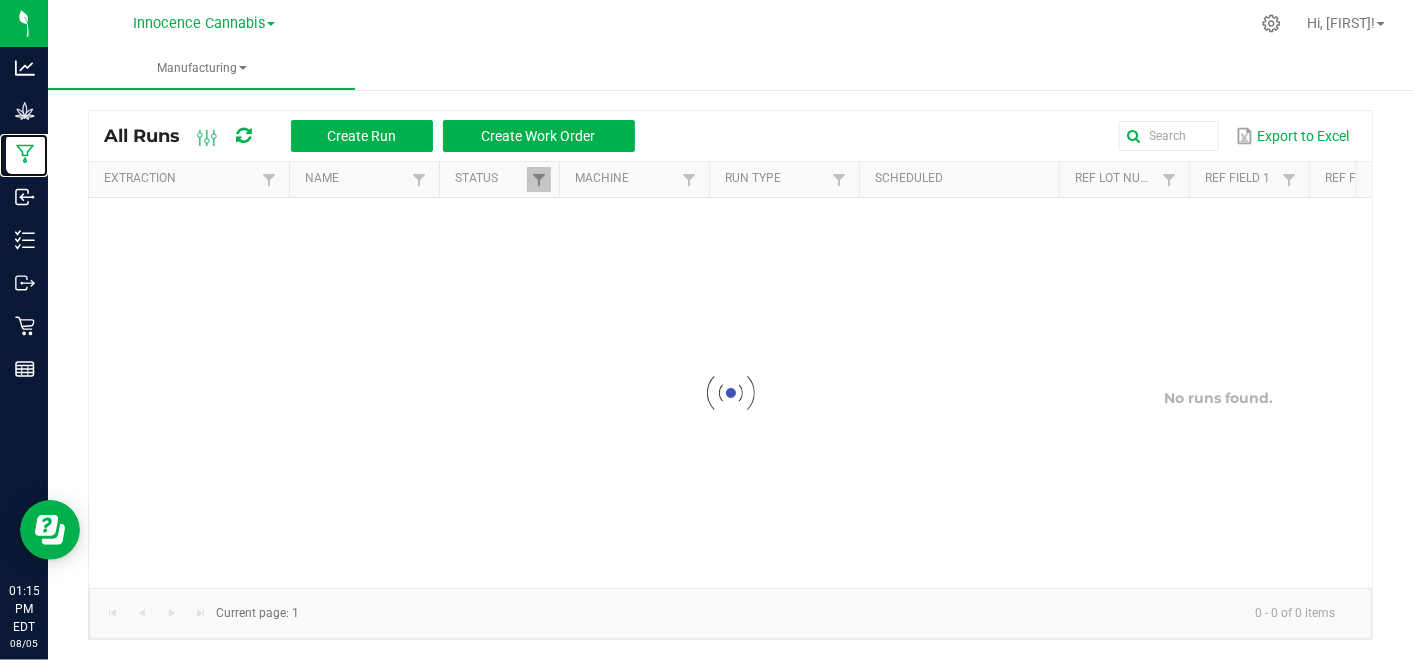 scroll, scrollTop: 0, scrollLeft: 0, axis: both 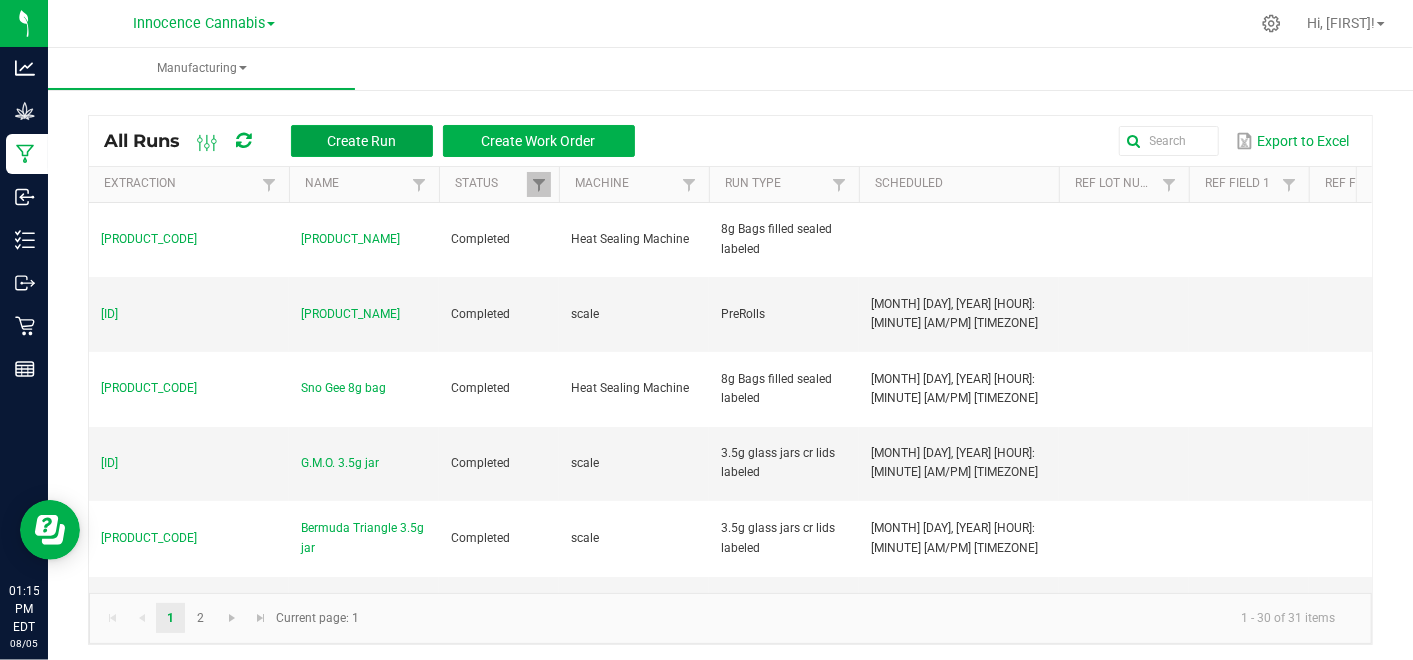 click on "Create Run" at bounding box center [361, 141] 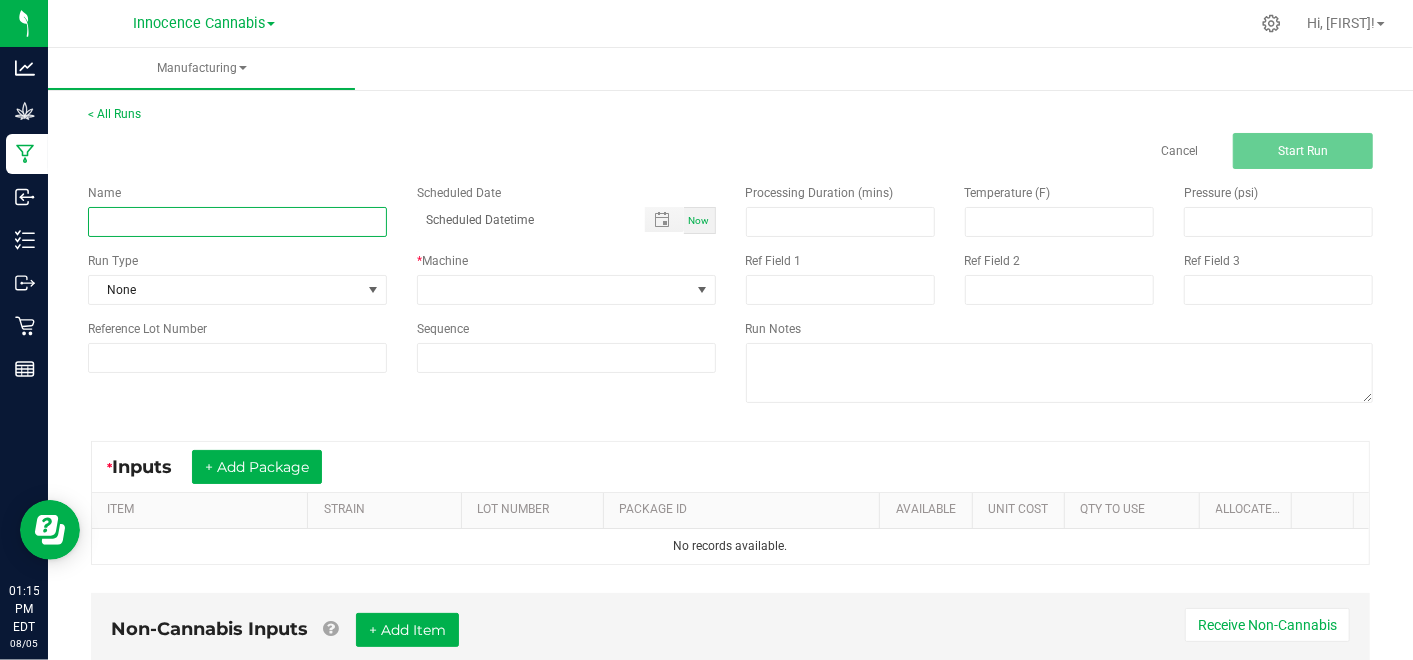 click at bounding box center [237, 222] 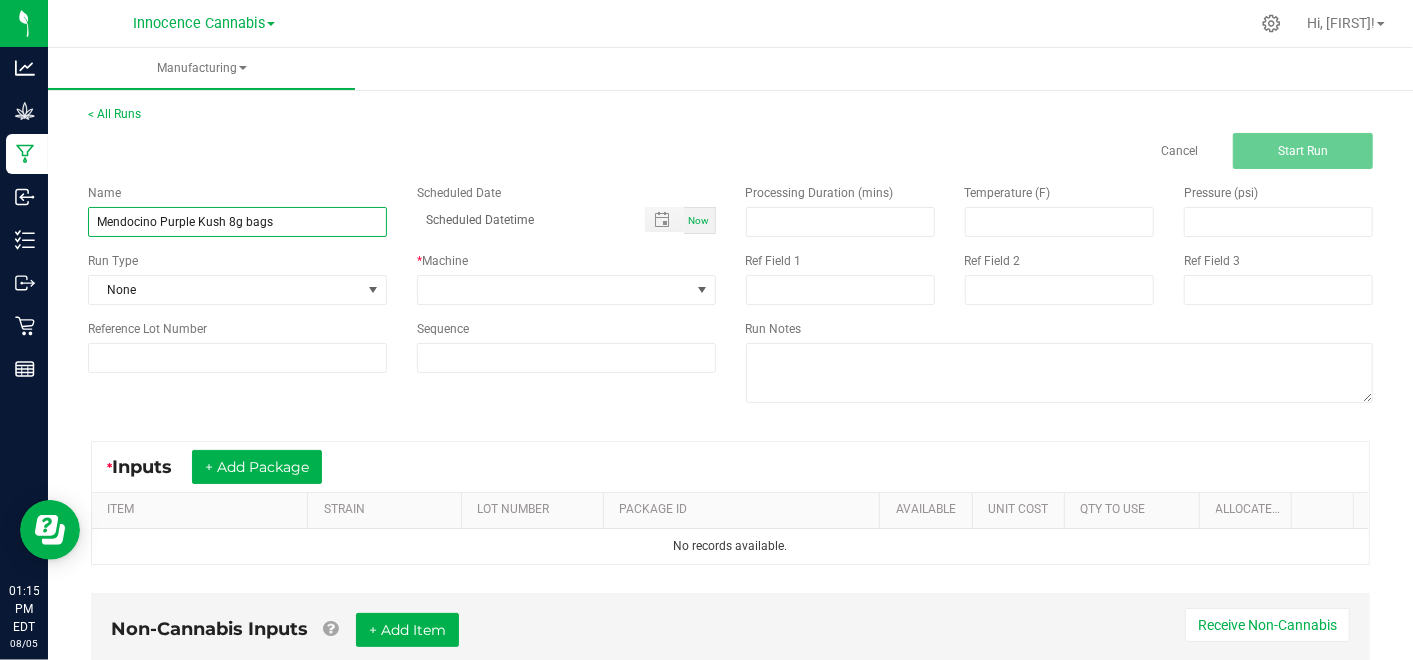type on "Mendocino Purple Kush 8g bags" 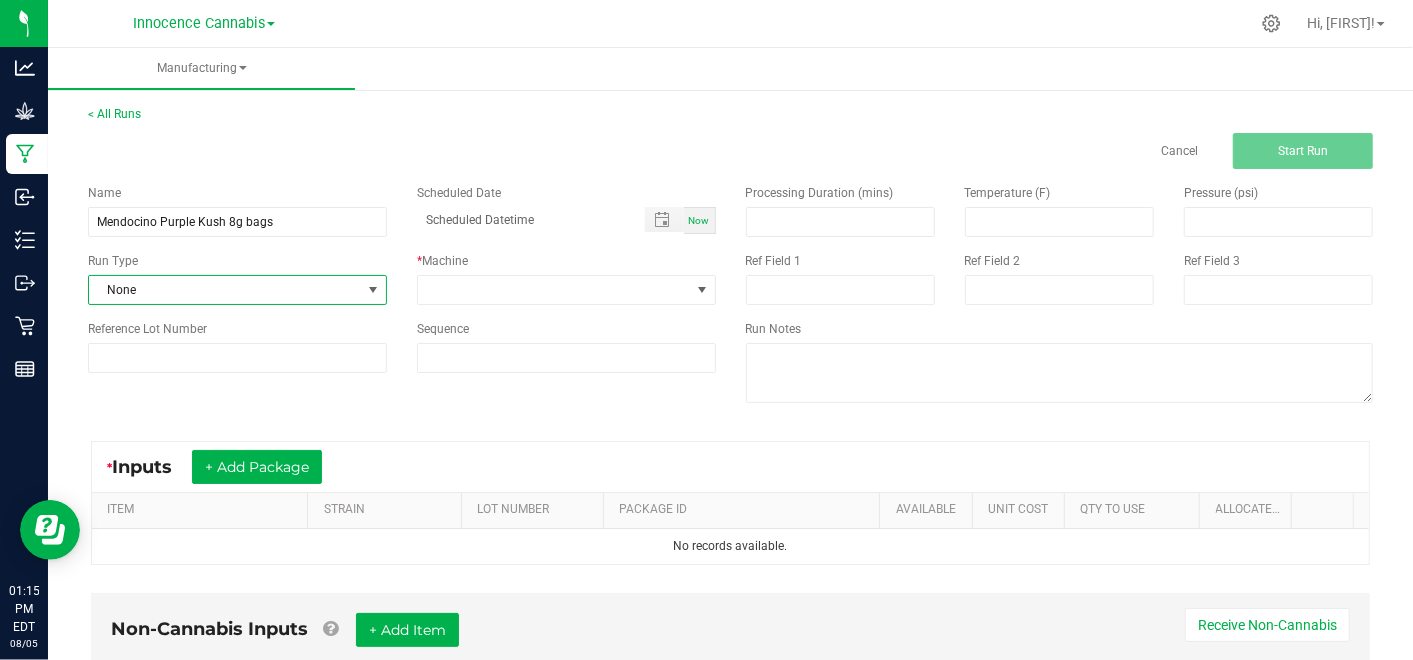 click on "None" at bounding box center [237, 290] 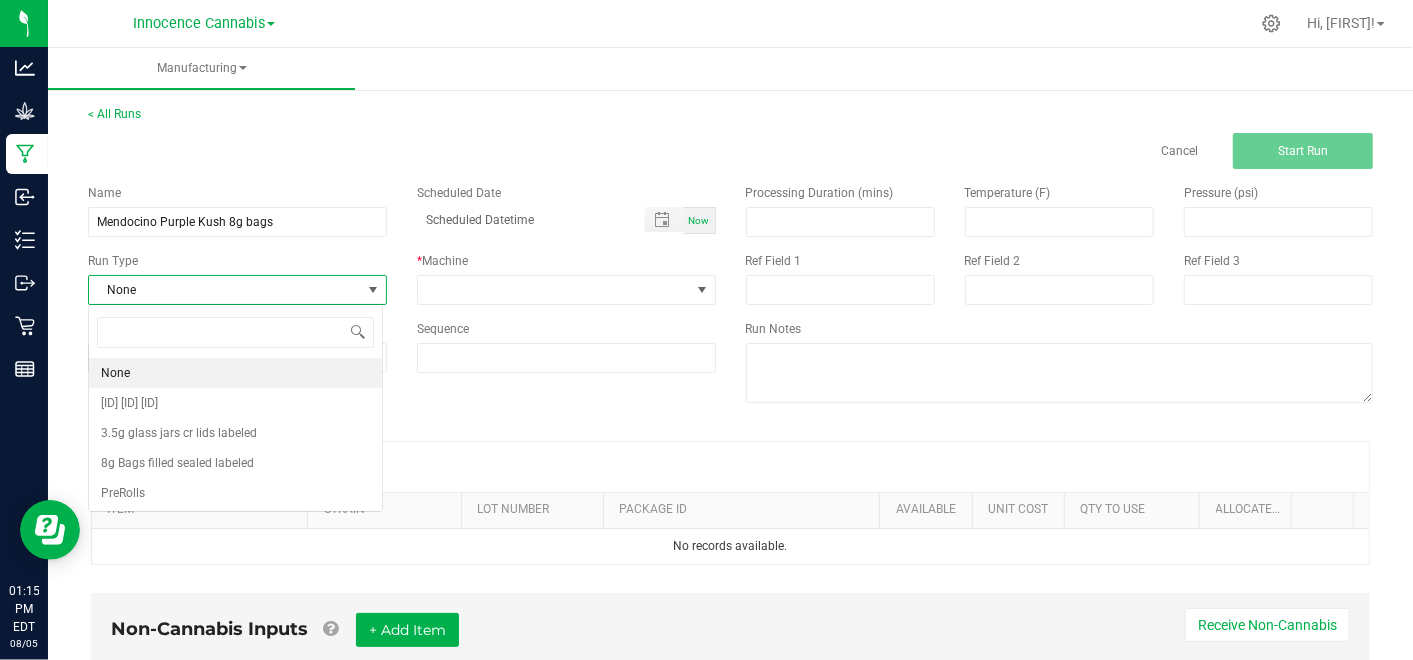 scroll, scrollTop: 99970, scrollLeft: 99705, axis: both 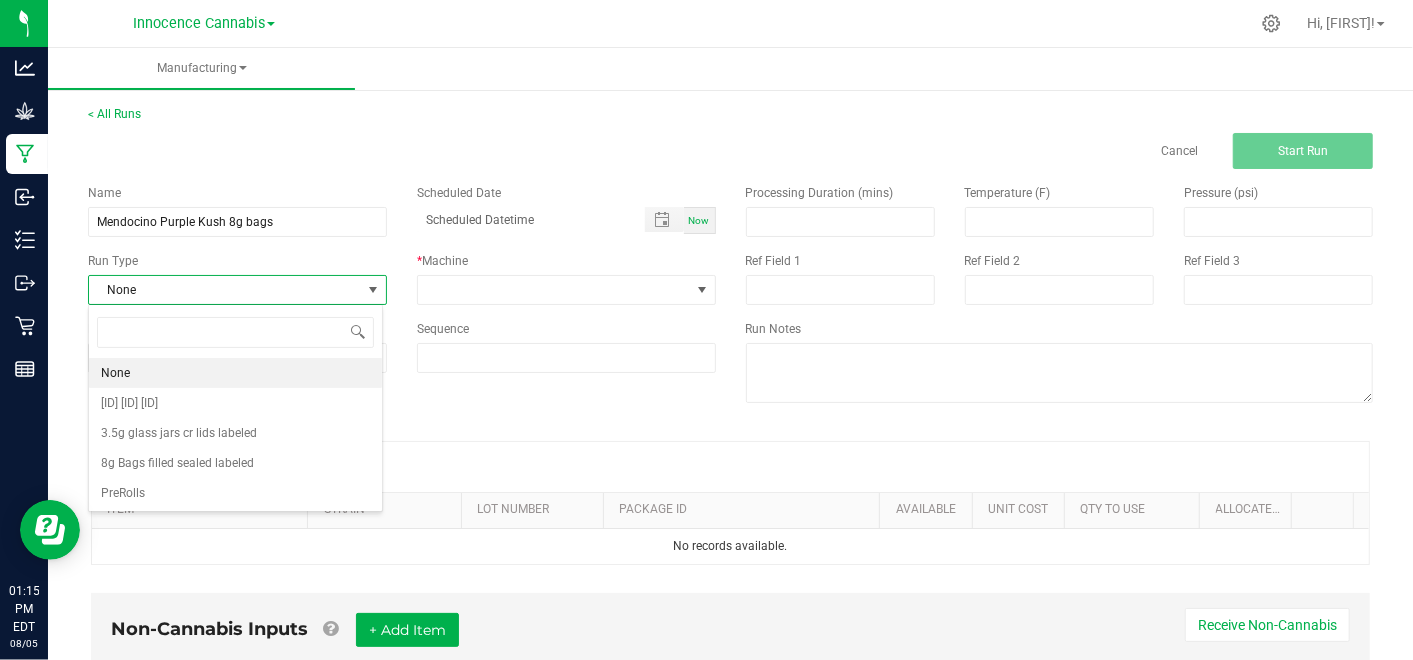 click on "8g Bags filled sealed labeled" at bounding box center (235, 463) 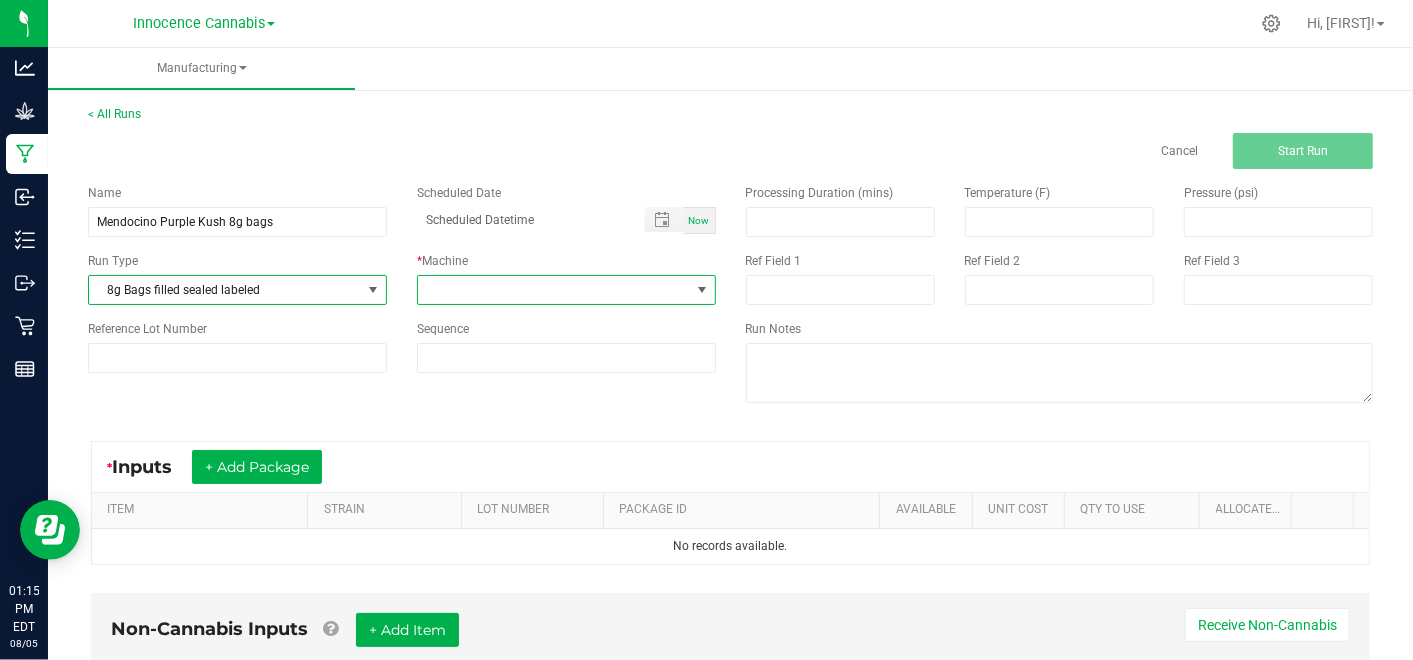 click at bounding box center (702, 290) 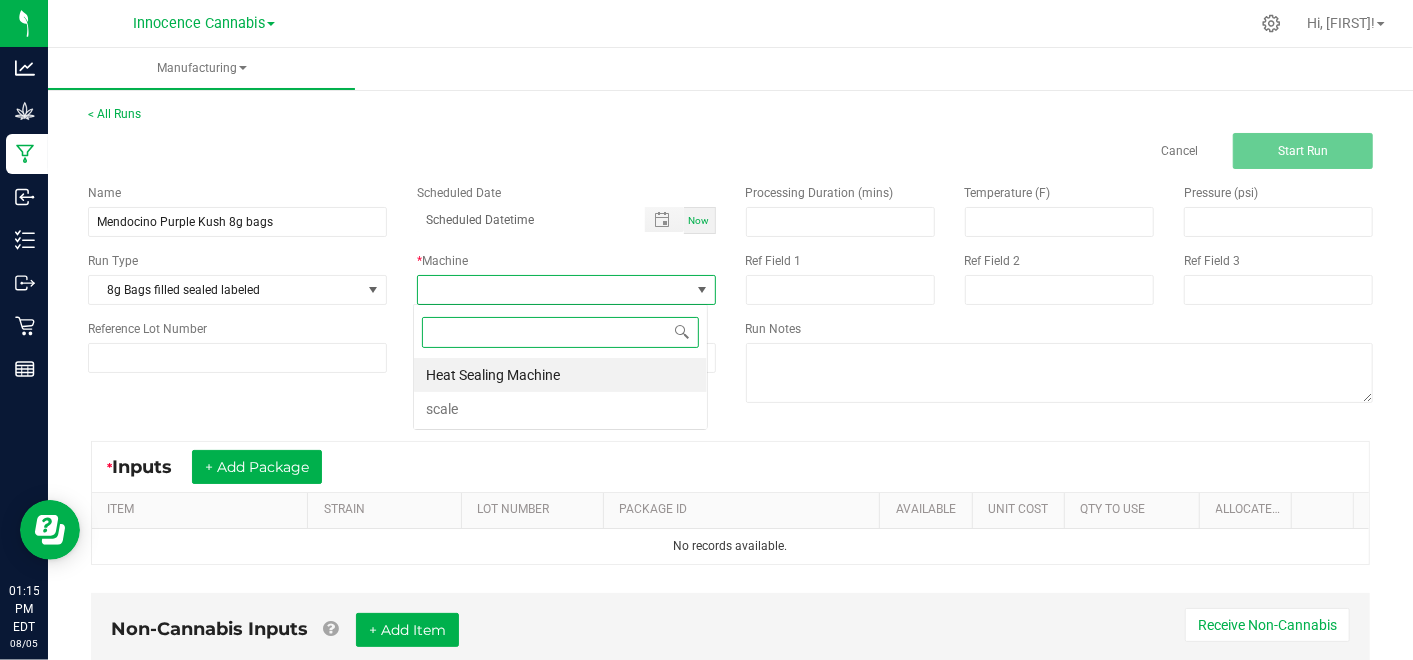 scroll, scrollTop: 99970, scrollLeft: 99705, axis: both 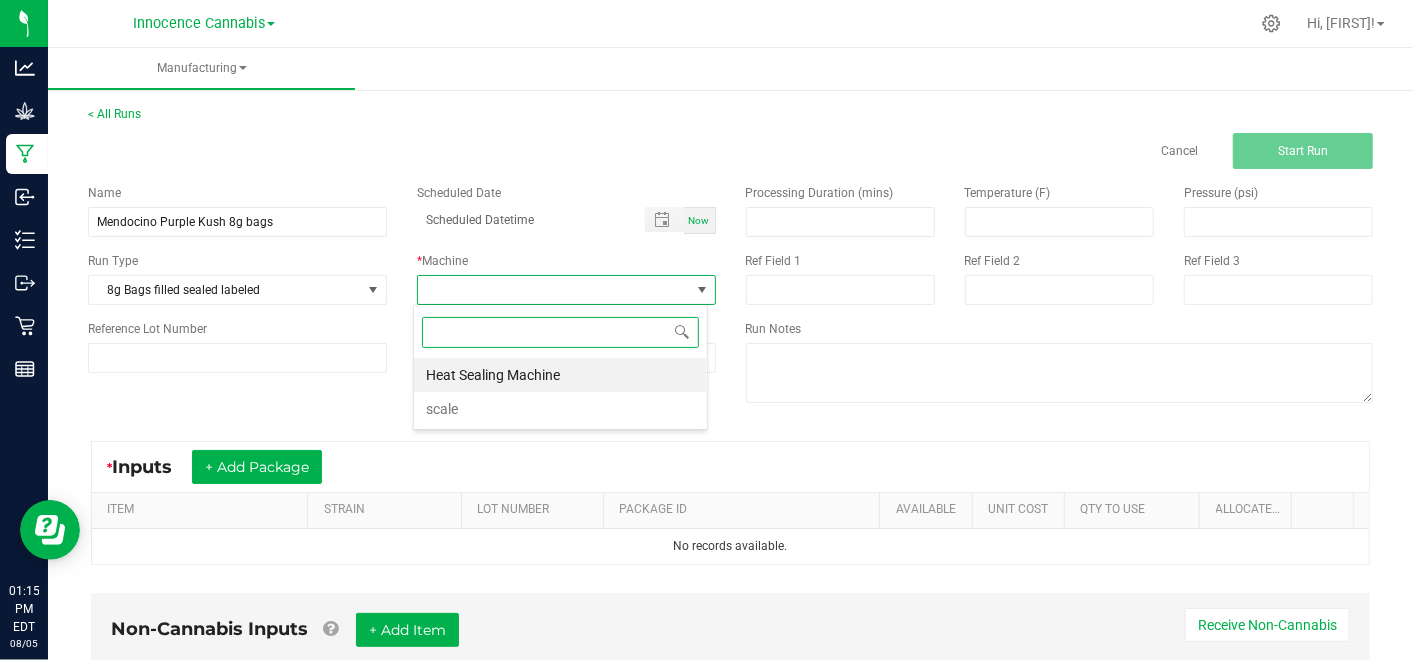 click on "Heat Sealing Machine" at bounding box center (560, 375) 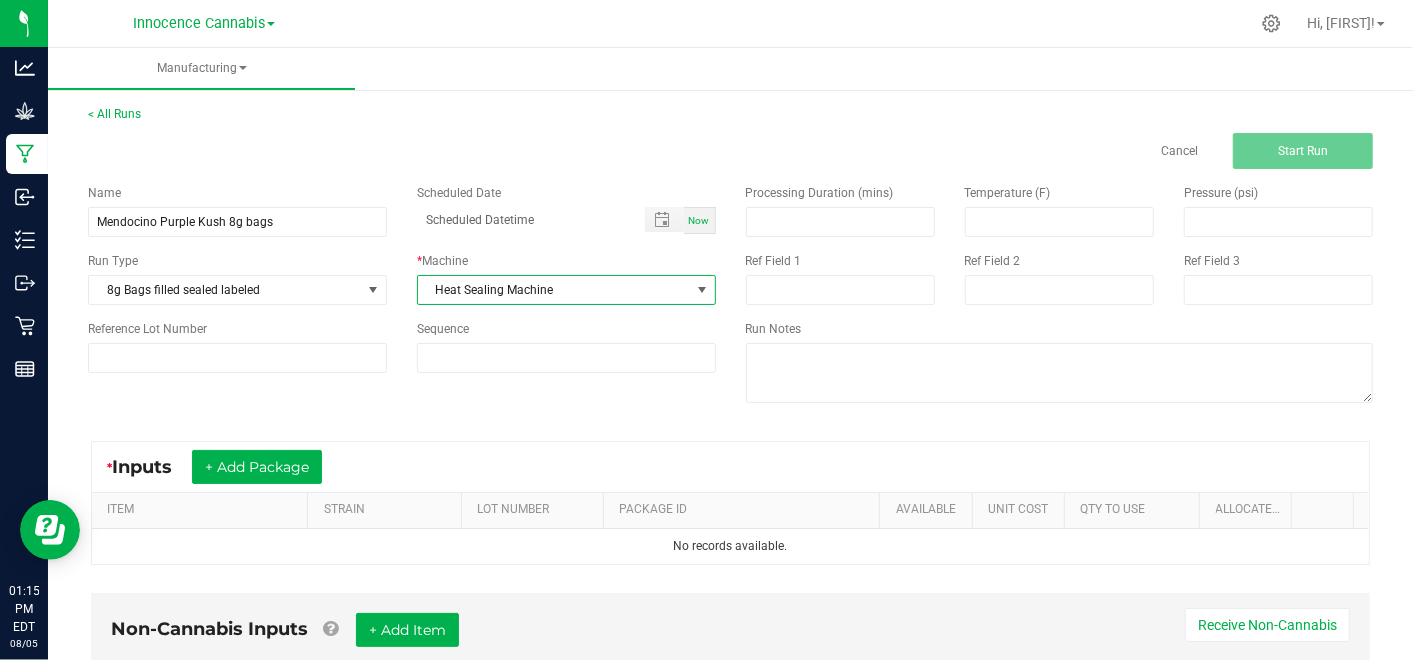 scroll, scrollTop: 149, scrollLeft: 0, axis: vertical 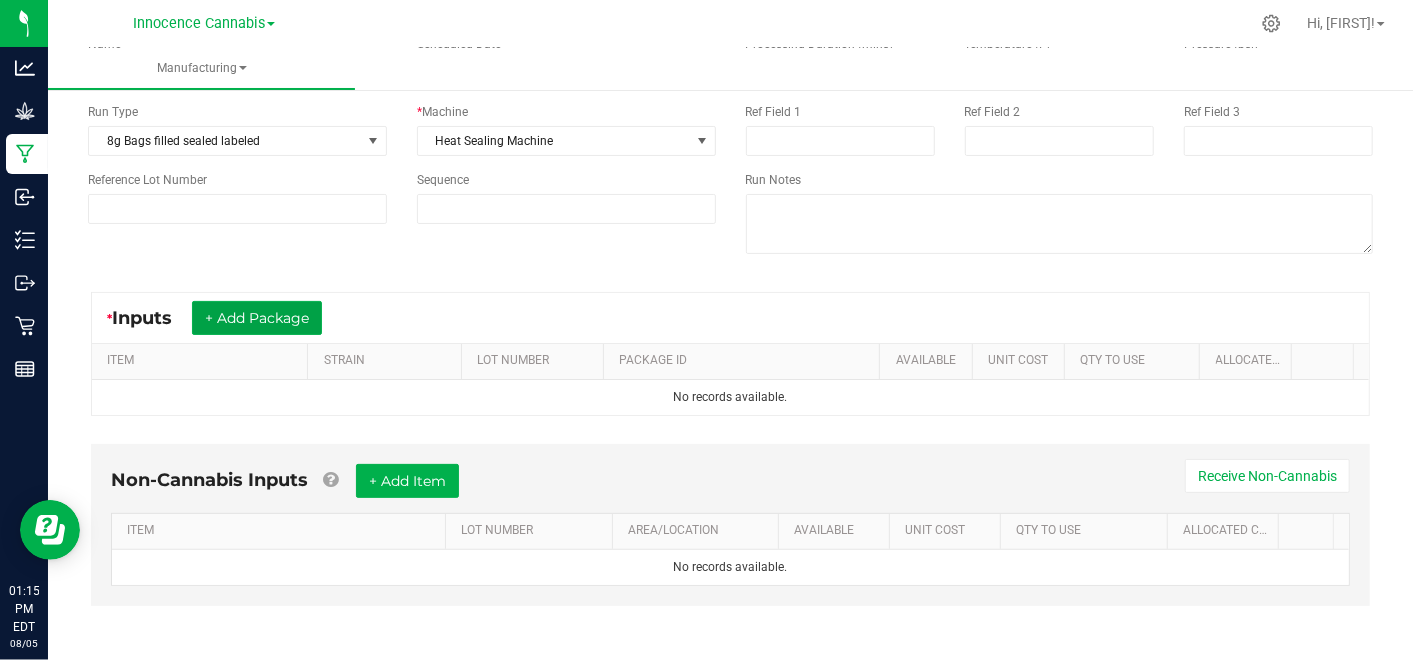 click on "+ Add Package" at bounding box center (257, 318) 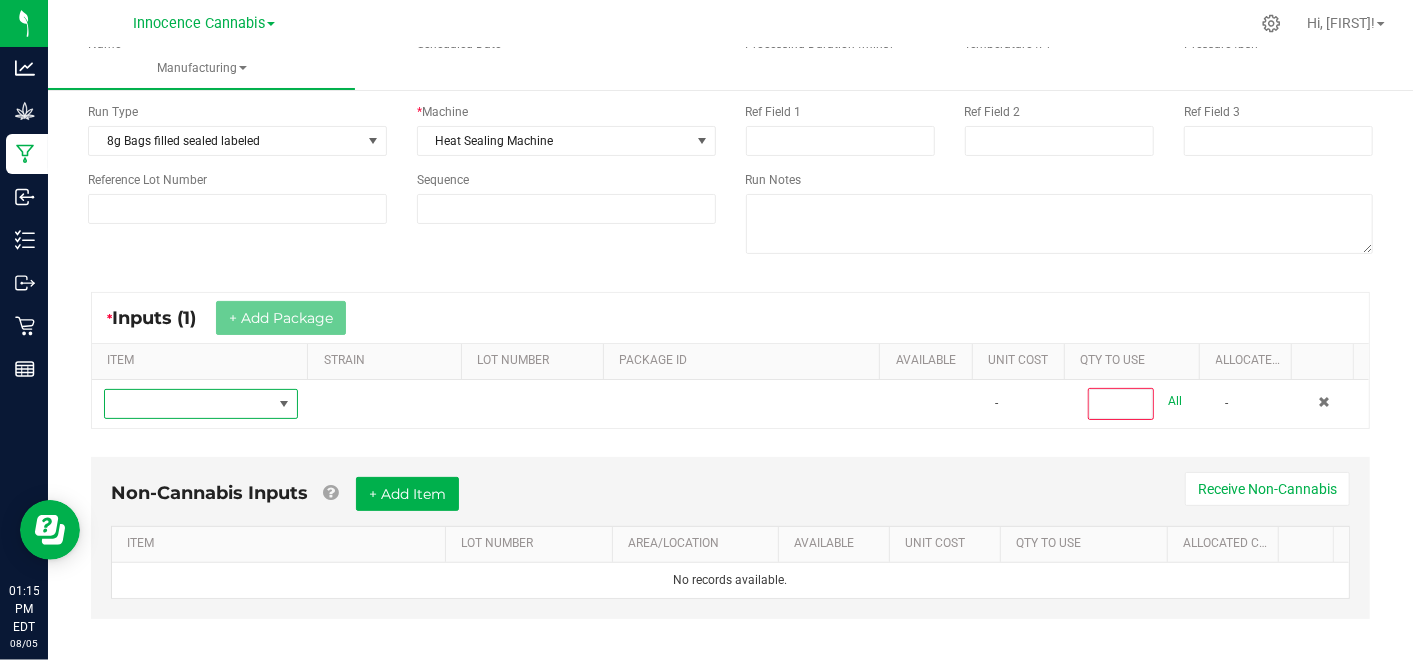 click at bounding box center [284, 404] 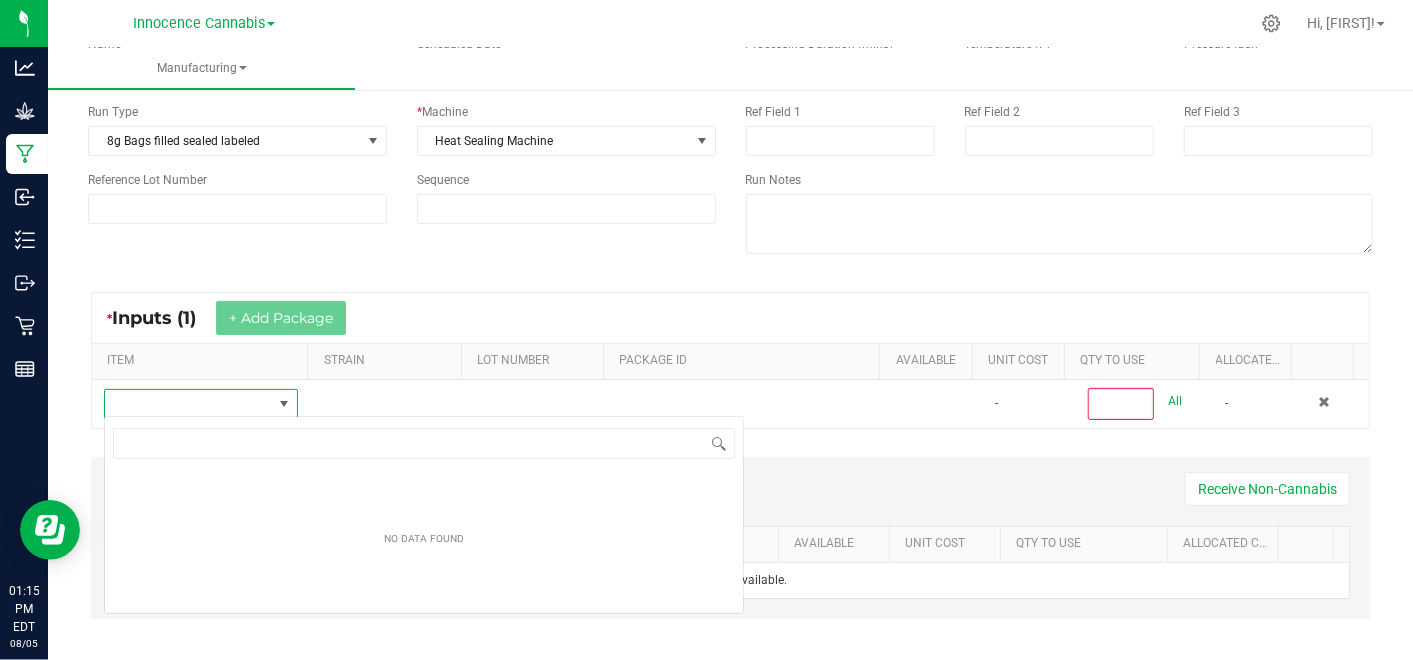 scroll, scrollTop: 99970, scrollLeft: 99811, axis: both 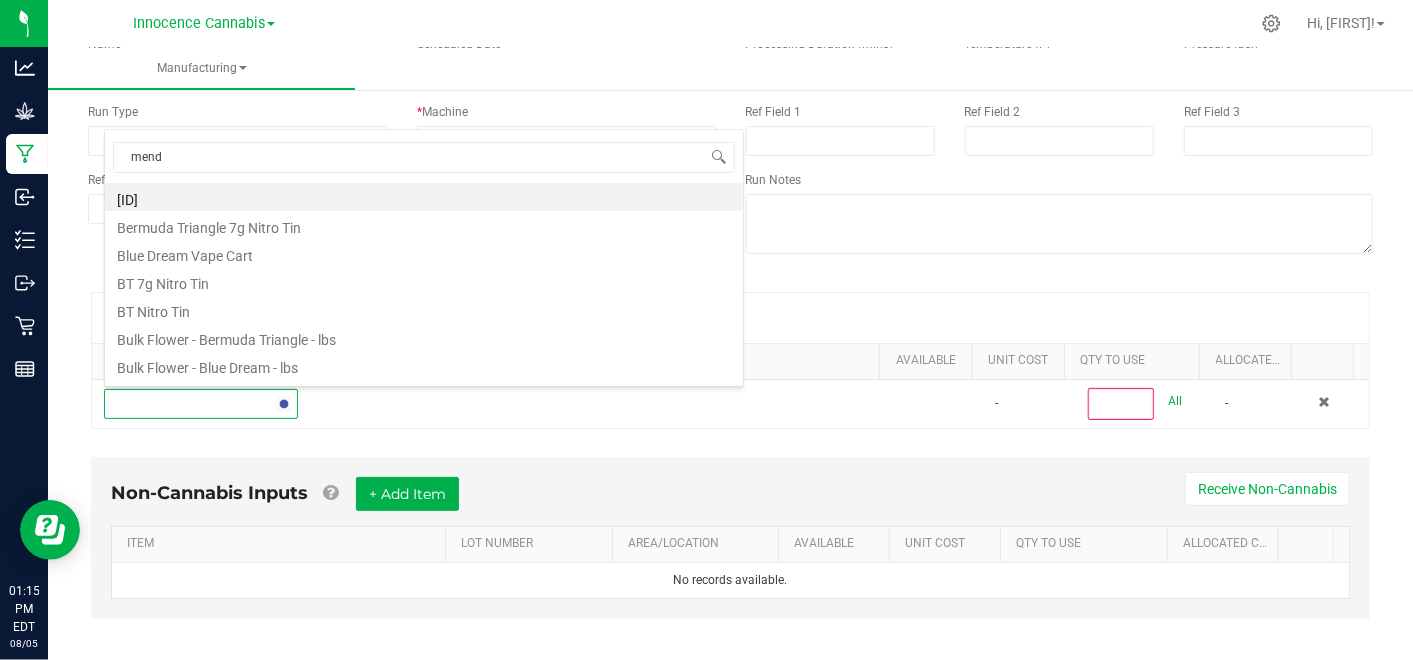 type on "mendo" 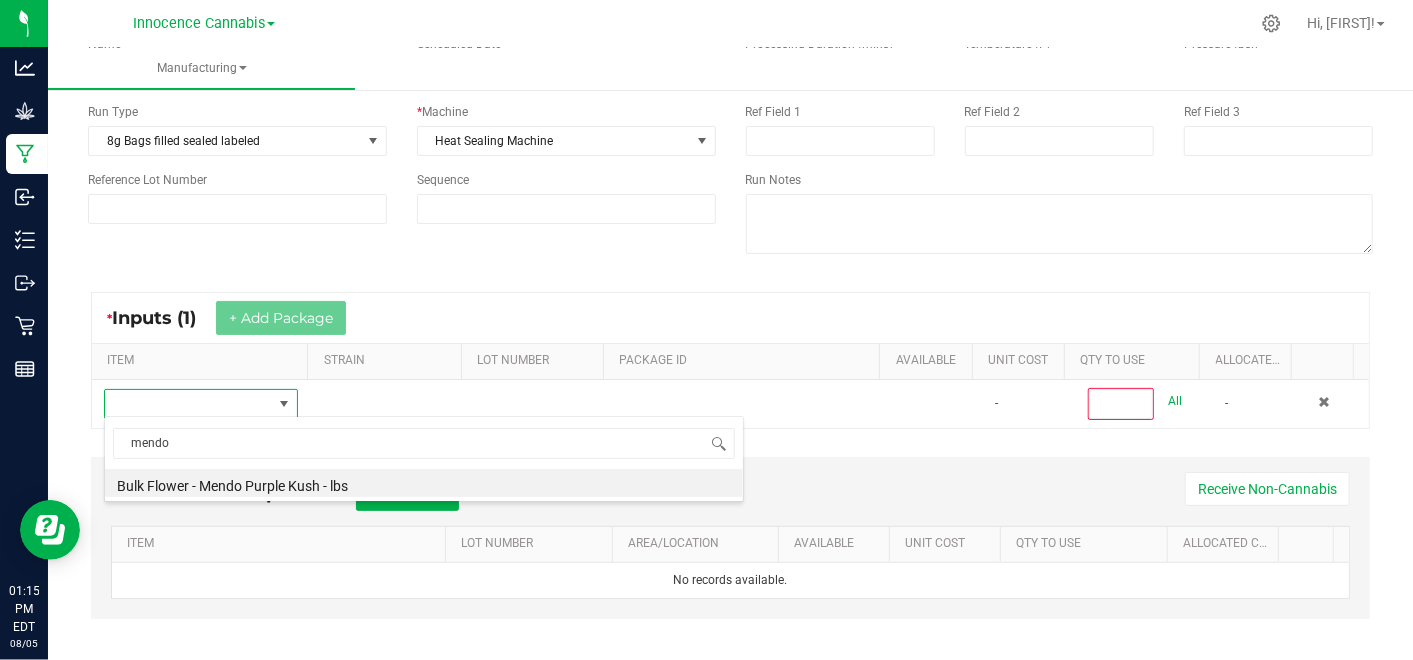 click on "Bulk Flower - Mendo Purple Kush - lbs" at bounding box center [424, 483] 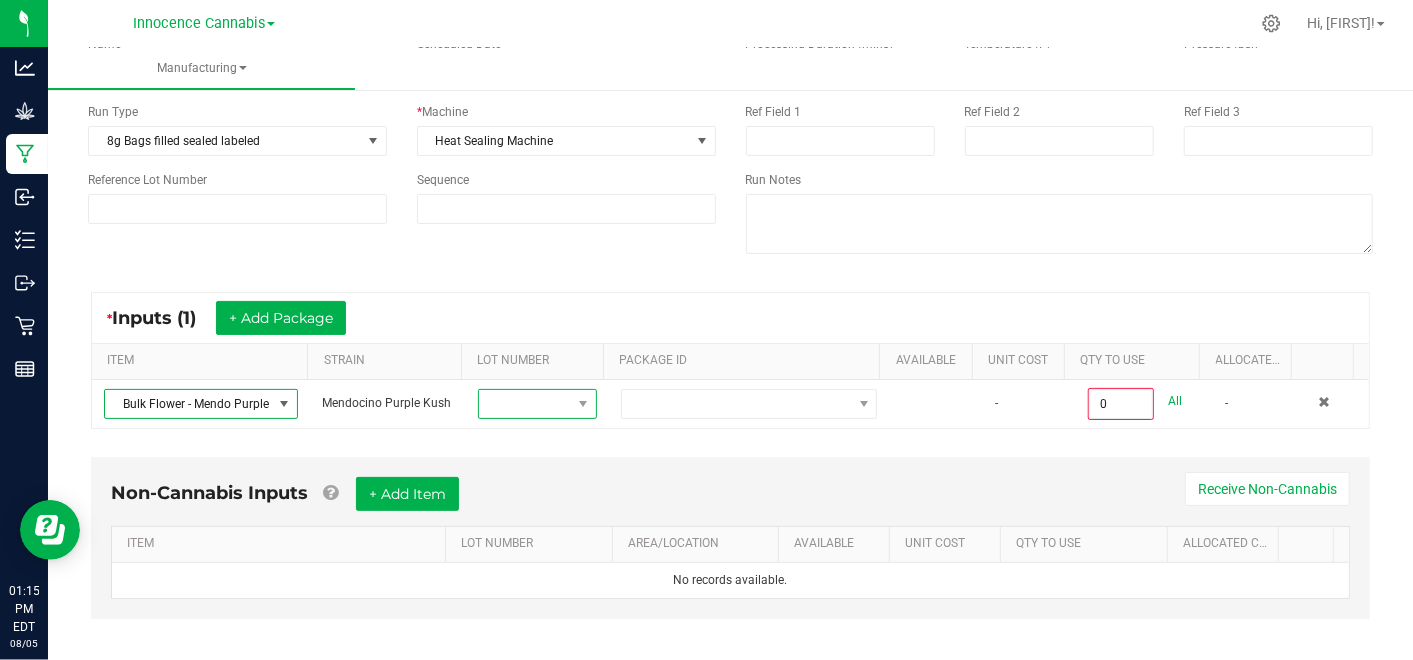 click at bounding box center (583, 404) 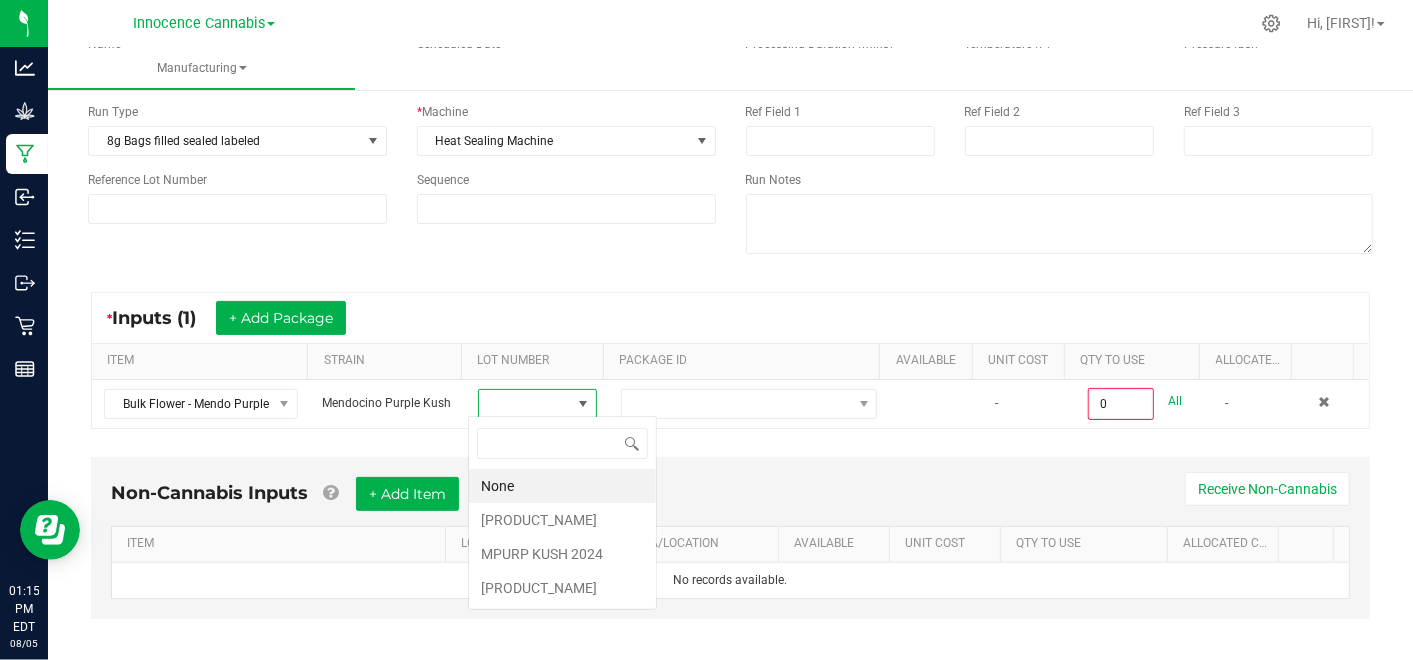 scroll, scrollTop: 99970, scrollLeft: 99884, axis: both 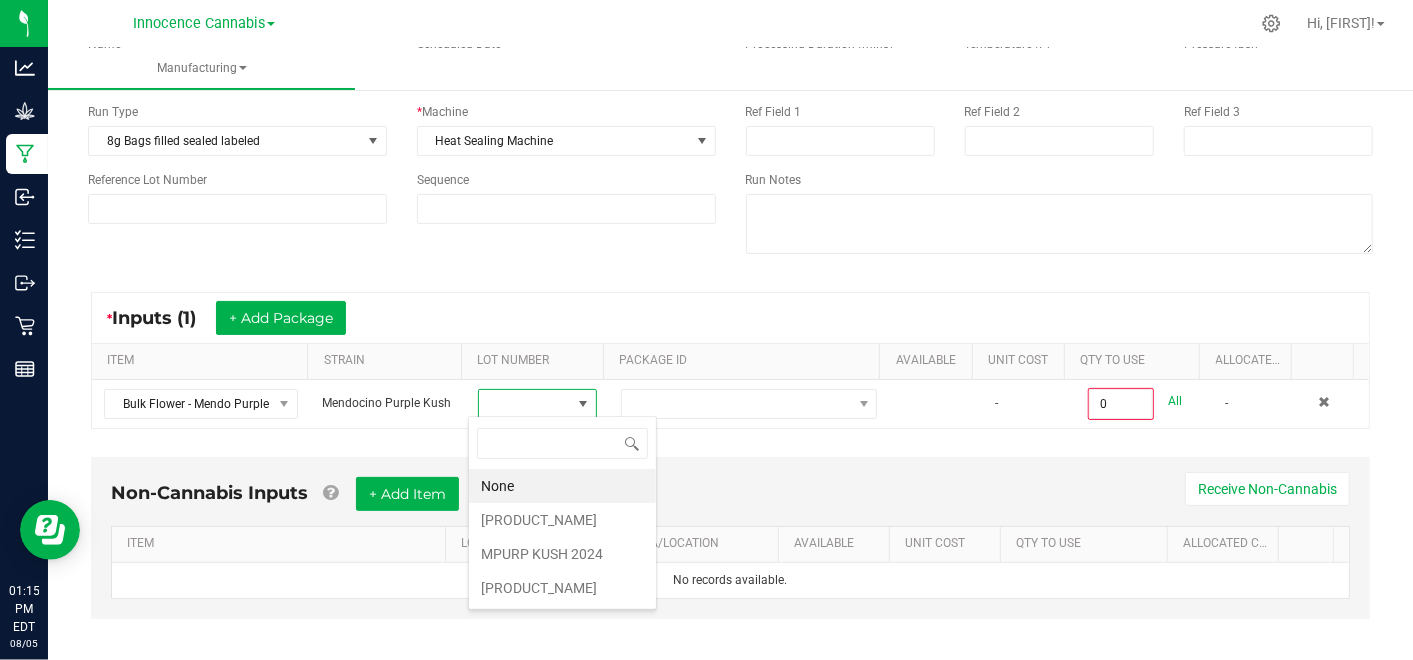 click on "MPURP KUSH 2024" at bounding box center [562, 554] 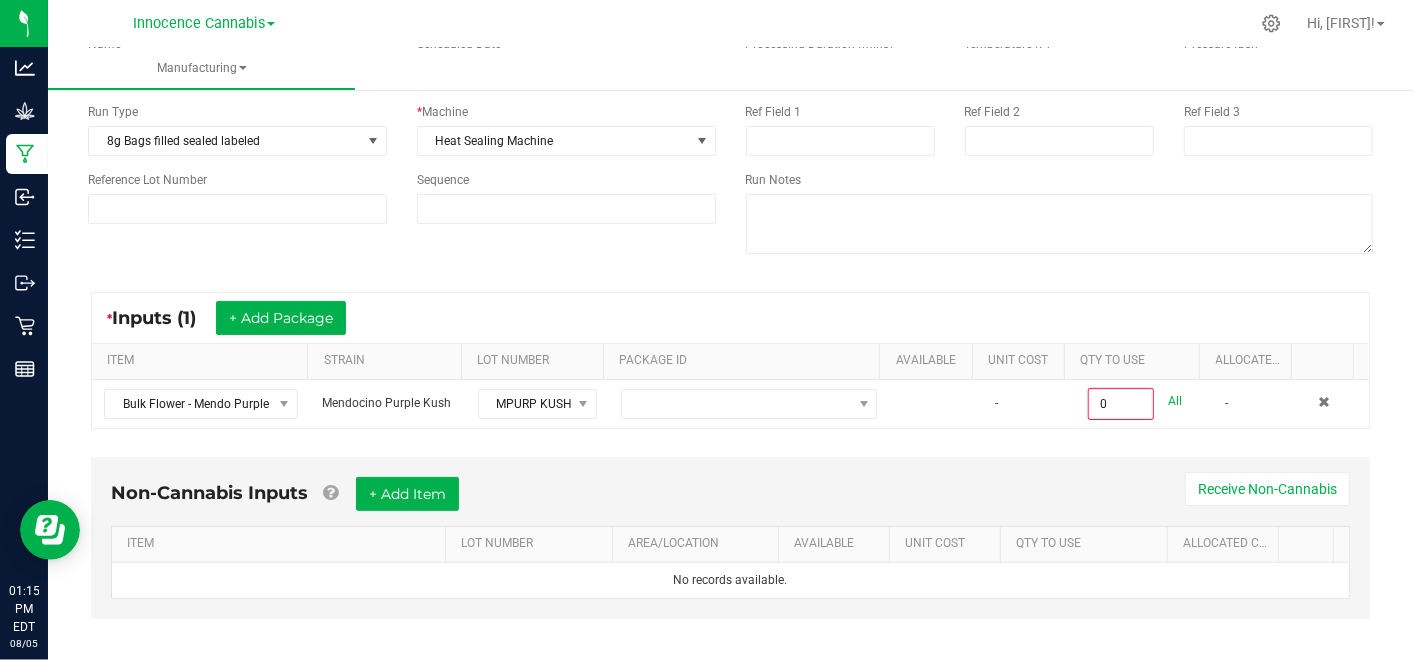 click on "All" at bounding box center [1175, 401] 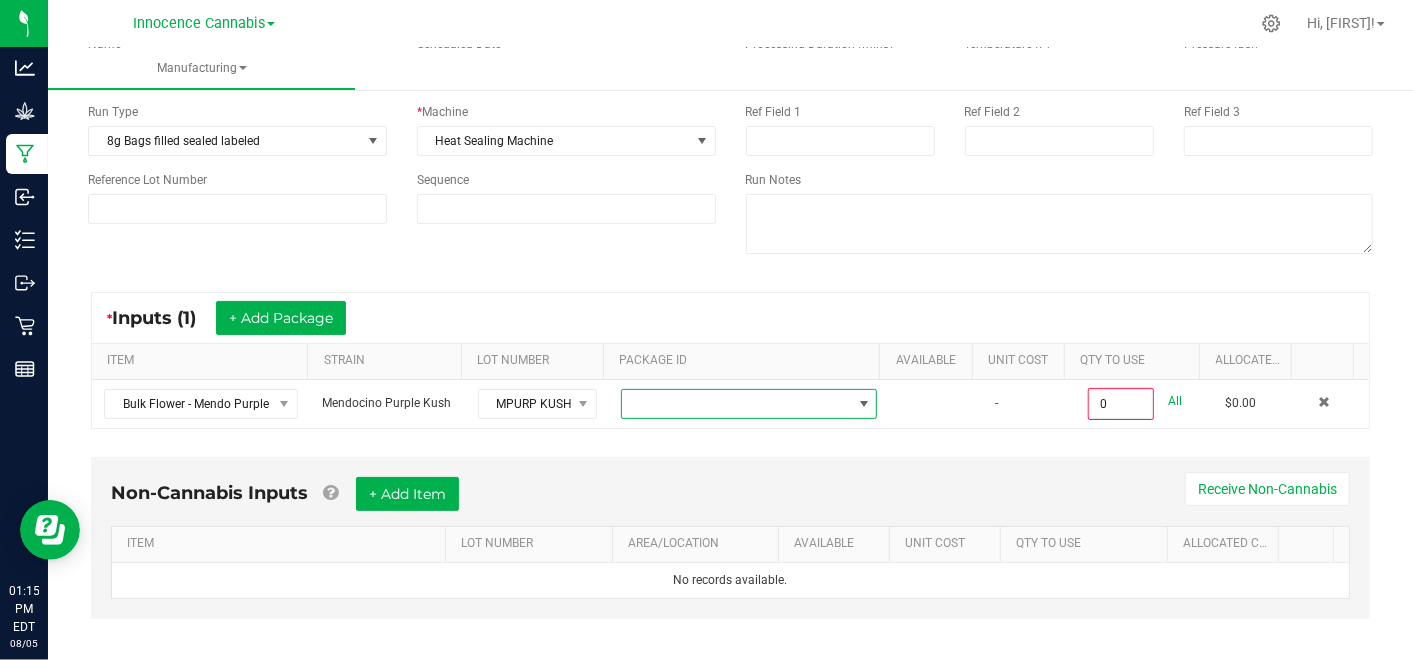 click at bounding box center [864, 404] 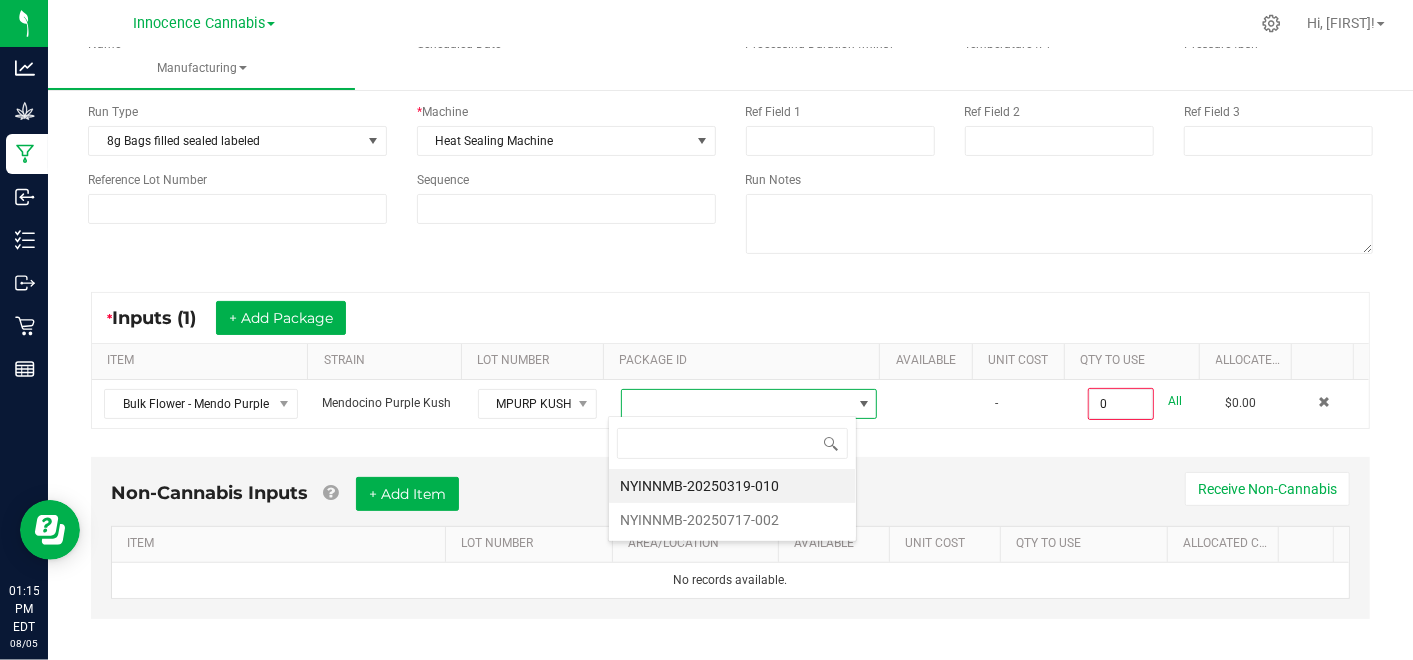 scroll, scrollTop: 99970, scrollLeft: 99750, axis: both 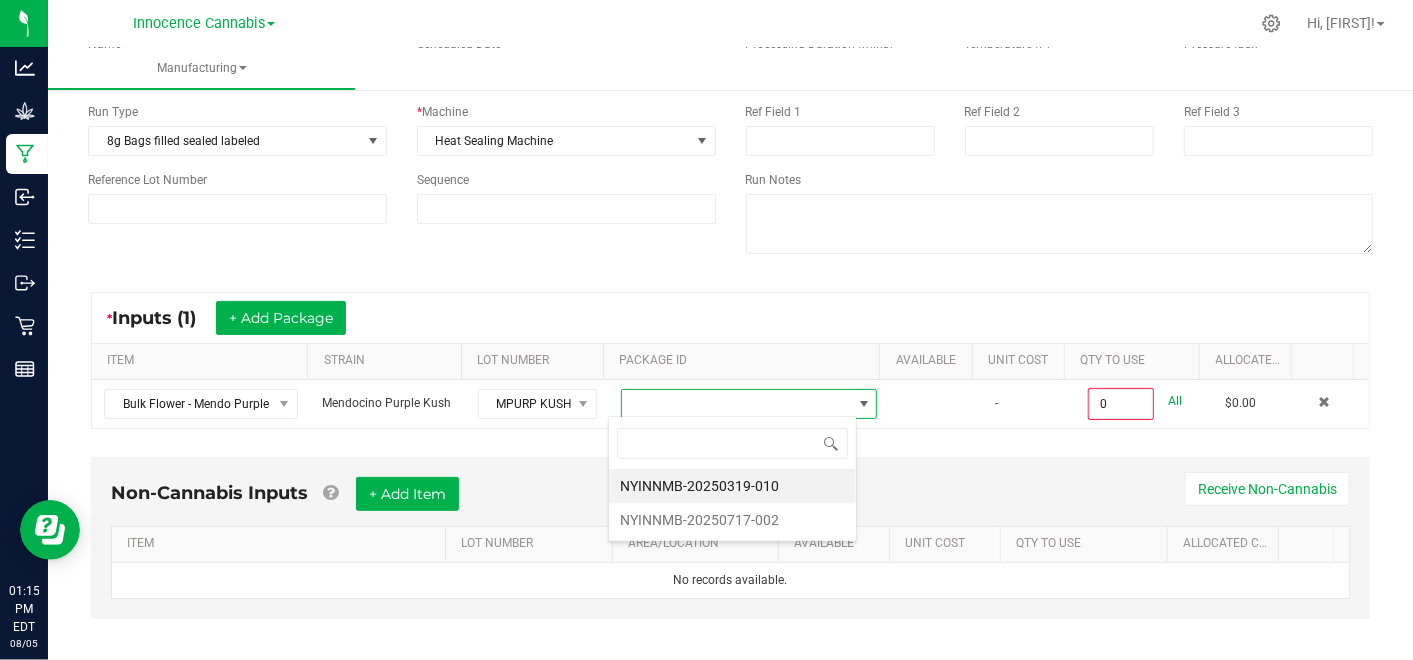 click on "NYINNMB-20250319-010" at bounding box center (732, 486) 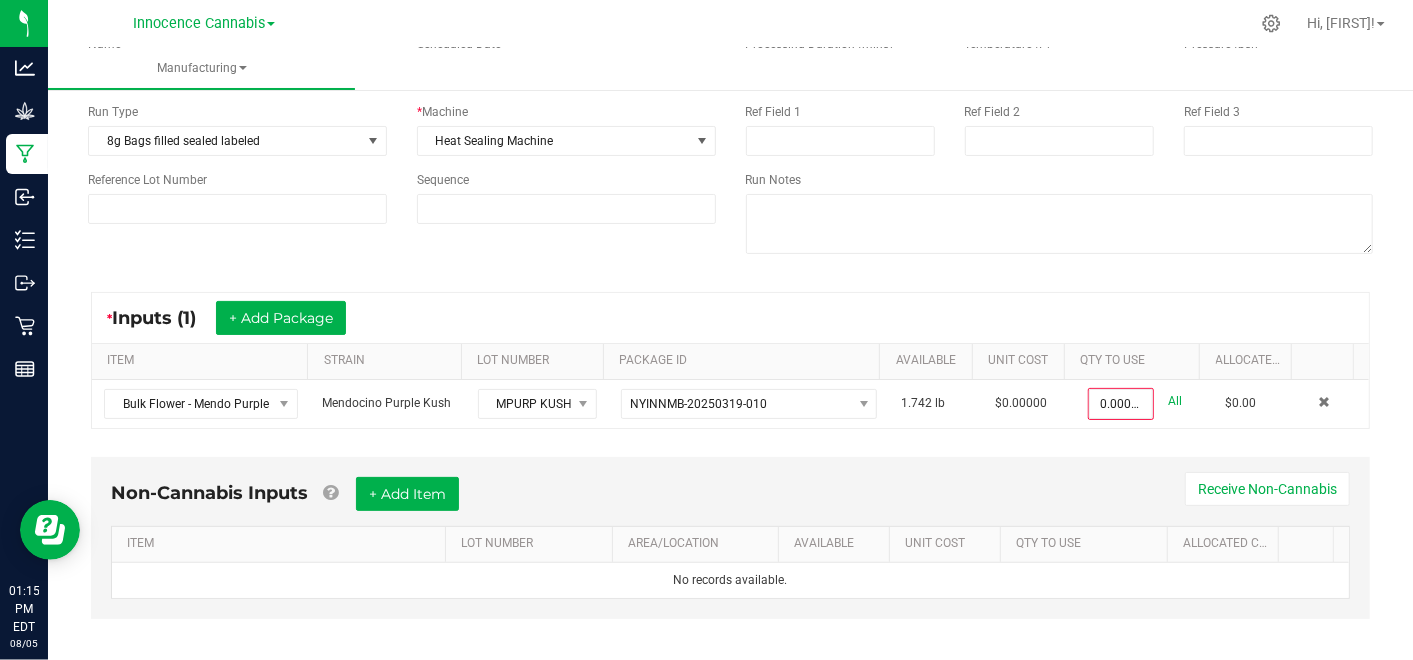 click on "All" at bounding box center (1175, 401) 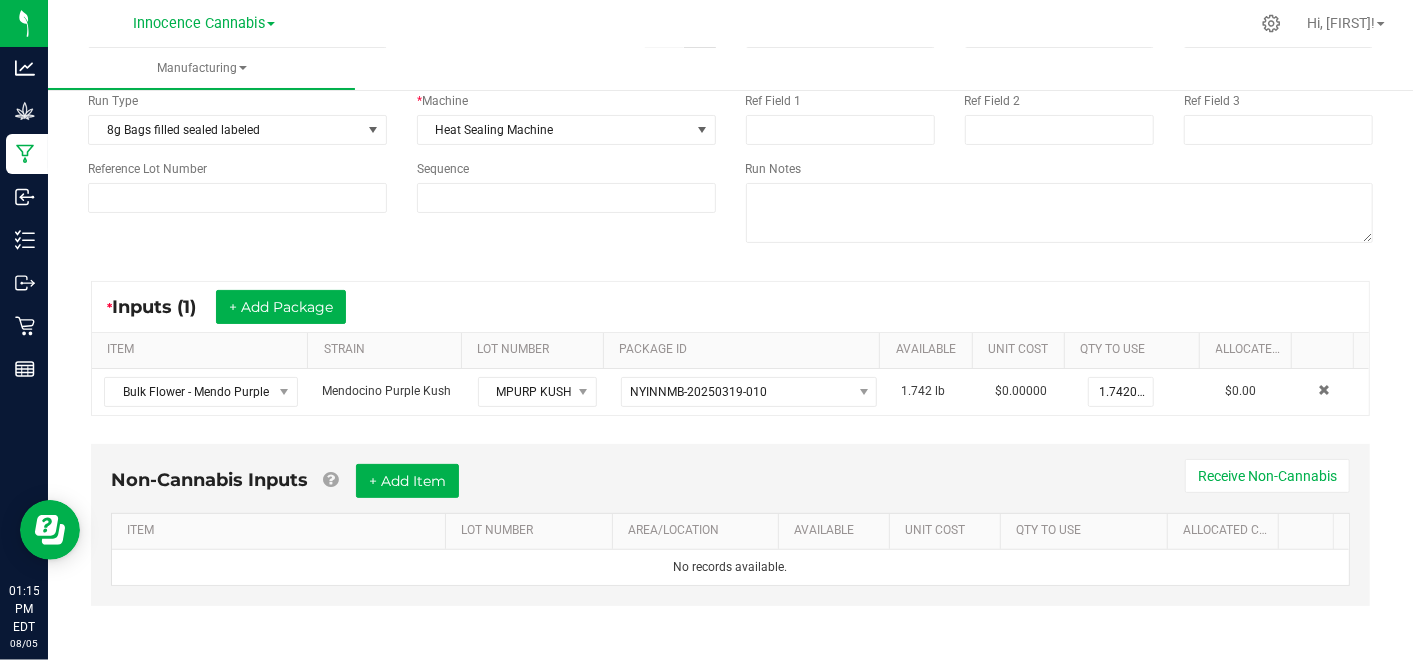 scroll, scrollTop: 0, scrollLeft: 0, axis: both 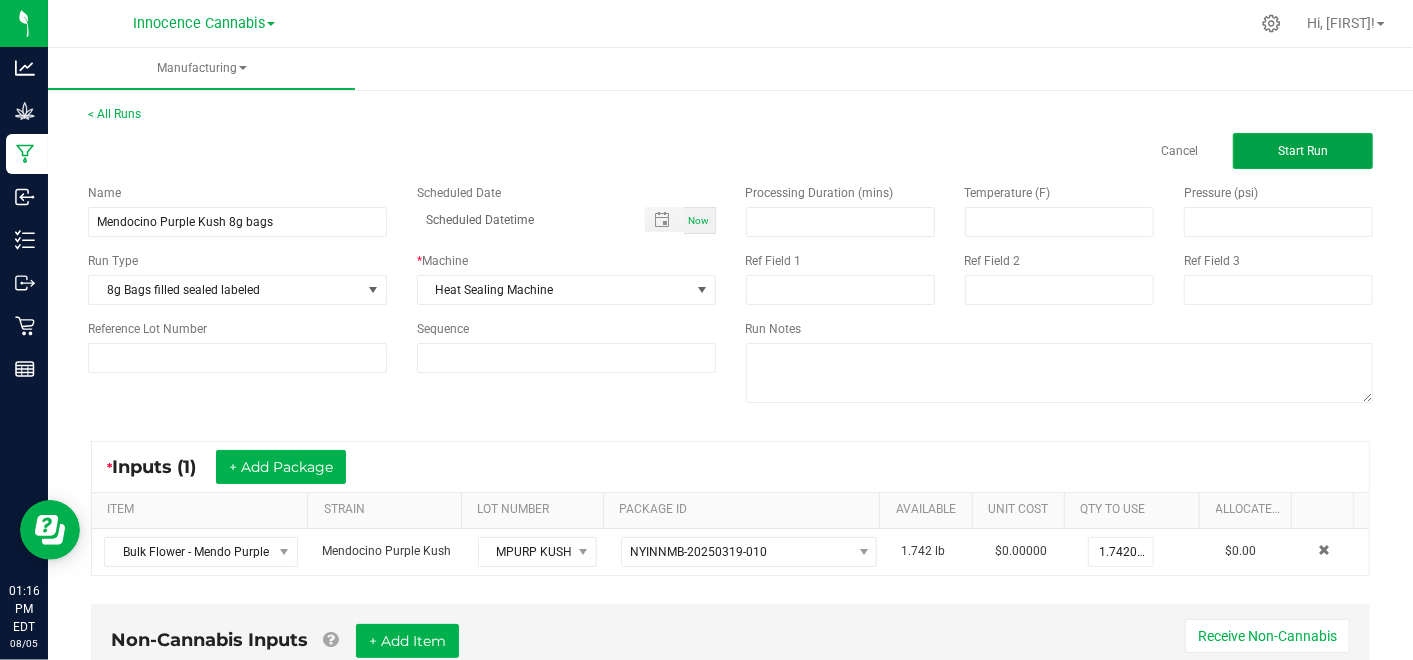 click on "Start Run" 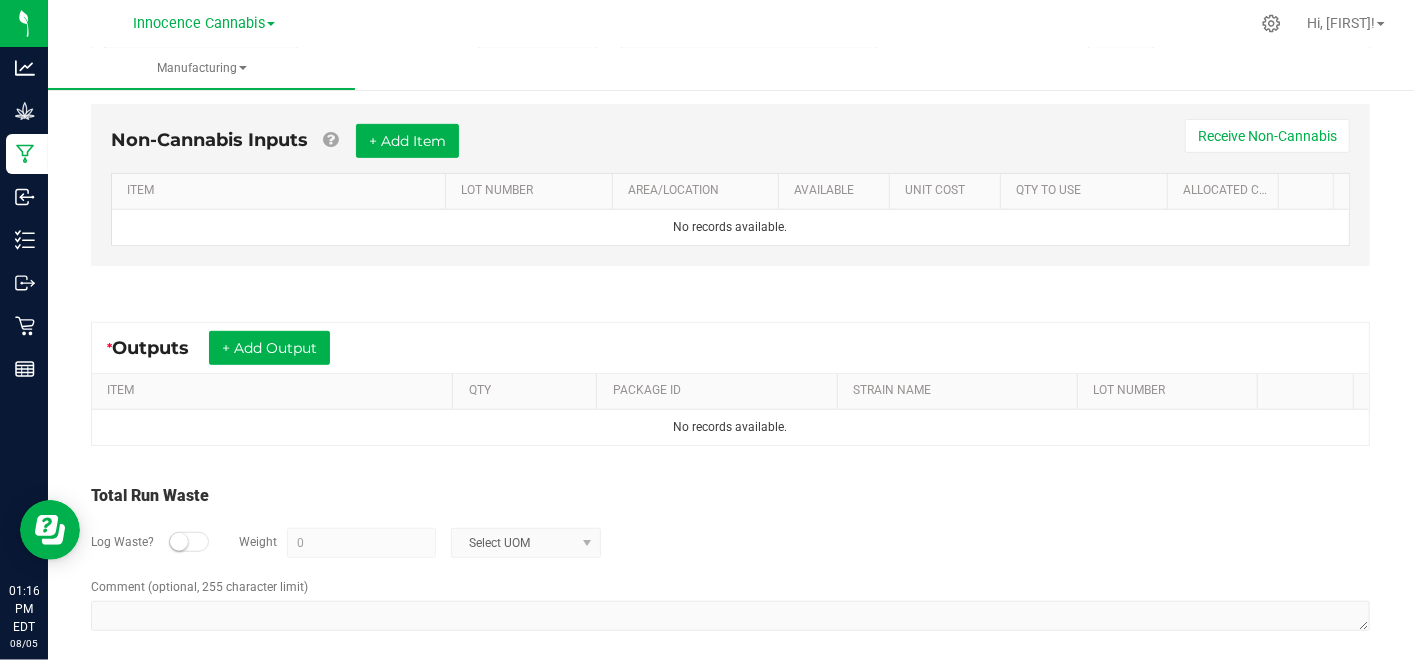 scroll, scrollTop: 545, scrollLeft: 0, axis: vertical 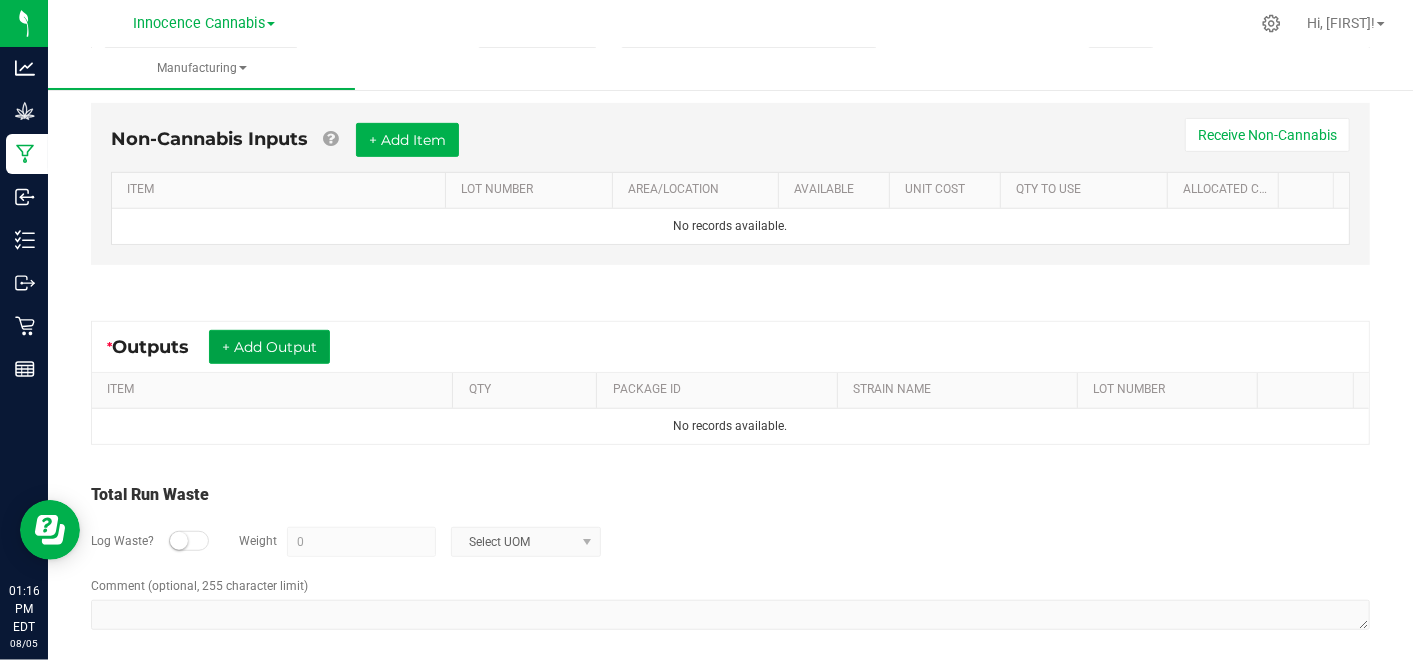 click on "+ Add Output" at bounding box center (269, 347) 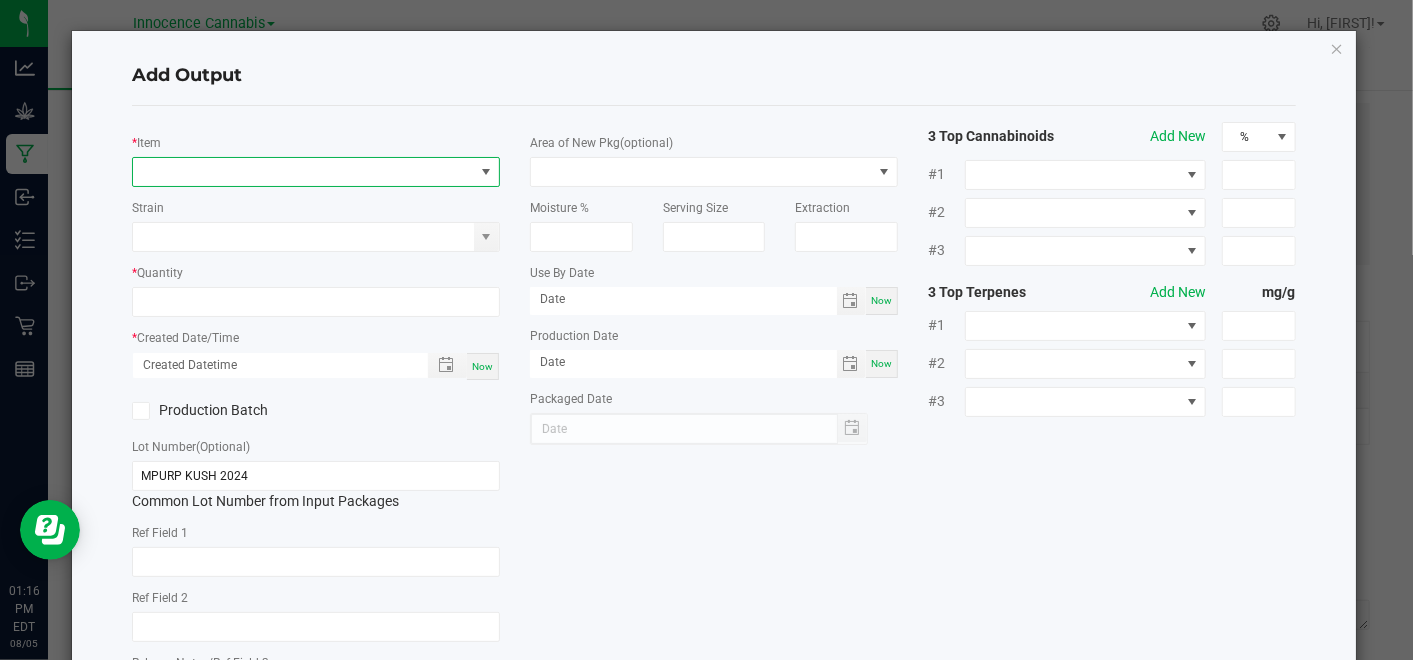 click at bounding box center (303, 172) 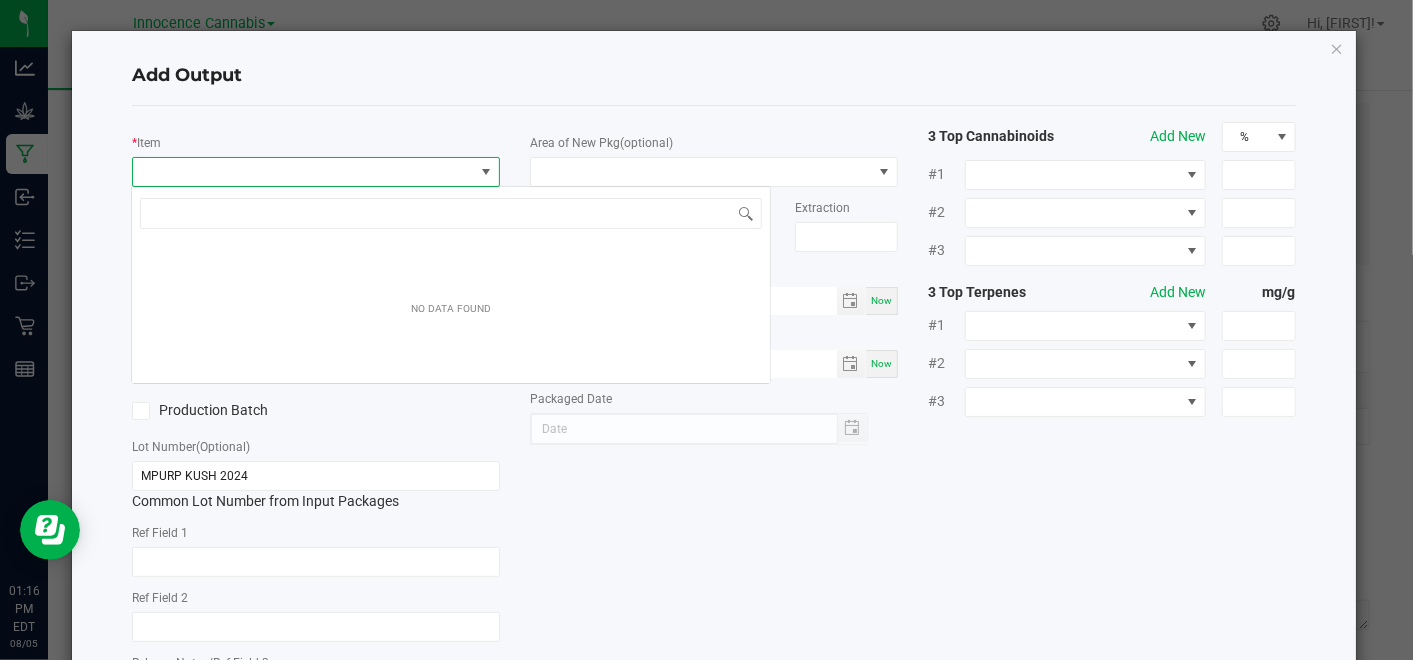 scroll, scrollTop: 99970, scrollLeft: 99637, axis: both 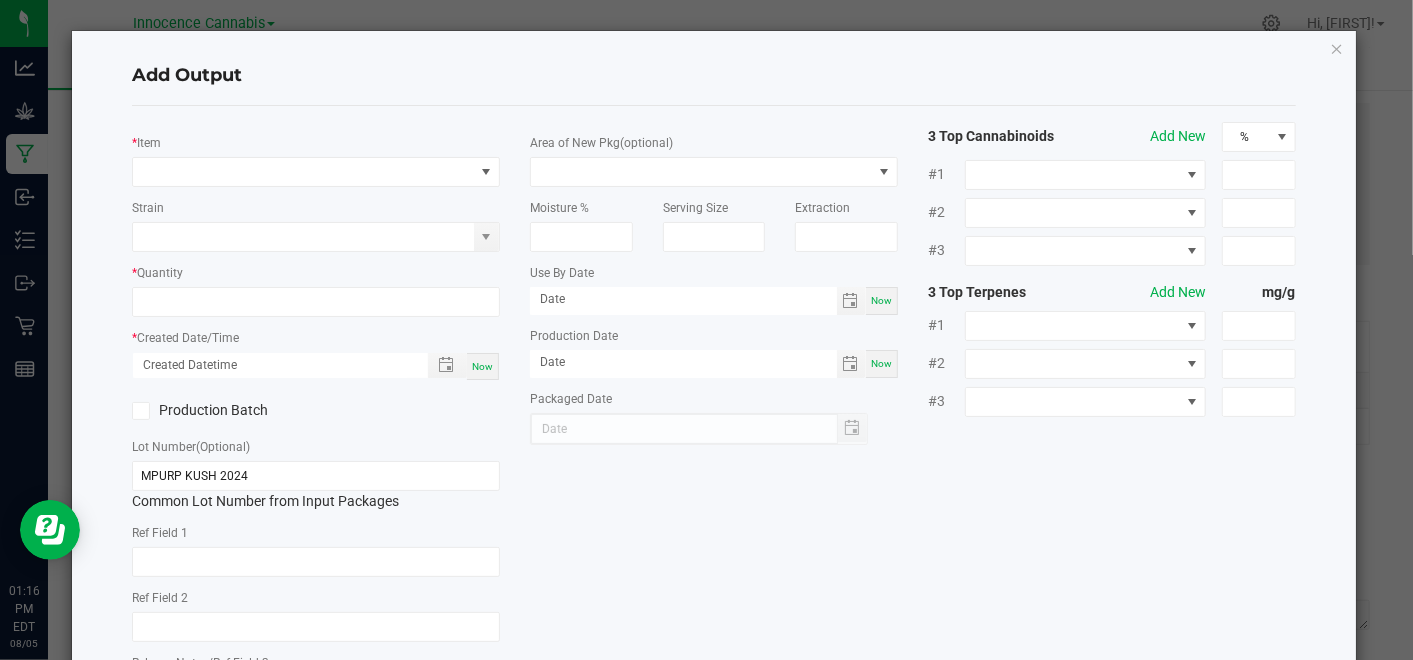 click on "Add Output" at bounding box center (713, 76) 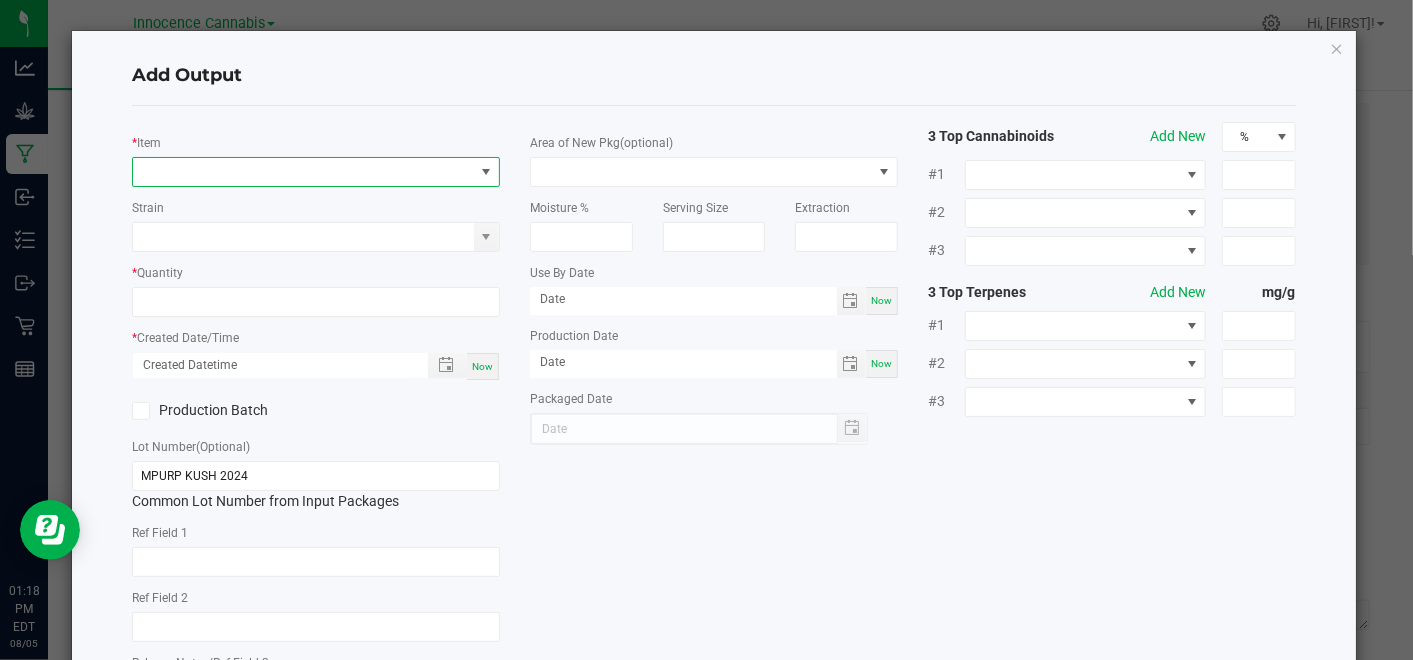 click at bounding box center (303, 172) 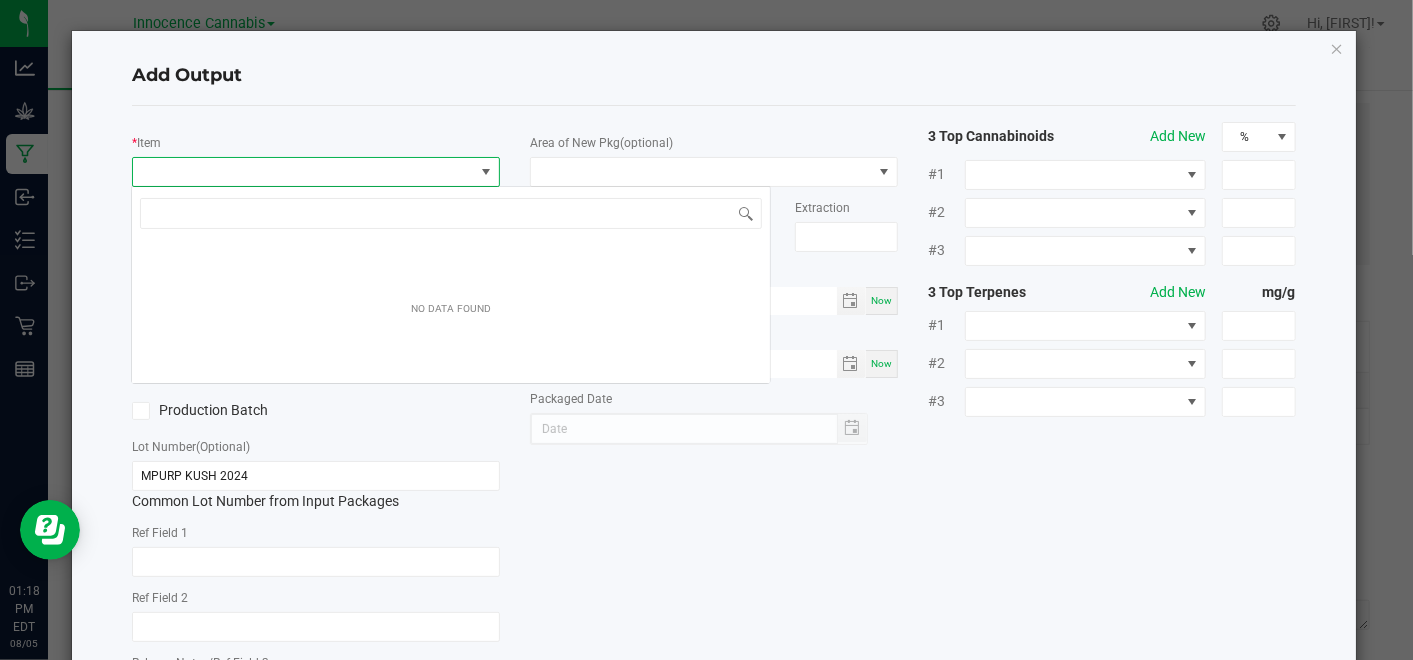 scroll, scrollTop: 99970, scrollLeft: 99637, axis: both 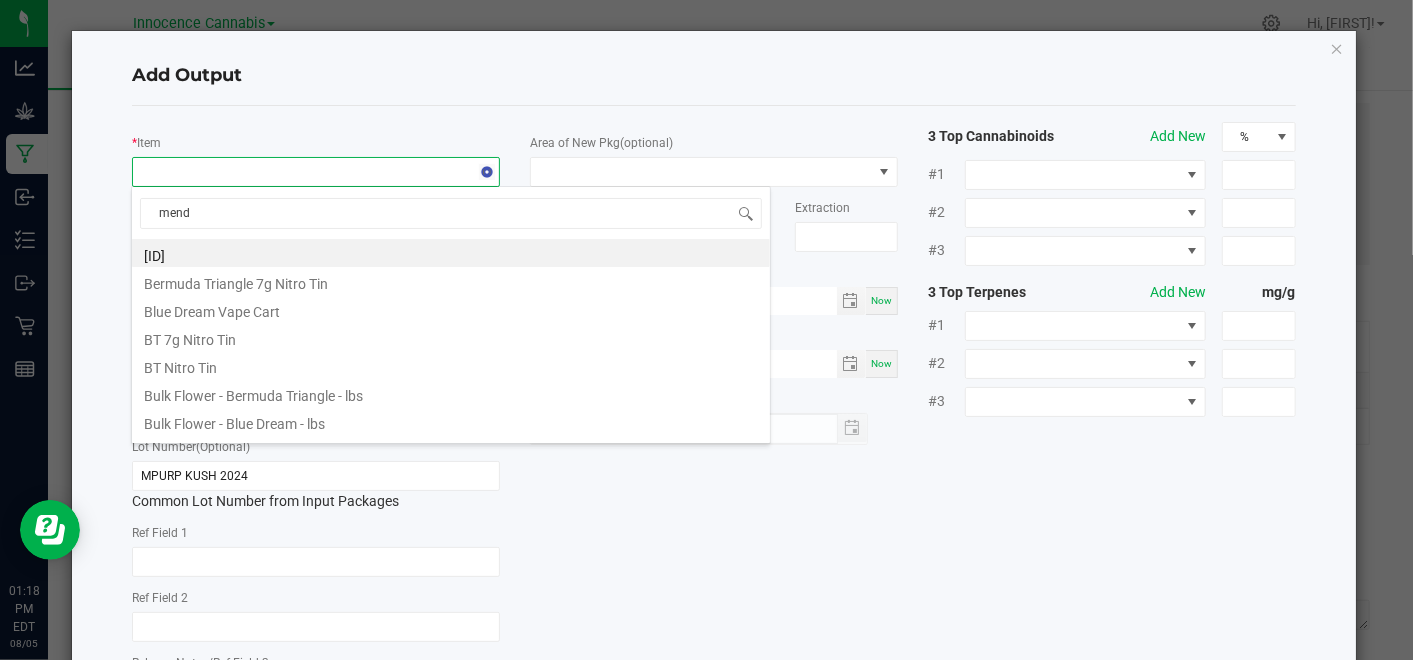 type on "mendo" 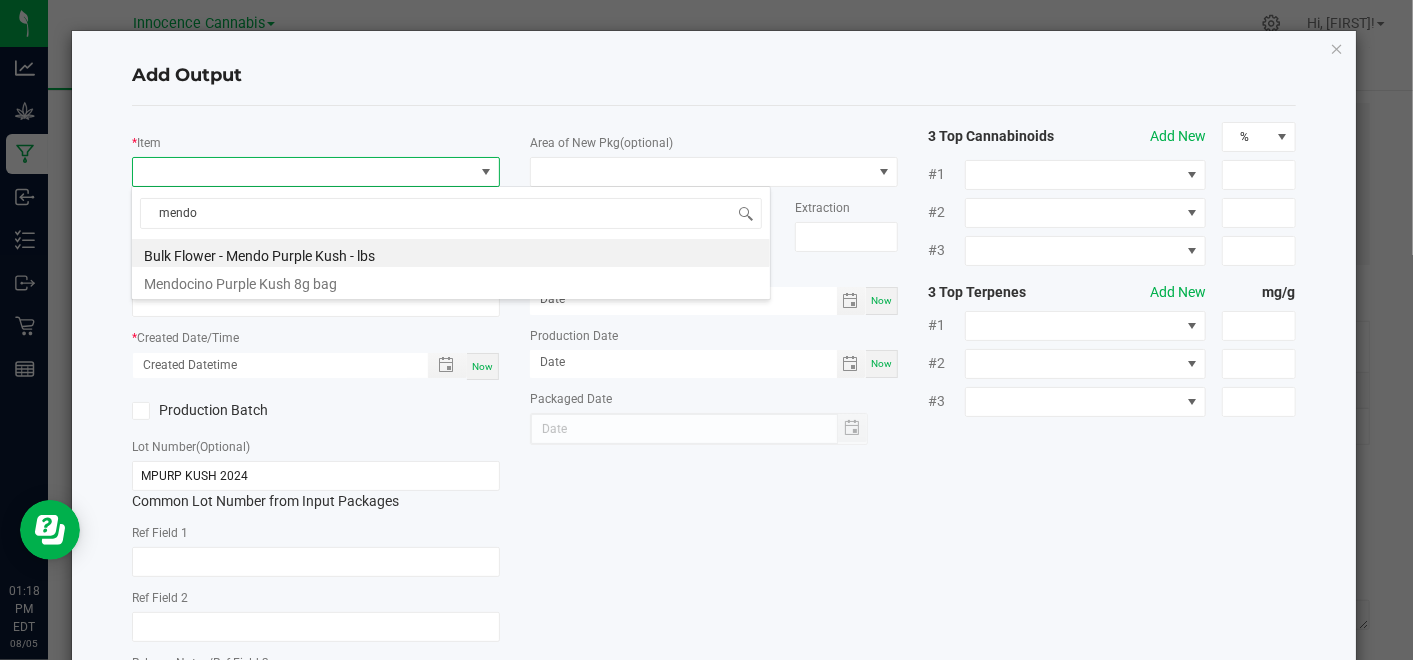 click on "Mendocino Purple Kush 8g bag" at bounding box center (451, 281) 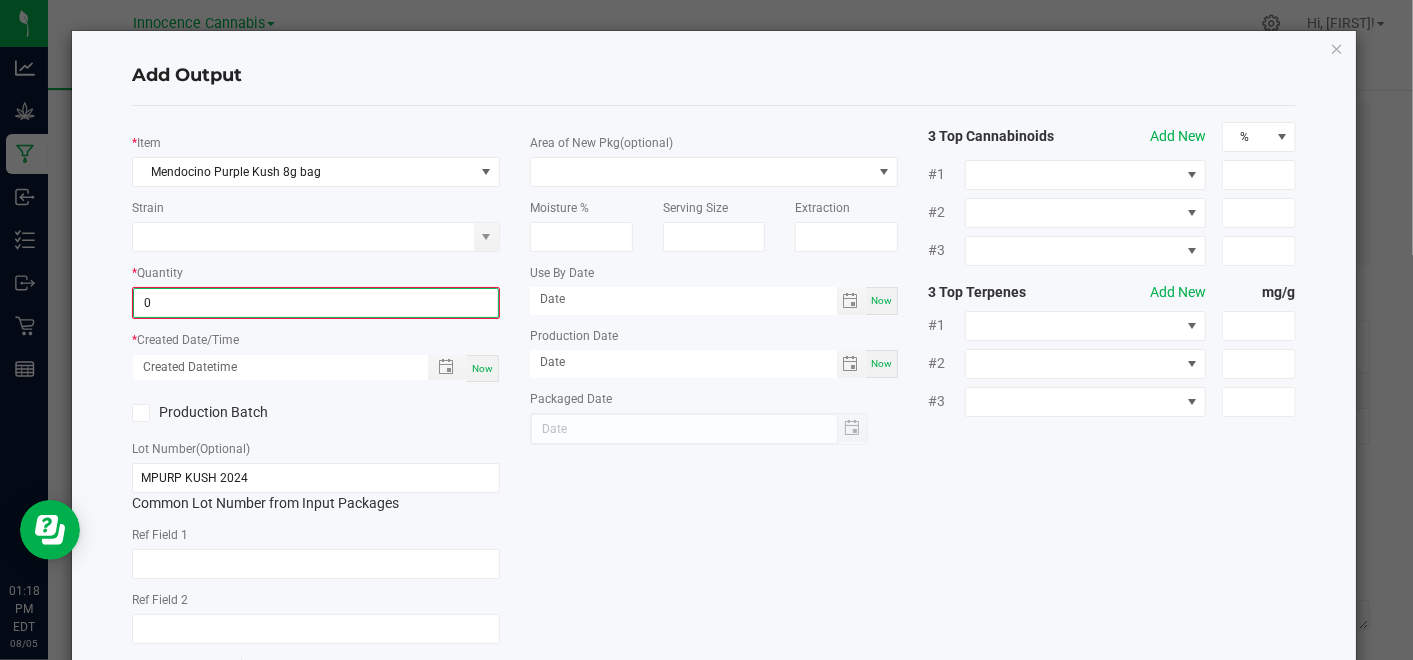 click on "0" at bounding box center (316, 303) 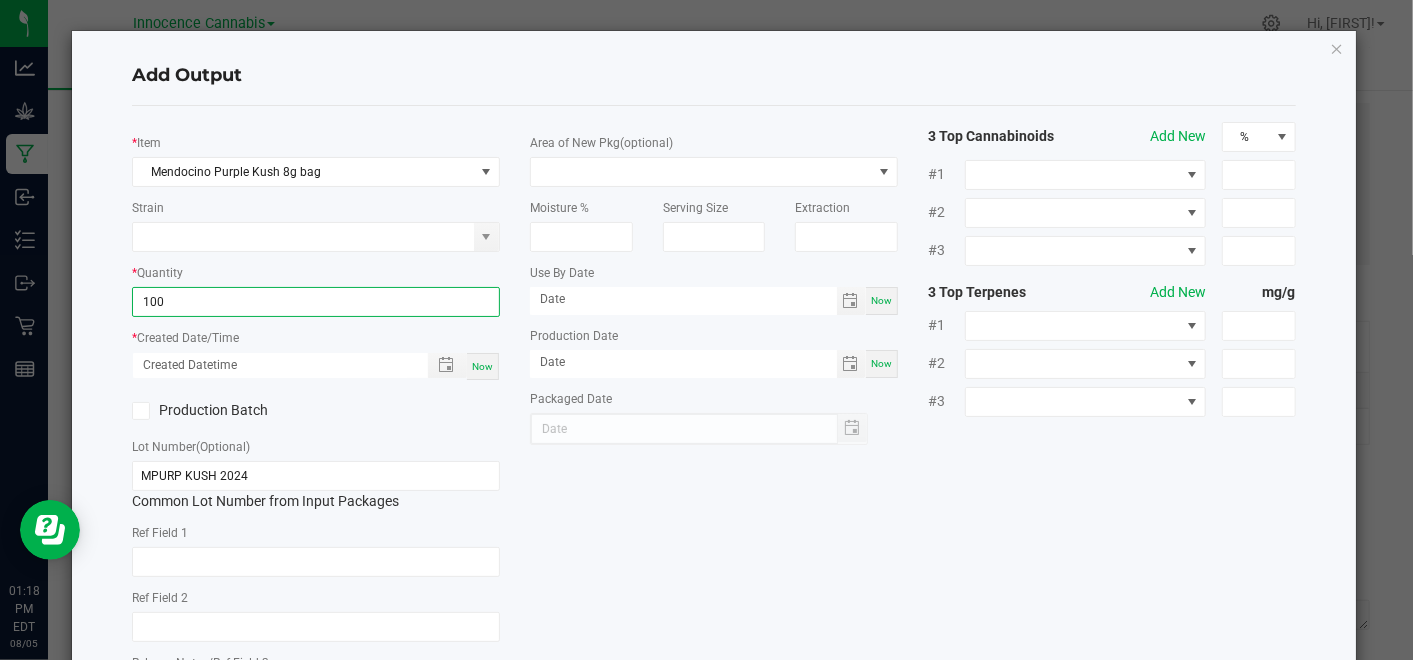 type on "100 ea" 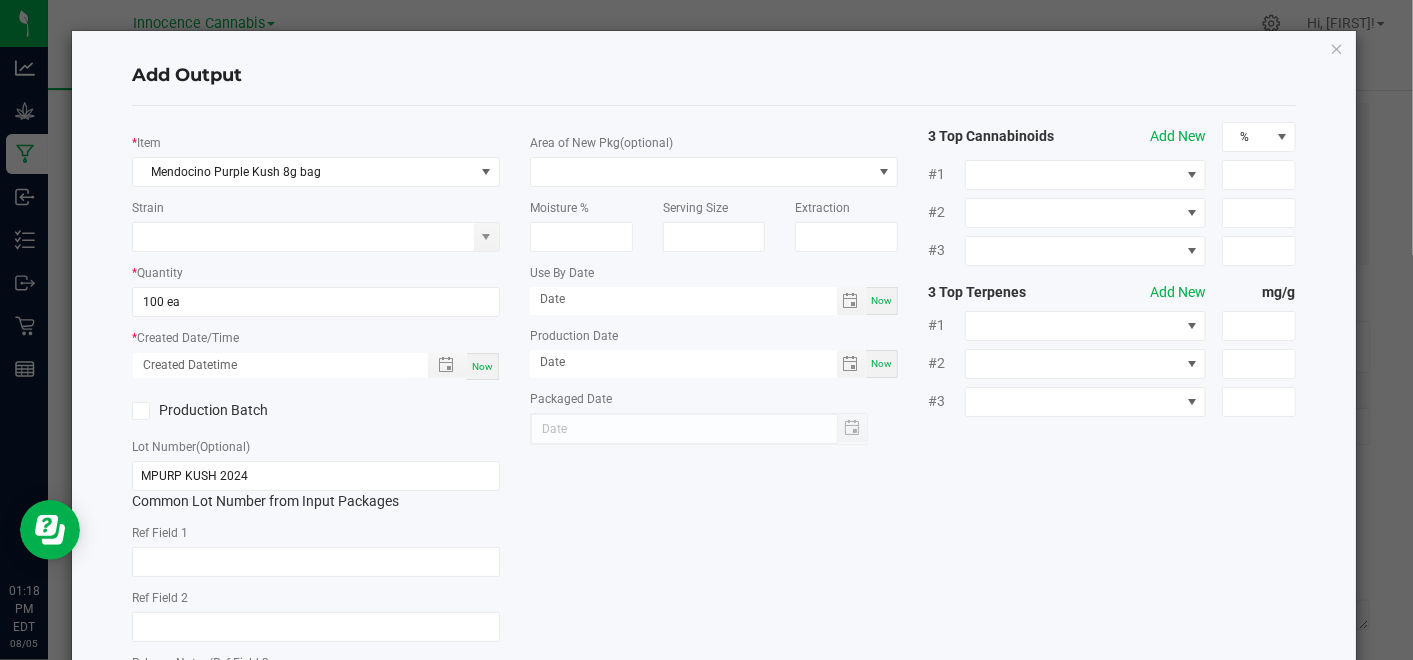 click on "Now" at bounding box center [483, 366] 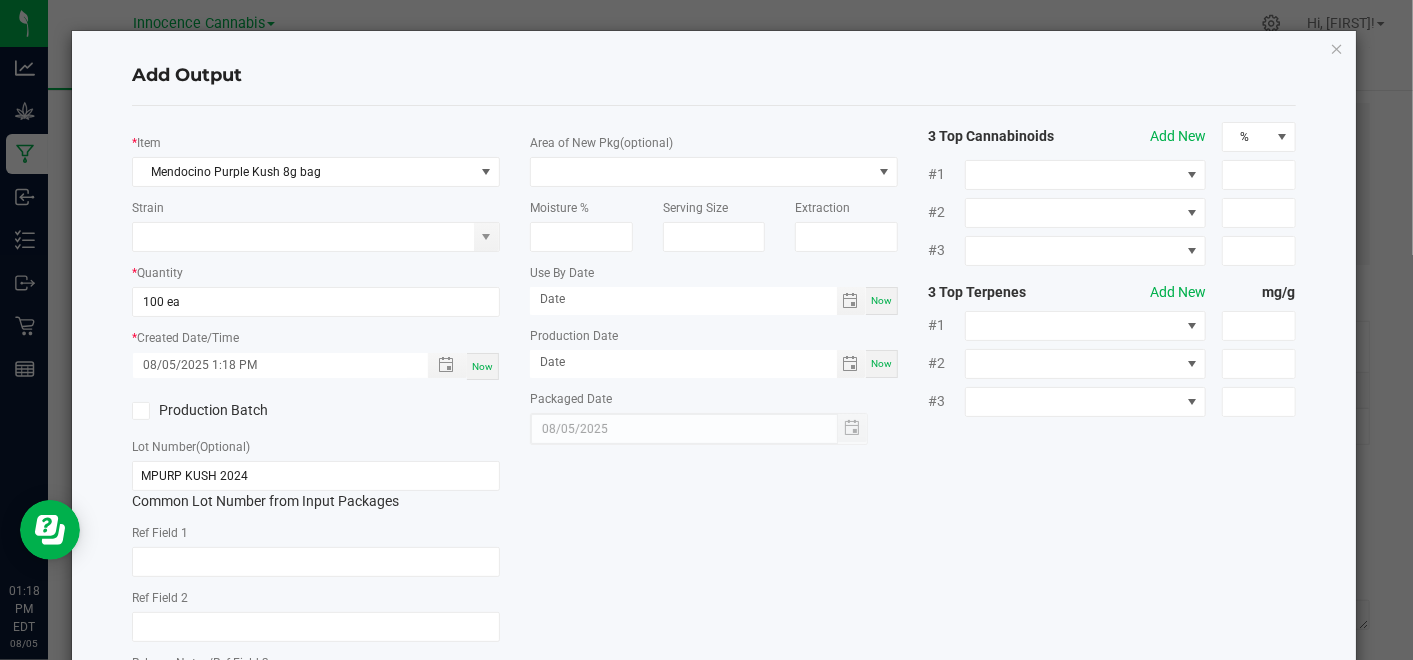 scroll, scrollTop: 175, scrollLeft: 0, axis: vertical 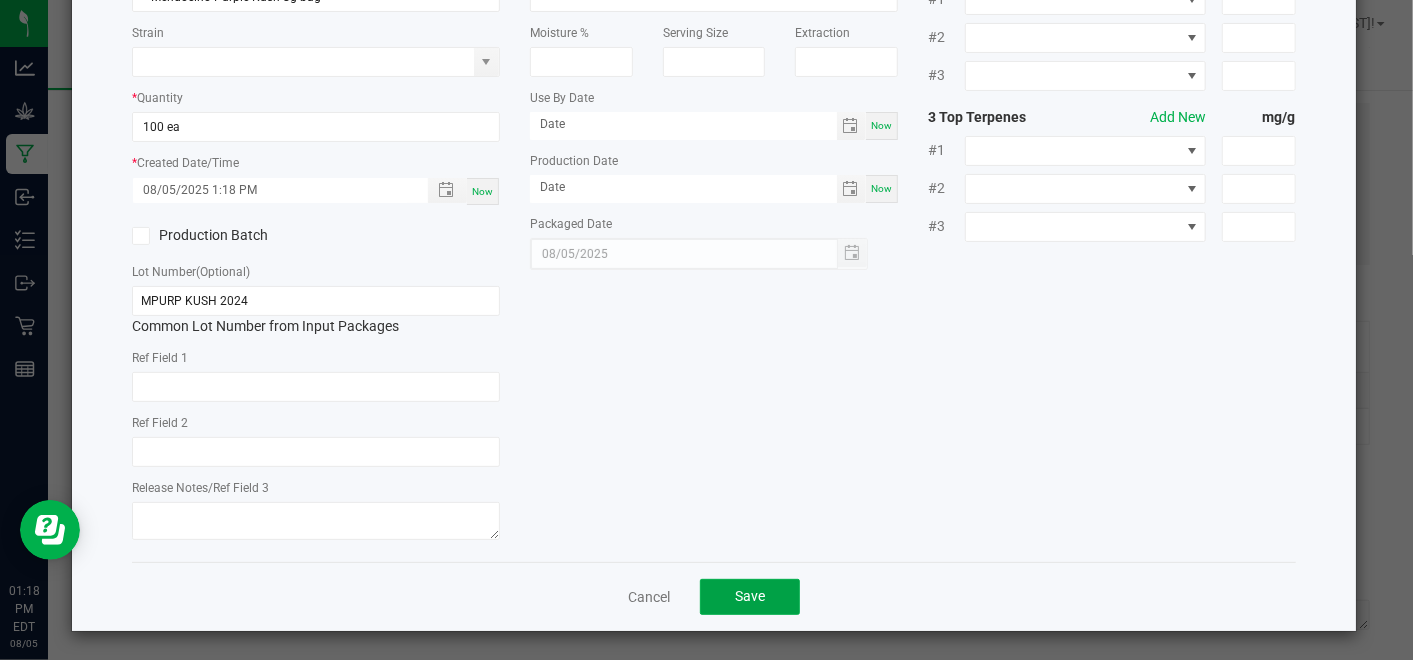 click on "Save" 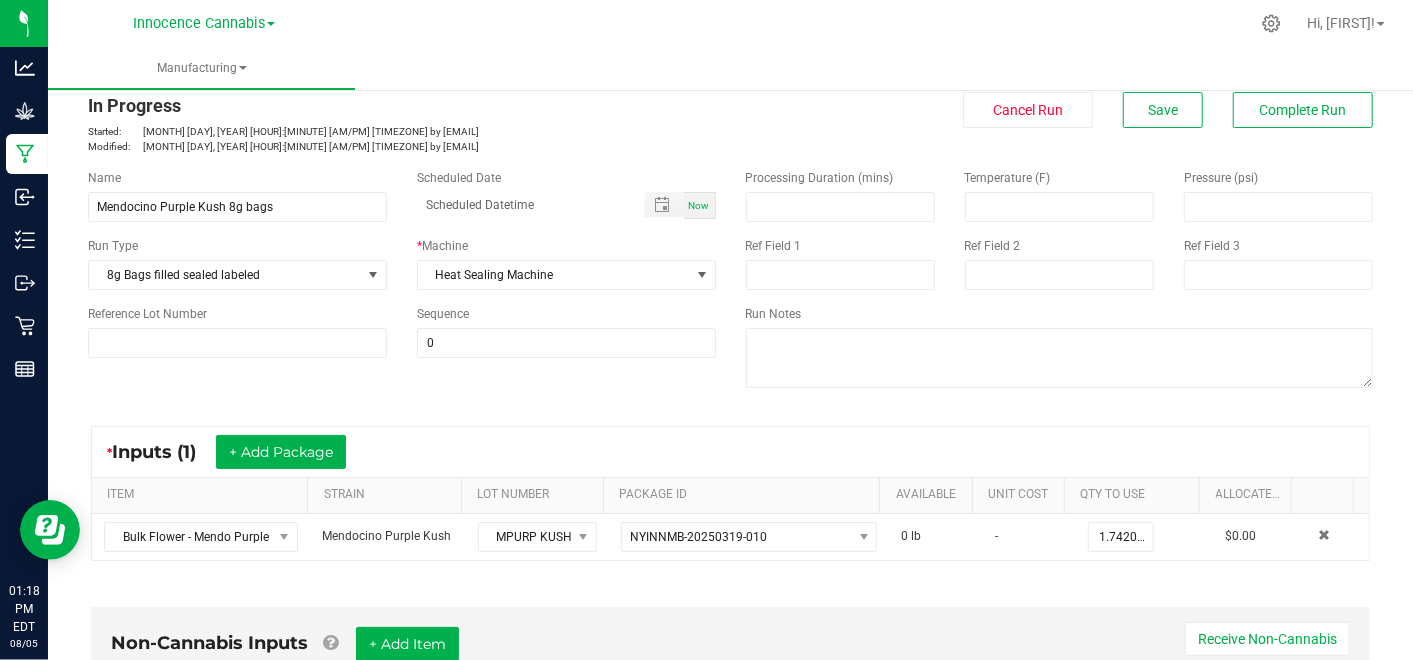 scroll, scrollTop: 0, scrollLeft: 0, axis: both 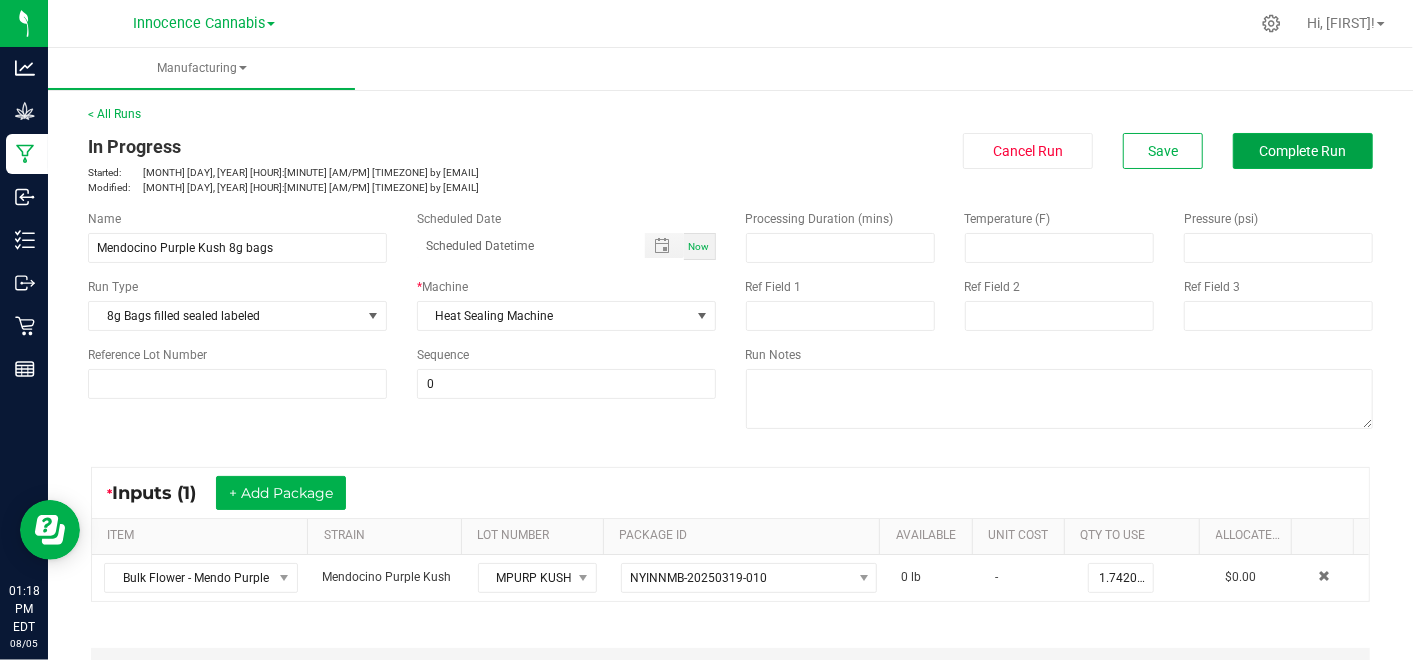 click on "Complete Run" at bounding box center (1303, 151) 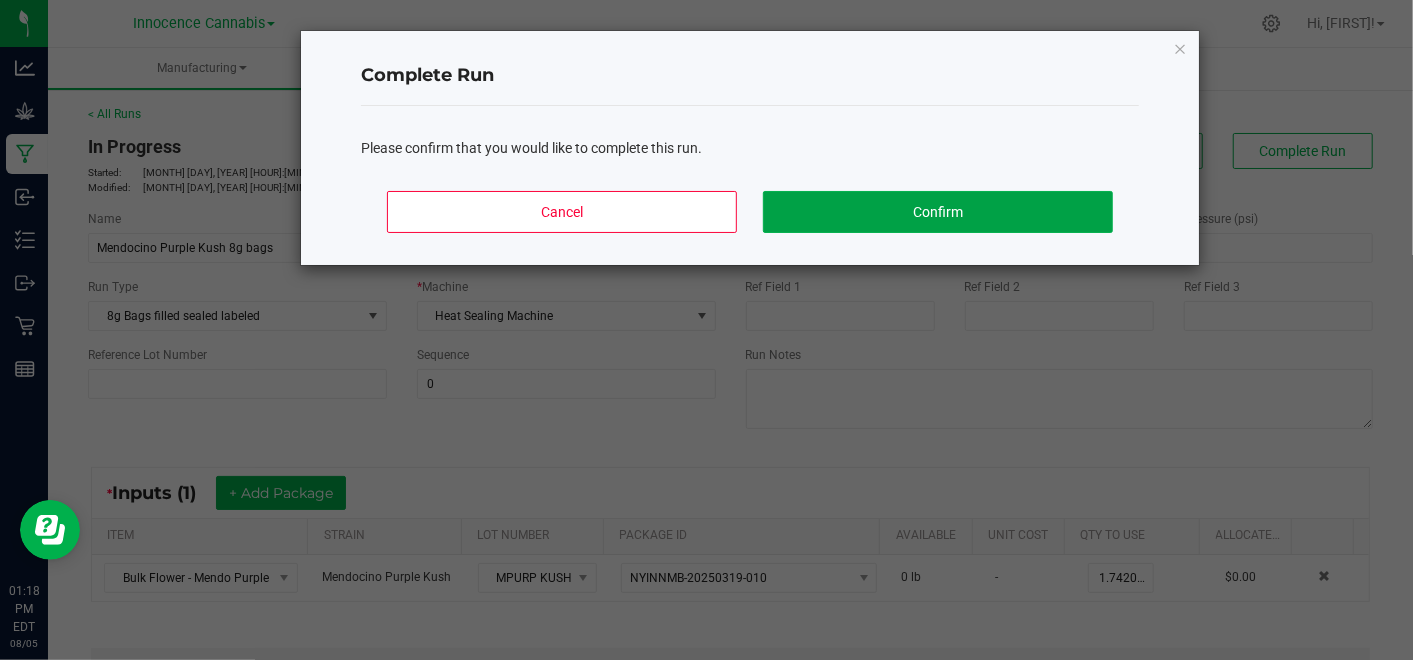 click on "Confirm" 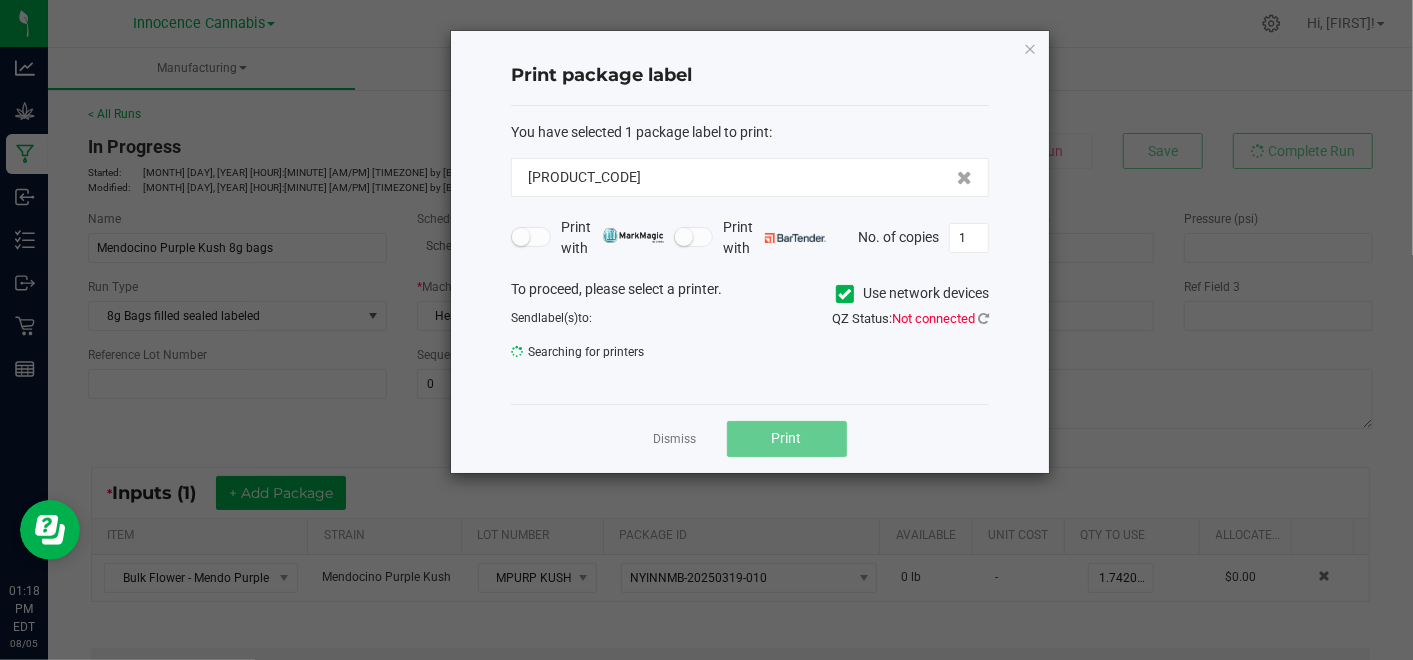 click on "Dismiss" 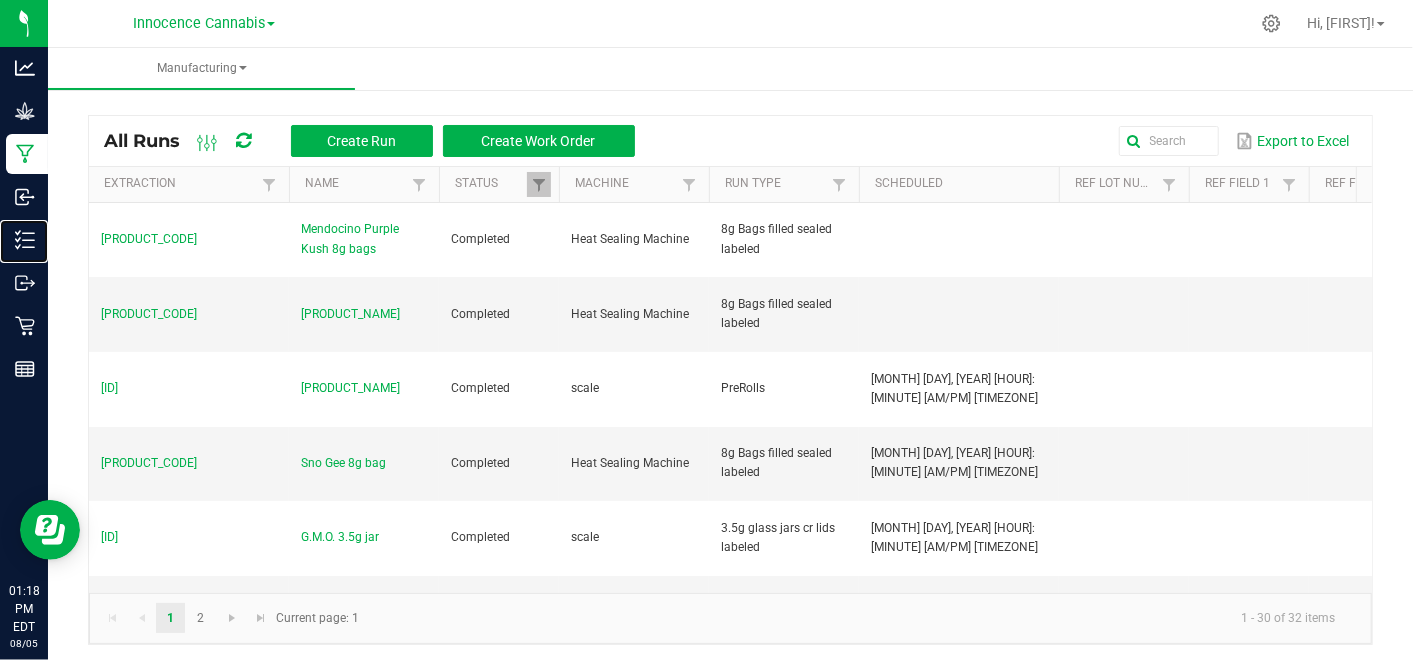 click on "Inventory" at bounding box center (0, 0) 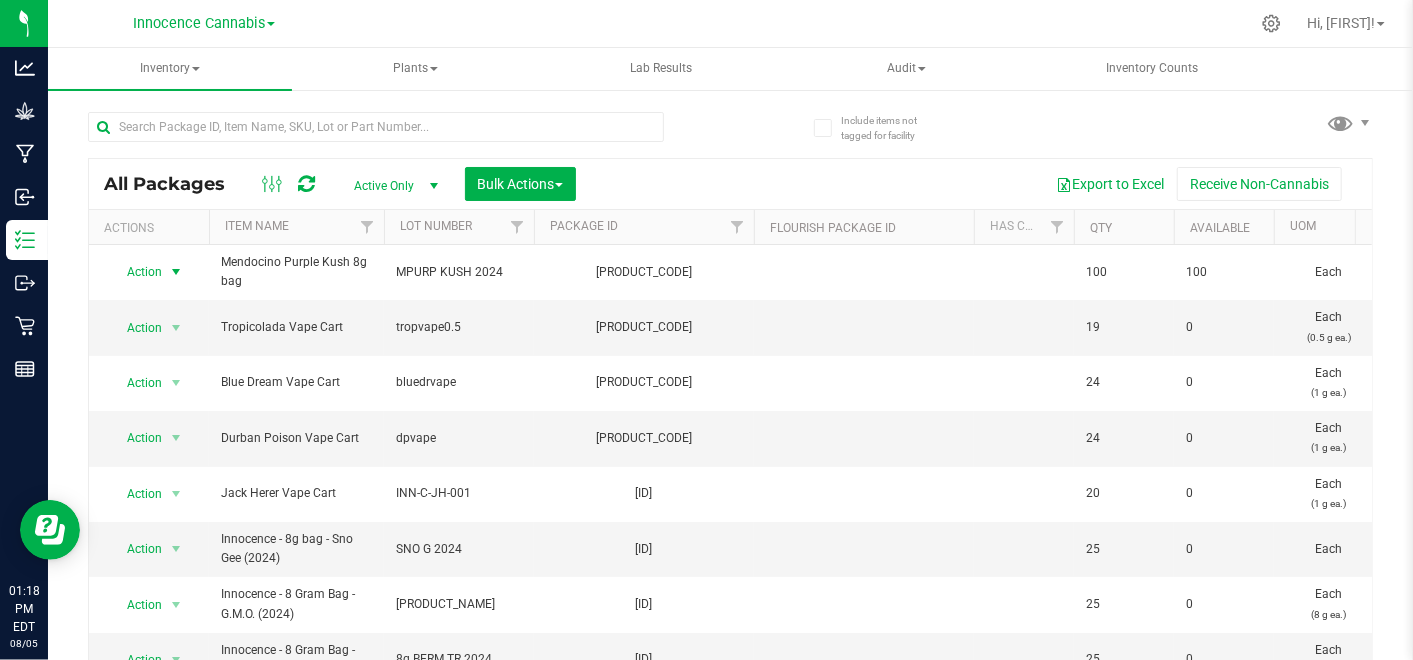click at bounding box center [176, 272] 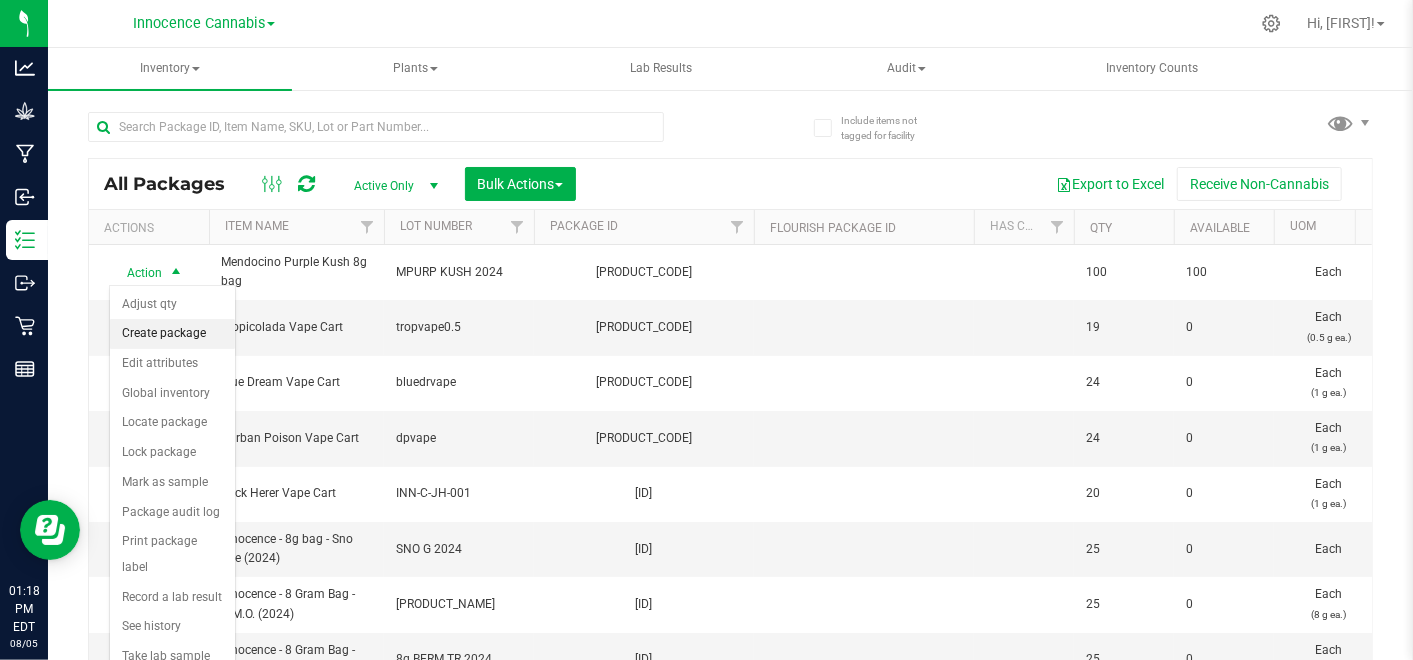 click on "Create package" at bounding box center [172, 334] 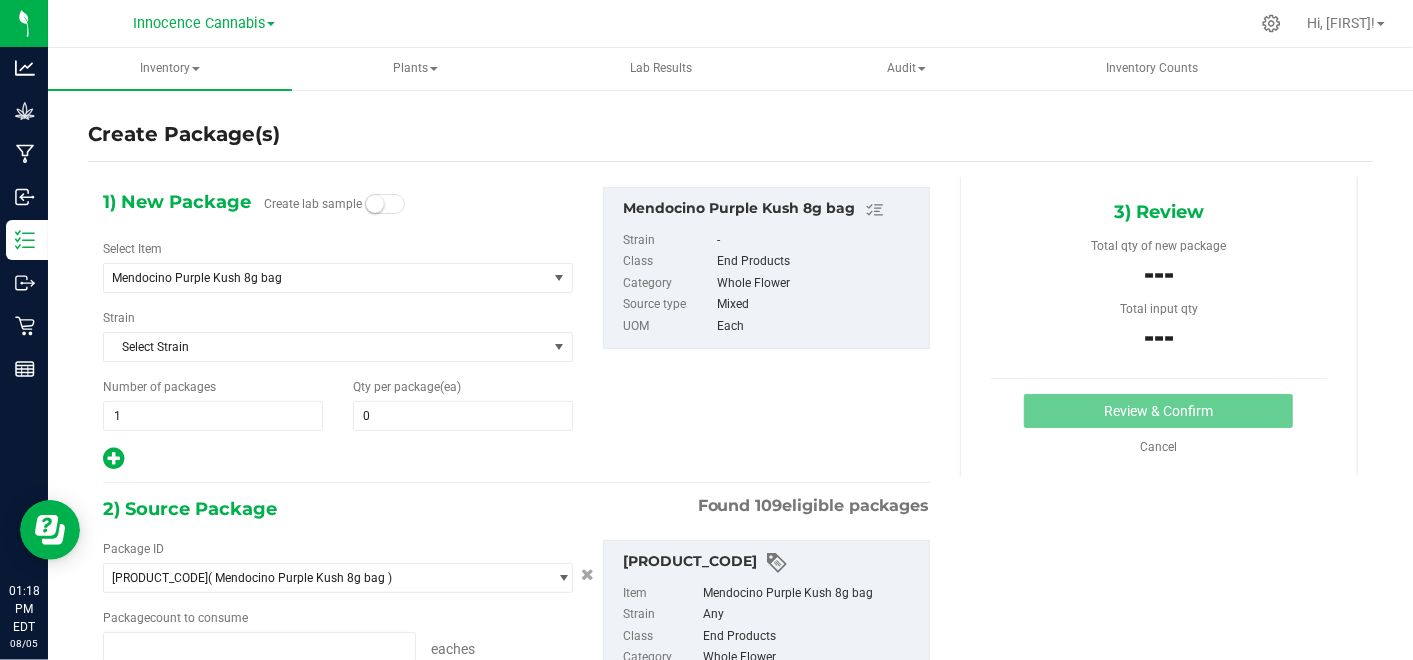 type on "0 ea" 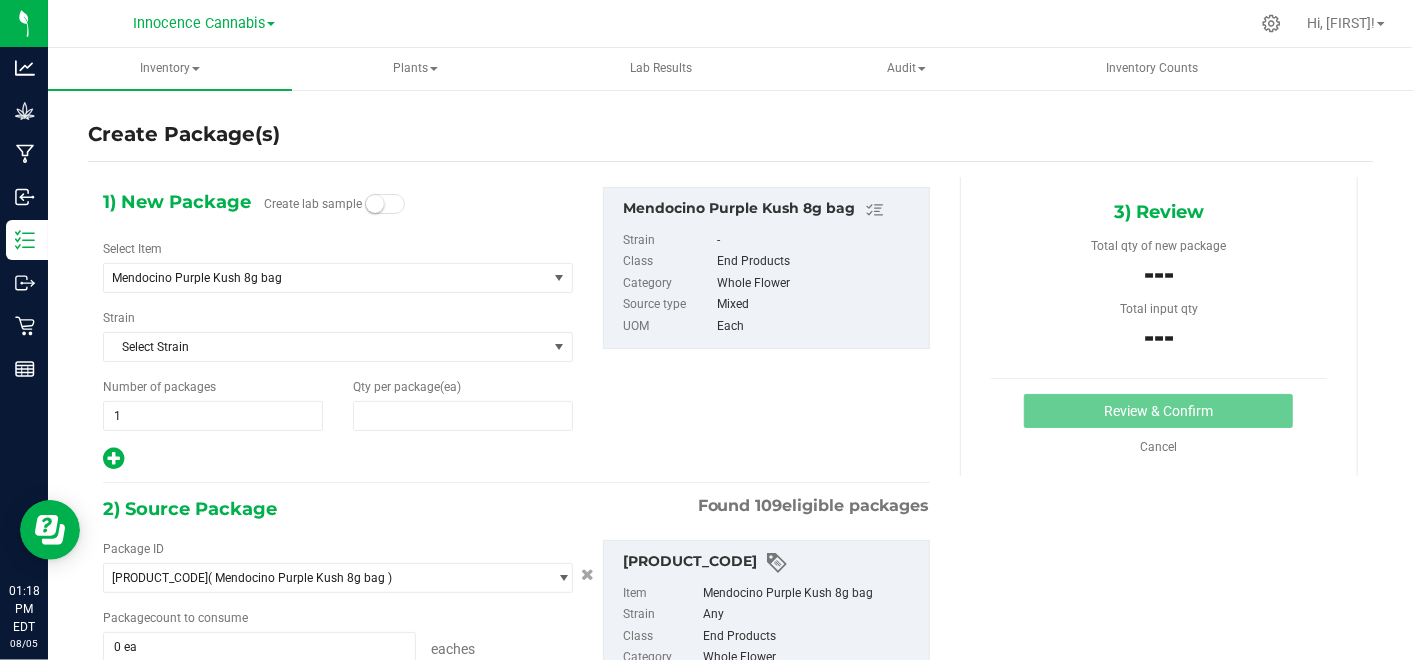 click at bounding box center [463, 416] 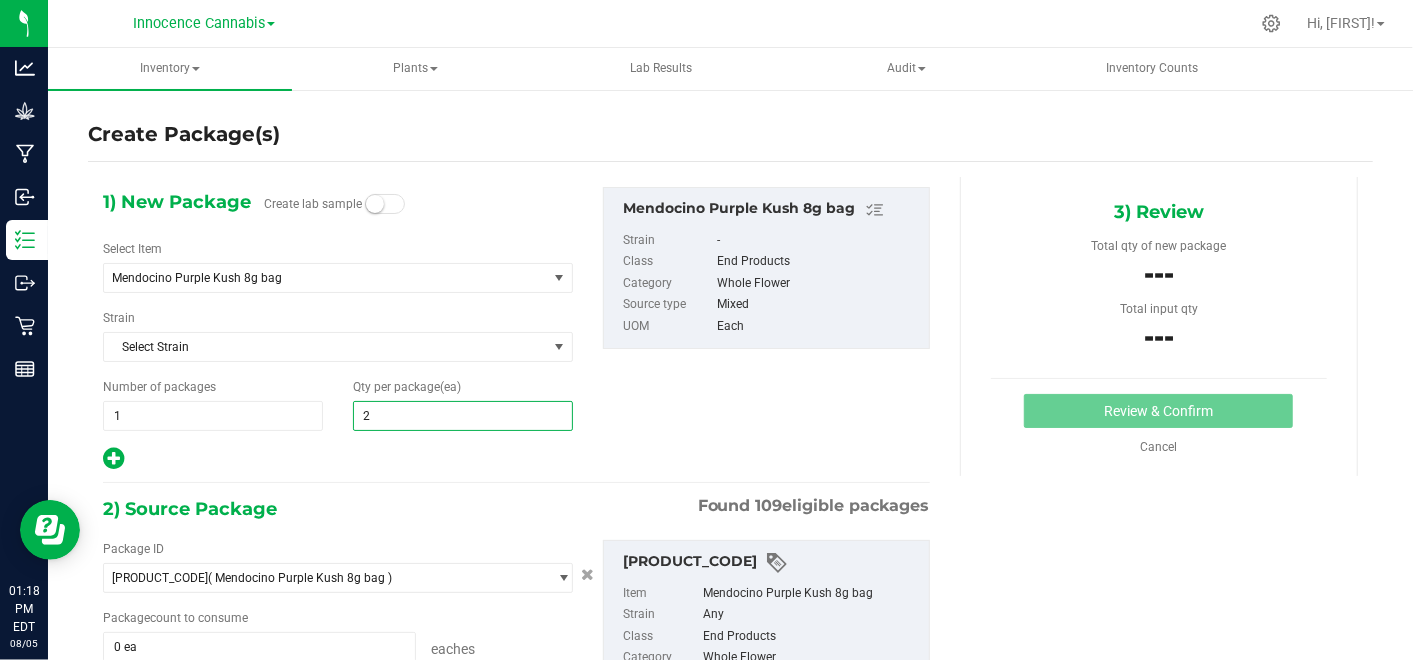 type on "25" 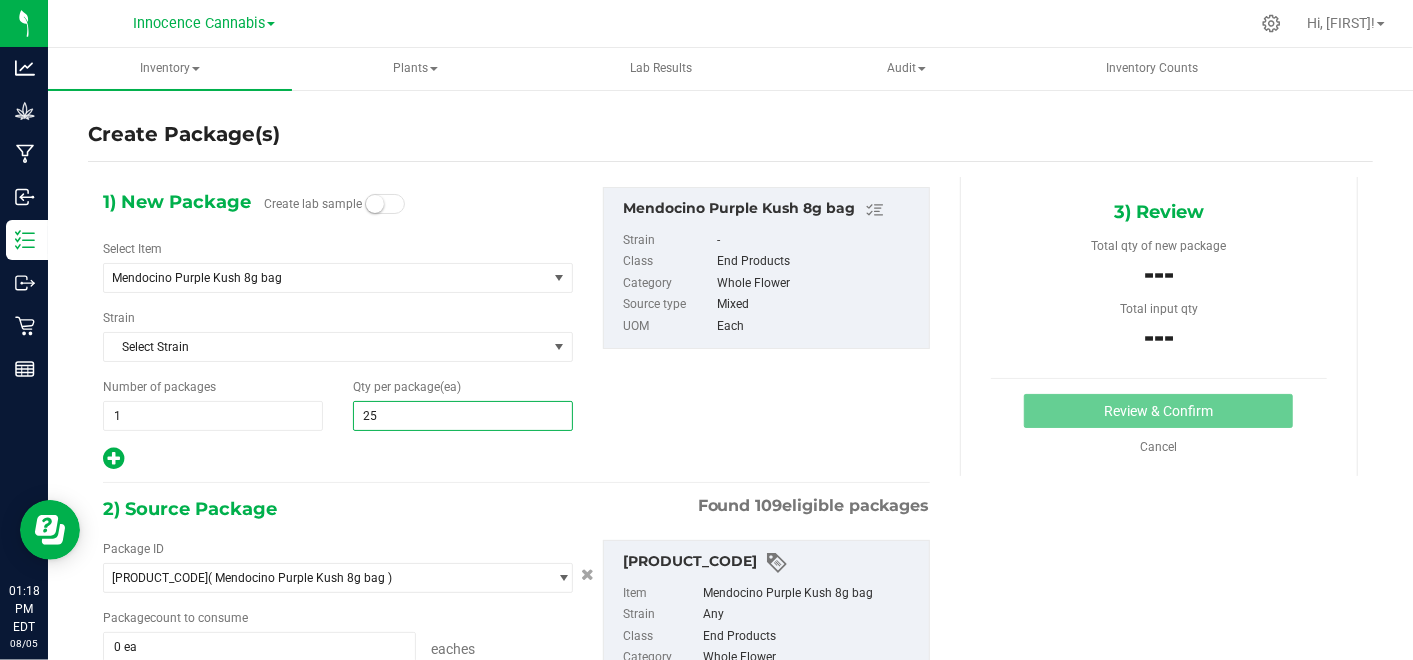 scroll, scrollTop: 161, scrollLeft: 0, axis: vertical 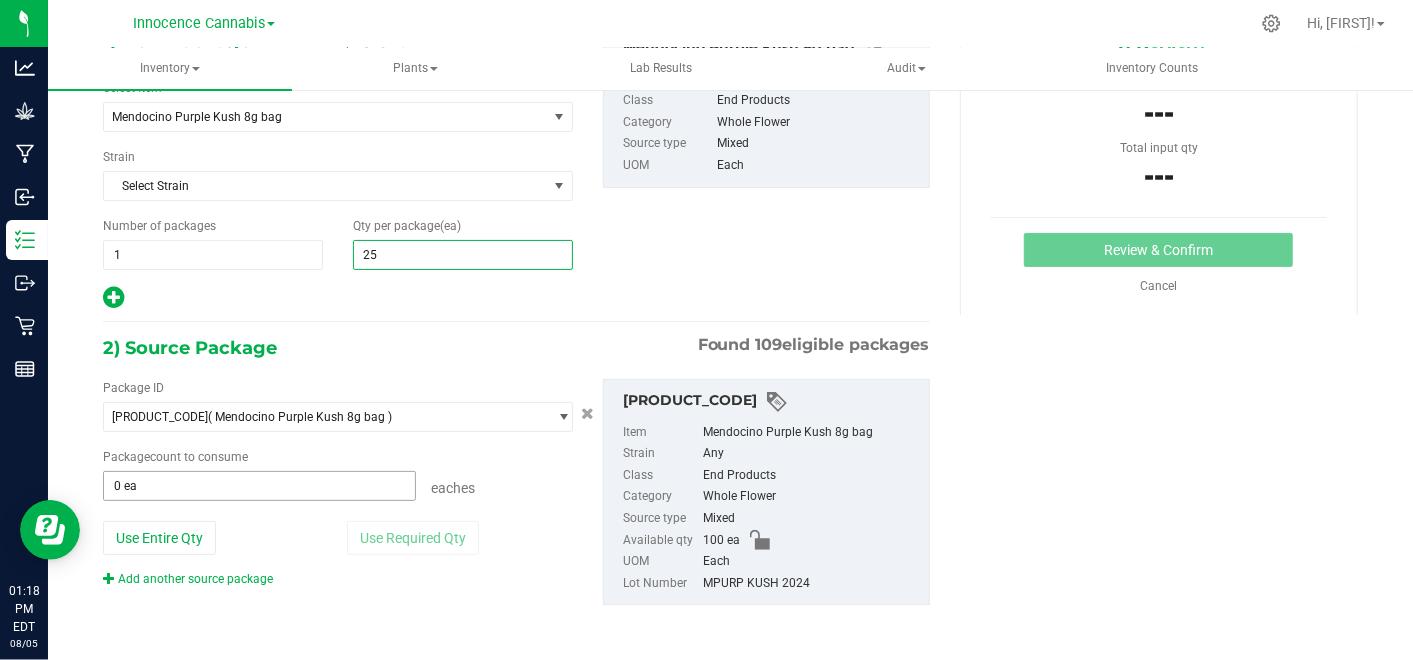 type on "25" 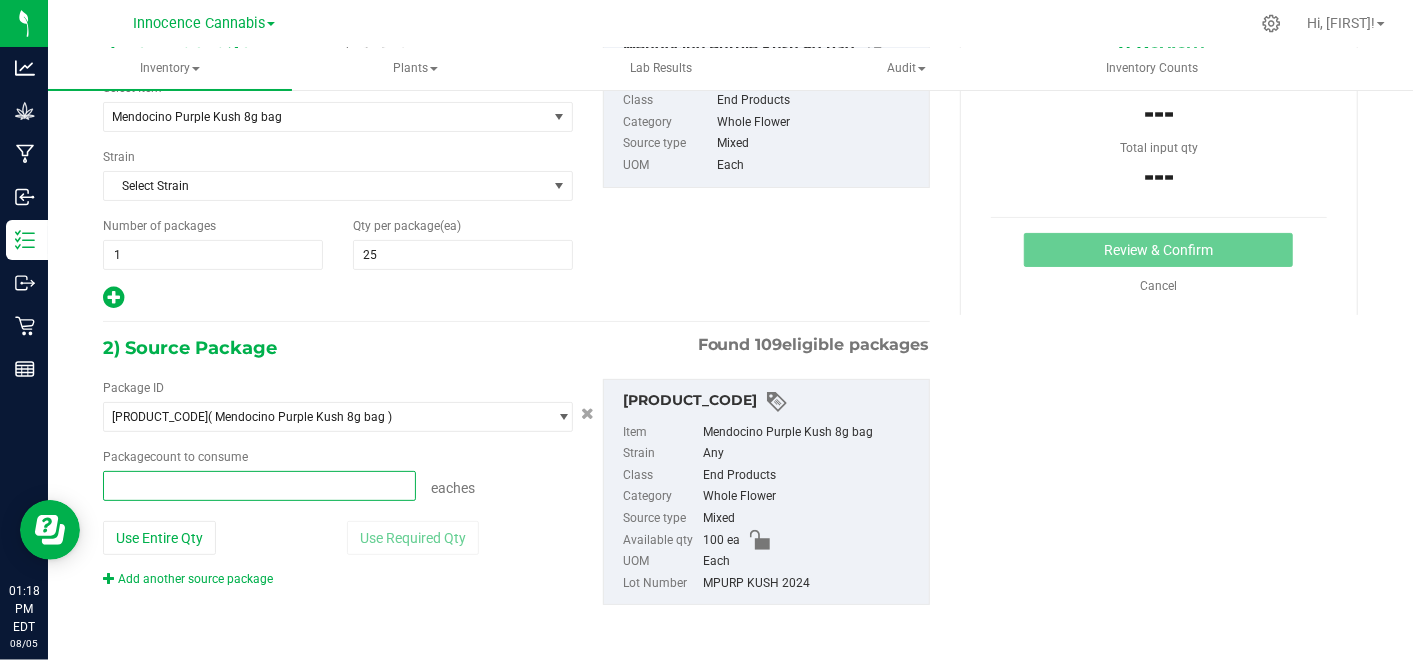click at bounding box center (259, 486) 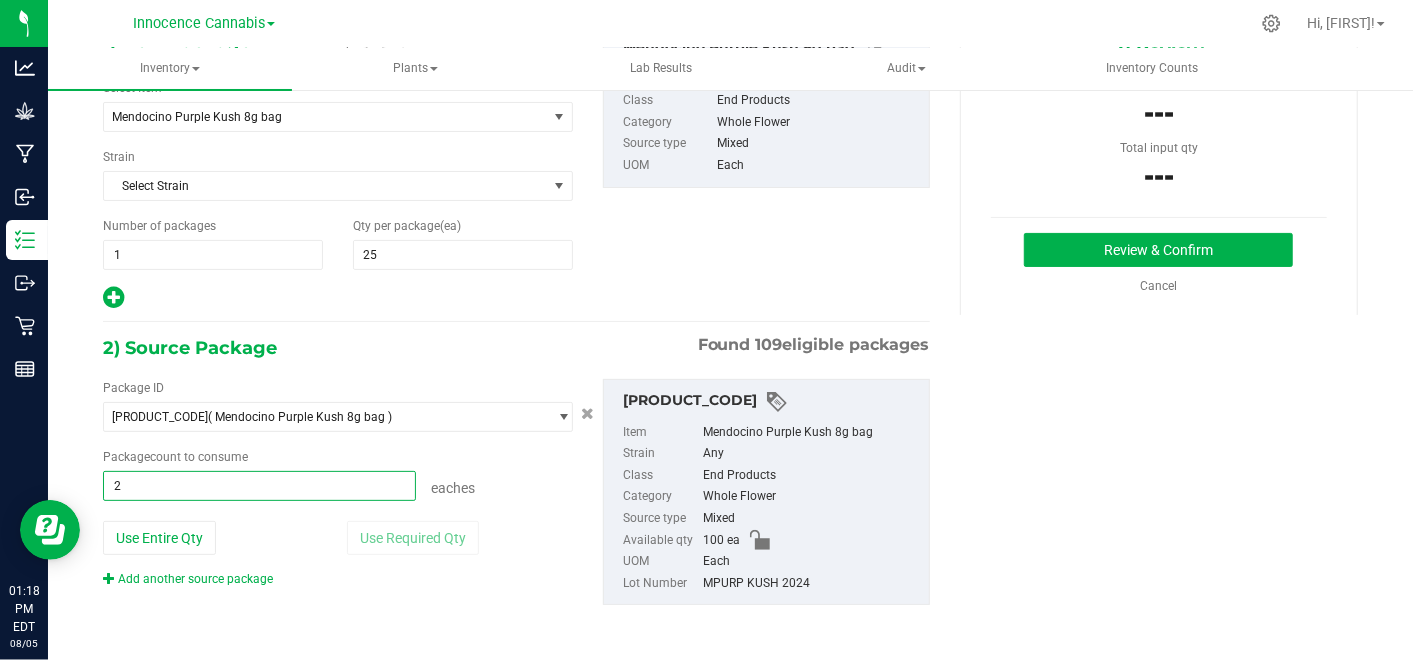 type on "25" 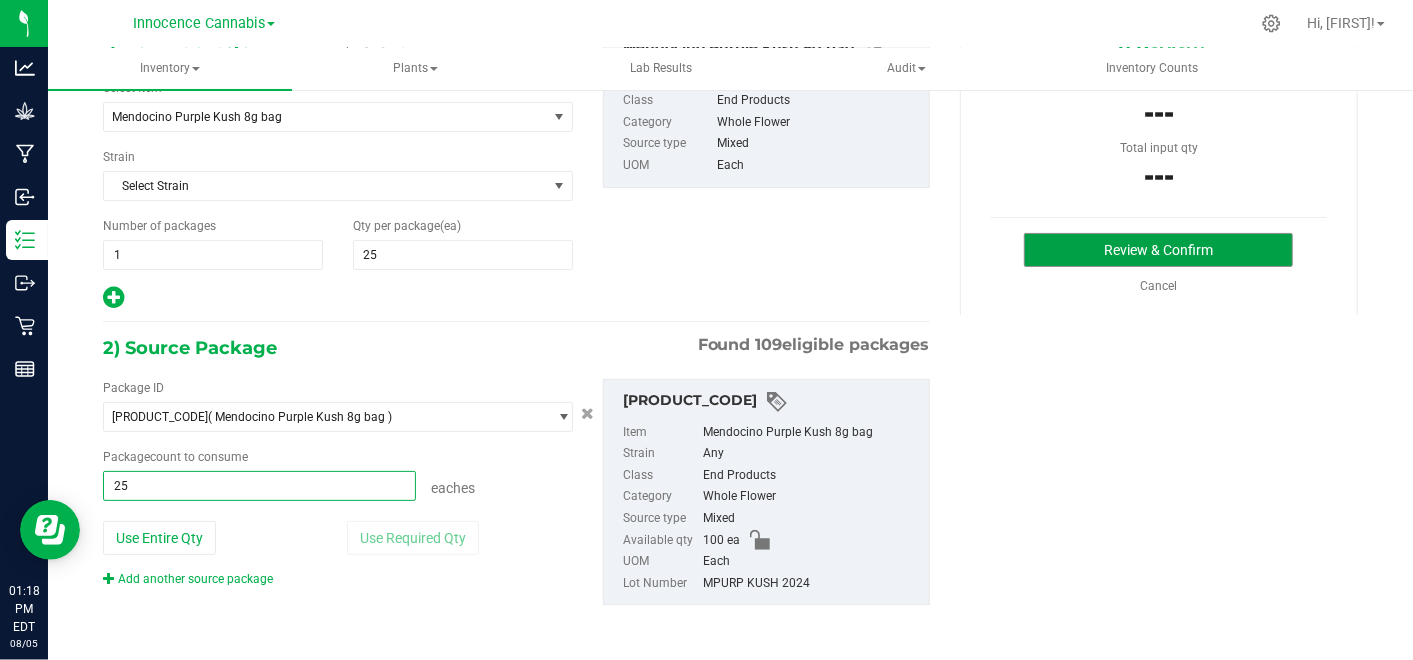 type on "25 ea" 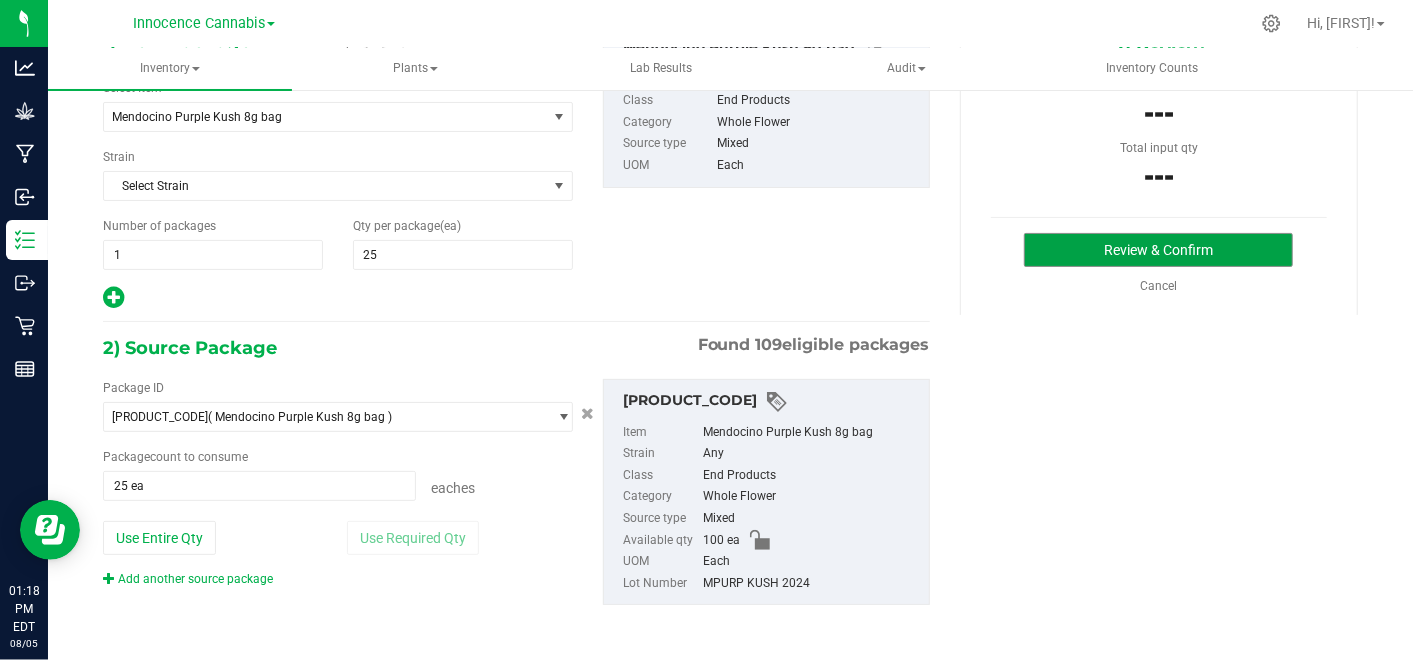 click on "Review & Confirm" at bounding box center (1158, 250) 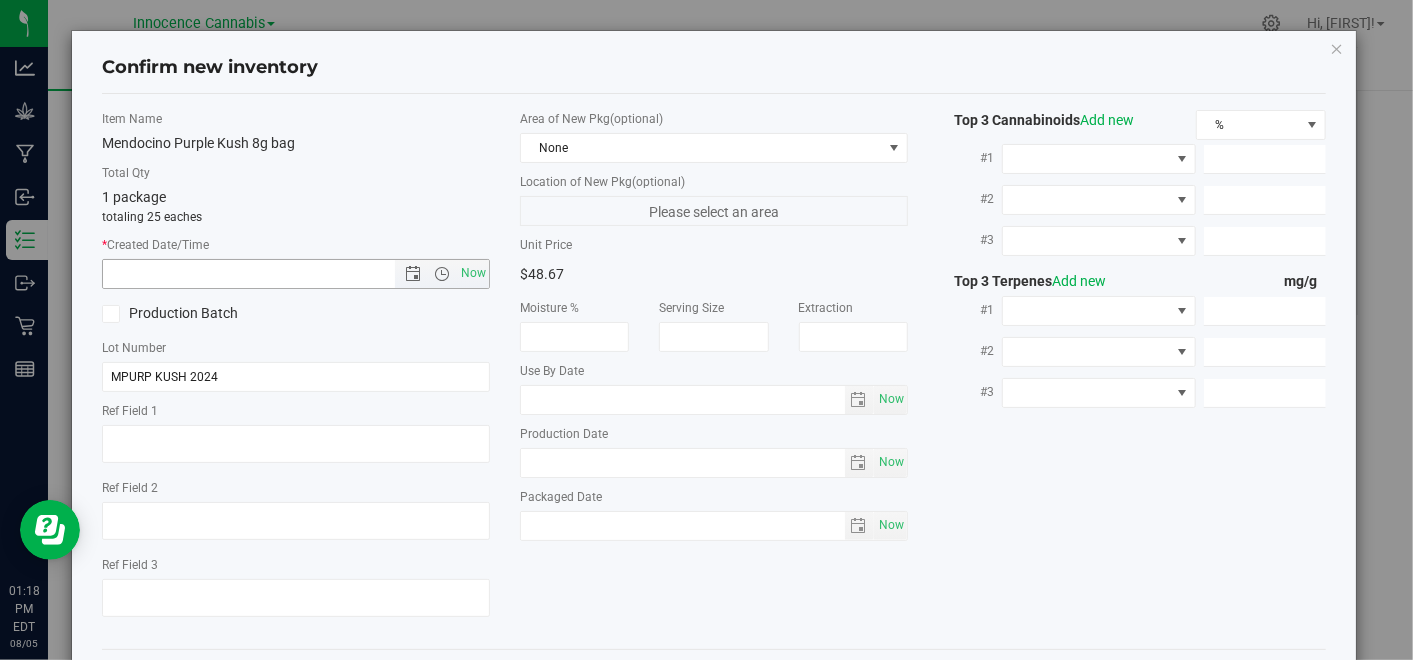 click on "Now" at bounding box center [474, 273] 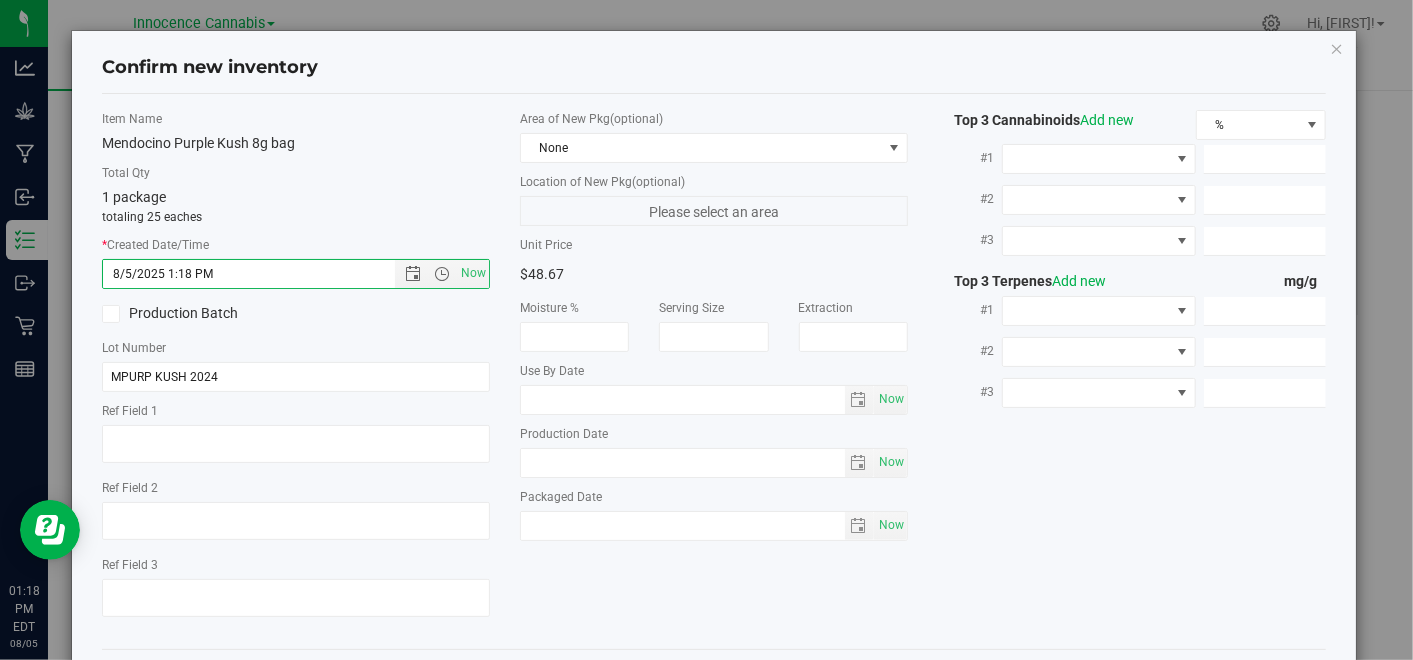 scroll, scrollTop: 85, scrollLeft: 0, axis: vertical 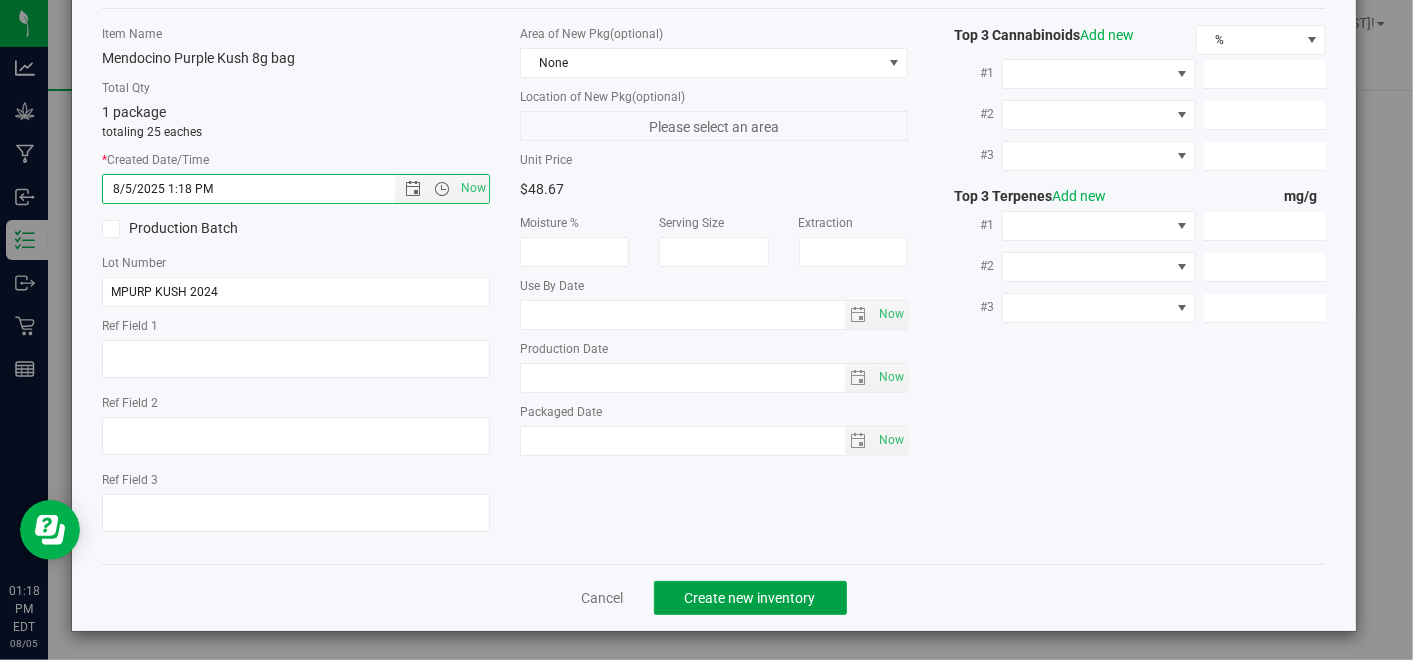 click on "Create new inventory" 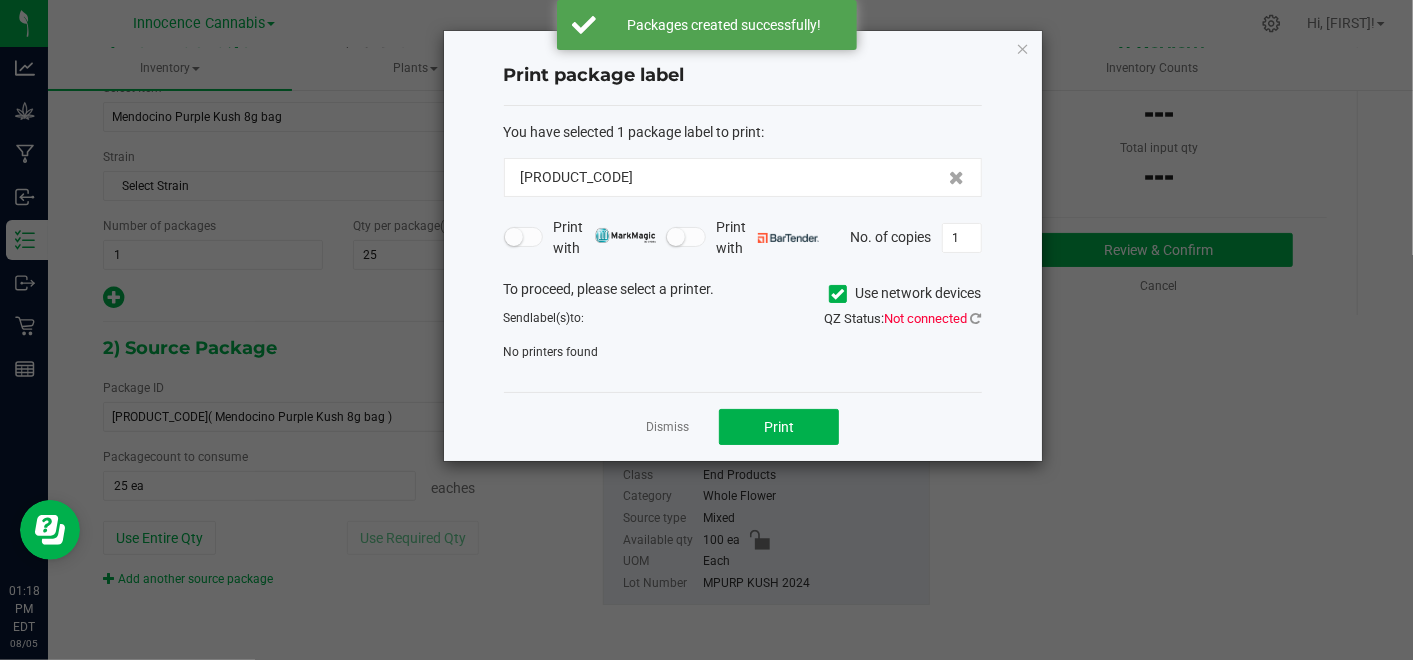 click on "Dismiss" 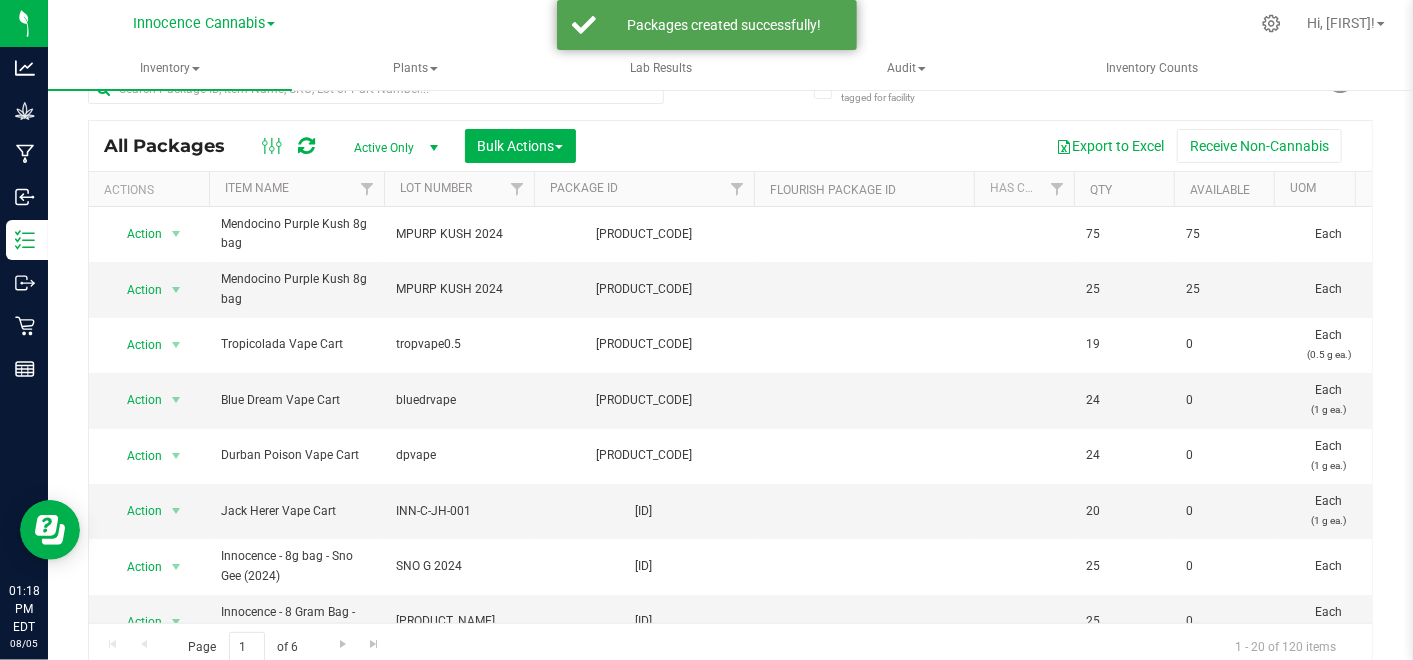 scroll, scrollTop: 48, scrollLeft: 0, axis: vertical 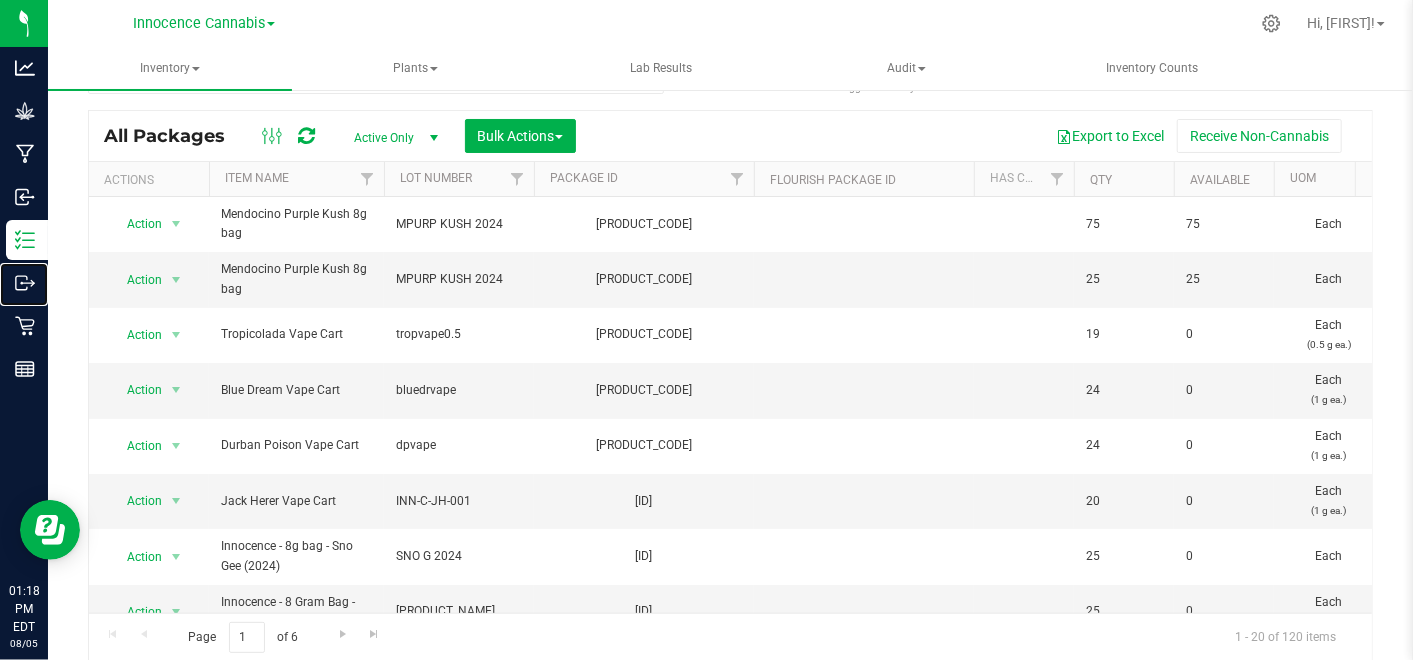 click on "Outbound" at bounding box center (0, 0) 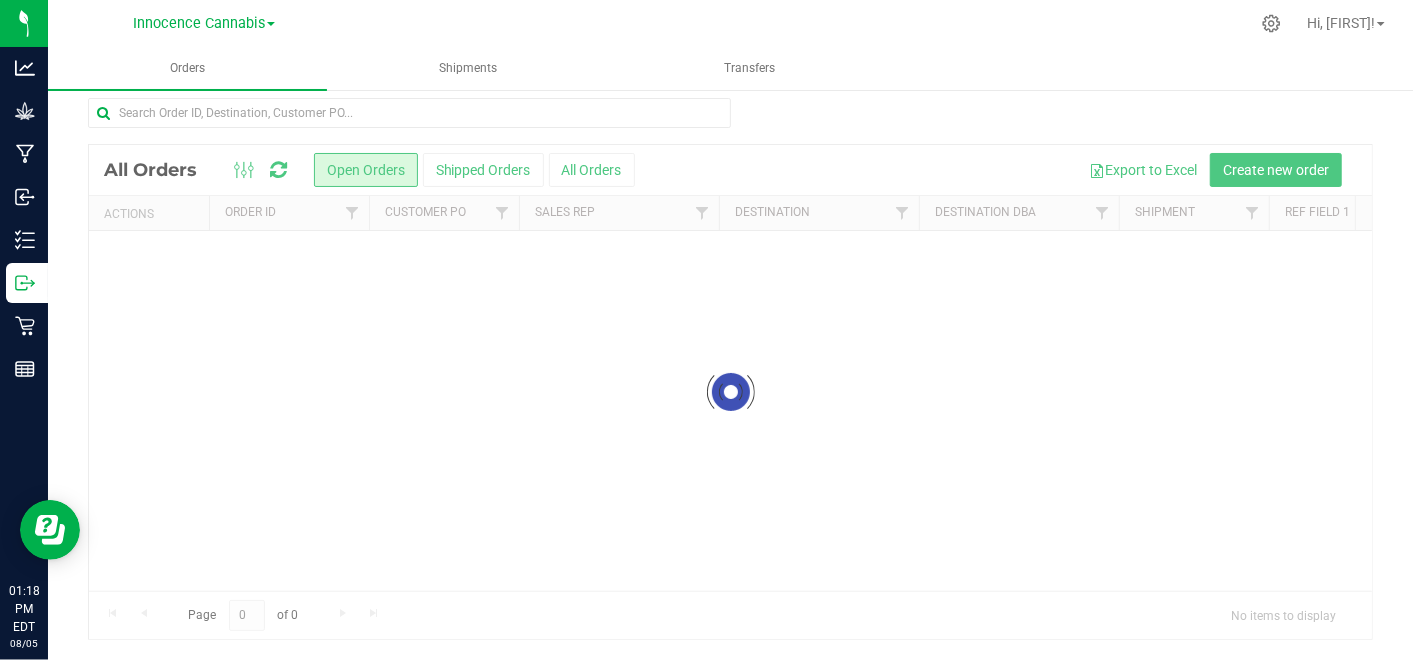 scroll, scrollTop: 0, scrollLeft: 0, axis: both 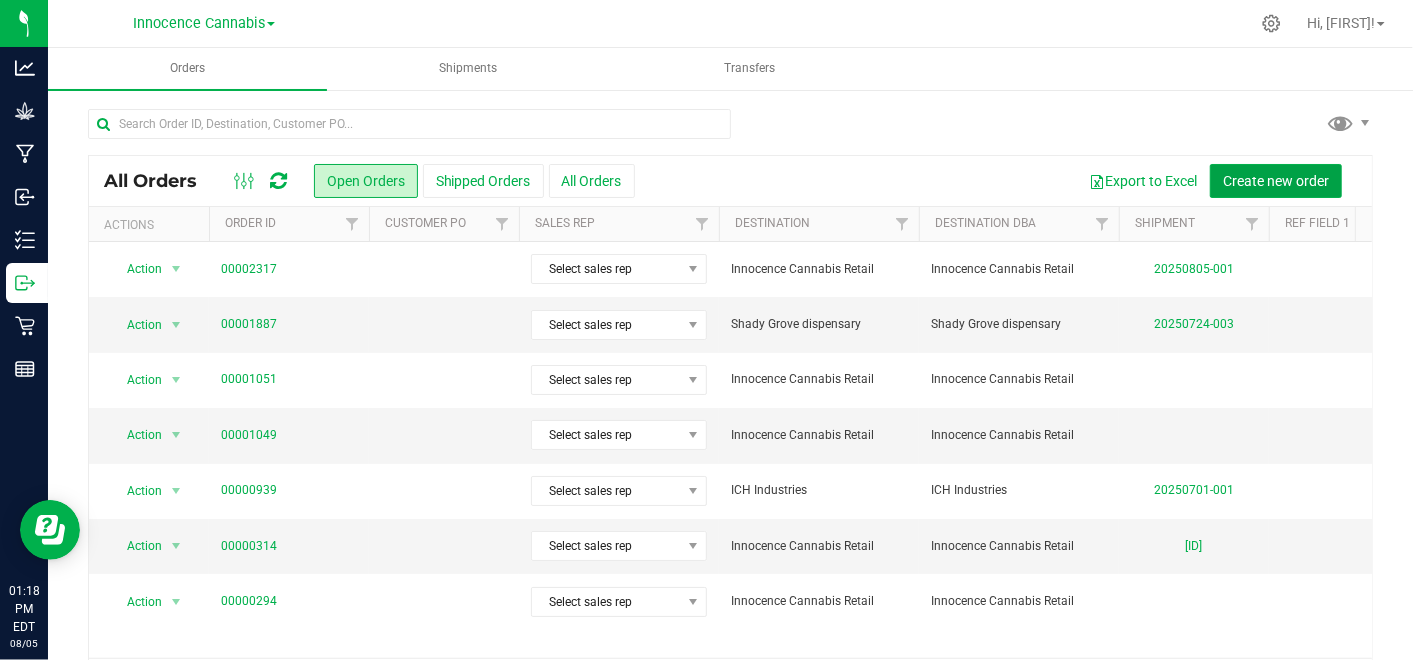 click on "Create new order" at bounding box center (1276, 181) 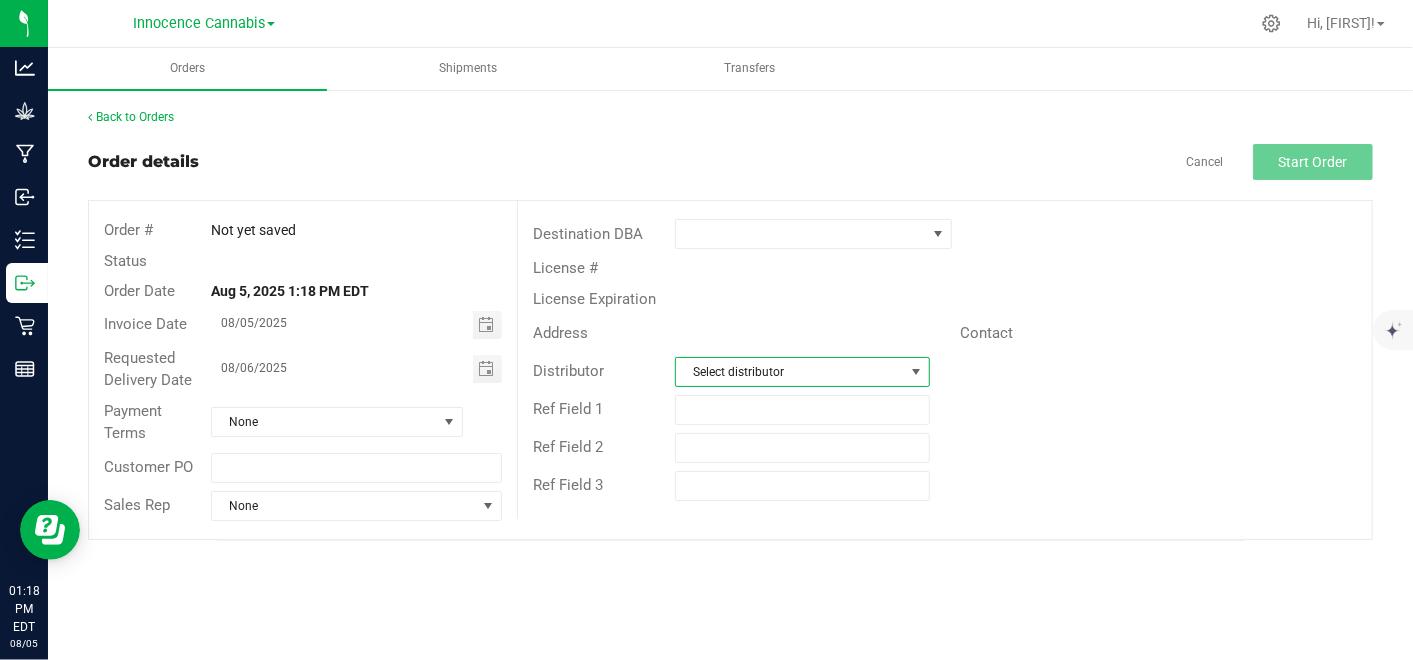click on "Select distributor" at bounding box center [790, 372] 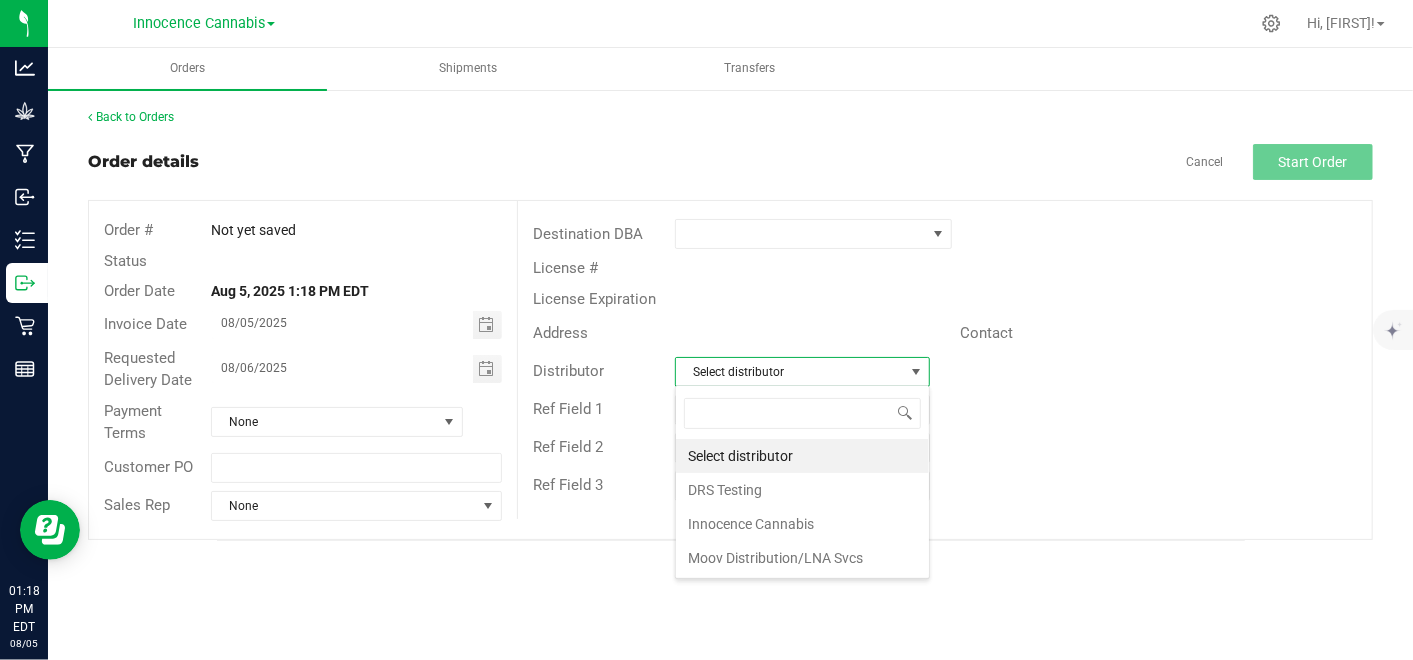scroll, scrollTop: 99970, scrollLeft: 99744, axis: both 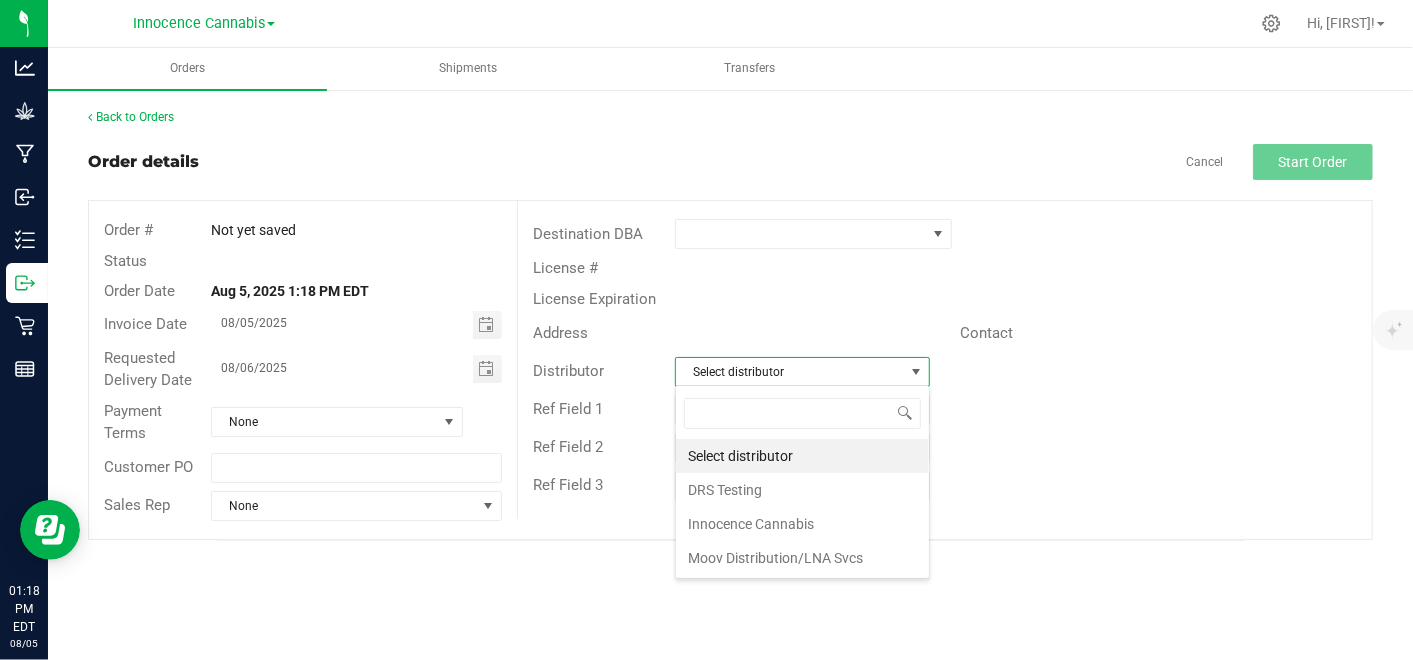click on "Innocence Cannabis" at bounding box center (802, 524) 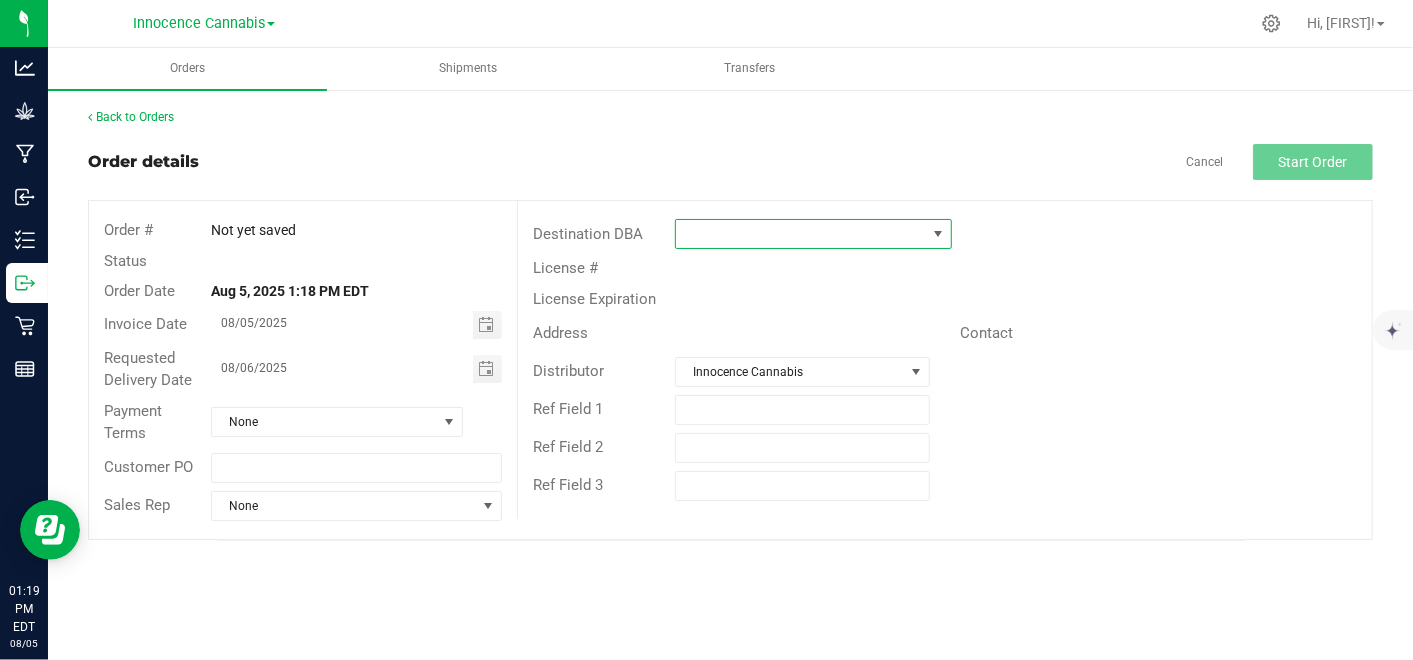 click at bounding box center (939, 234) 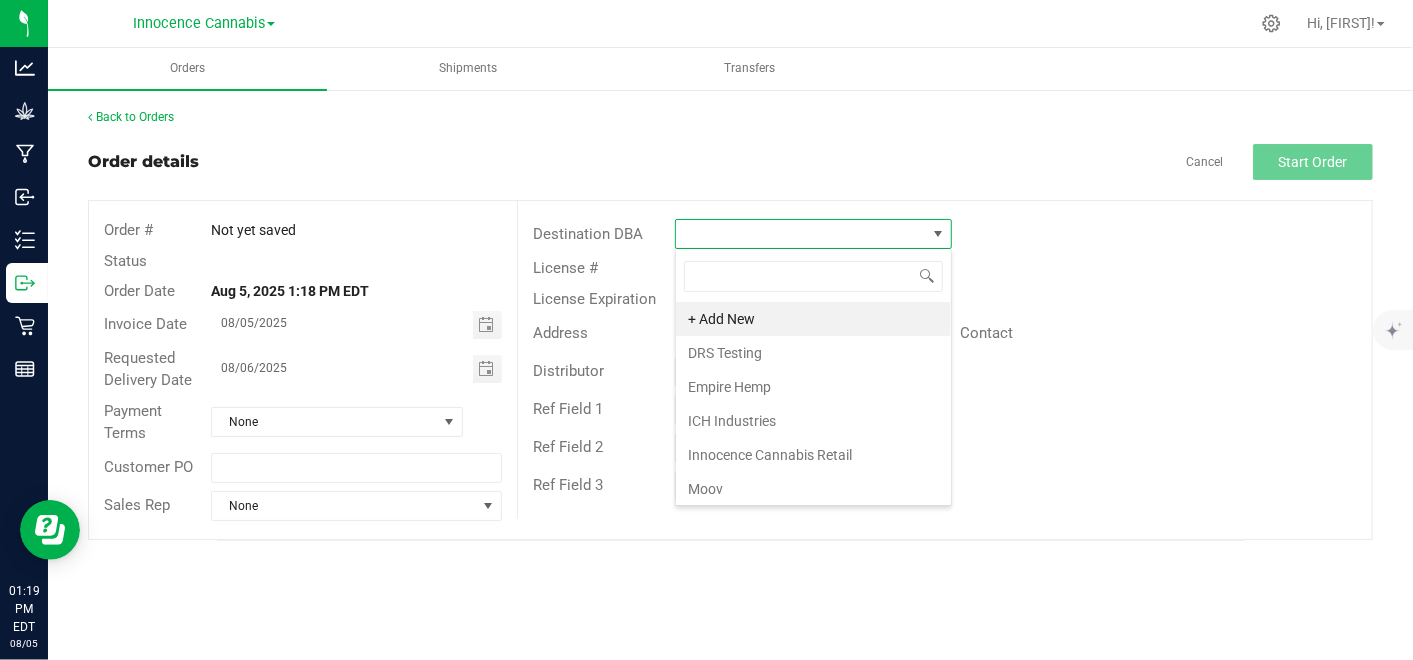 scroll, scrollTop: 99970, scrollLeft: 99722, axis: both 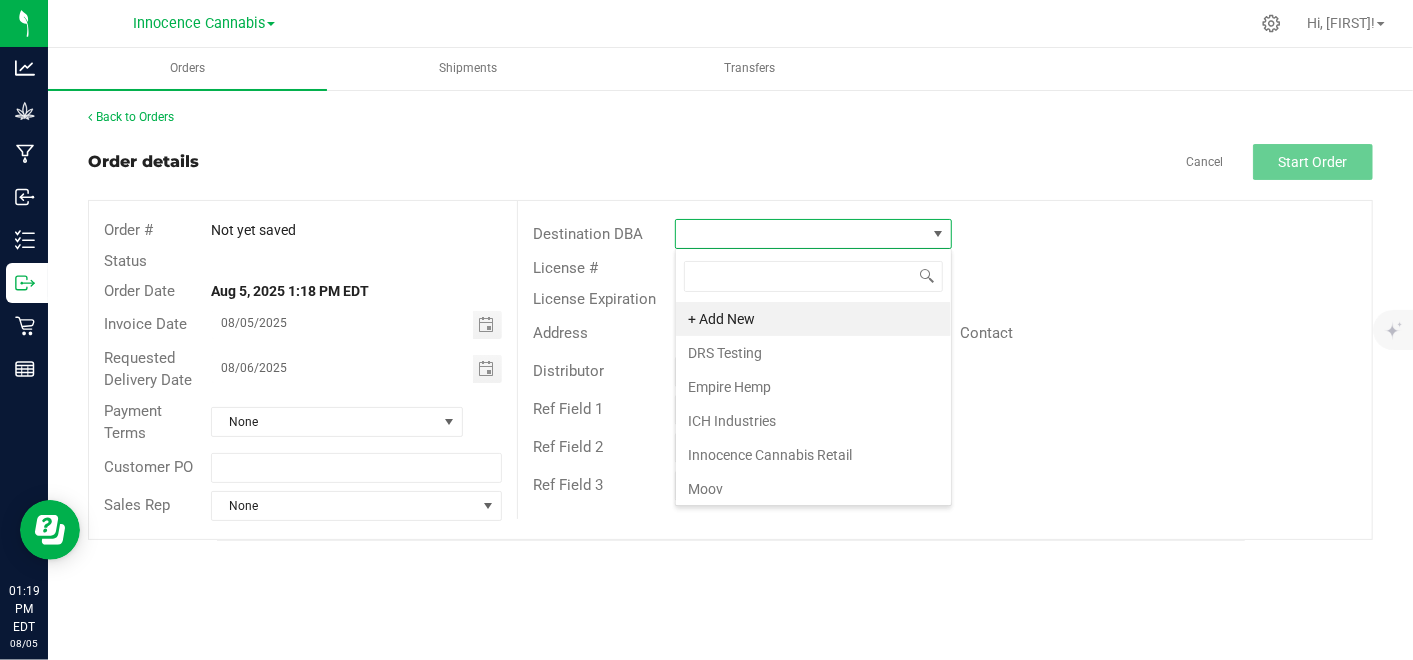 click on "Innocence Cannabis Retail" at bounding box center (813, 455) 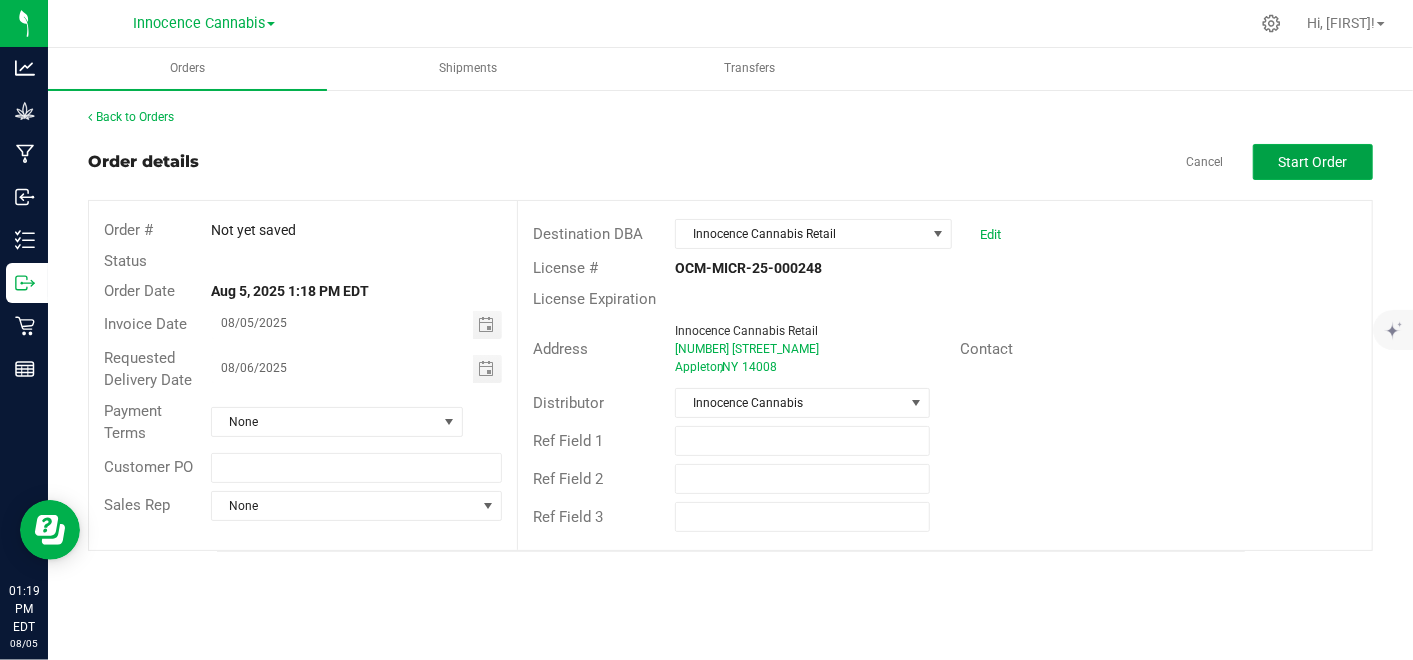 click on "Start Order" at bounding box center [1313, 162] 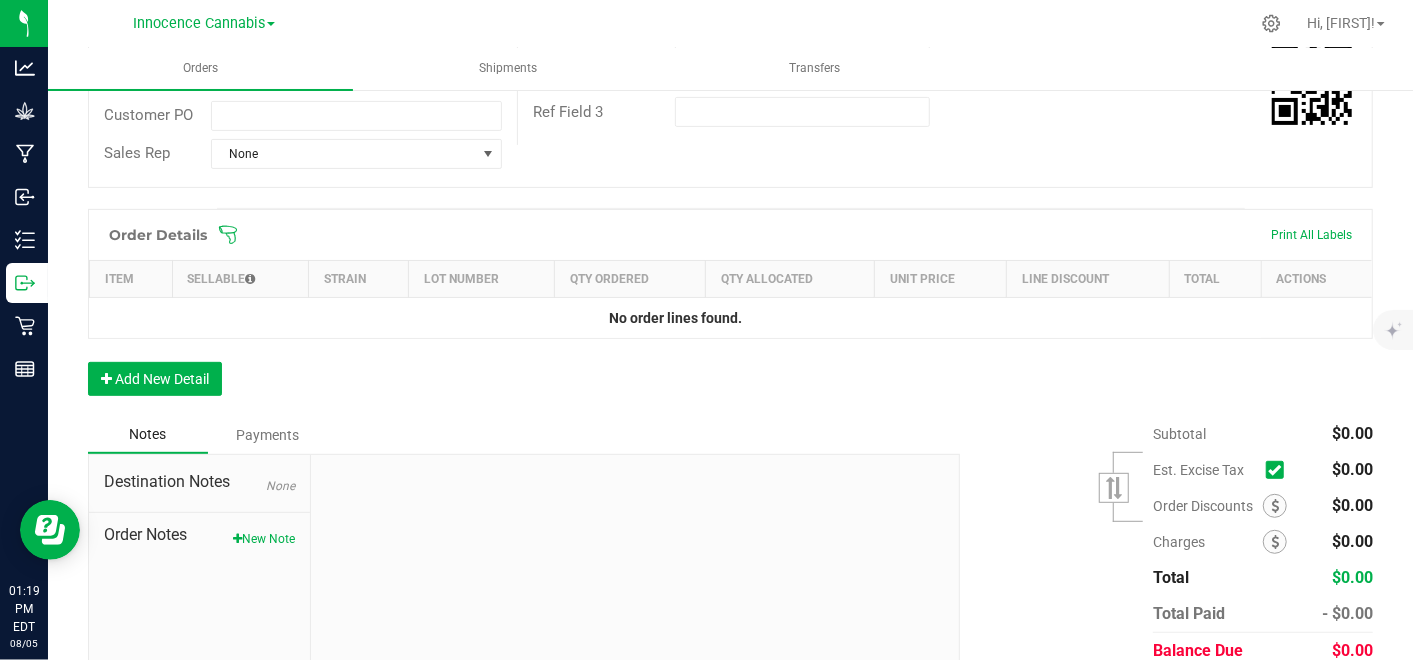 scroll, scrollTop: 414, scrollLeft: 0, axis: vertical 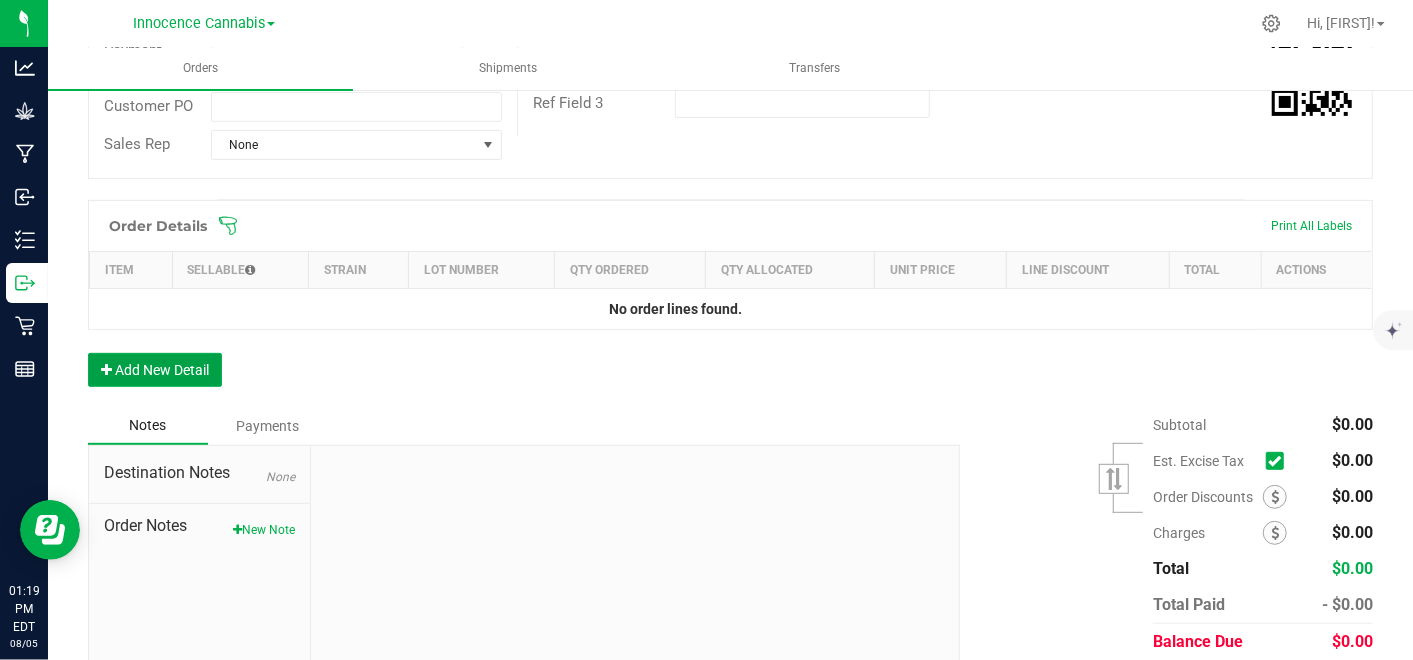 click on "Add New Detail" at bounding box center [155, 370] 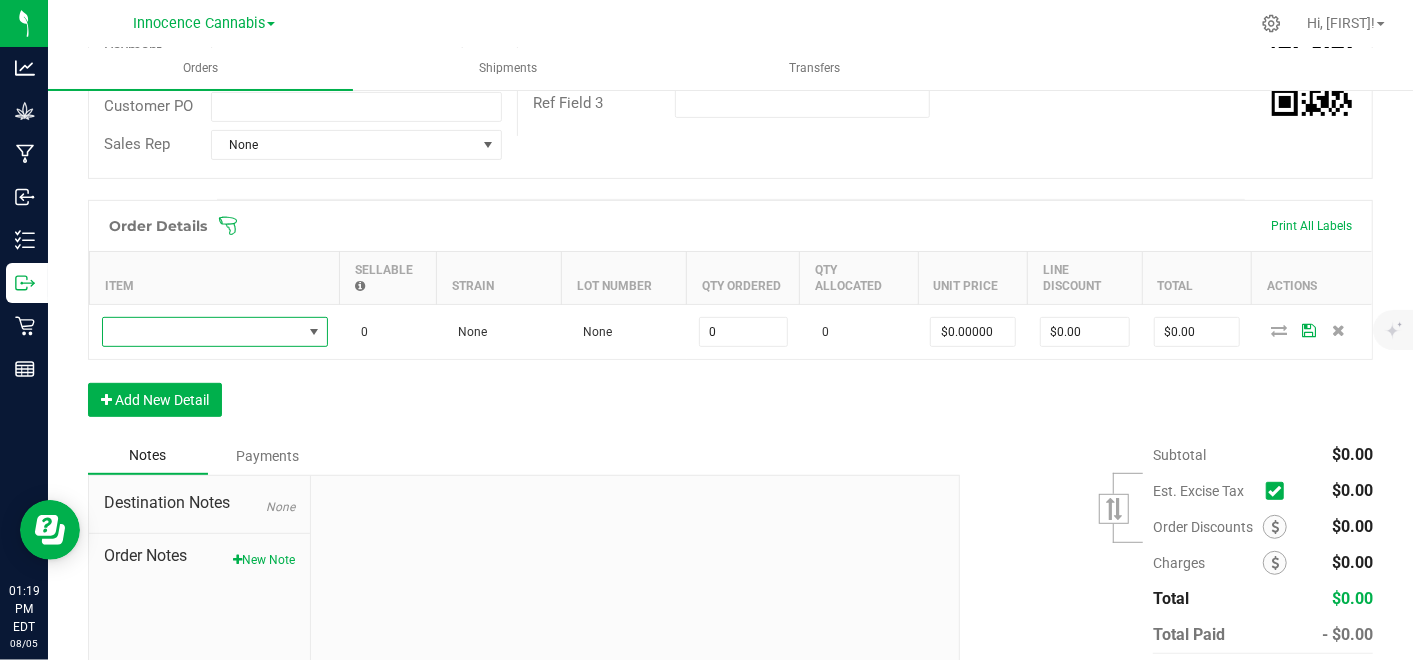 click at bounding box center [202, 332] 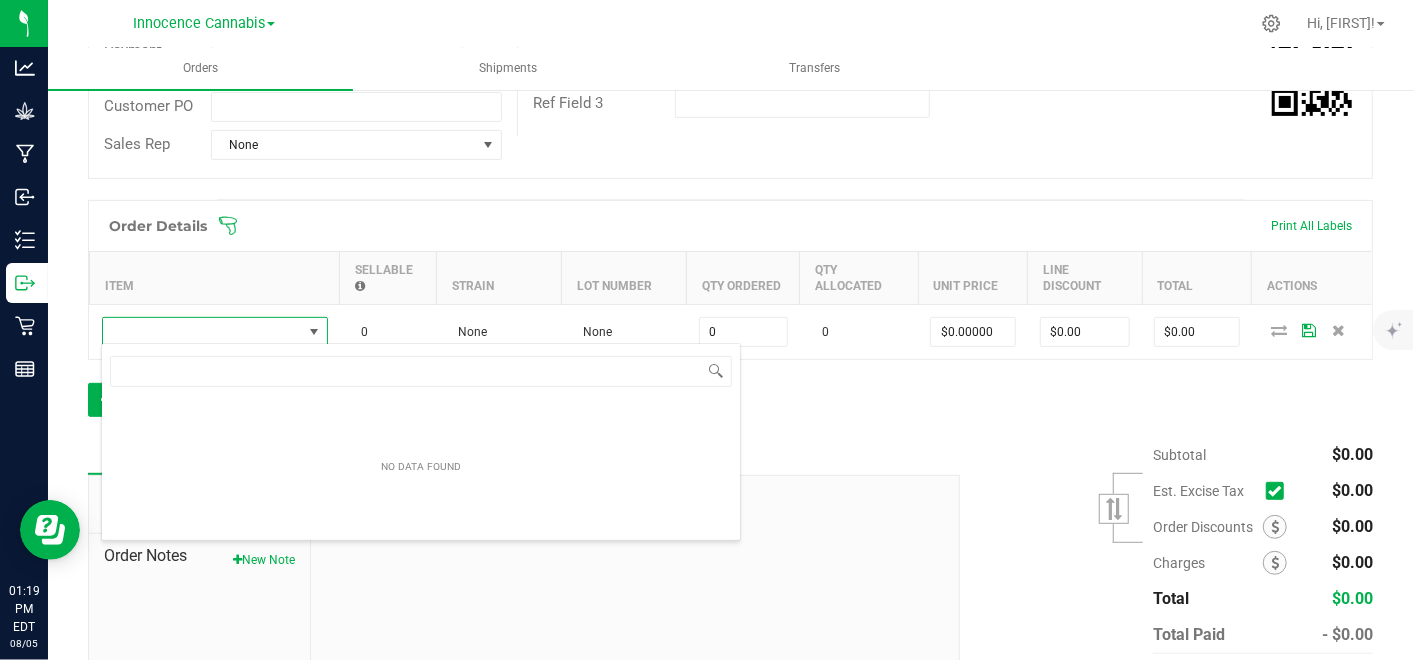 scroll, scrollTop: 99970, scrollLeft: 99774, axis: both 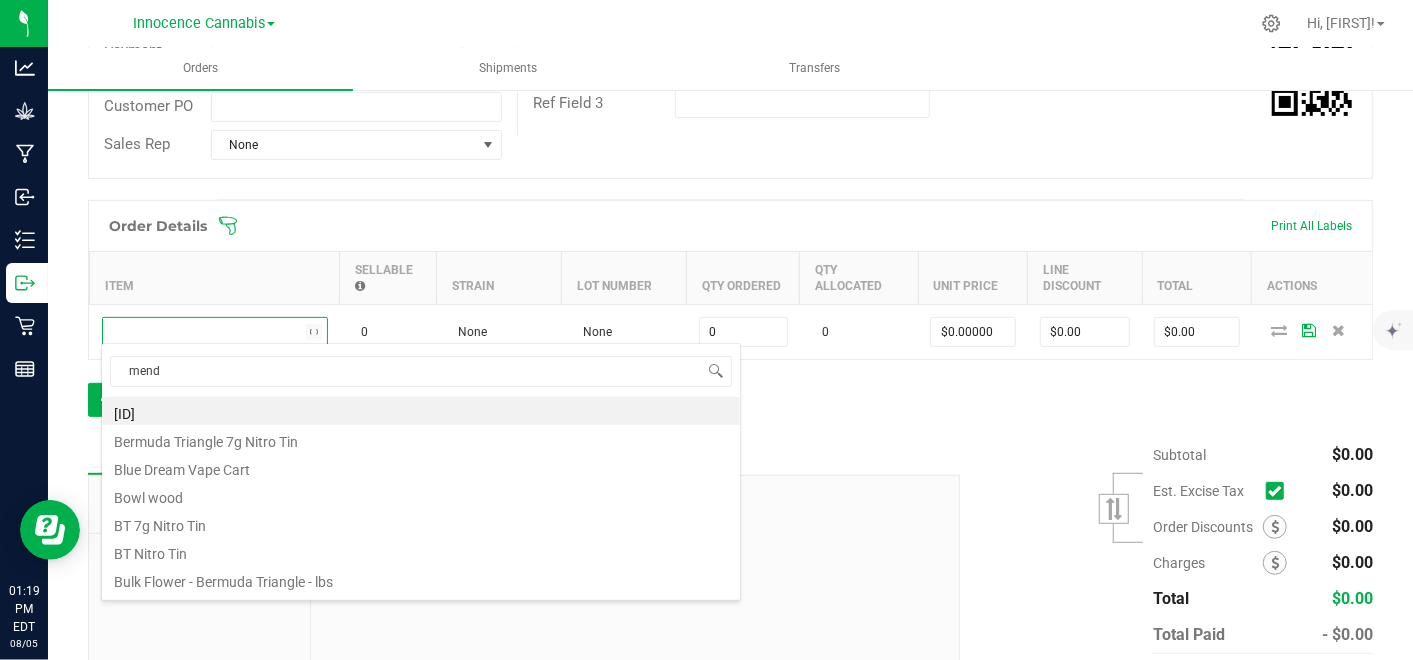type on "mendo" 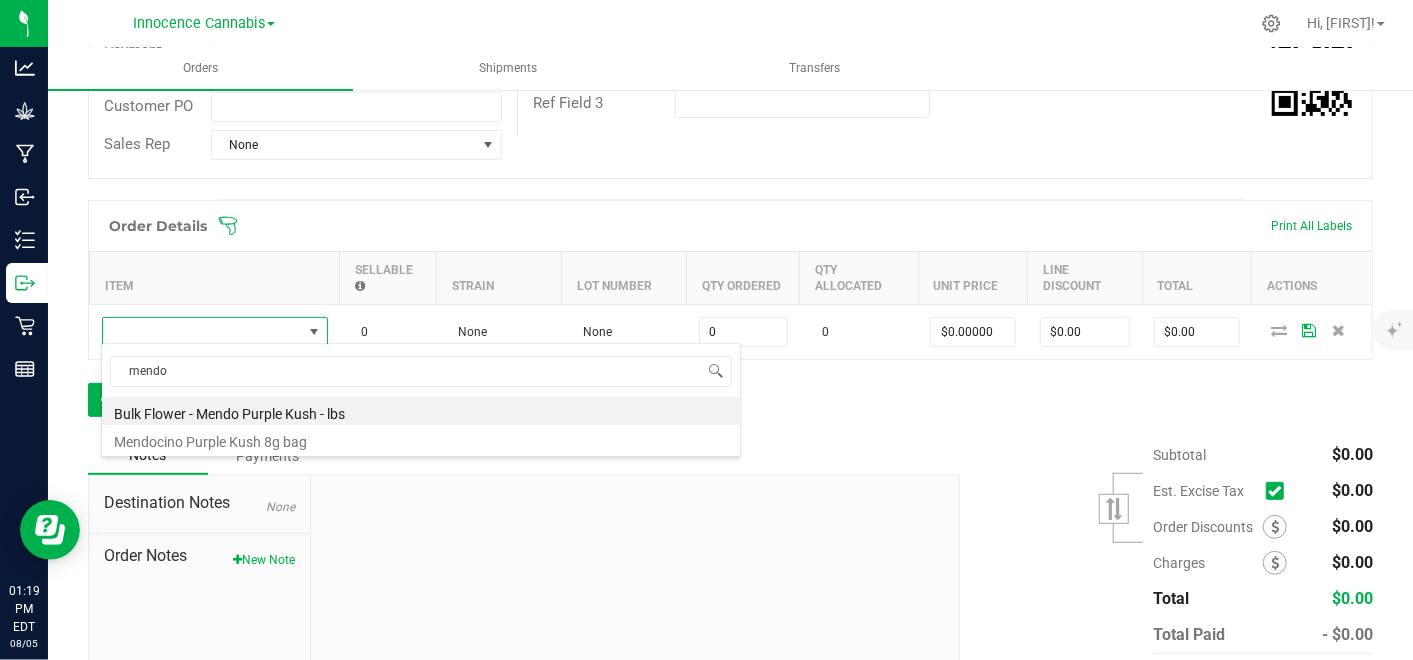 click on "Mendocino Purple Kush 8g bag" at bounding box center [421, 439] 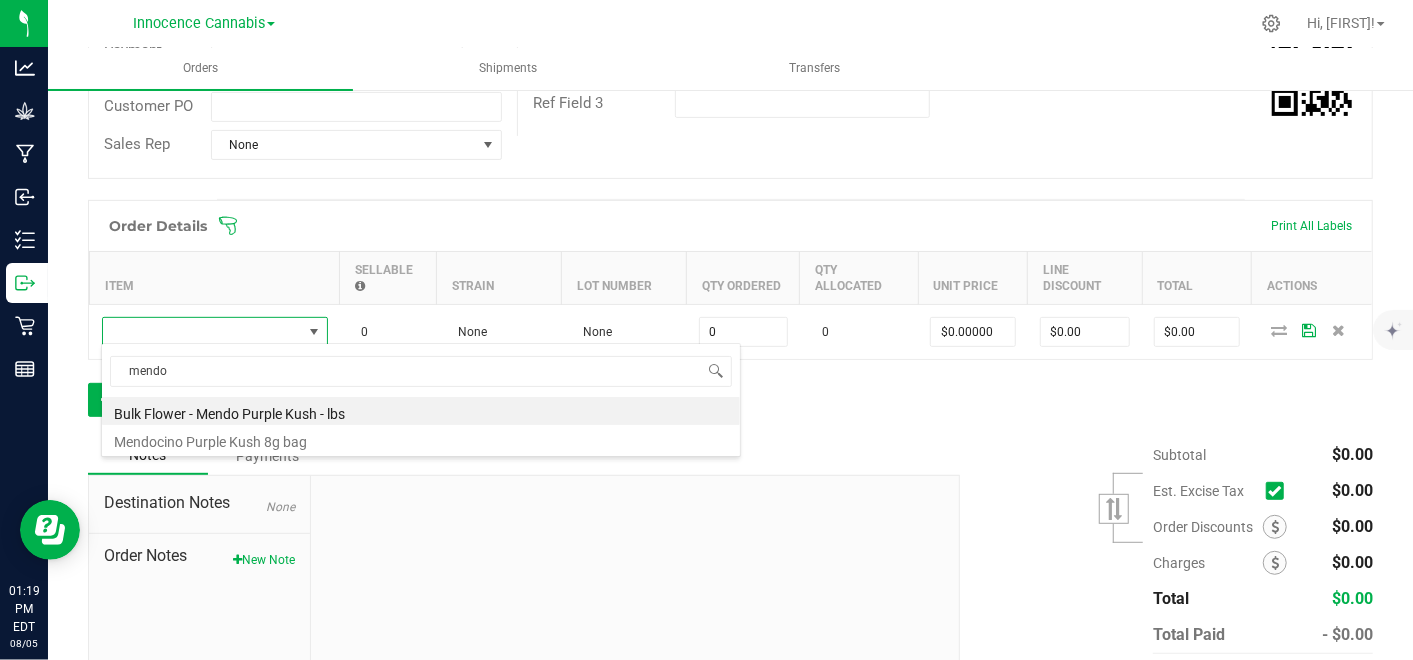 type on "0 ea" 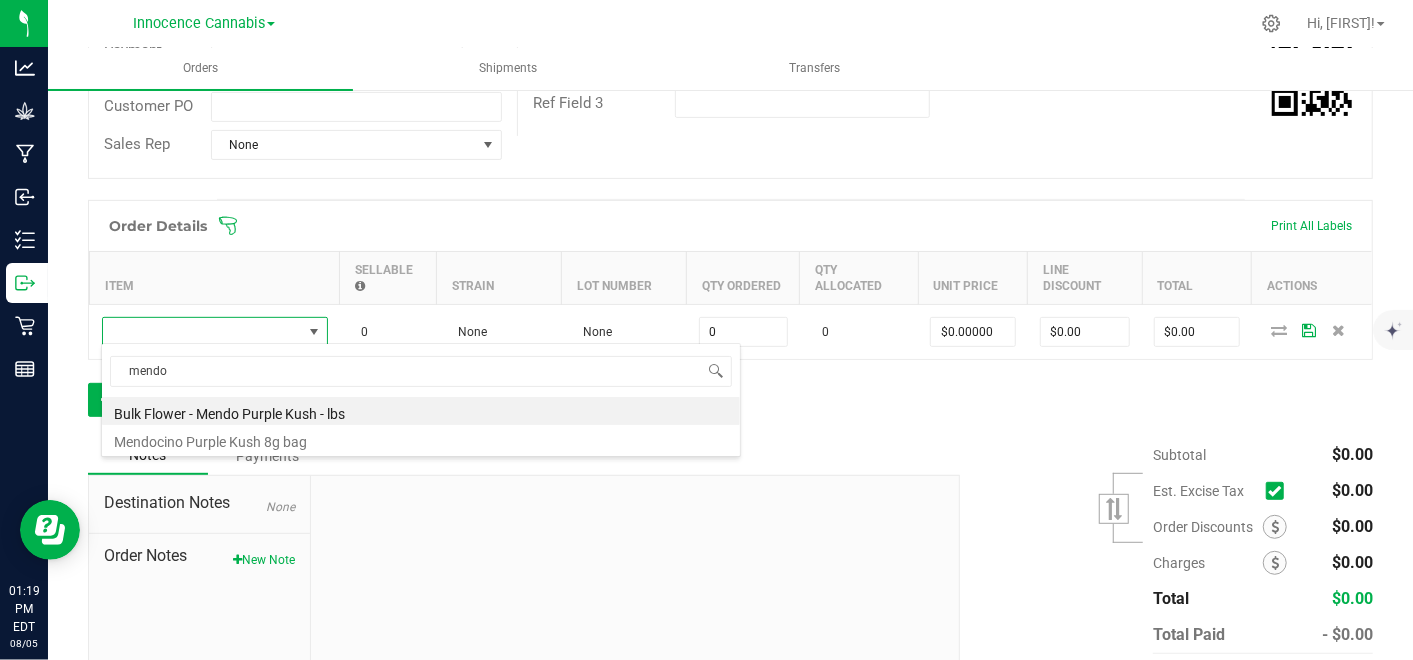 type on "$48.67000" 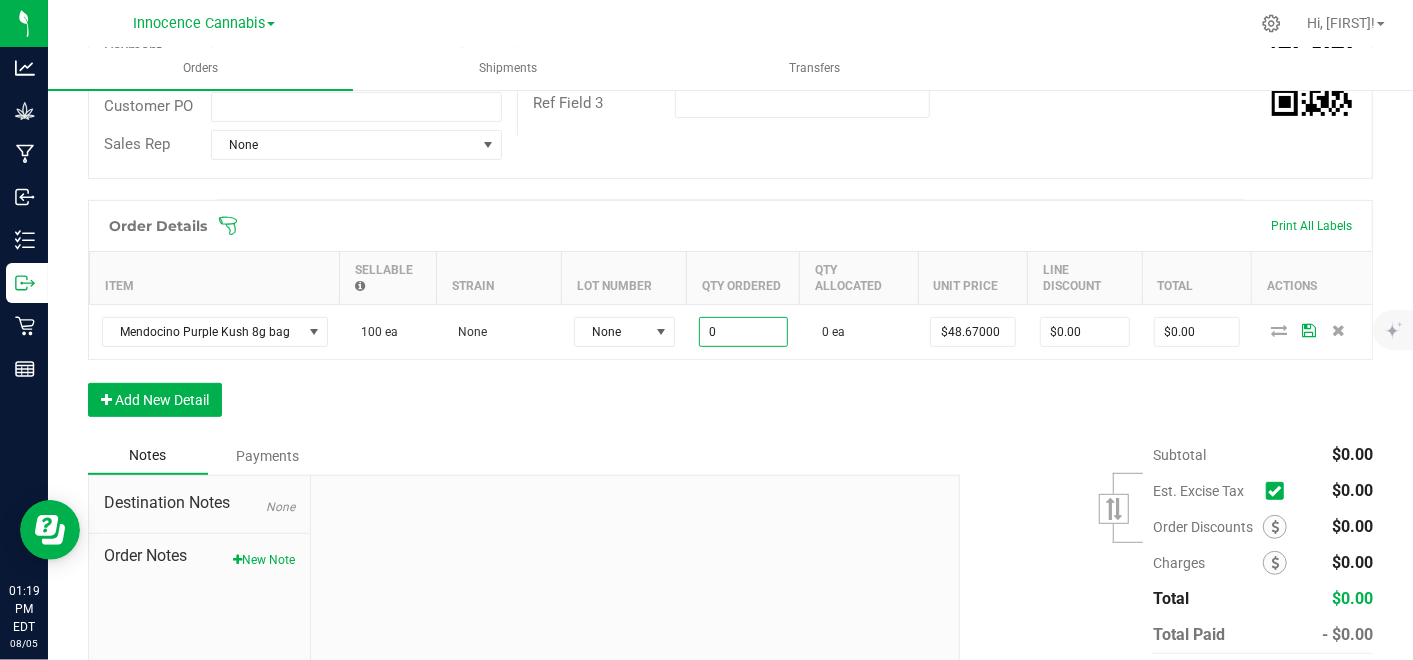 click on "0" at bounding box center [743, 332] 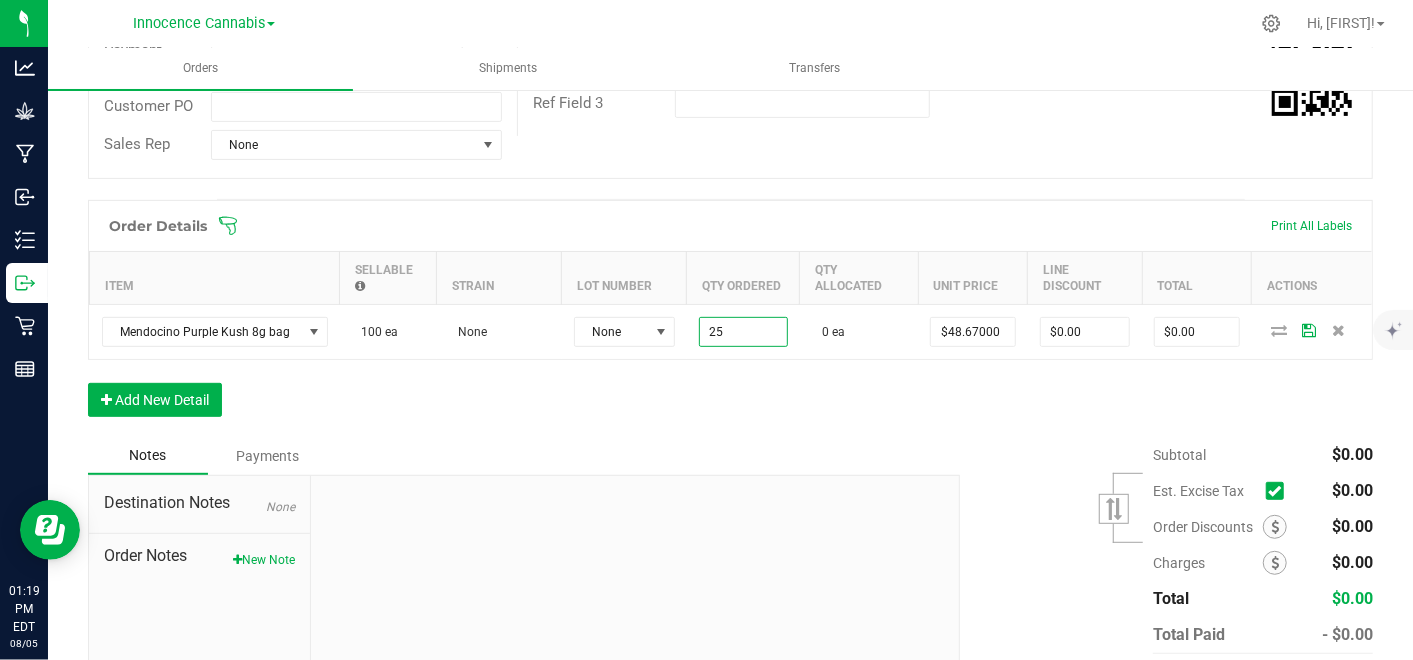 type on "25 ea" 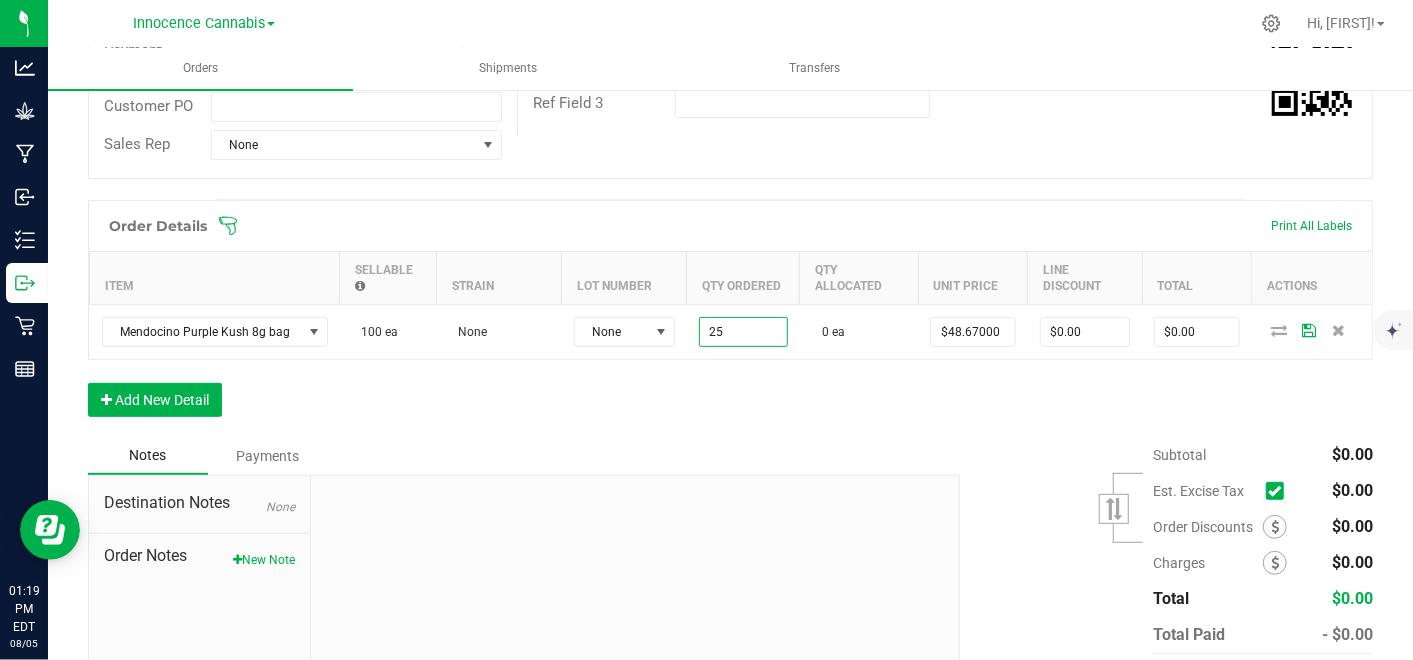 type on "48.67" 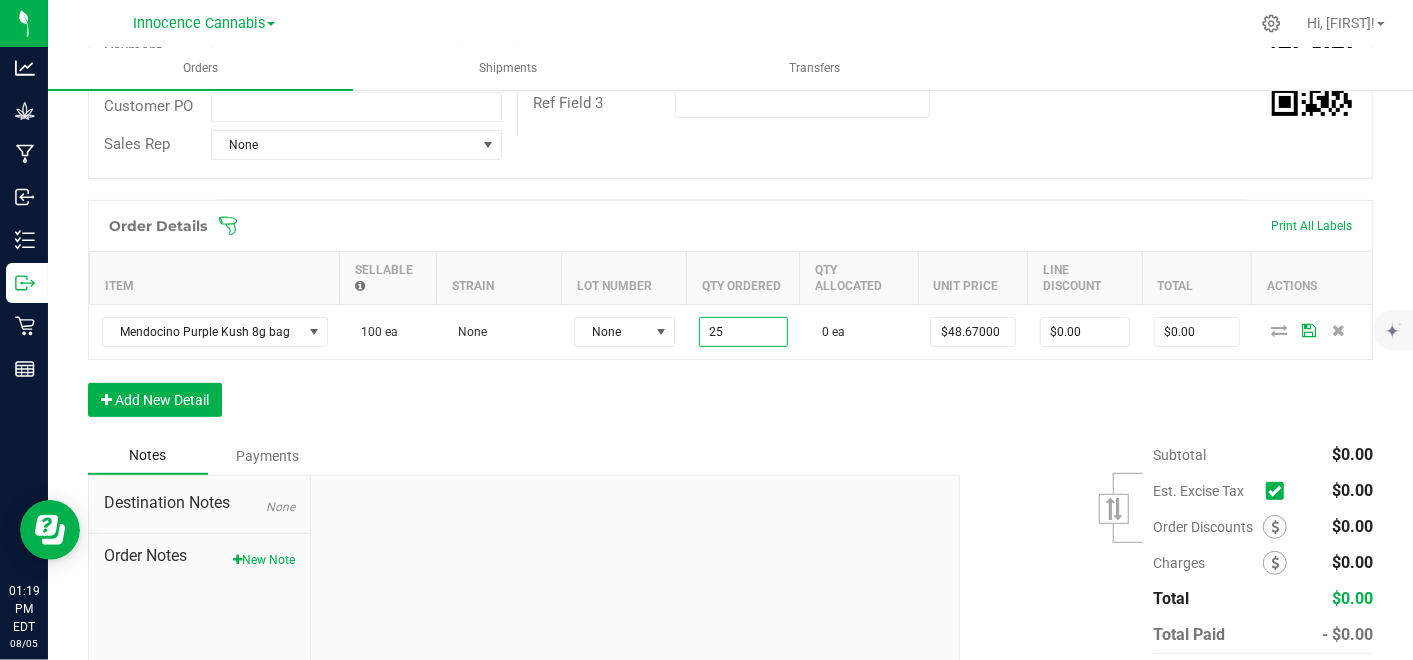 type on "$1,216.75" 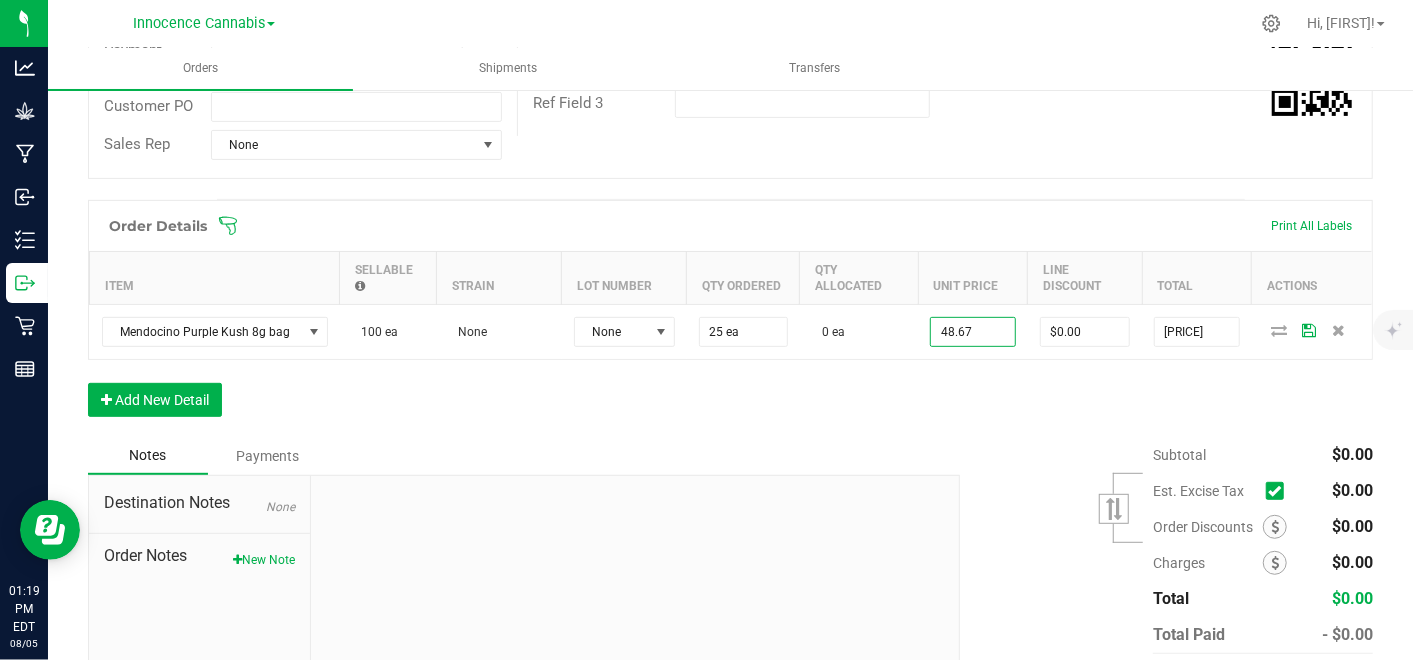 click on "48.67" at bounding box center [973, 332] 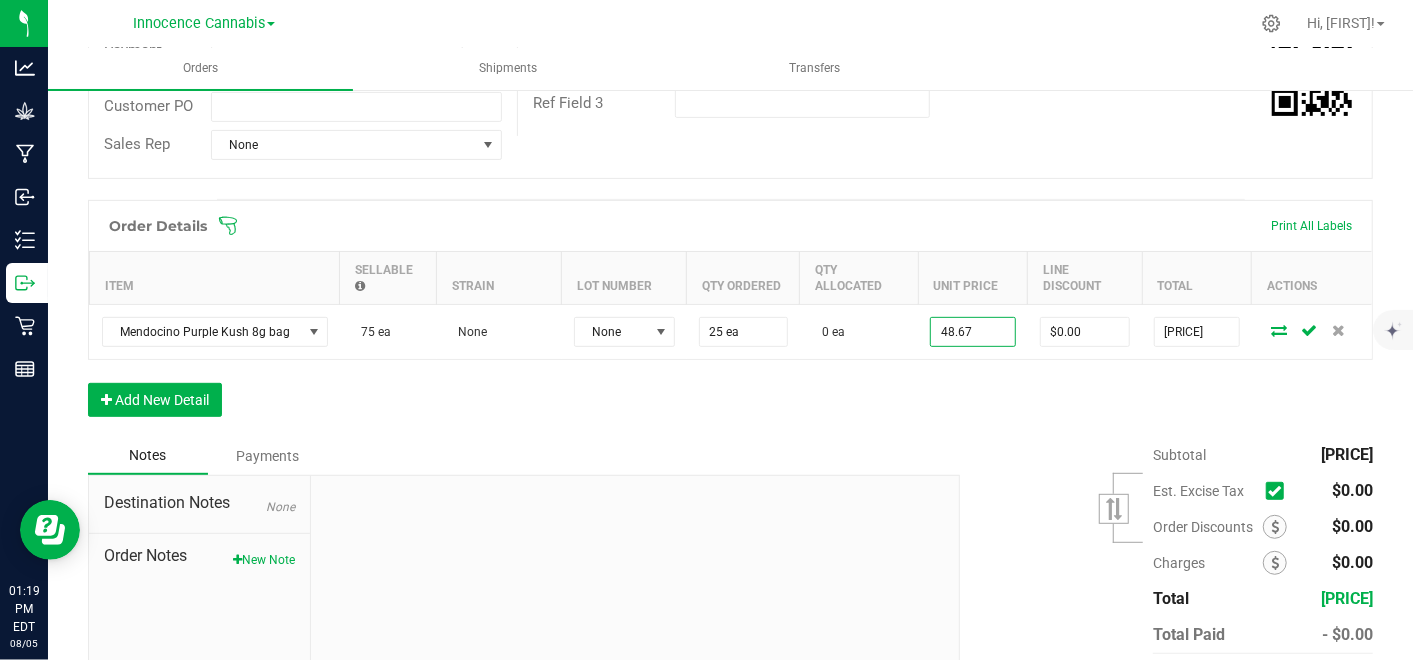click on "48.67" at bounding box center [973, 332] 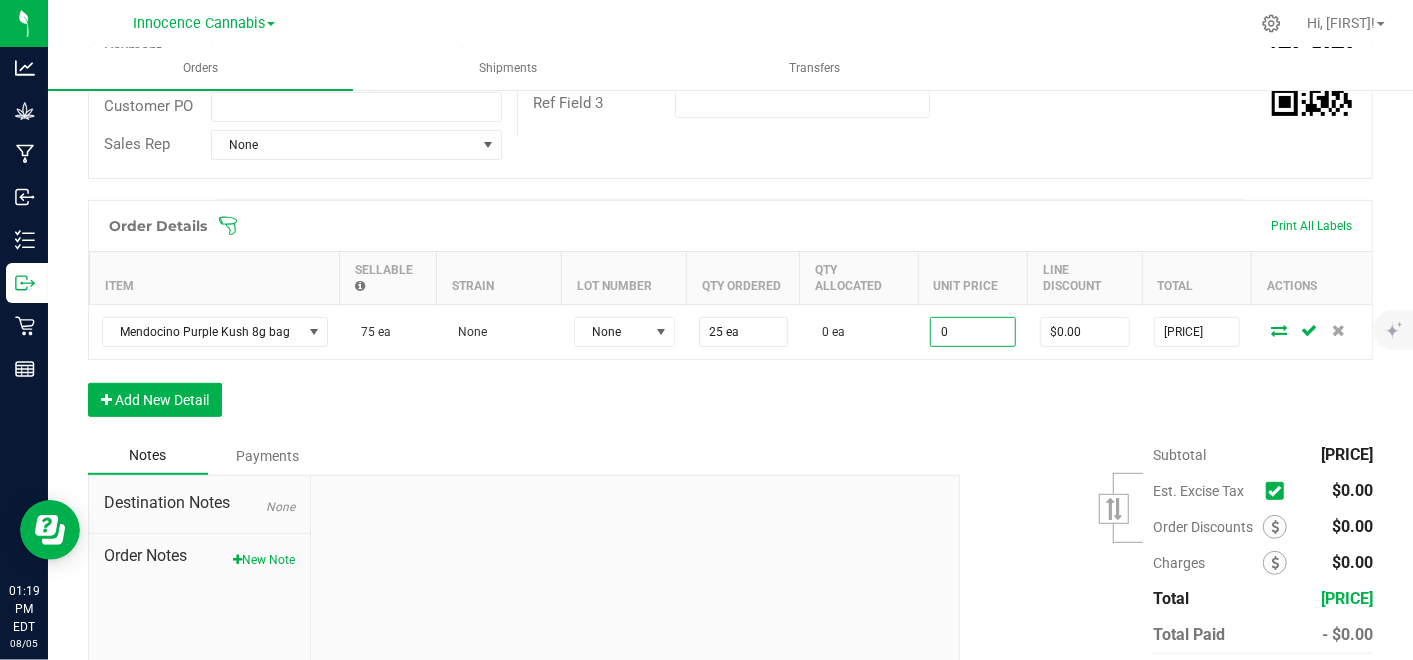 type on "$0.00000" 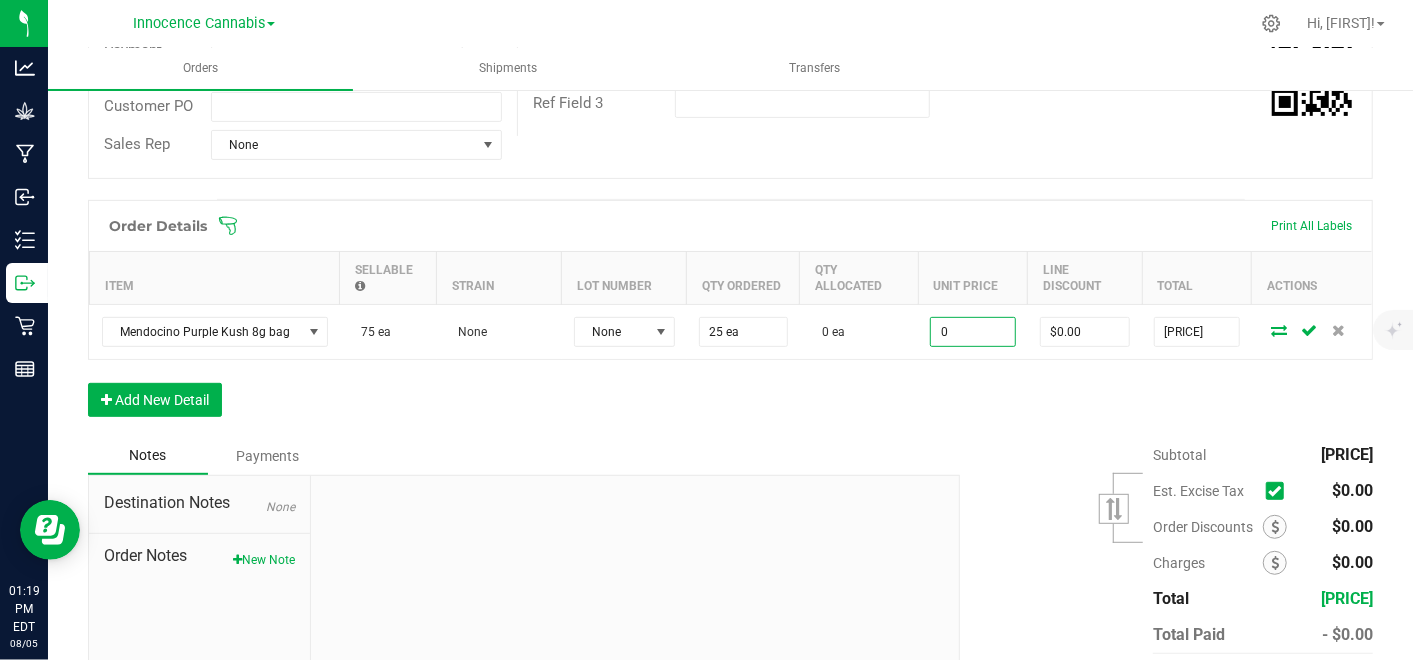 type on "0" 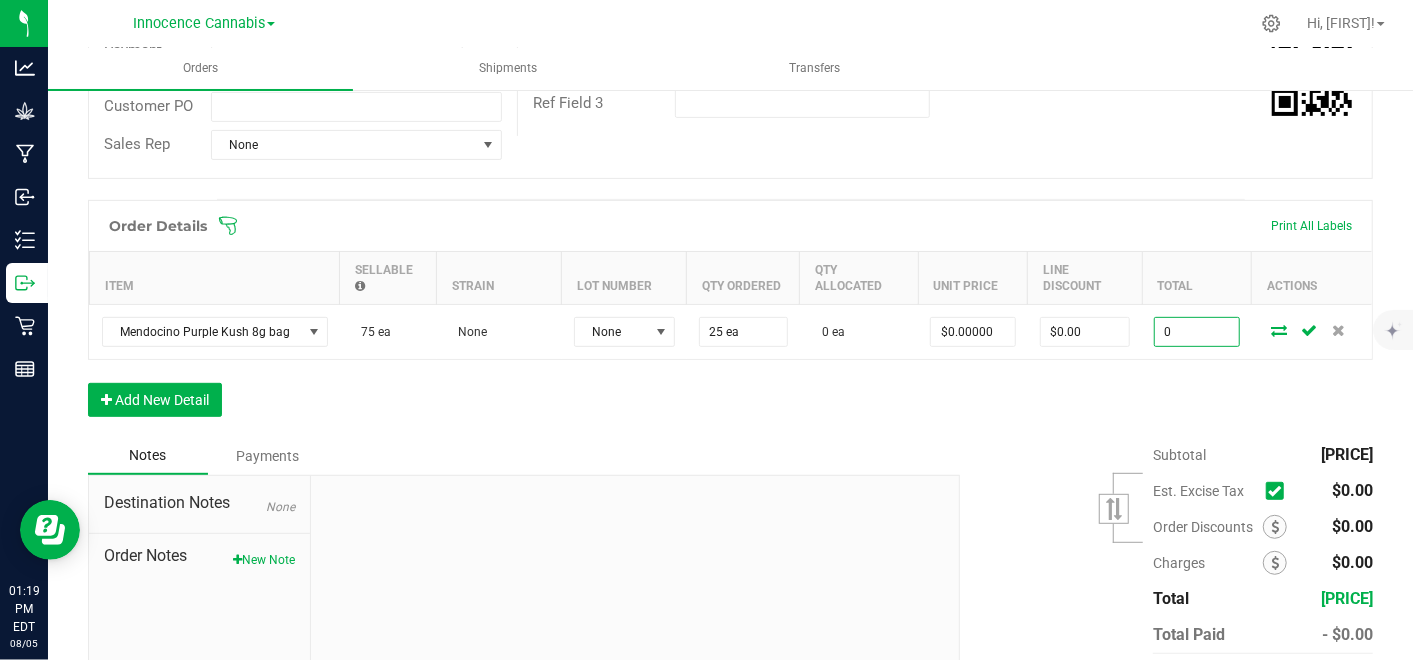 click on "0" at bounding box center (1197, 332) 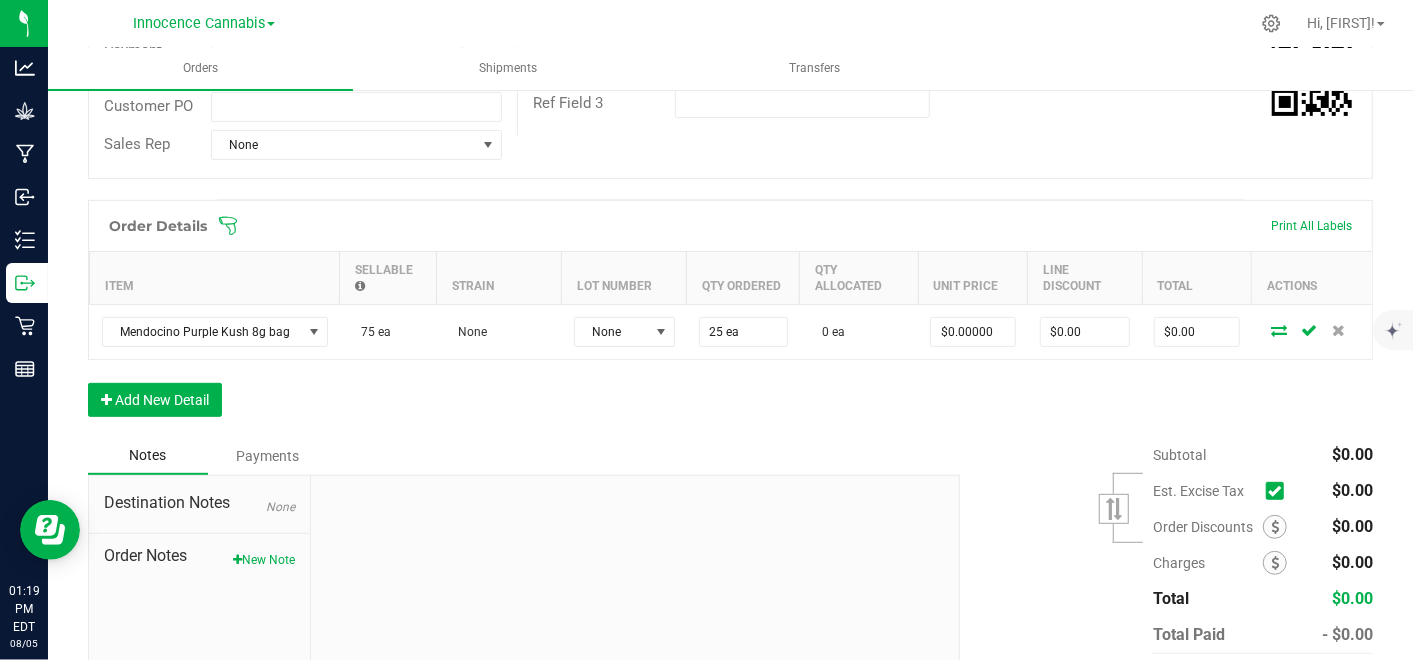 click at bounding box center (1279, 330) 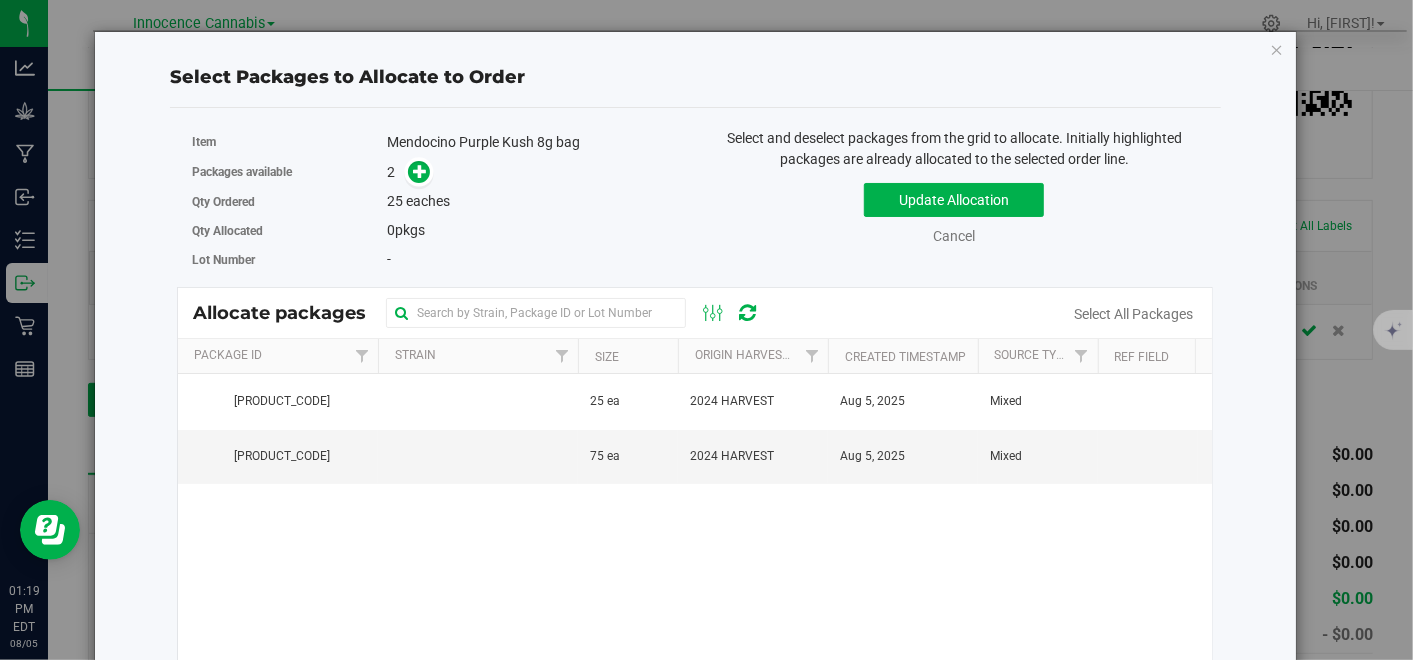 click on "2024 HARVEST" at bounding box center (732, 401) 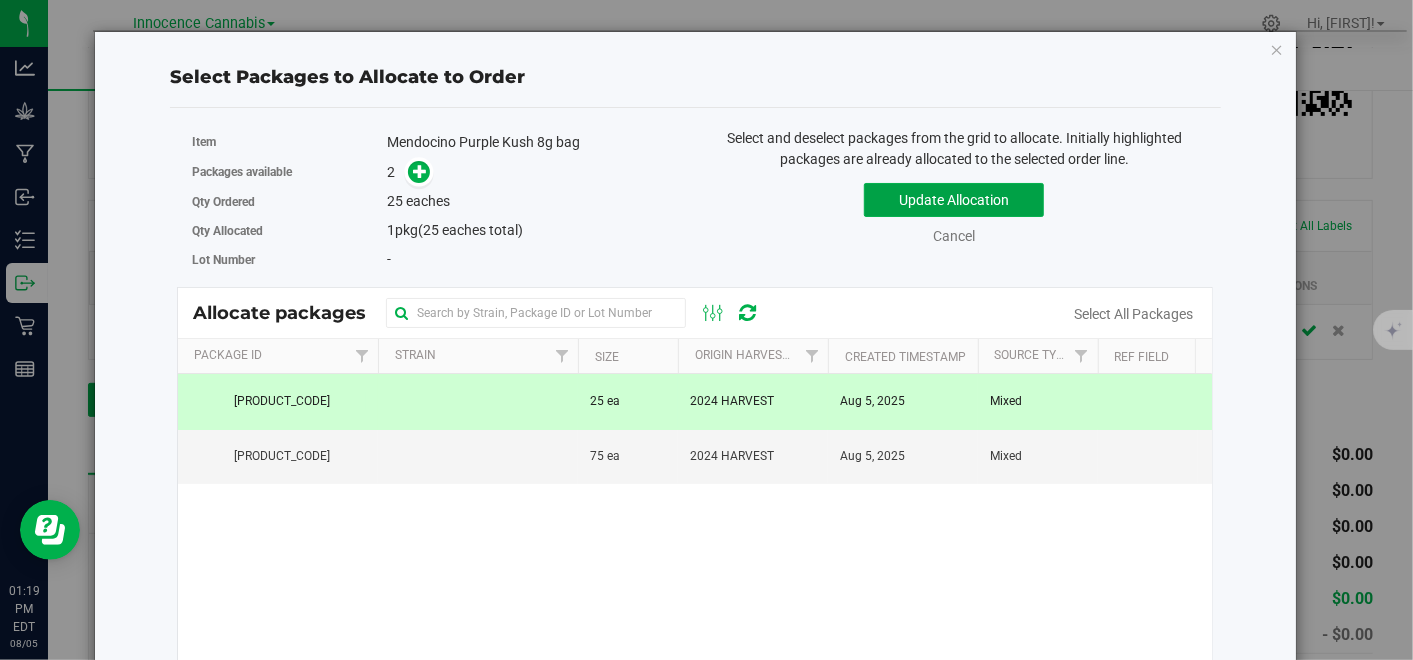 click on "Update Allocation" at bounding box center (954, 200) 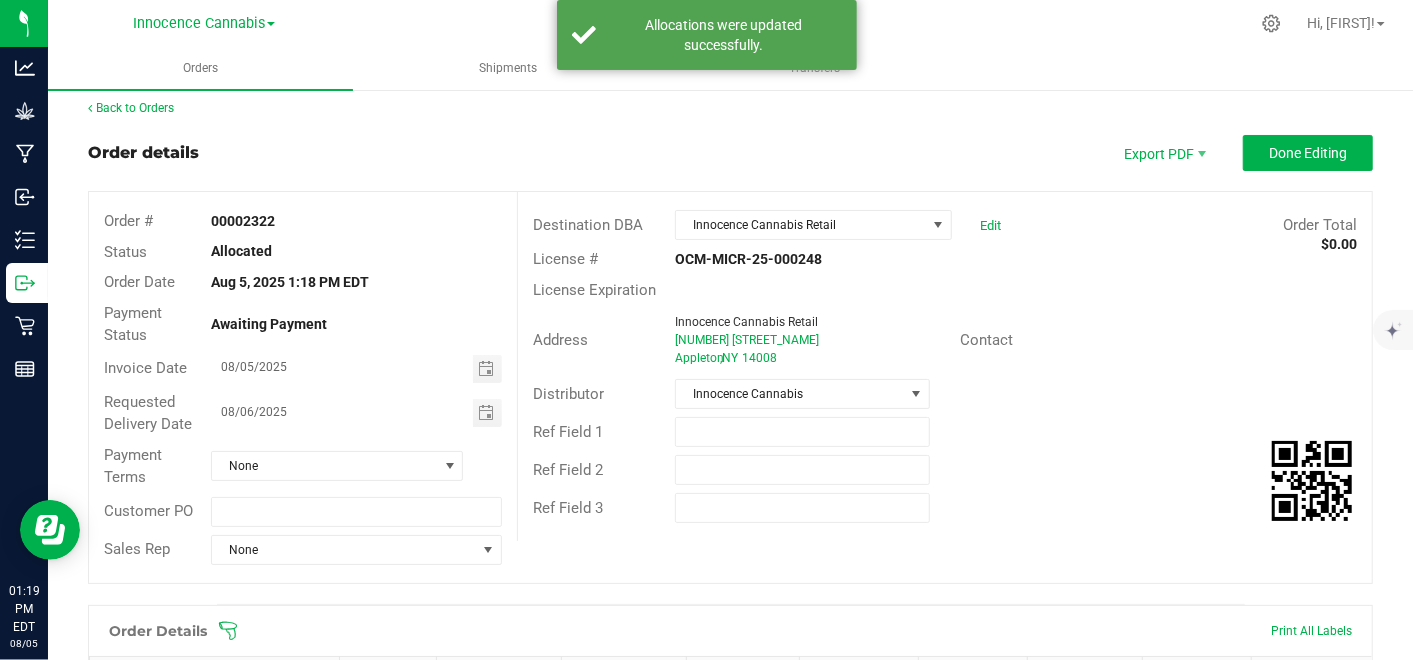 scroll, scrollTop: 0, scrollLeft: 0, axis: both 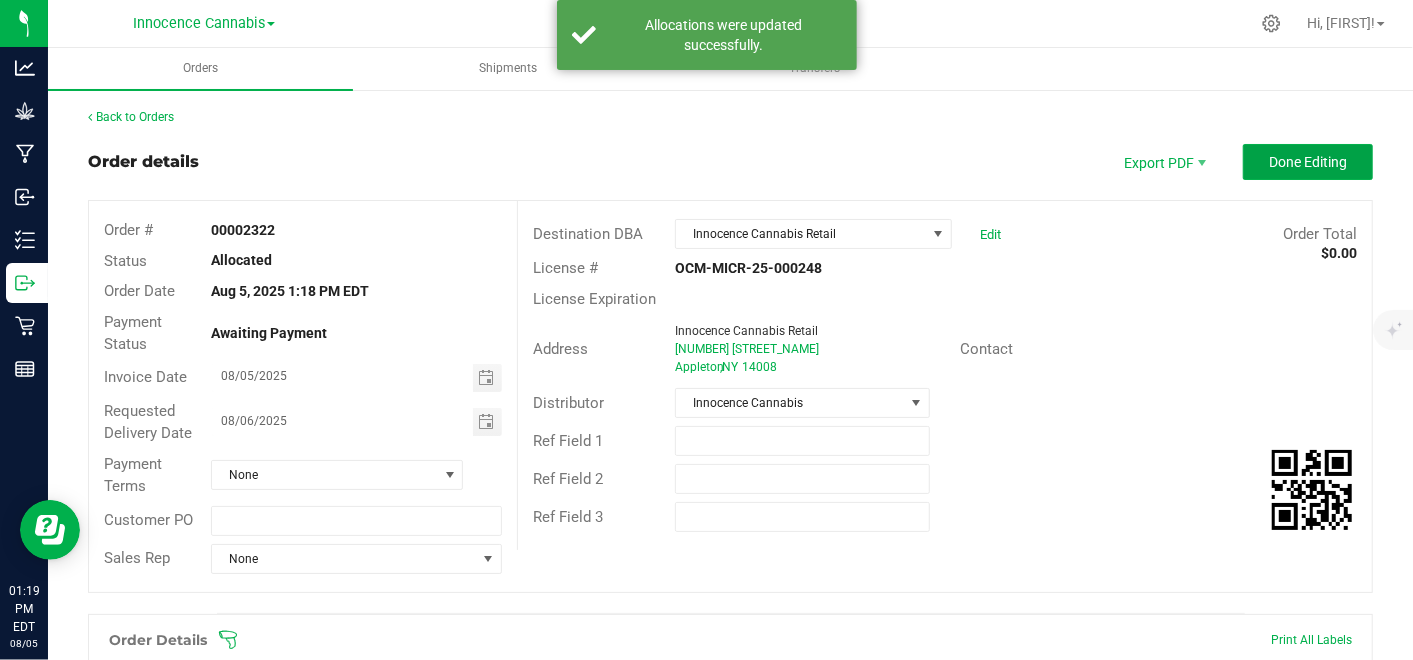 click on "Done Editing" at bounding box center [1308, 162] 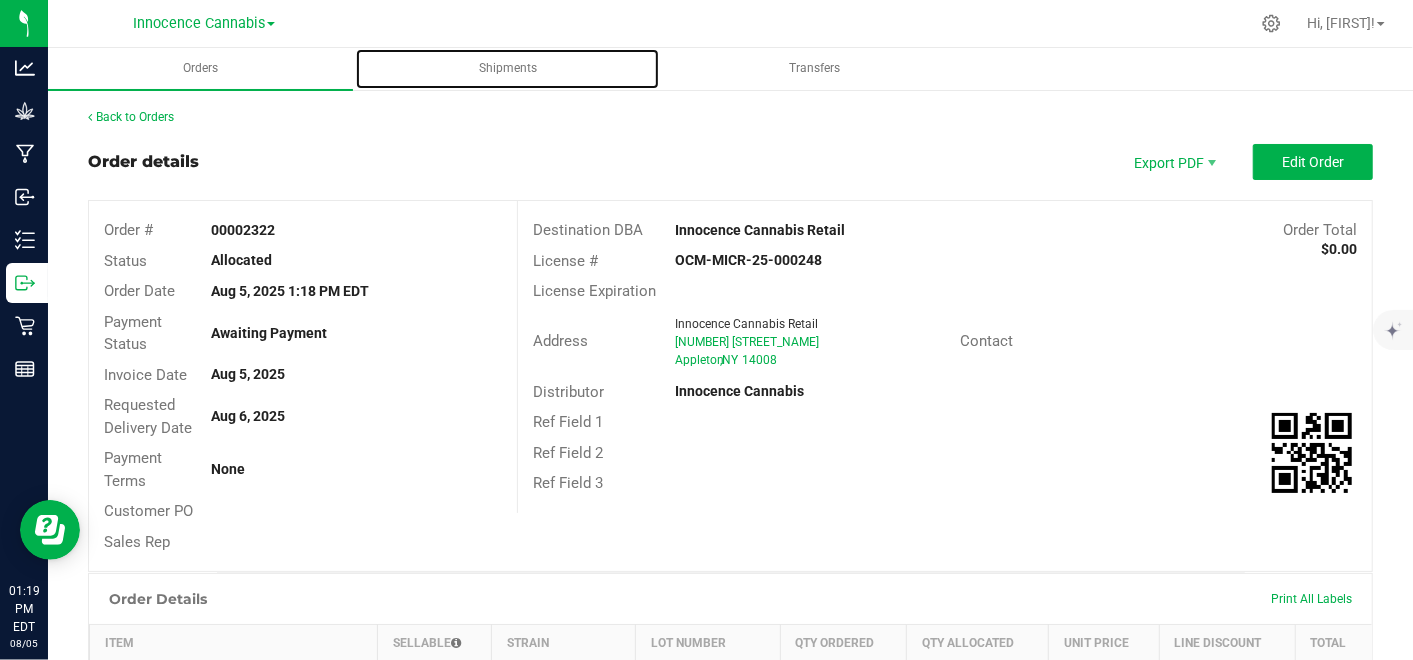 click on "Shipments" at bounding box center (507, 69) 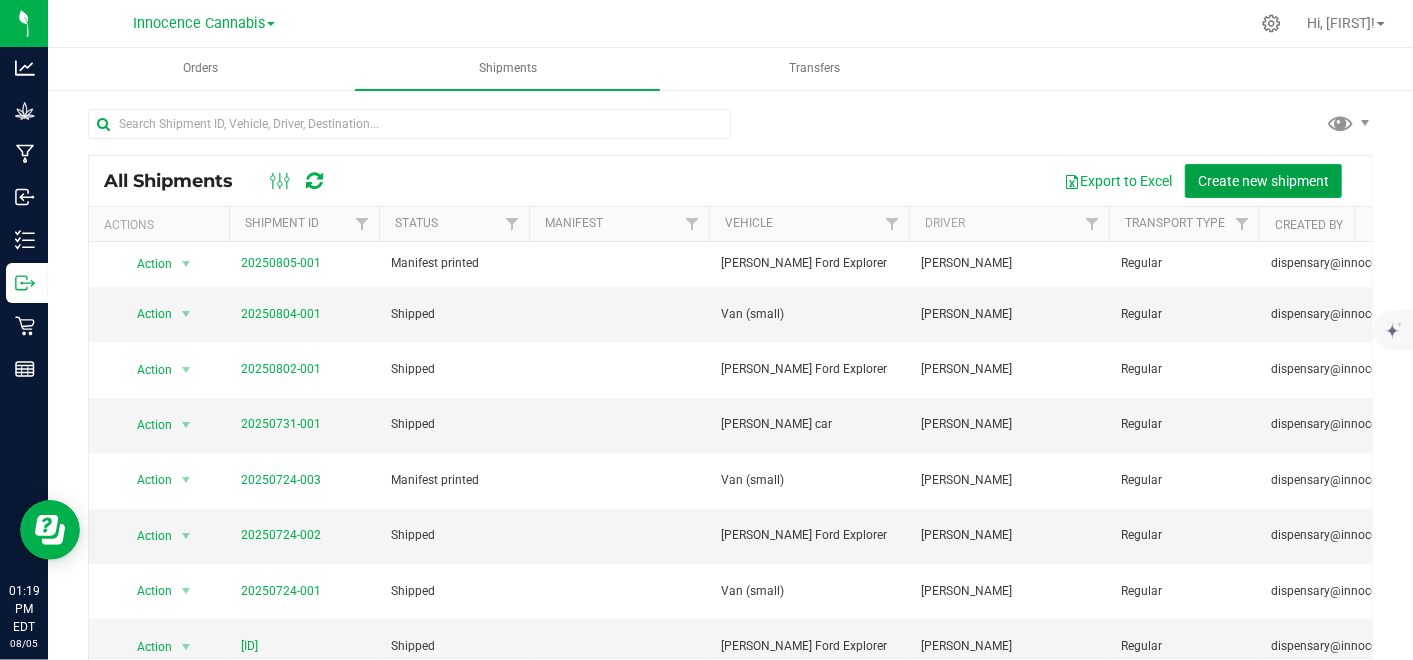 click on "Create new shipment" at bounding box center (1263, 181) 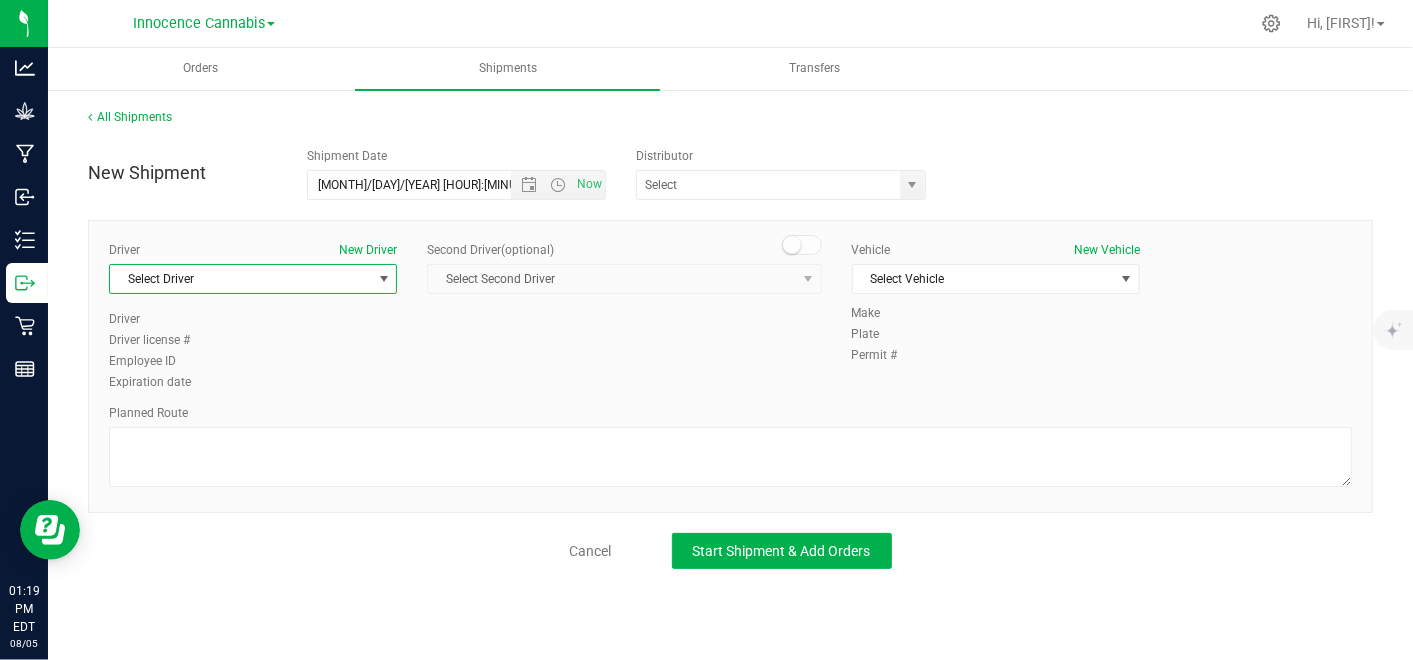 click at bounding box center [383, 279] 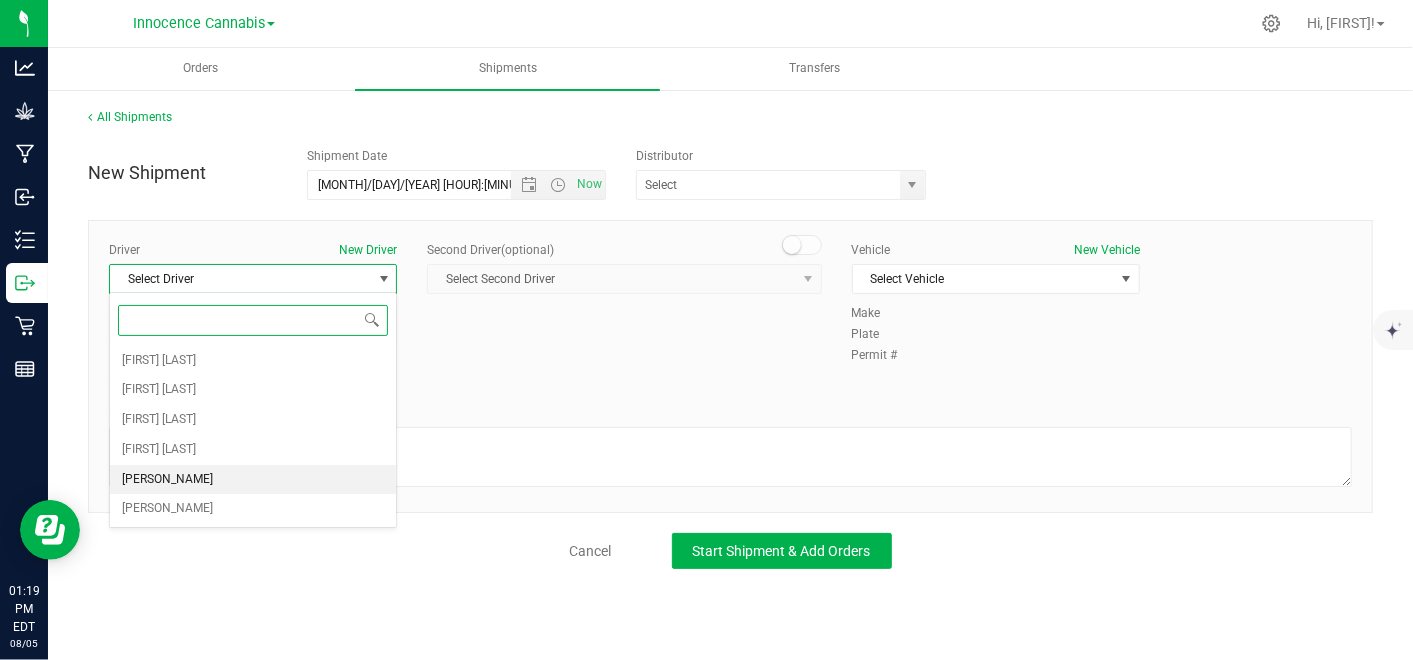 click on "Amanda Roberts" at bounding box center [253, 480] 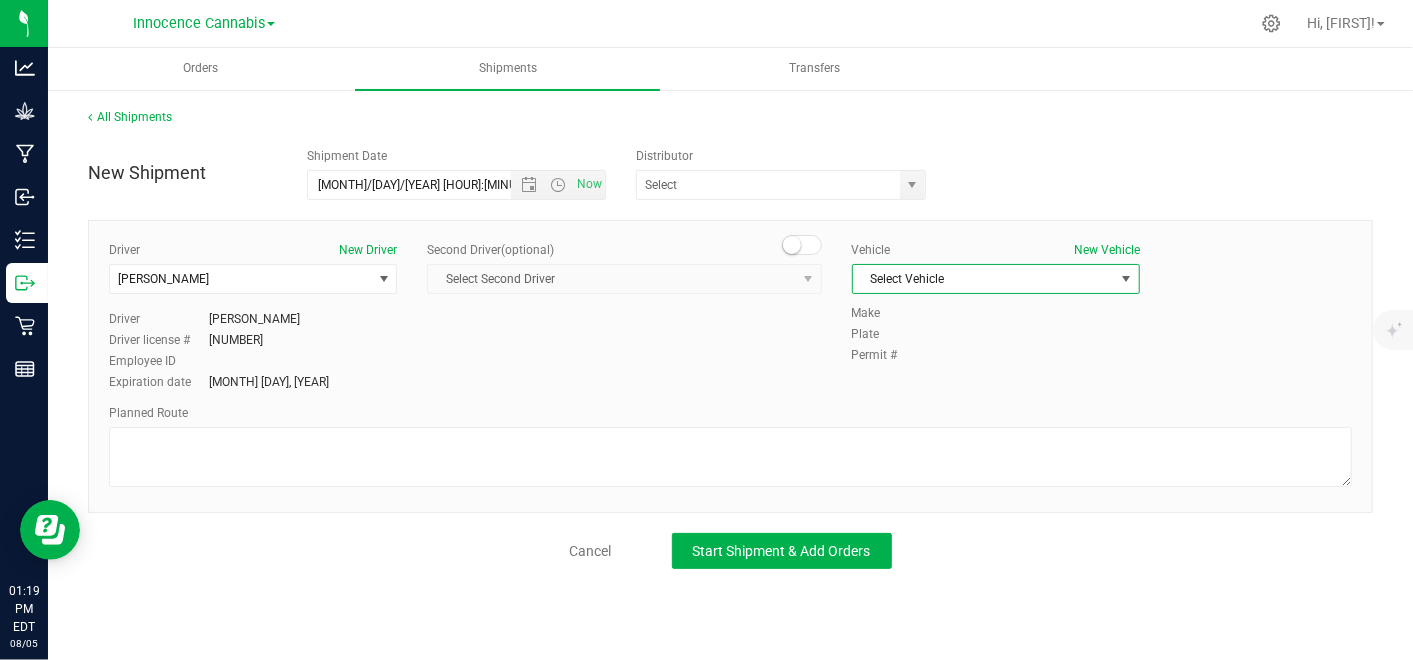 click on "Select Vehicle" at bounding box center [983, 279] 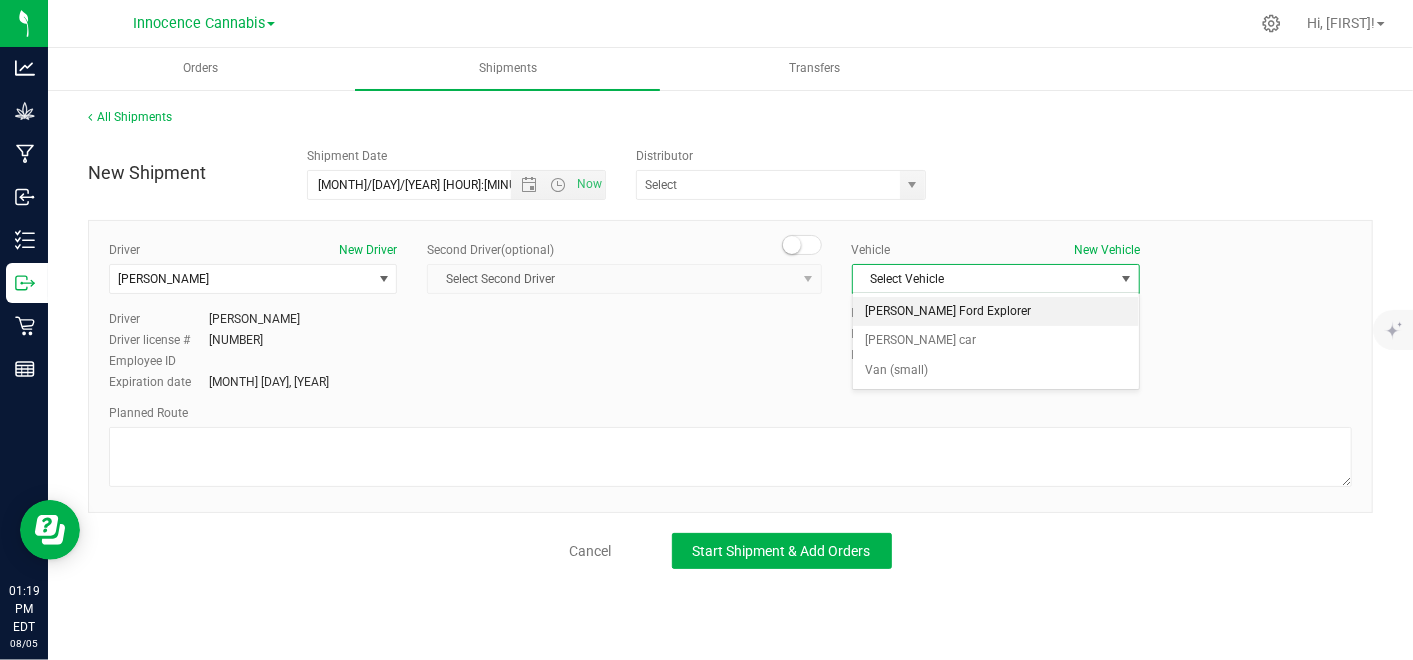 click on "Amanda's Ford Explorer" at bounding box center [996, 312] 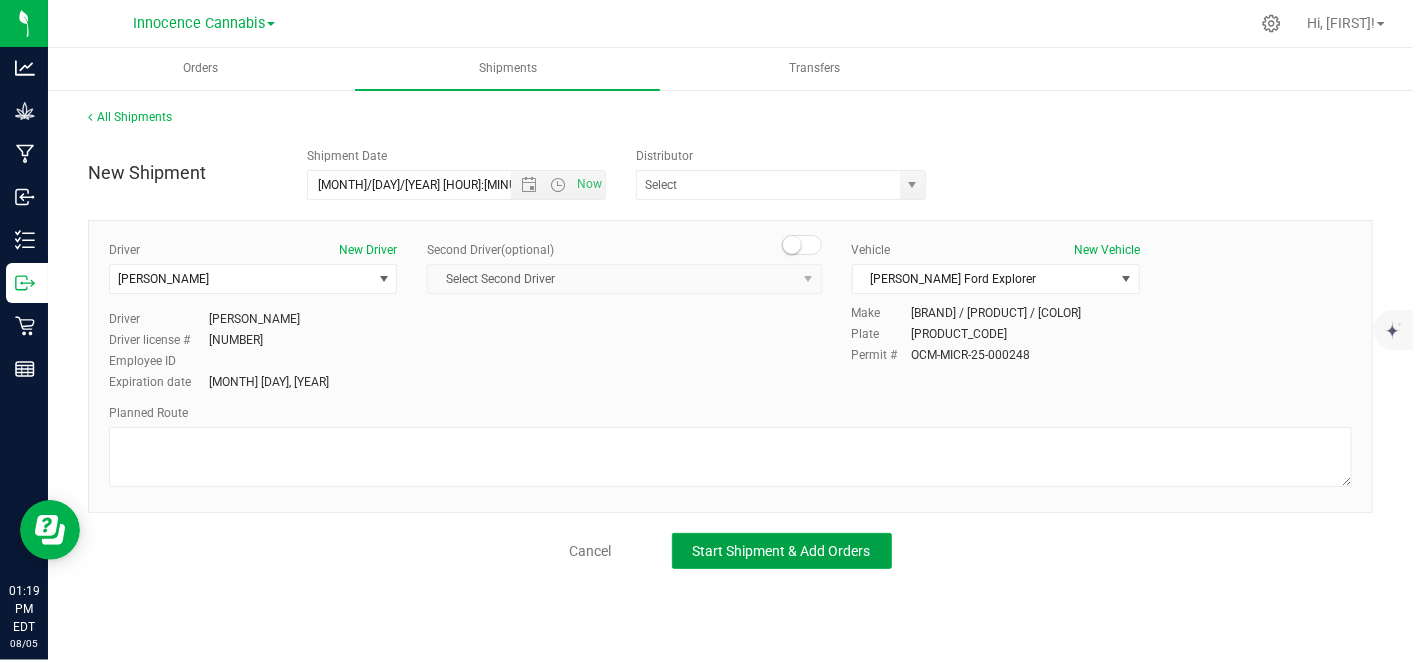click on "Start Shipment & Add Orders" 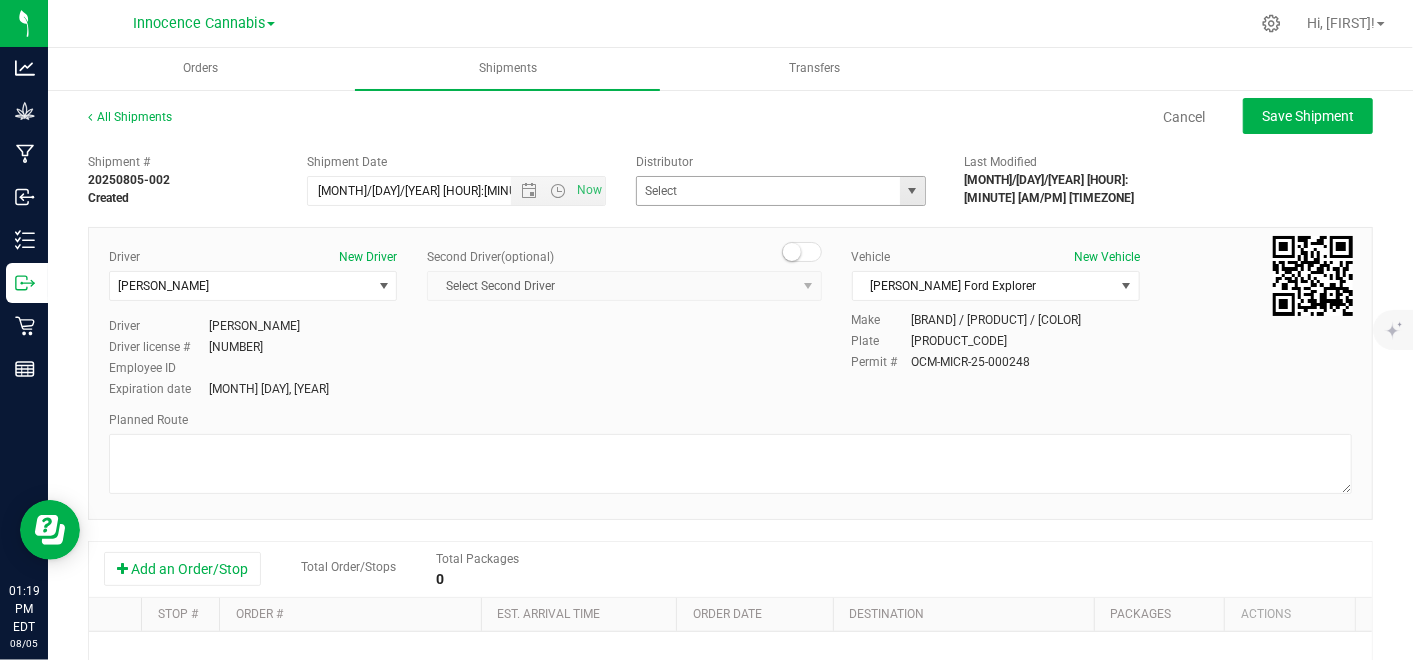 click at bounding box center (912, 191) 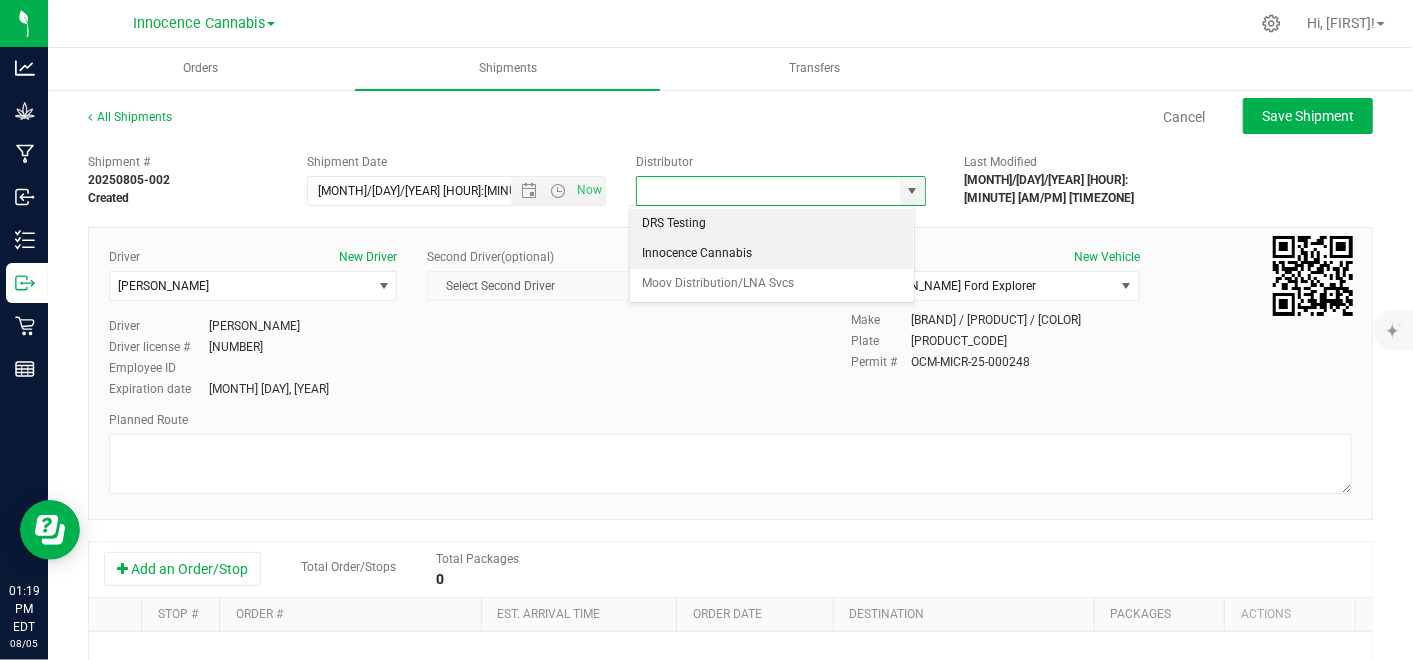 click on "Innocence Cannabis" at bounding box center [772, 254] 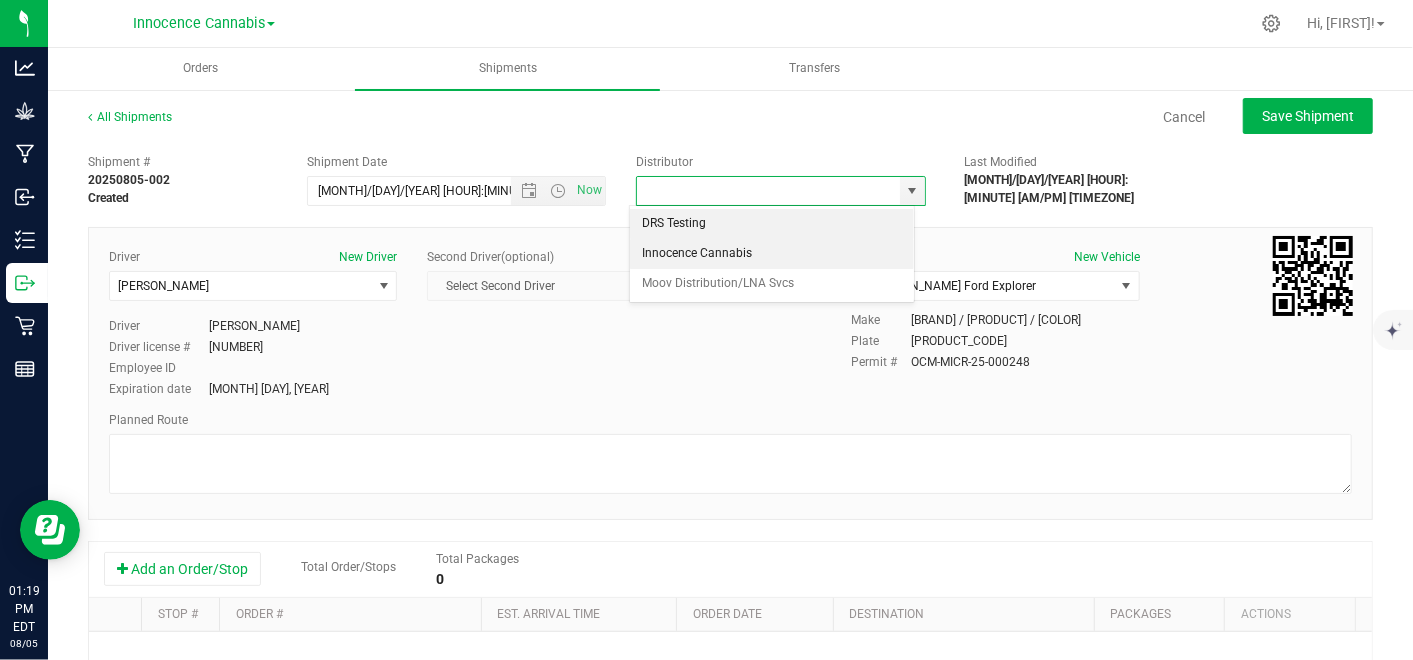 type on "Innocence Cannabis" 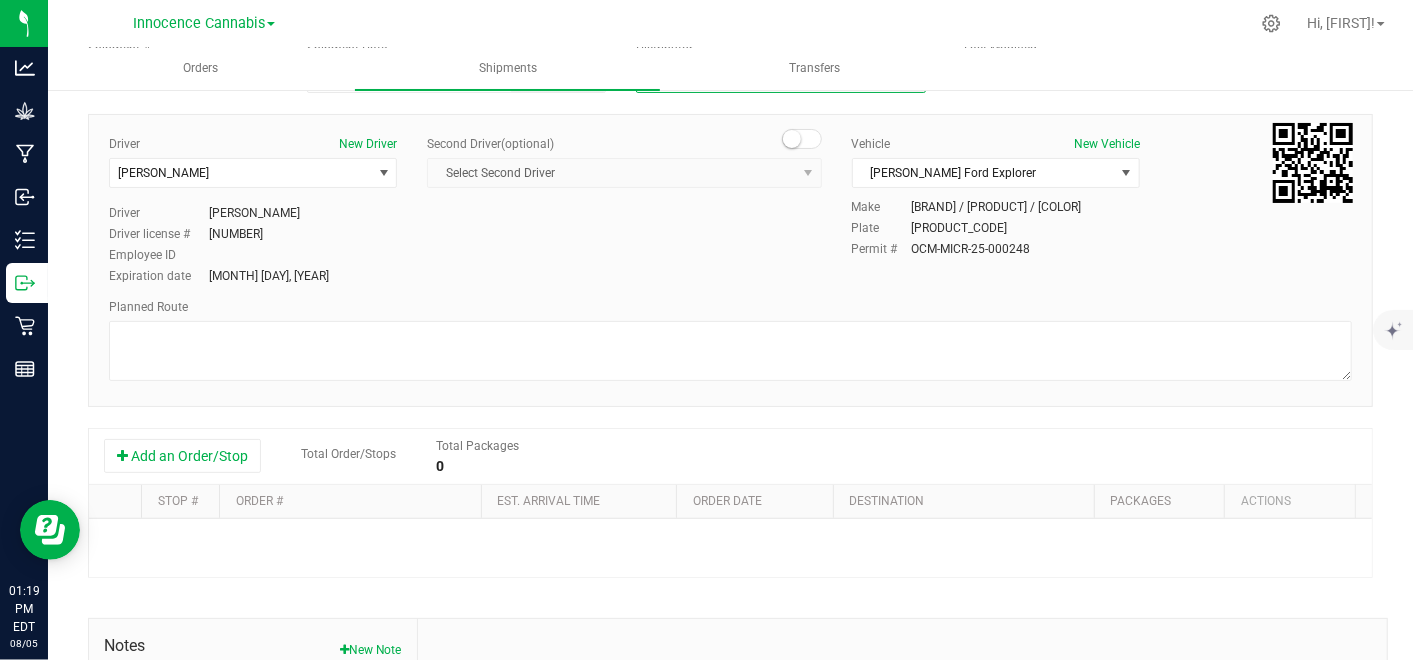 scroll, scrollTop: 110, scrollLeft: 0, axis: vertical 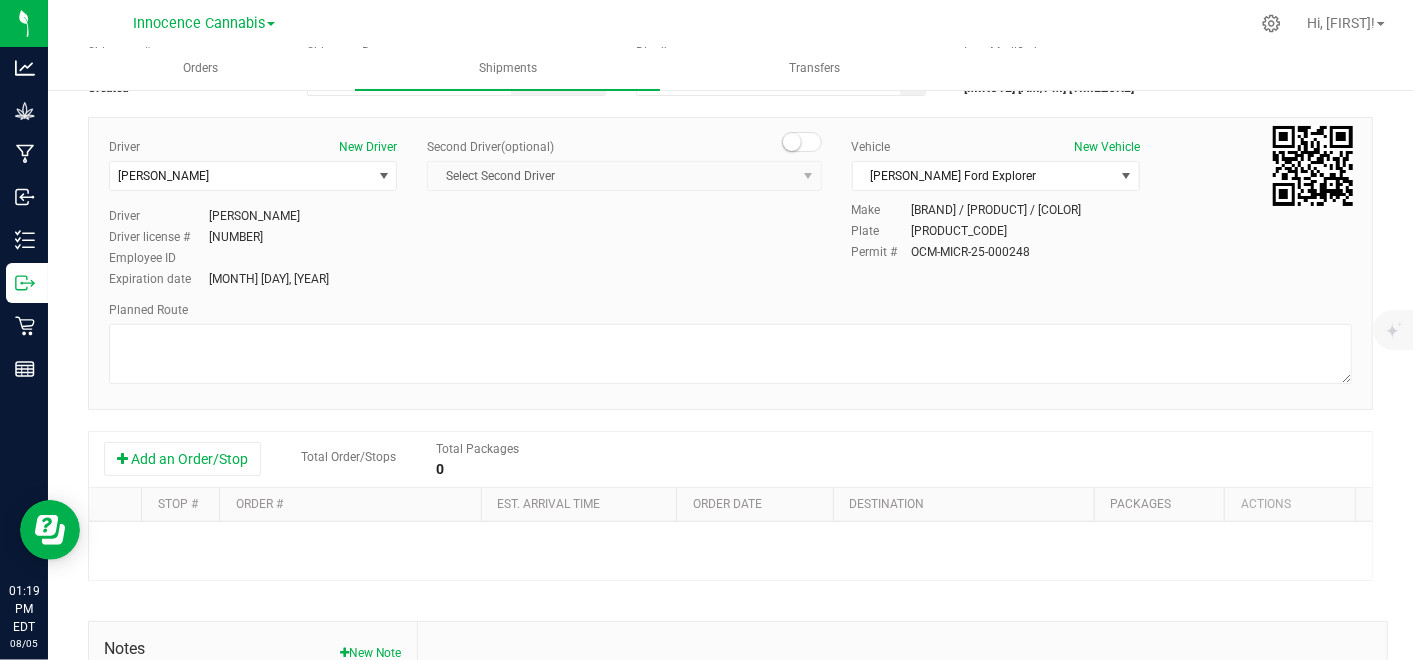 click on "Add an Order/Stop" at bounding box center (182, 459) 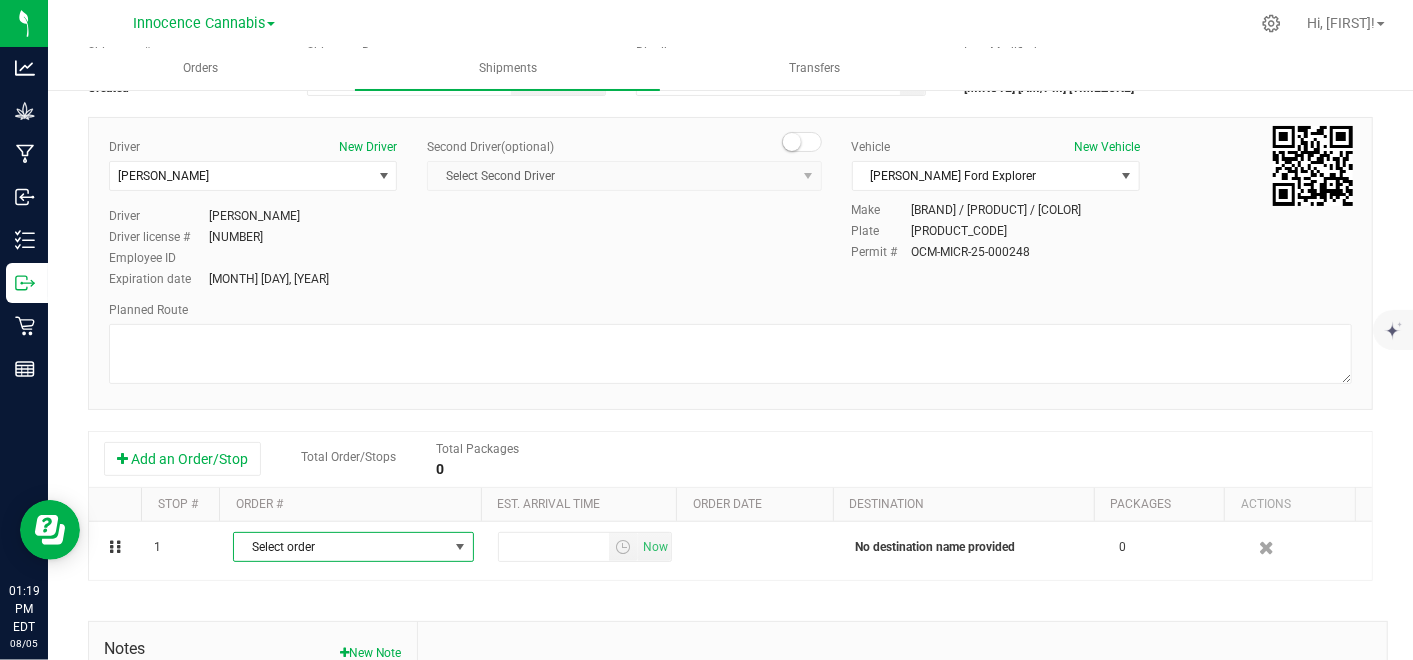 click on "Select order" at bounding box center (341, 547) 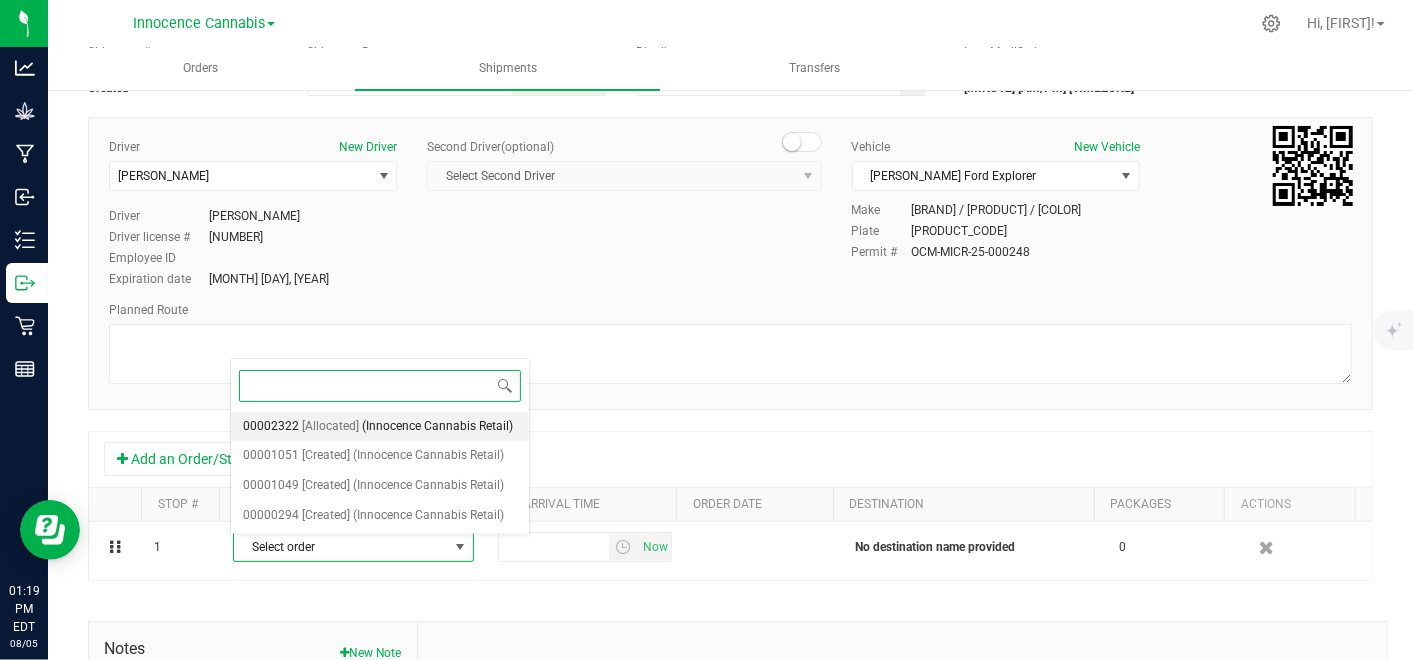 click on "(Innocence Cannabis Retail)" at bounding box center (437, 427) 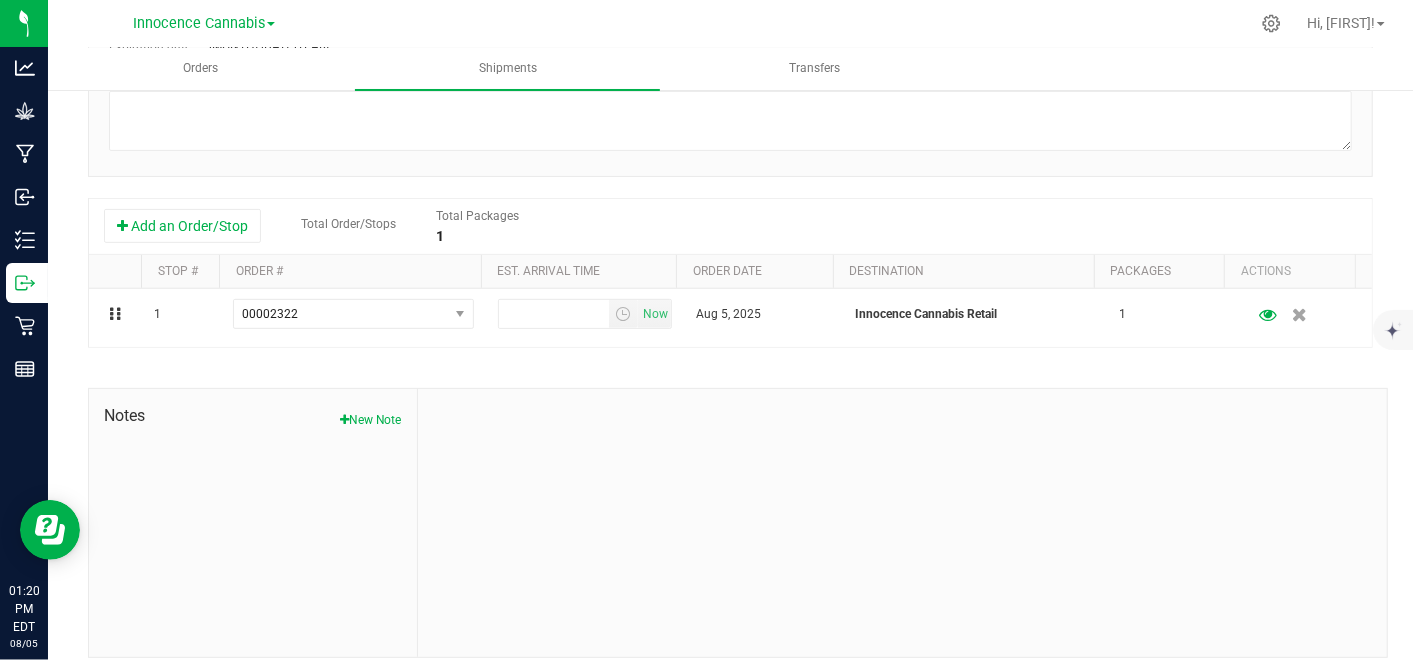 scroll, scrollTop: 0, scrollLeft: 0, axis: both 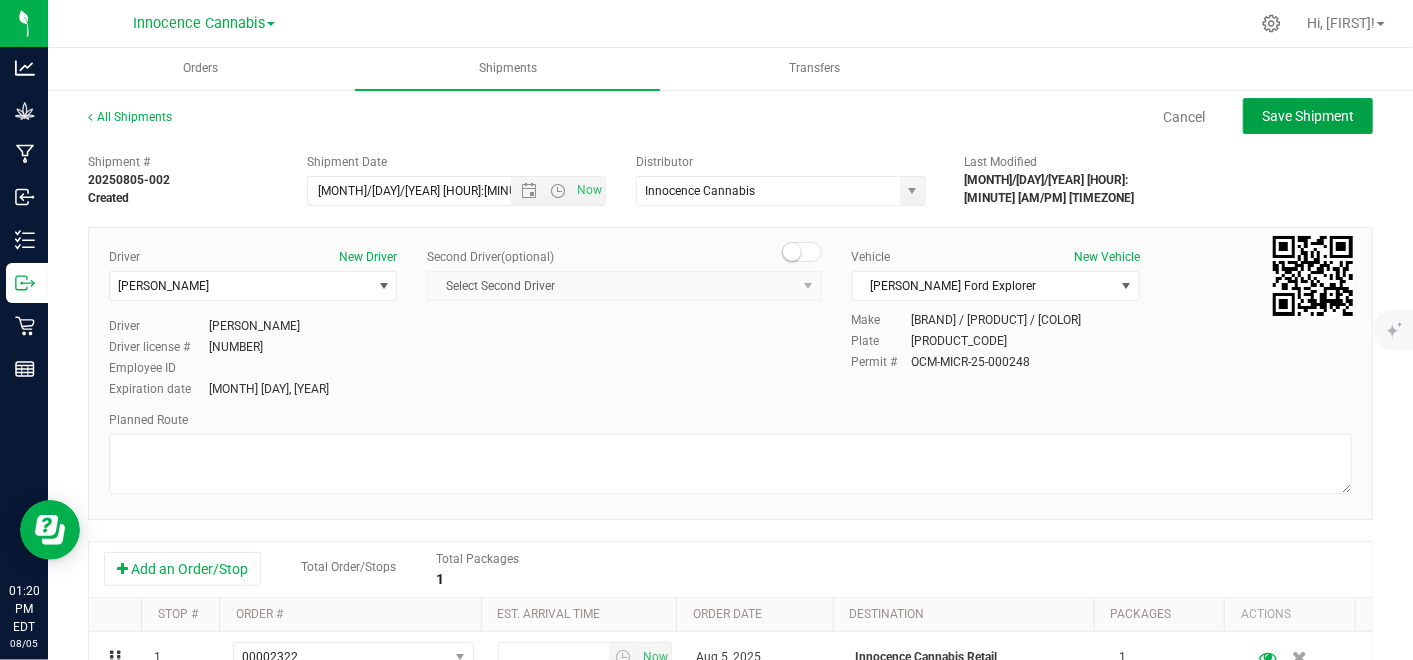 click on "Save Shipment" 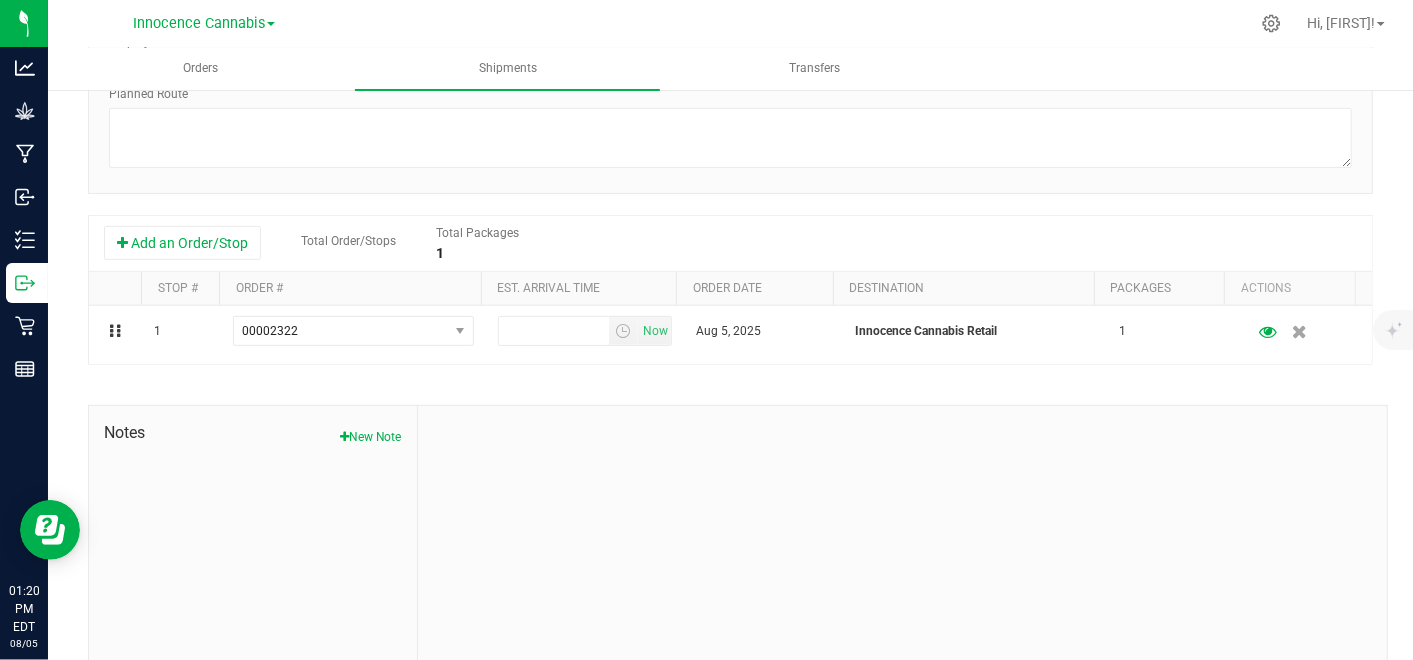 scroll, scrollTop: 360, scrollLeft: 0, axis: vertical 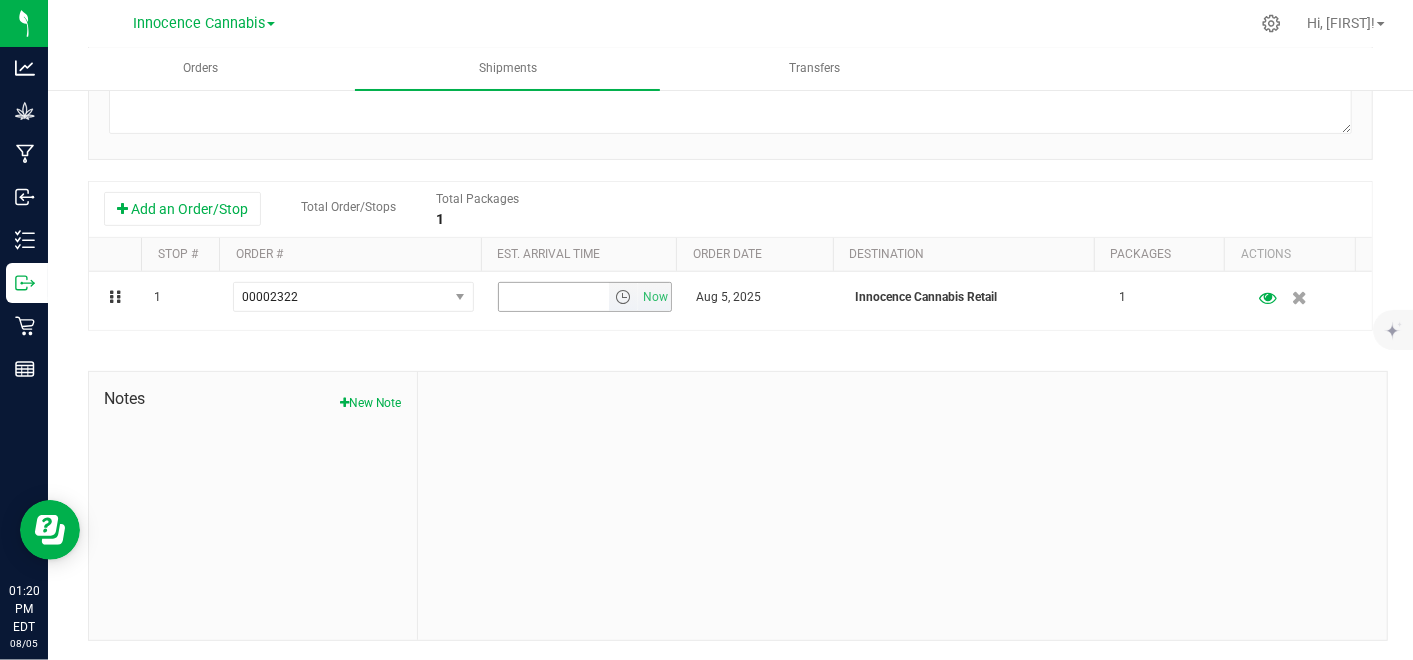 click on "Now" at bounding box center [656, 297] 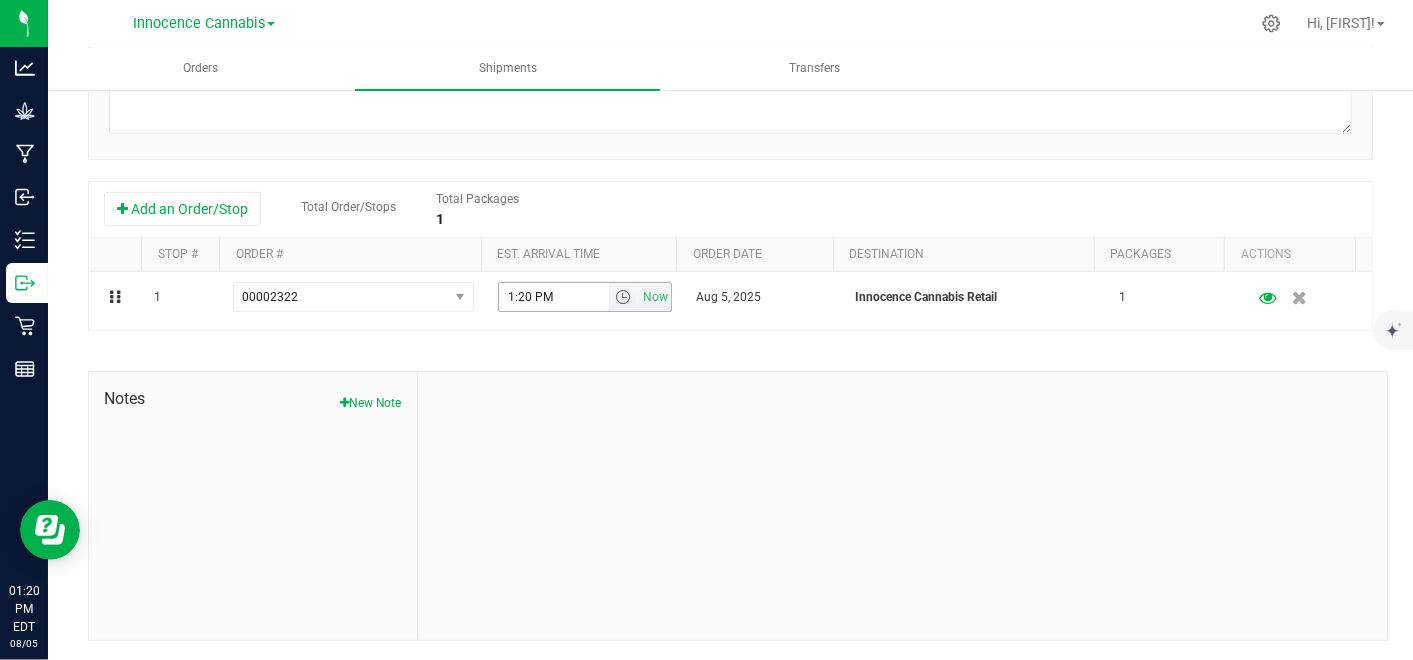 scroll, scrollTop: 0, scrollLeft: 0, axis: both 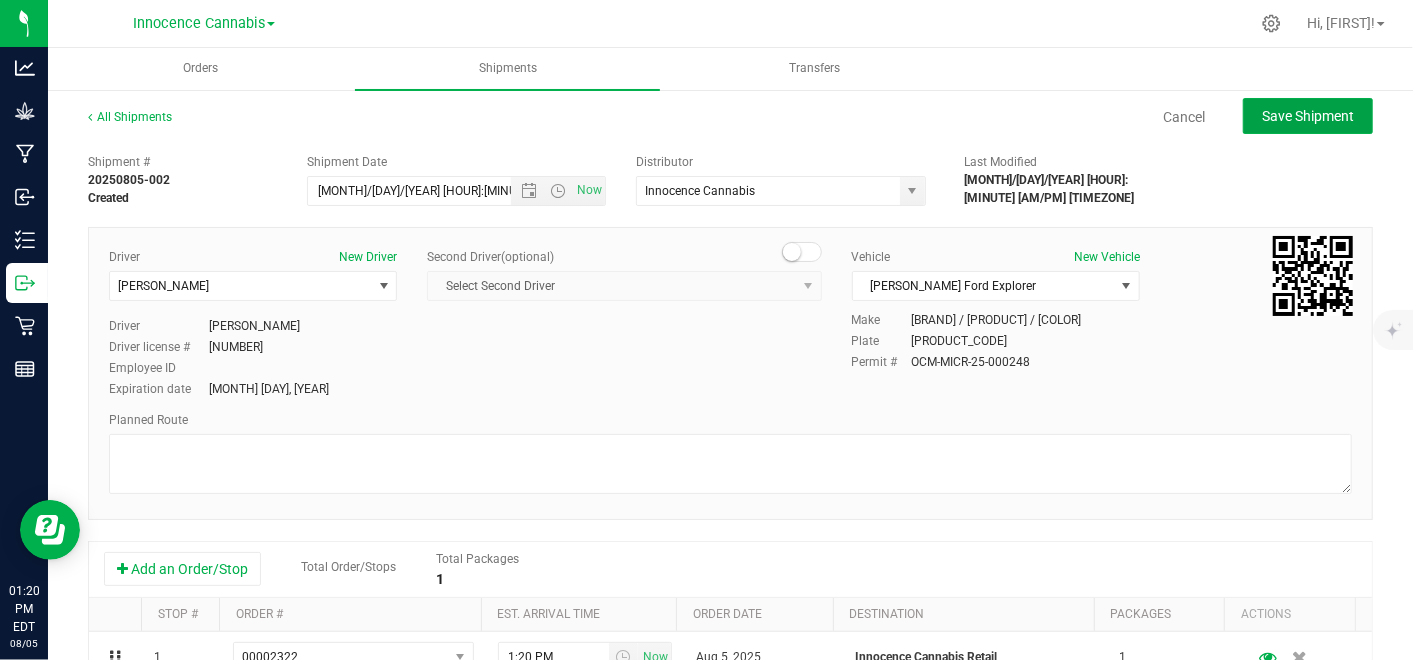 click on "Save Shipment" 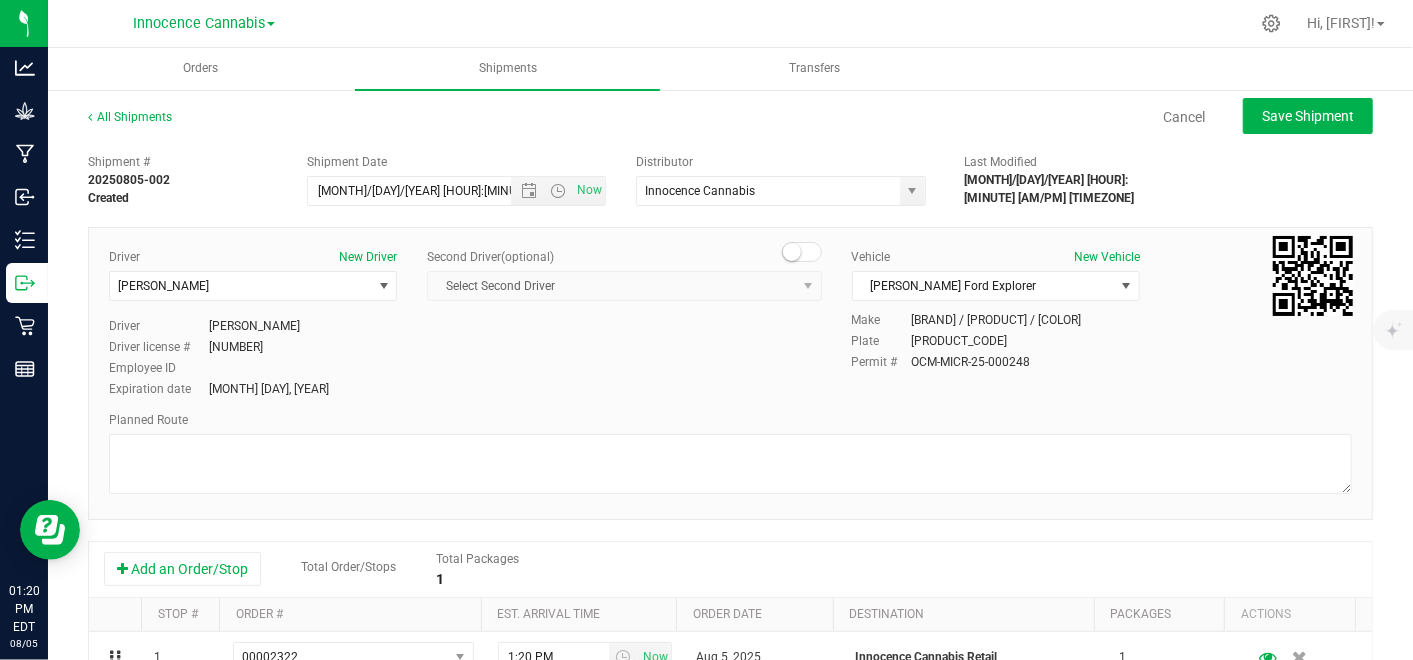 type on "8/5/2025 5:19 PM" 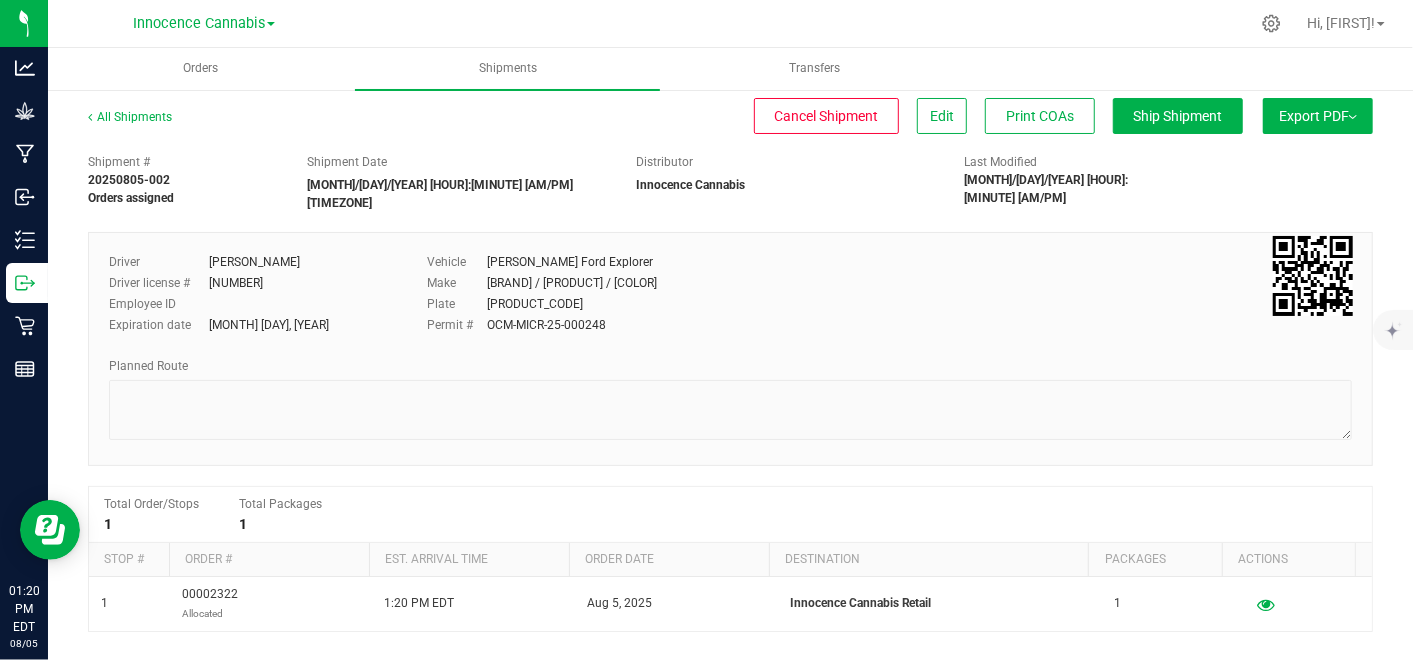 click on "Export PDF" at bounding box center (1318, 116) 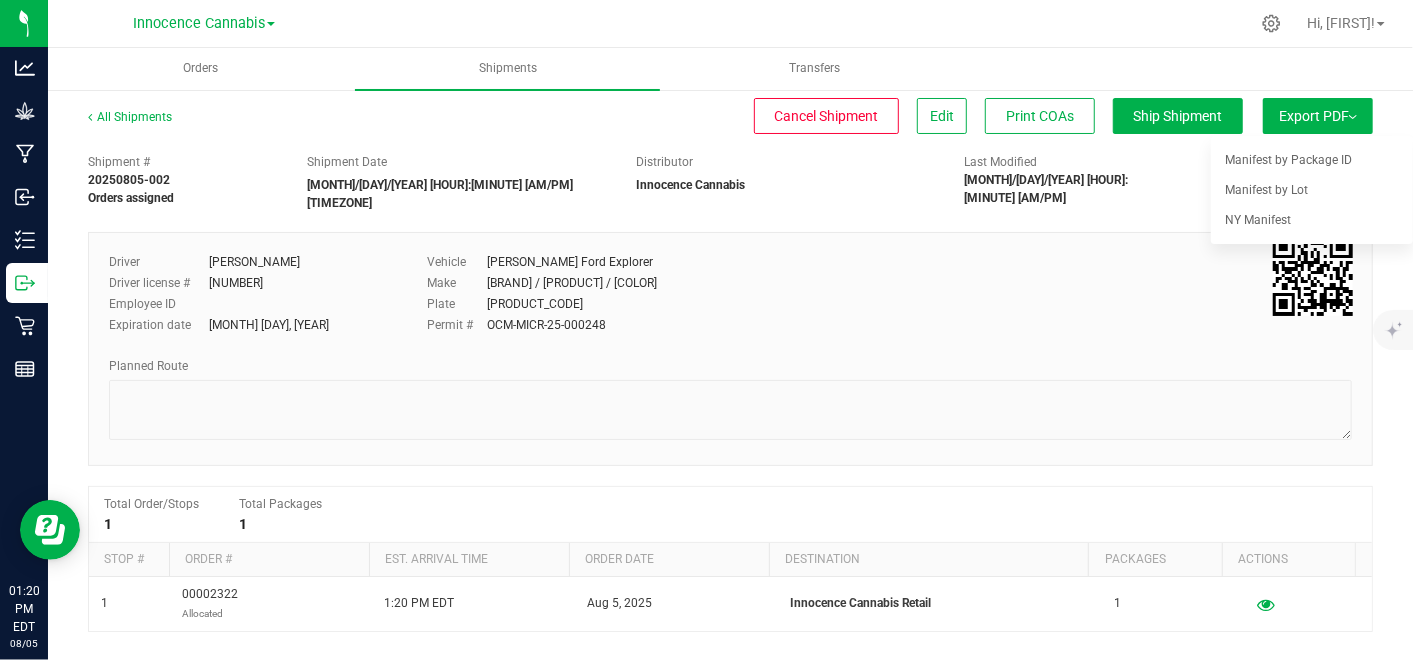 click on "NY Manifest" at bounding box center [1258, 220] 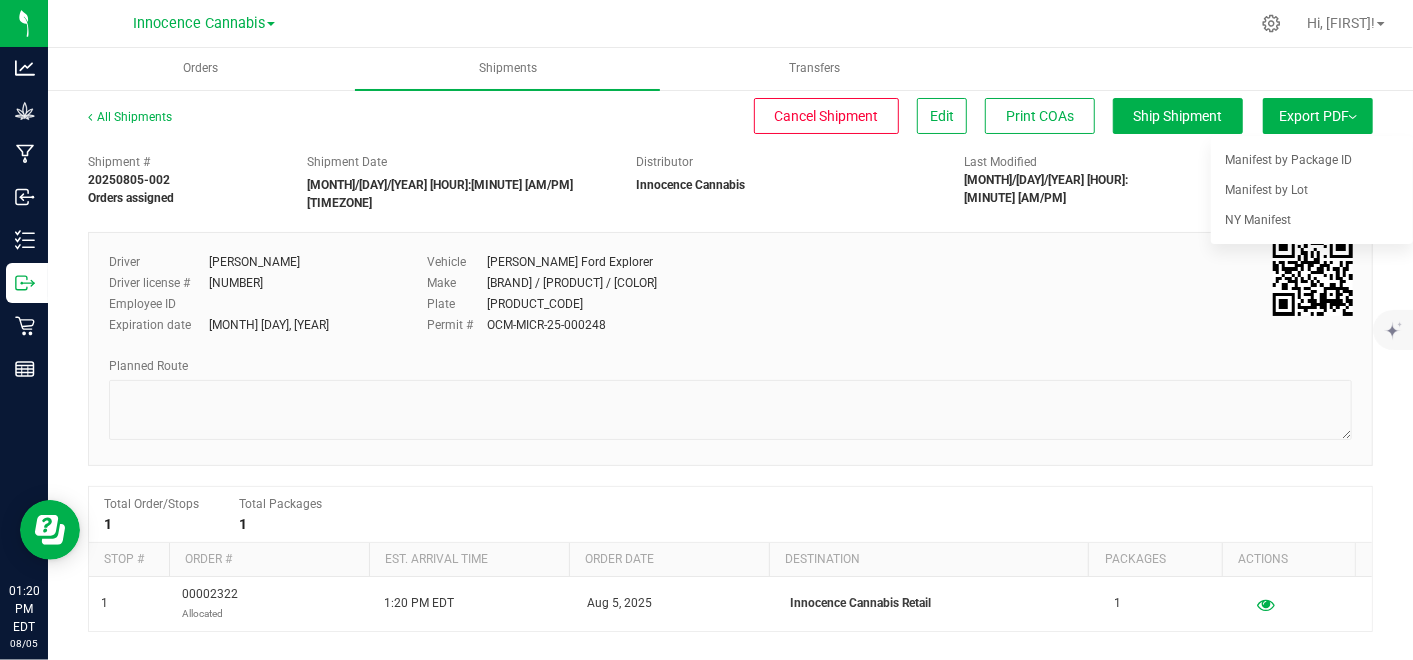 click on "NY Manifest" at bounding box center (1258, 220) 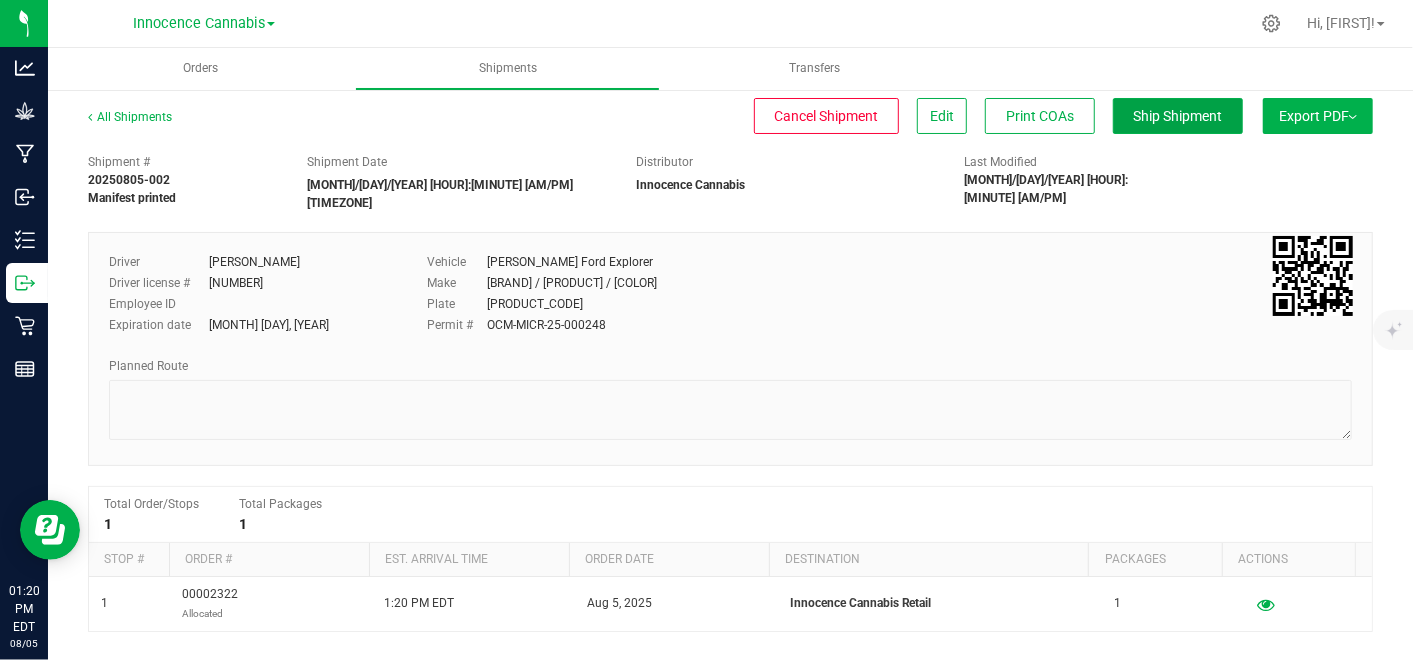 click on "Ship Shipment" at bounding box center [1178, 116] 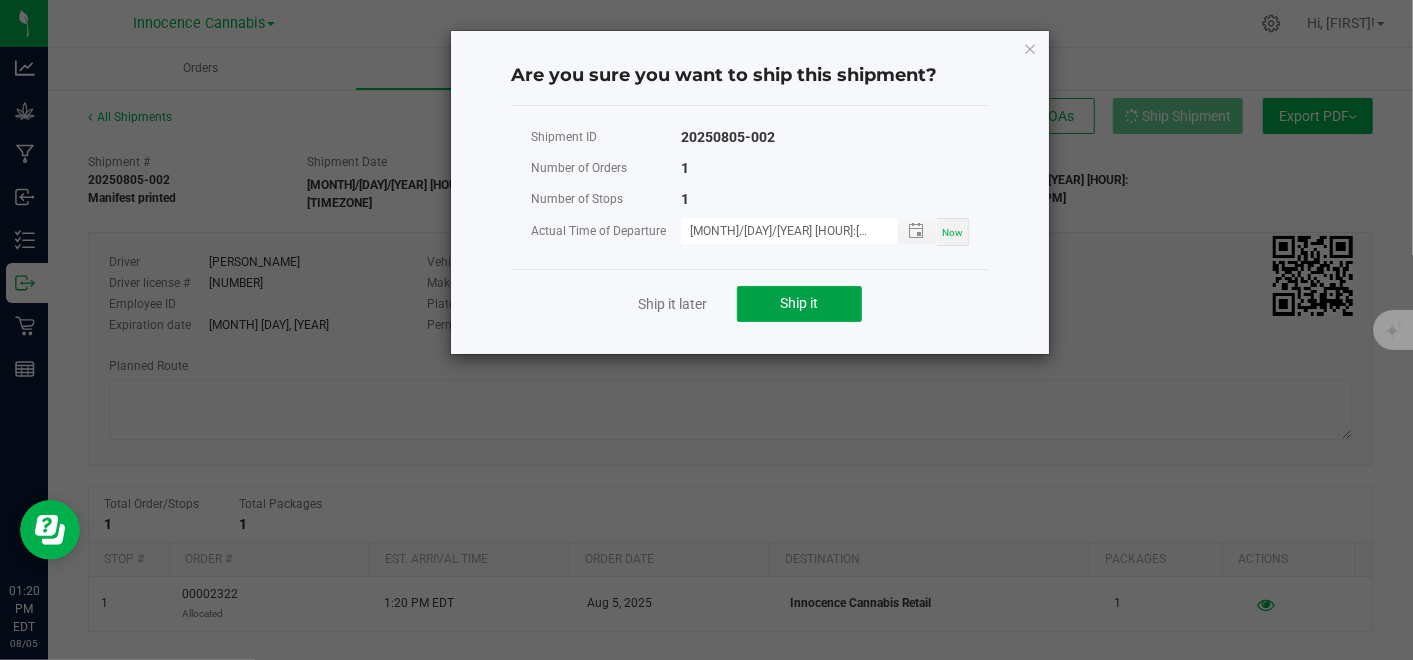 click on "Ship it" 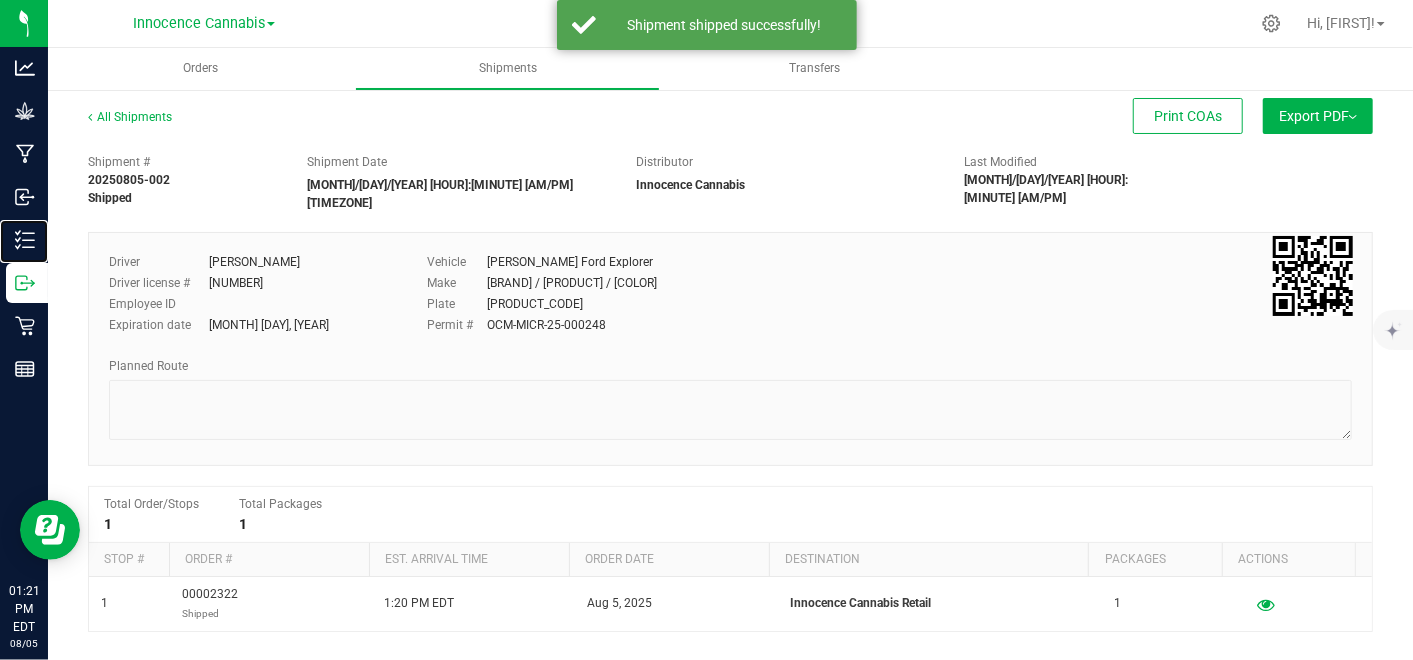 click on "Inventory" at bounding box center (0, 0) 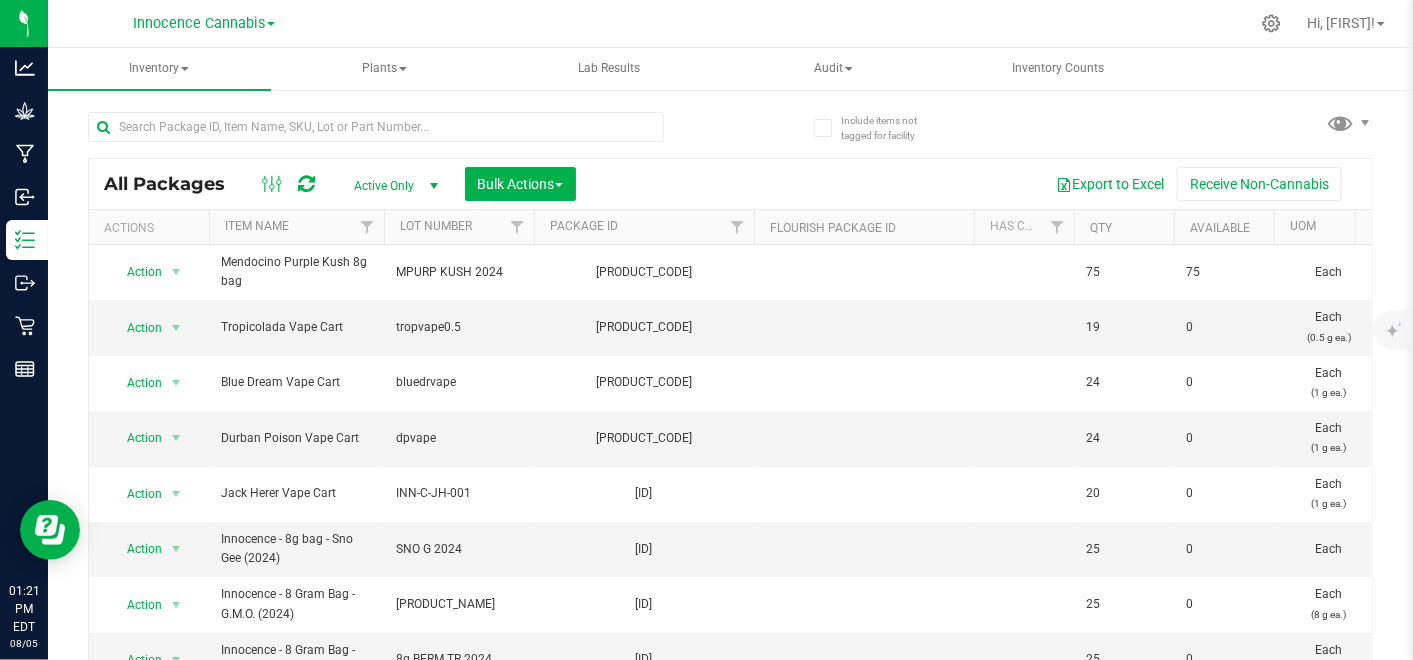 click at bounding box center (271, 24) 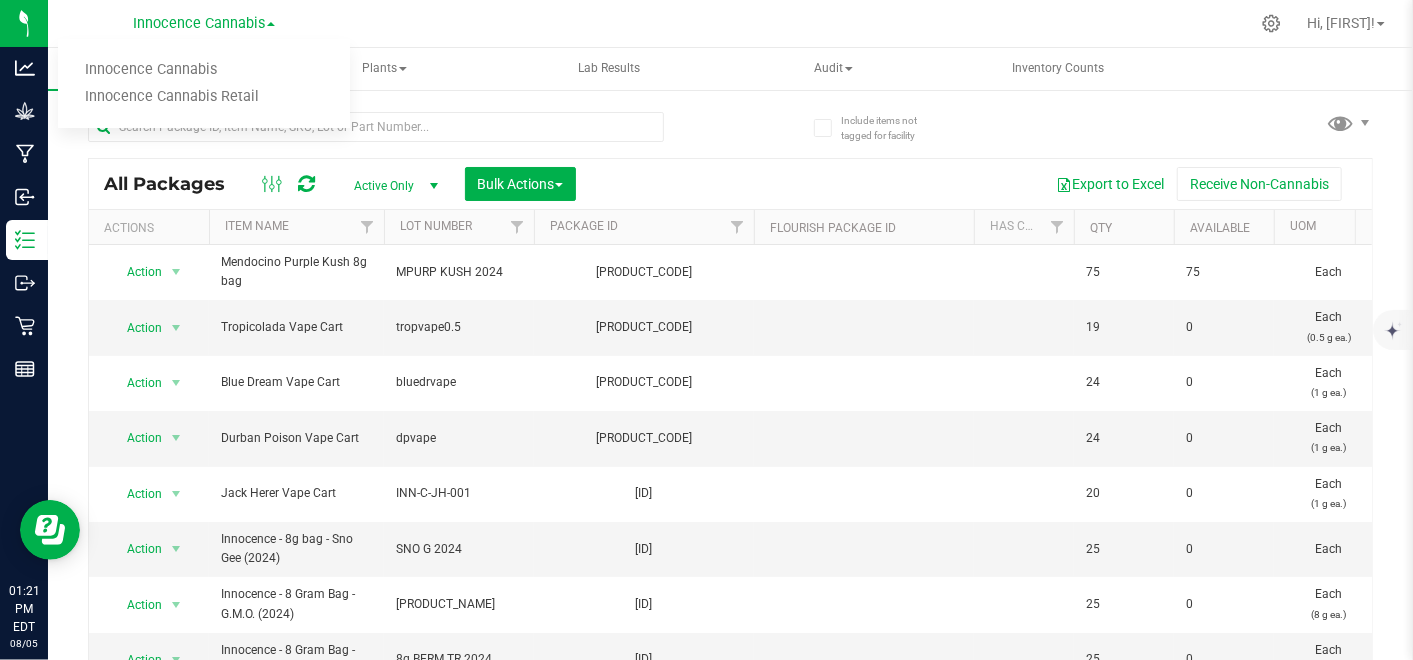 click on "Innocence Cannabis Retail" at bounding box center (204, 97) 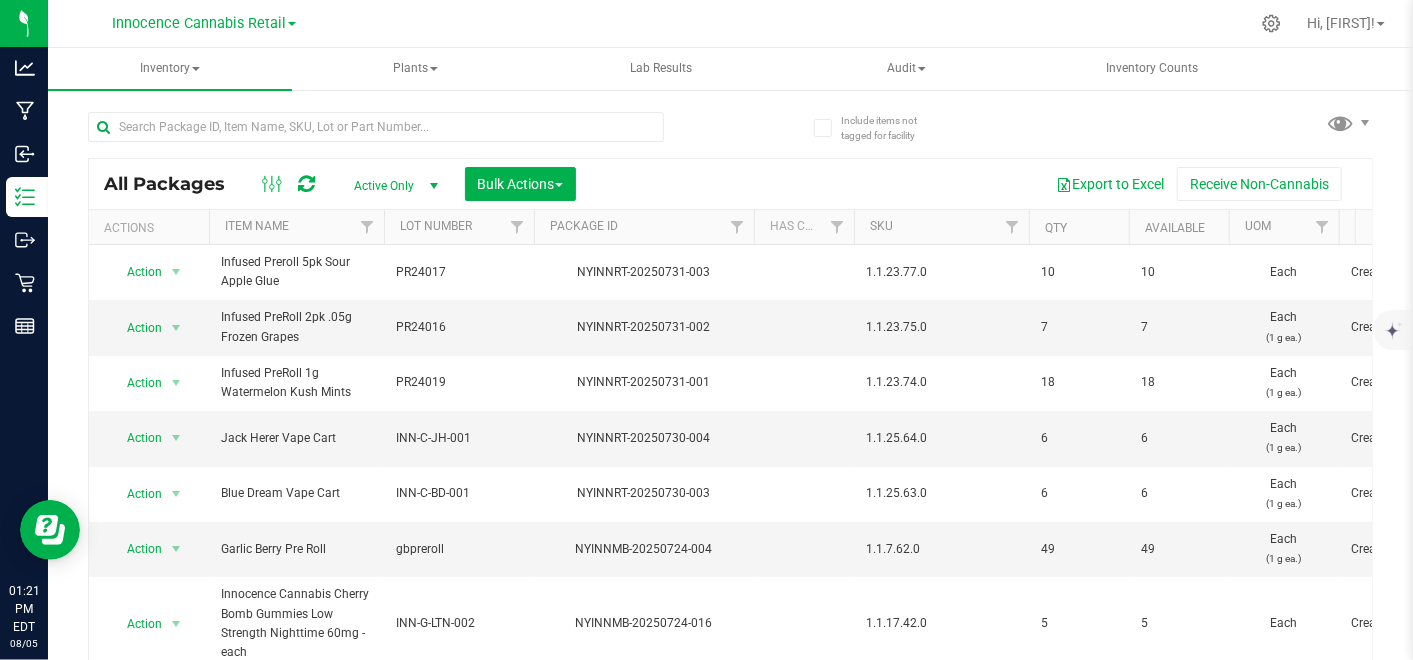 click at bounding box center (434, 186) 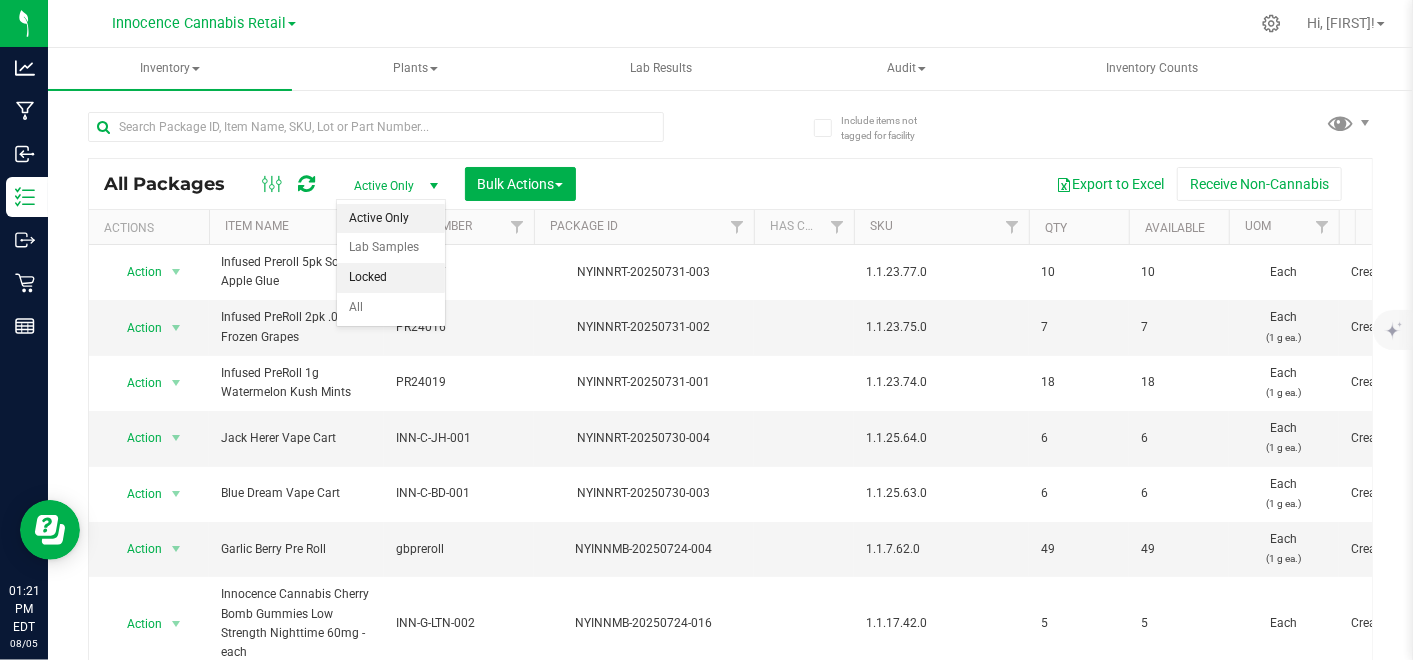 click on "Locked" at bounding box center [391, 278] 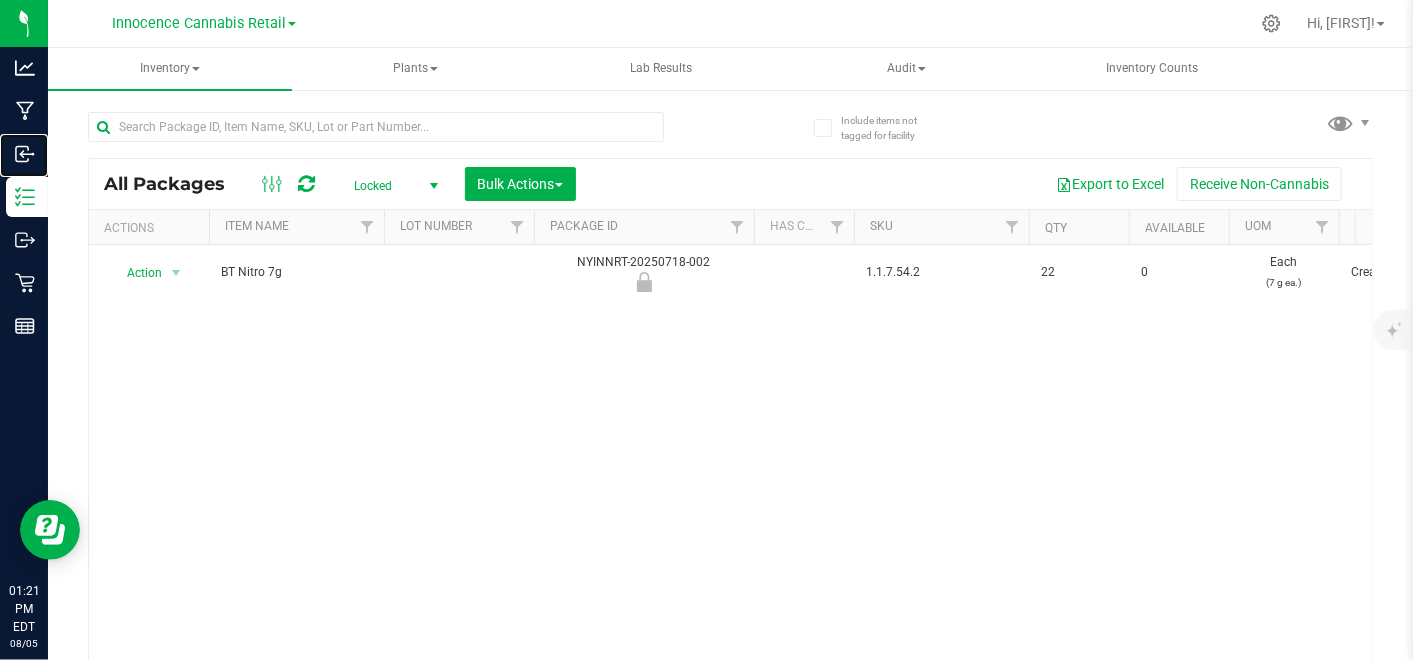 click 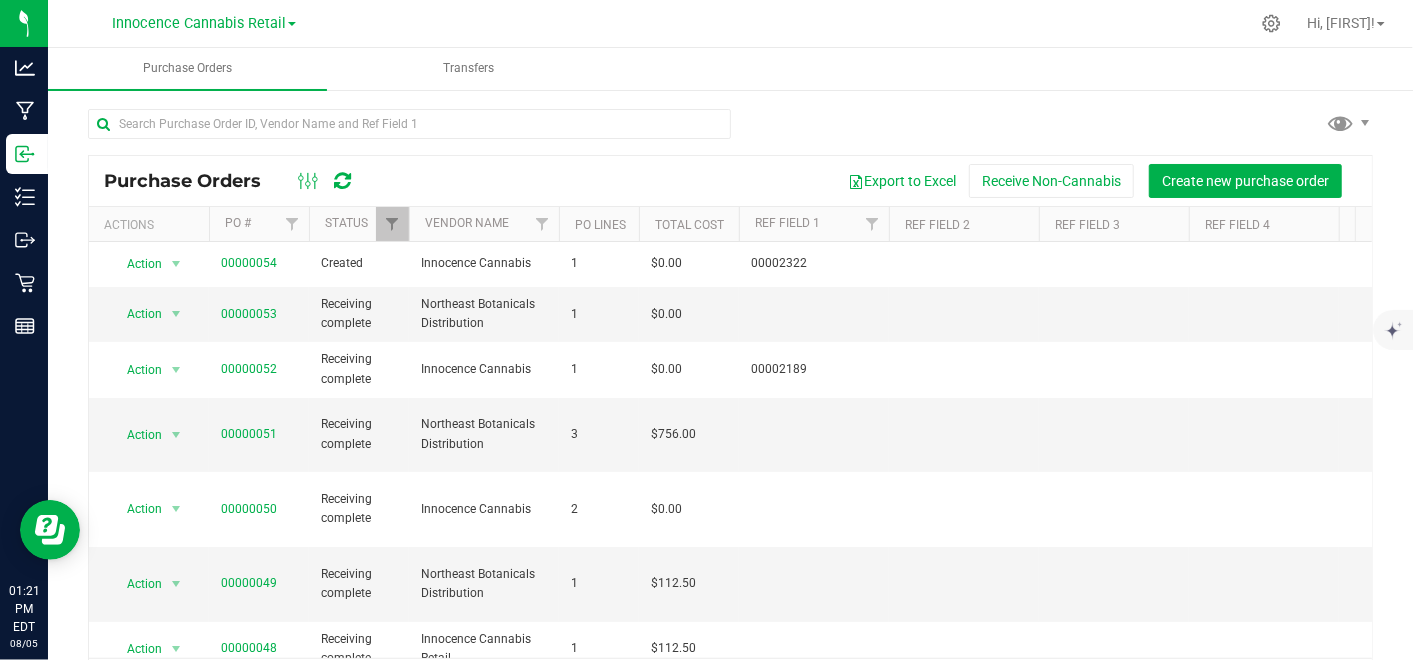 click on "00000054" at bounding box center [249, 263] 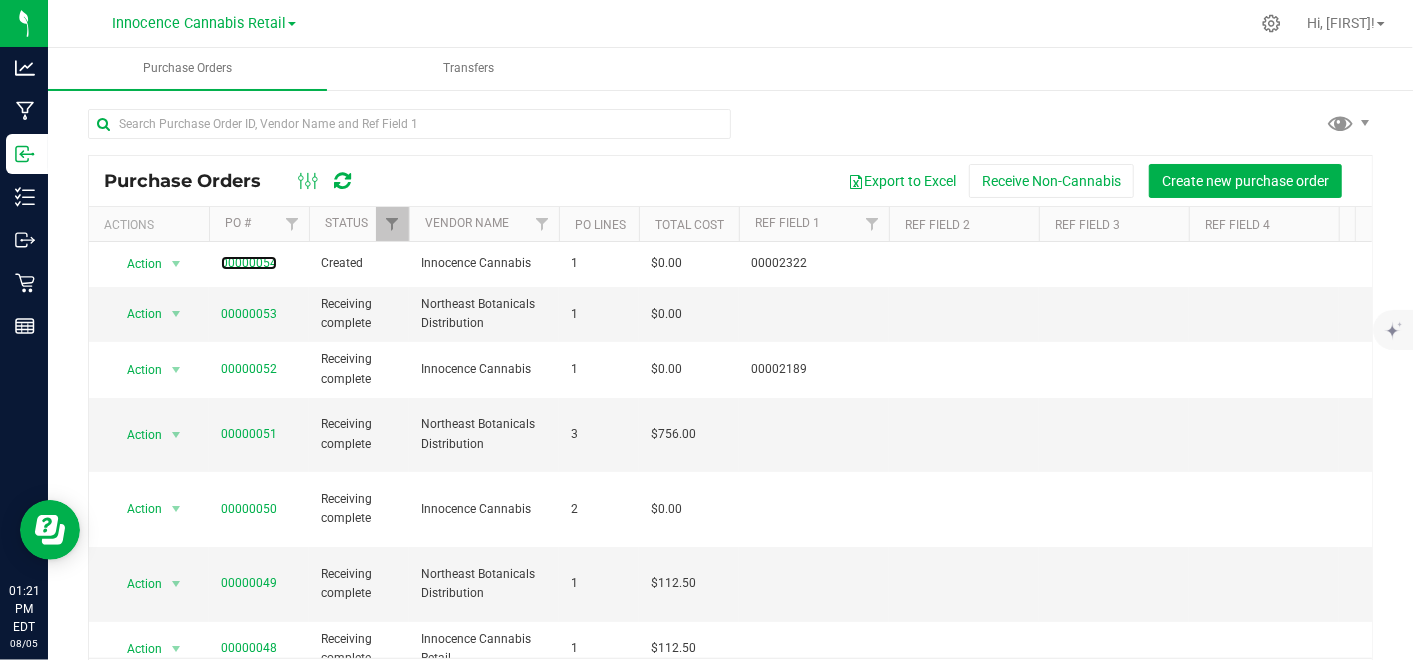 click on "00000054" at bounding box center (249, 263) 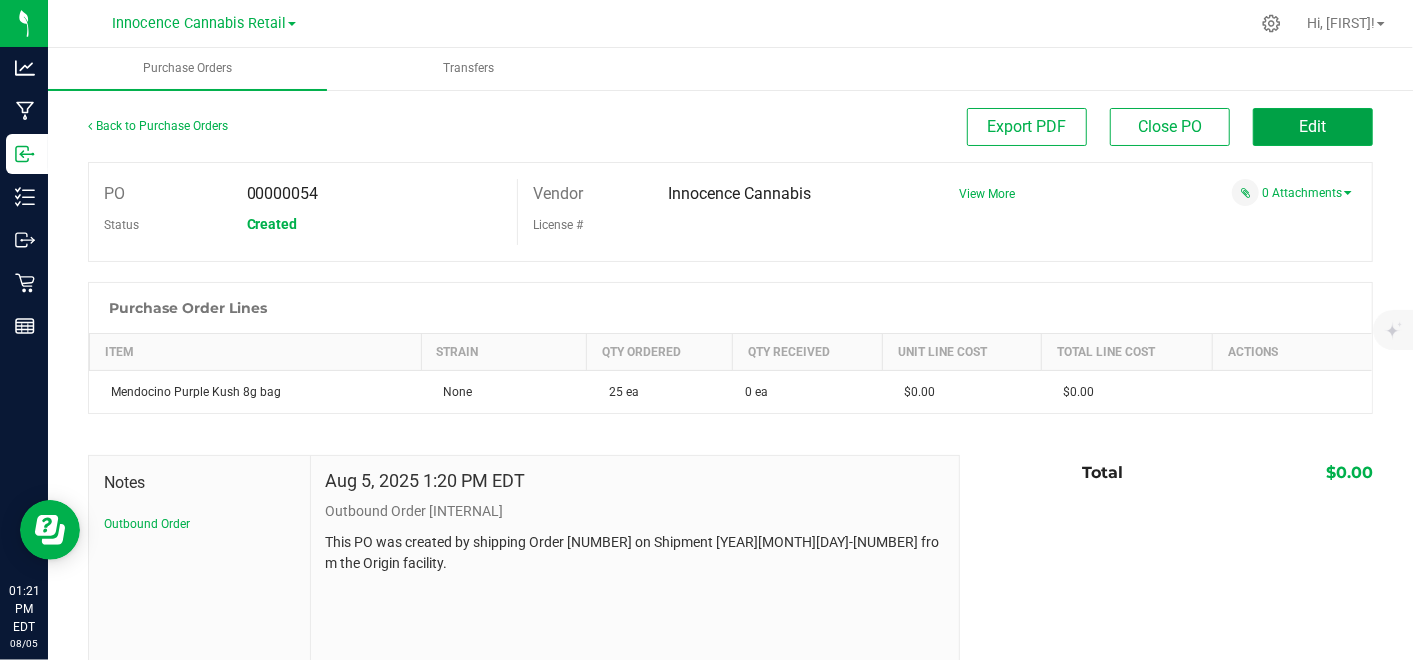 click on "Edit" at bounding box center [1313, 126] 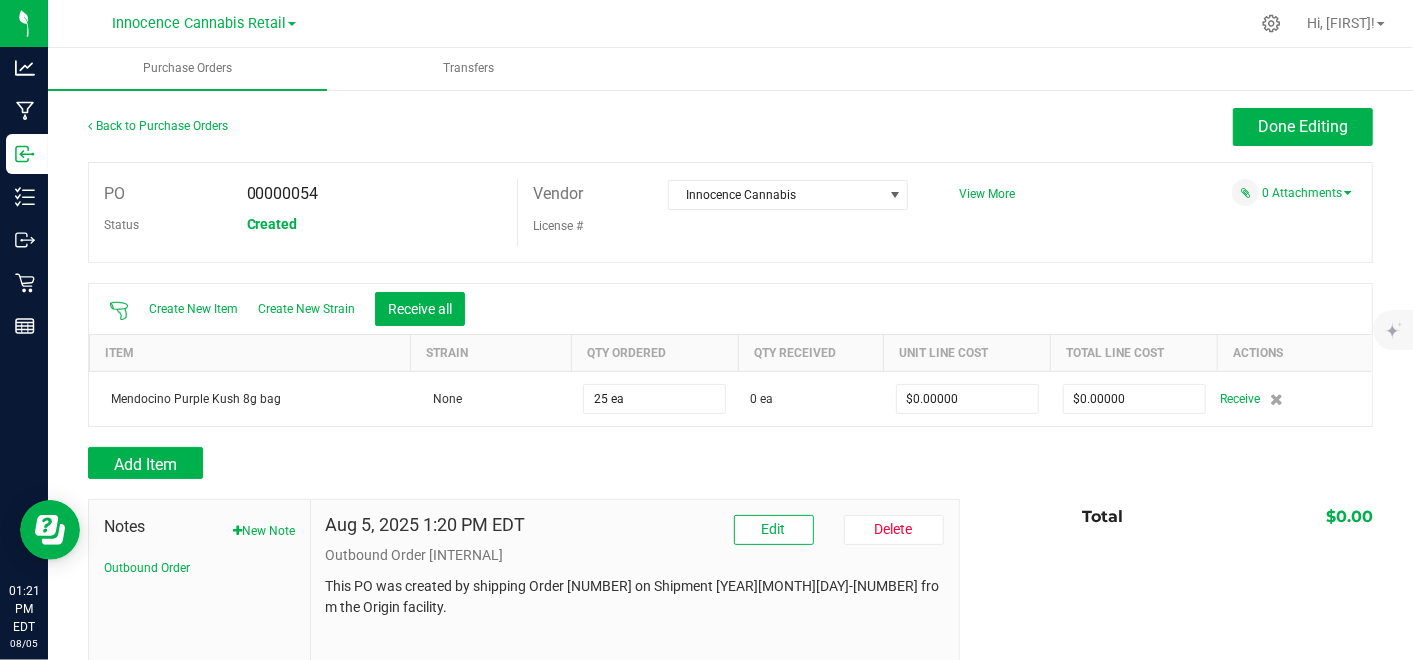 click on "Receive" at bounding box center [1241, 399] 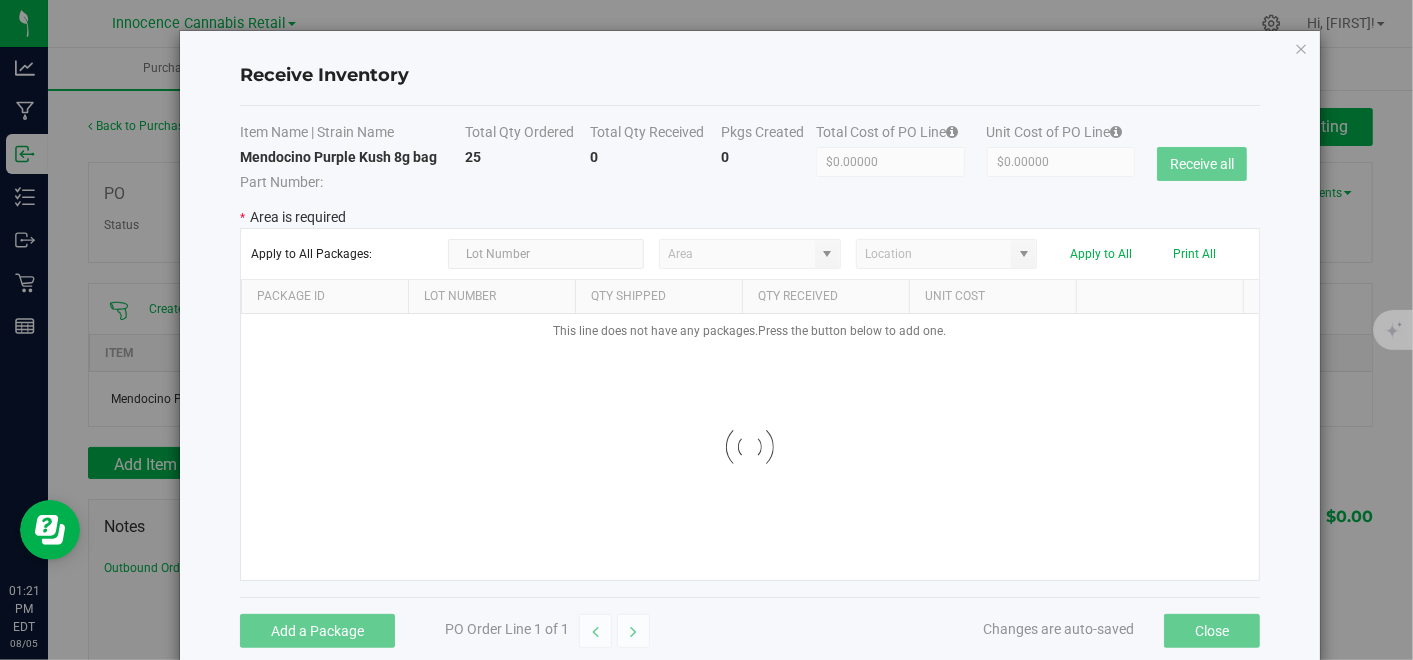 type on "Inventory" 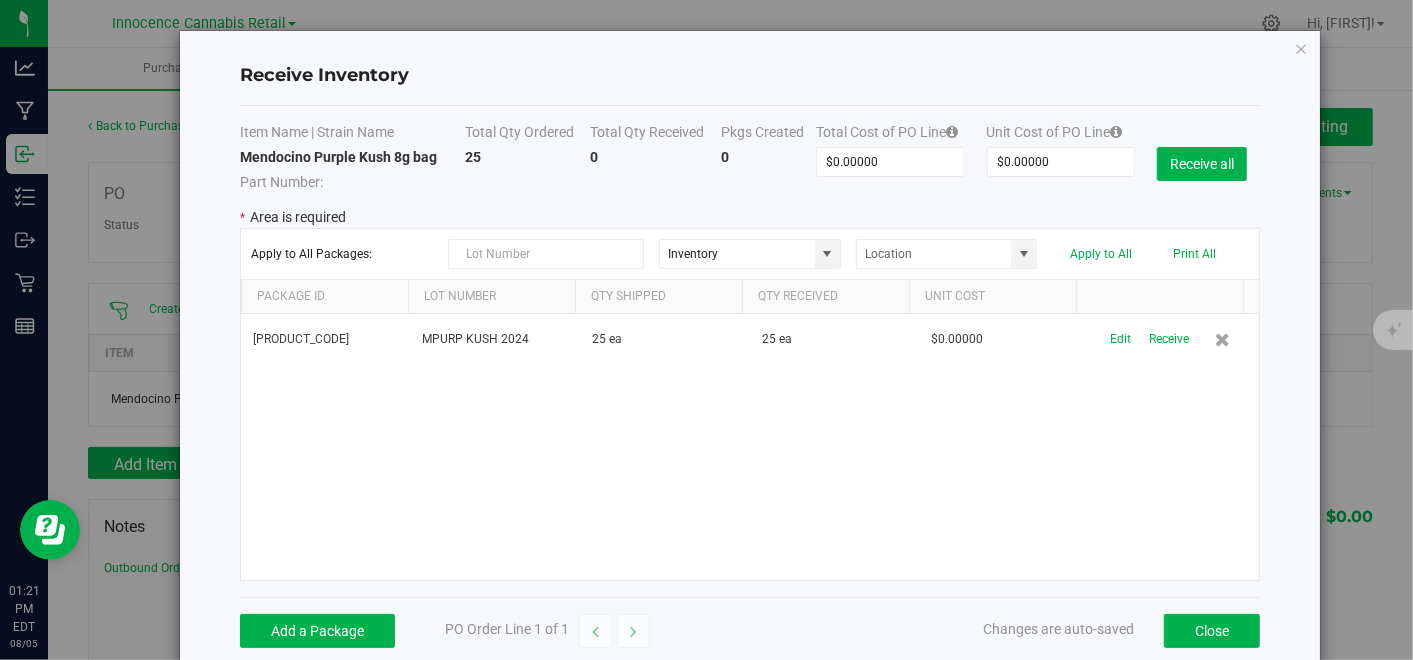 click on "Receive" at bounding box center (1169, 339) 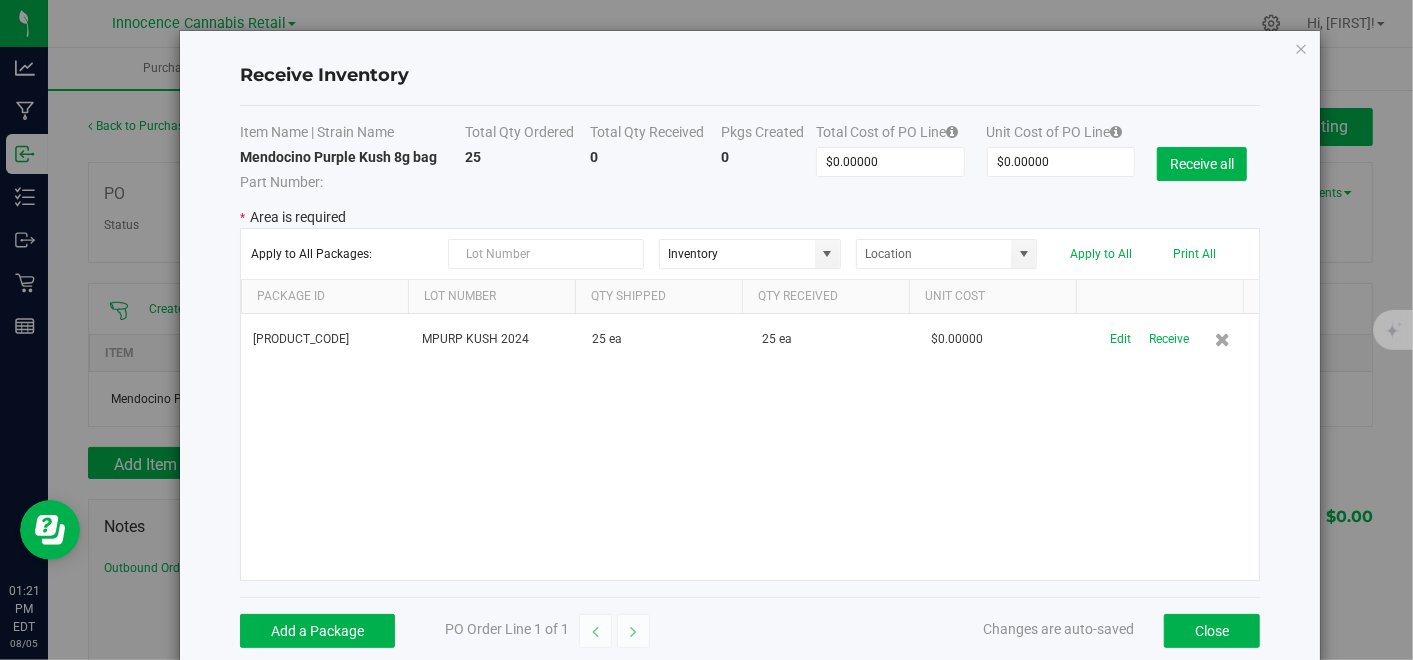click 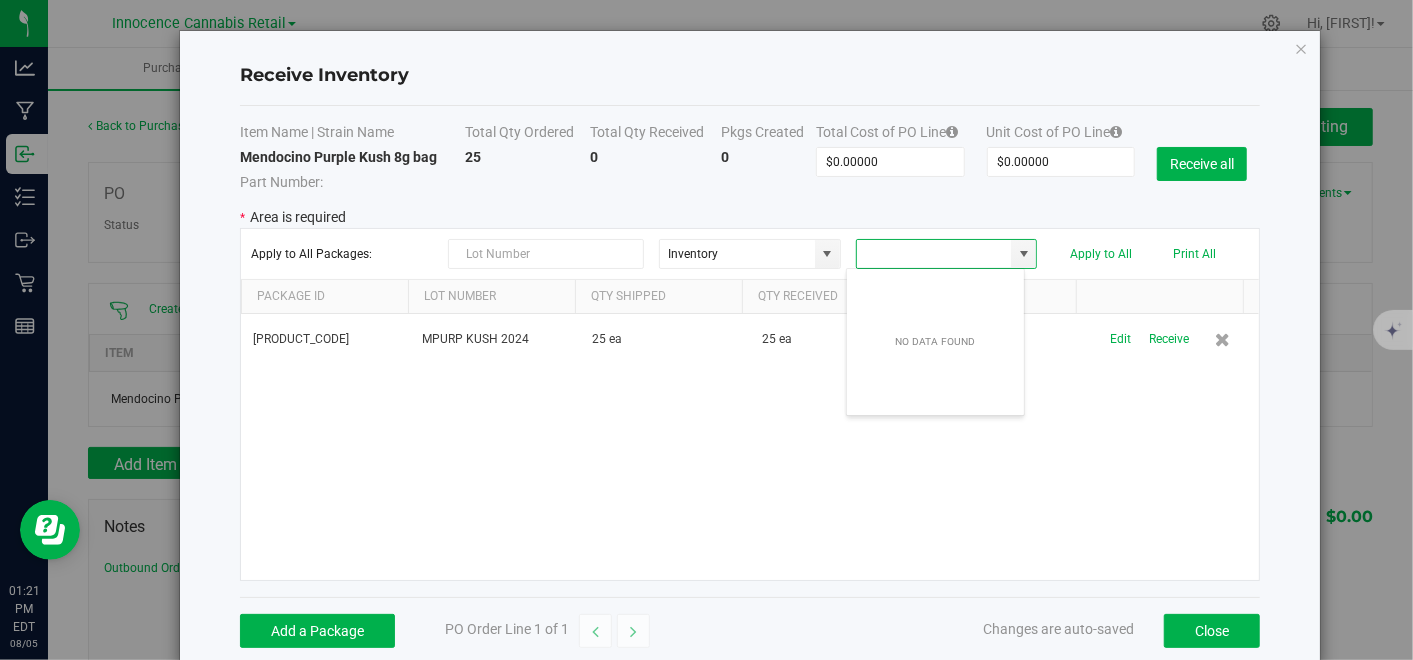 scroll, scrollTop: 99970, scrollLeft: 99820, axis: both 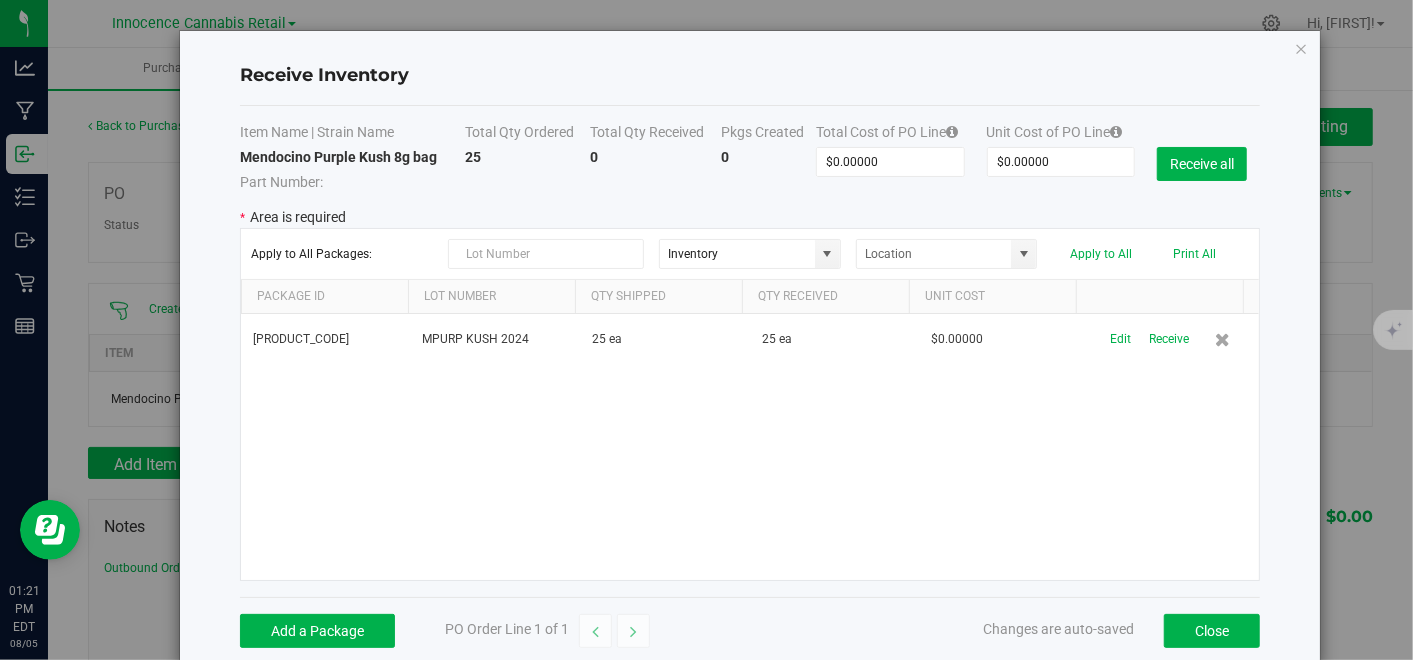 click on "NYINNMB-20250805-012  MPURP KUSH 2024  25 ea   25 ea   $0.00000   Edit   Receive" at bounding box center (750, 447) 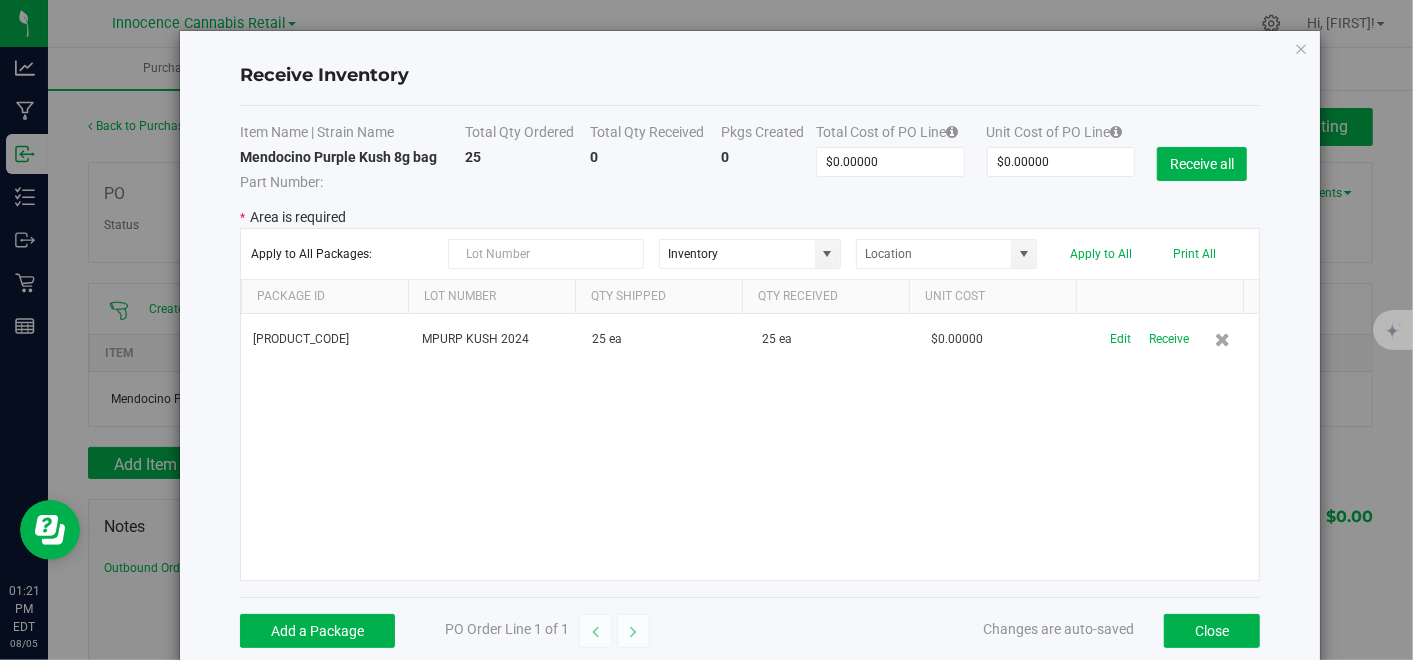 scroll, scrollTop: 32, scrollLeft: 0, axis: vertical 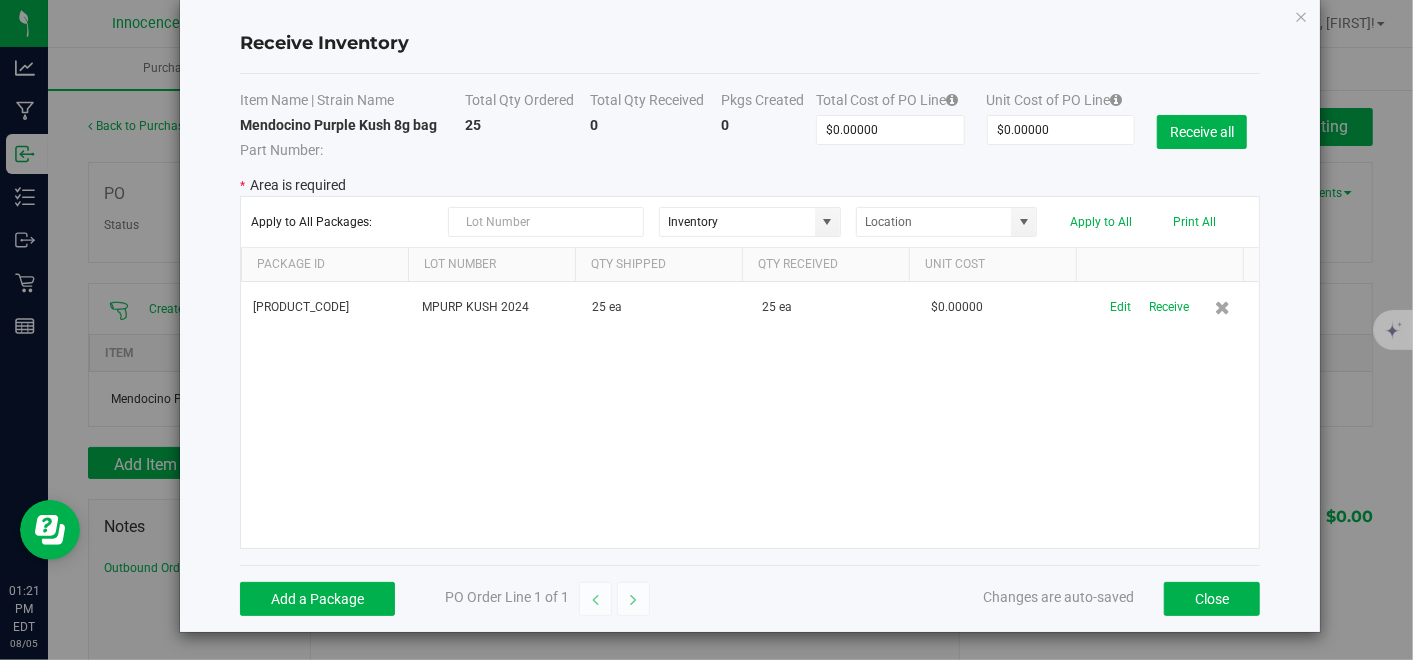 click on "MPURP KUSH 2024" at bounding box center [496, 307] 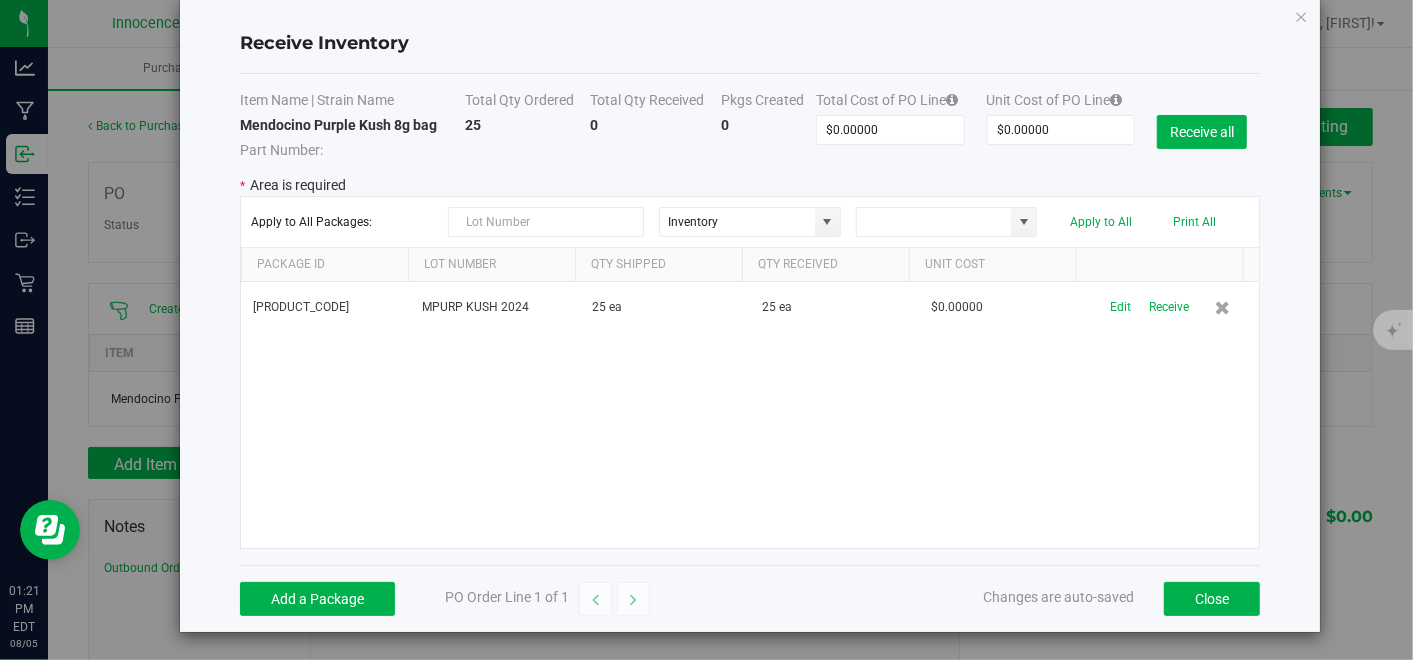 click at bounding box center [934, 222] 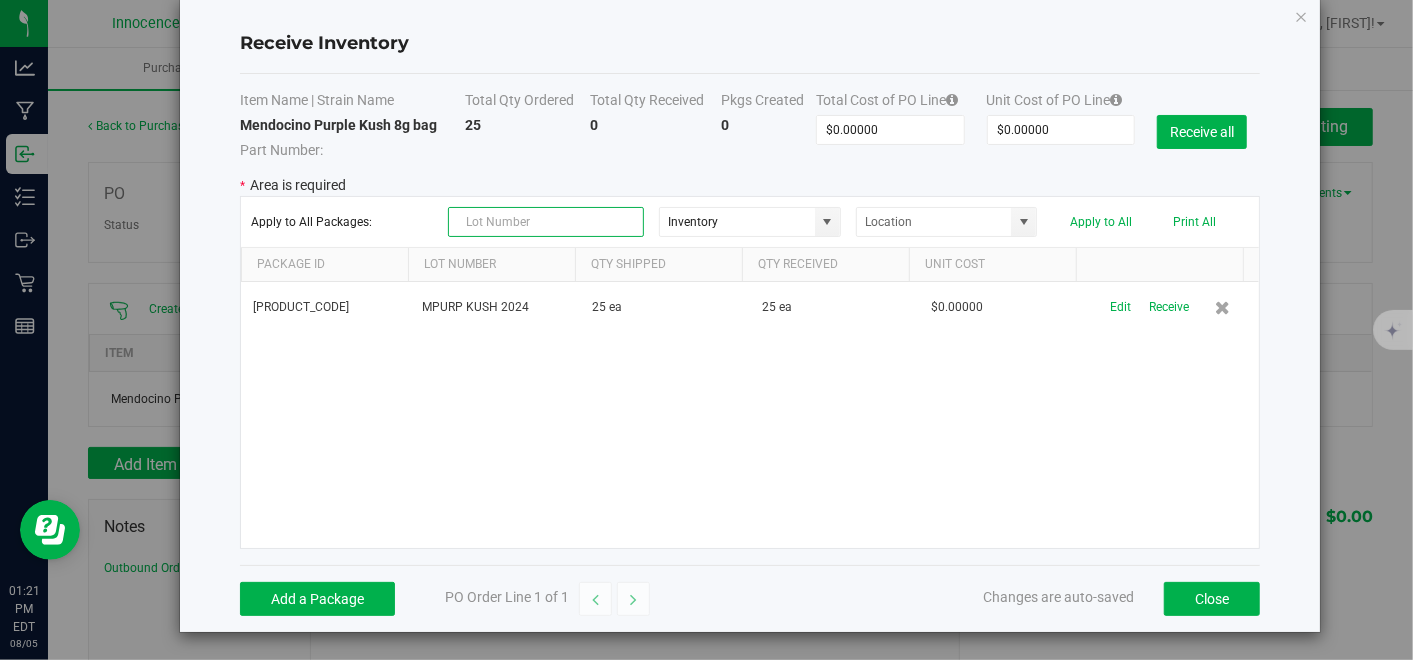 click at bounding box center (546, 222) 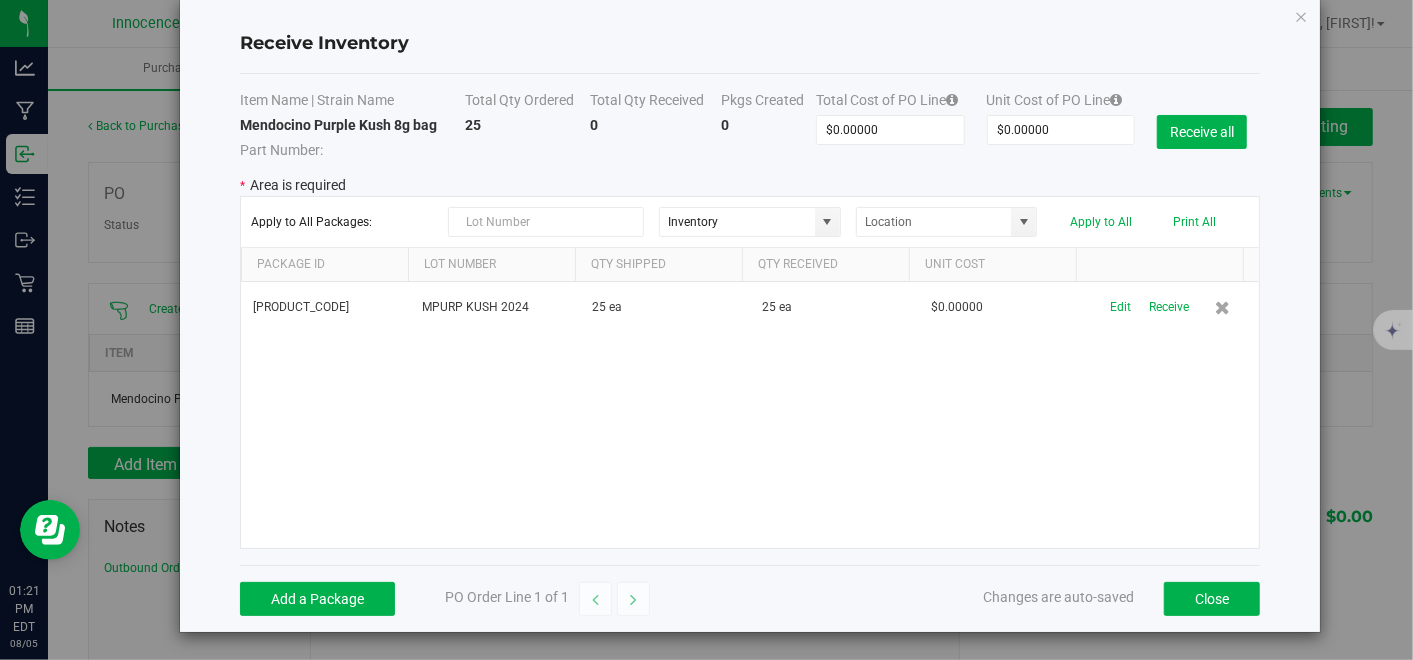 click on "MPURP KUSH 2024" at bounding box center [496, 307] 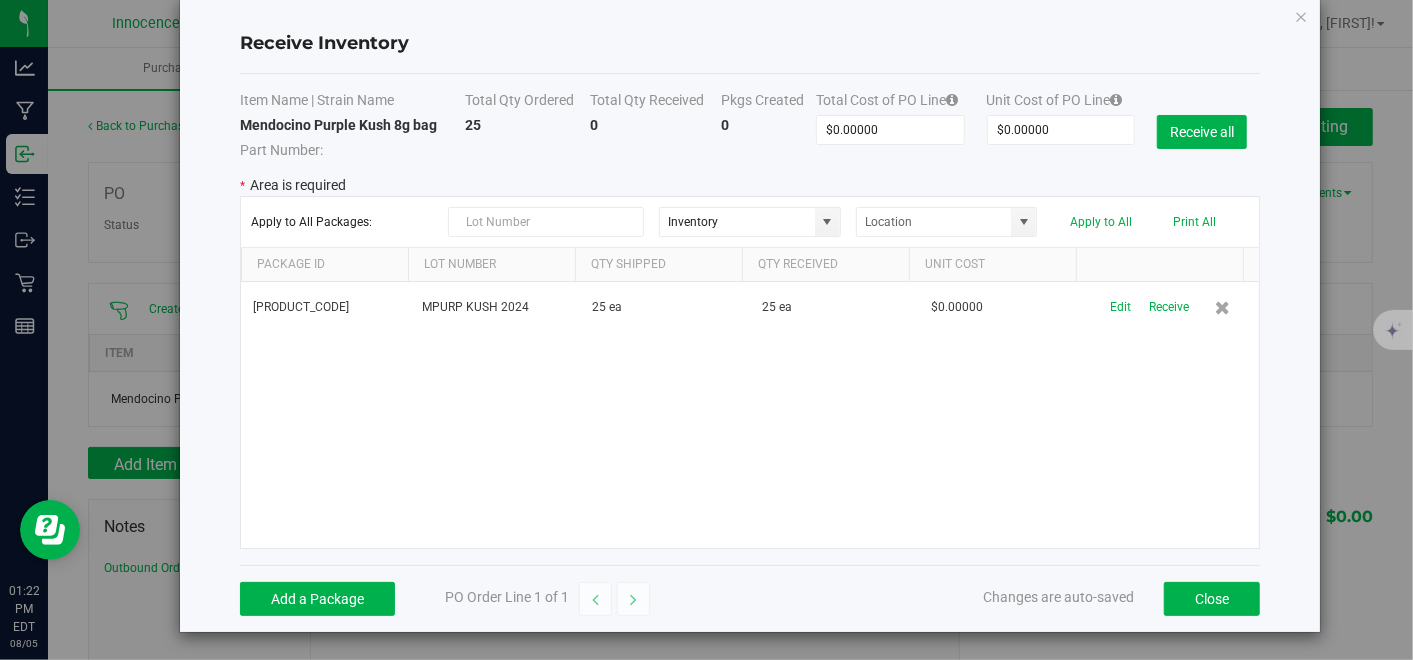 click on "Edit   Receive" at bounding box center (1174, 307) 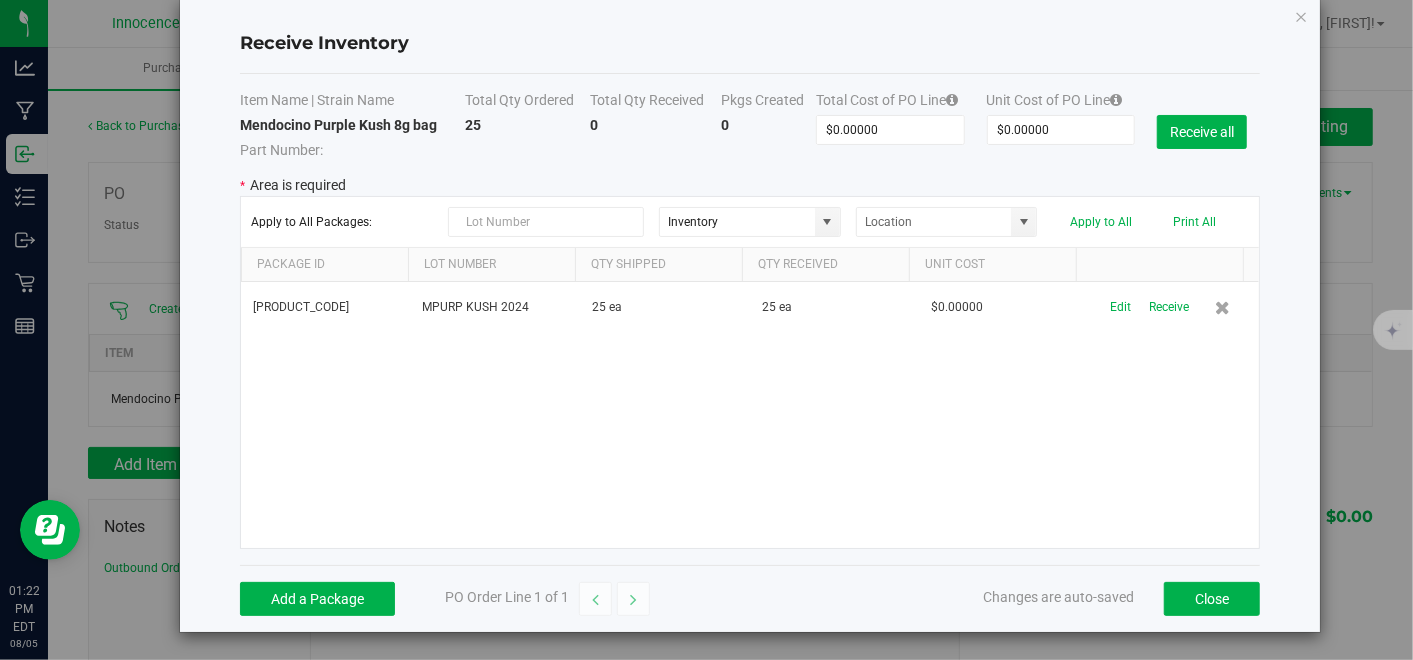 click on "Edit" at bounding box center [1120, 307] 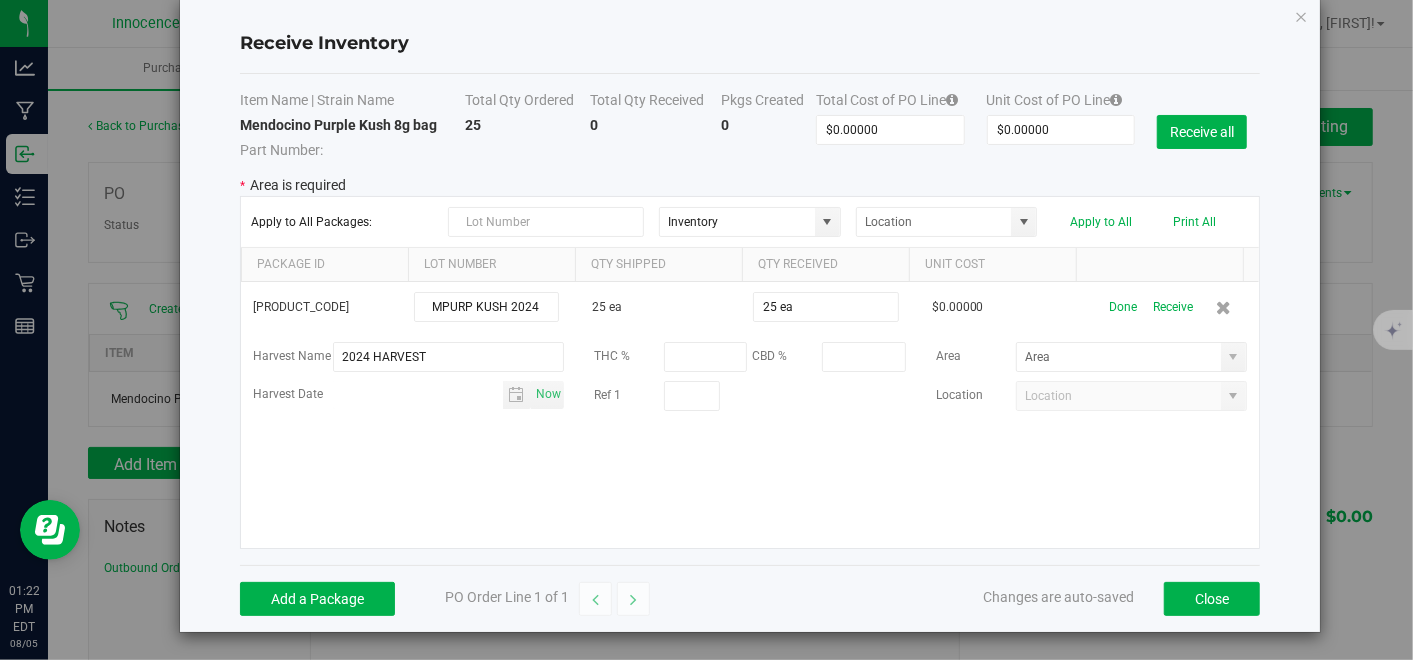 click at bounding box center [1234, 357] 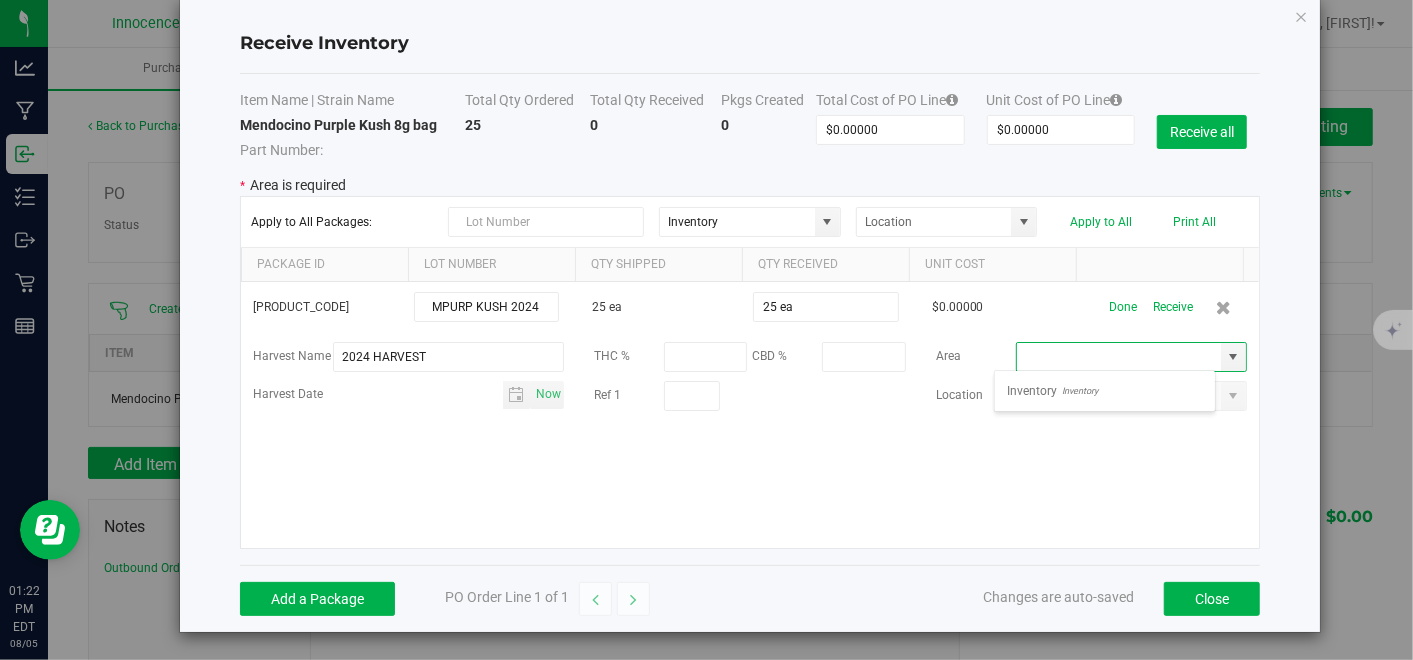 scroll, scrollTop: 99970, scrollLeft: 99778, axis: both 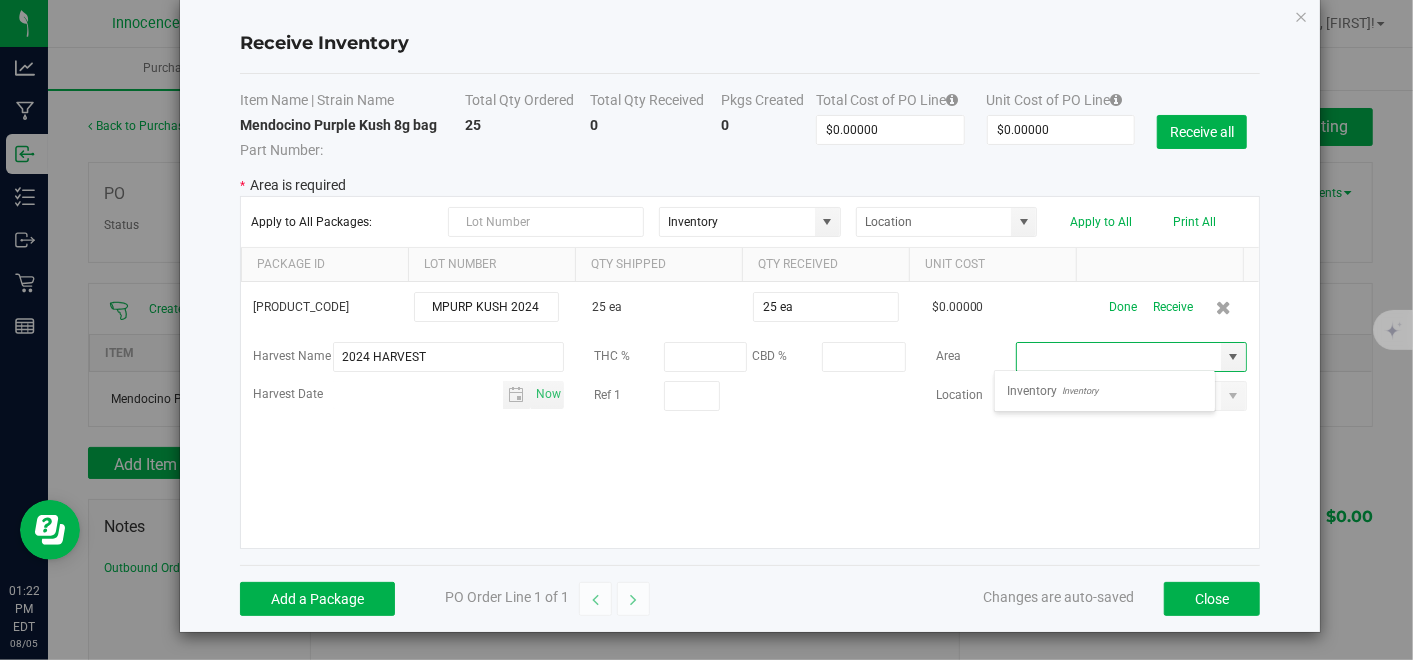 click on "Inventory Inventory" at bounding box center [1105, 391] 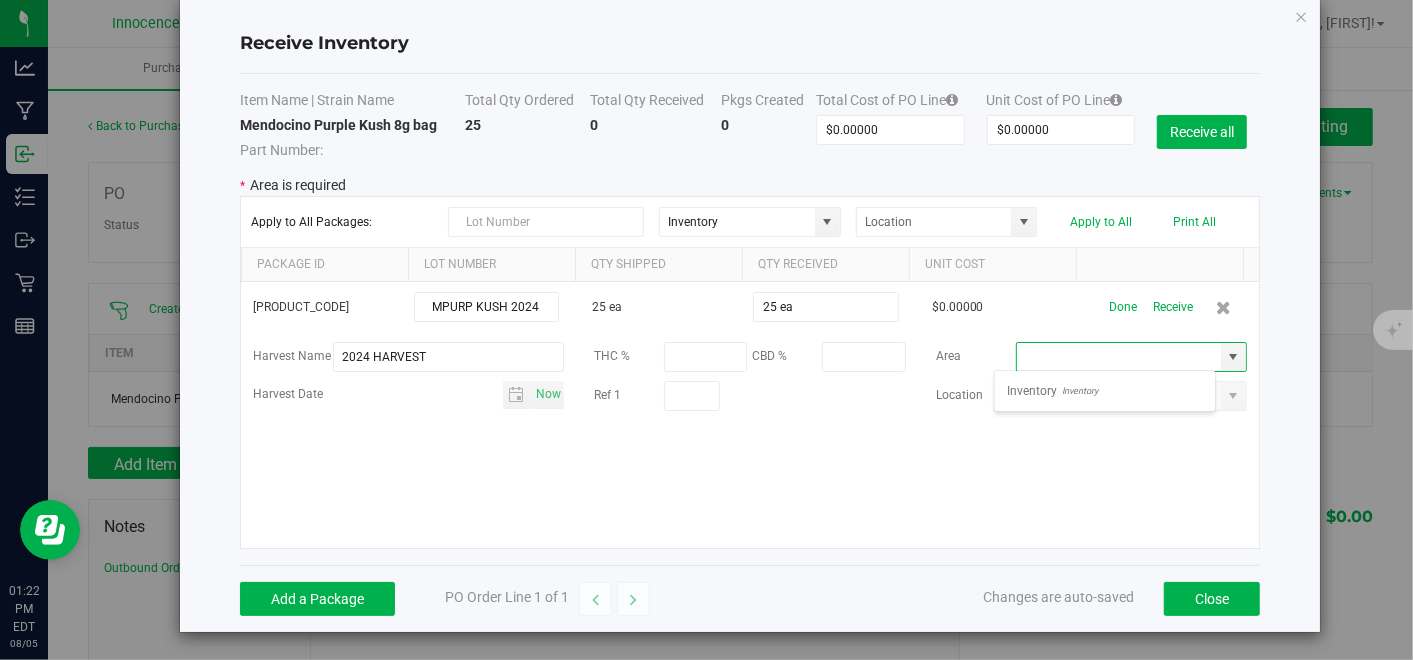 type on "Inventory" 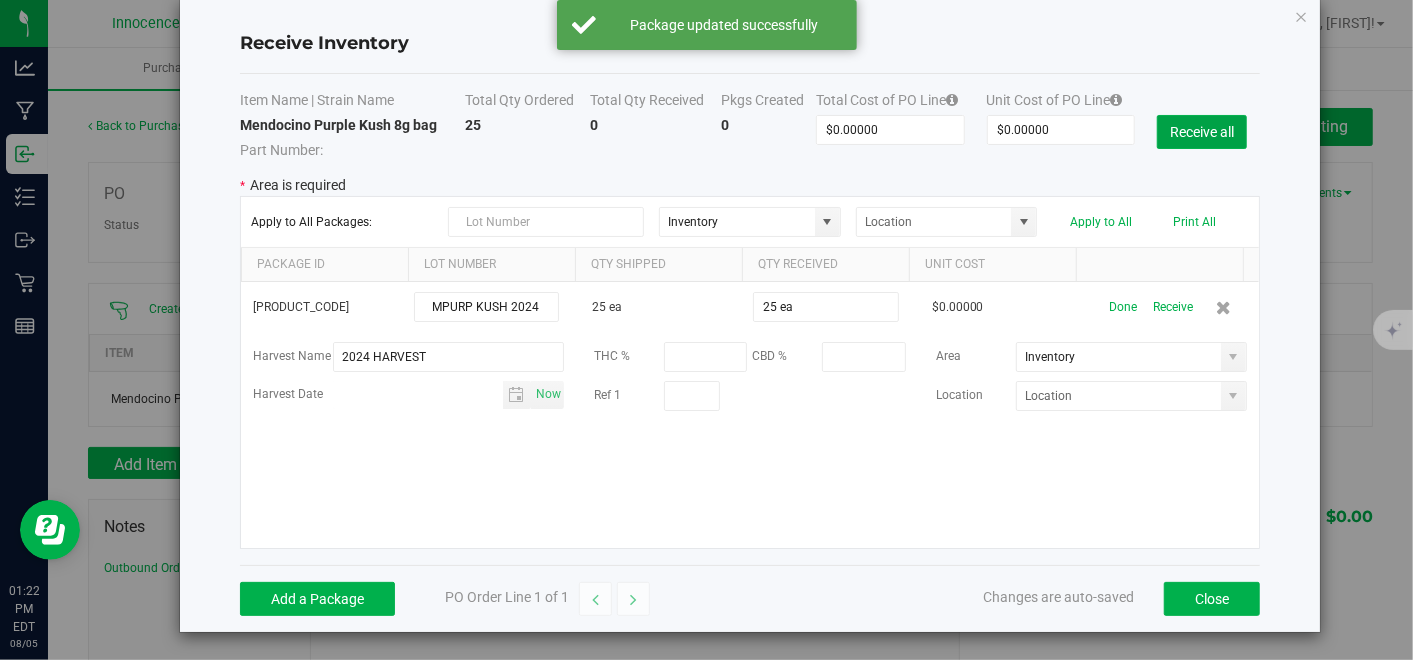 click on "Receive all" at bounding box center [1202, 132] 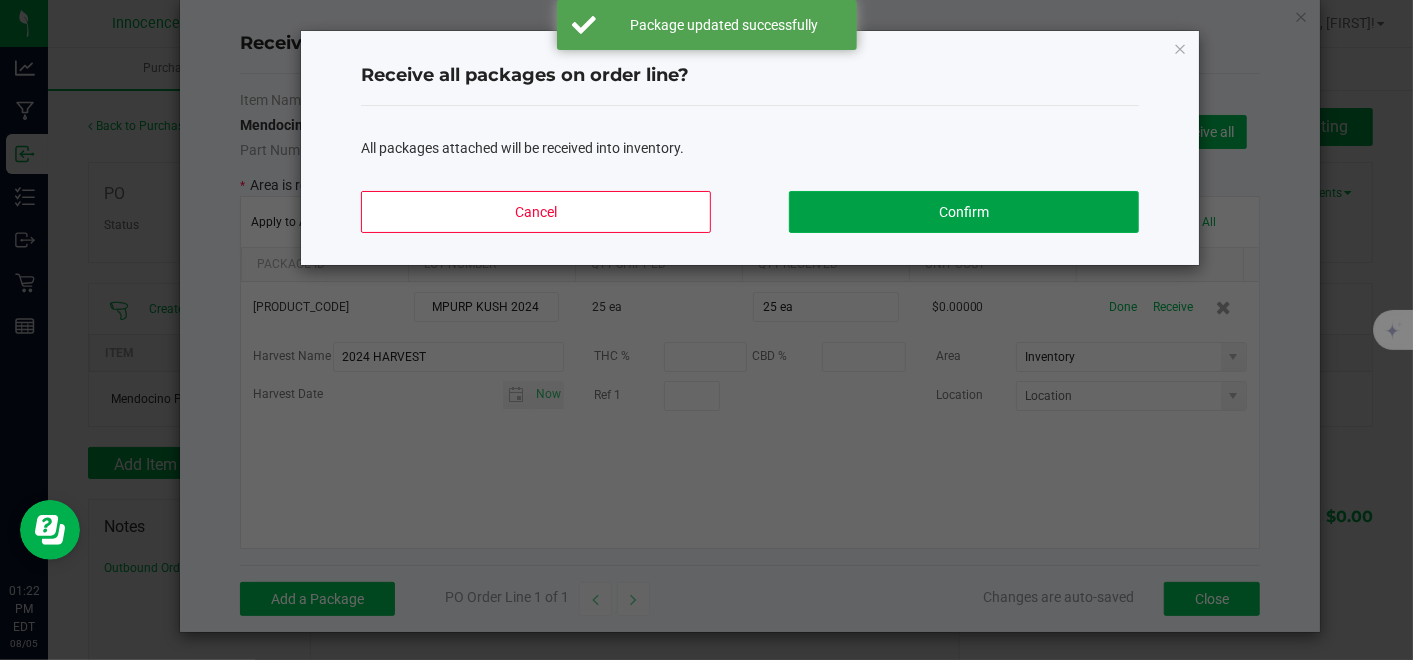 click on "Confirm" 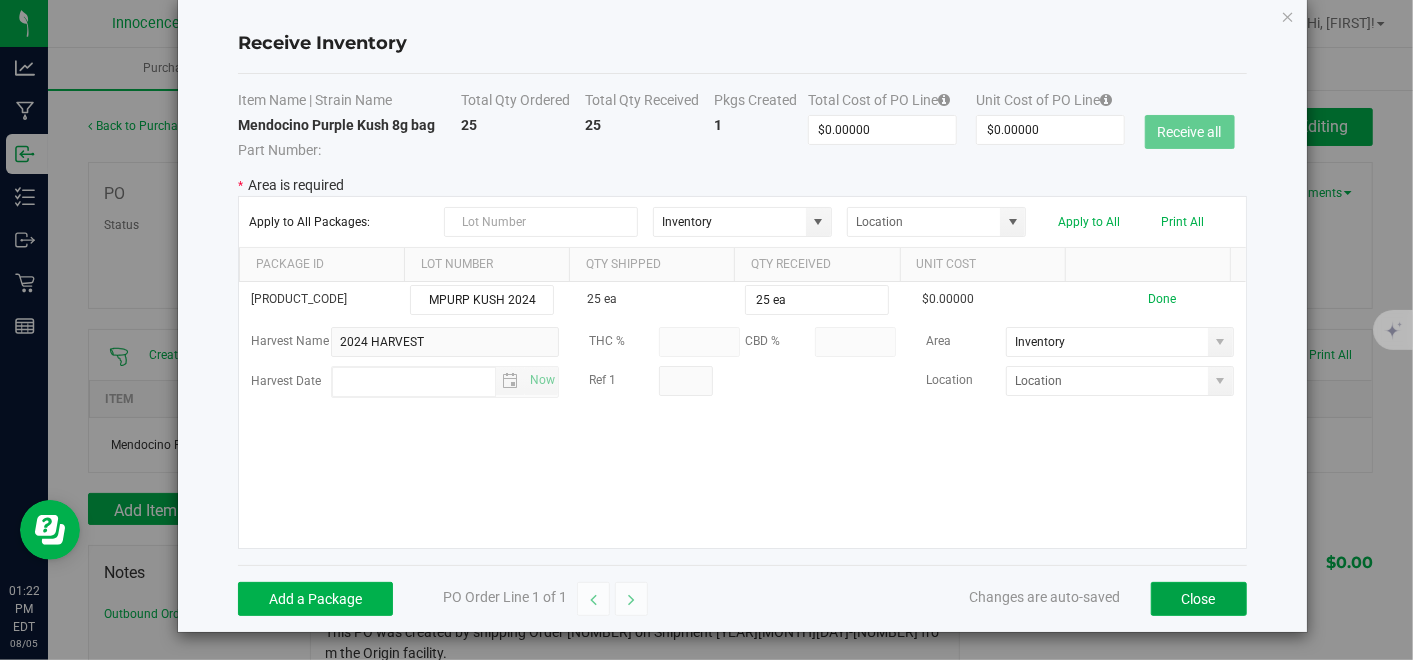 click on "Close" at bounding box center [1199, 599] 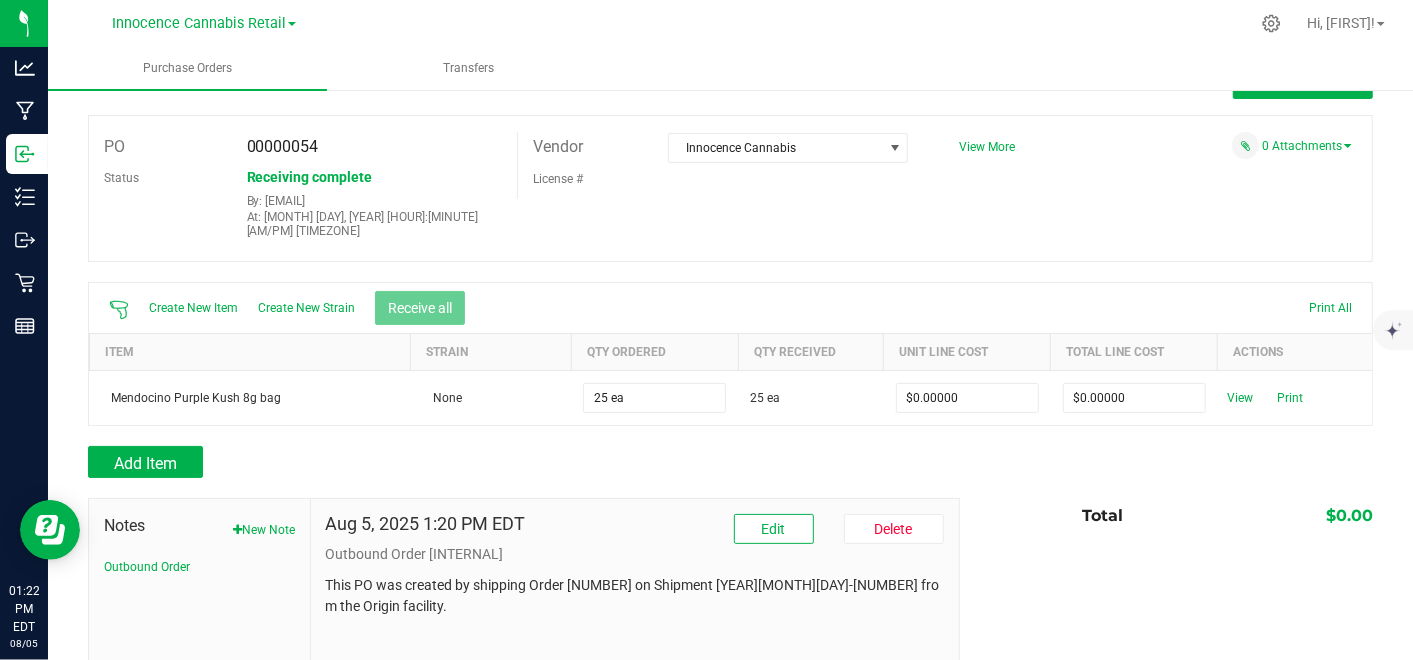 scroll, scrollTop: 0, scrollLeft: 0, axis: both 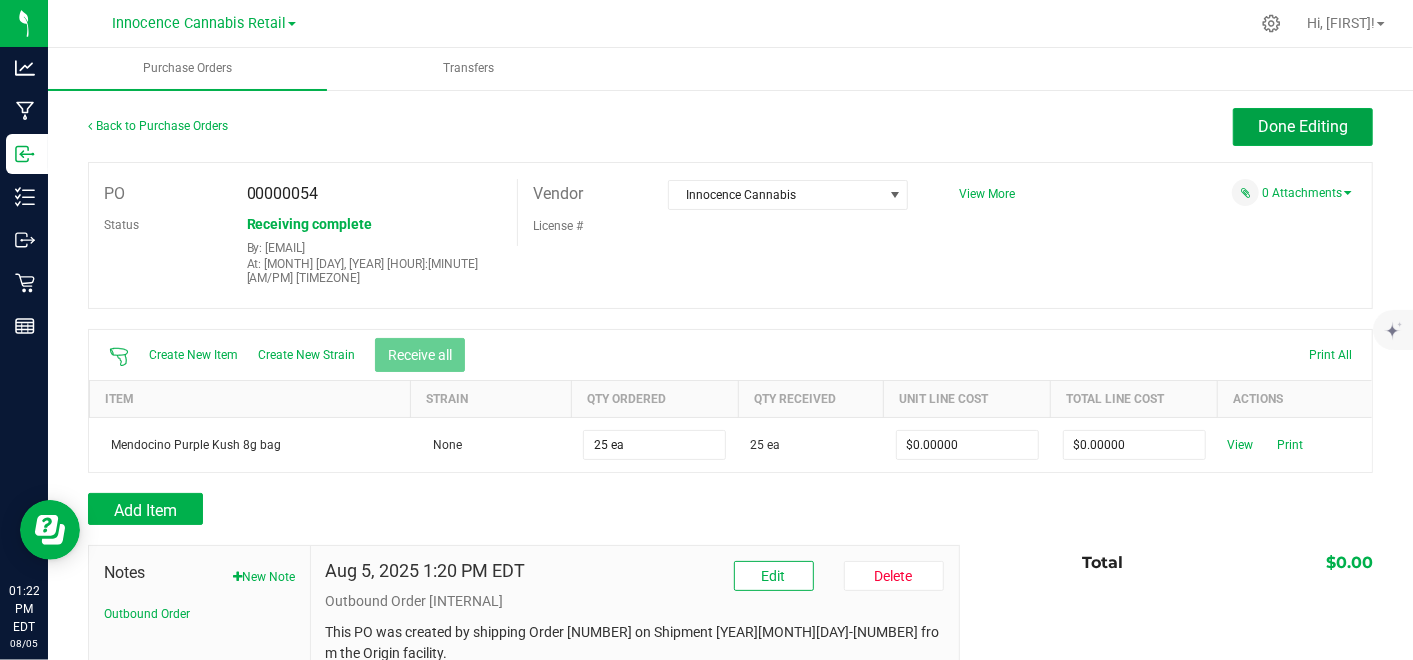 click on "Done Editing" at bounding box center [1303, 126] 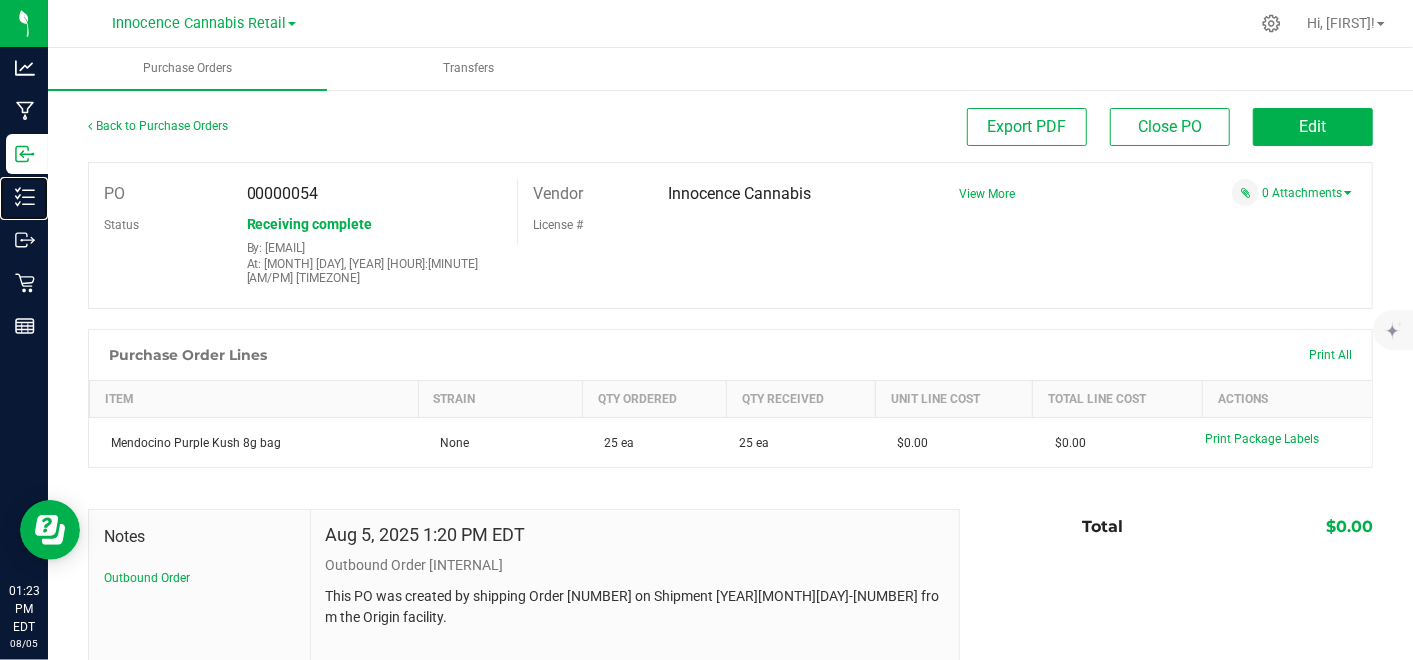 click on "Inventory" at bounding box center (0, 0) 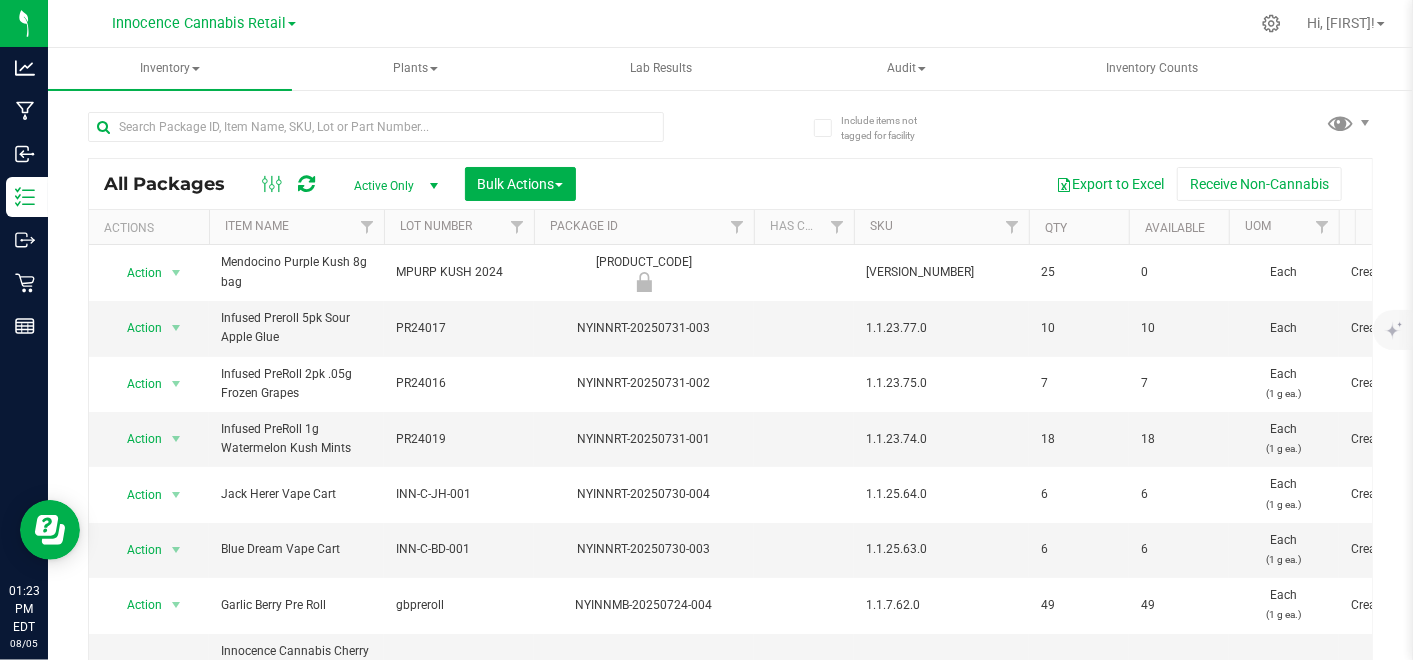click at bounding box center (434, 186) 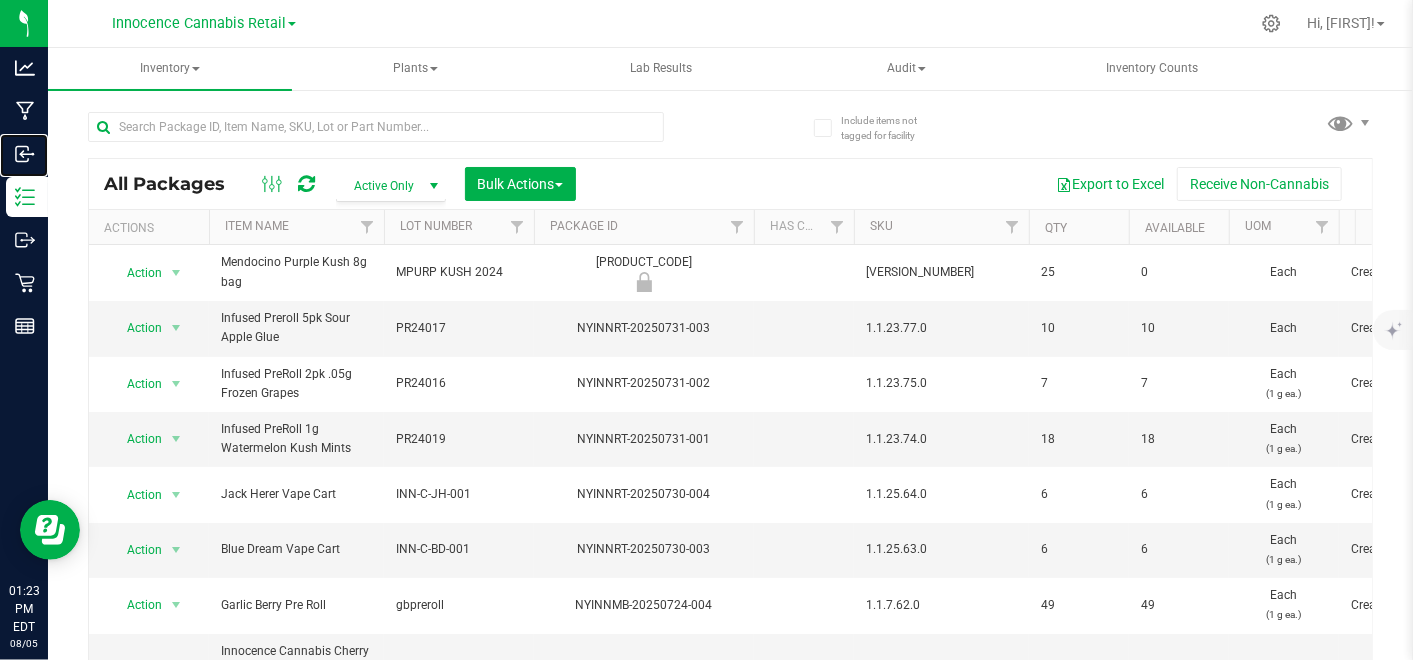 click on "Inbound" at bounding box center [0, 0] 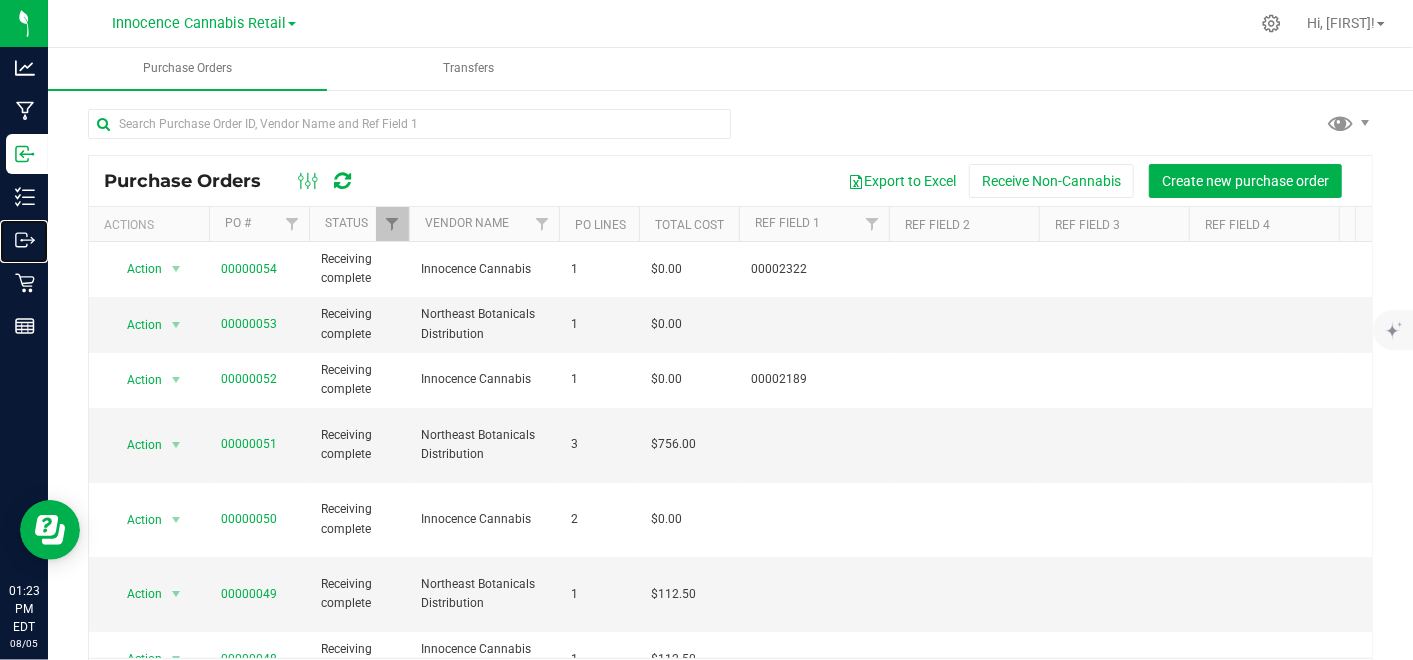 click on "Outbound" at bounding box center [0, 0] 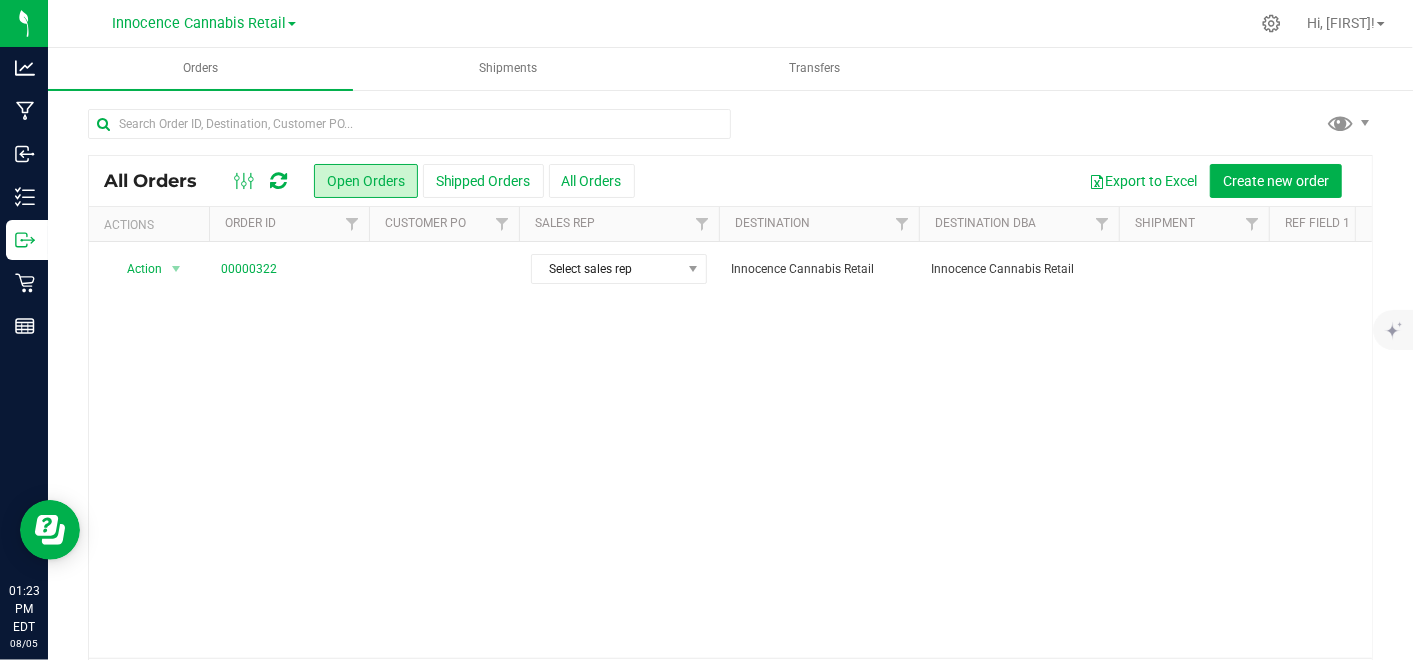 click on "Innocence Cannabis Retail   Innocence Cannabis   Innocence Cannabis Retail" at bounding box center [204, 23] 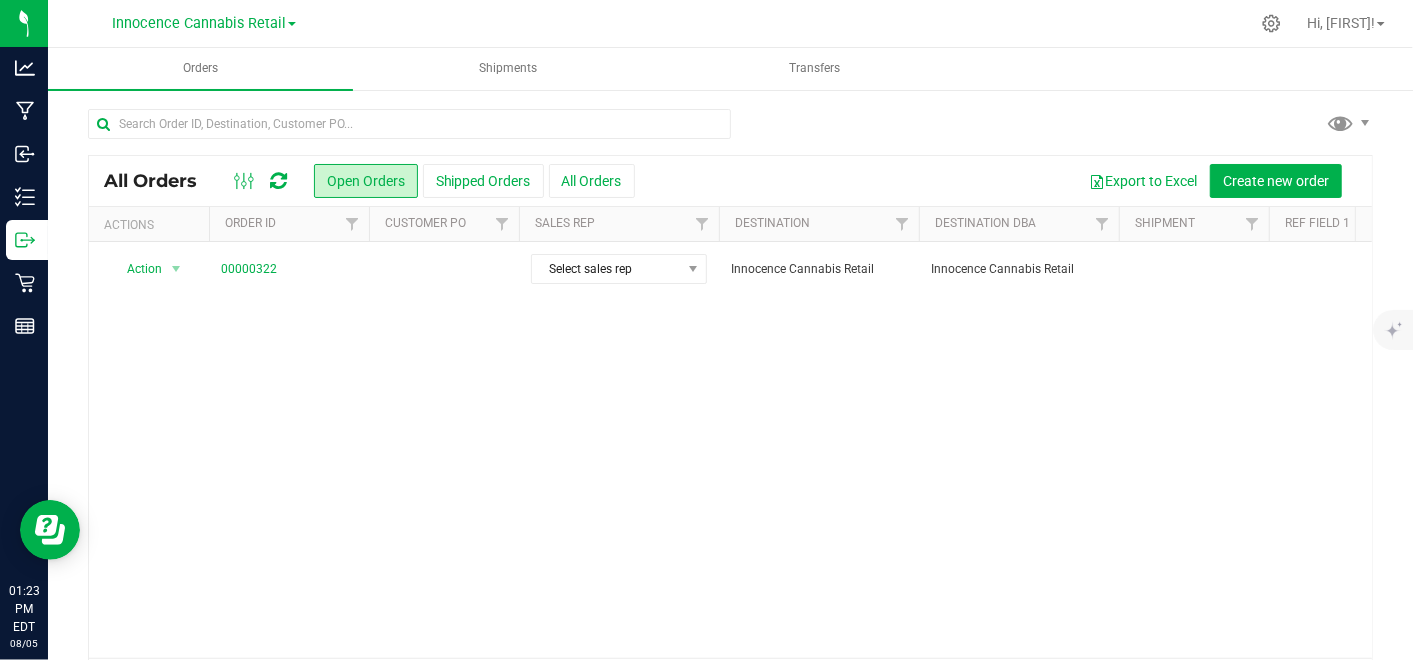 click at bounding box center (292, 24) 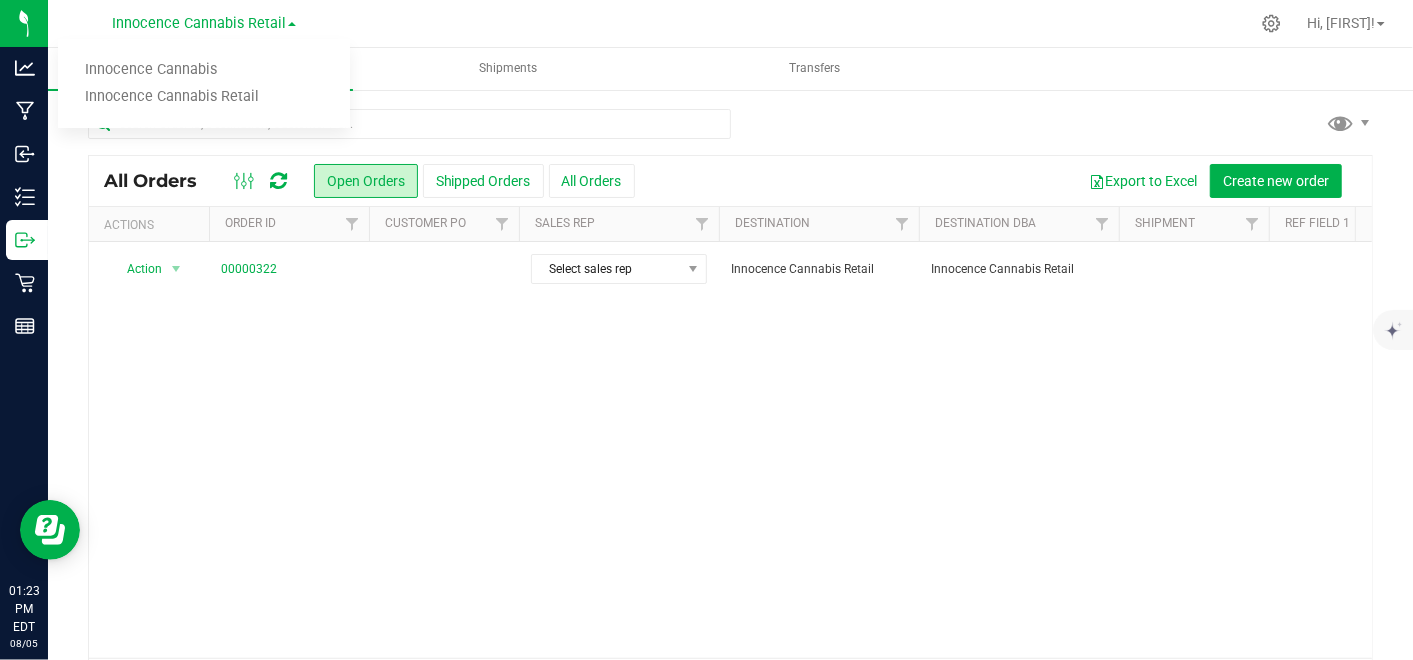 click on "Innocence Cannabis" at bounding box center (204, 70) 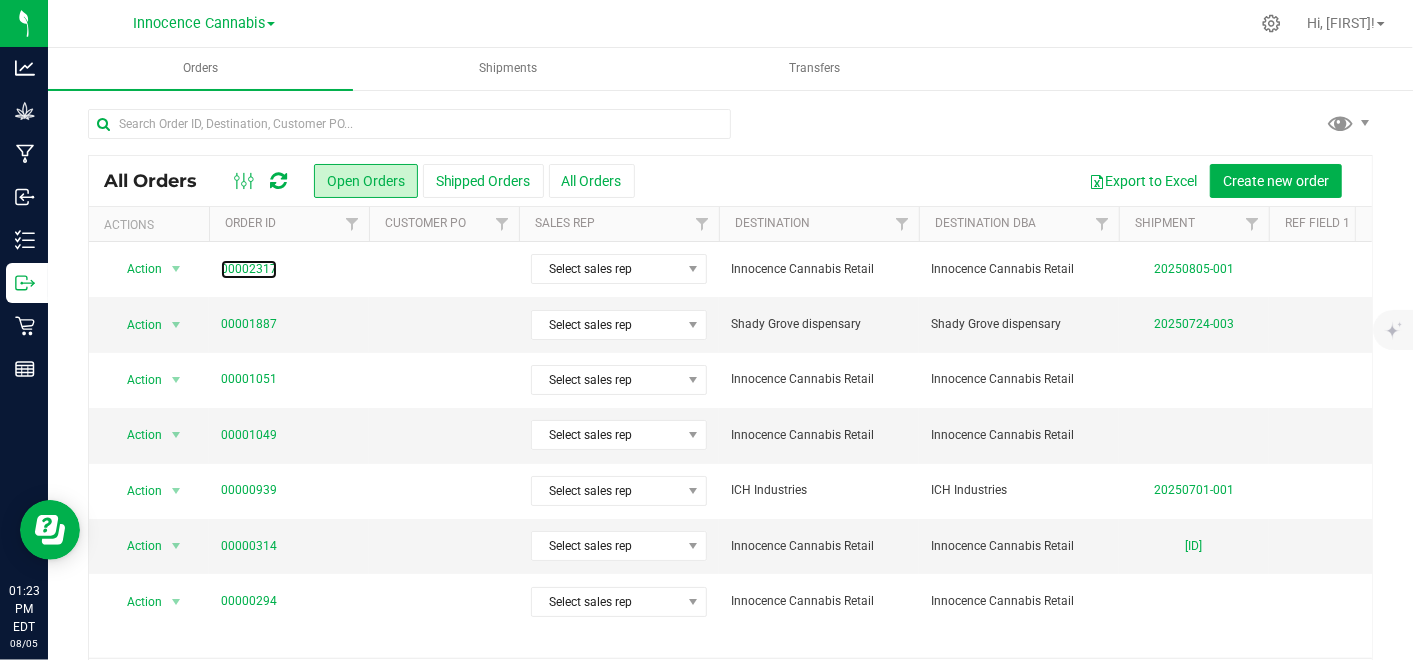 click on "00002317" at bounding box center [249, 269] 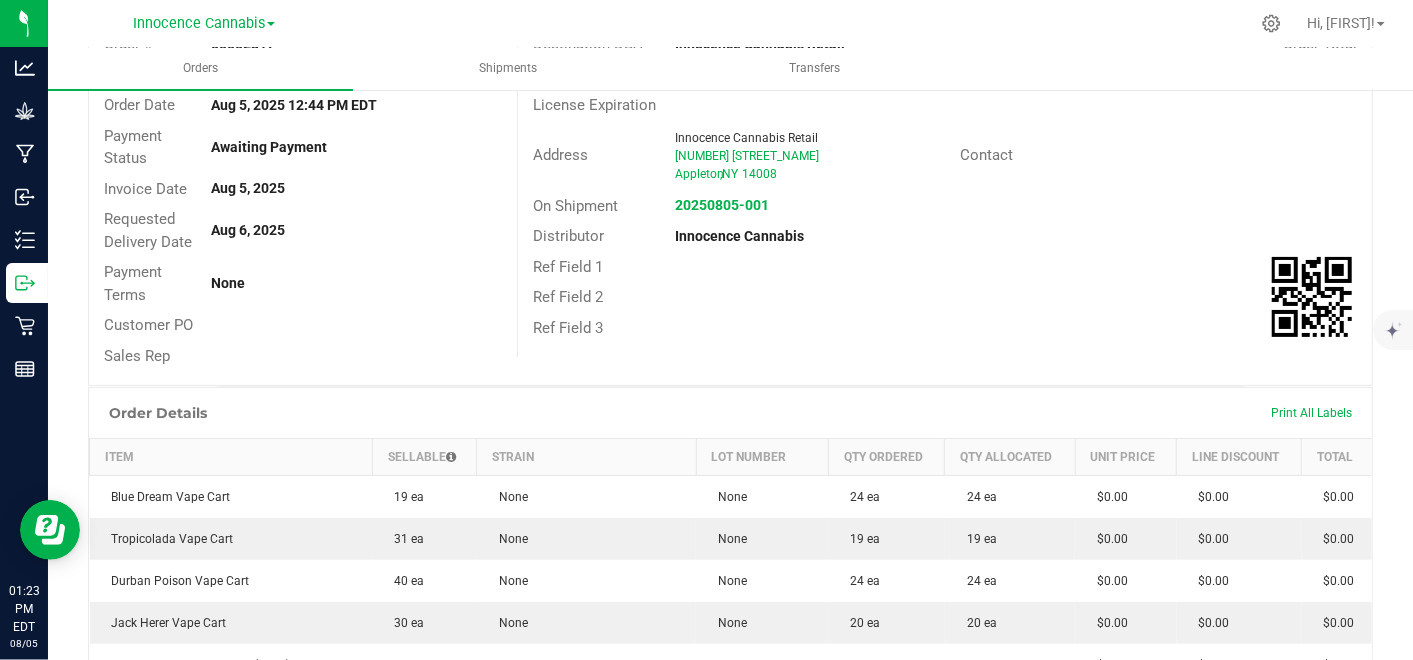 scroll, scrollTop: 0, scrollLeft: 0, axis: both 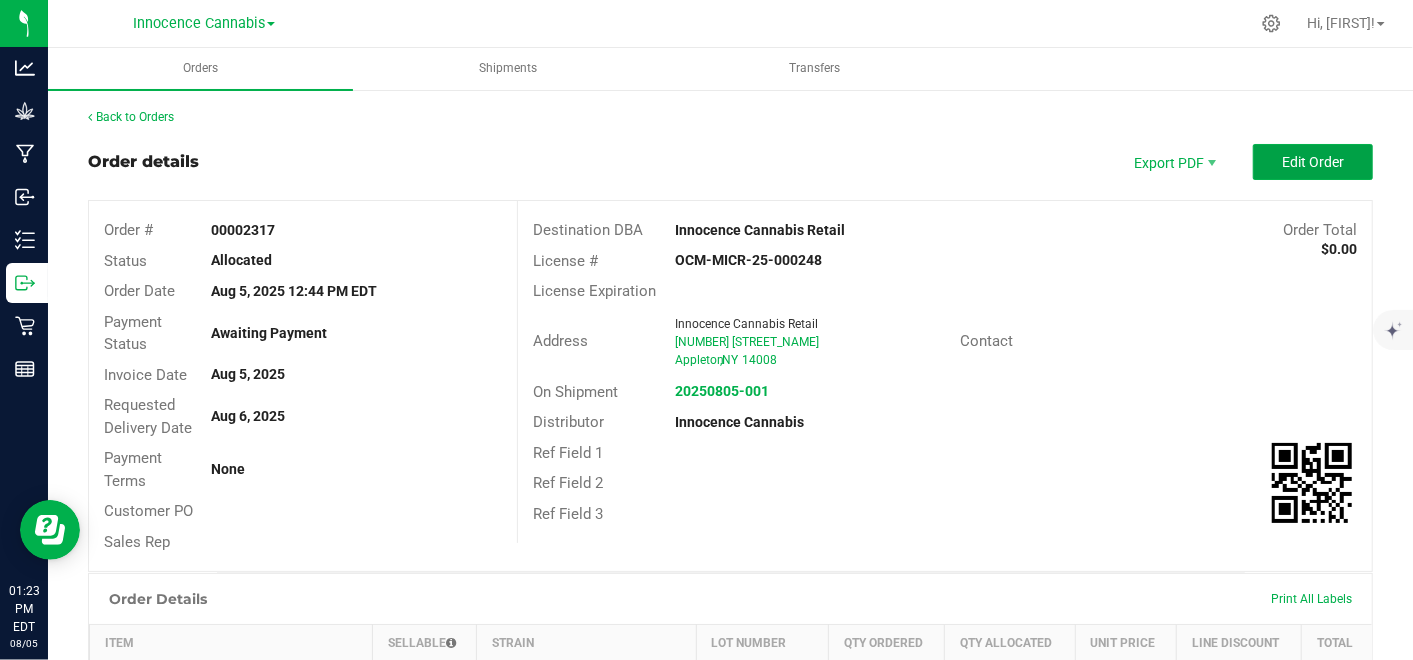click on "Edit Order" at bounding box center [1313, 162] 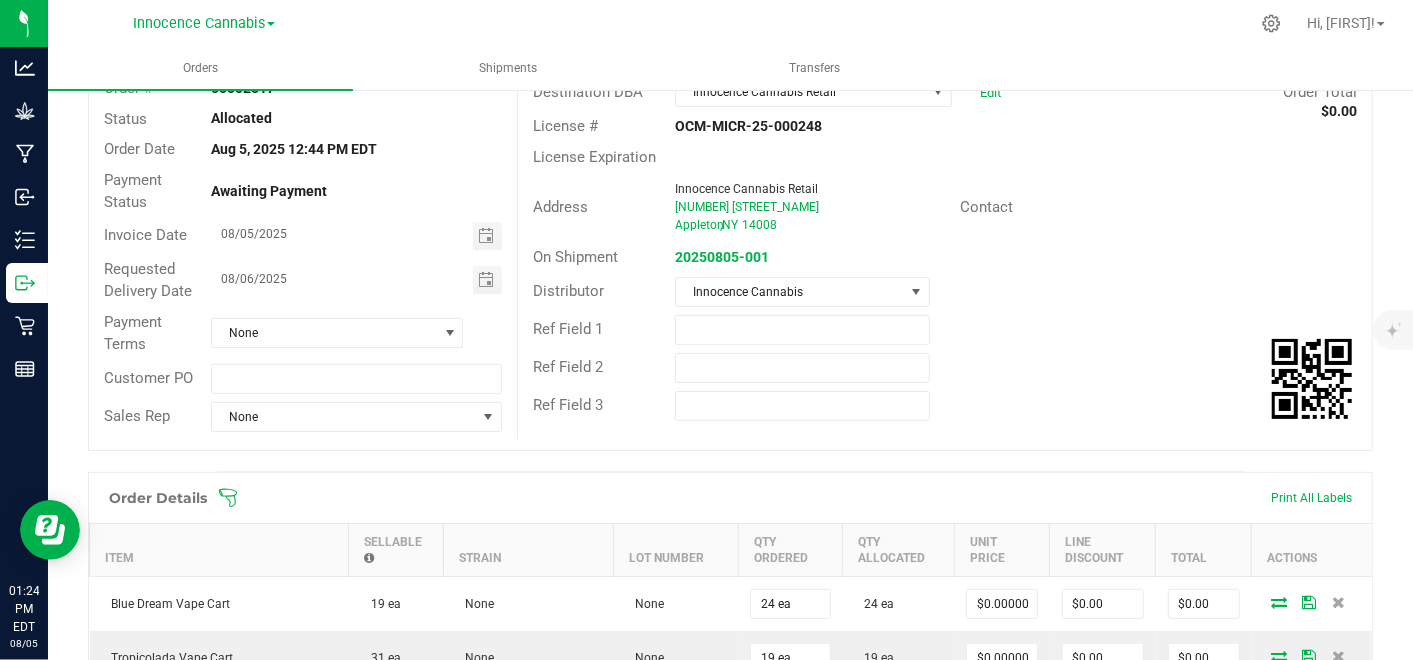 scroll, scrollTop: 0, scrollLeft: 0, axis: both 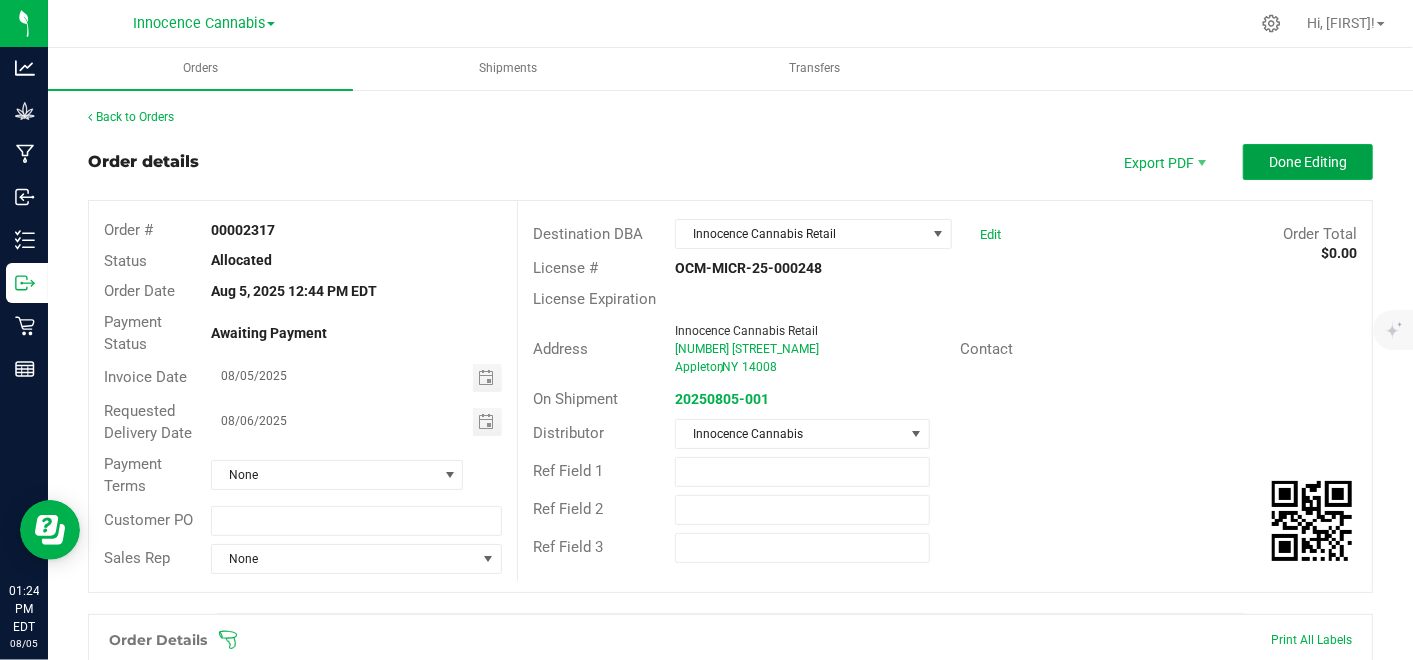 click on "Done Editing" at bounding box center (1308, 162) 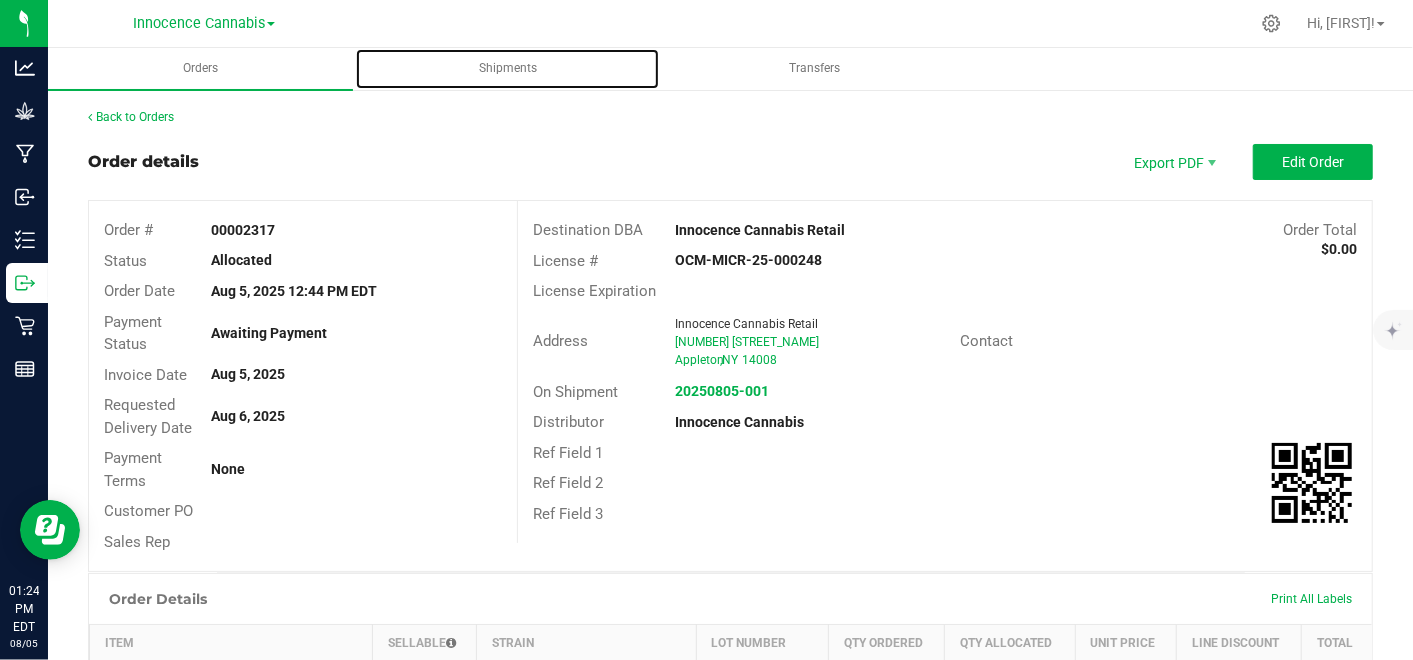 click on "Shipments" at bounding box center [508, 68] 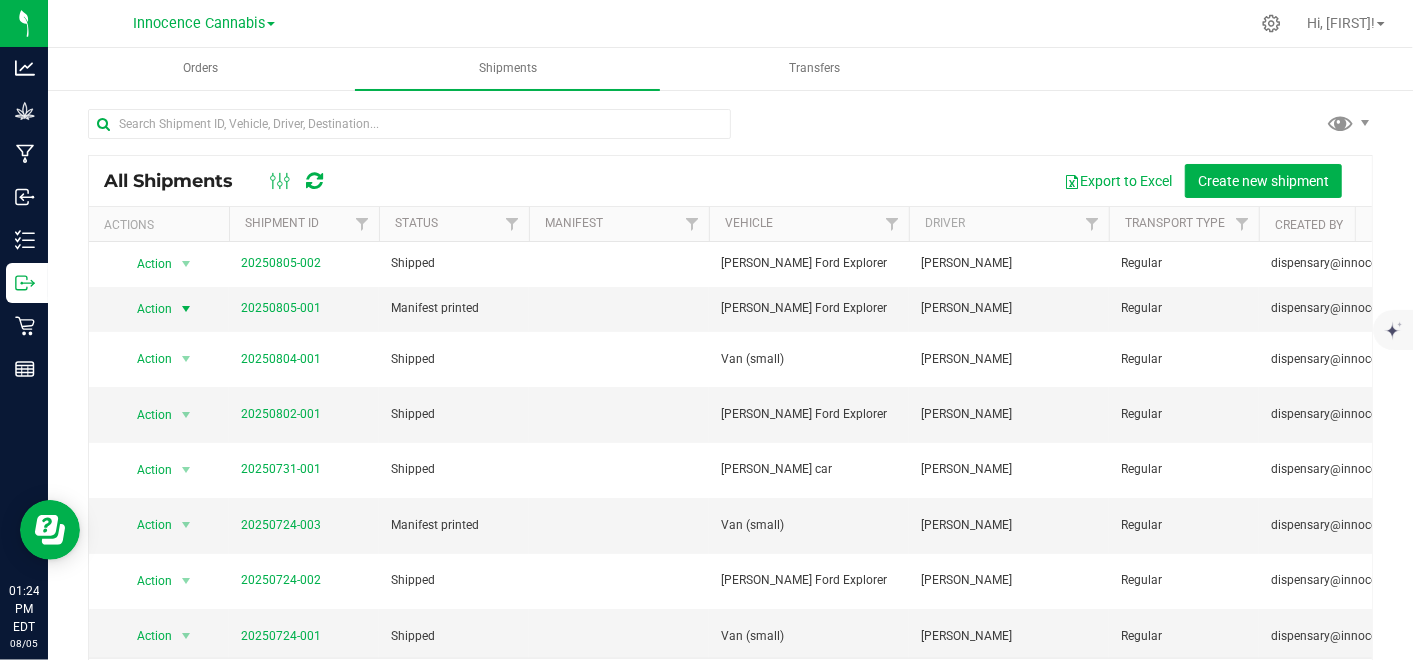 click at bounding box center (186, 309) 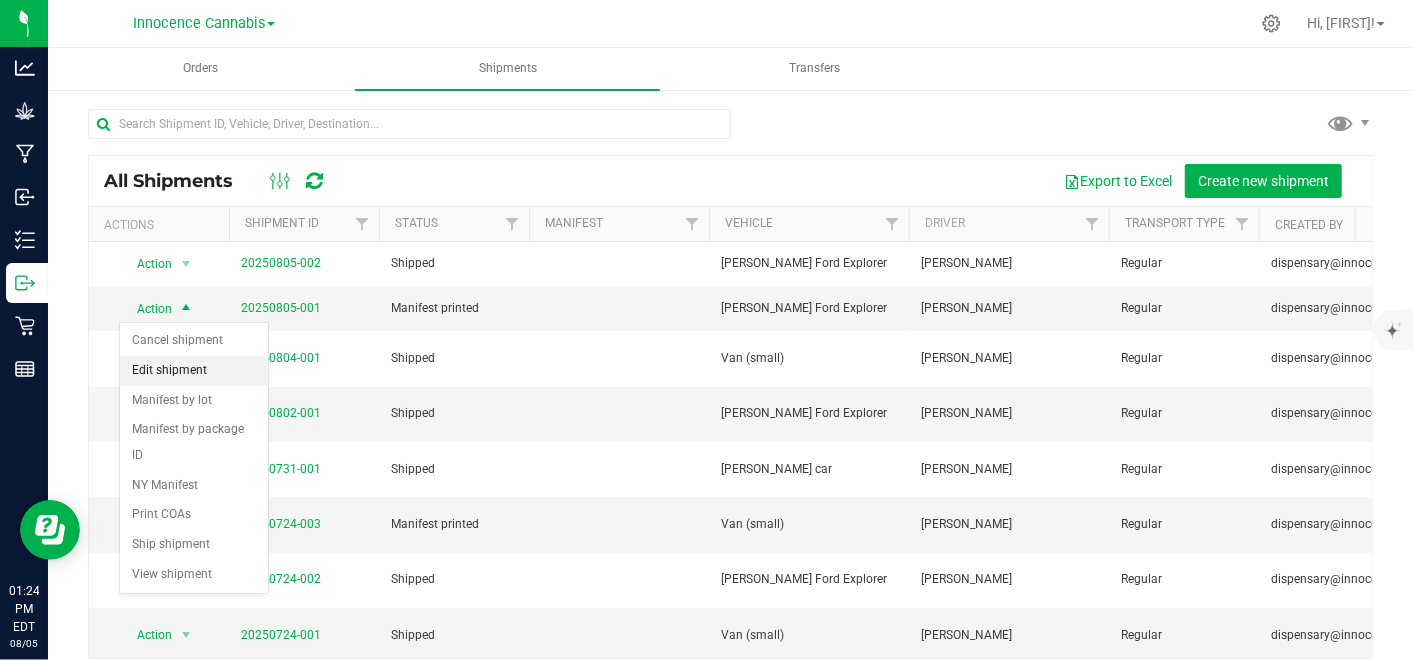 click on "Edit shipment" at bounding box center [194, 371] 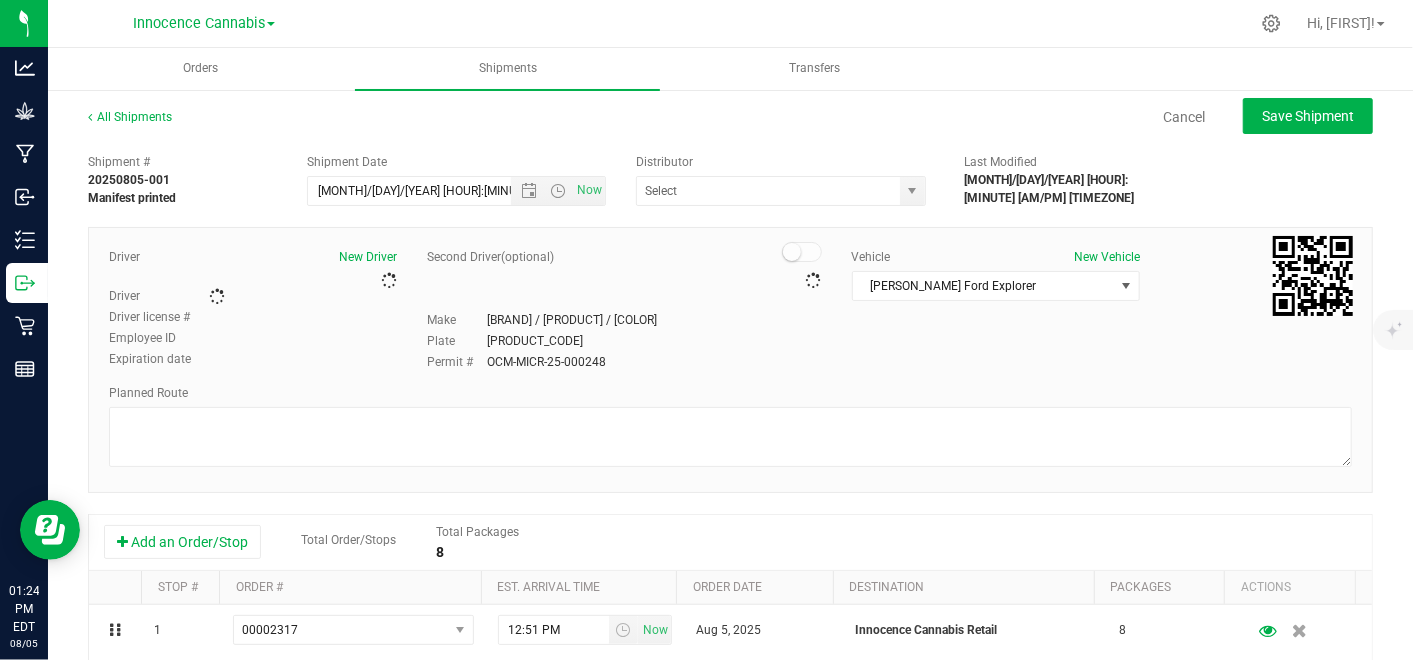type on "Innocence Cannabis" 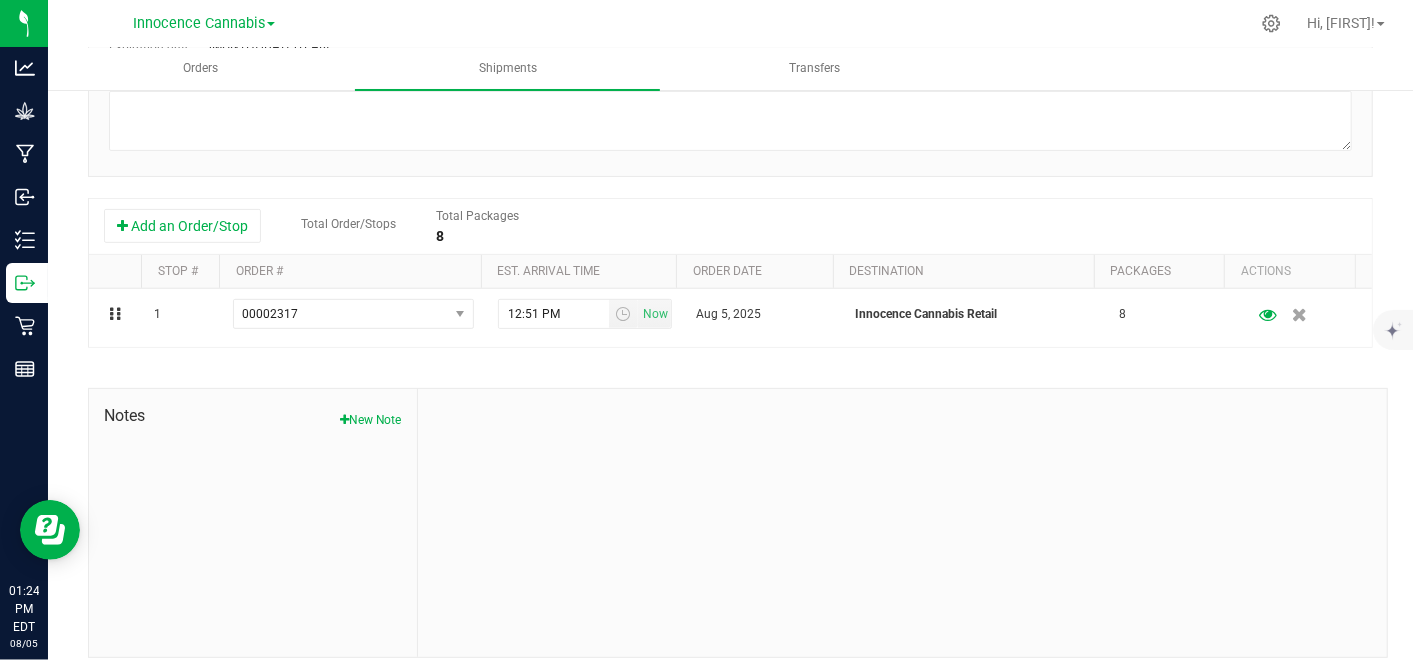 scroll, scrollTop: 0, scrollLeft: 0, axis: both 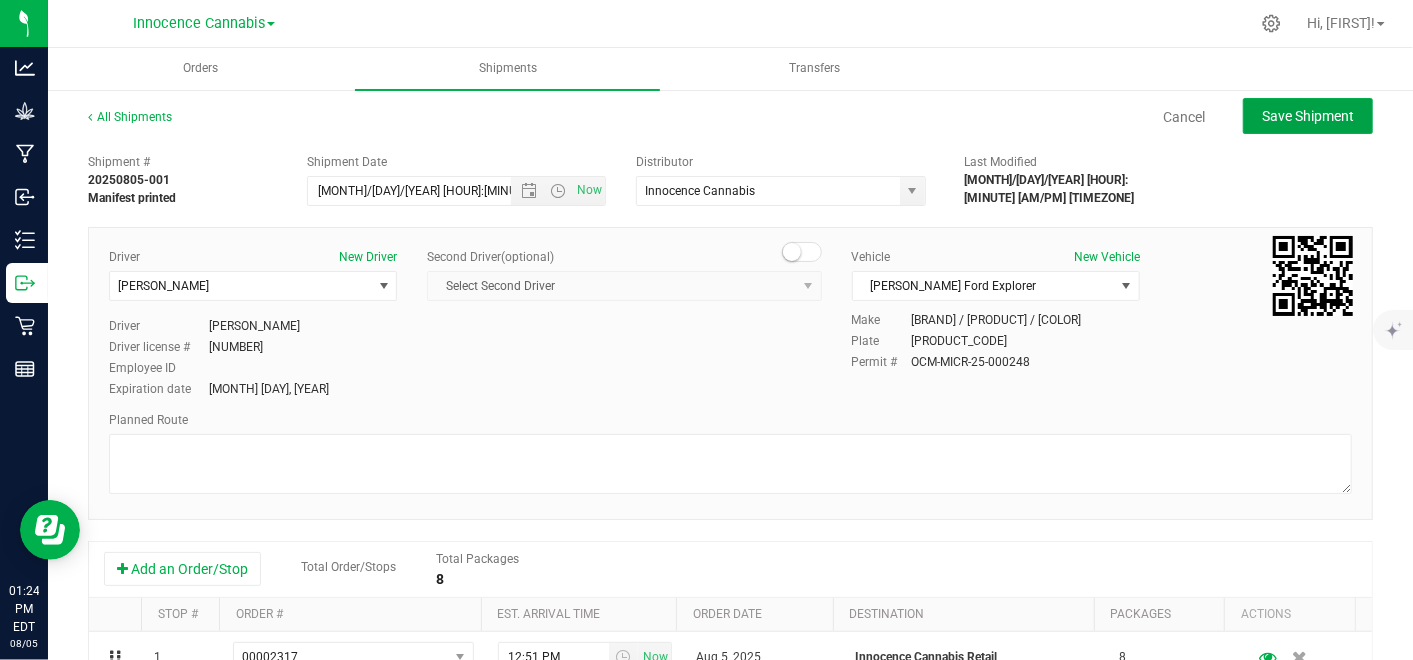 click on "Save Shipment" 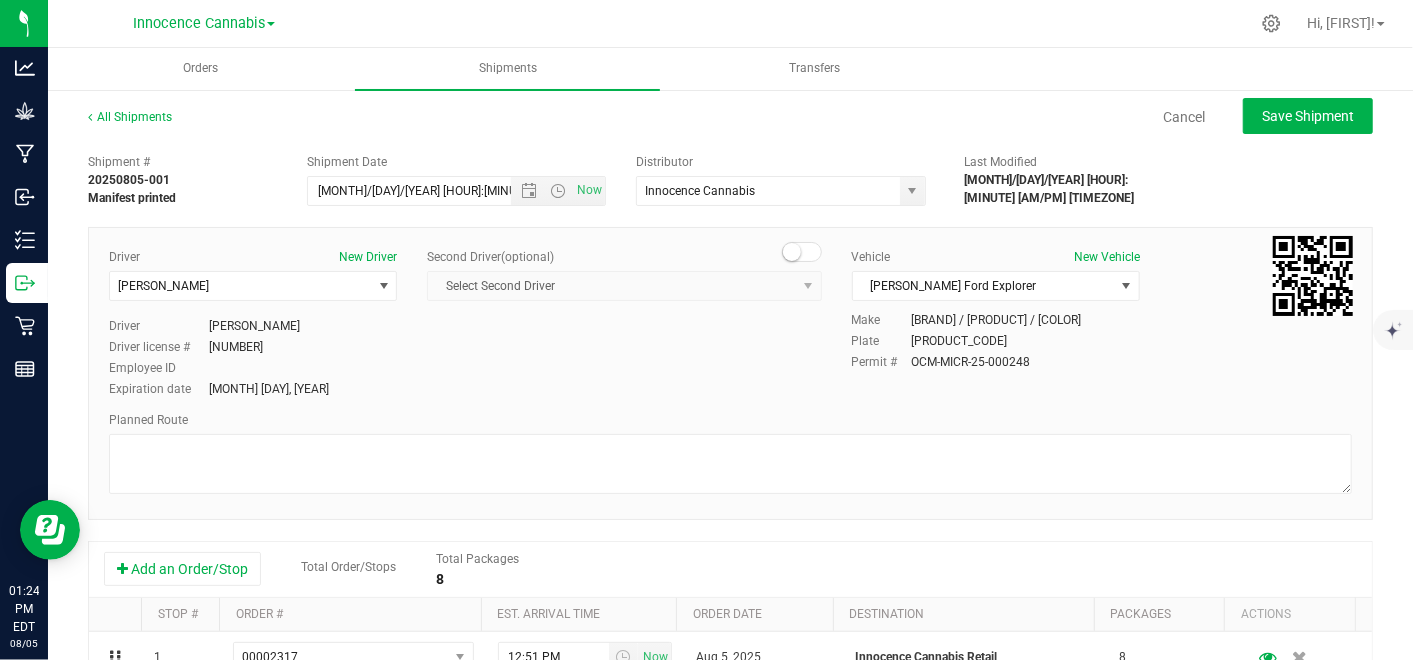 type on "8/5/2025 4:51 PM" 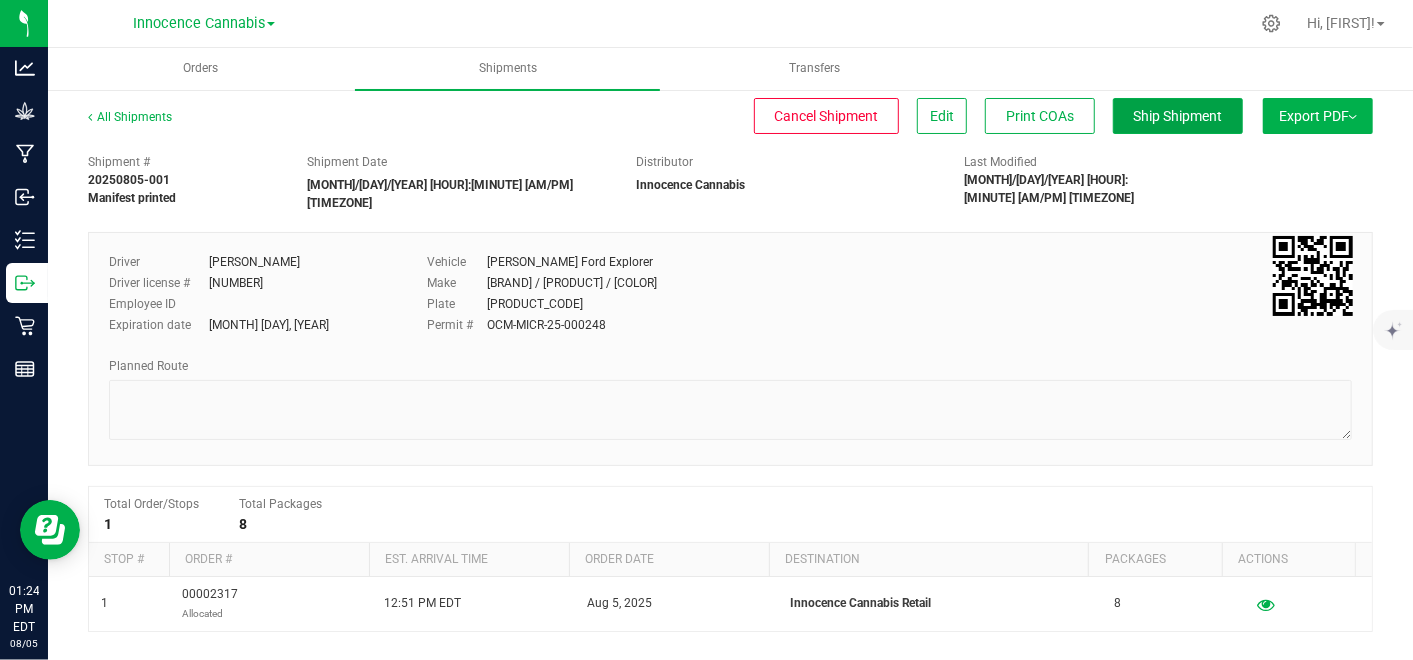click on "Ship Shipment" at bounding box center (1178, 116) 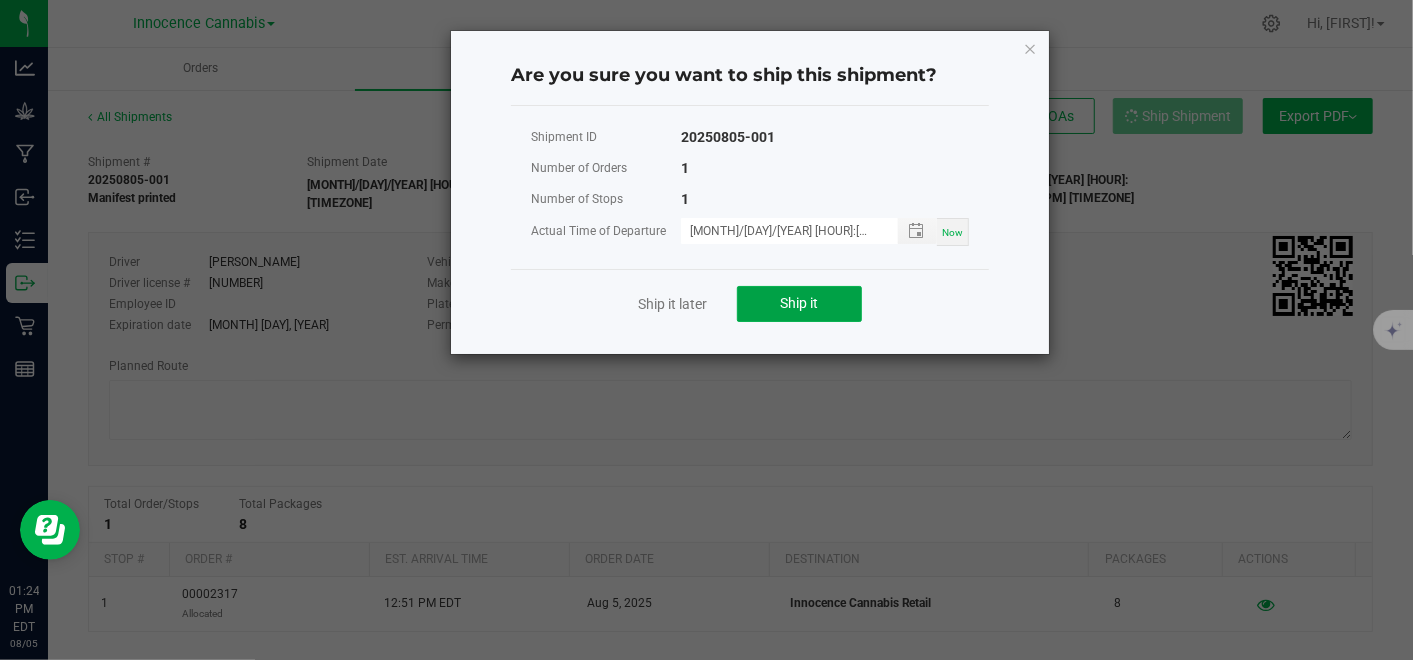 click on "Ship it" 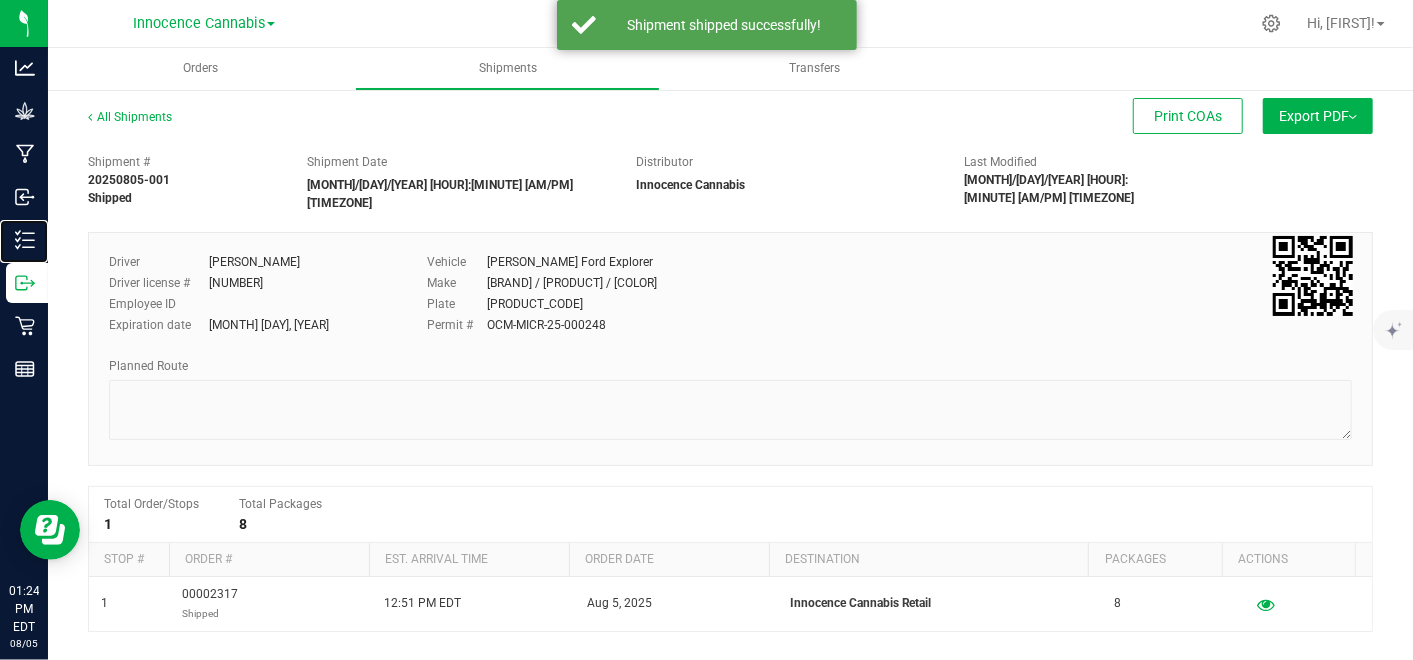 click on "Inventory" at bounding box center [0, 0] 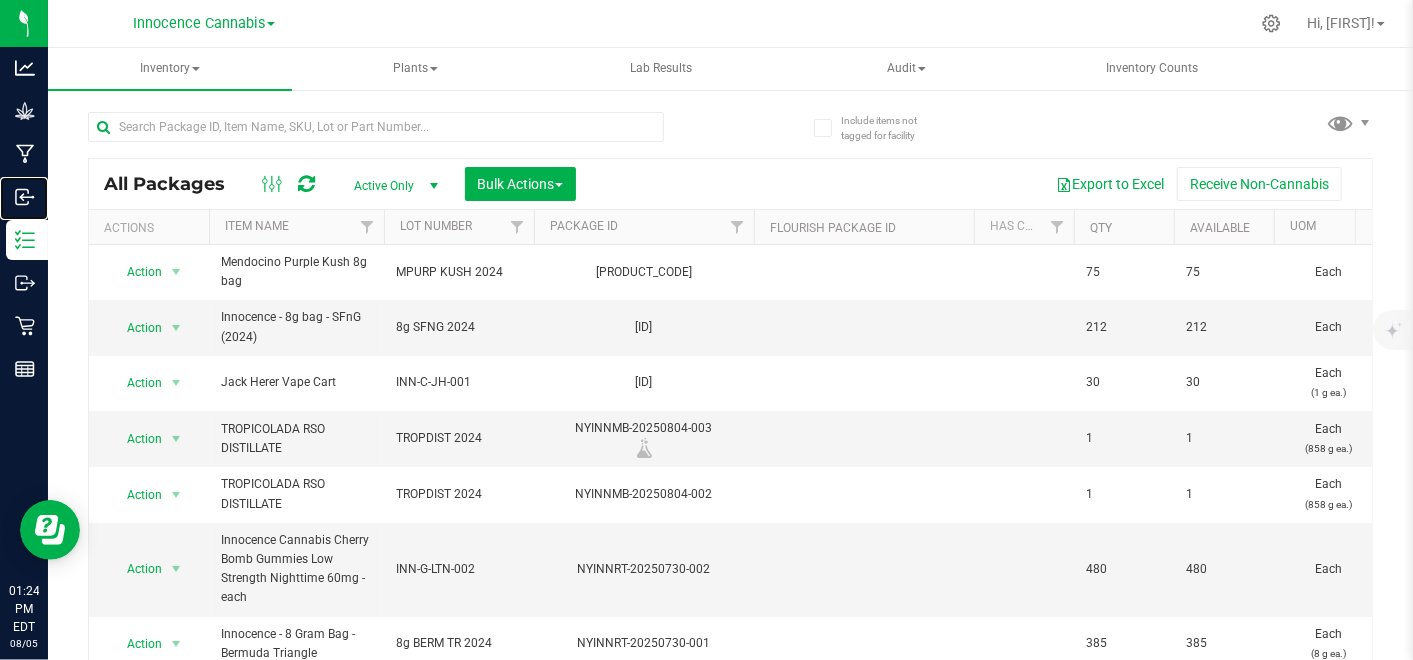 click 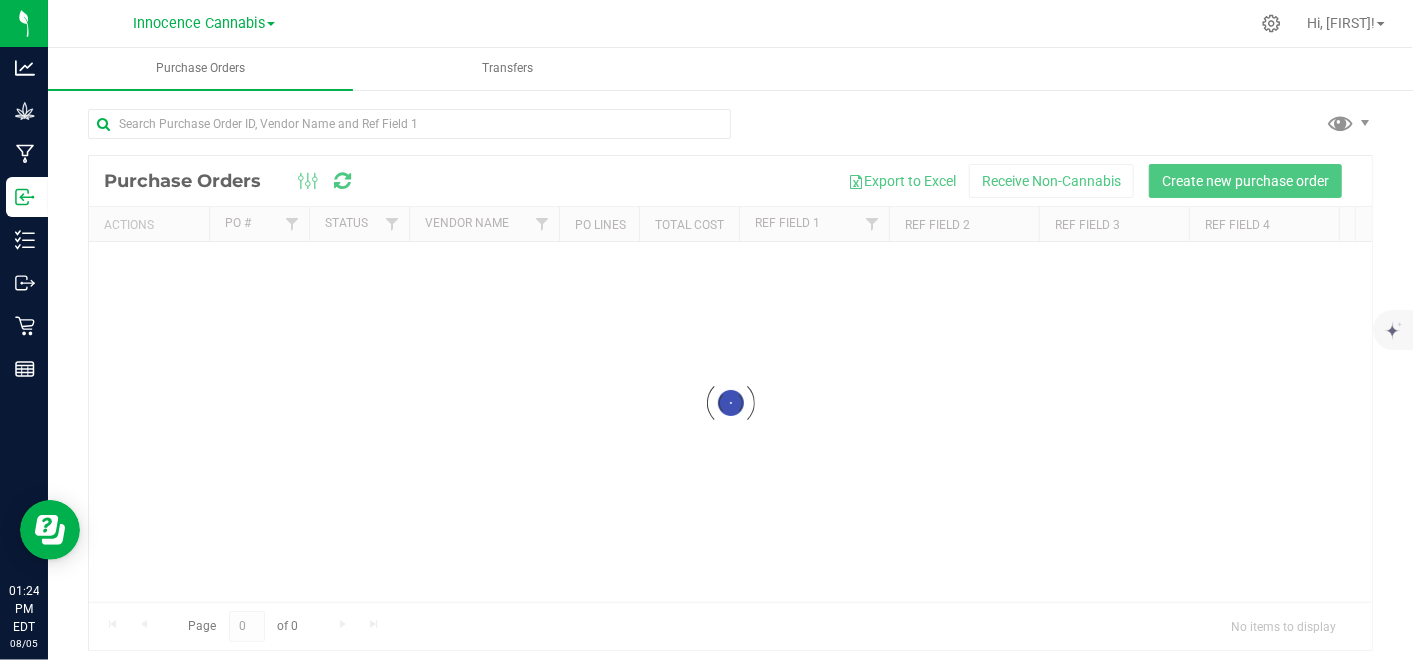 click on "Innocence Cannabis" at bounding box center [204, 22] 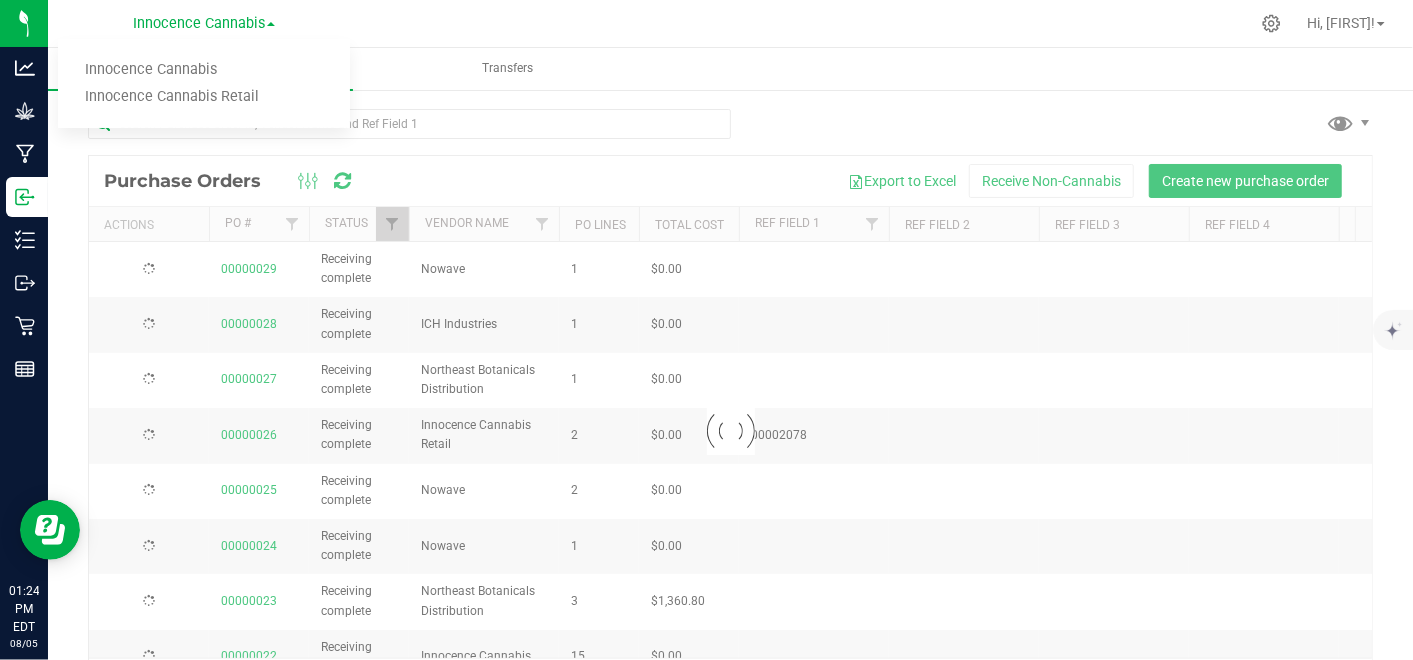 click on "Innocence Cannabis Retail" at bounding box center (204, 97) 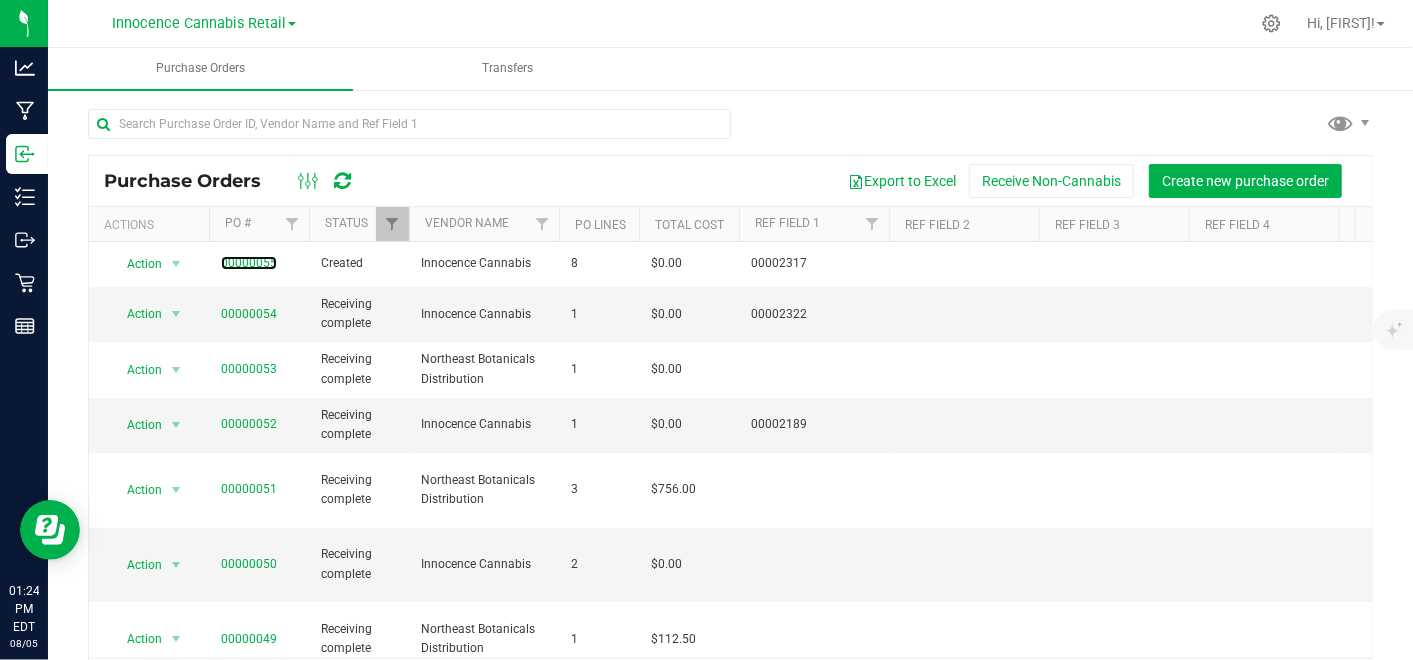 click on "00000055" at bounding box center [249, 263] 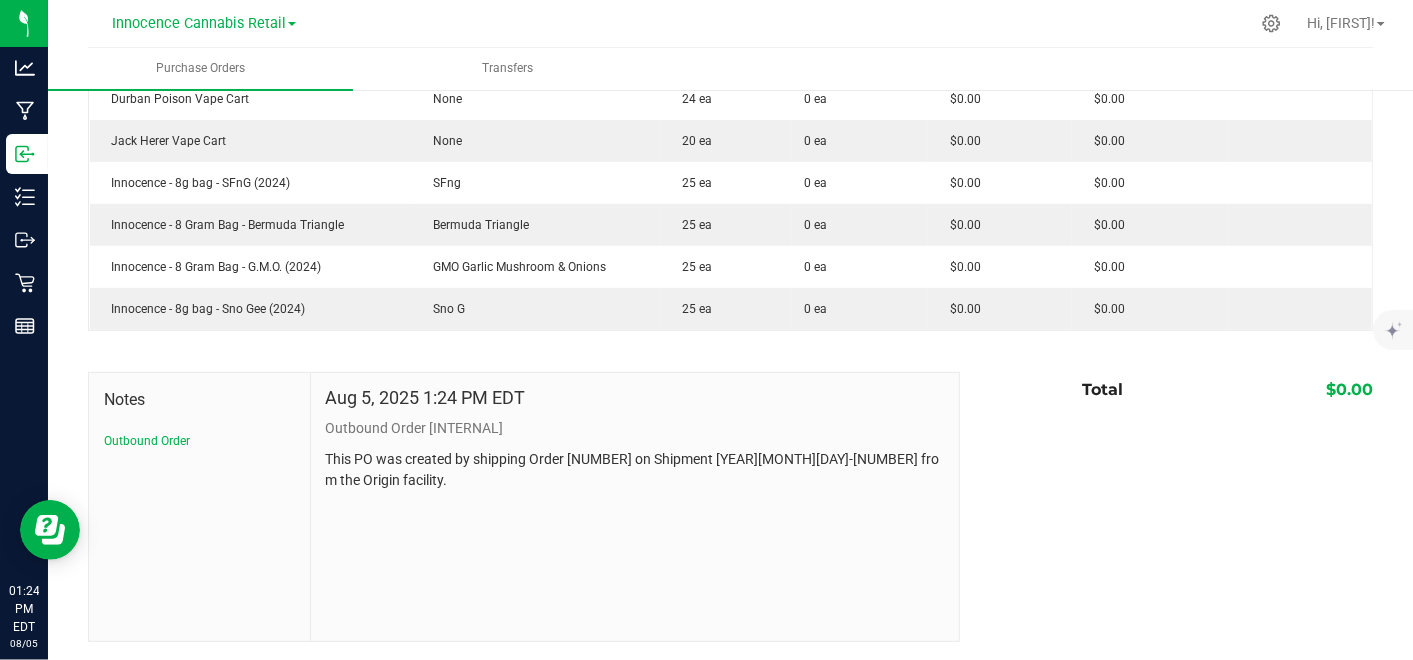 scroll, scrollTop: 0, scrollLeft: 0, axis: both 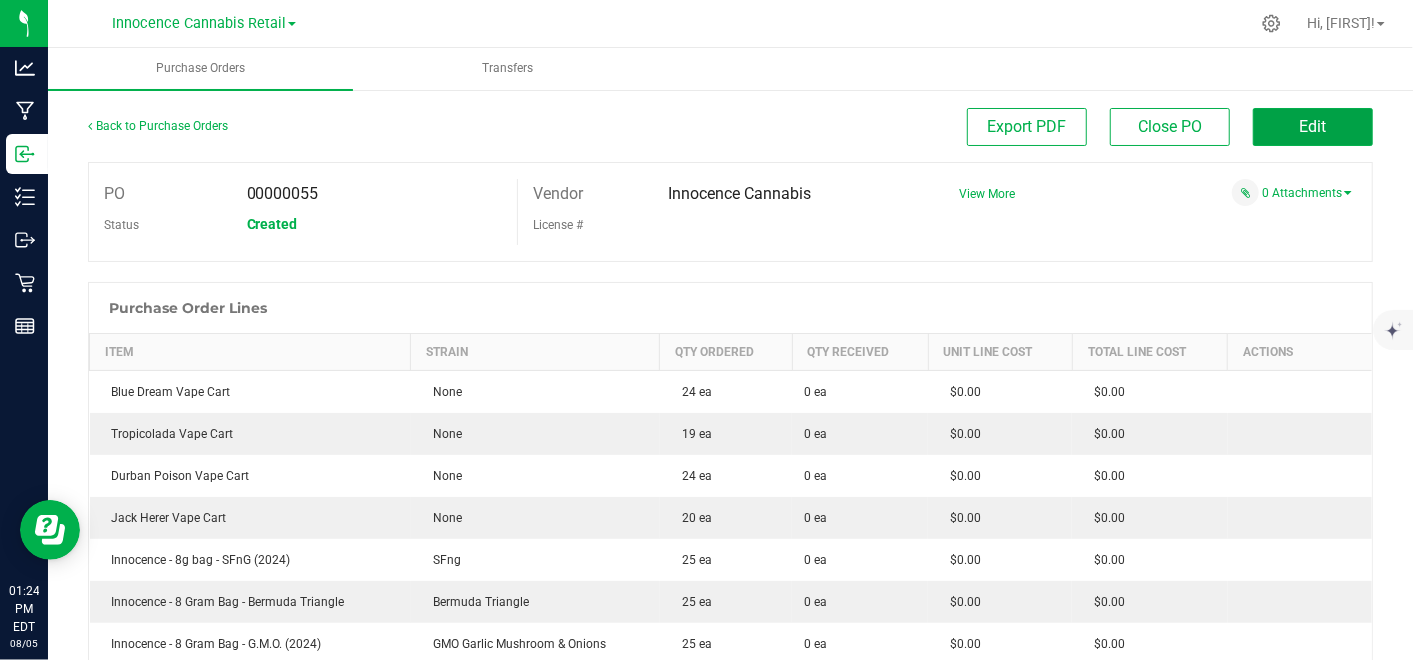 click on "Edit" at bounding box center [1313, 127] 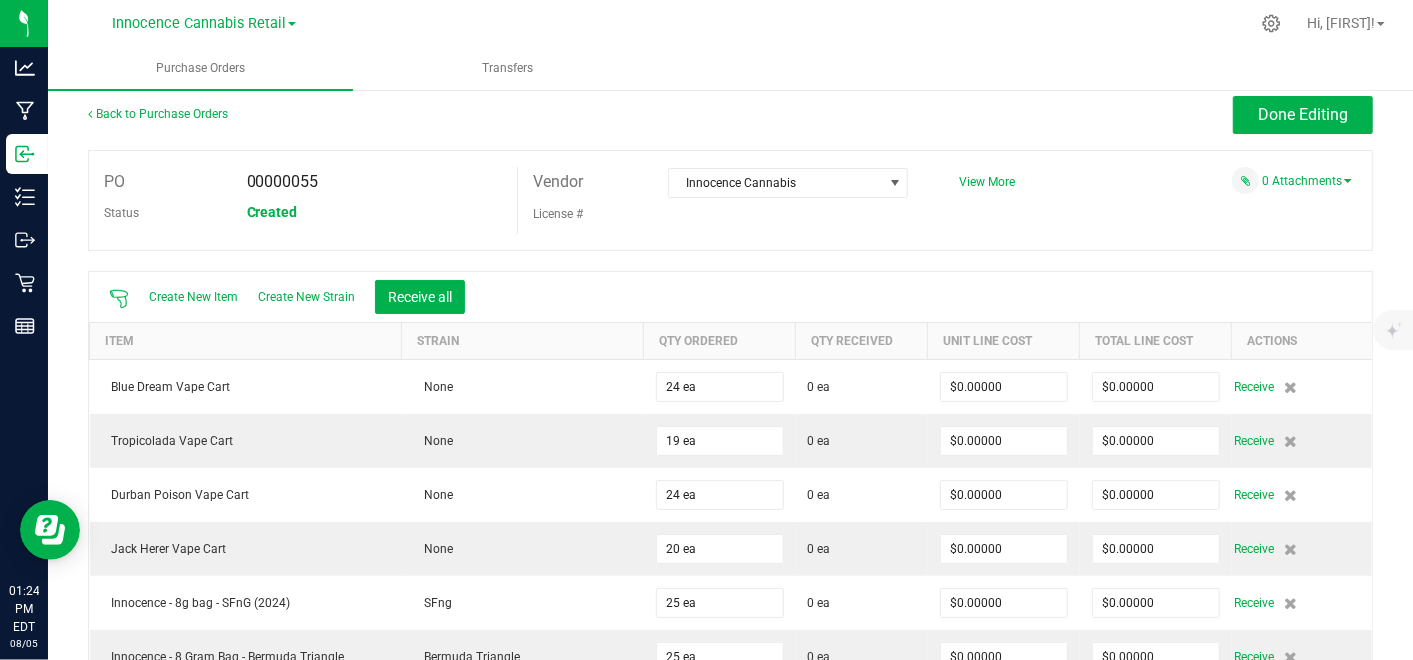 scroll, scrollTop: 314, scrollLeft: 0, axis: vertical 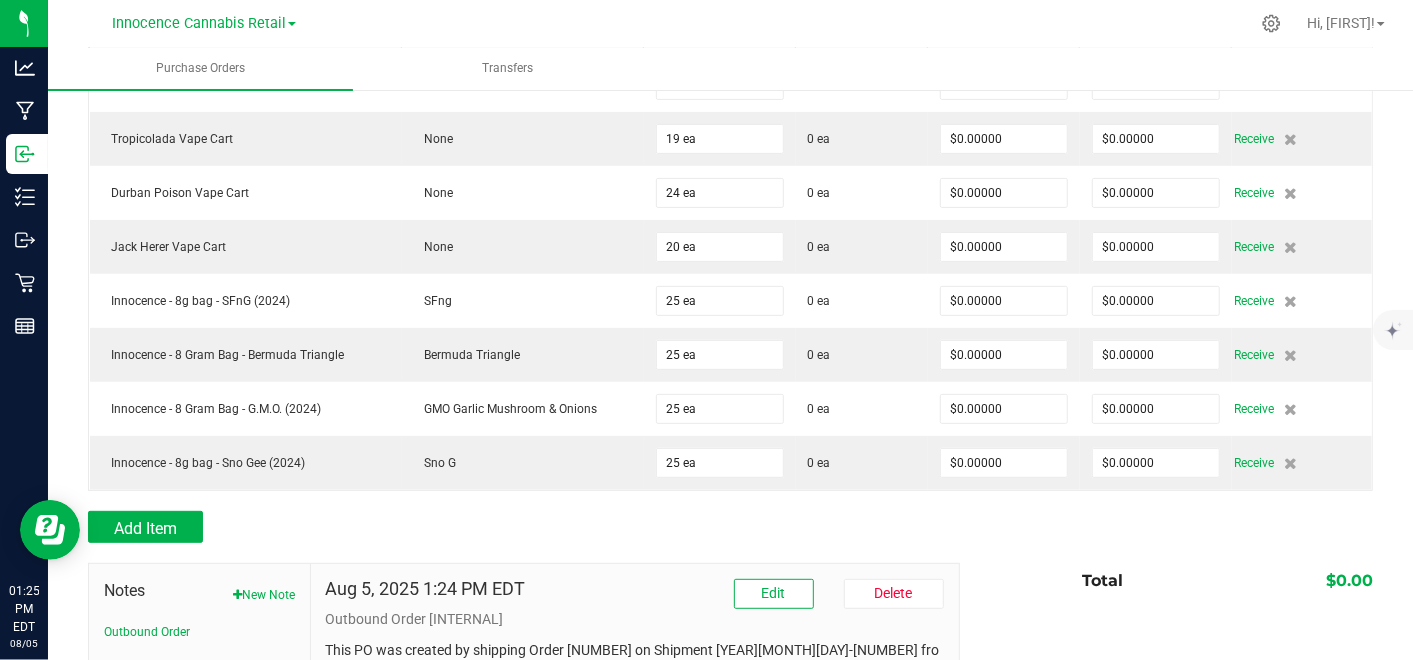click on "Receive" at bounding box center [1255, 139] 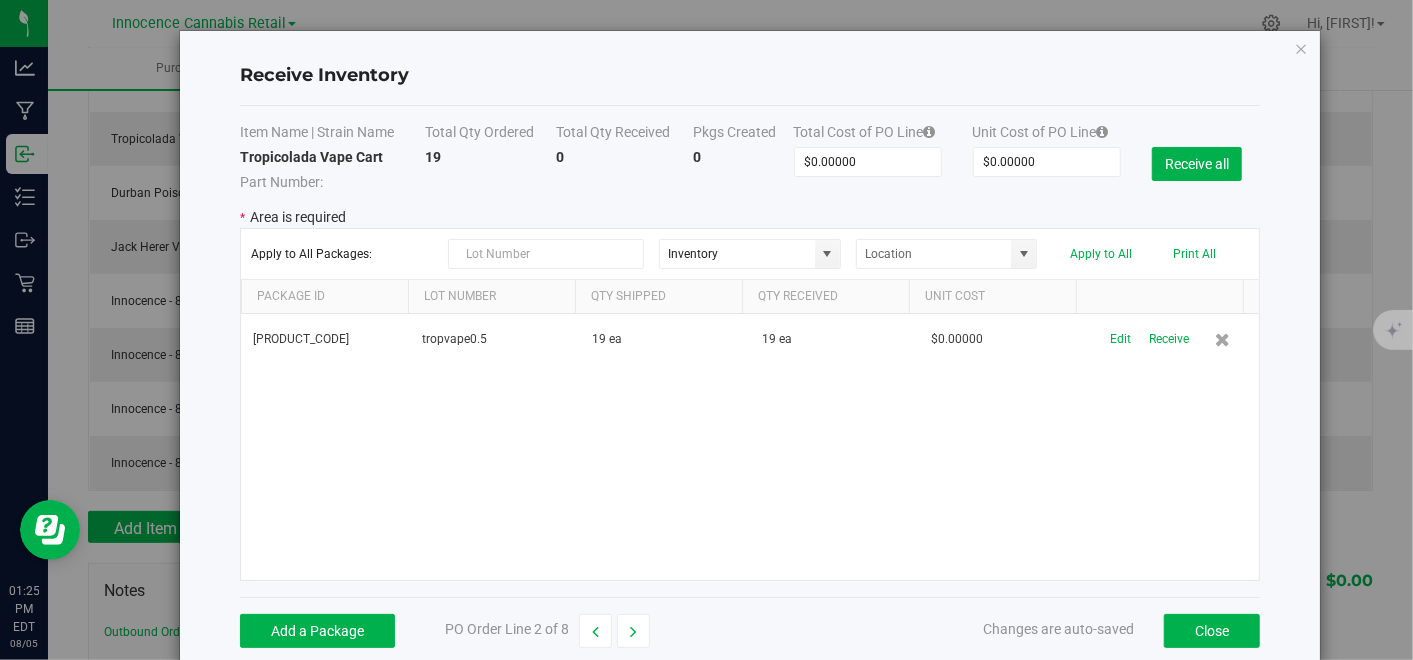 click on "Receive" at bounding box center [1169, 339] 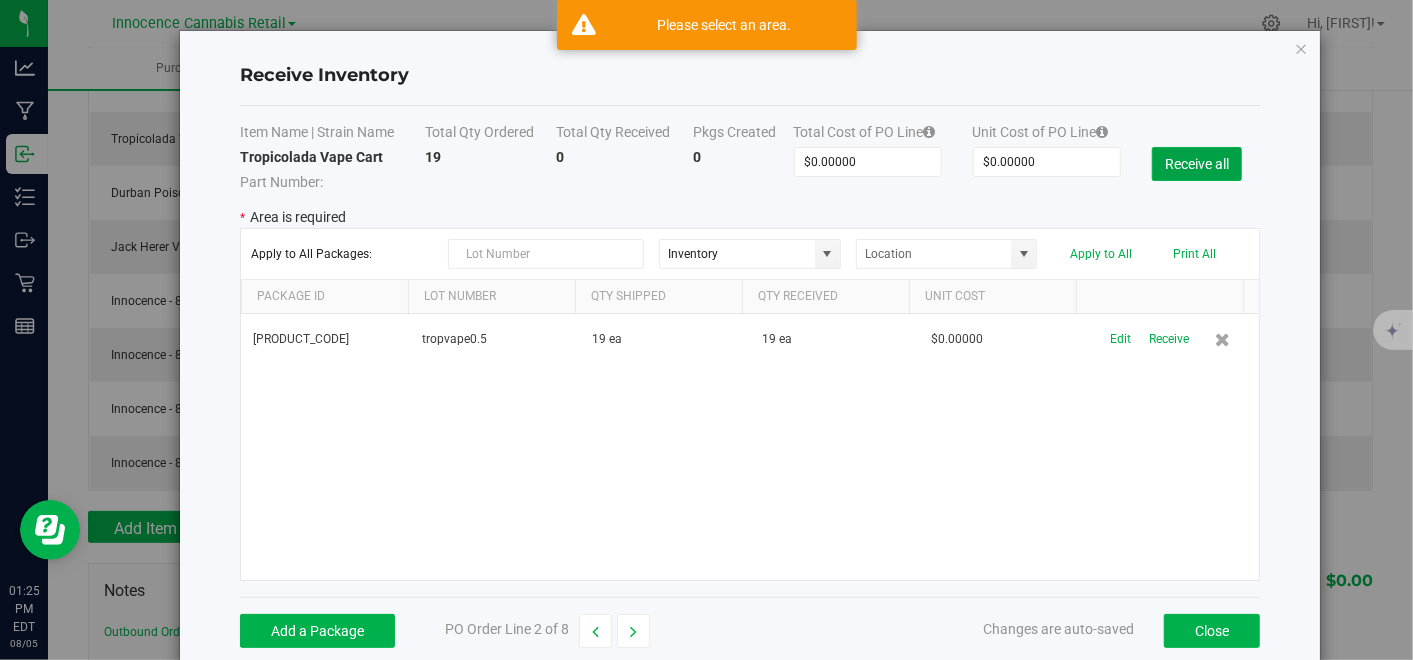 click on "Receive all" at bounding box center (1197, 164) 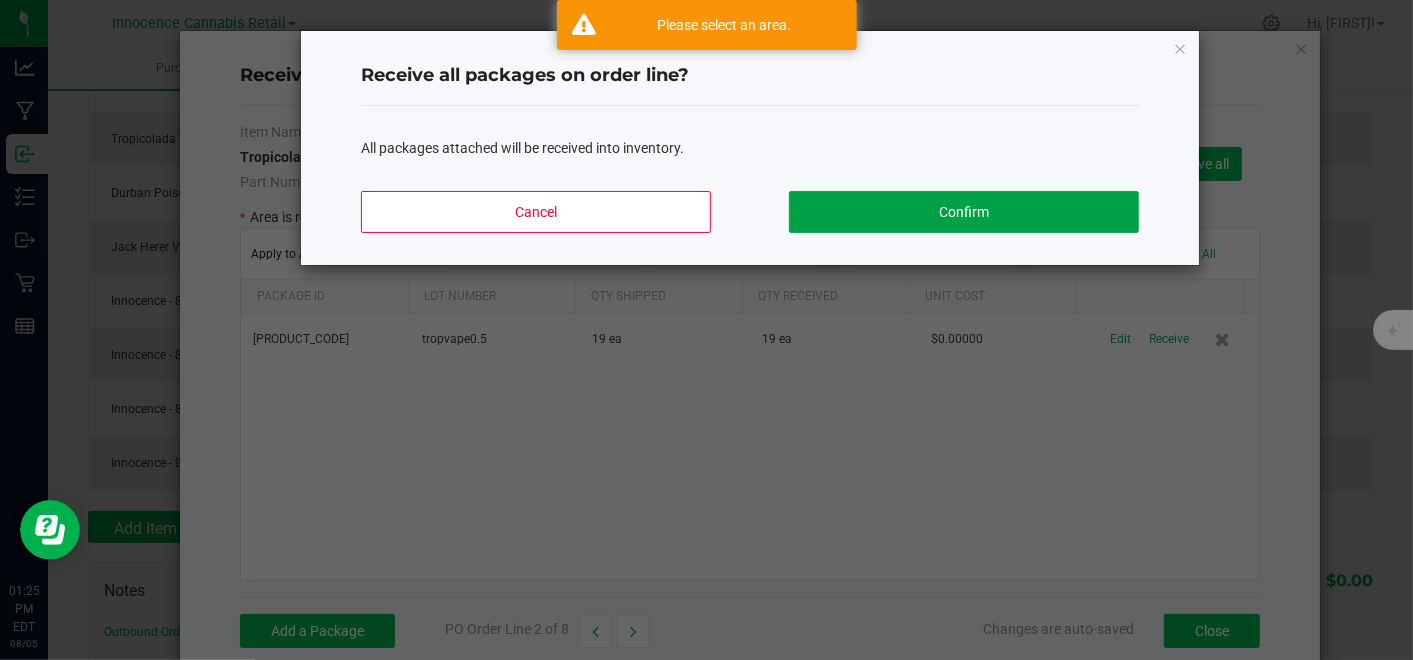 click on "Confirm" 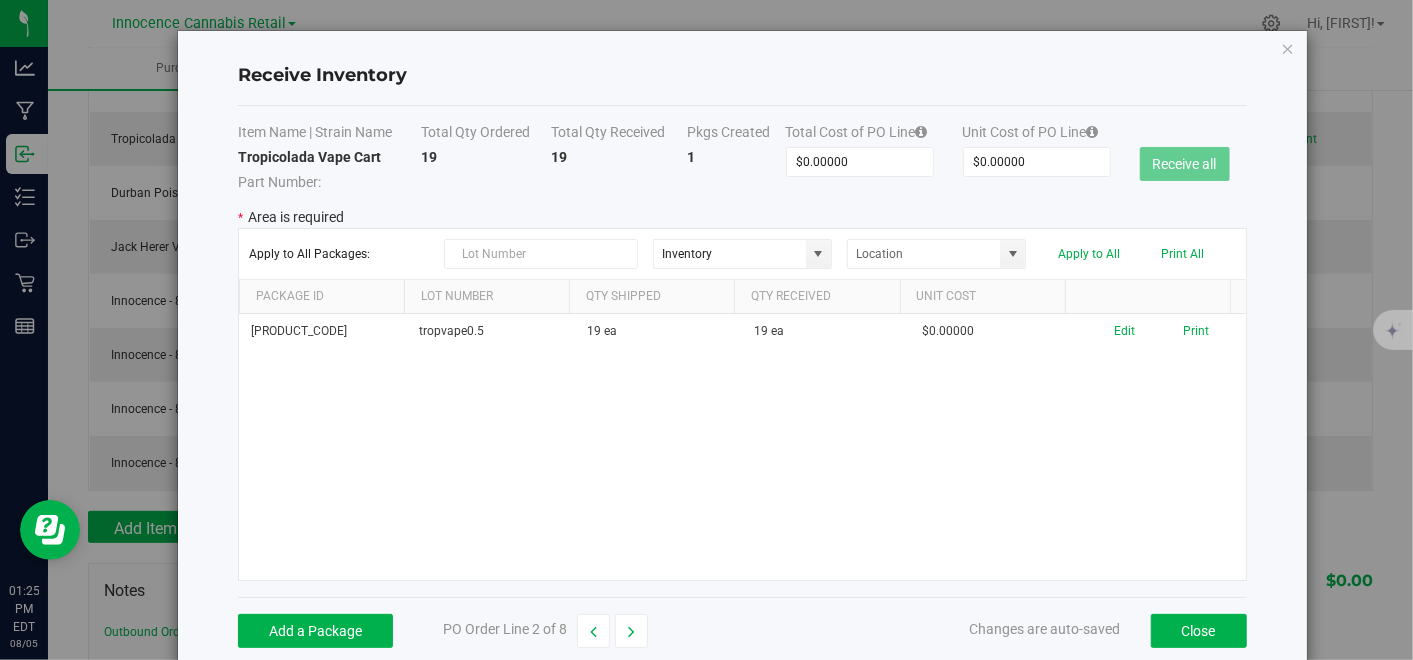 click on "Edit" at bounding box center [1124, 331] 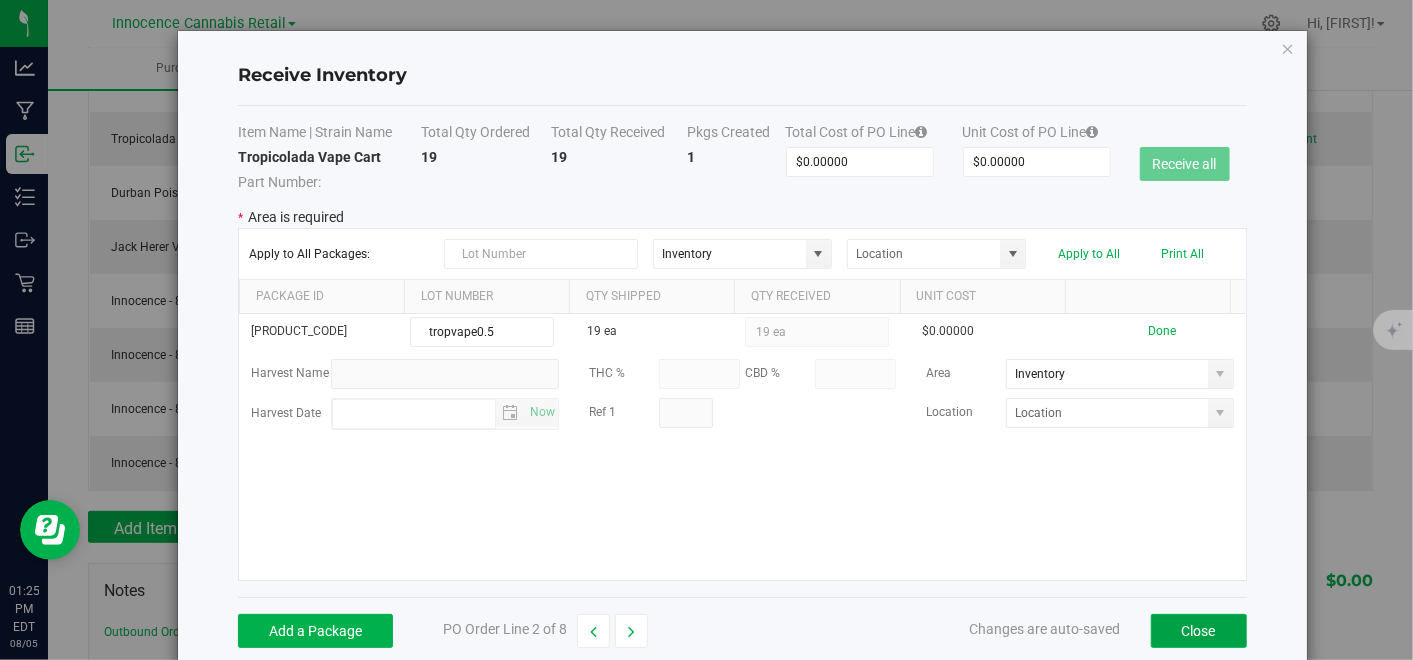 click on "Close" at bounding box center [1199, 631] 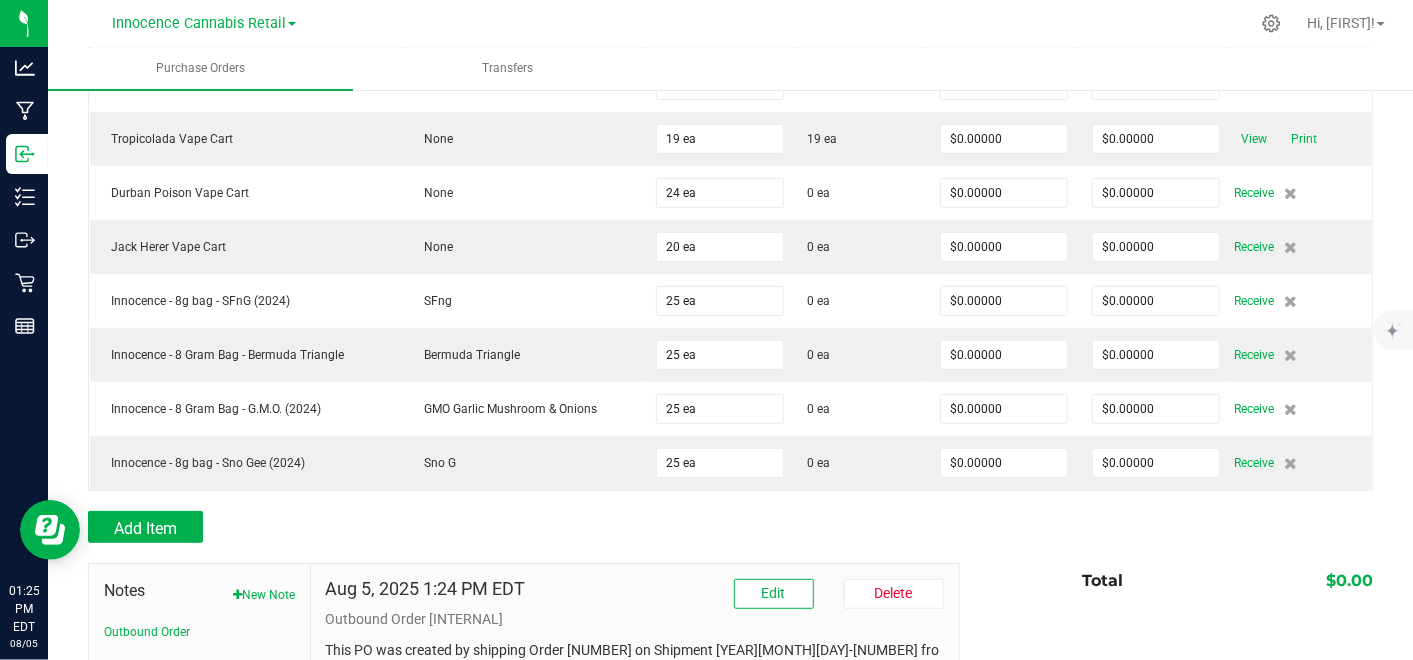 click on "Receive" at bounding box center [1255, 193] 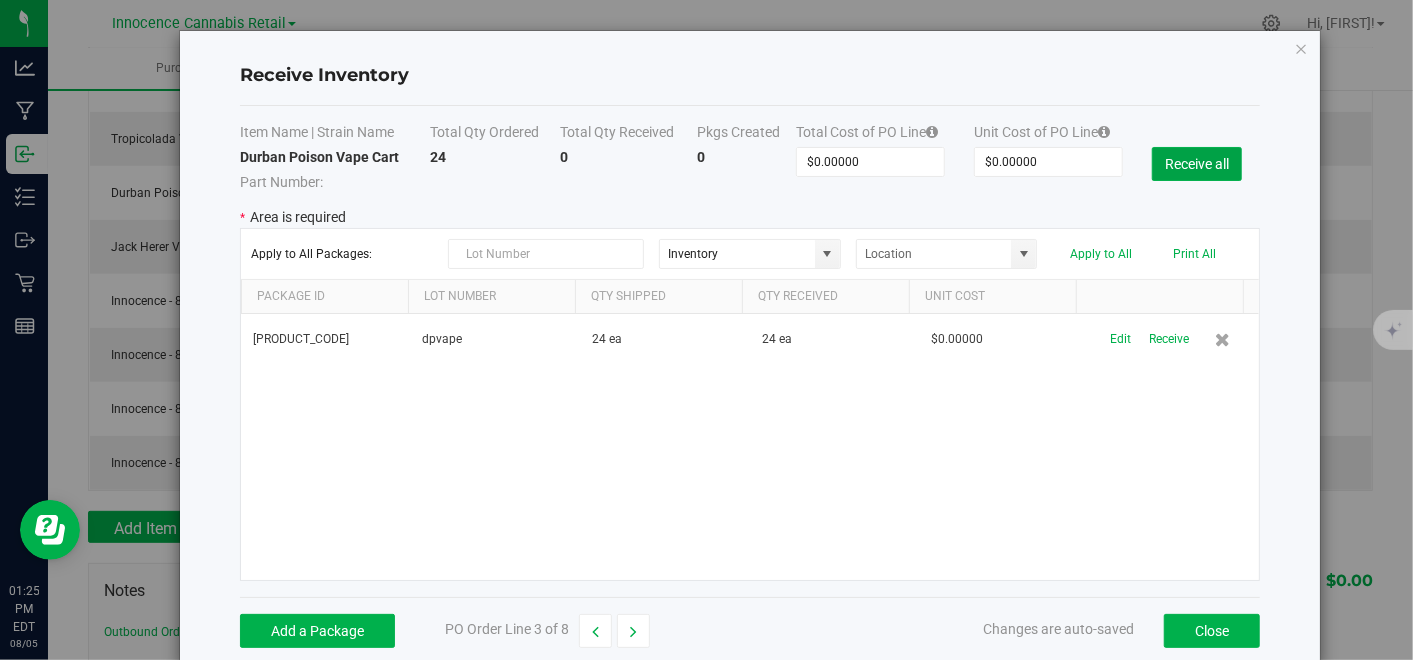 click on "Receive all" at bounding box center [1197, 164] 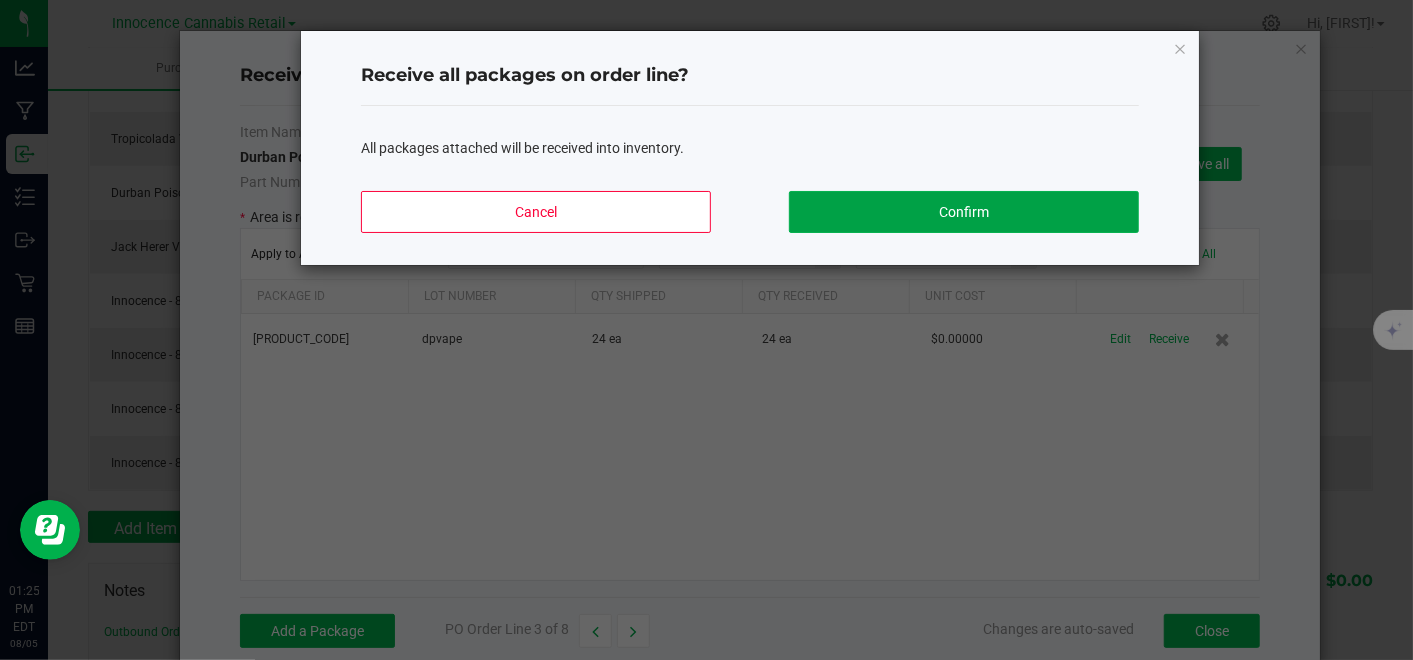 click on "Confirm" 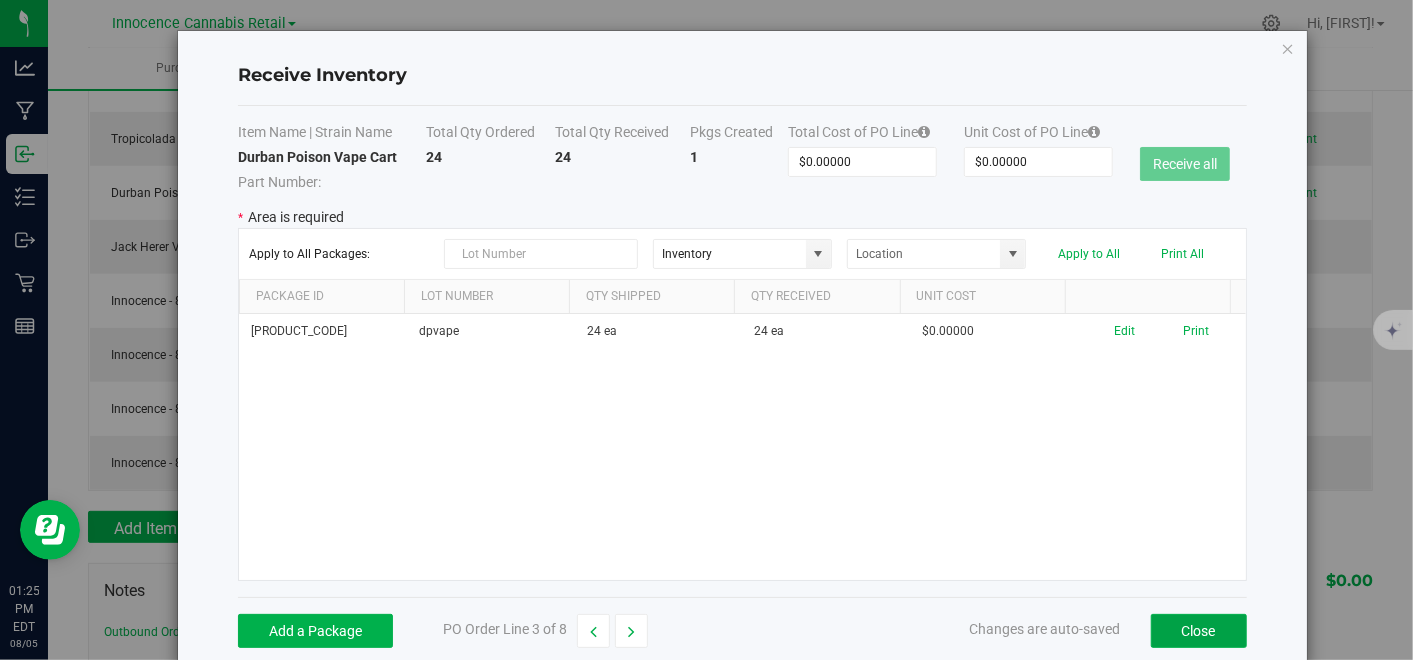click on "Close" at bounding box center (1199, 631) 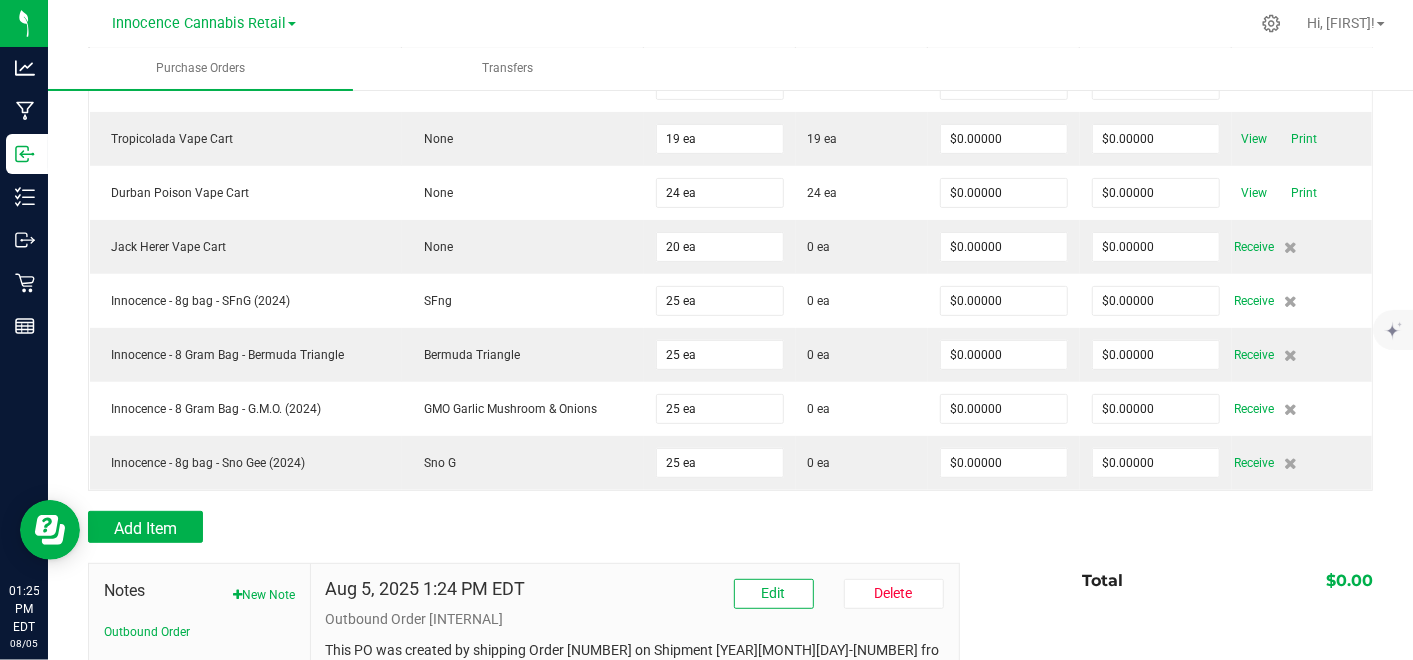 click on "Receive" at bounding box center [1255, 247] 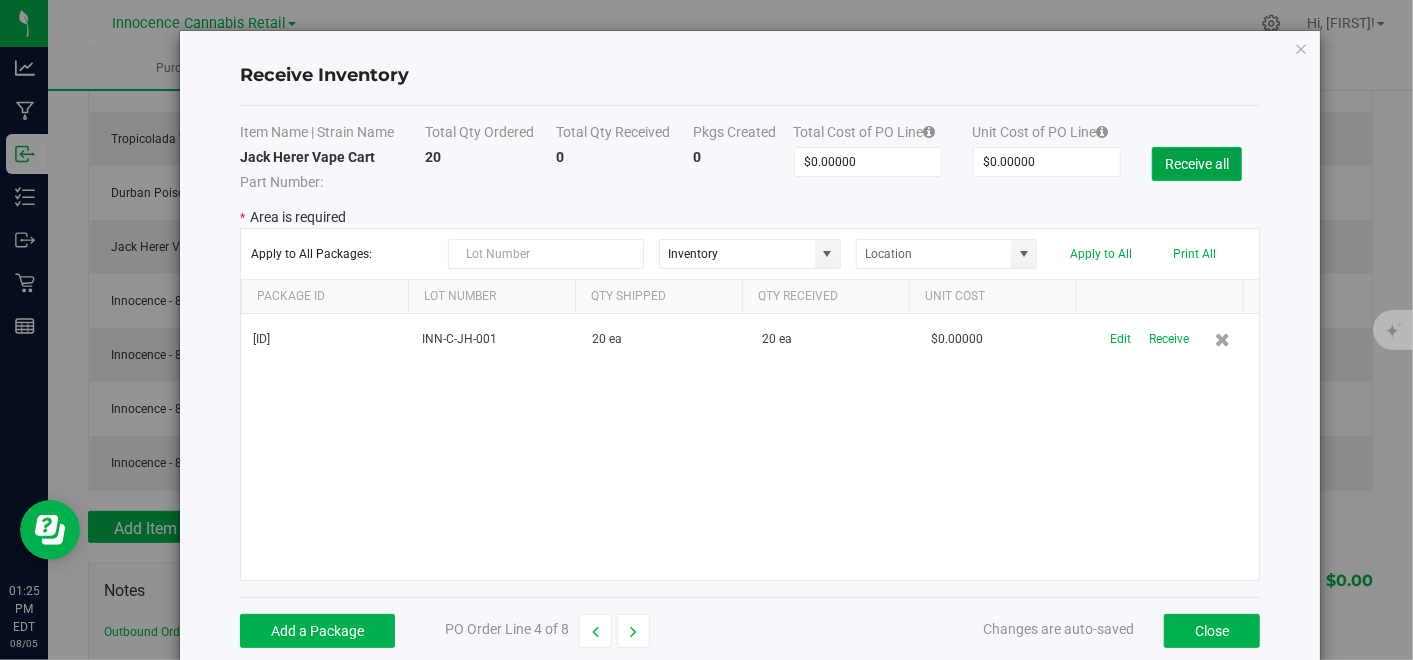 click on "Receive all" at bounding box center (1197, 164) 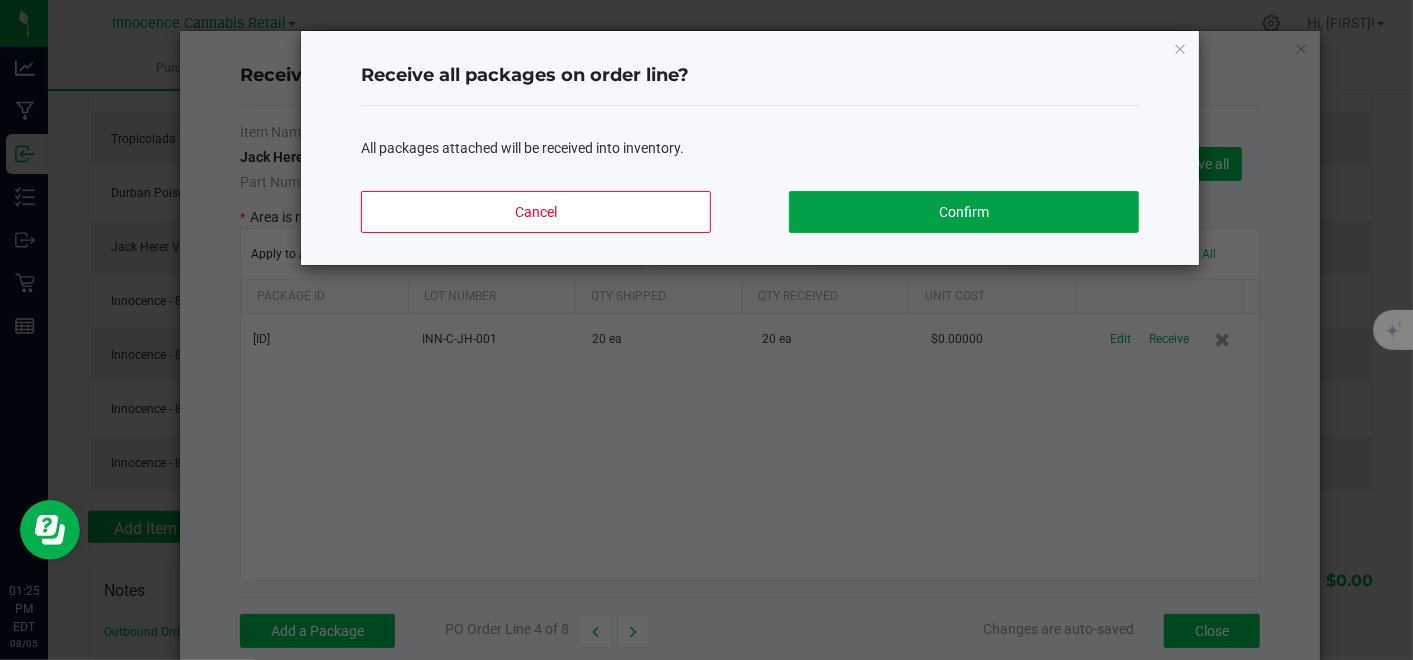 click on "Confirm" 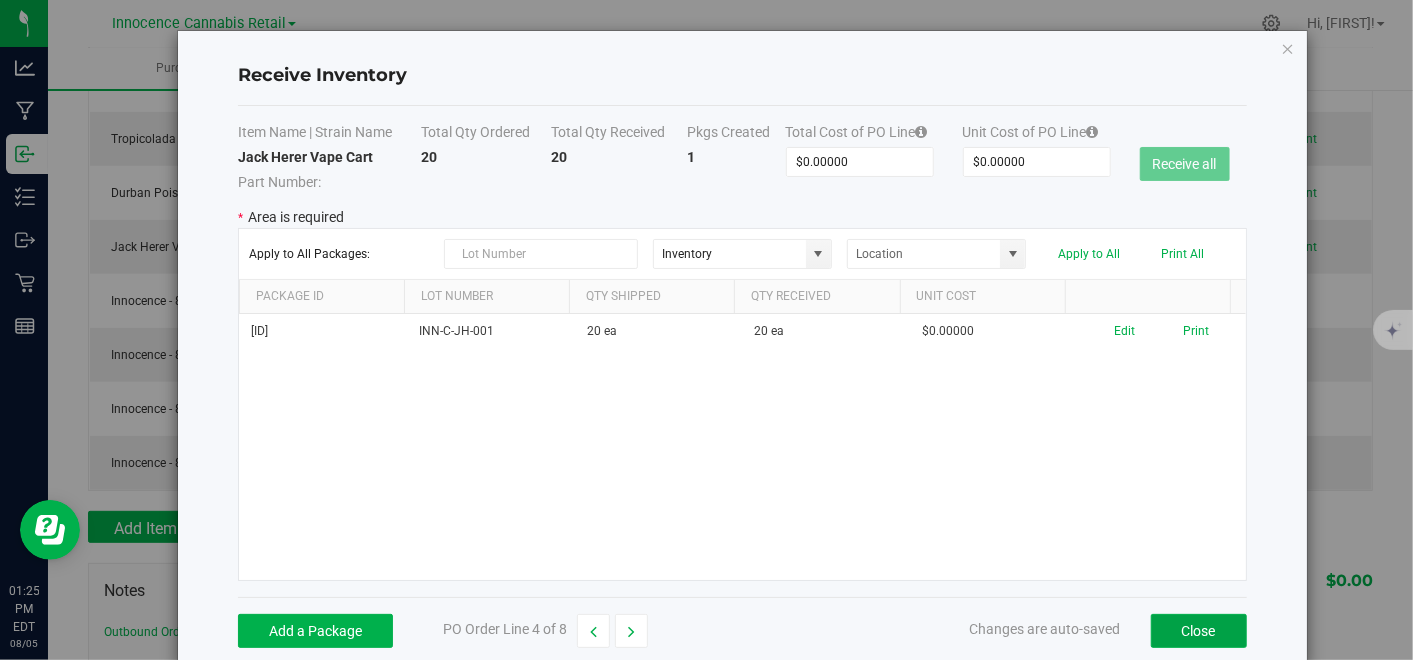 click on "Close" at bounding box center [1199, 631] 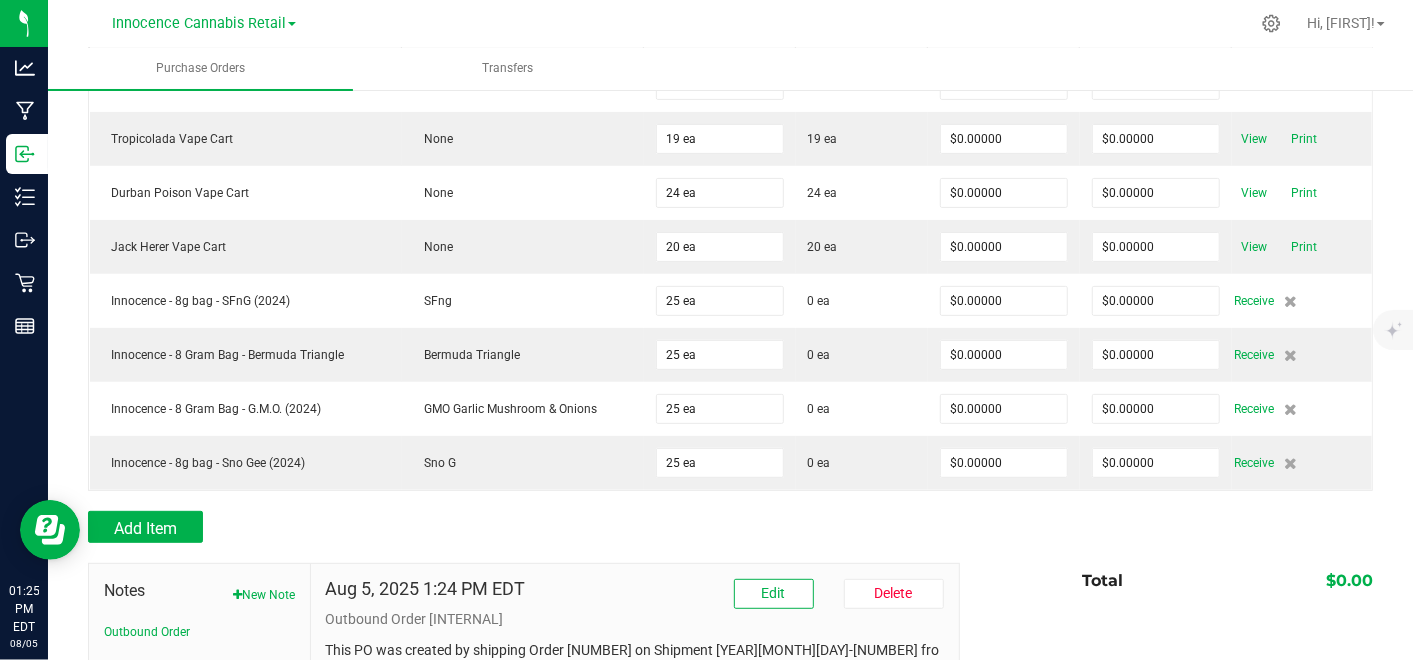 click on "Receive" at bounding box center (1255, 301) 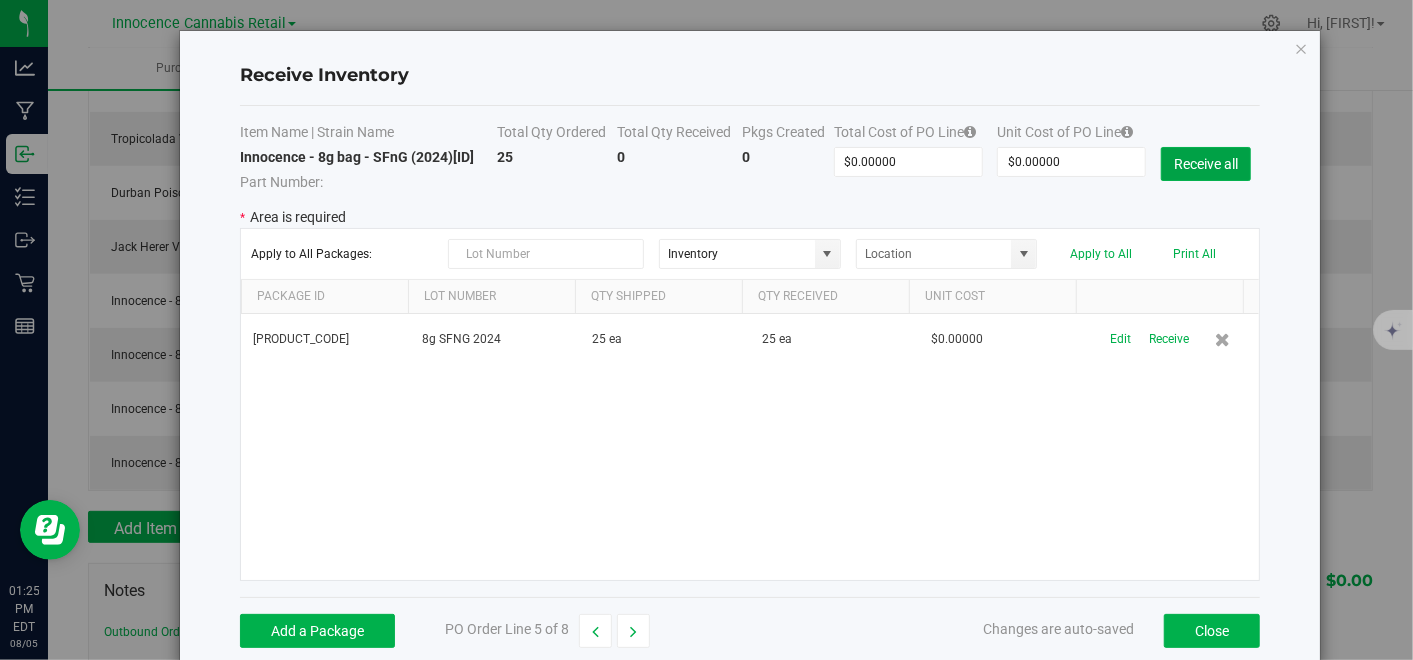 click on "Receive all" at bounding box center (1206, 164) 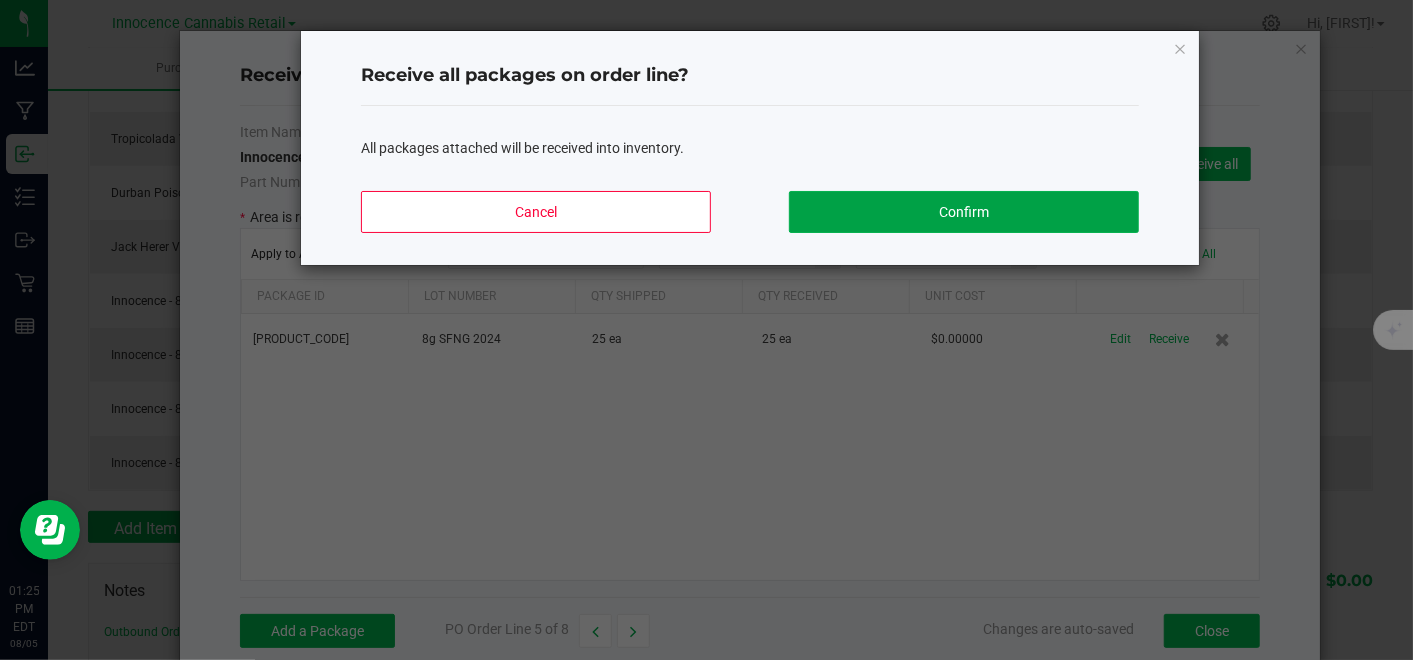 click on "Confirm" 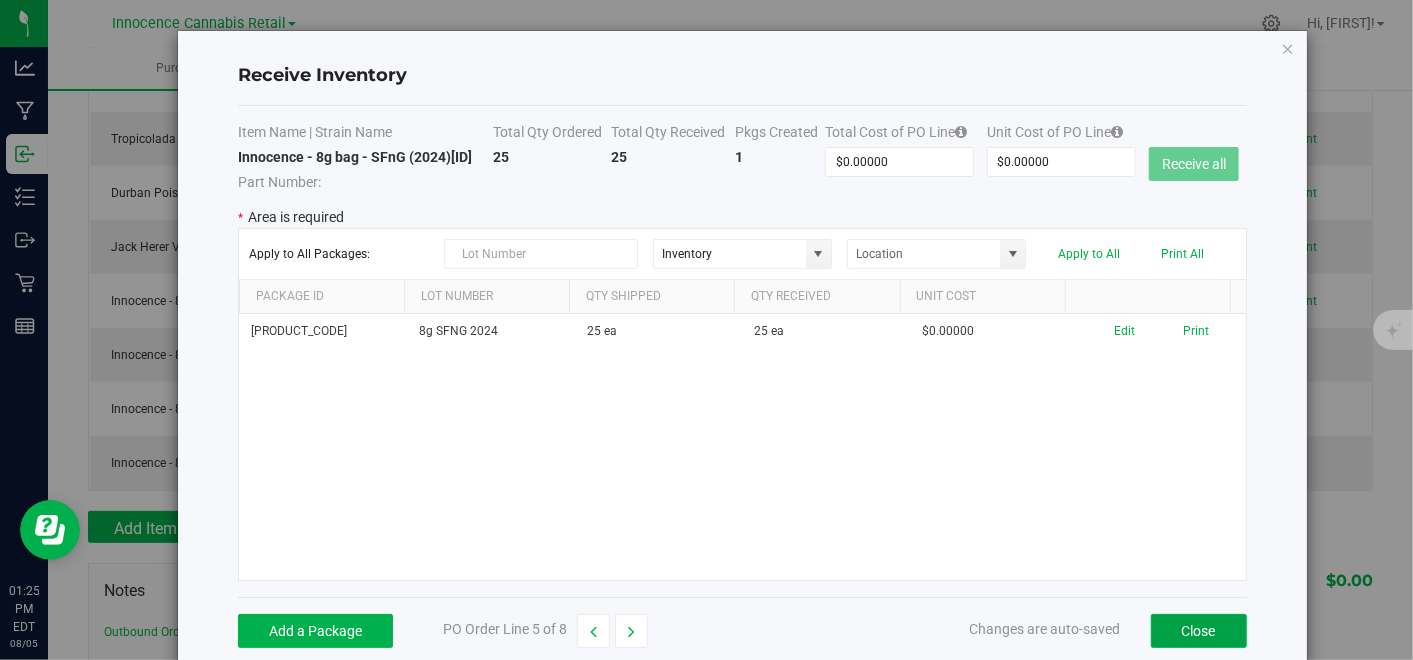 click on "Close" at bounding box center [1199, 631] 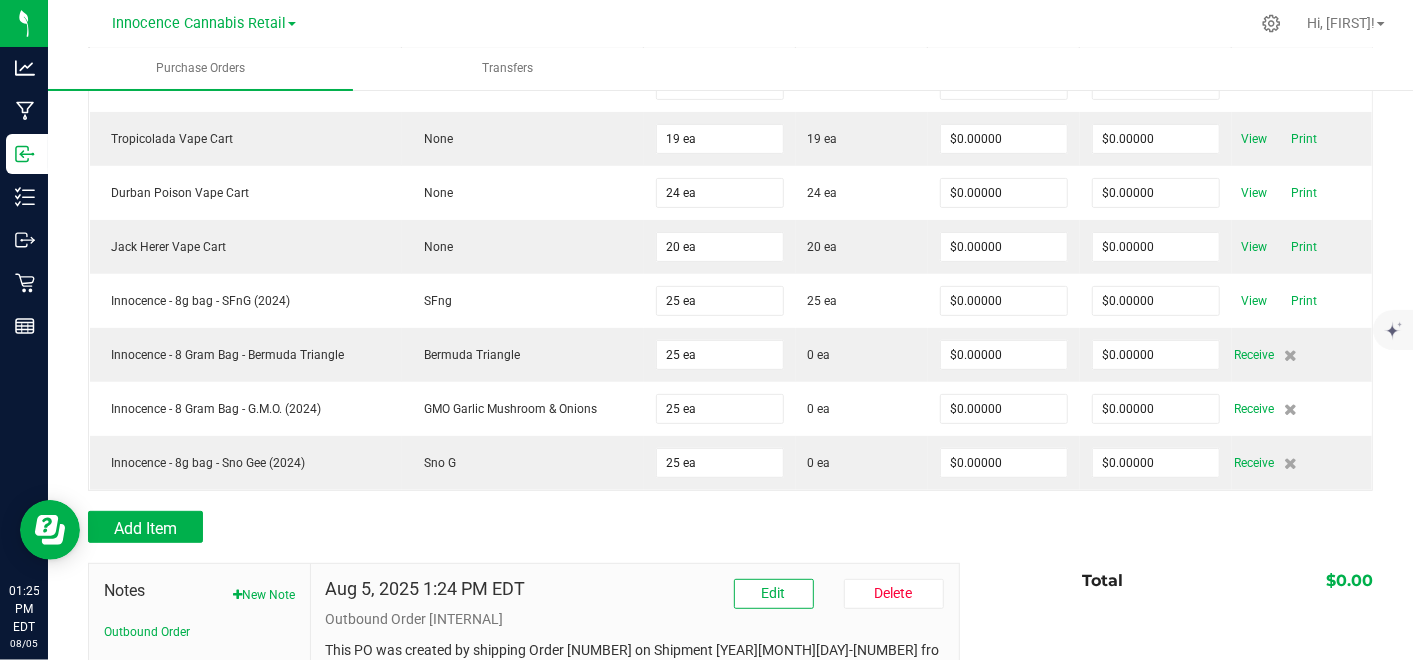 click on "Receive" at bounding box center [1255, 355] 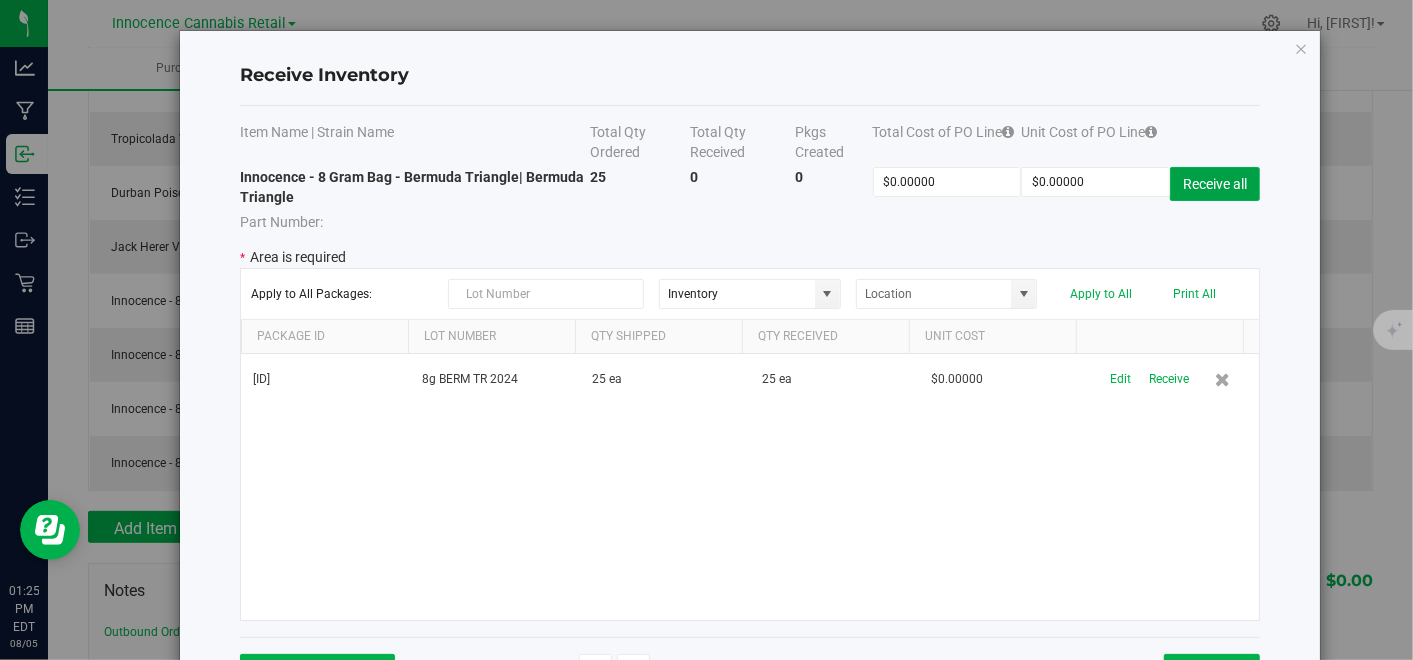 click on "Receive all" at bounding box center (1215, 184) 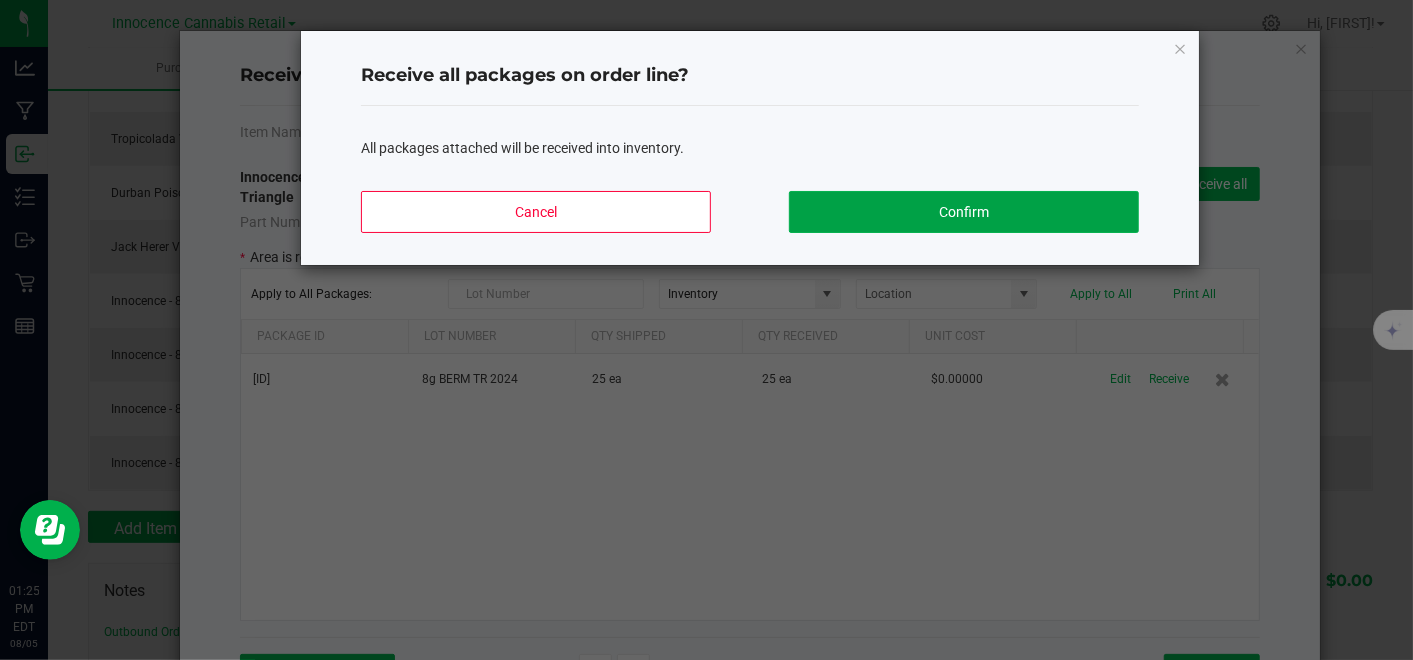 click on "Confirm" 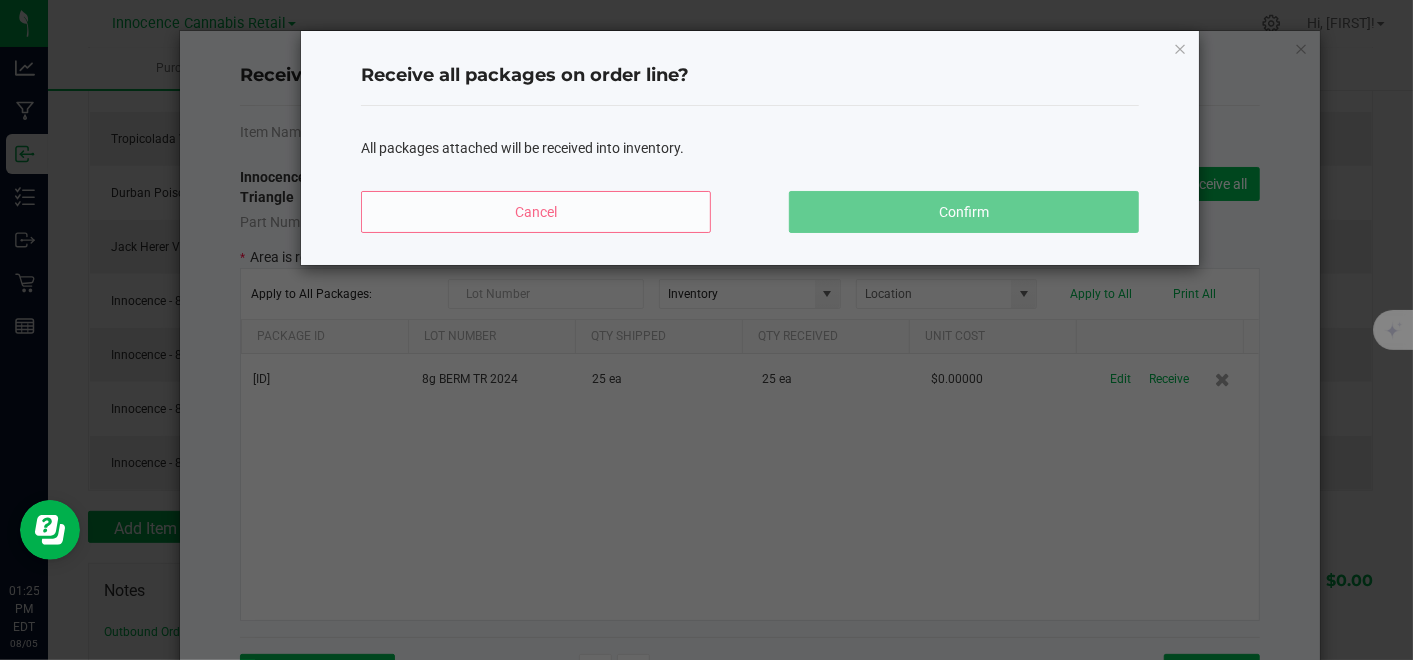 click on "Receive all packages on order line? All packages attached will be received into inventory.  Cancel   Confirm" 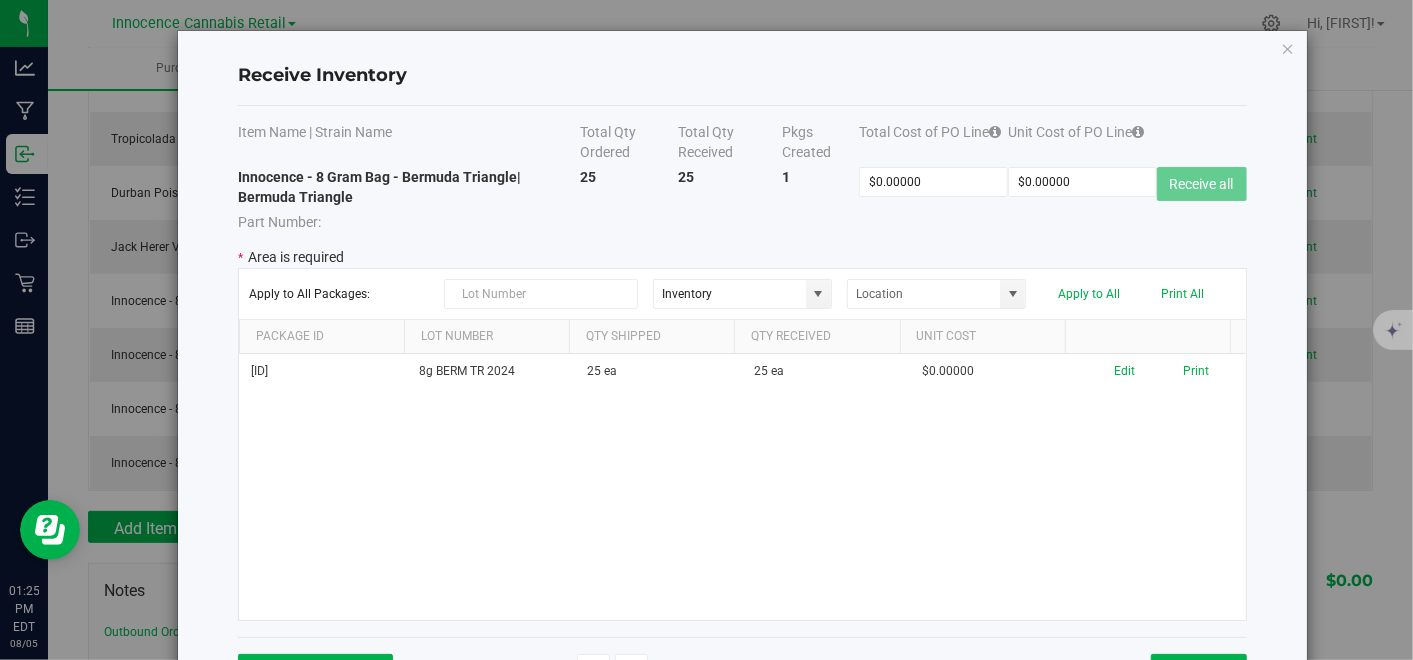 click on "Add a Package  PO Order Line 6 of 8 Changes are auto-saved  Close" at bounding box center (742, 670) 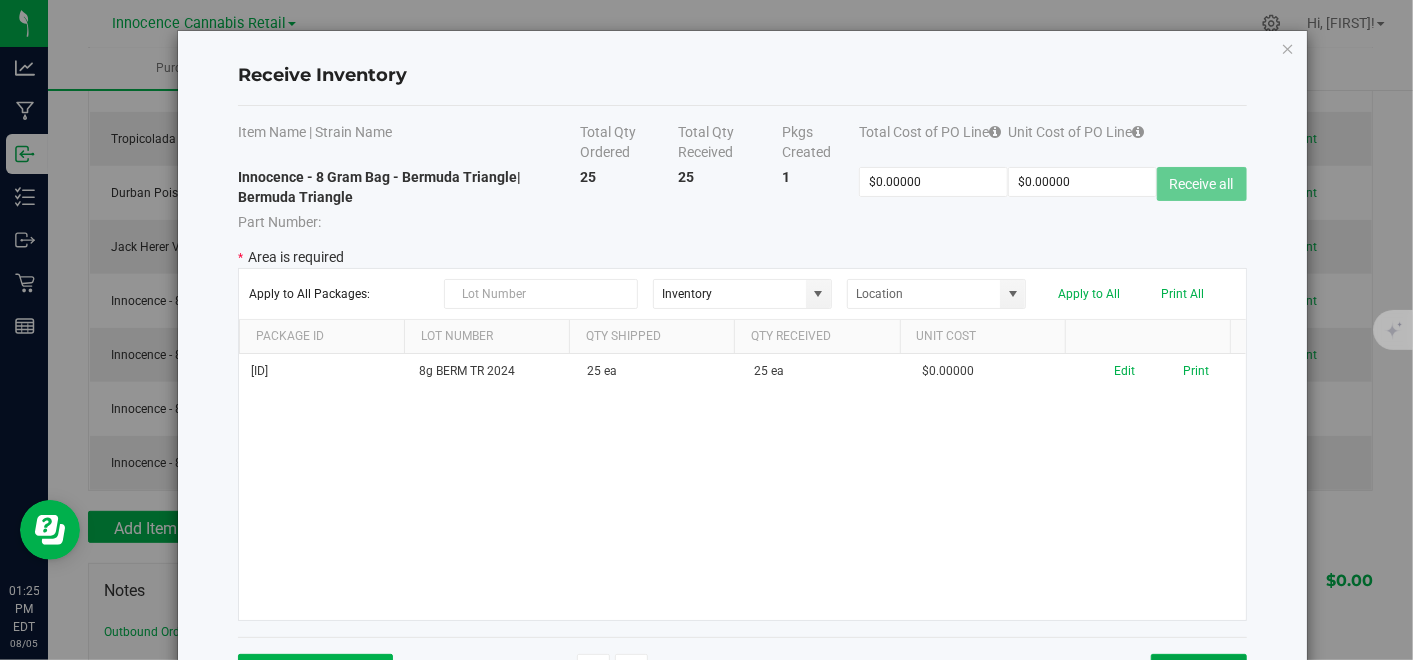 click on "Close" at bounding box center (1199, 671) 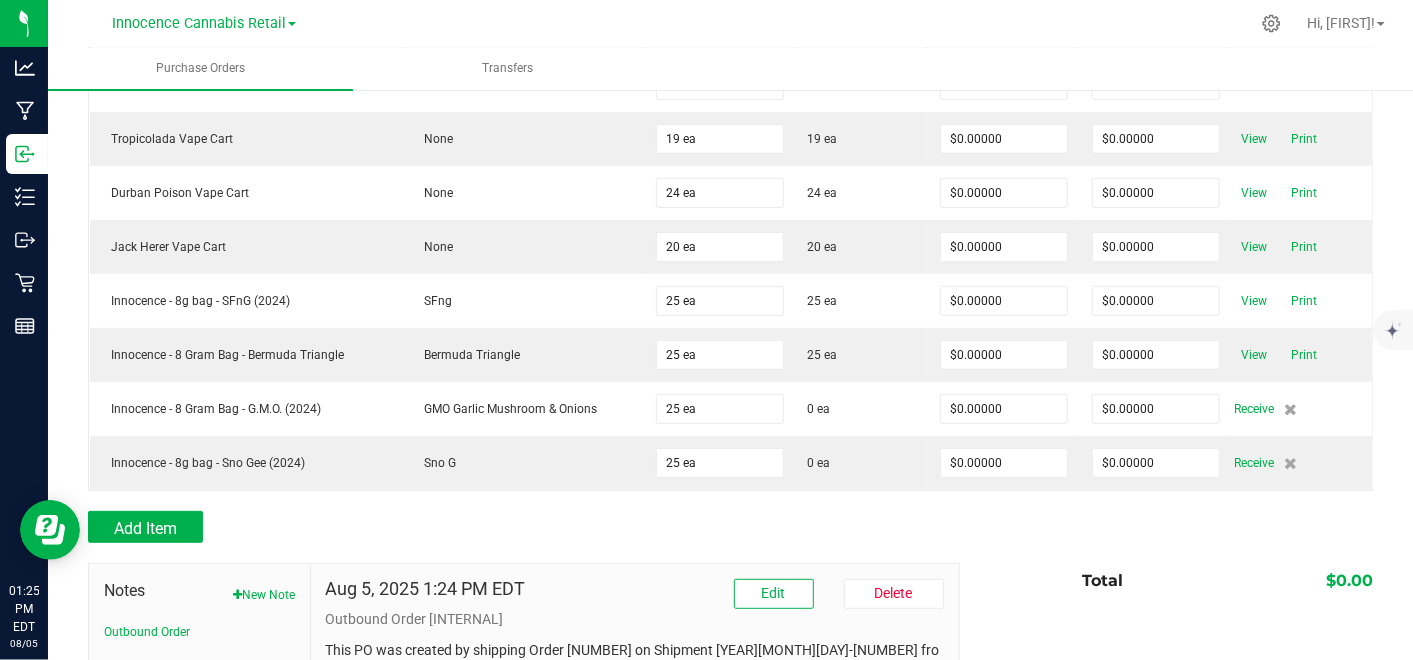click on "Receive" at bounding box center (1255, 409) 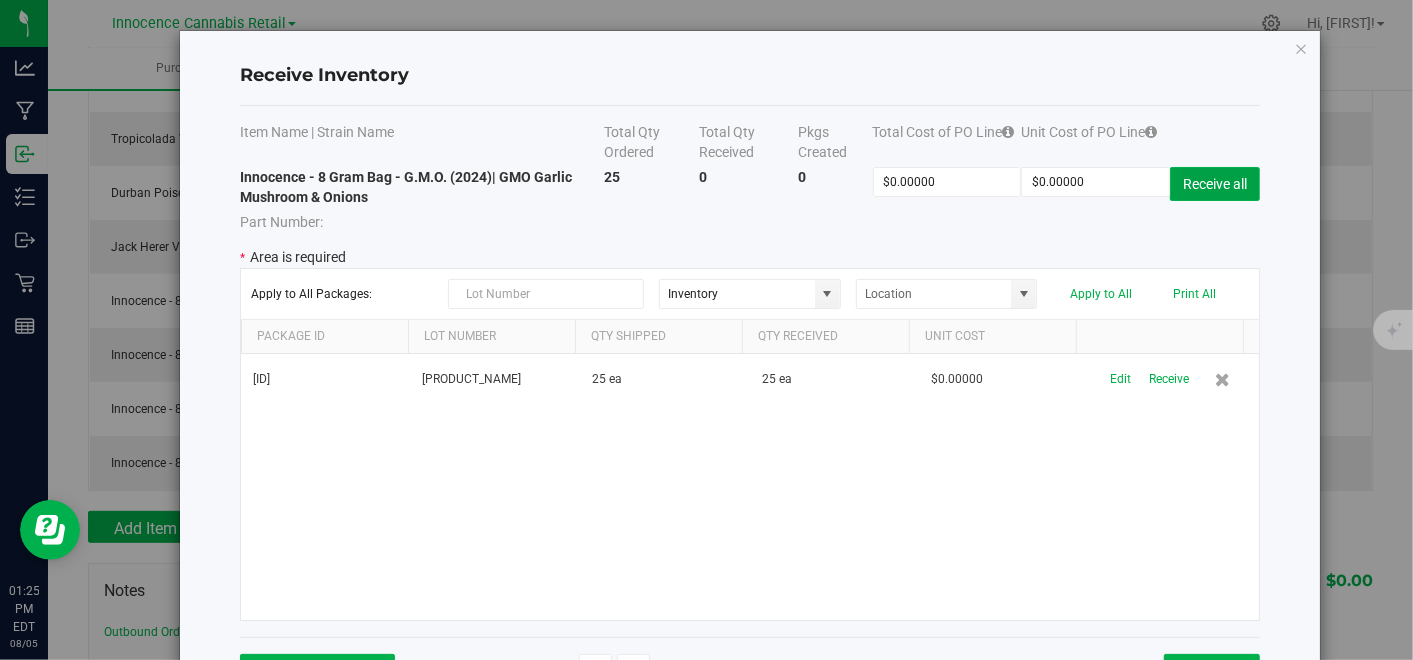 click on "Receive all" at bounding box center [1215, 184] 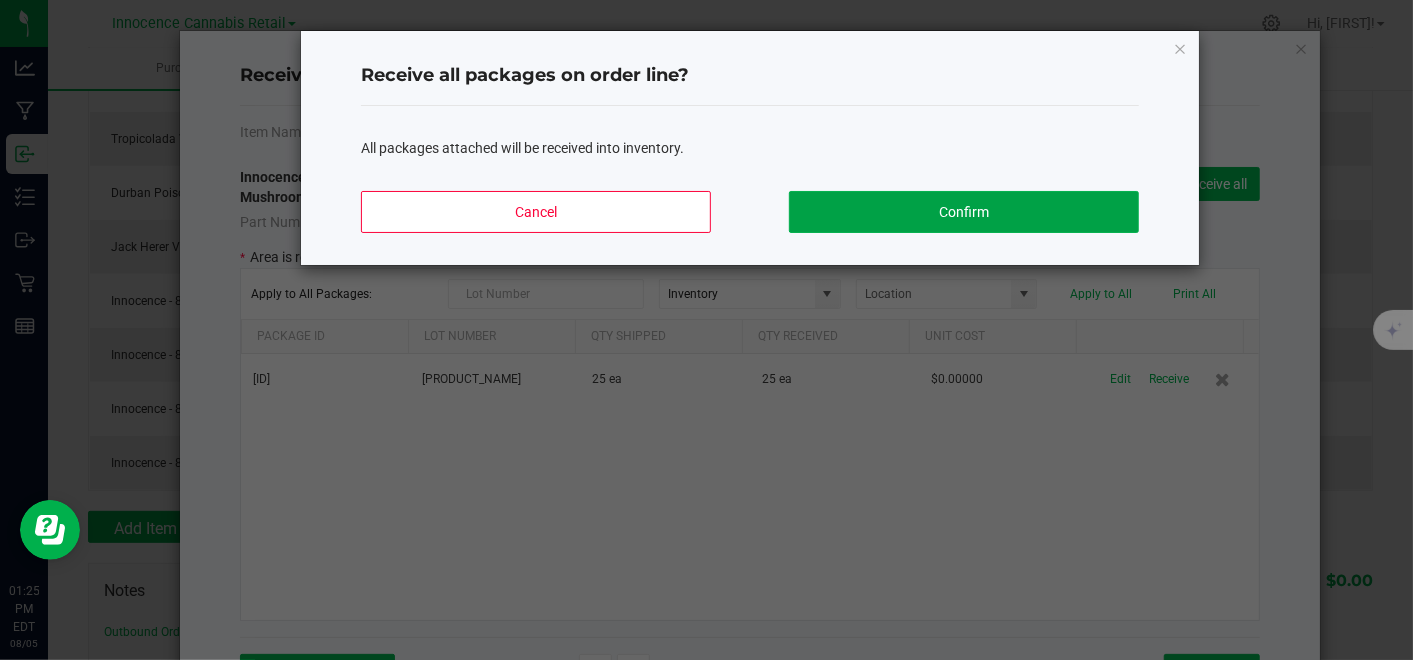 click on "Confirm" 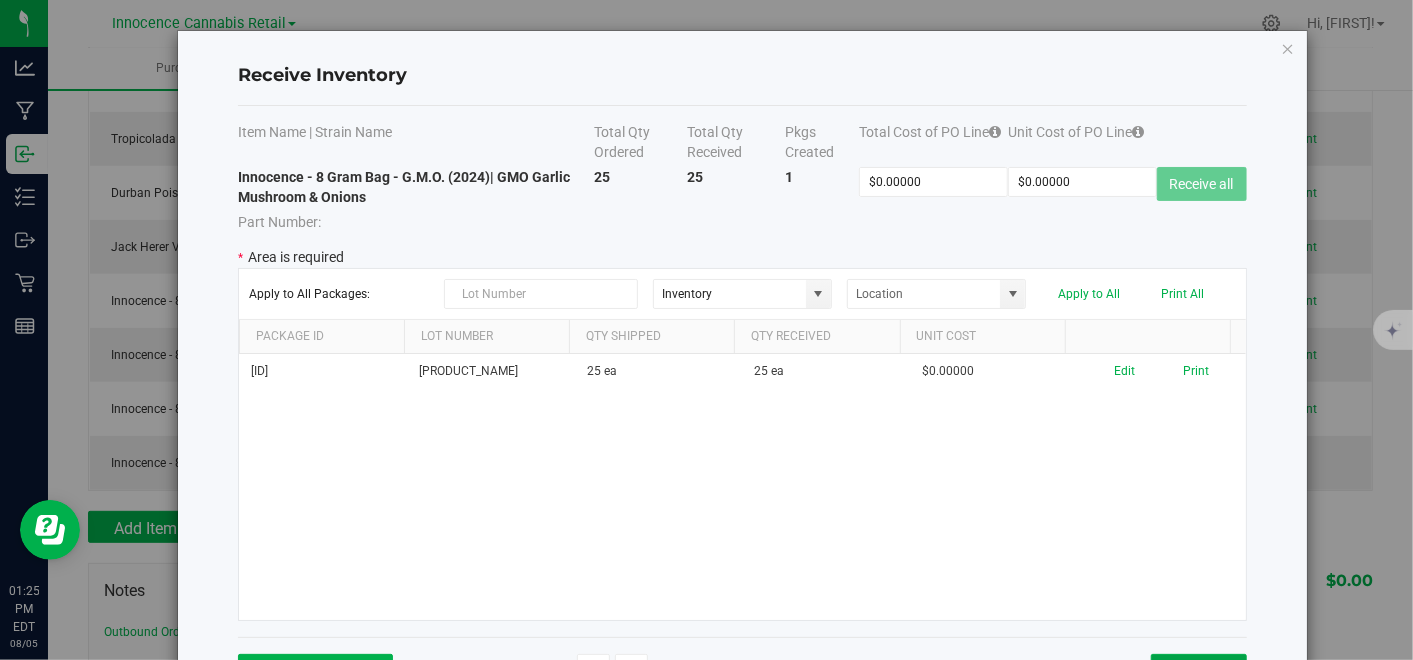 click on "Close" at bounding box center [1199, 671] 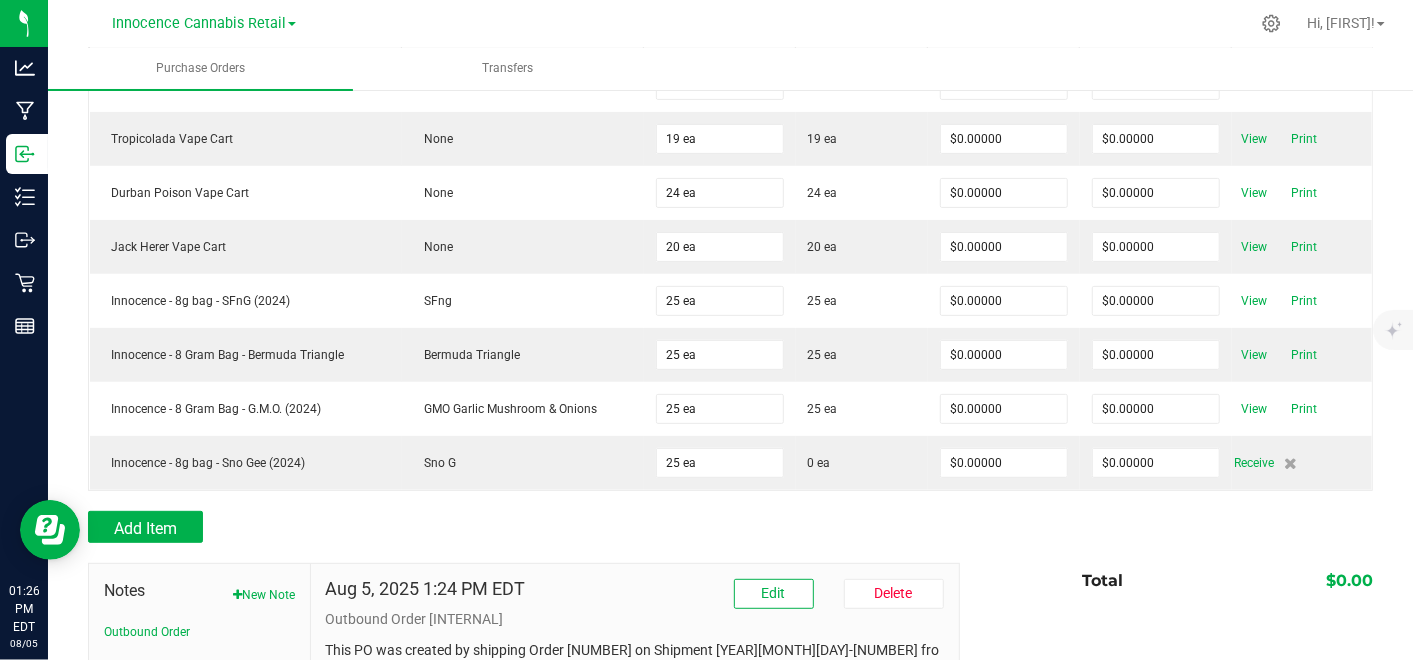 click on "Receive" at bounding box center (1255, 463) 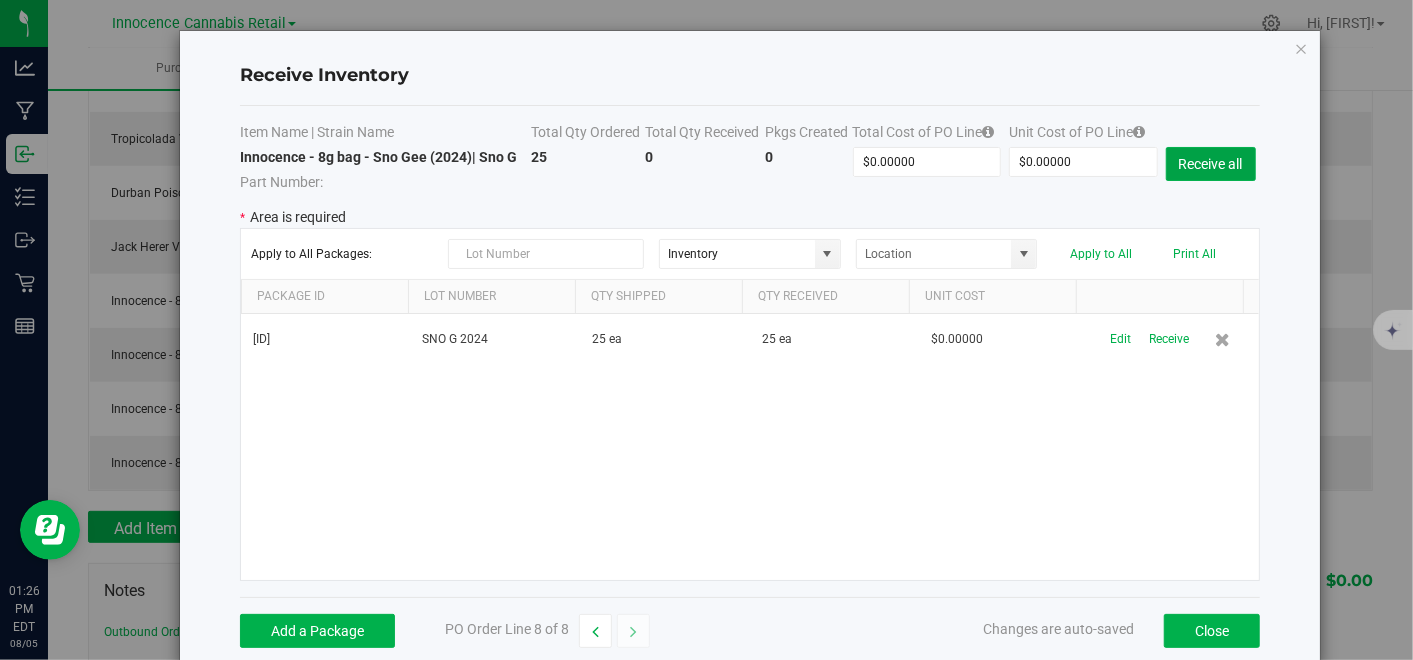 click on "Receive all" at bounding box center [1211, 164] 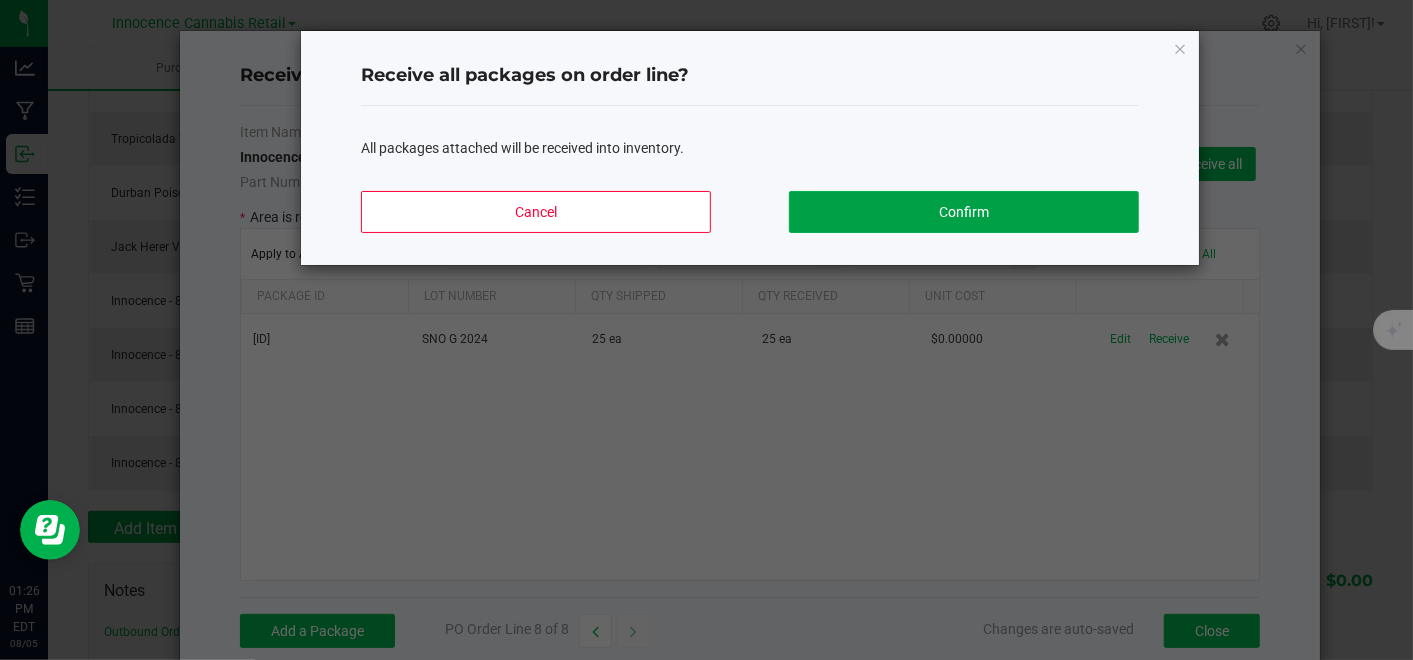 click on "Confirm" 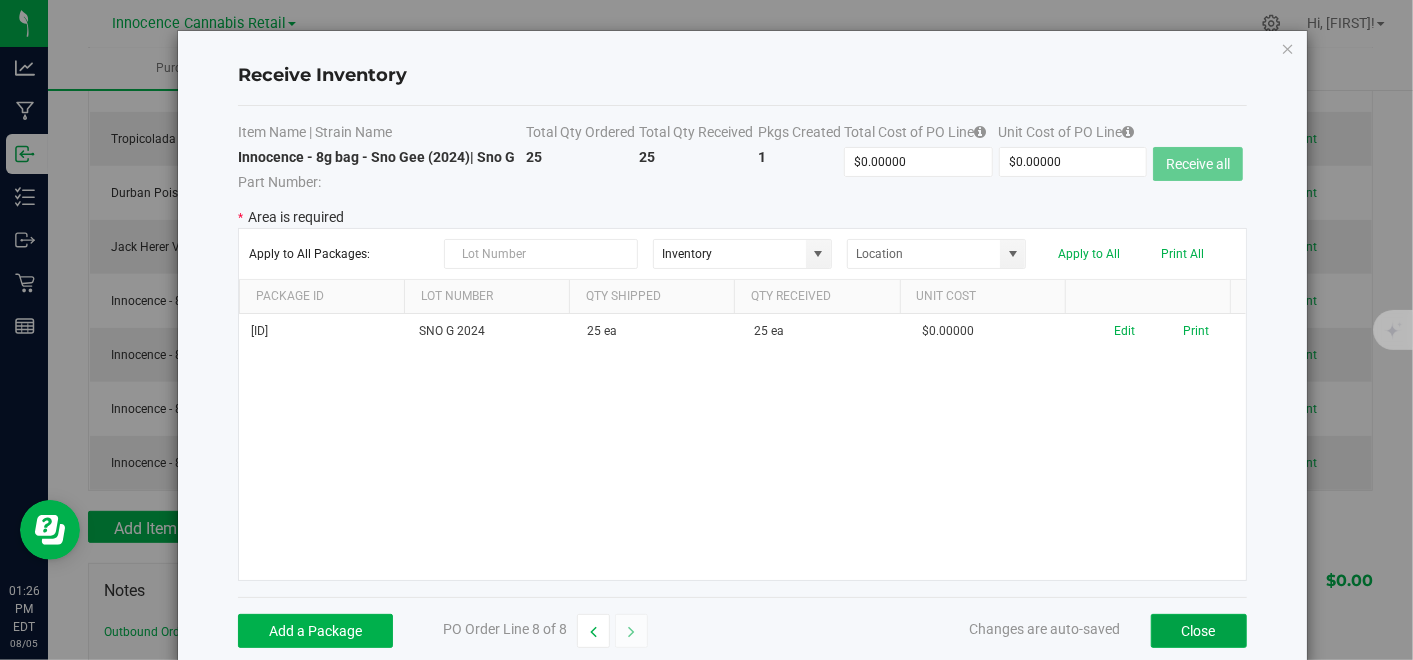 click on "Close" at bounding box center (1199, 631) 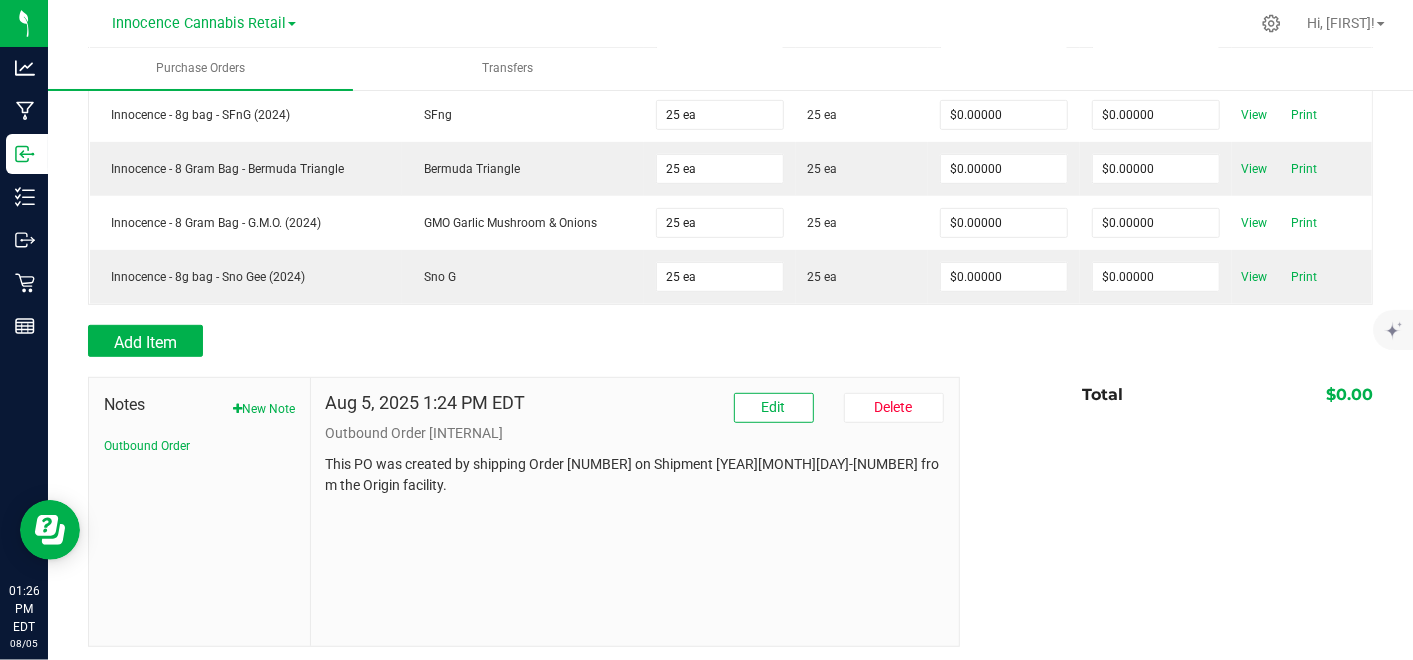 scroll, scrollTop: 0, scrollLeft: 0, axis: both 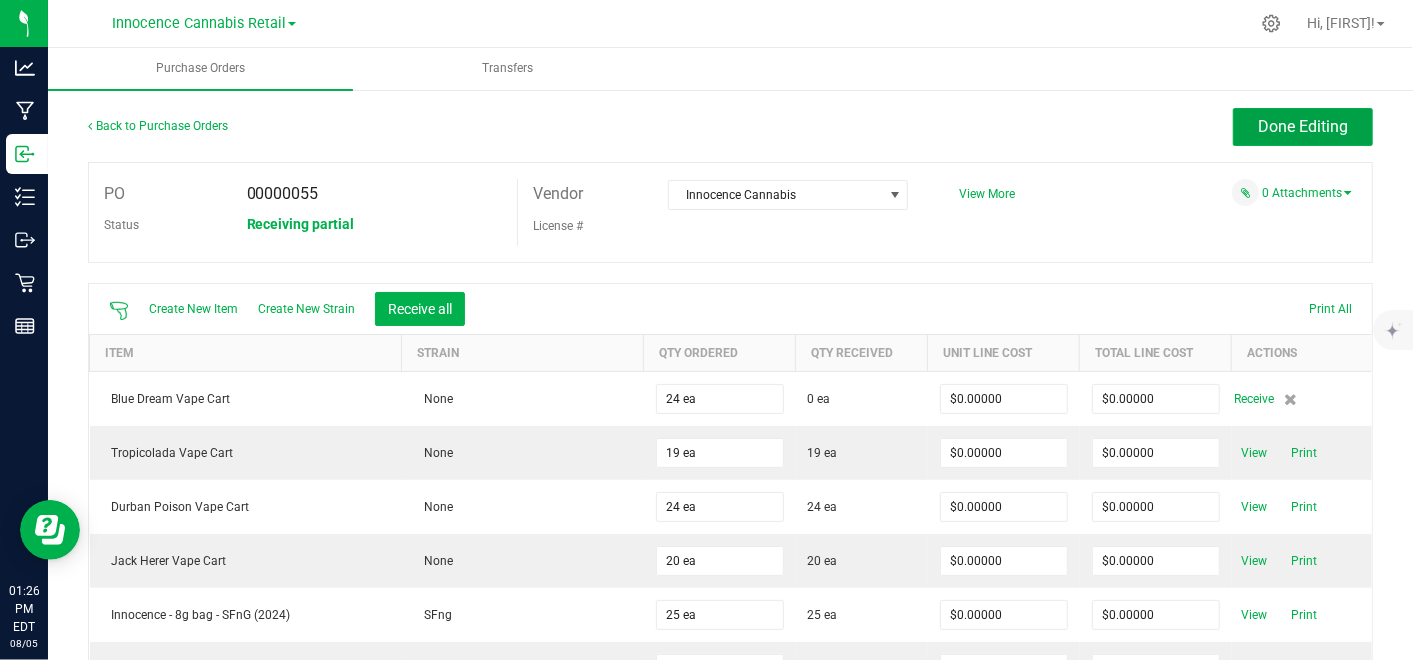 click on "Done Editing" at bounding box center (1303, 126) 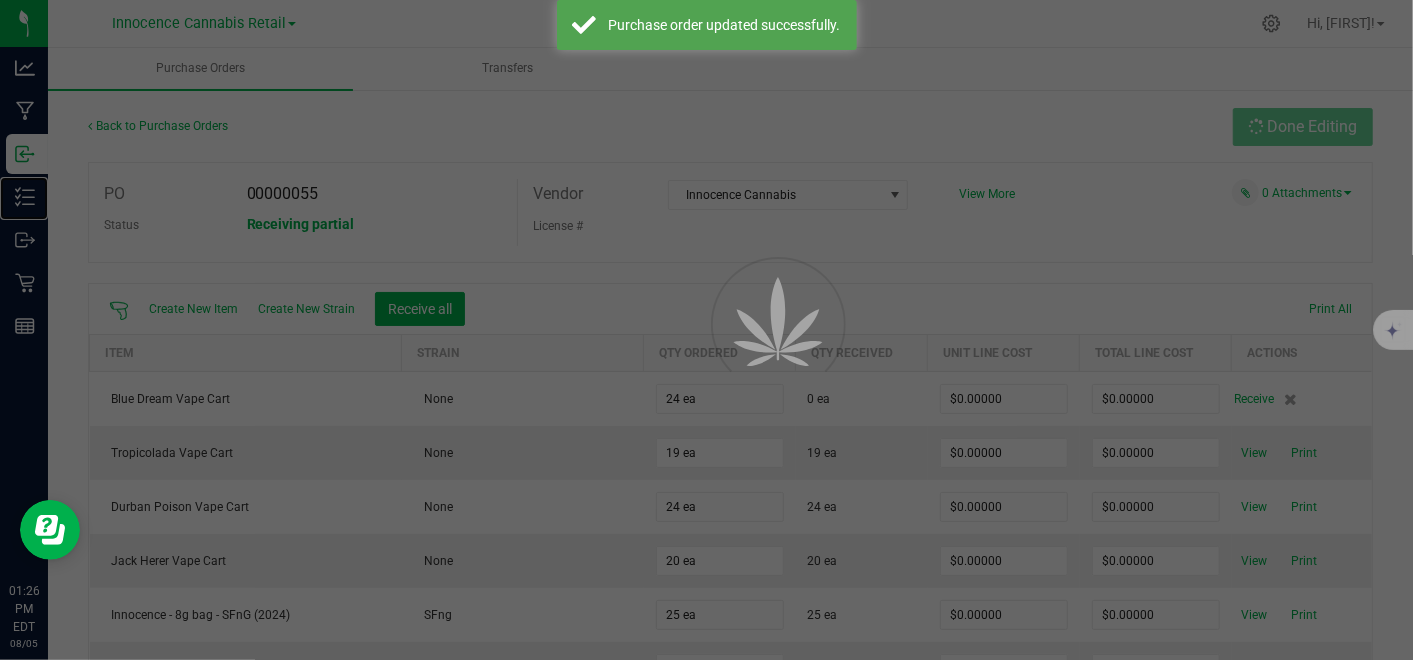click on "Inventory" at bounding box center [0, 0] 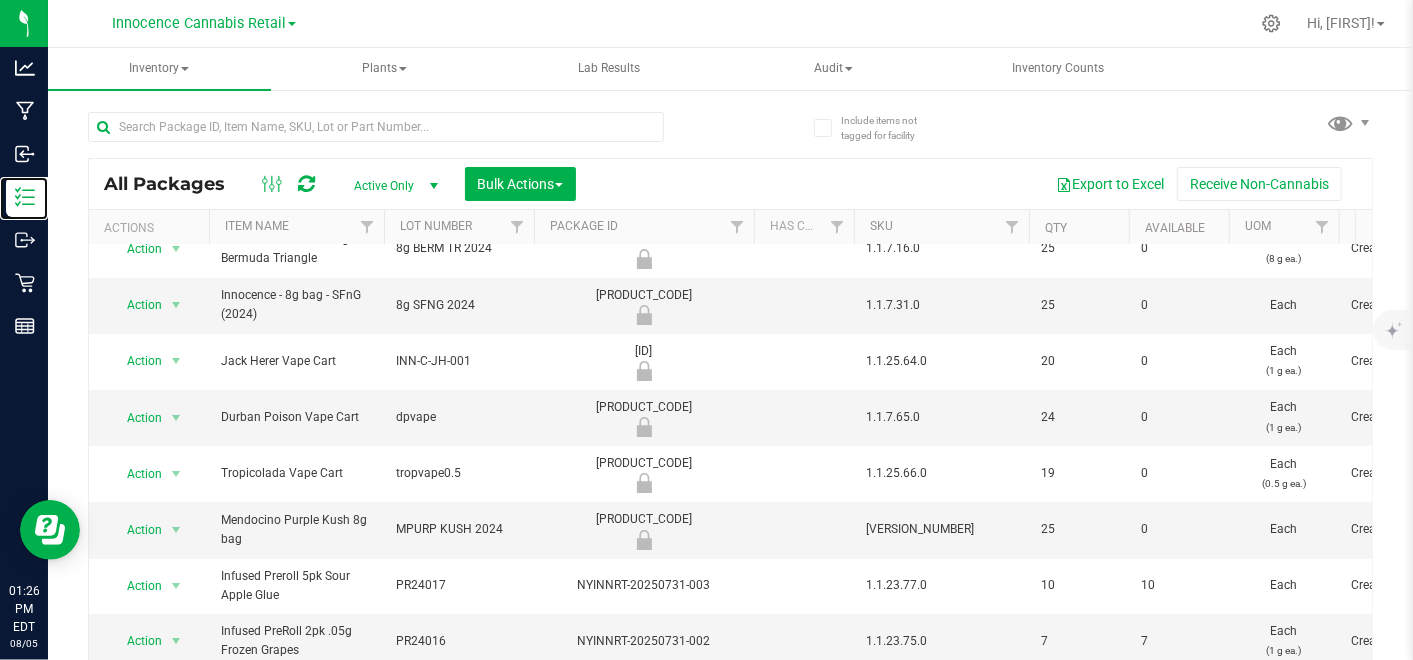 scroll, scrollTop: 0, scrollLeft: 0, axis: both 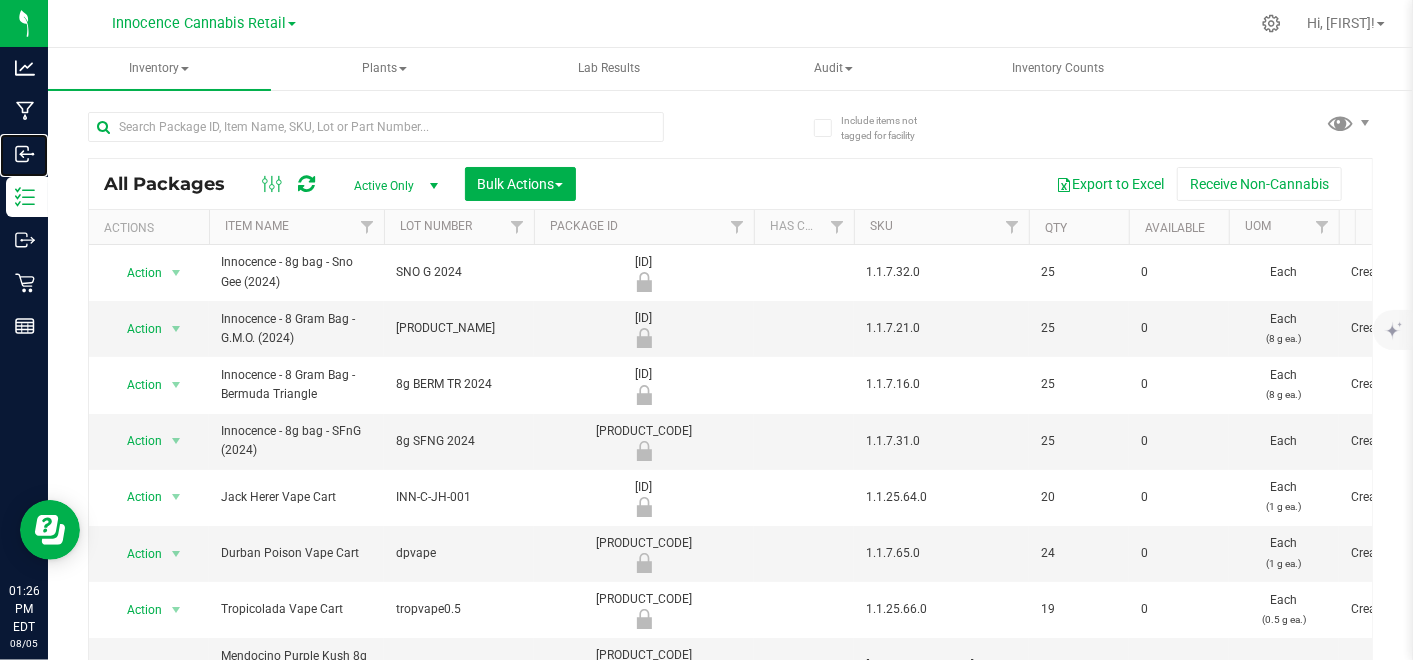 click 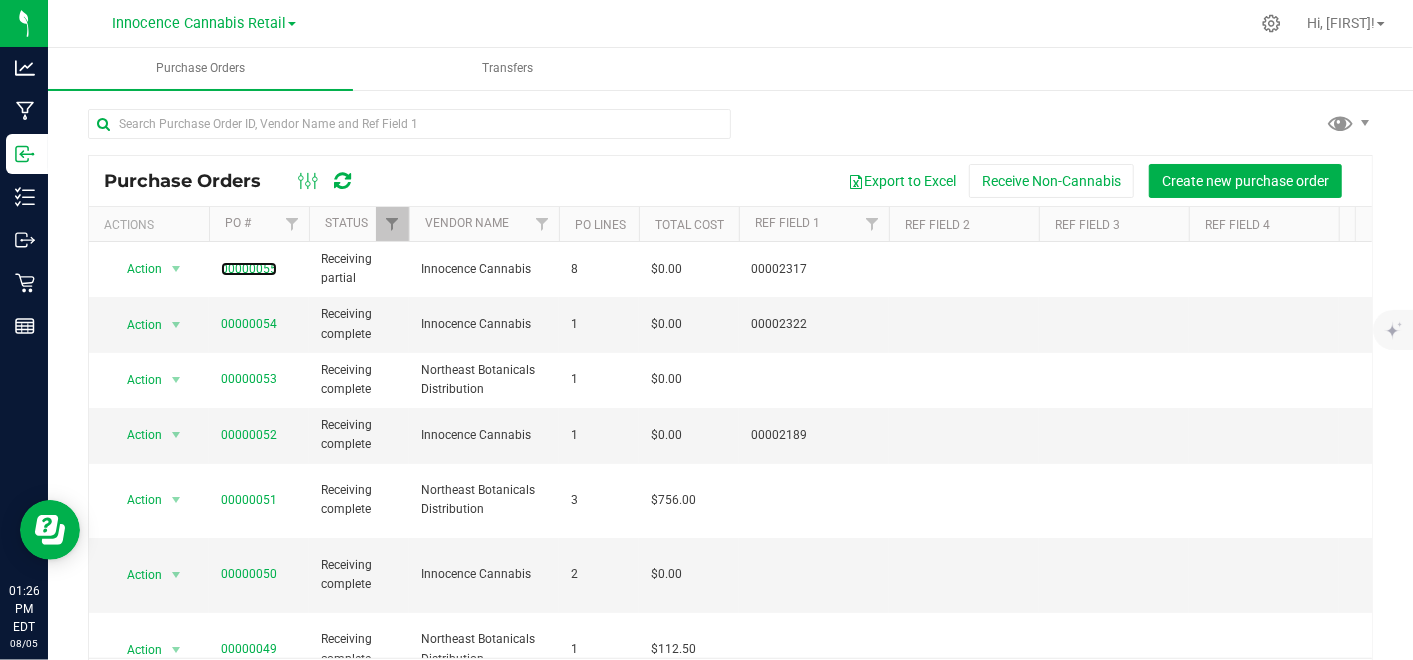 click on "00000055" at bounding box center [249, 269] 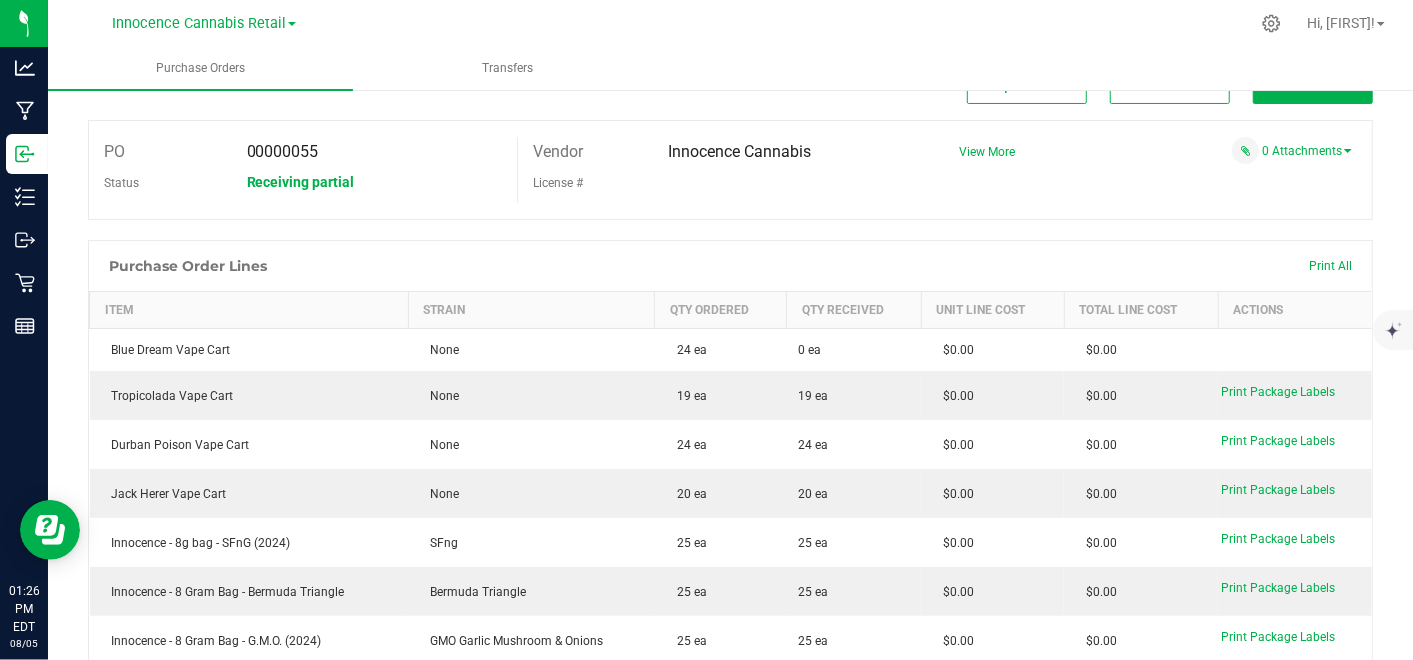 scroll, scrollTop: 48, scrollLeft: 0, axis: vertical 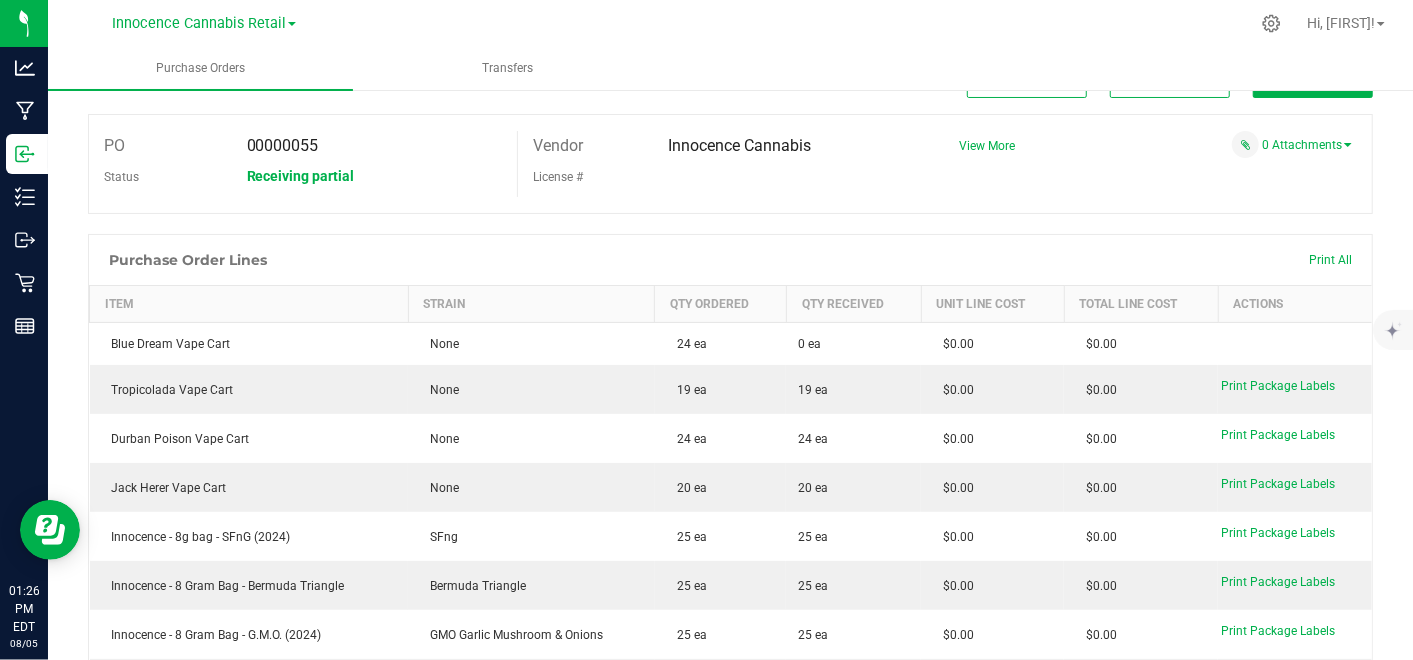 click on "None" at bounding box center [531, 344] 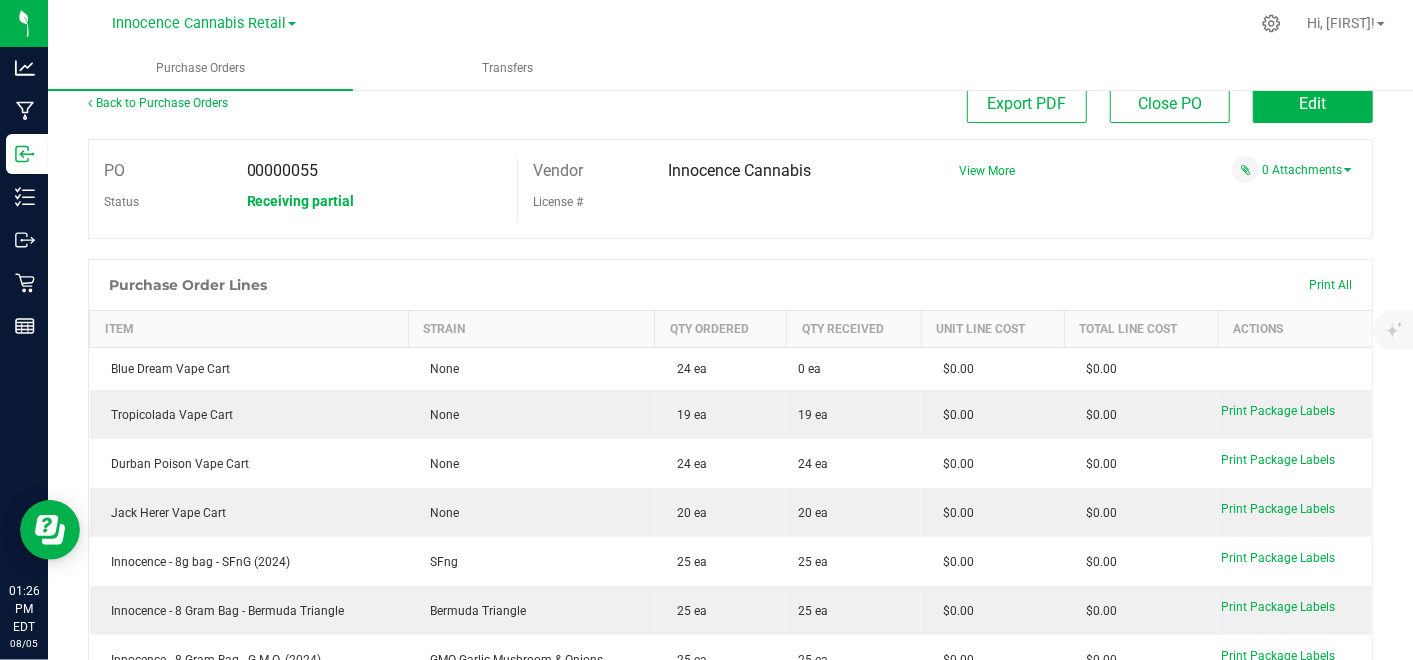 scroll, scrollTop: 27, scrollLeft: 0, axis: vertical 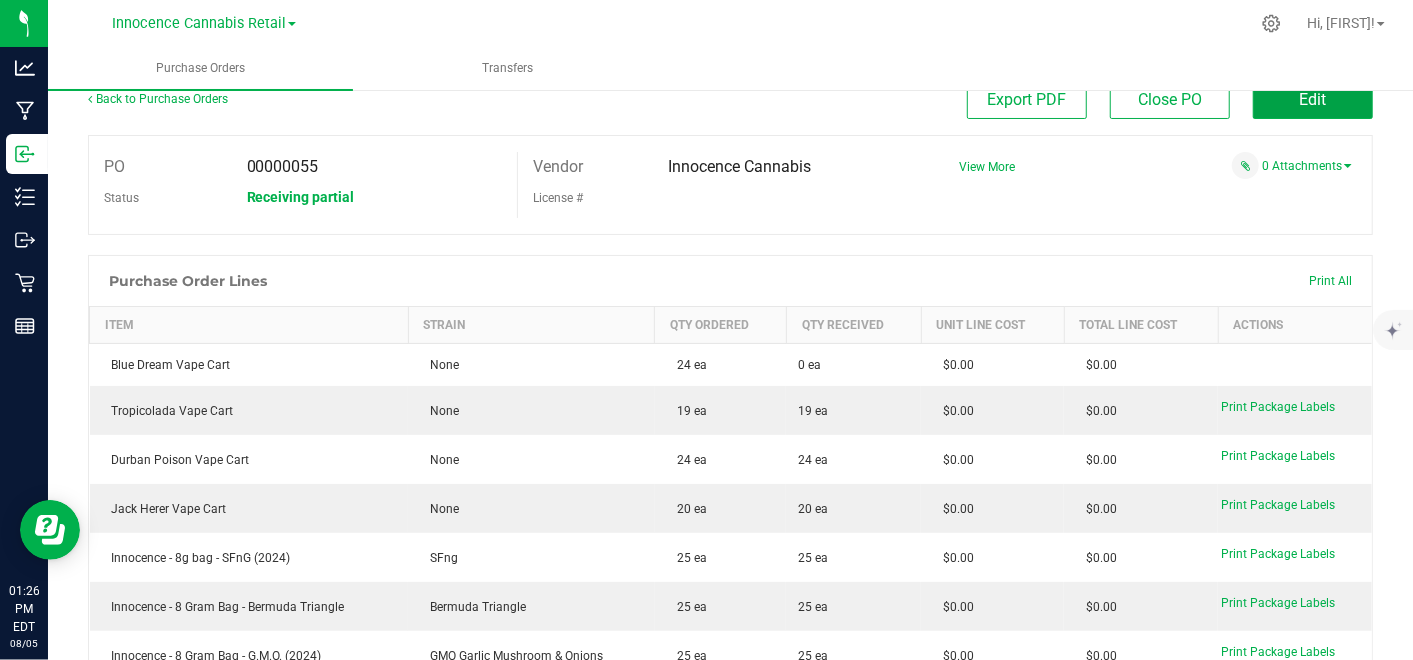 click on "Edit" at bounding box center (1313, 99) 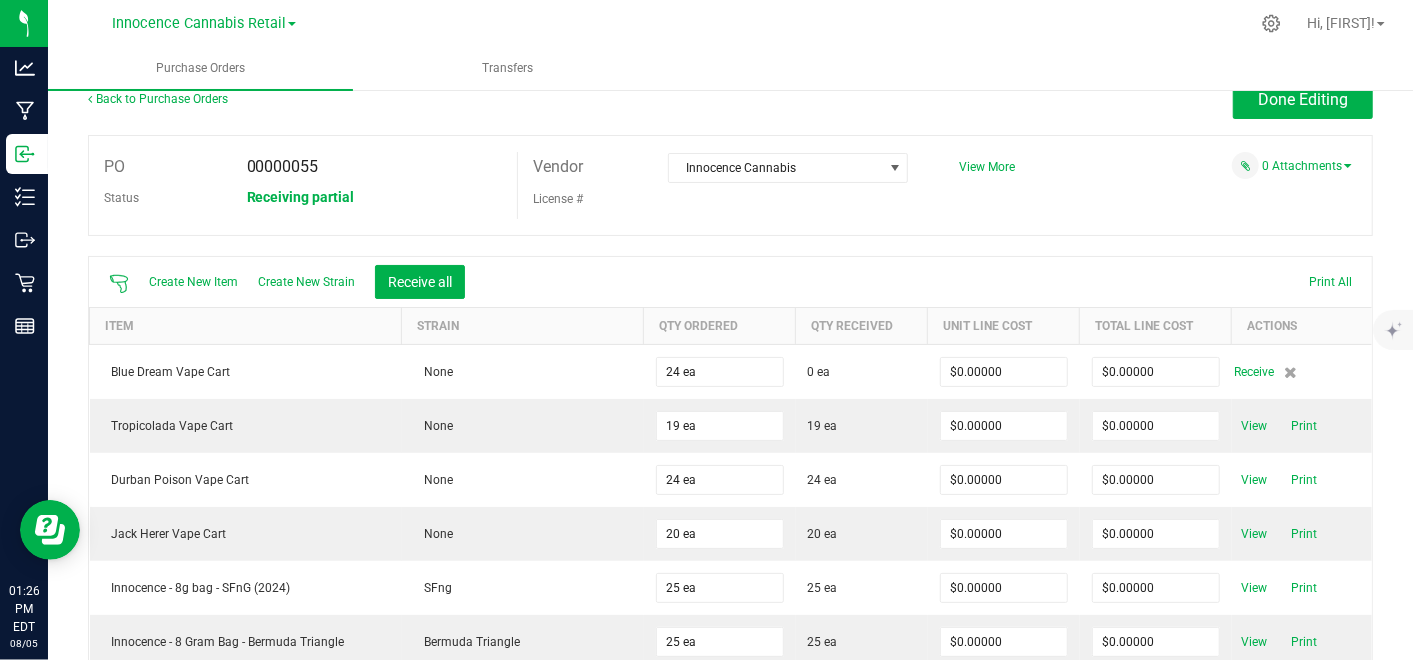 click on "Receive" at bounding box center (1255, 372) 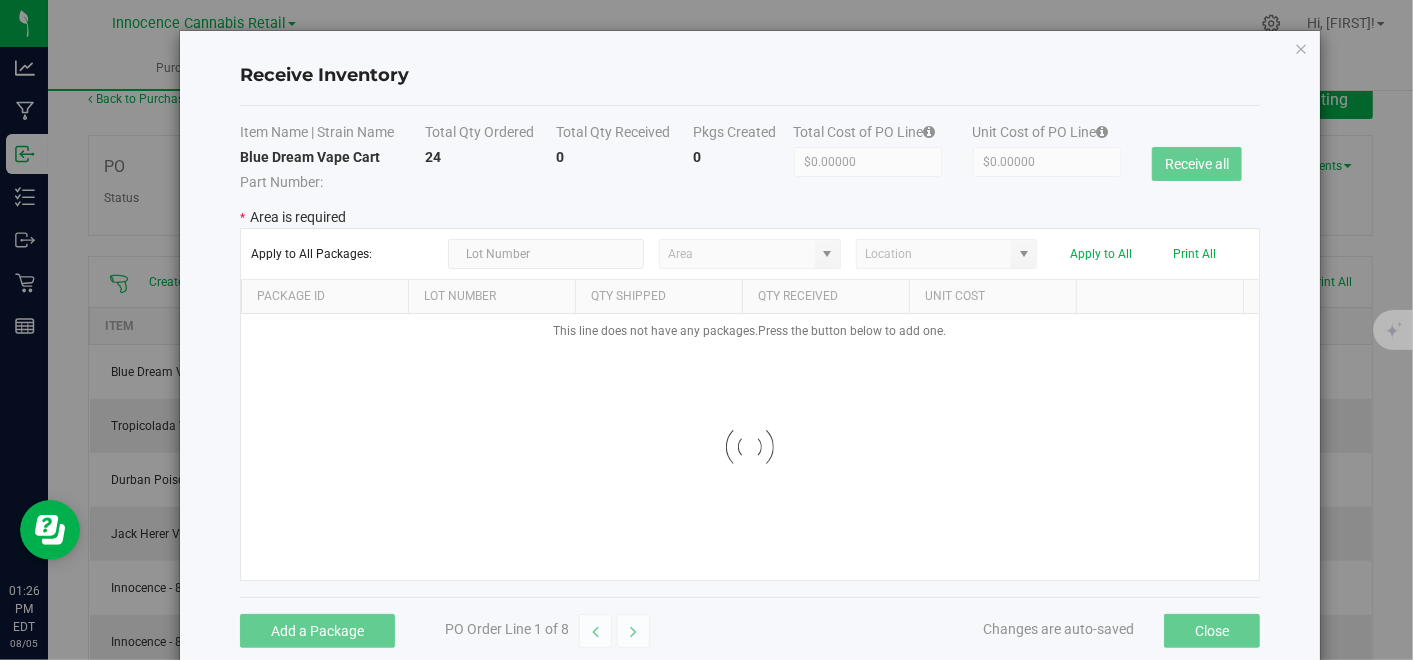 type on "Inventory" 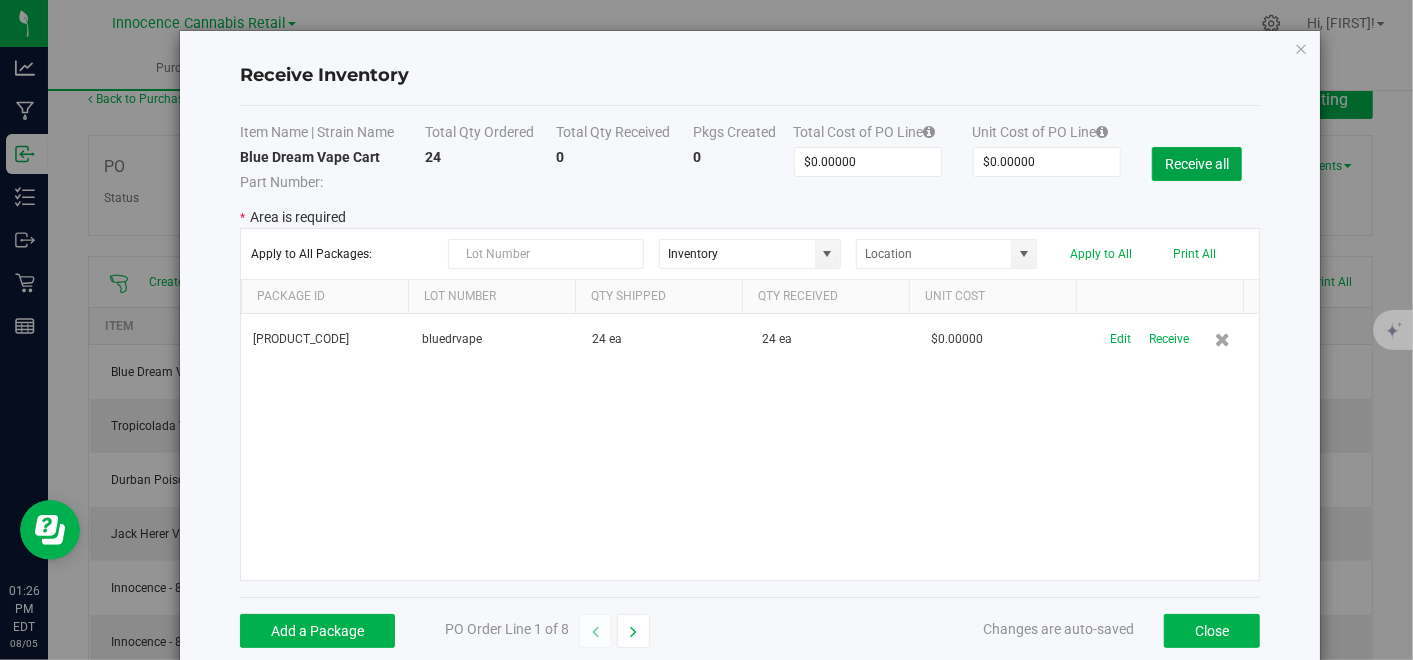 click on "Receive all" at bounding box center [1197, 164] 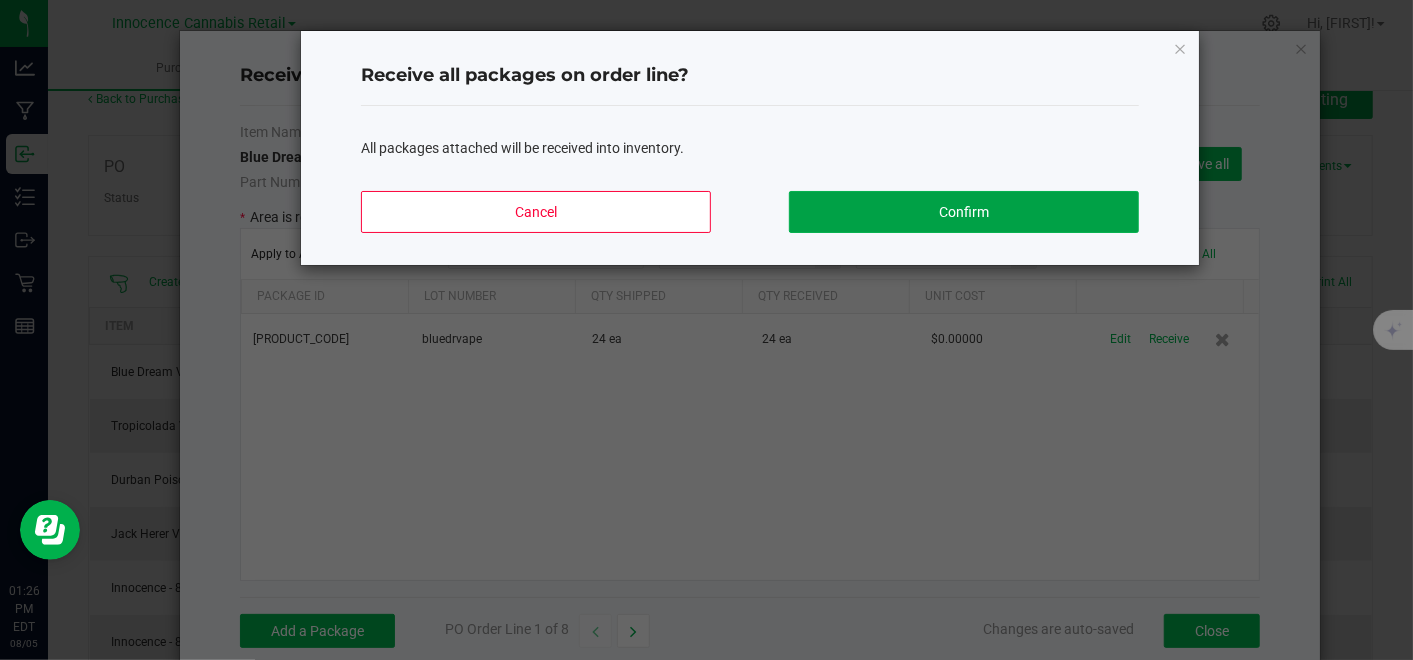 click on "Confirm" 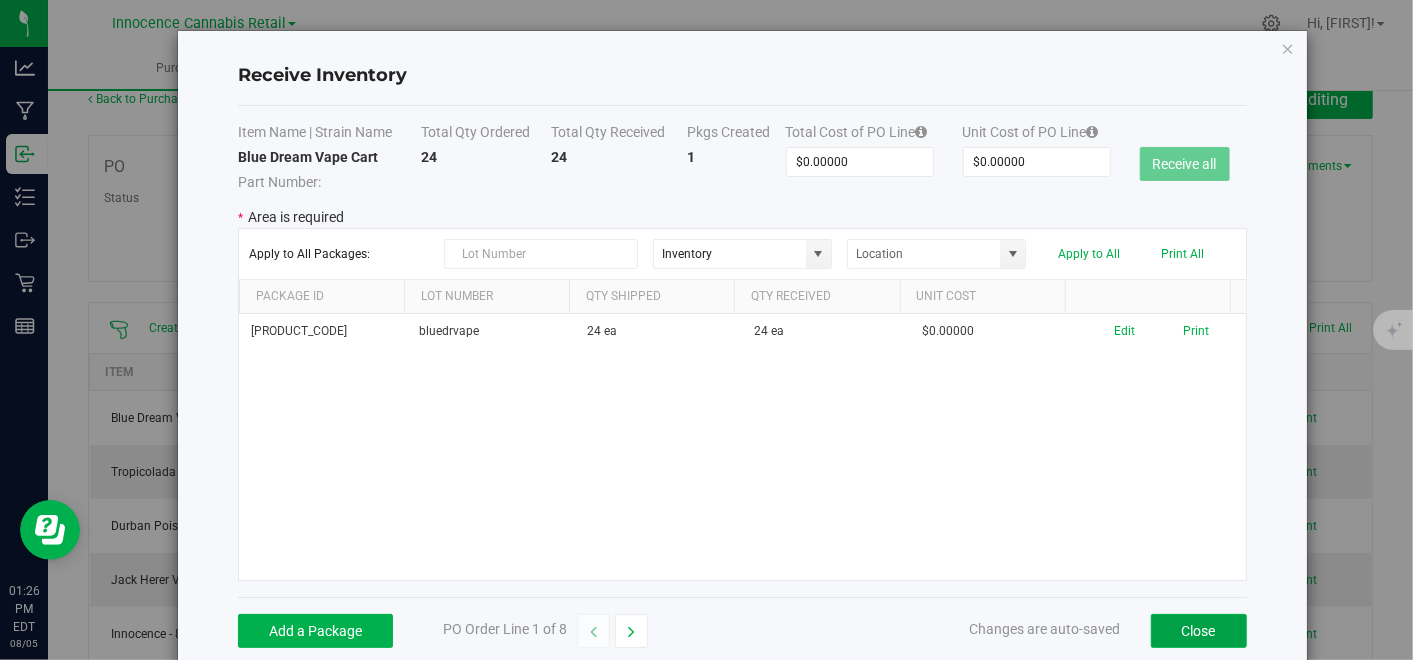 click on "Close" at bounding box center [1199, 631] 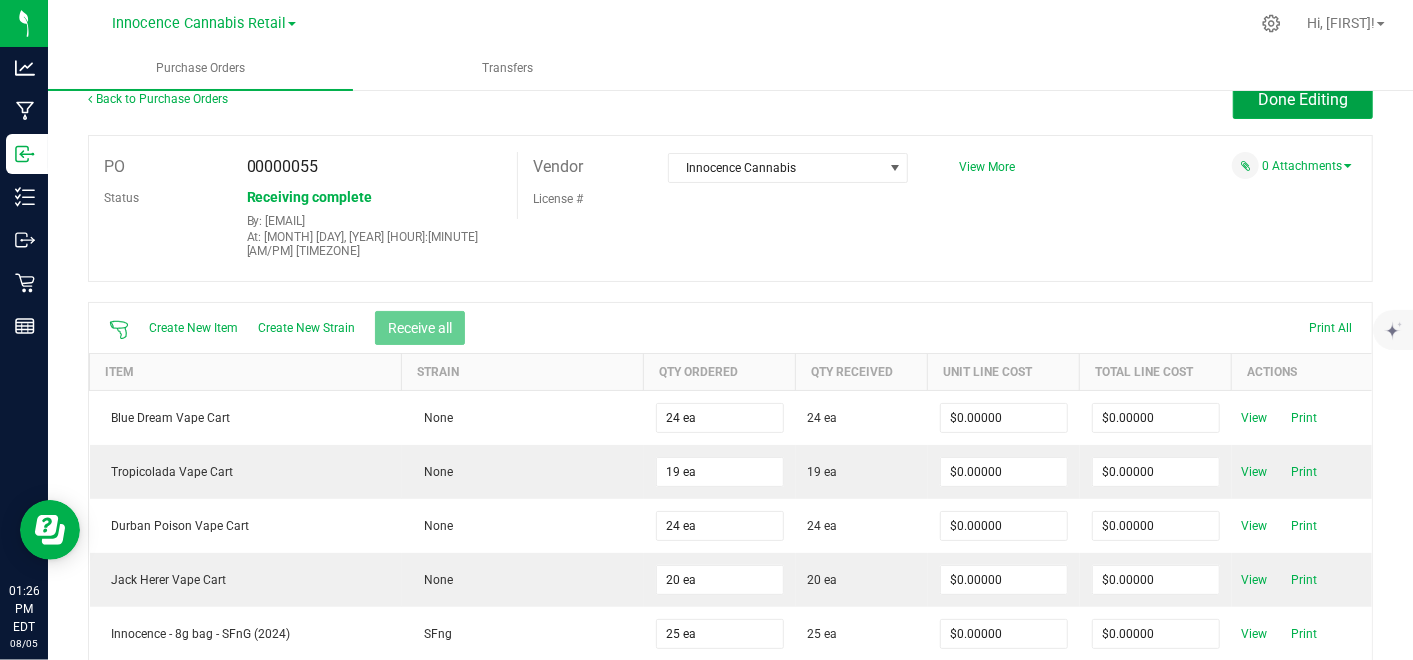 click on "Done Editing" at bounding box center (1303, 99) 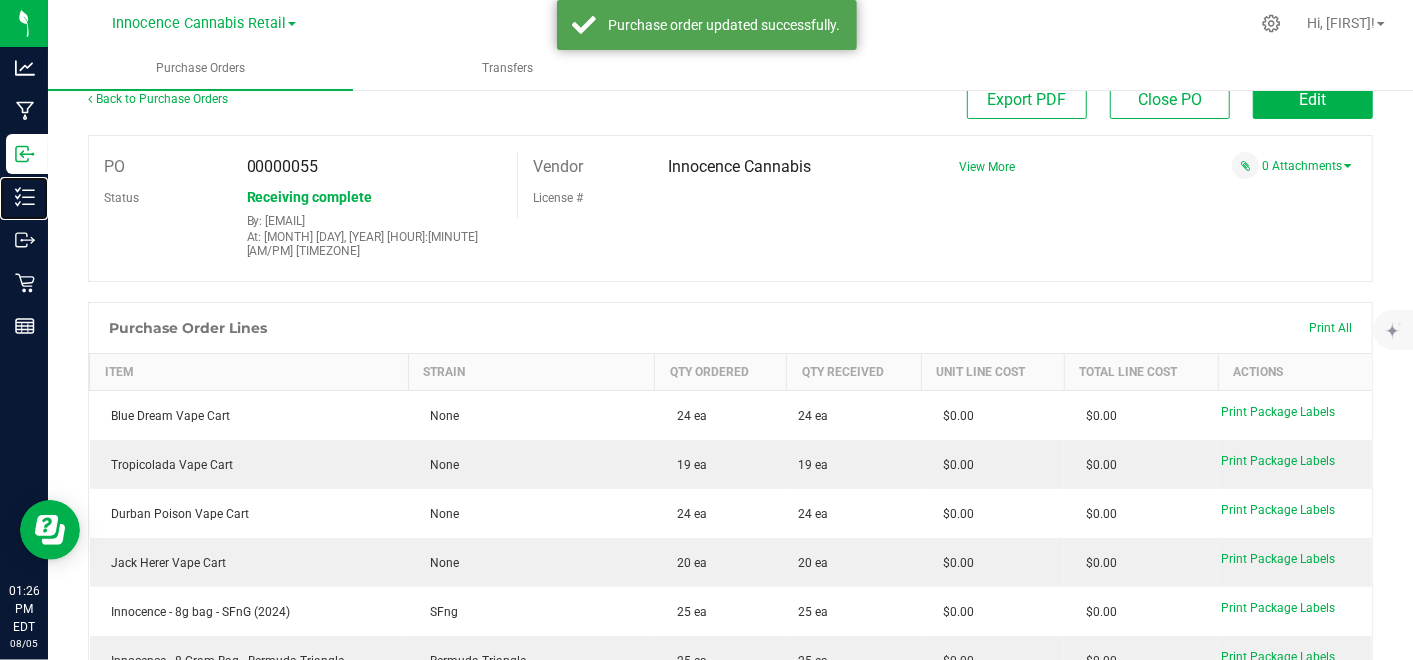 click on "Inventory" at bounding box center (0, 0) 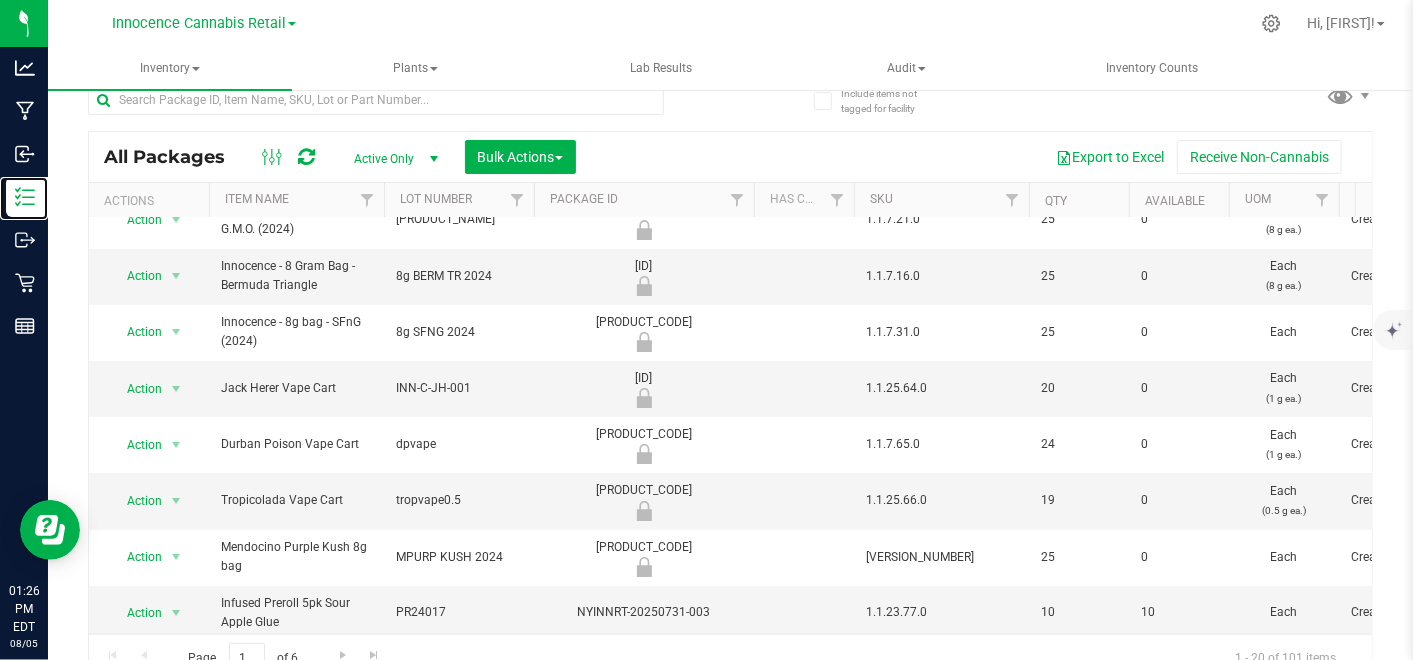 scroll, scrollTop: 0, scrollLeft: 0, axis: both 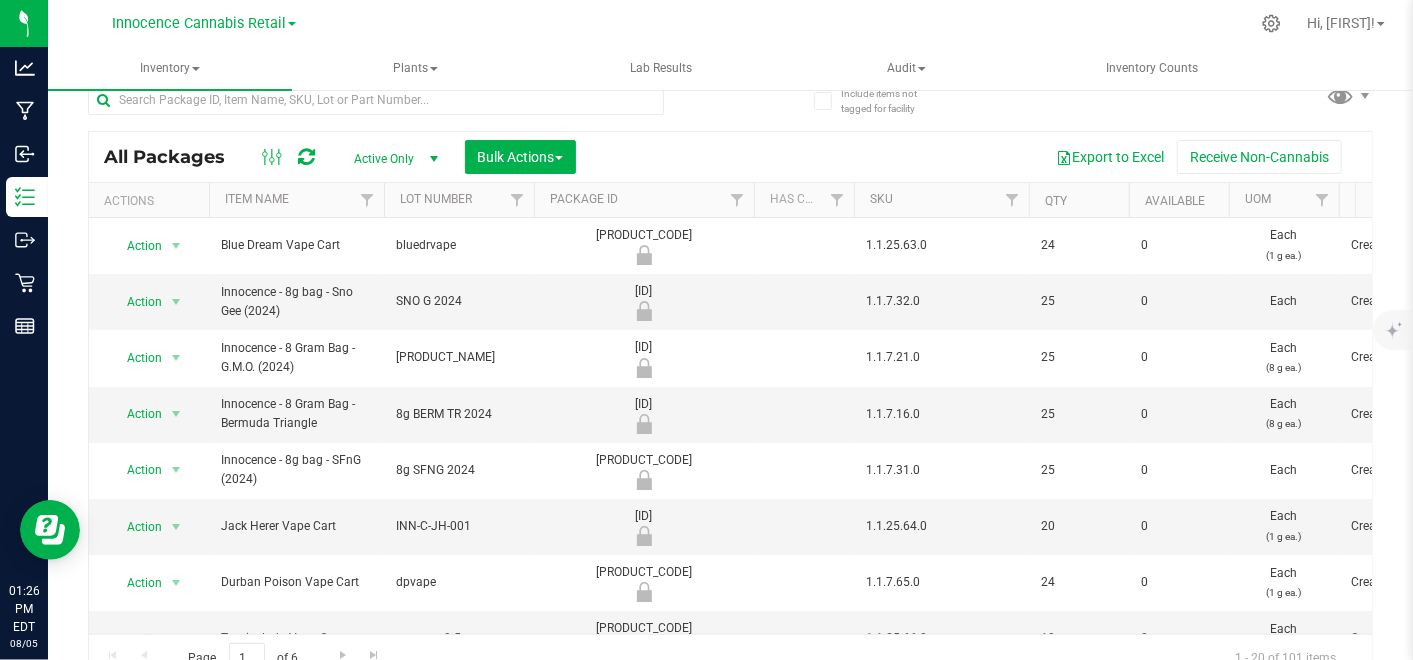 click at bounding box center [434, 159] 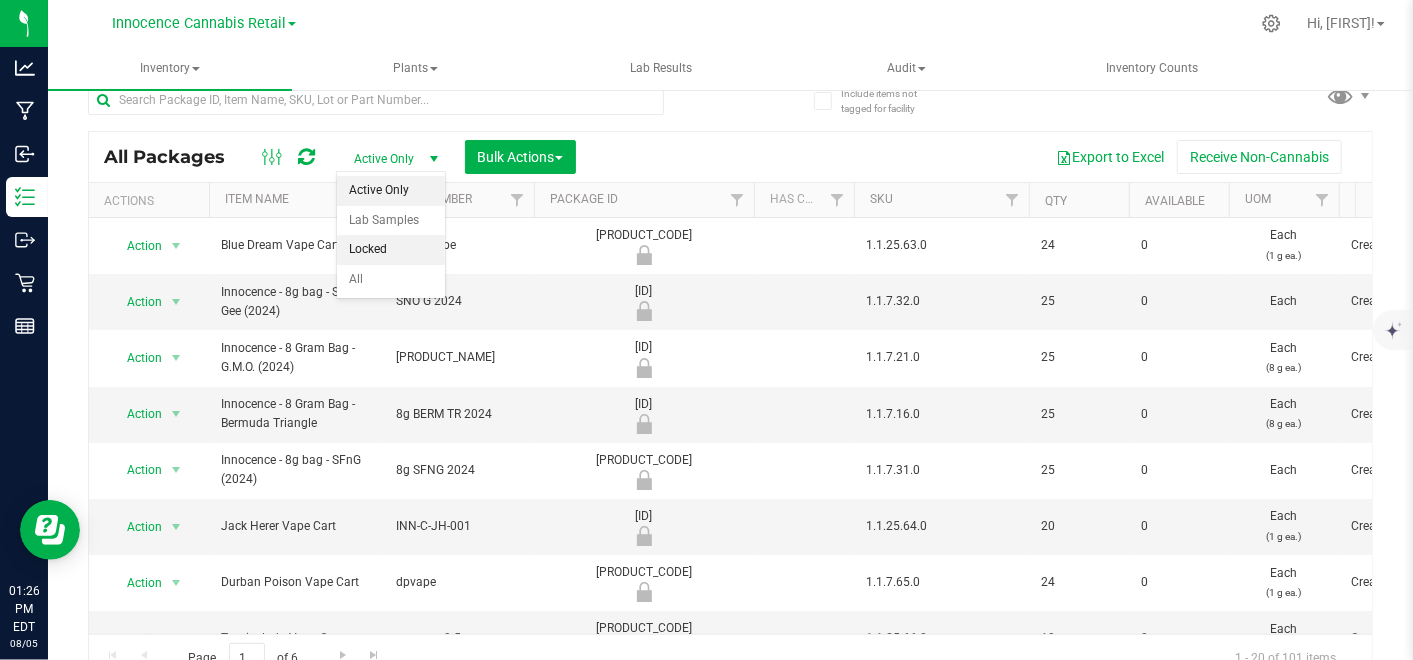 click on "Locked" at bounding box center [391, 250] 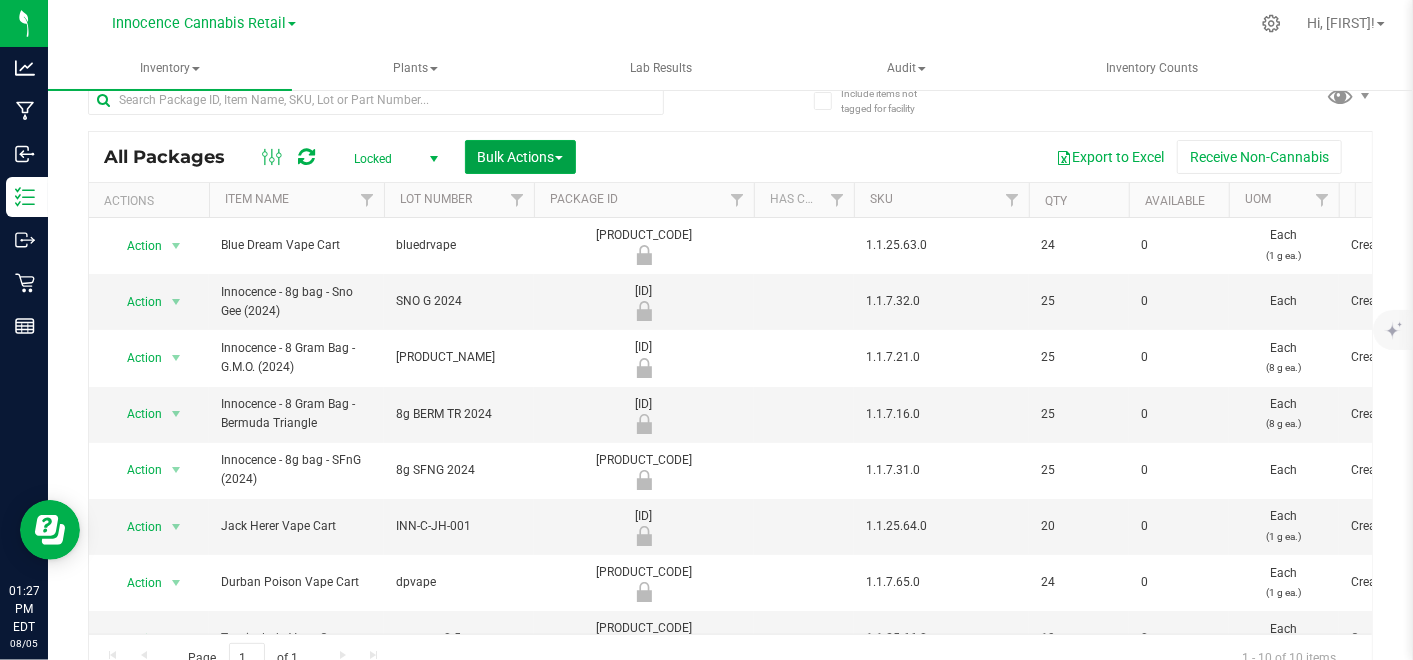 click on "Bulk Actions" at bounding box center [520, 157] 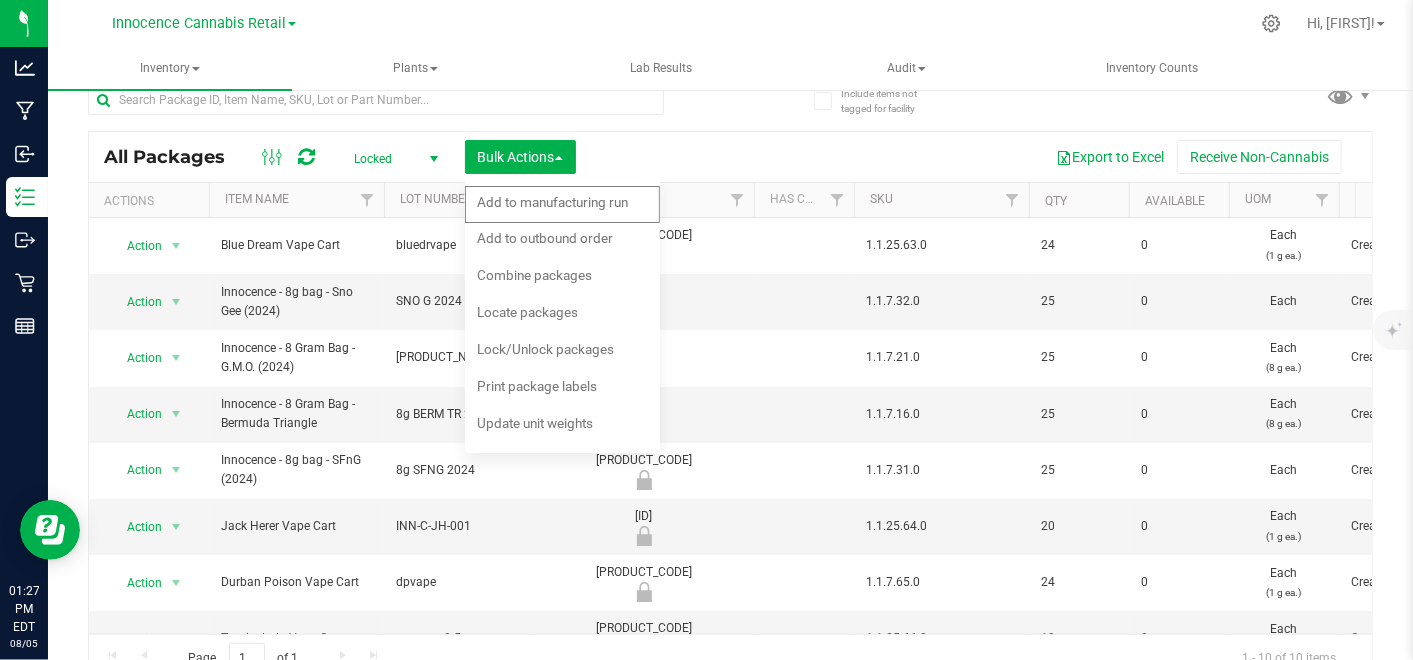 click on "Lock/Unlock packages" at bounding box center [545, 349] 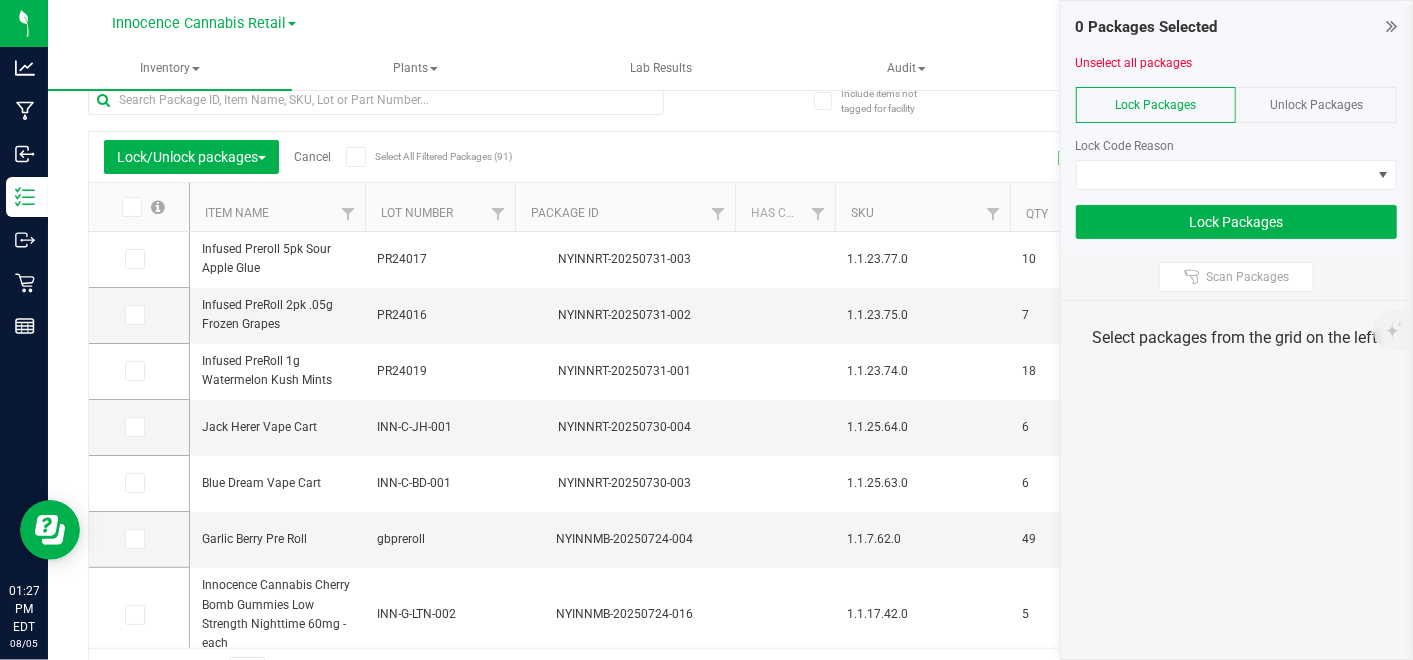 click at bounding box center [130, 207] 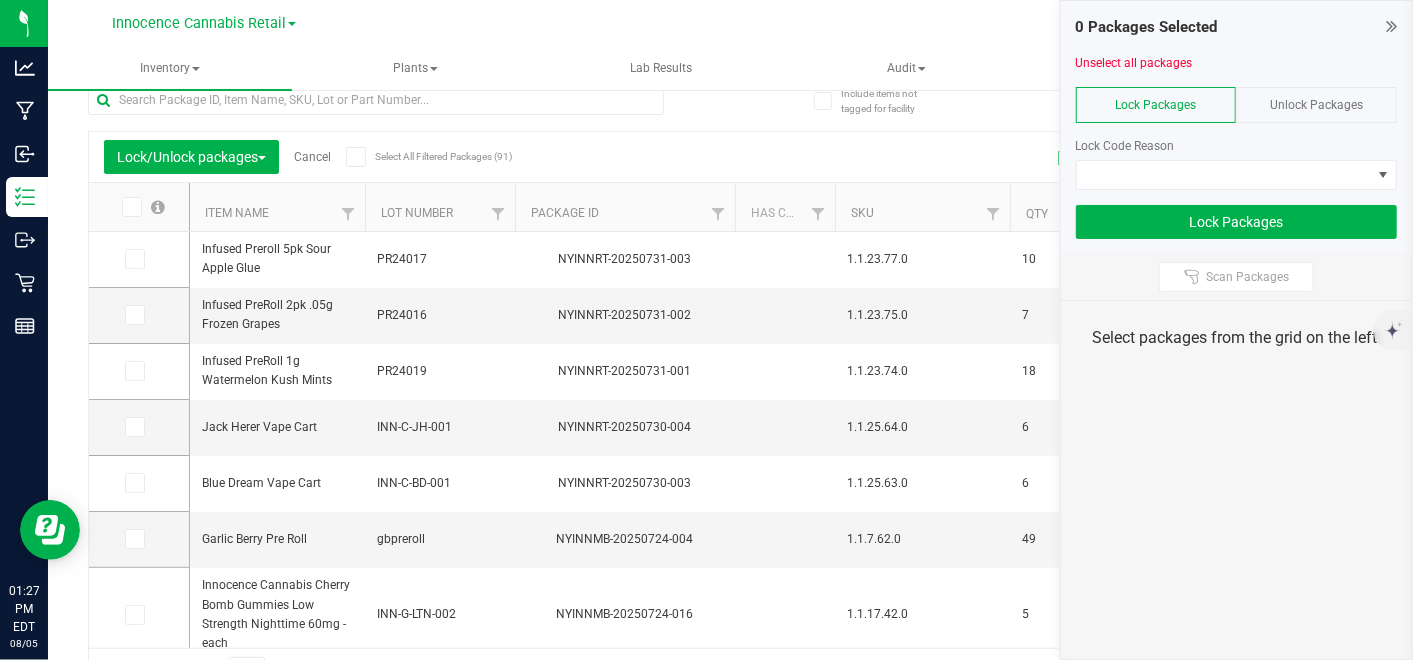 click at bounding box center [0, 0] 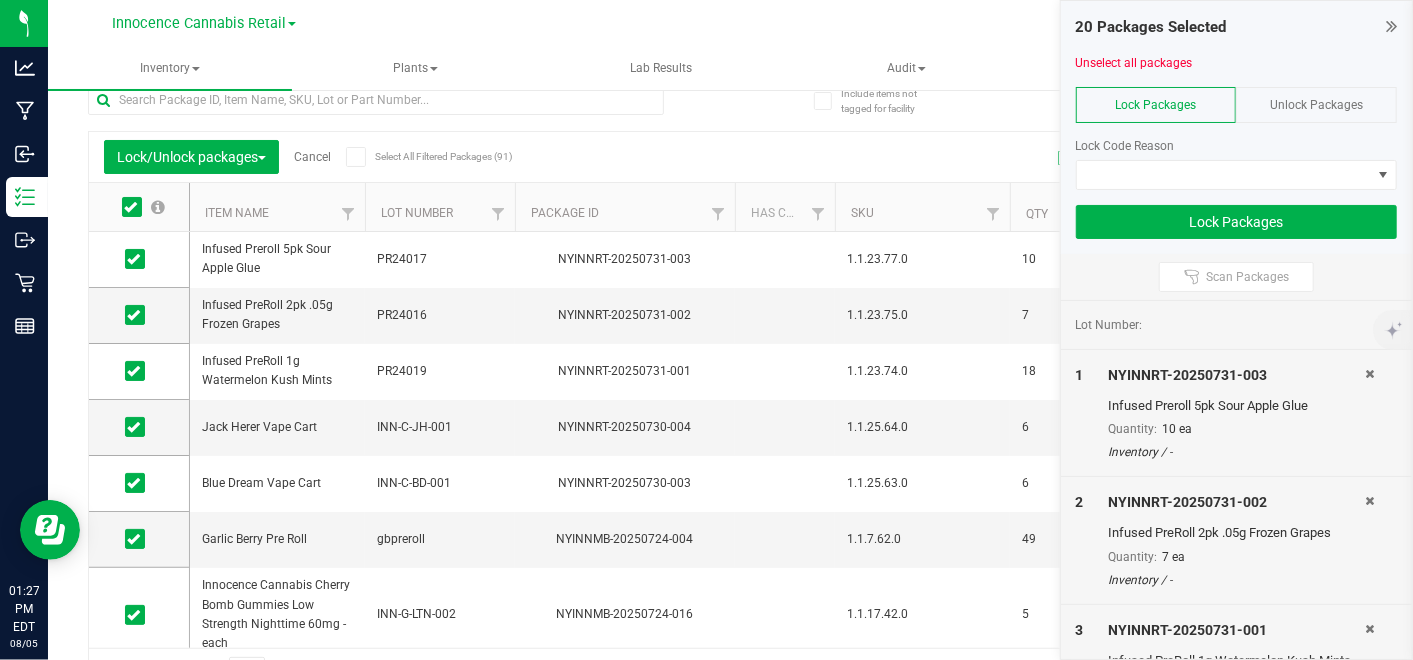 click on "Unlock Packages" at bounding box center [1316, 105] 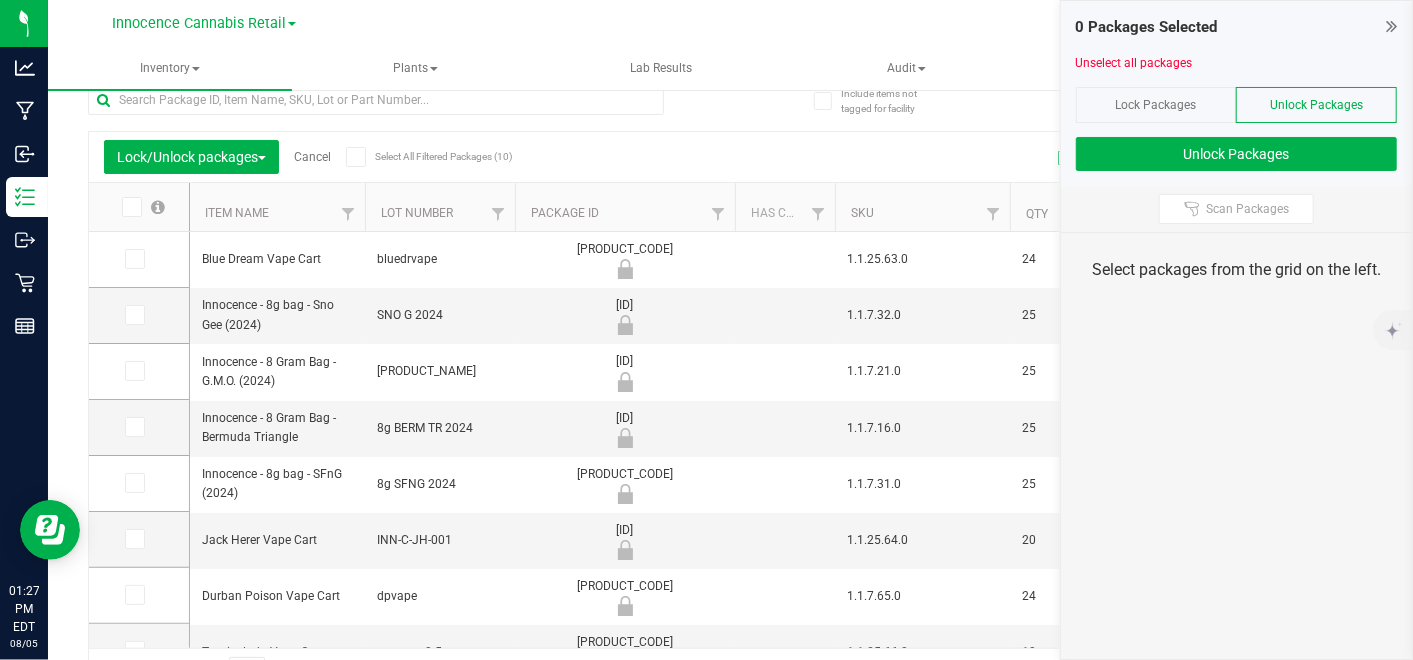 click at bounding box center [133, 259] 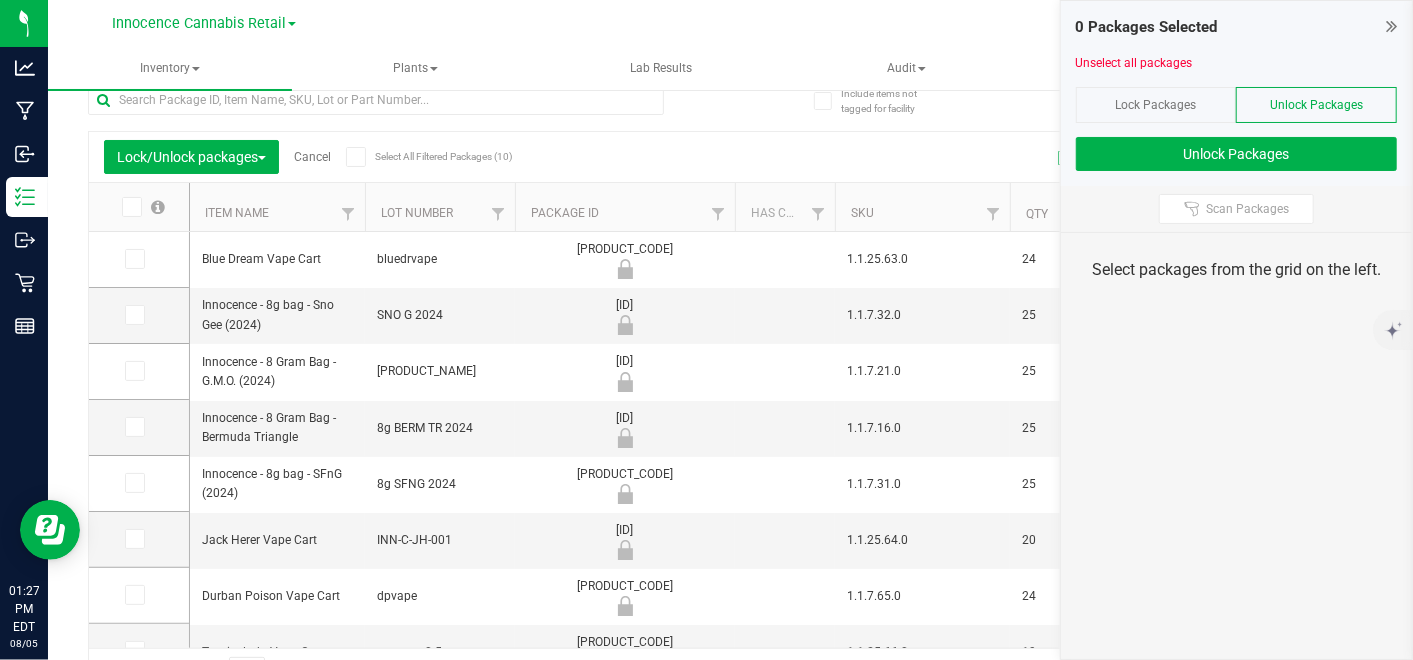 click at bounding box center (0, 0) 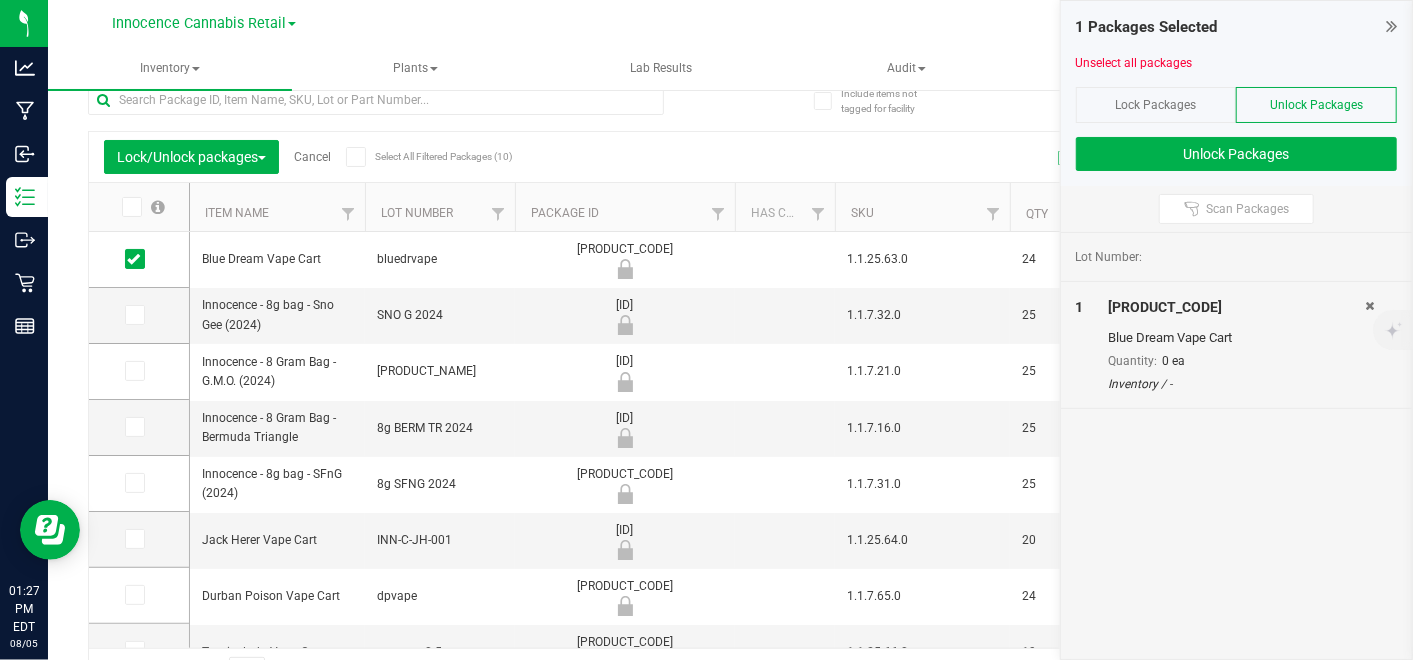 click at bounding box center (133, 315) 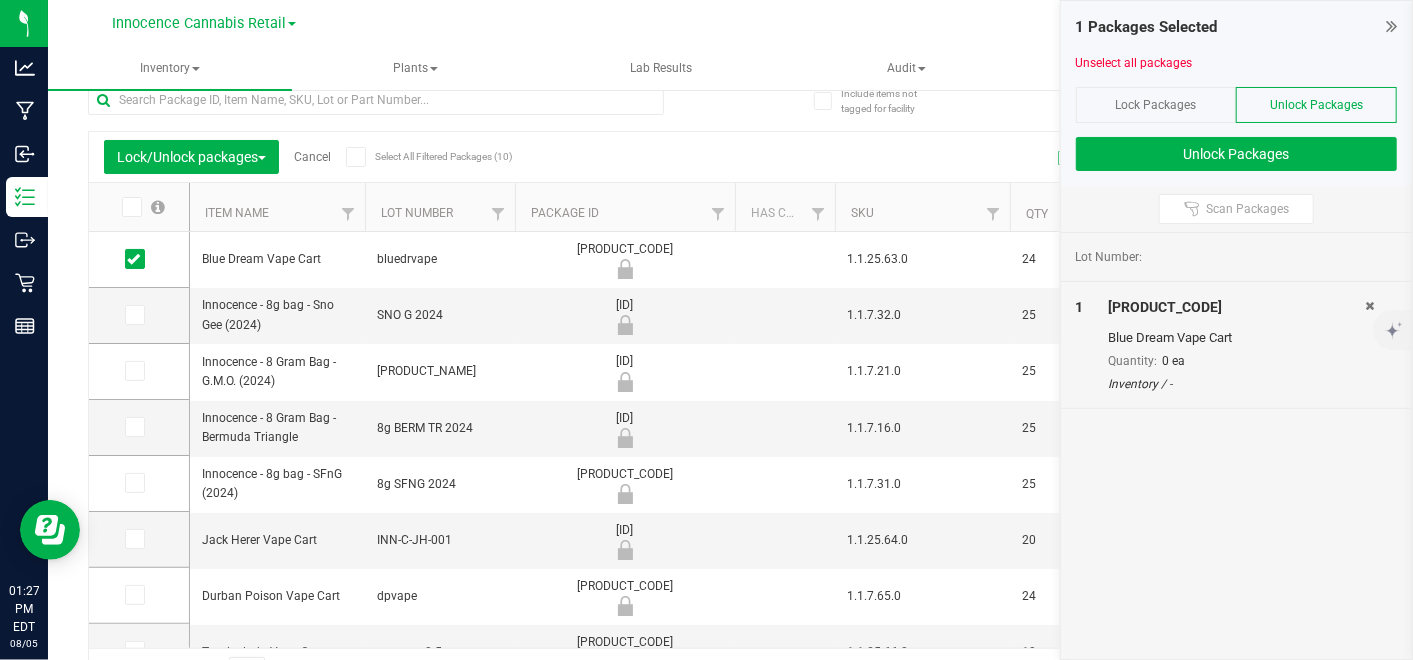 click at bounding box center (0, 0) 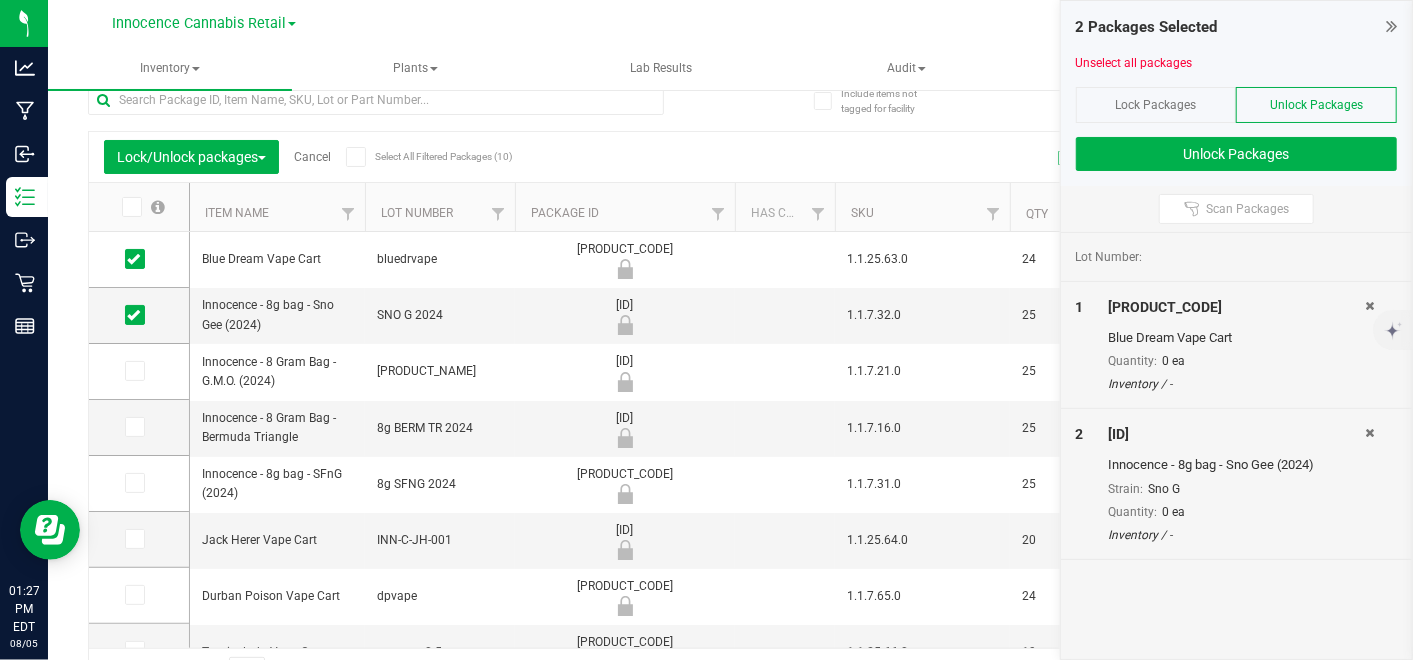 click at bounding box center (133, 371) 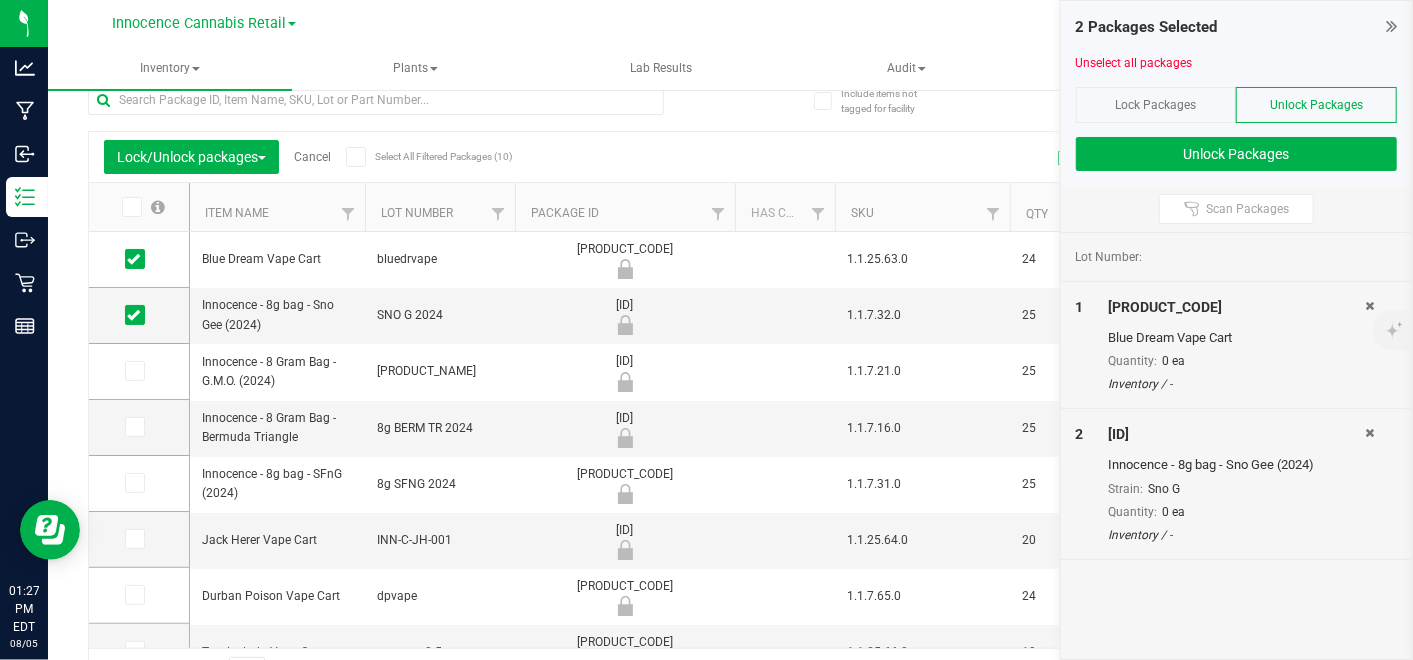 click at bounding box center [0, 0] 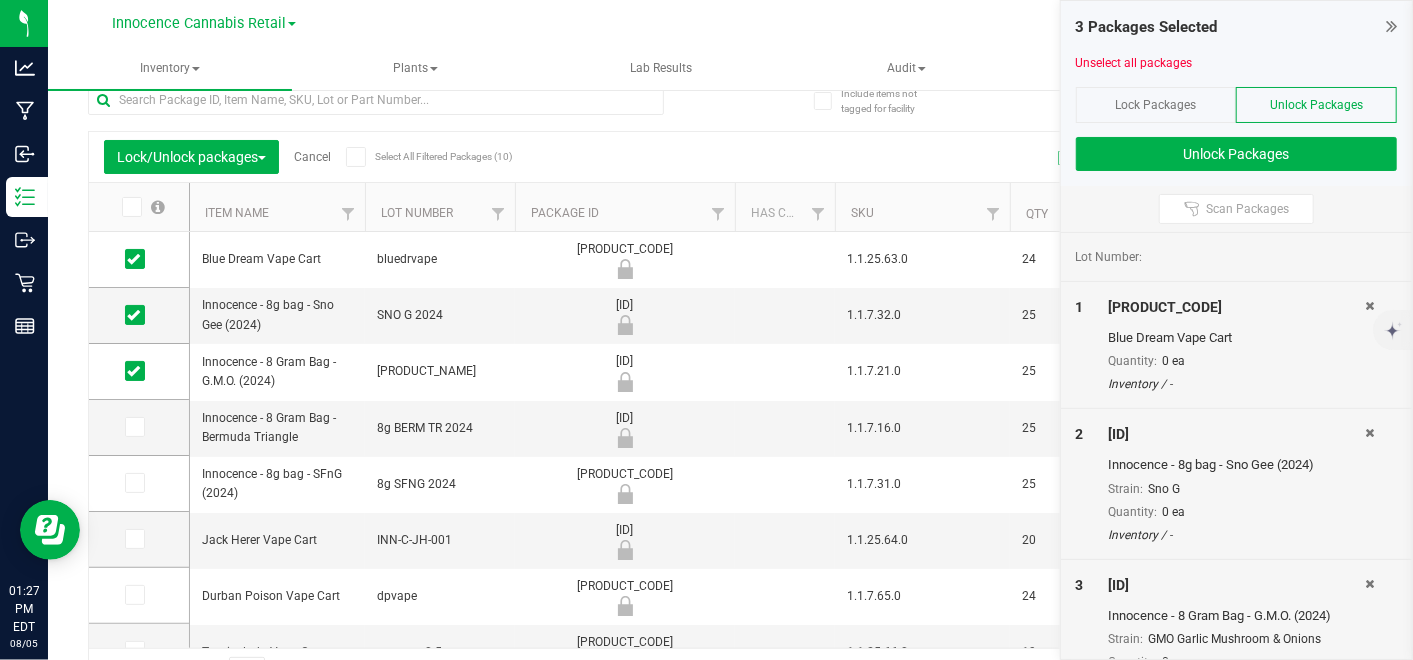 click at bounding box center (133, 427) 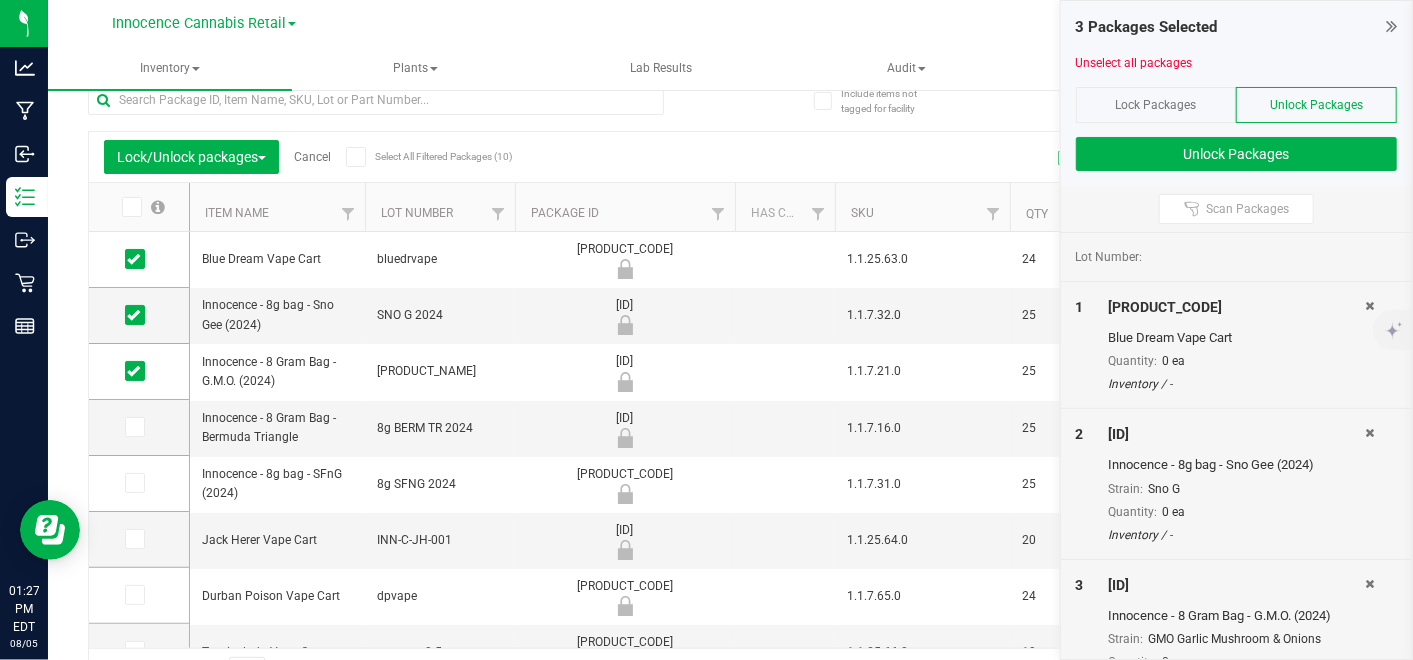 click at bounding box center [0, 0] 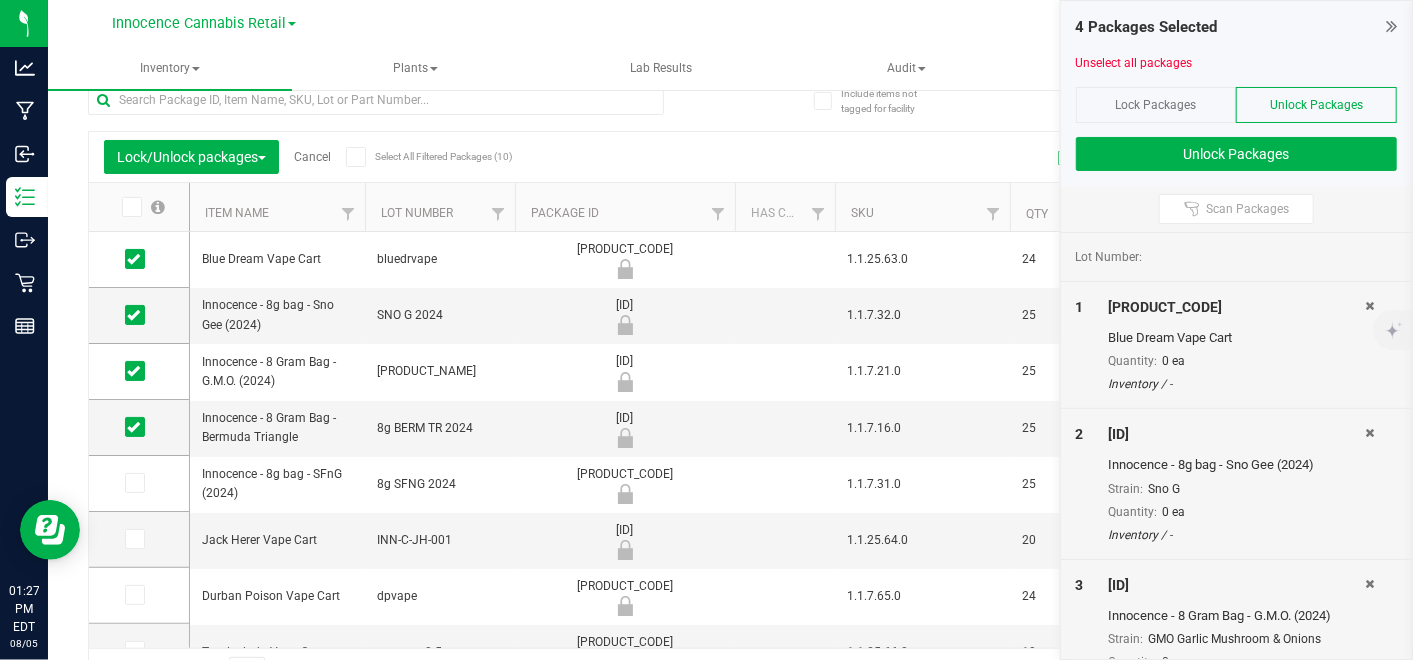 click at bounding box center (133, 483) 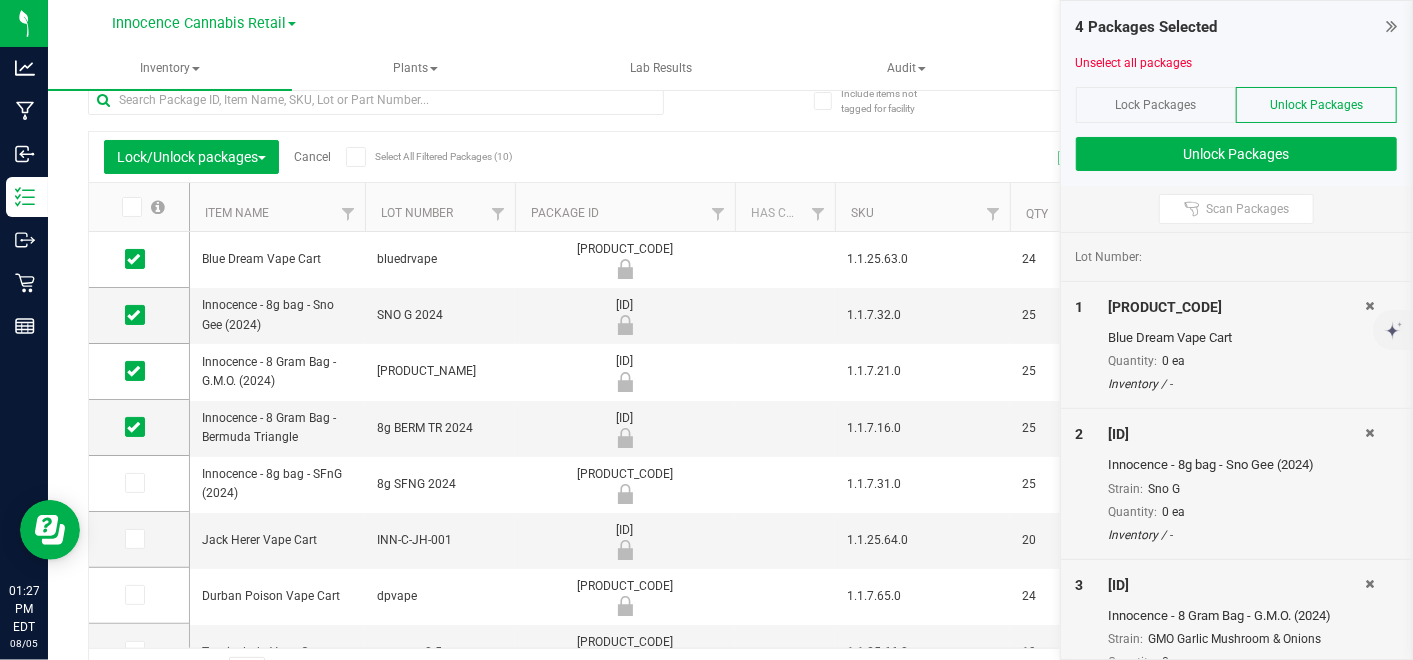 click at bounding box center [0, 0] 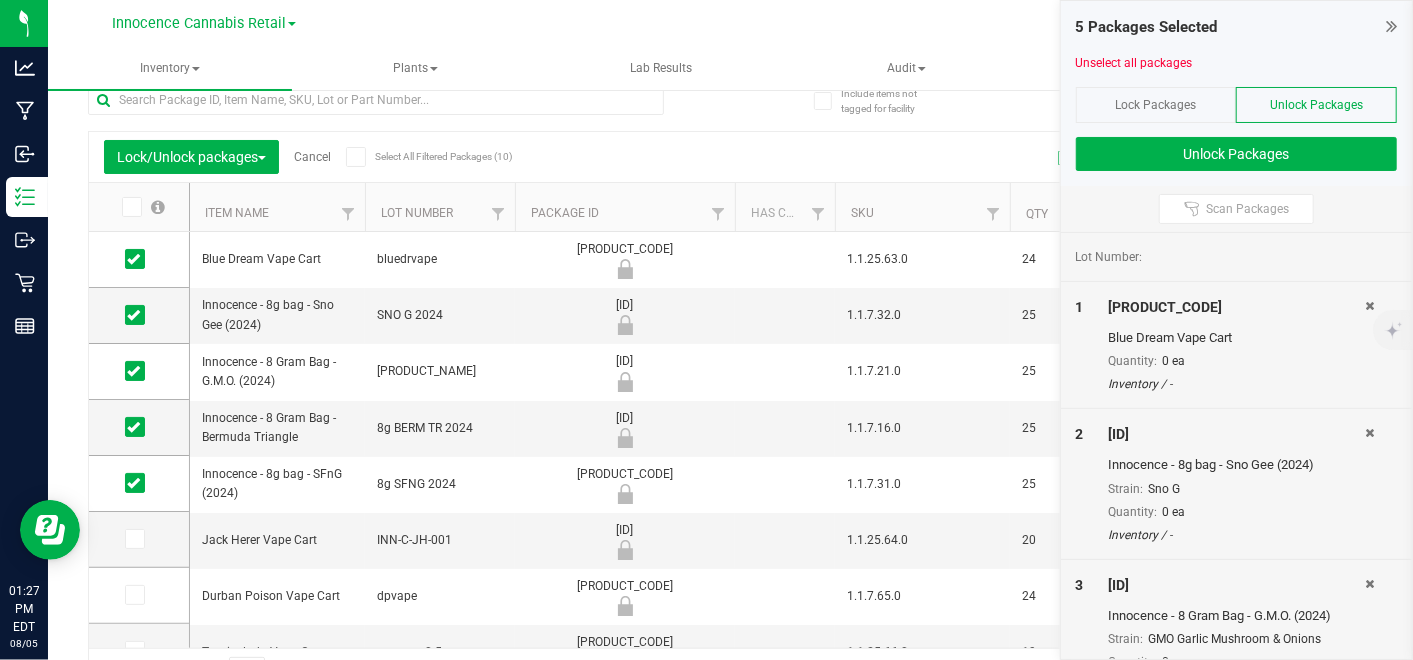 click at bounding box center [133, 539] 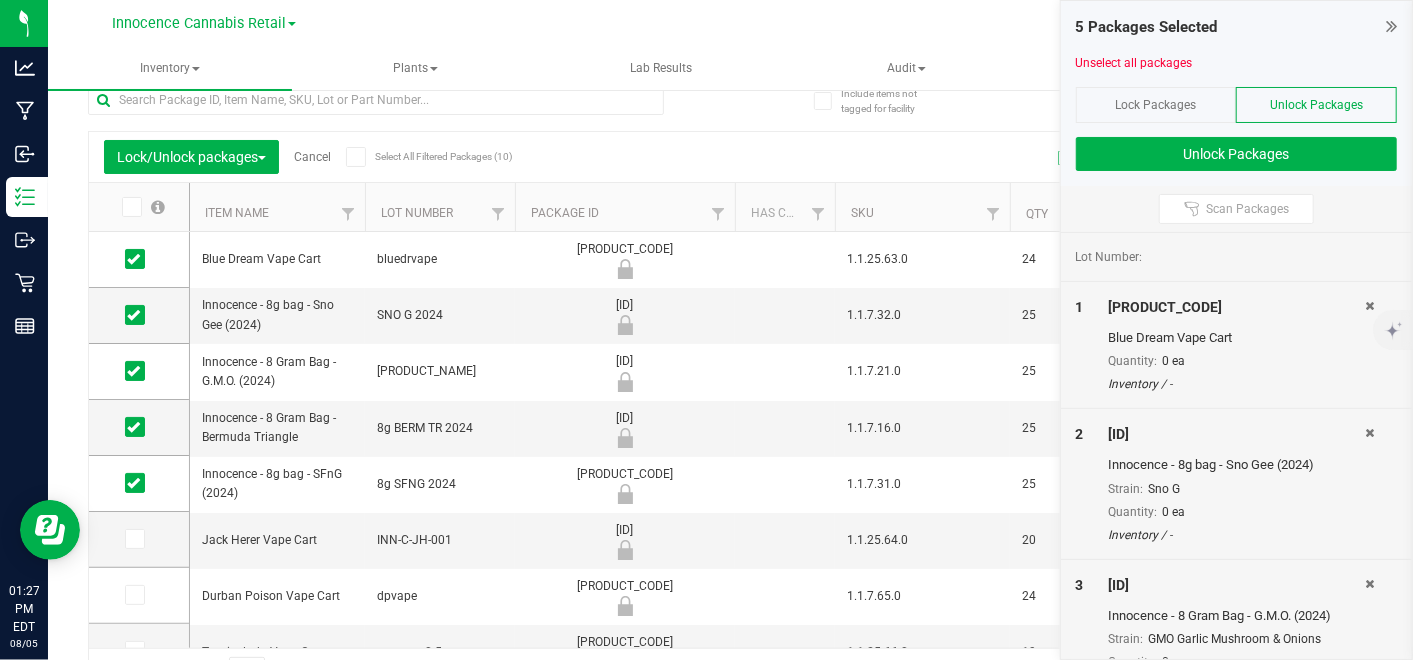 click at bounding box center [0, 0] 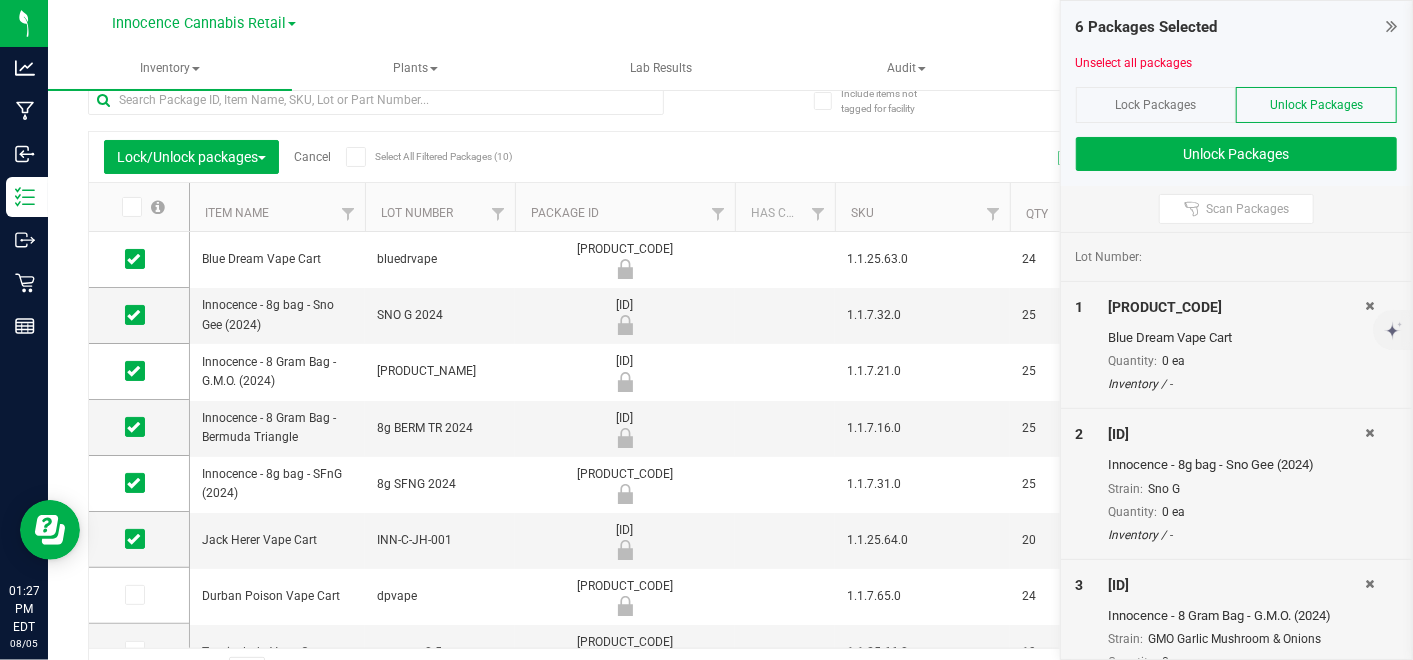scroll, scrollTop: 155, scrollLeft: 0, axis: vertical 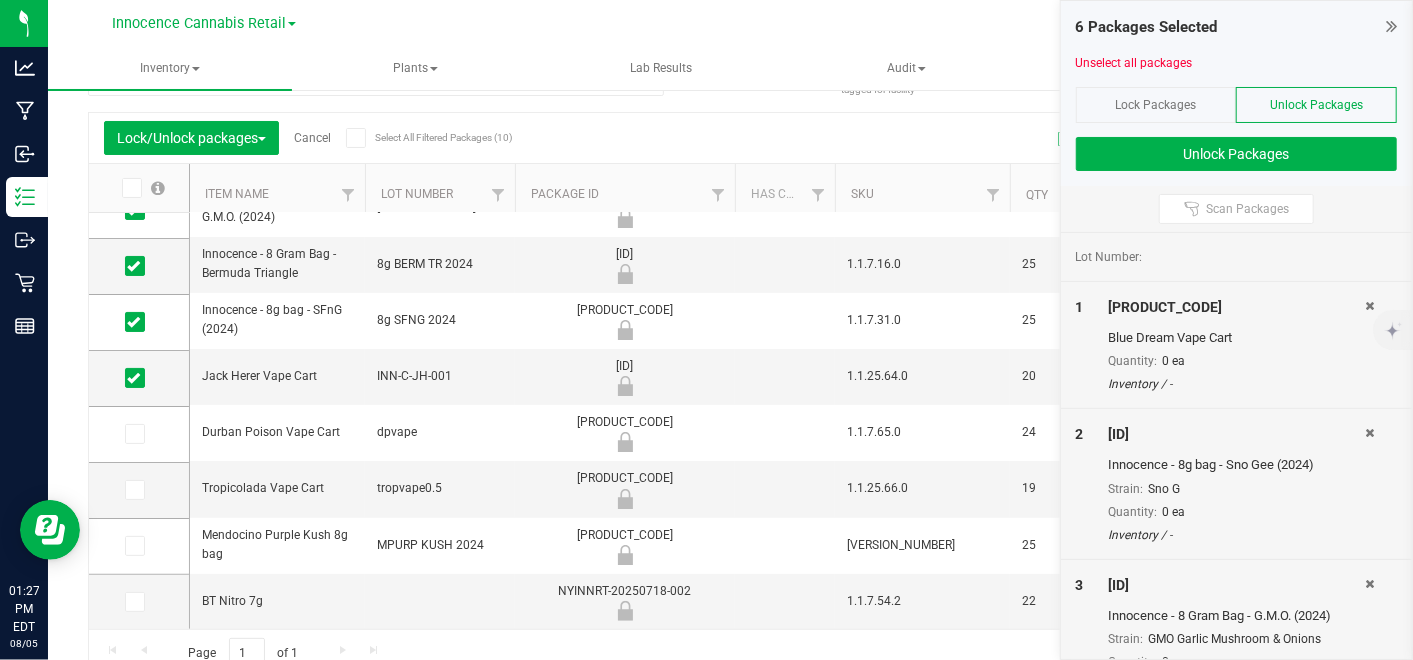 click at bounding box center [133, 434] 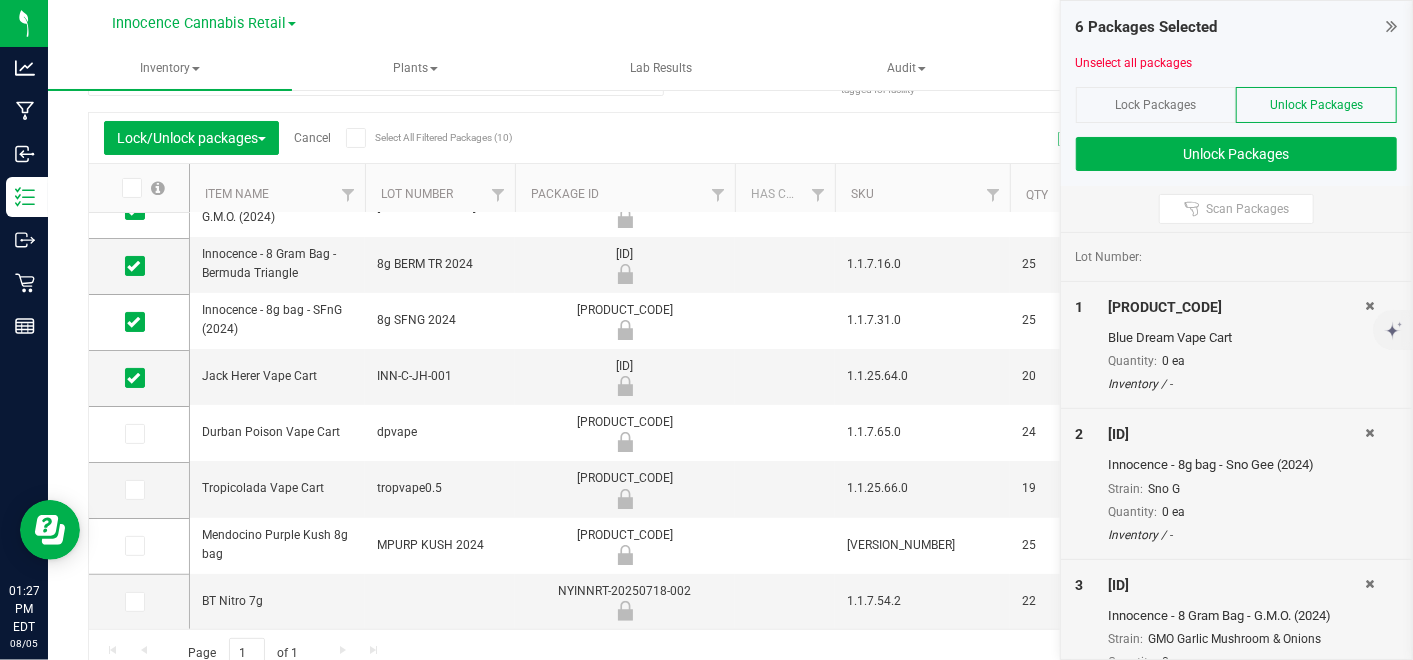 click at bounding box center [0, 0] 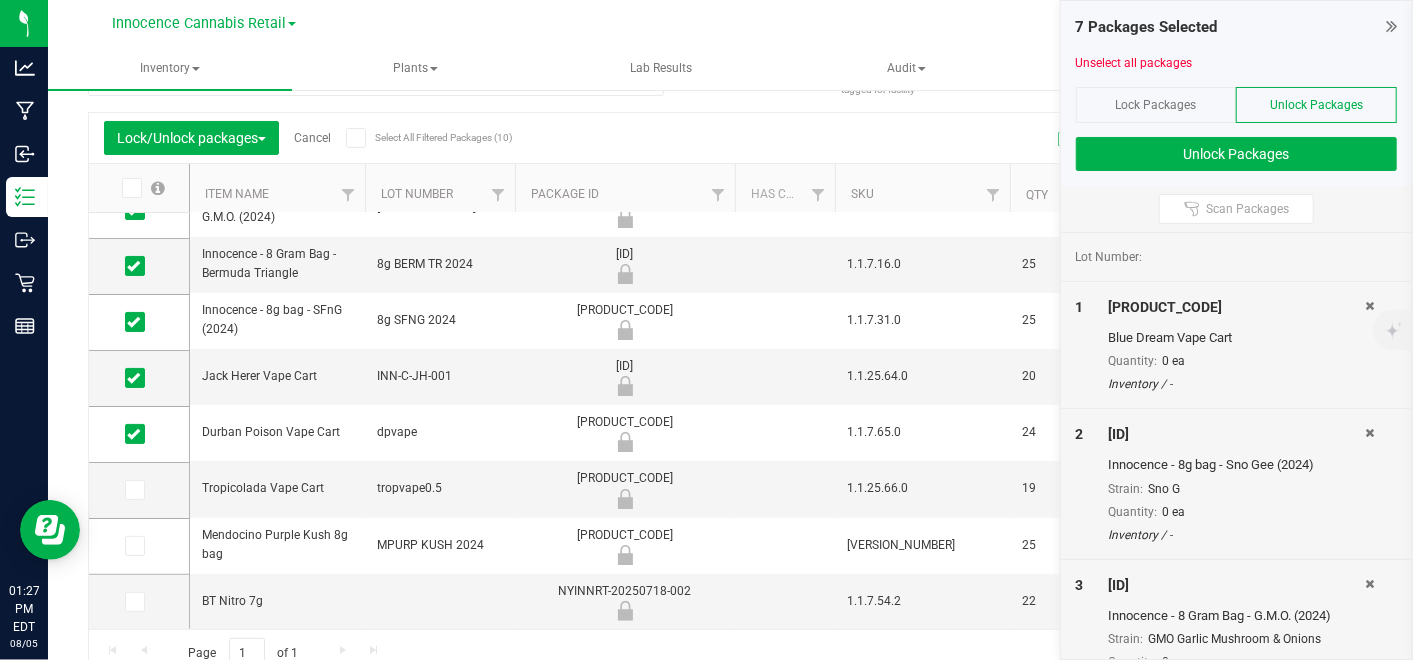 click at bounding box center [139, 491] 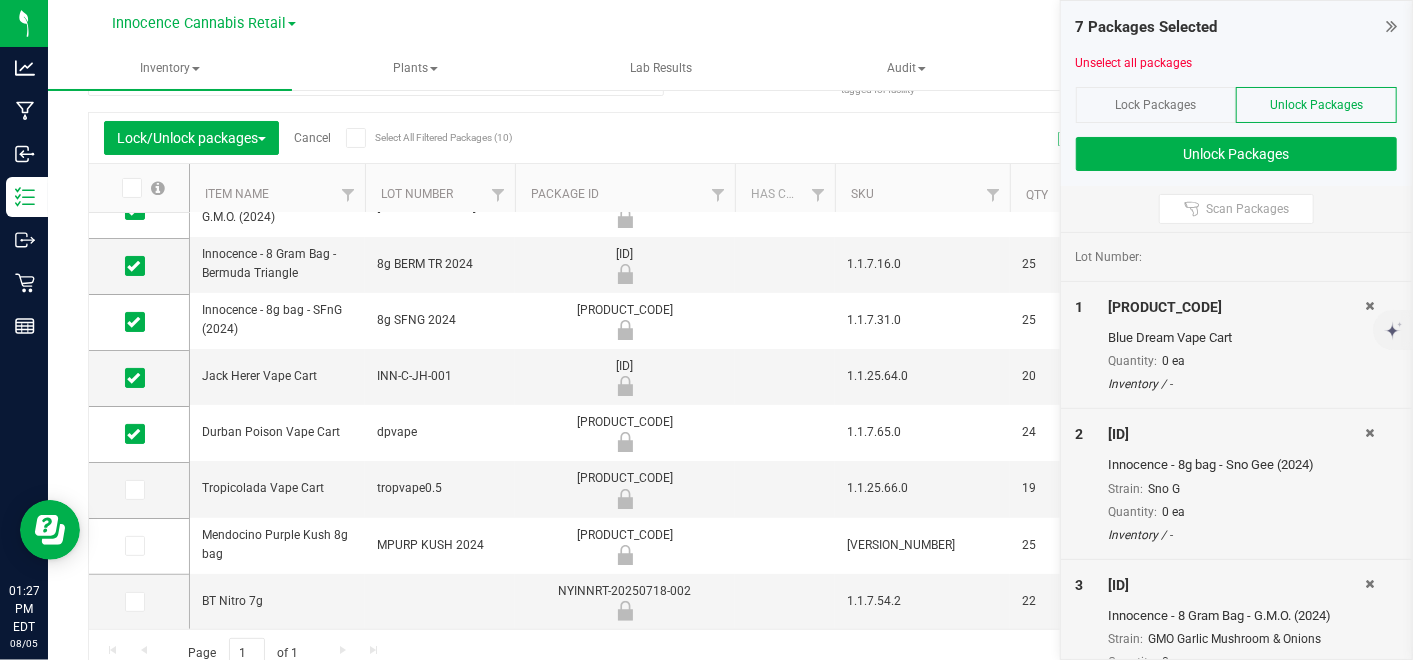 click at bounding box center [133, 546] 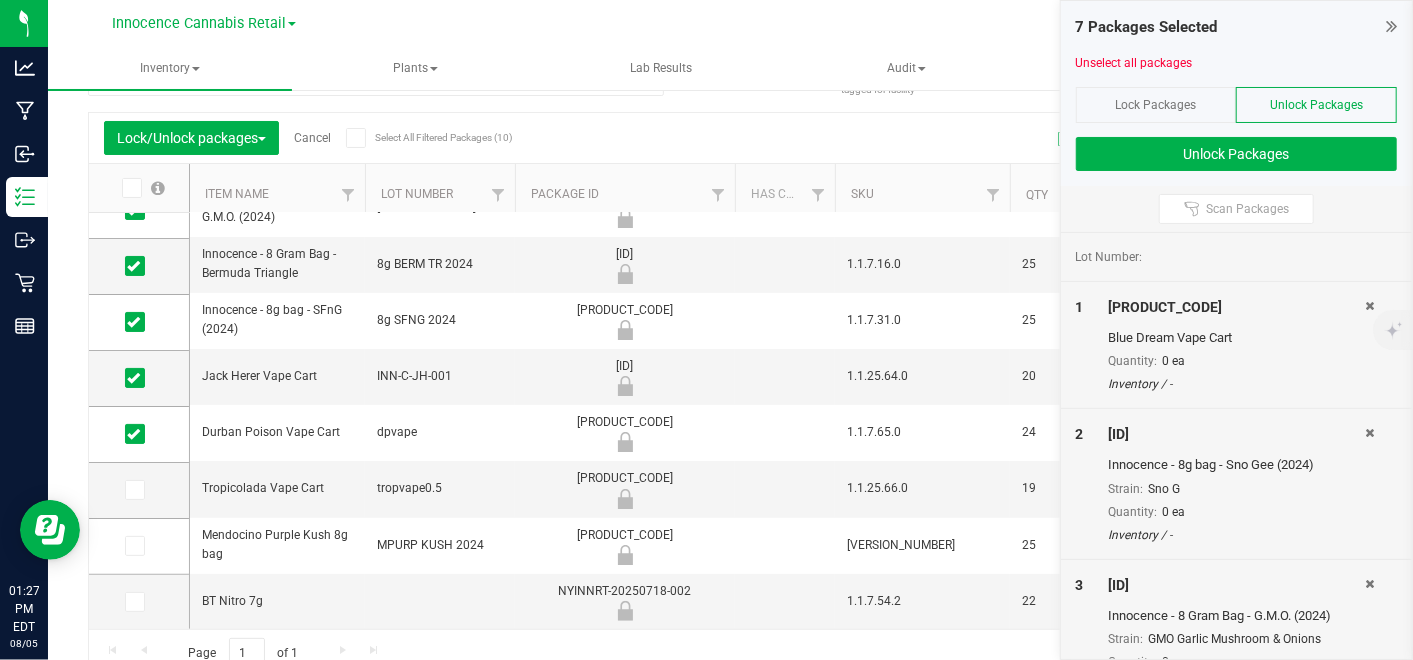 click at bounding box center [0, 0] 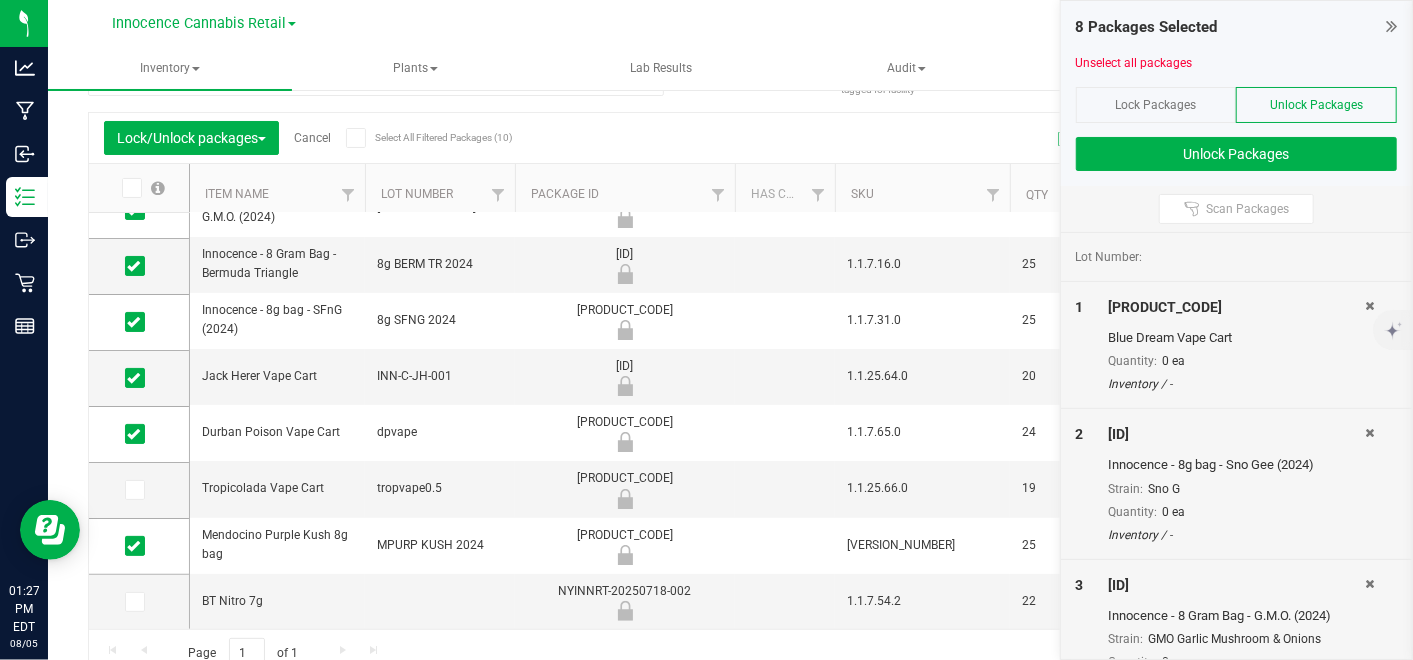 click at bounding box center (135, 490) 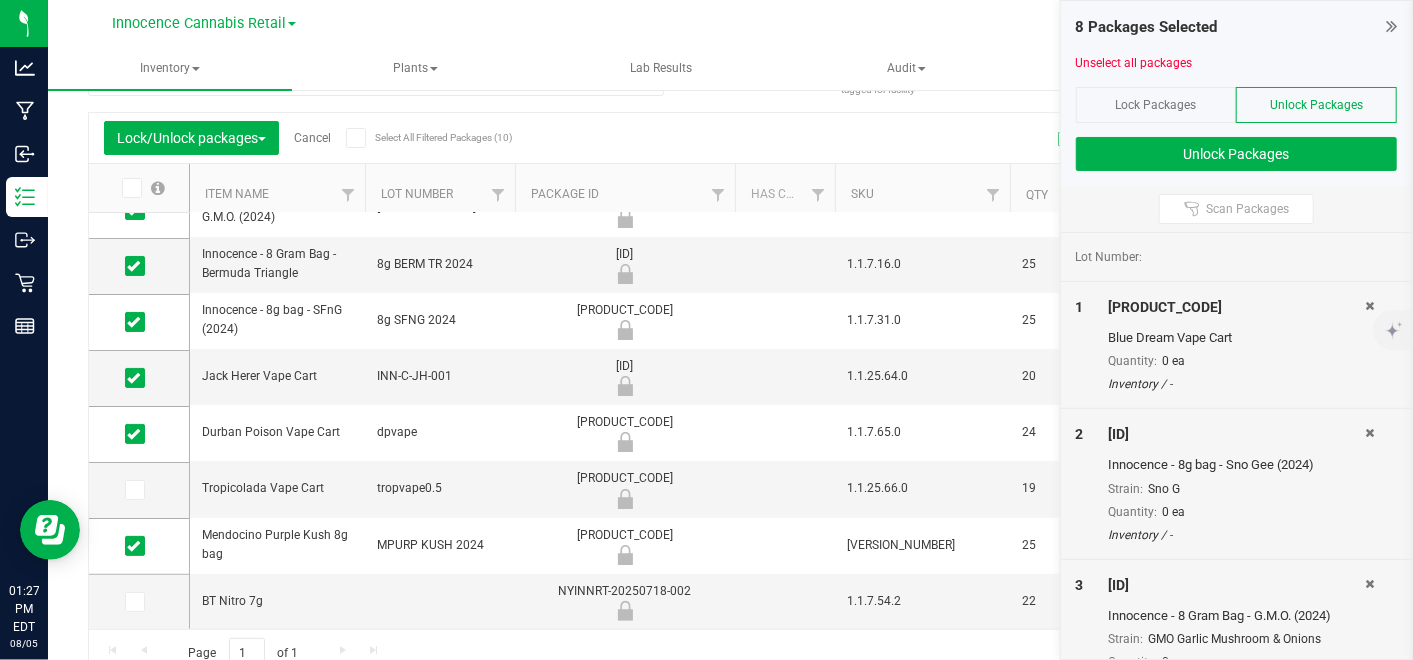 click at bounding box center (0, 0) 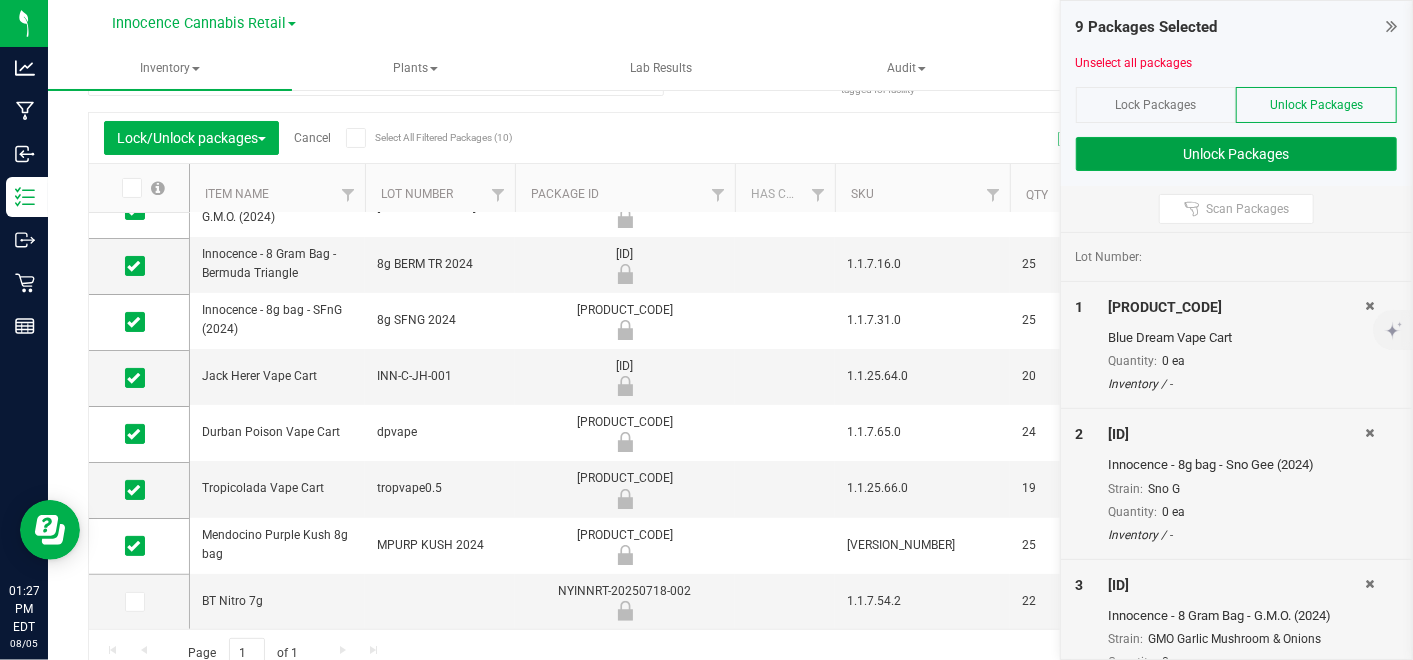 click on "Unlock Packages" at bounding box center [1236, 154] 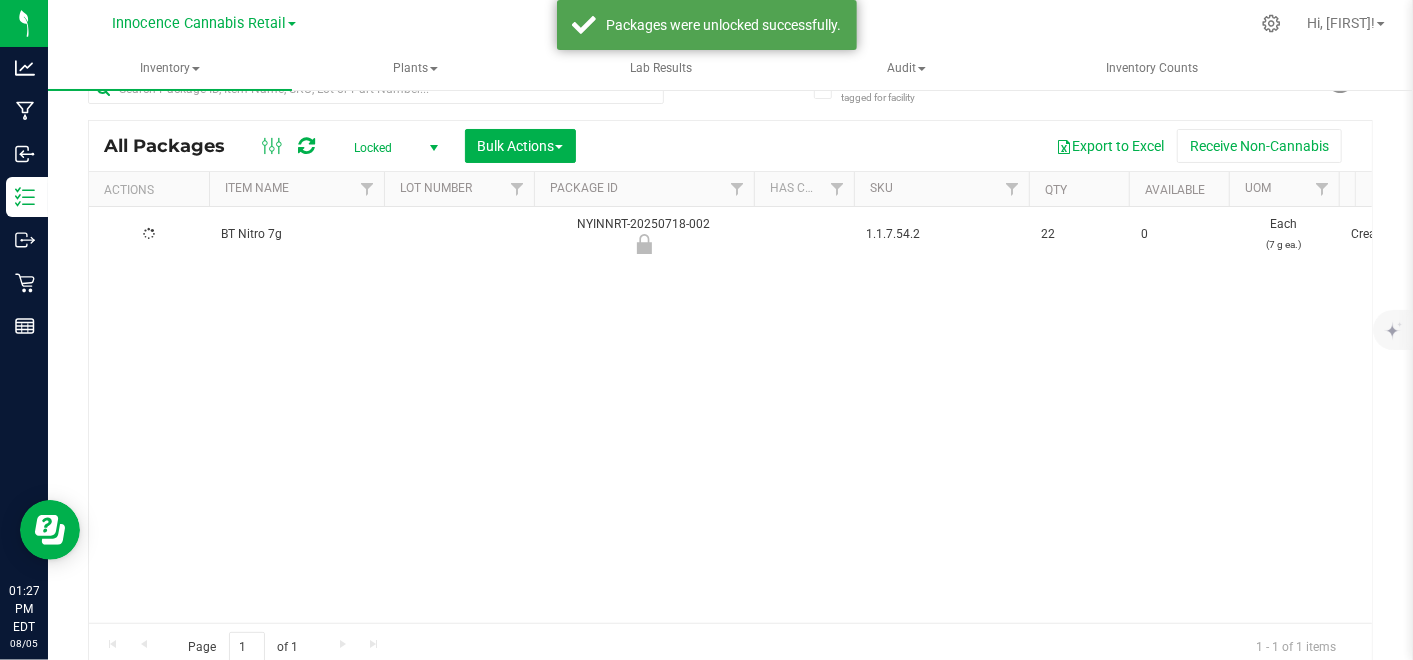 scroll, scrollTop: 46, scrollLeft: 0, axis: vertical 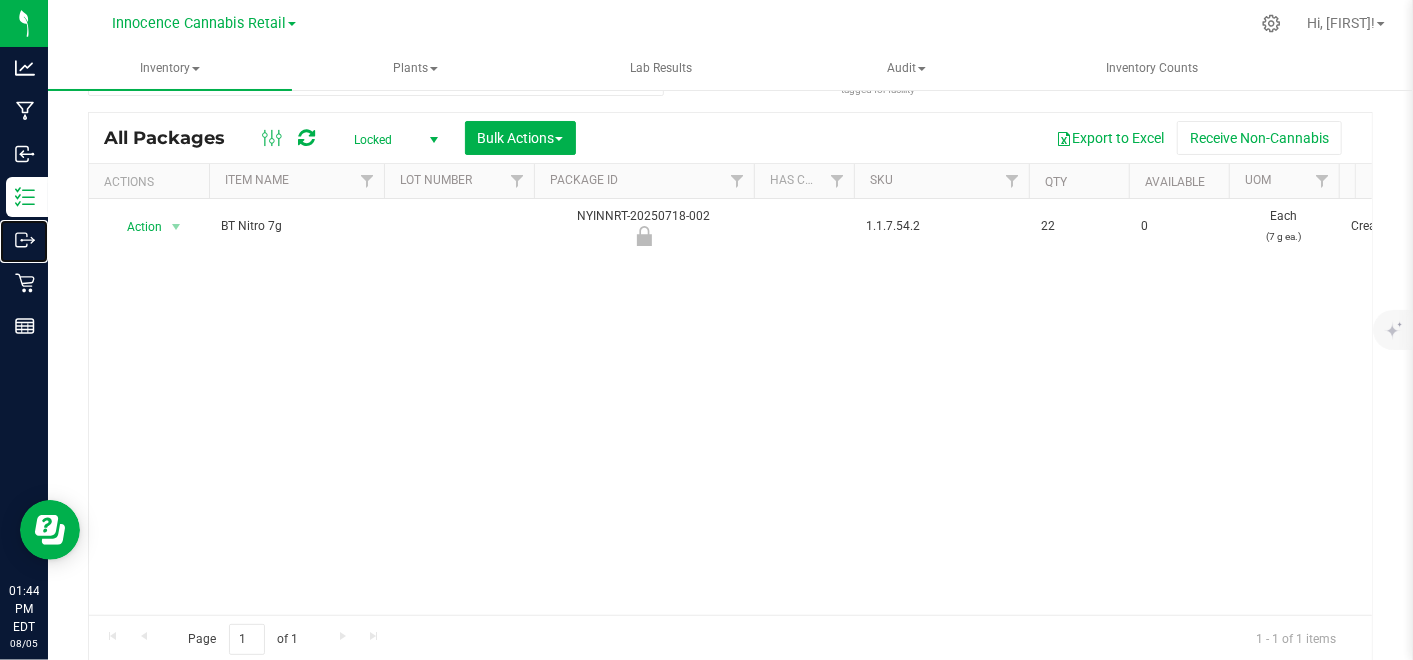 click on "Outbound" at bounding box center [0, 0] 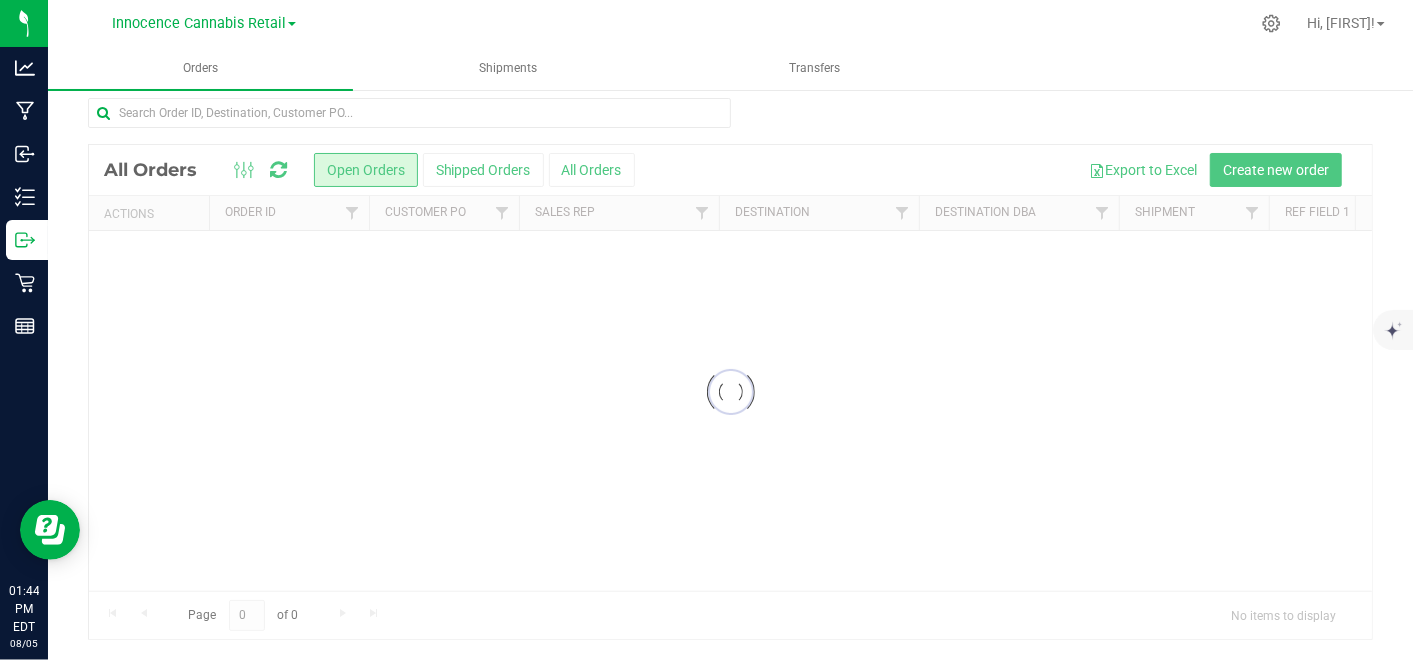 scroll, scrollTop: 0, scrollLeft: 0, axis: both 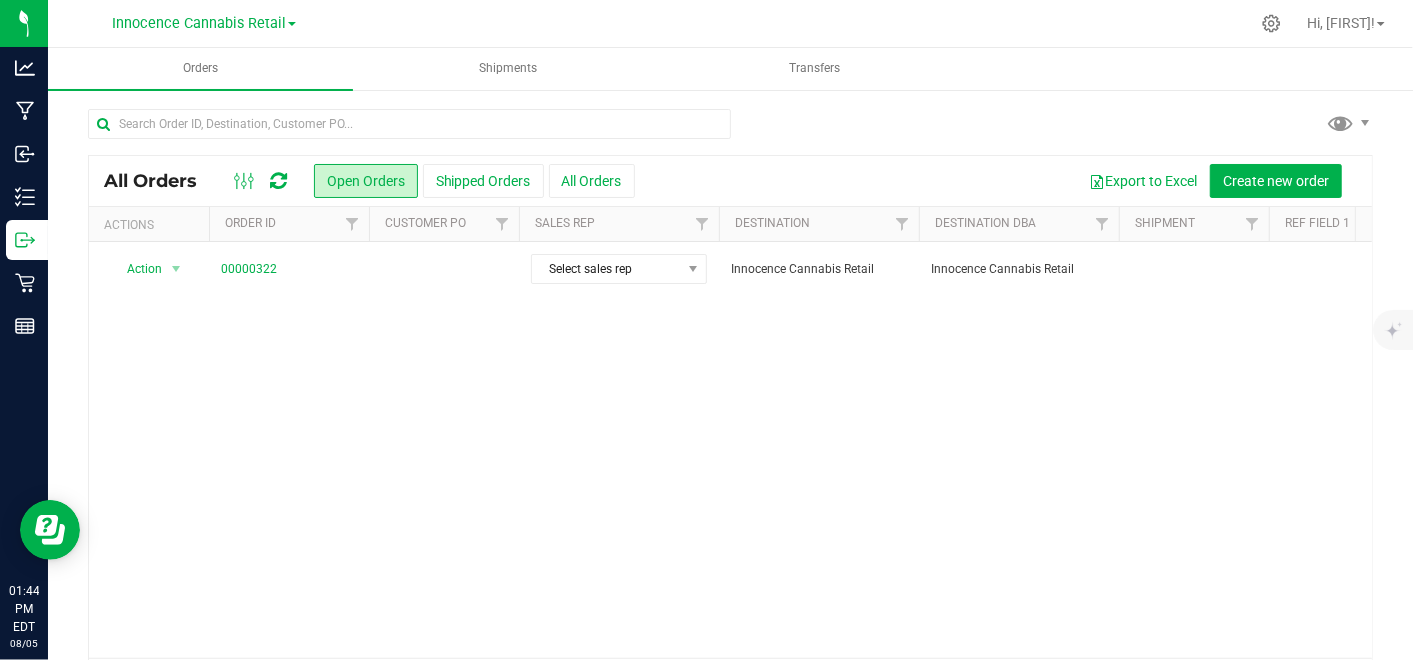 click at bounding box center [292, 24] 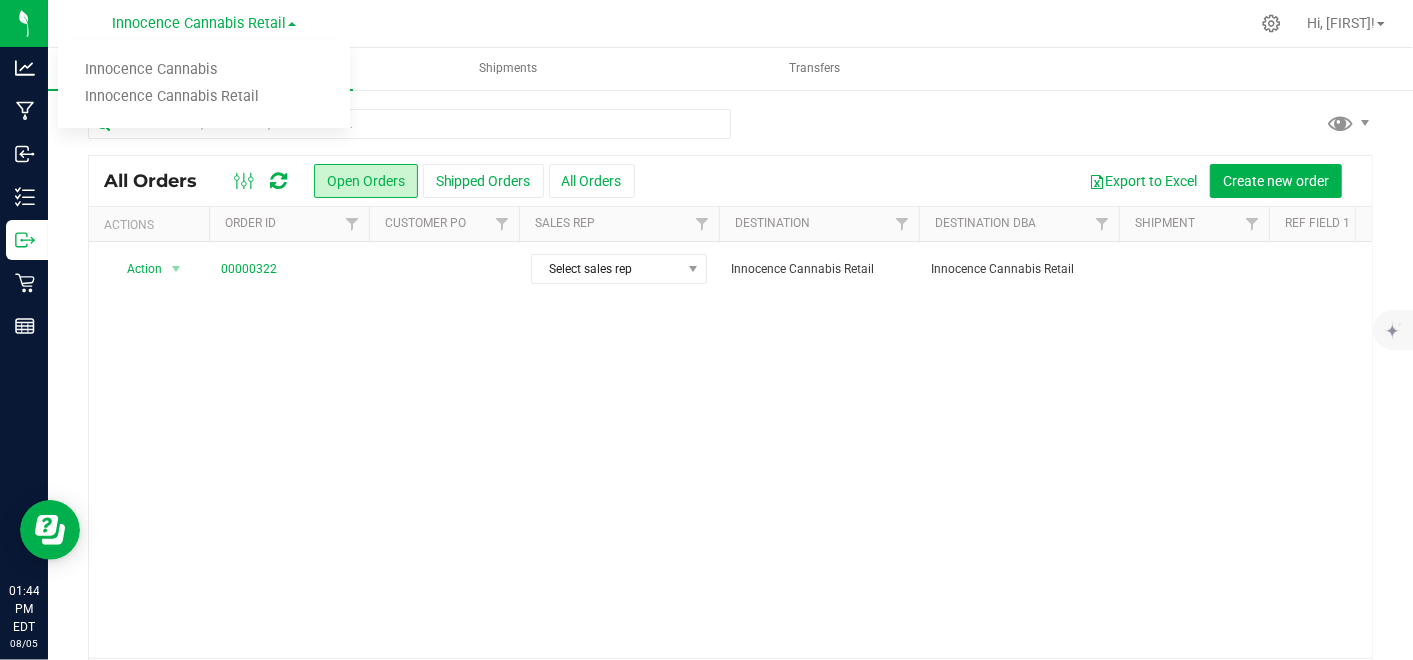 click on "Innocence Cannabis" at bounding box center (204, 70) 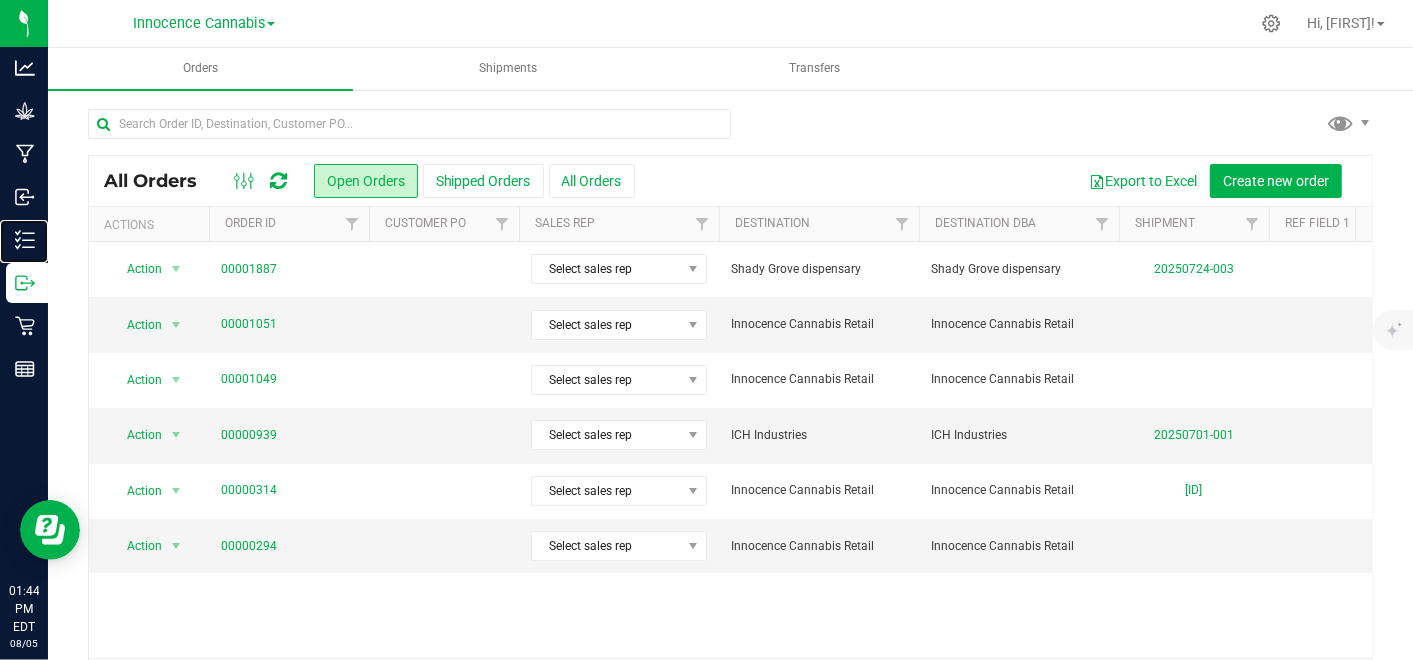 click 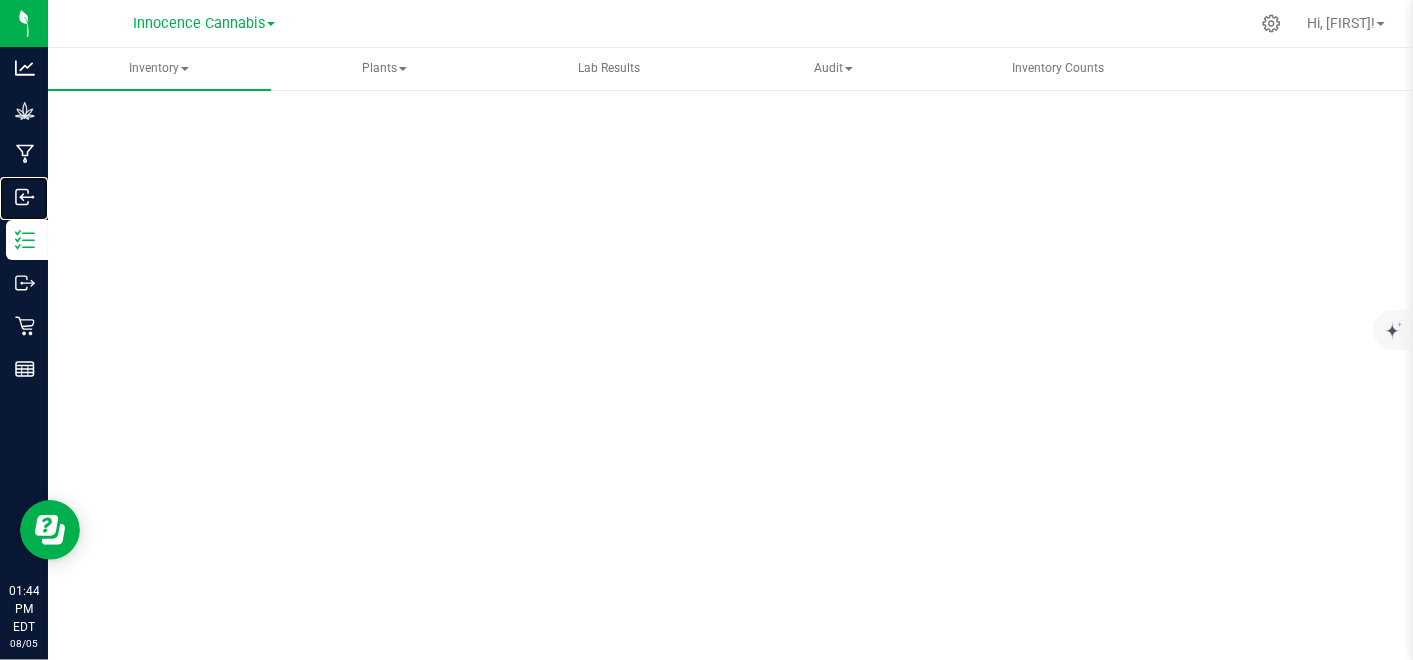 click on "Inbound" at bounding box center [0, 0] 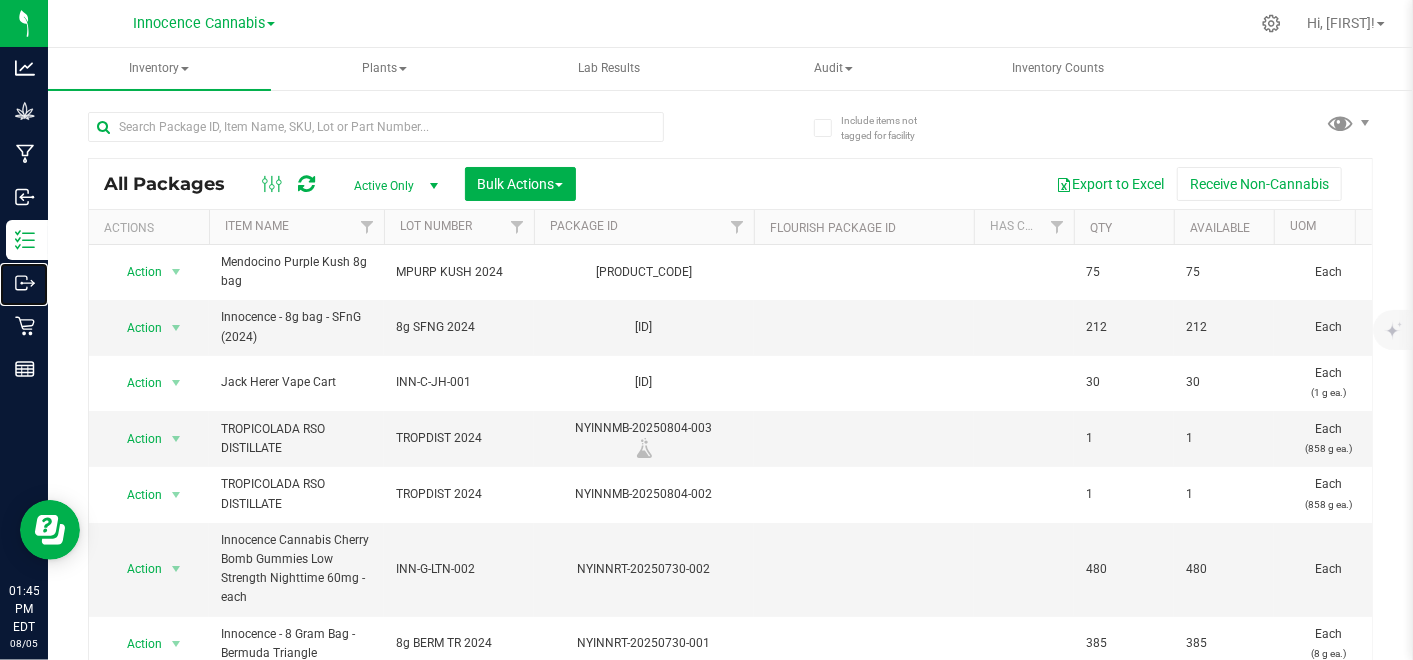 click on "Outbound" at bounding box center [0, 0] 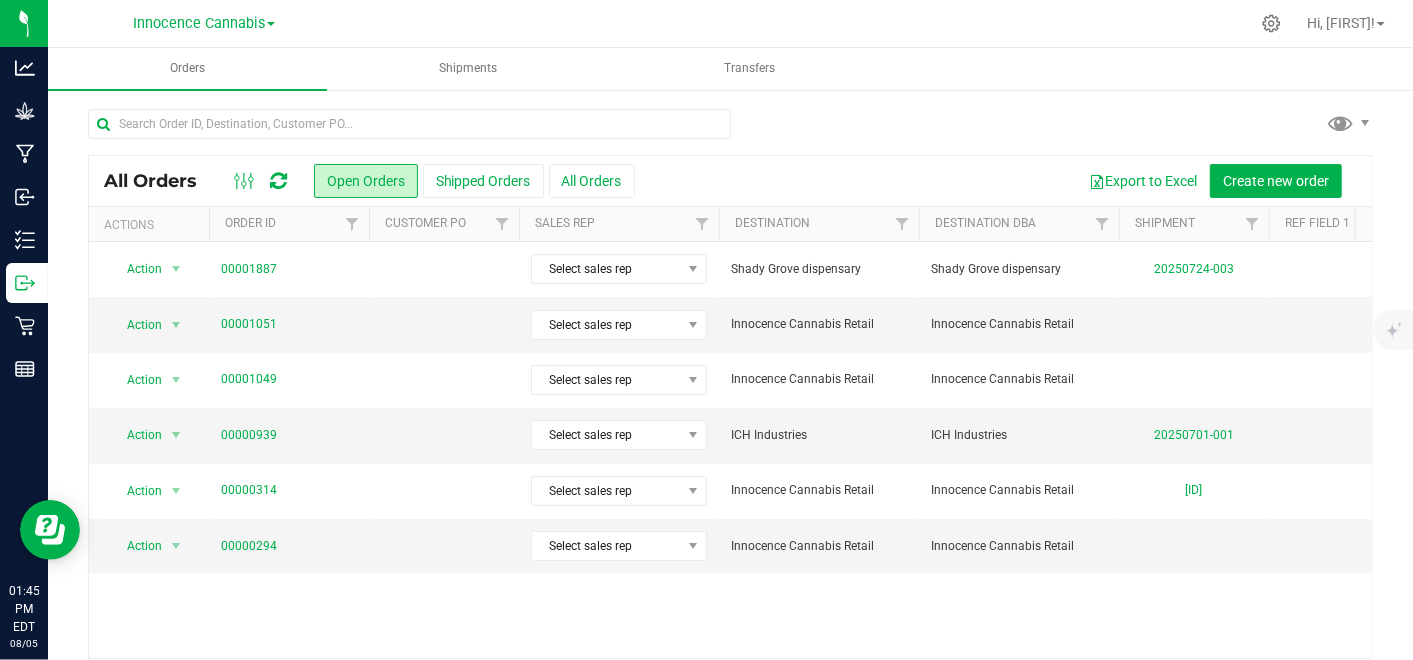 click on "Shipped Orders" at bounding box center (483, 181) 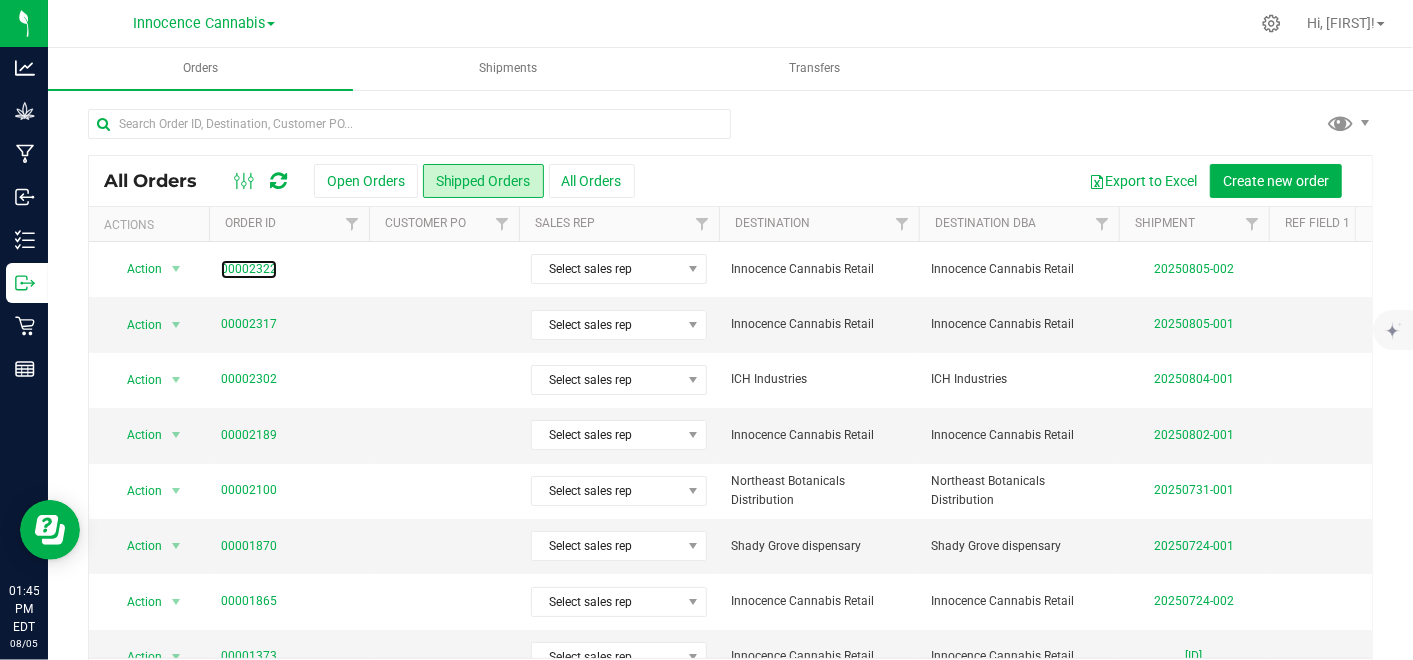 click on "00002322" at bounding box center (249, 269) 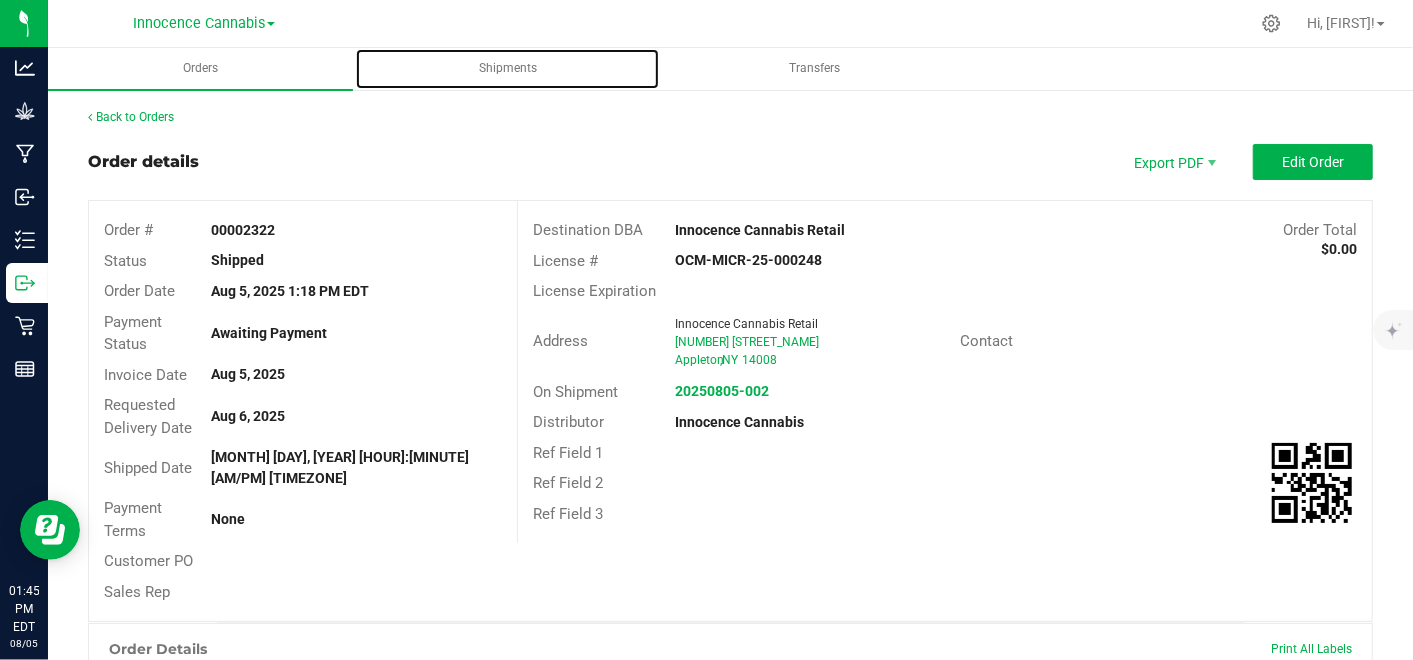 click on "Shipments" at bounding box center [508, 68] 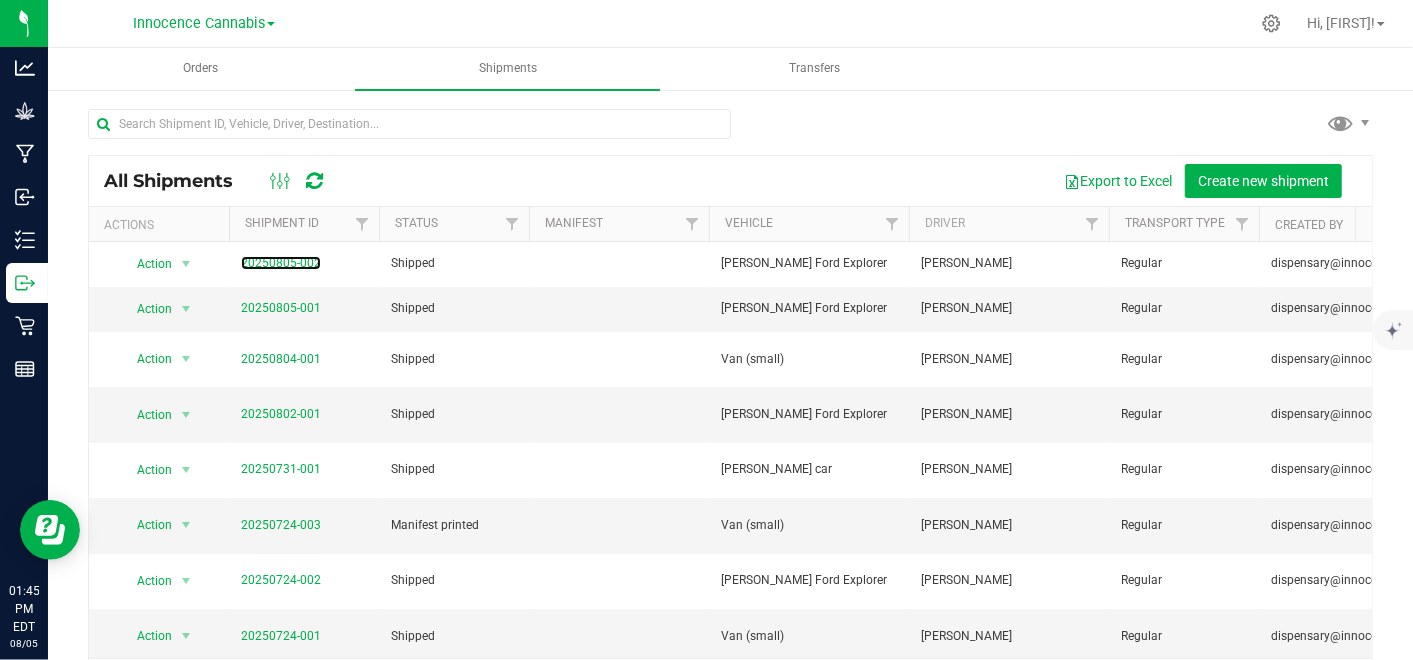 click on "20250805-002" at bounding box center [281, 263] 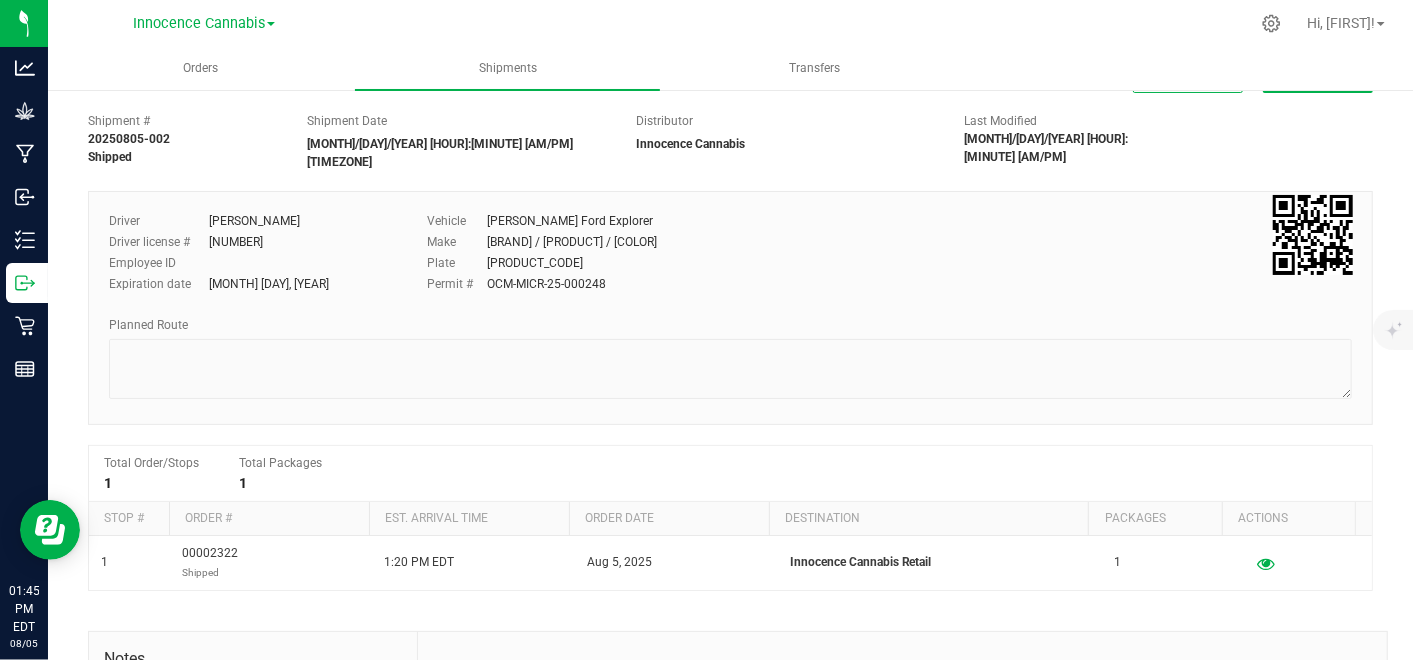 scroll, scrollTop: 0, scrollLeft: 0, axis: both 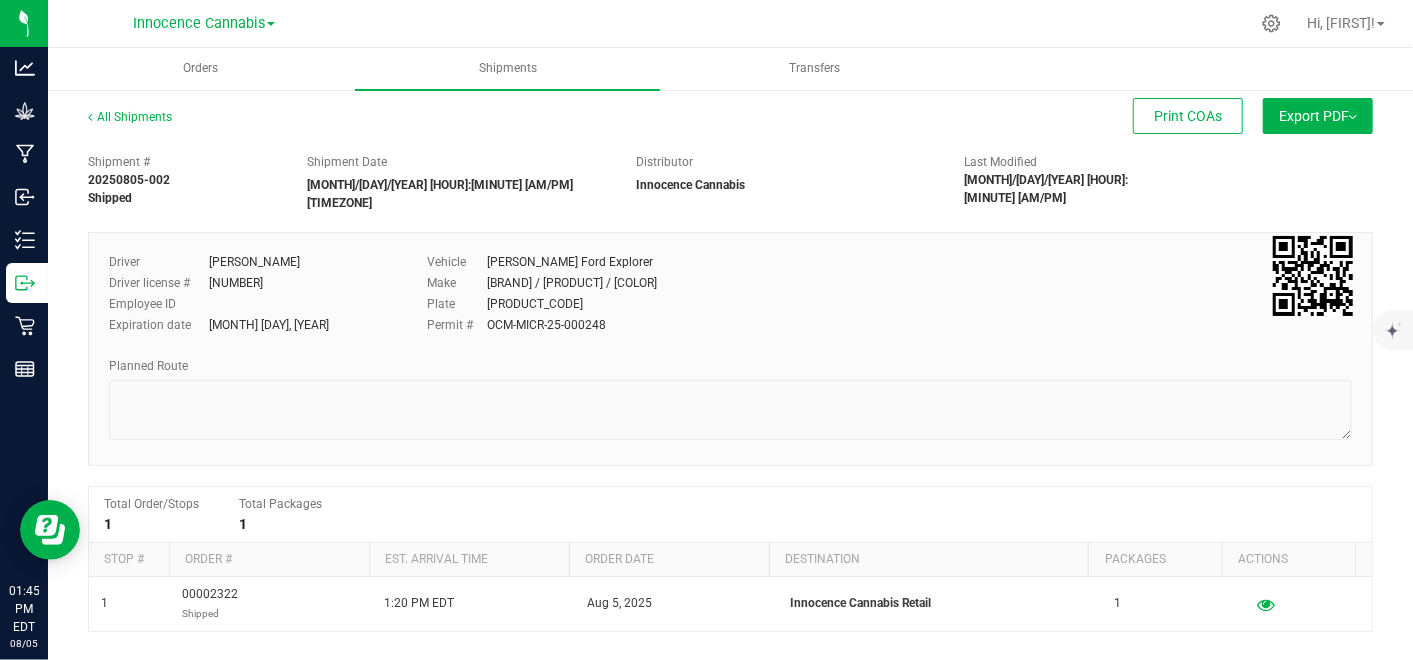 click on "Export PDF" at bounding box center (1318, 116) 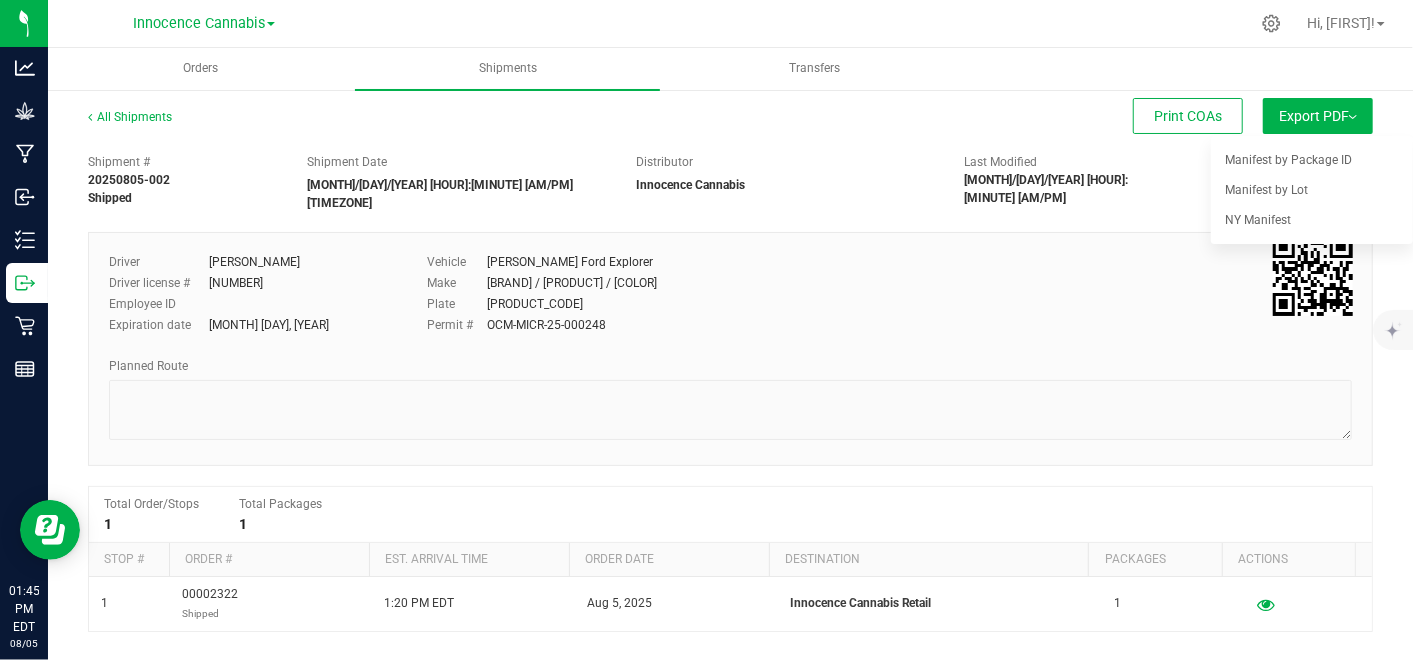 click on "NY Manifest" at bounding box center [1258, 220] 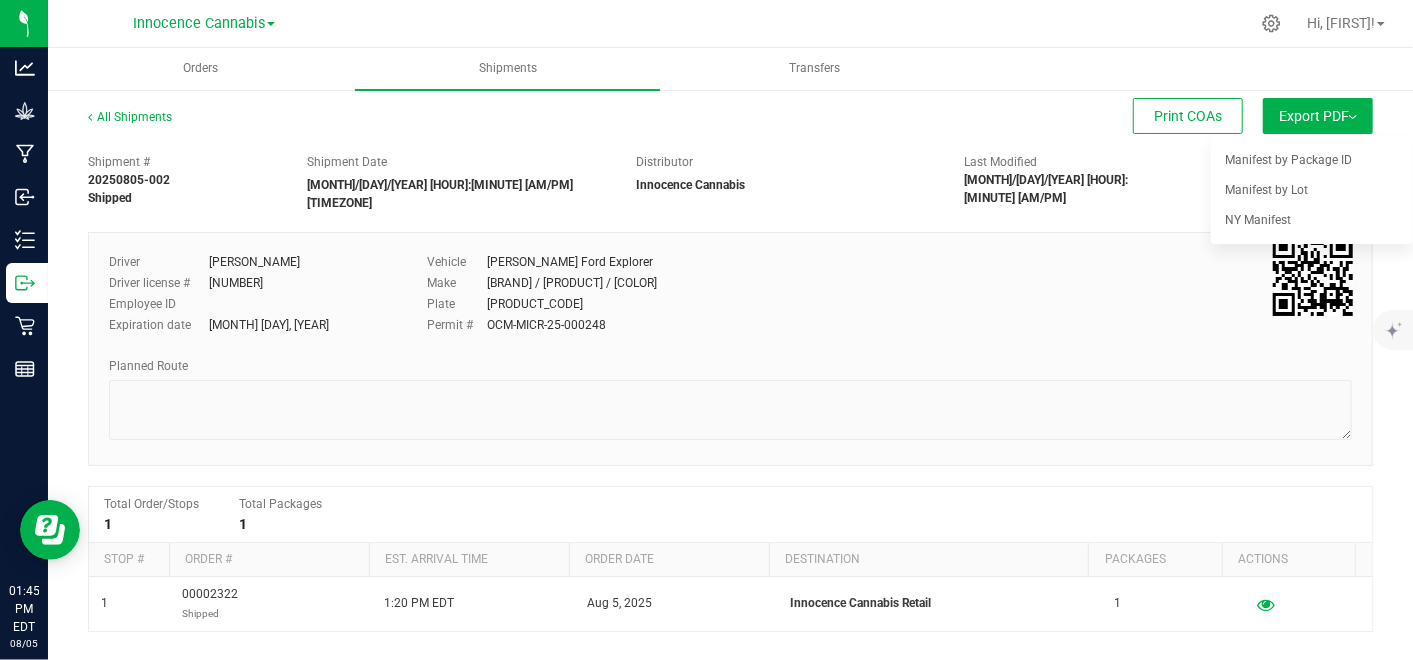 click on "NY Manifest" at bounding box center (1258, 220) 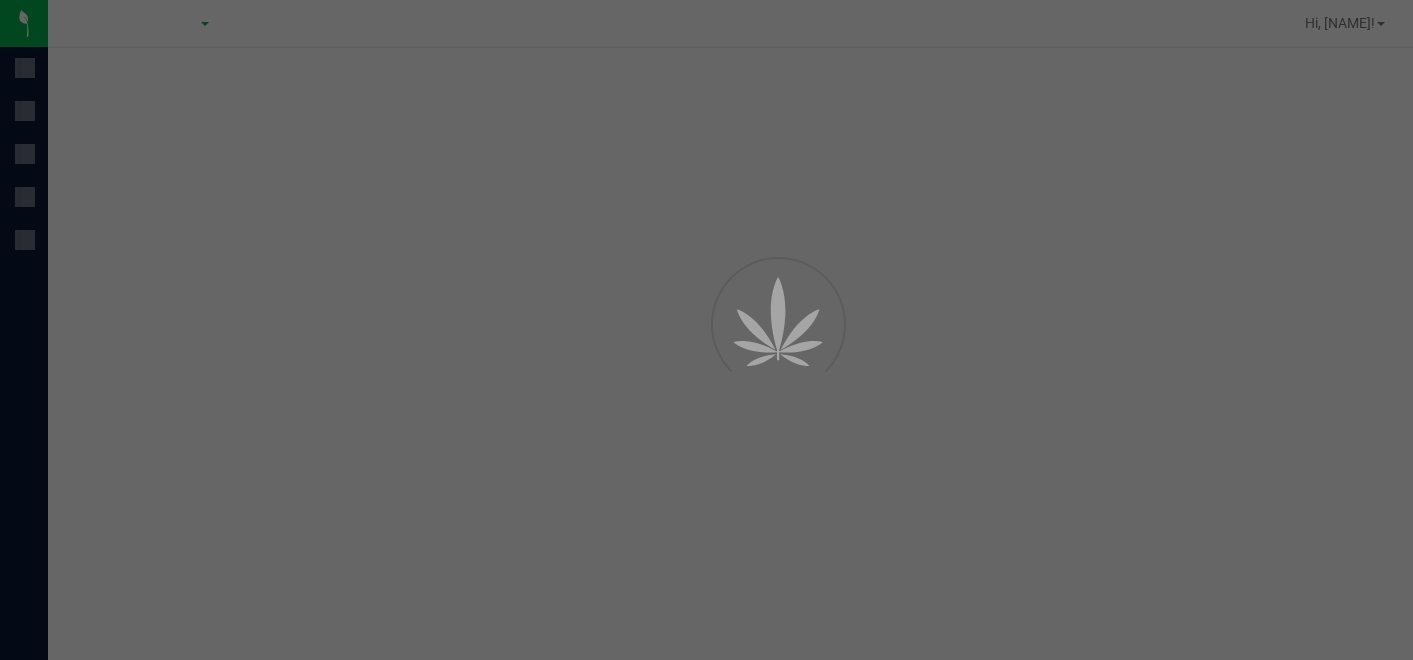 scroll, scrollTop: 0, scrollLeft: 0, axis: both 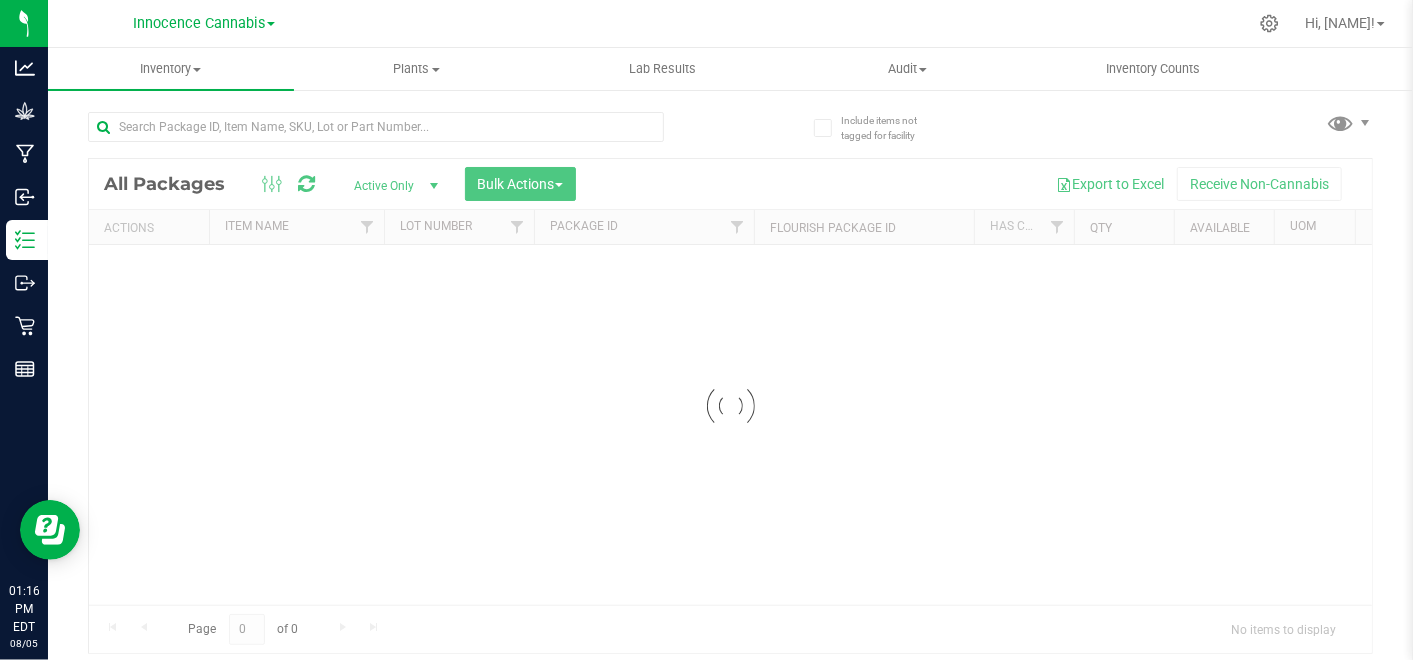 click 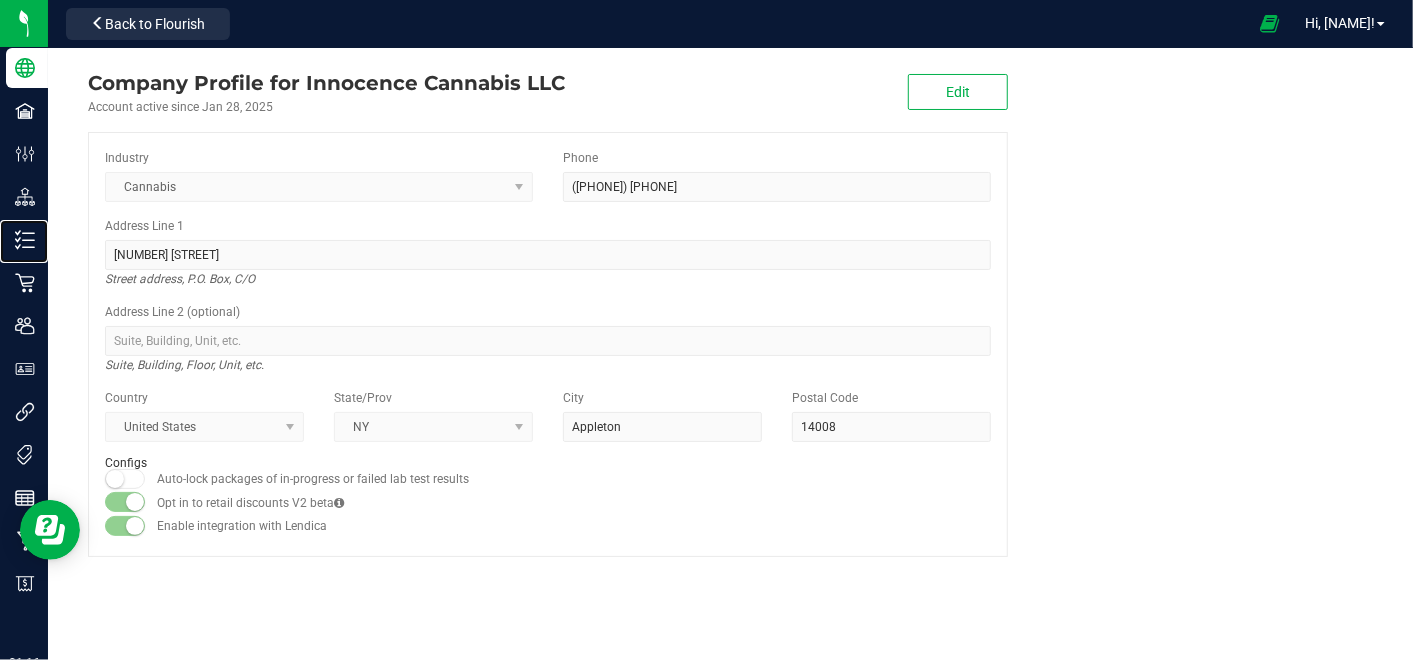 click on "Inventory" at bounding box center (0, 0) 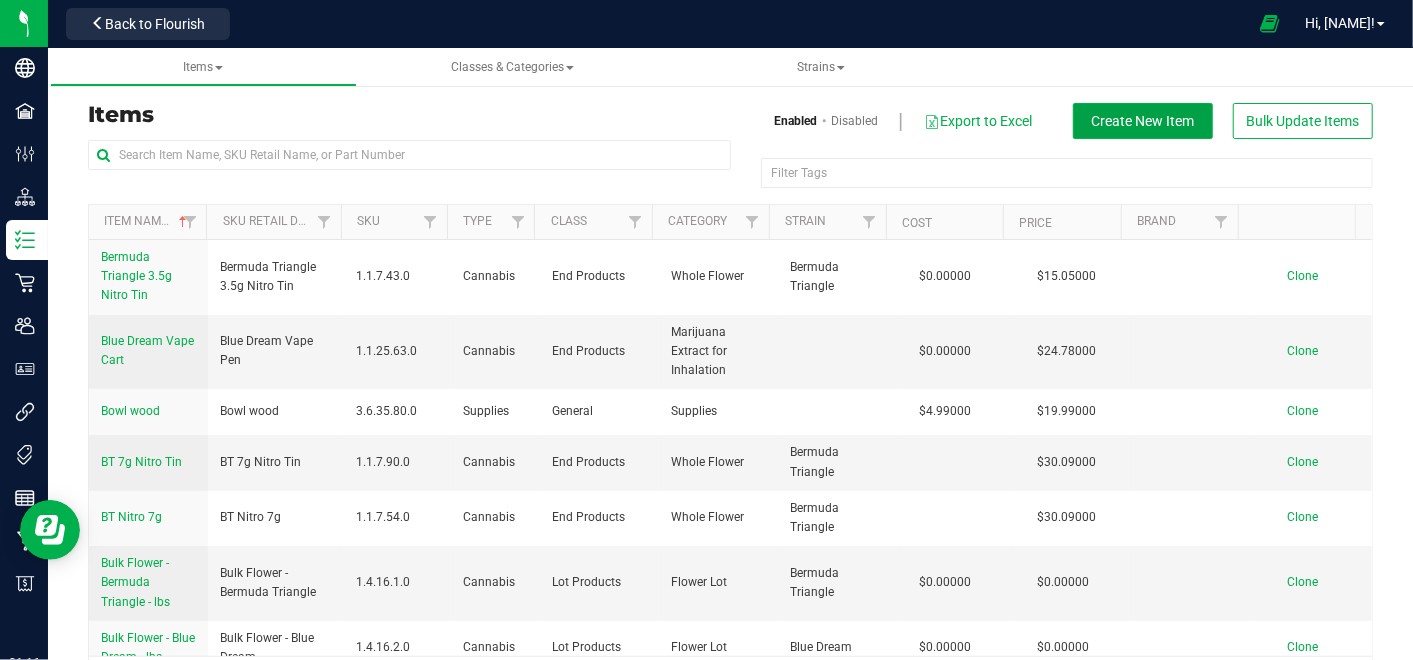 click on "Create New Item" at bounding box center (1143, 121) 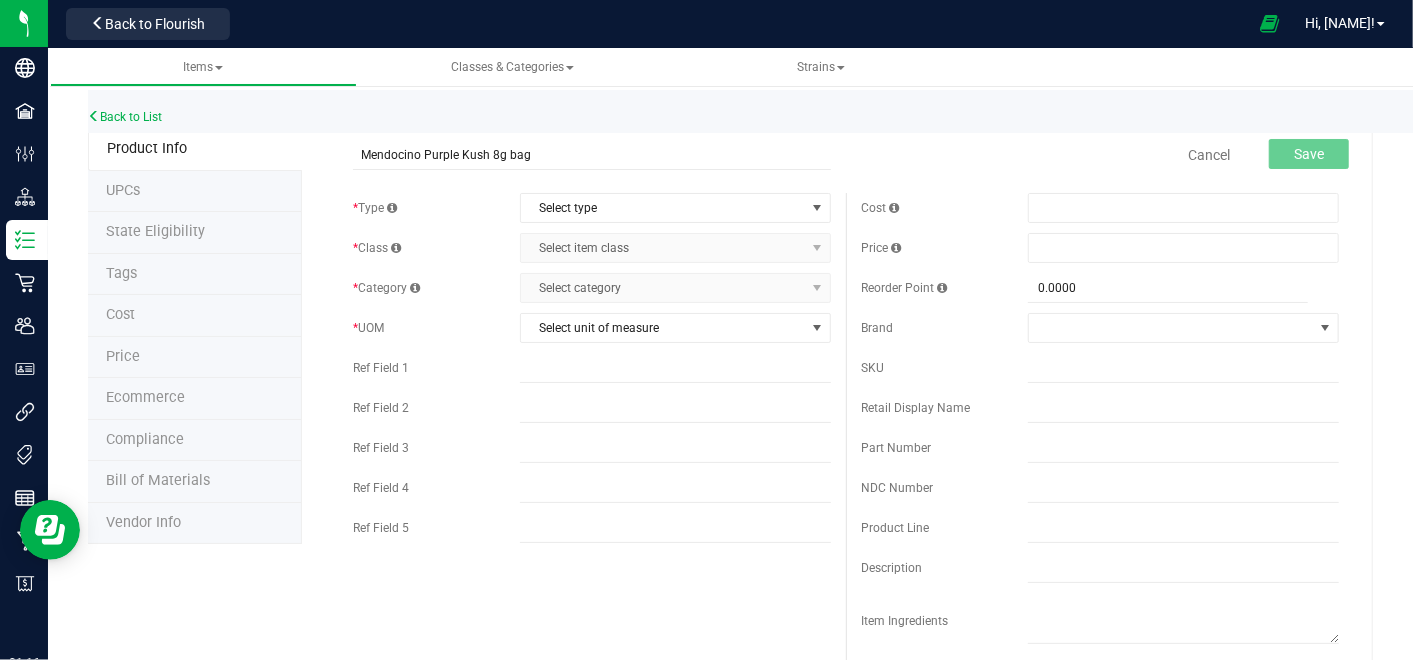 type on "Mendocino Purple Kush 8g bag" 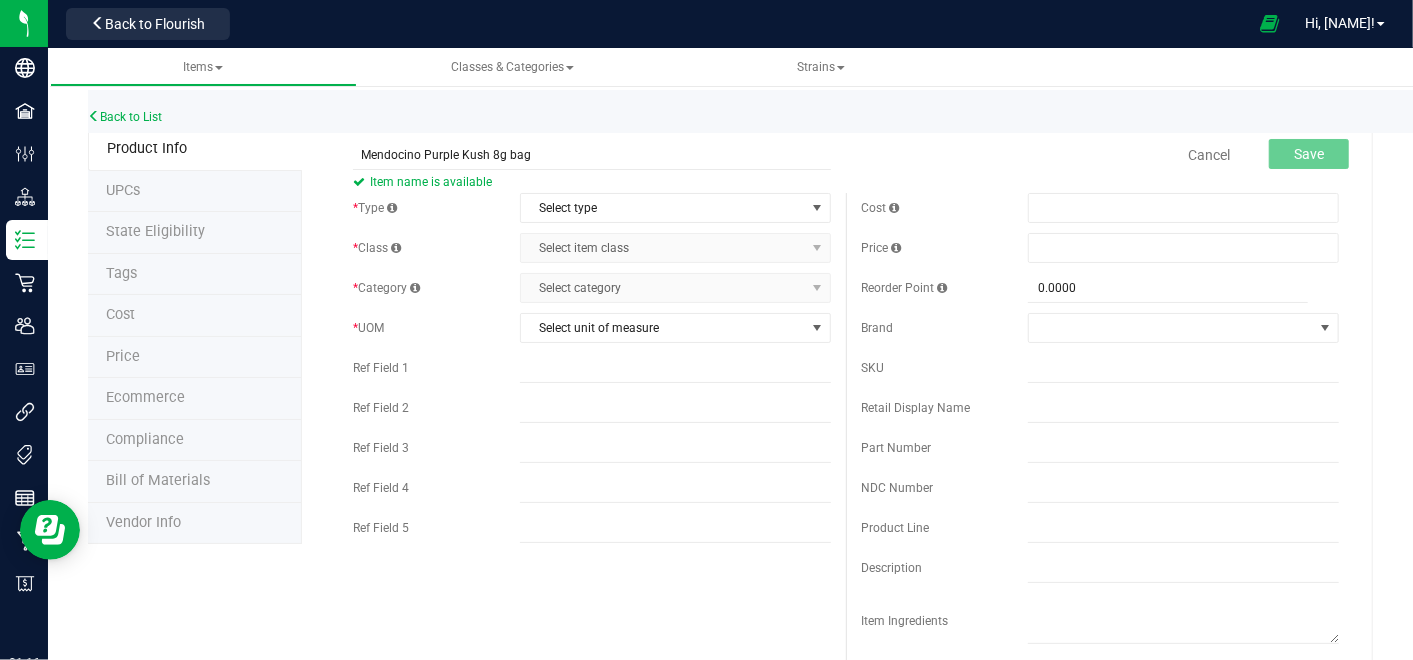 click on "*
Type
Select type Select type Cannabis Non-Inventory Raw Materials Supplies
*
Class
Select item class Select item class
*
Category" at bounding box center [592, 373] 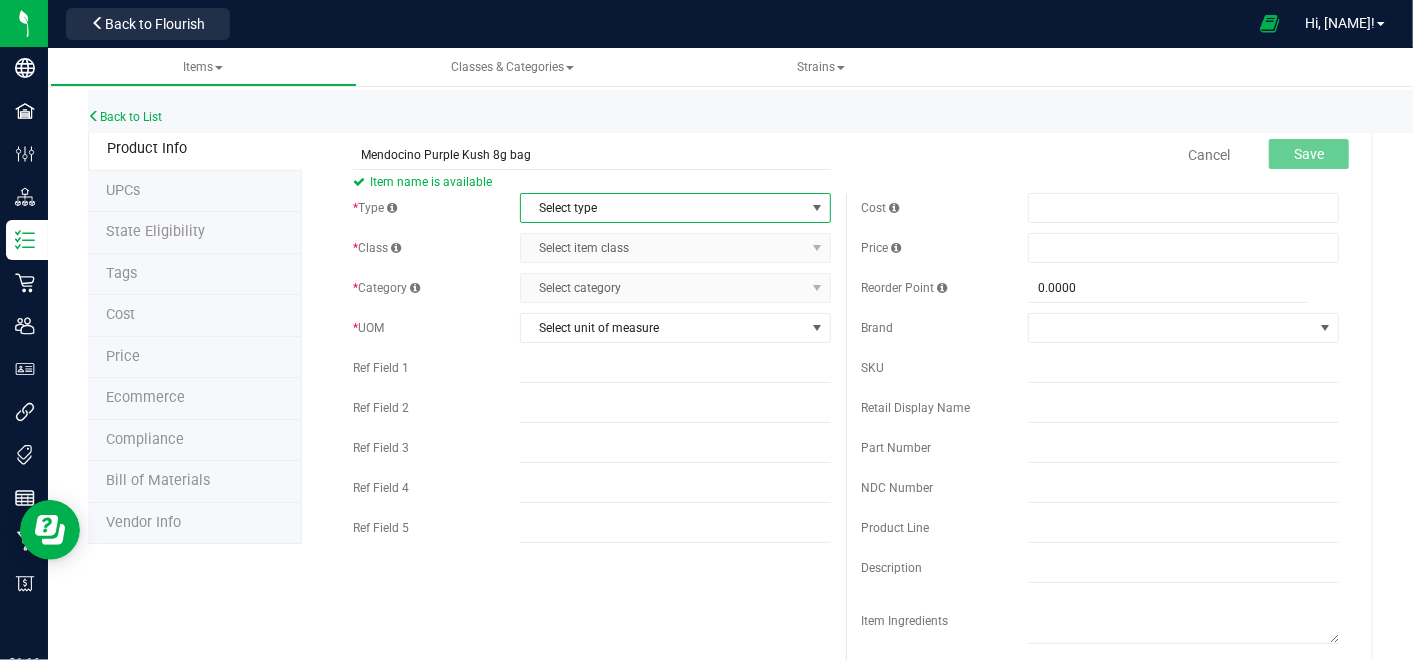 click on "Select type" at bounding box center (663, 208) 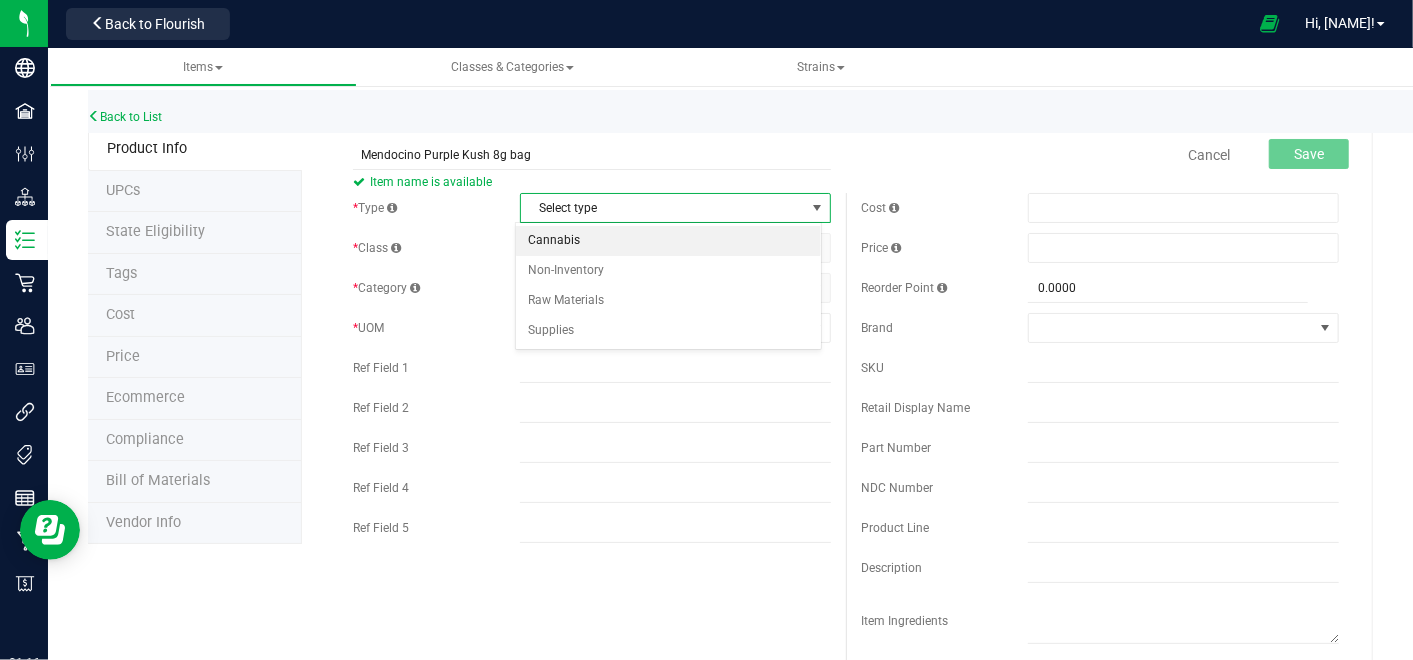 click on "Cannabis" at bounding box center (668, 241) 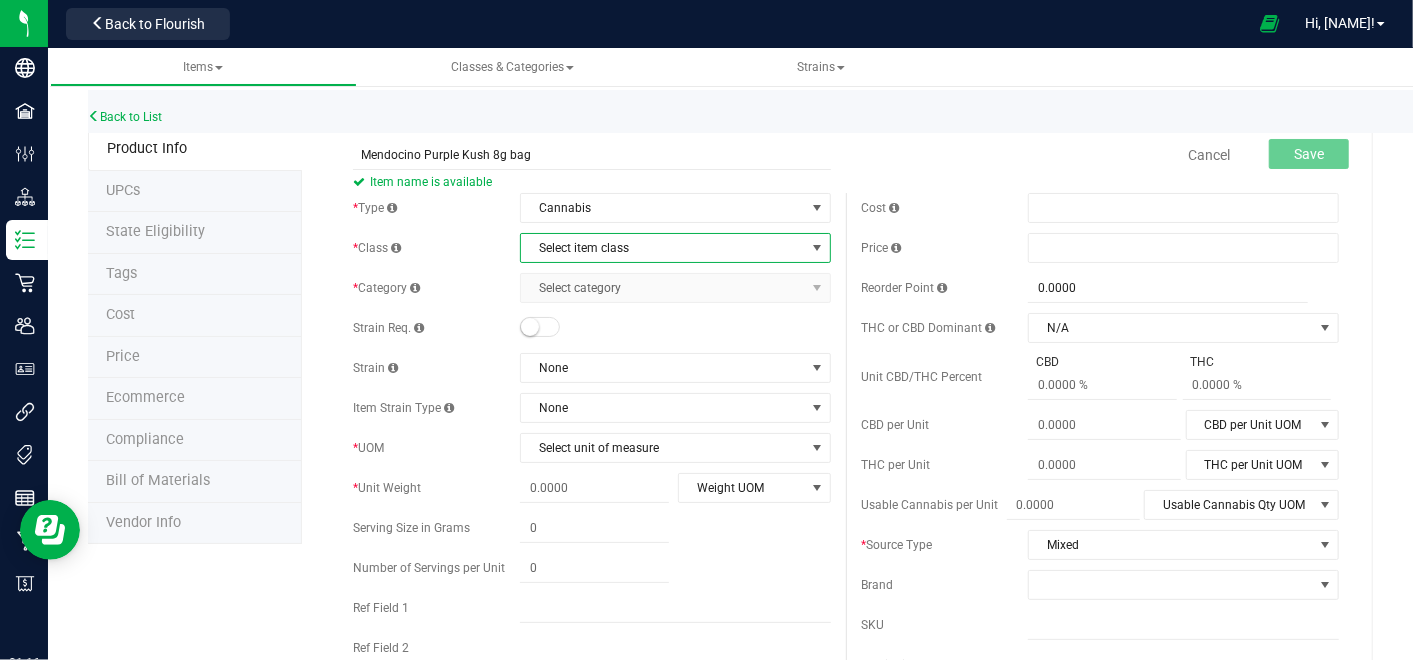 click on "Select item class" at bounding box center [663, 248] 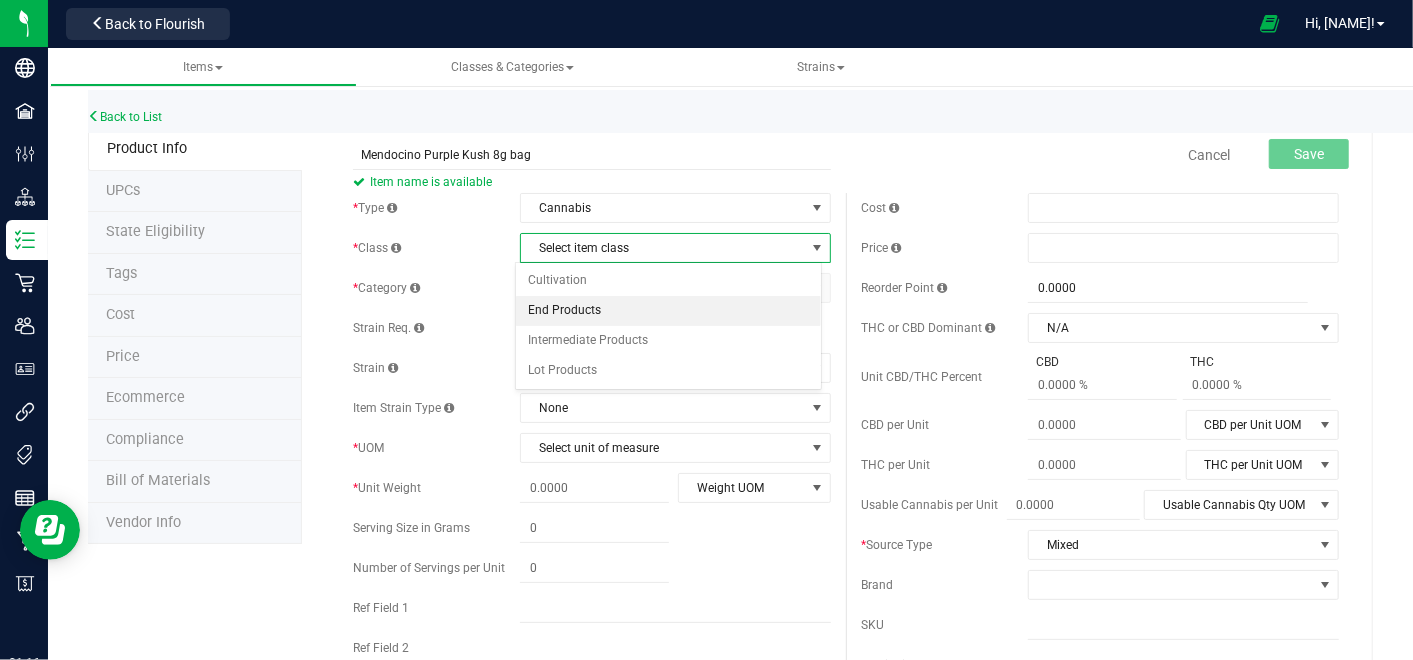 click on "End Products" at bounding box center (668, 311) 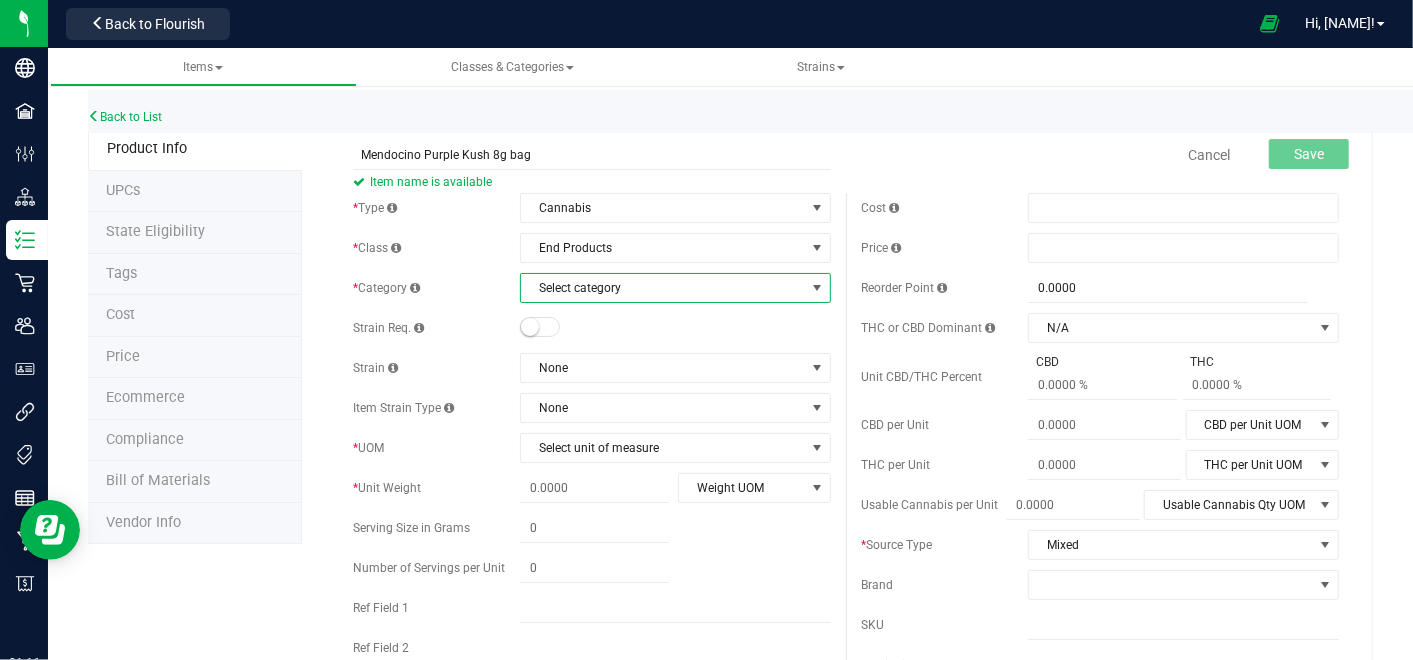 click on "Select category" at bounding box center [663, 288] 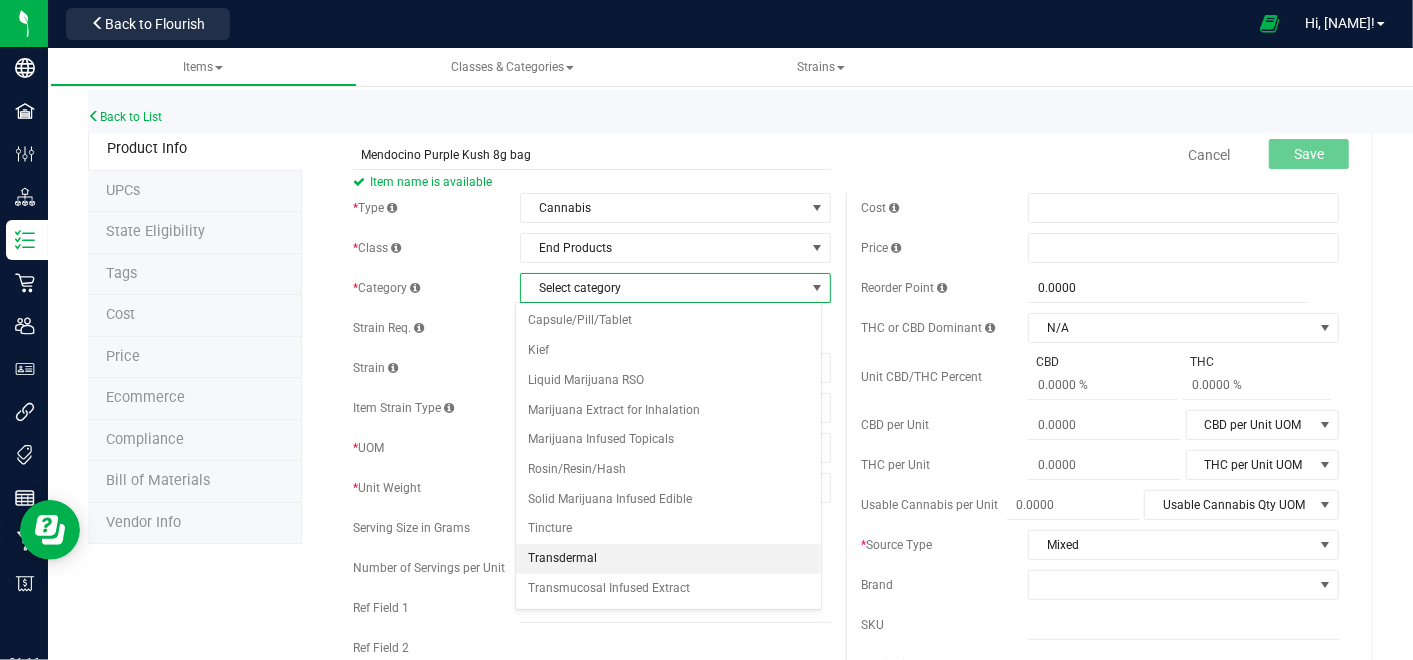 scroll, scrollTop: 21, scrollLeft: 0, axis: vertical 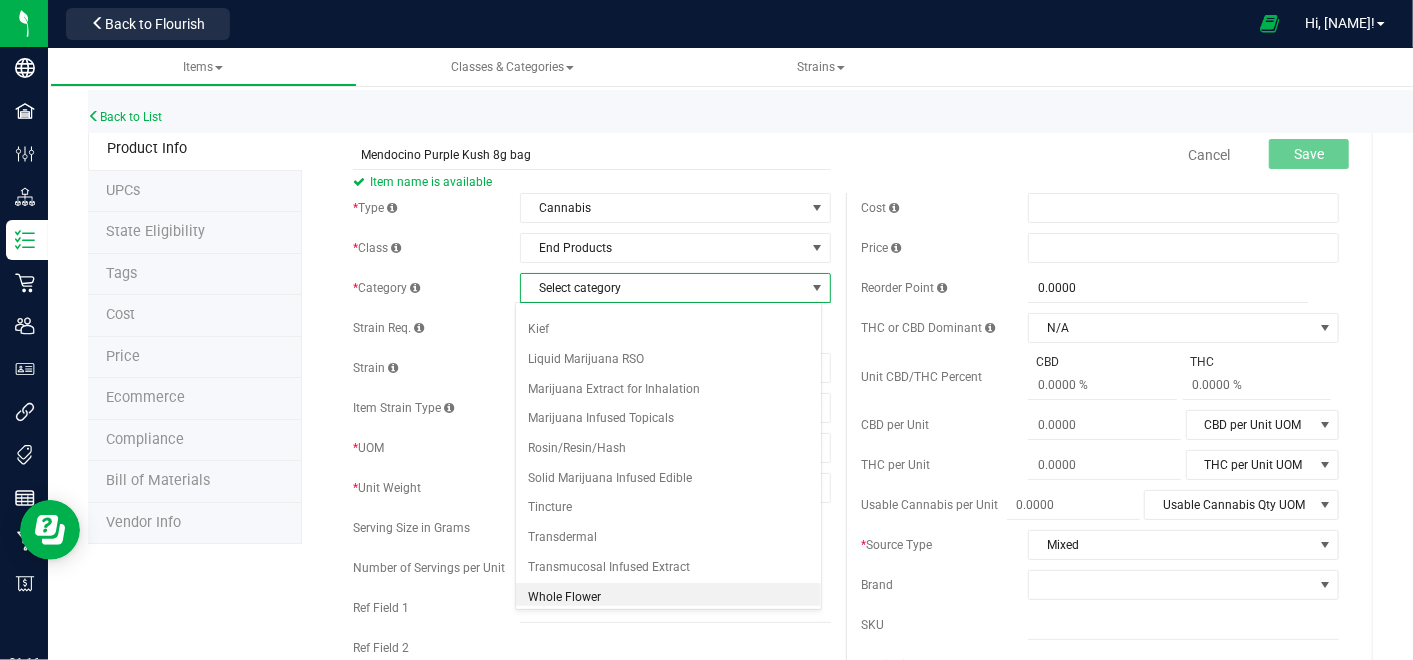 click on "Whole Flower" at bounding box center [668, 598] 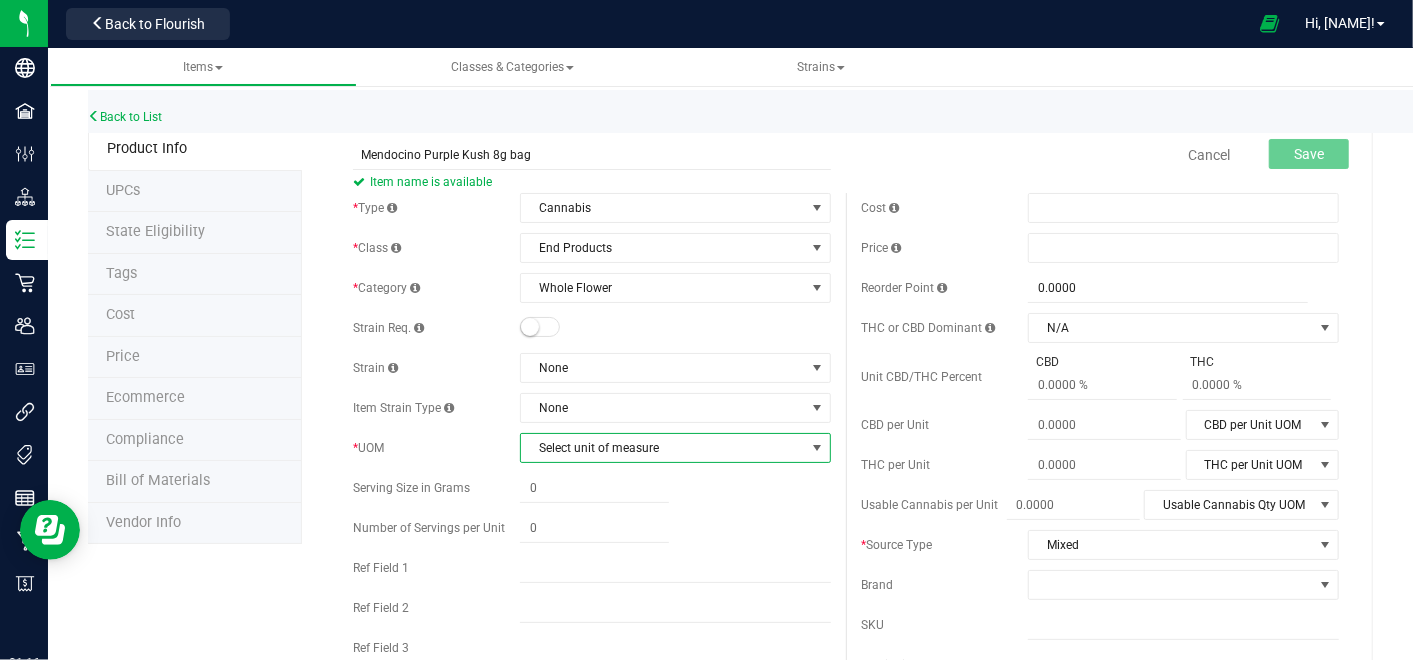 click on "Select unit of measure" at bounding box center [663, 448] 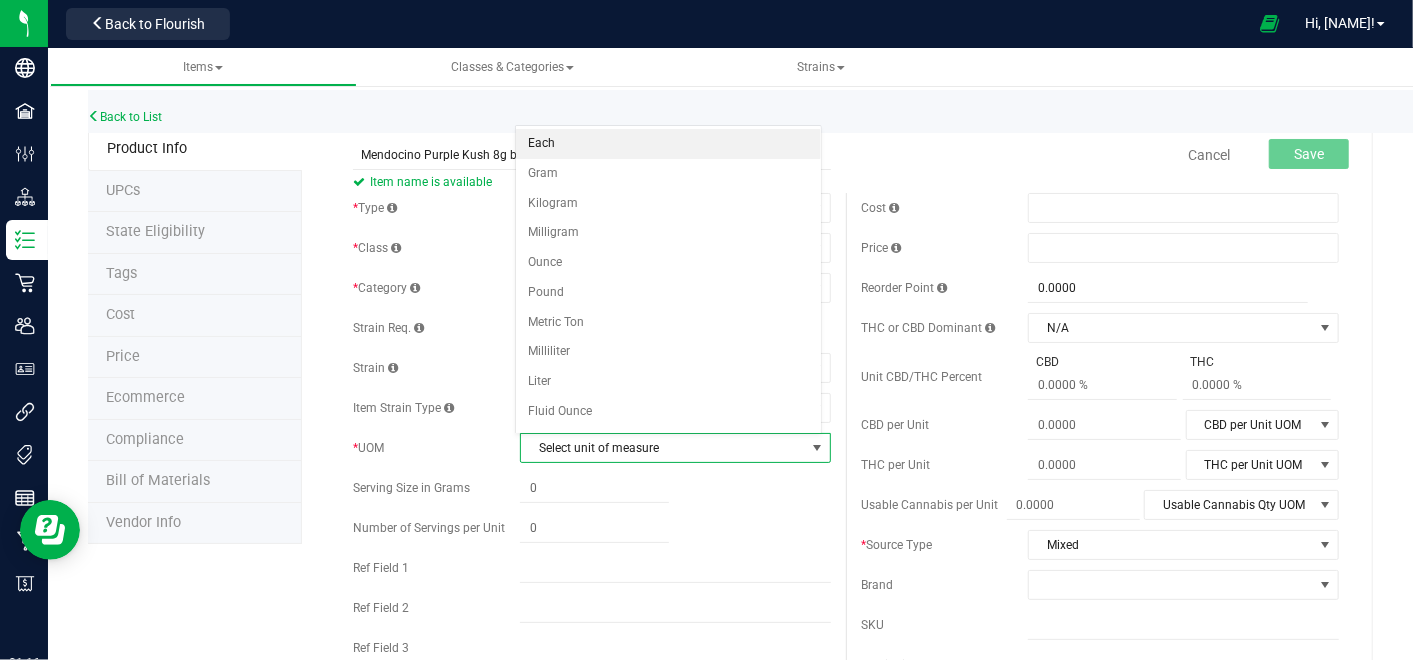 click on "Each" at bounding box center [668, 144] 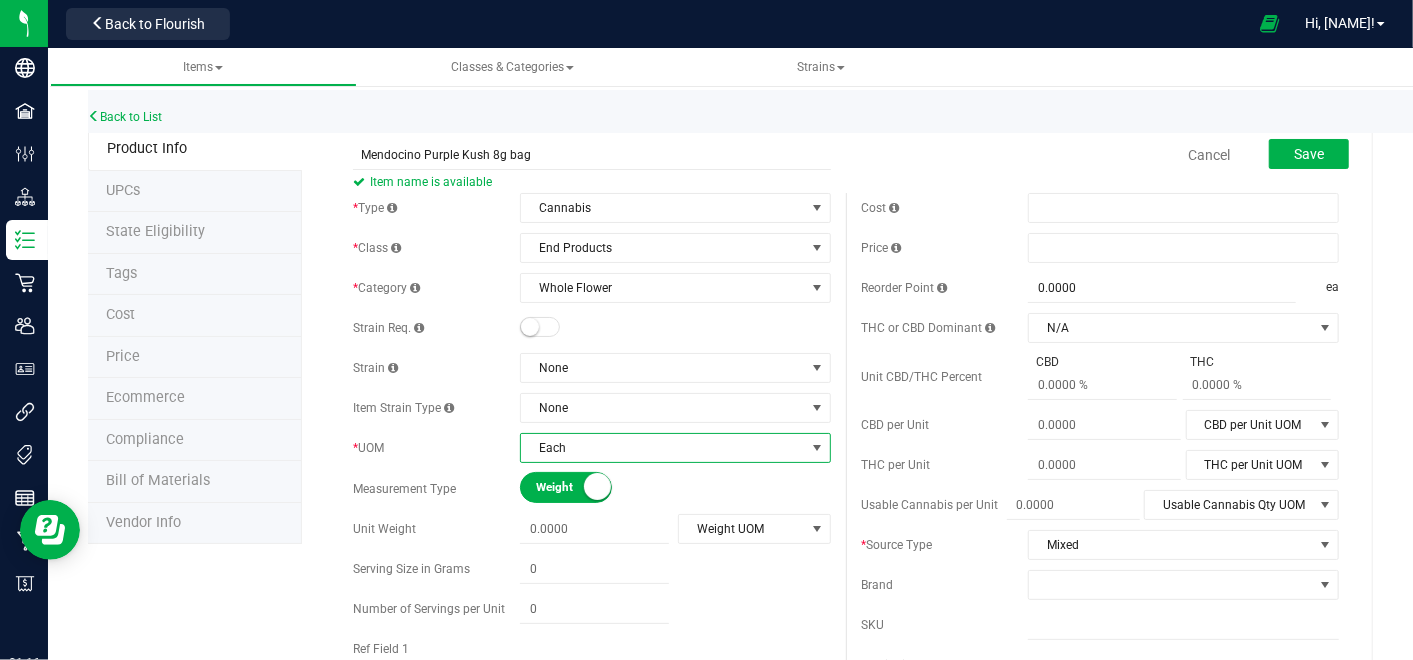 click on "Cancel
Save" at bounding box center (1100, 155) 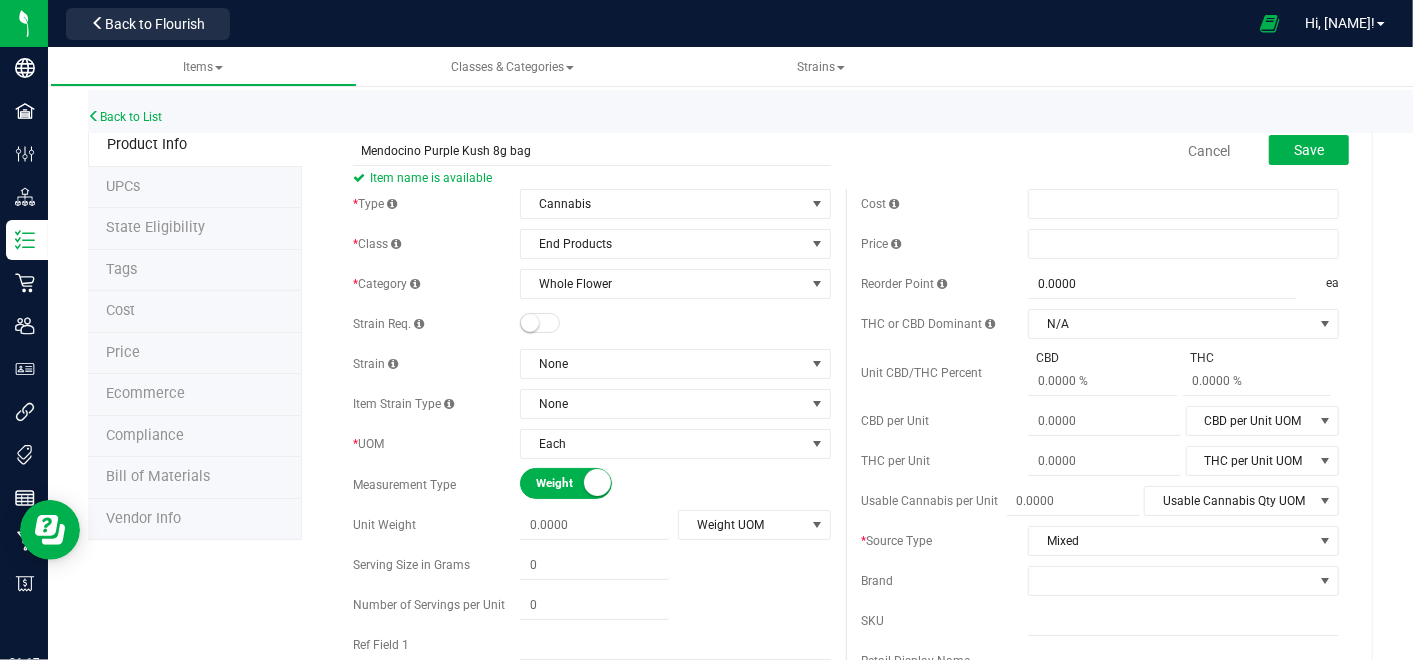 scroll, scrollTop: 0, scrollLeft: 0, axis: both 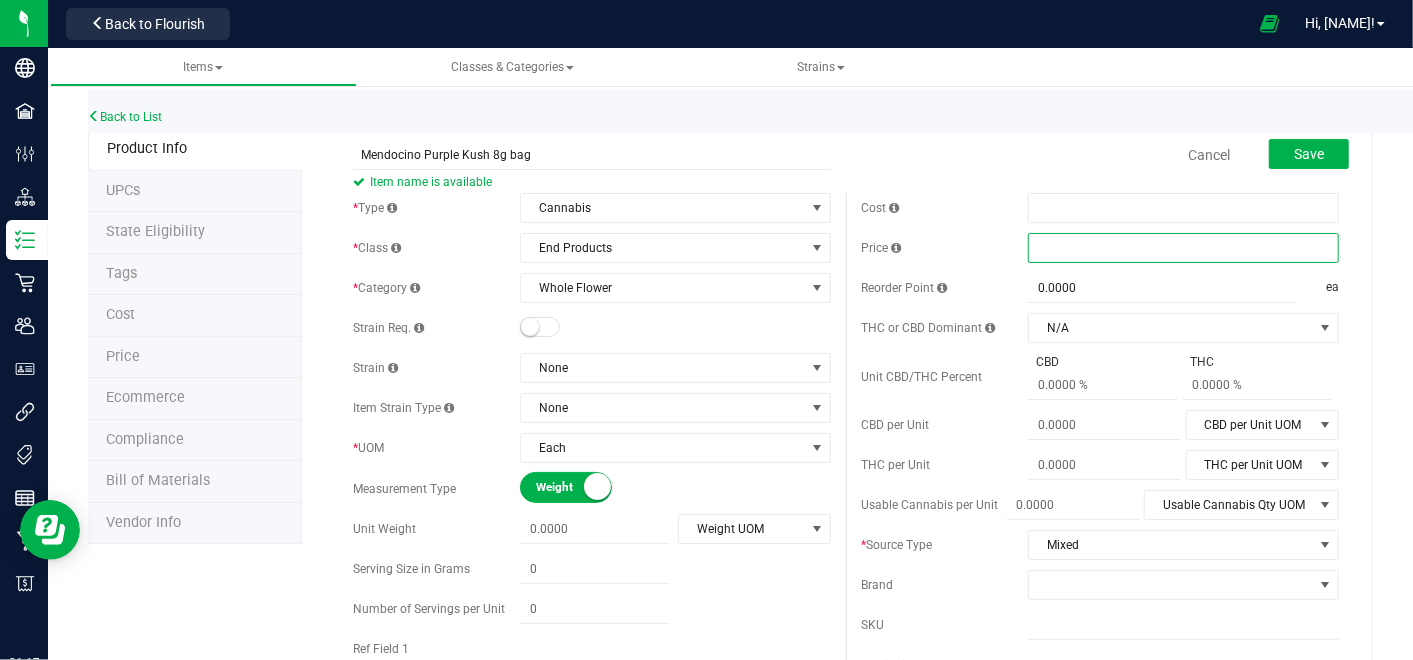 click at bounding box center (1183, 248) 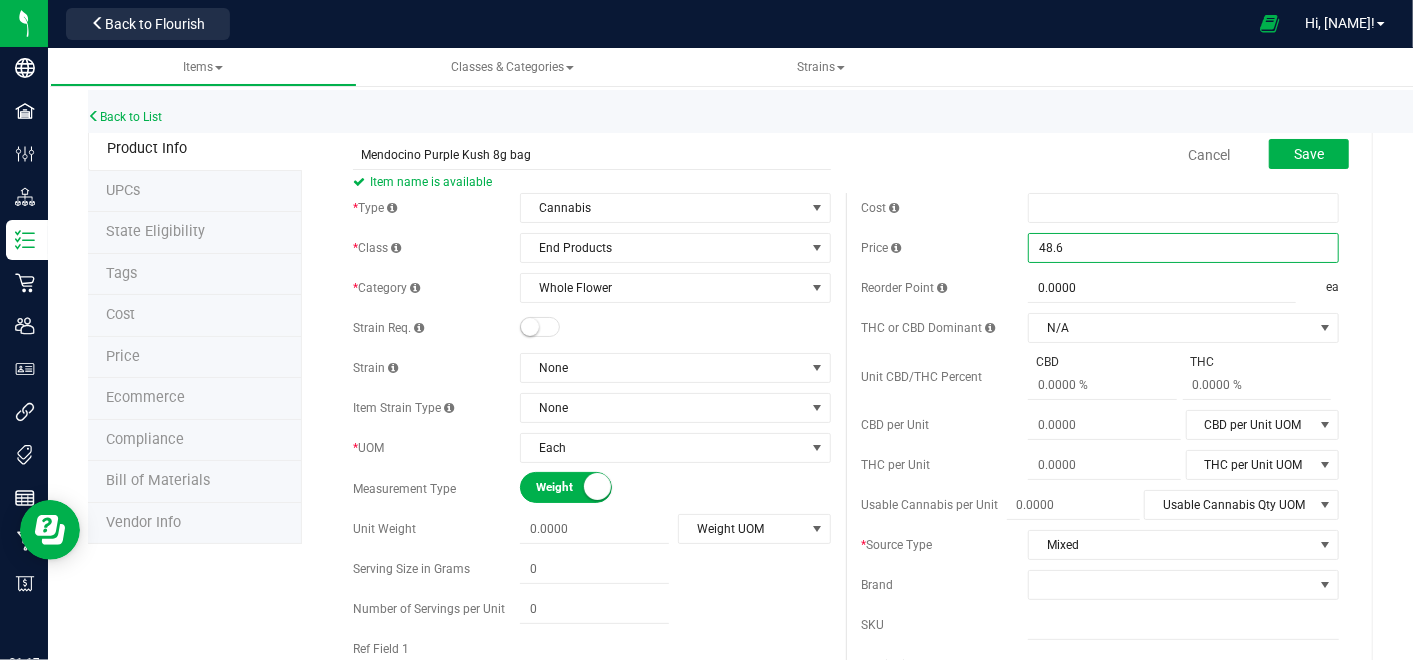 type on "48.67" 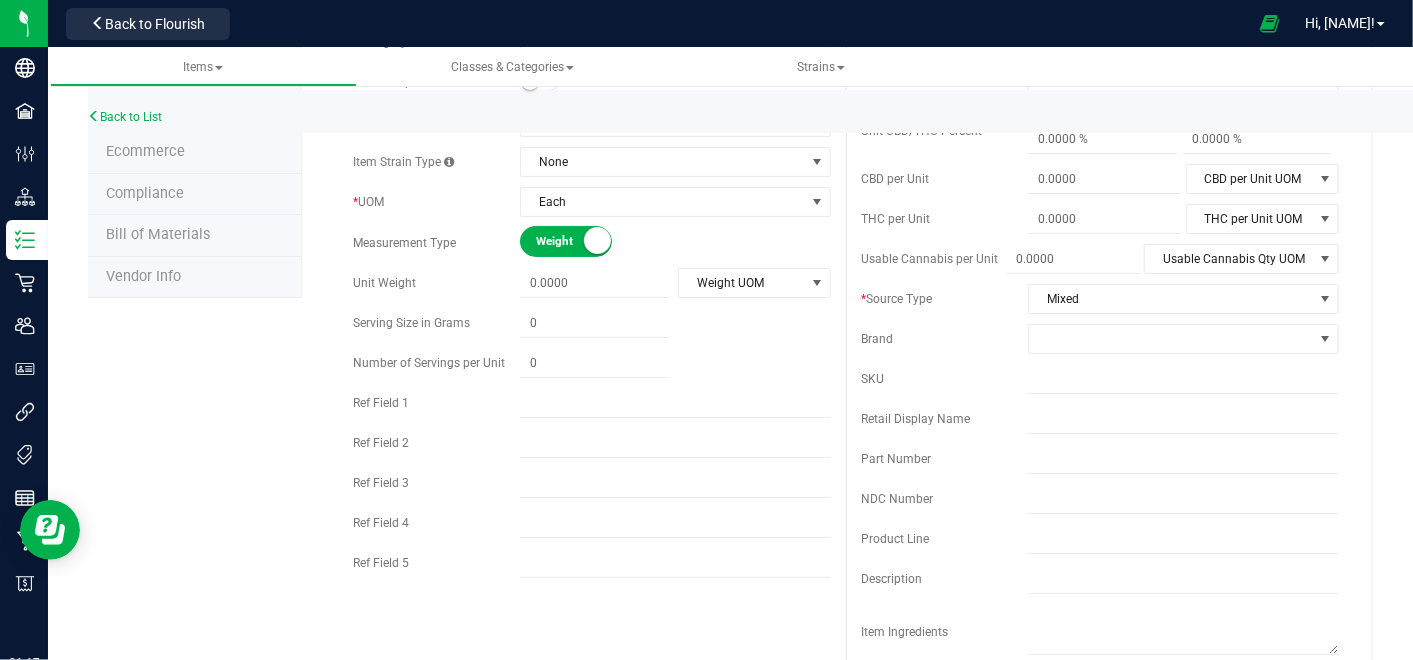 scroll, scrollTop: 0, scrollLeft: 0, axis: both 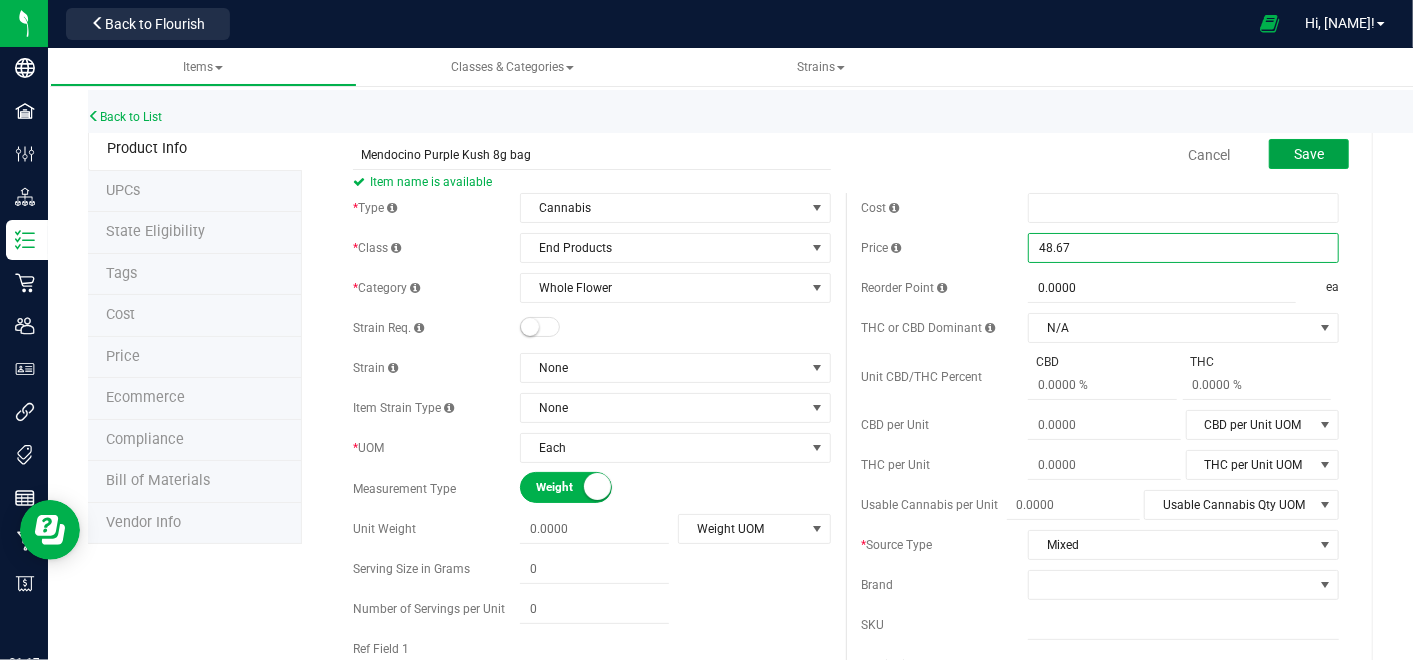 type on "$48.67000" 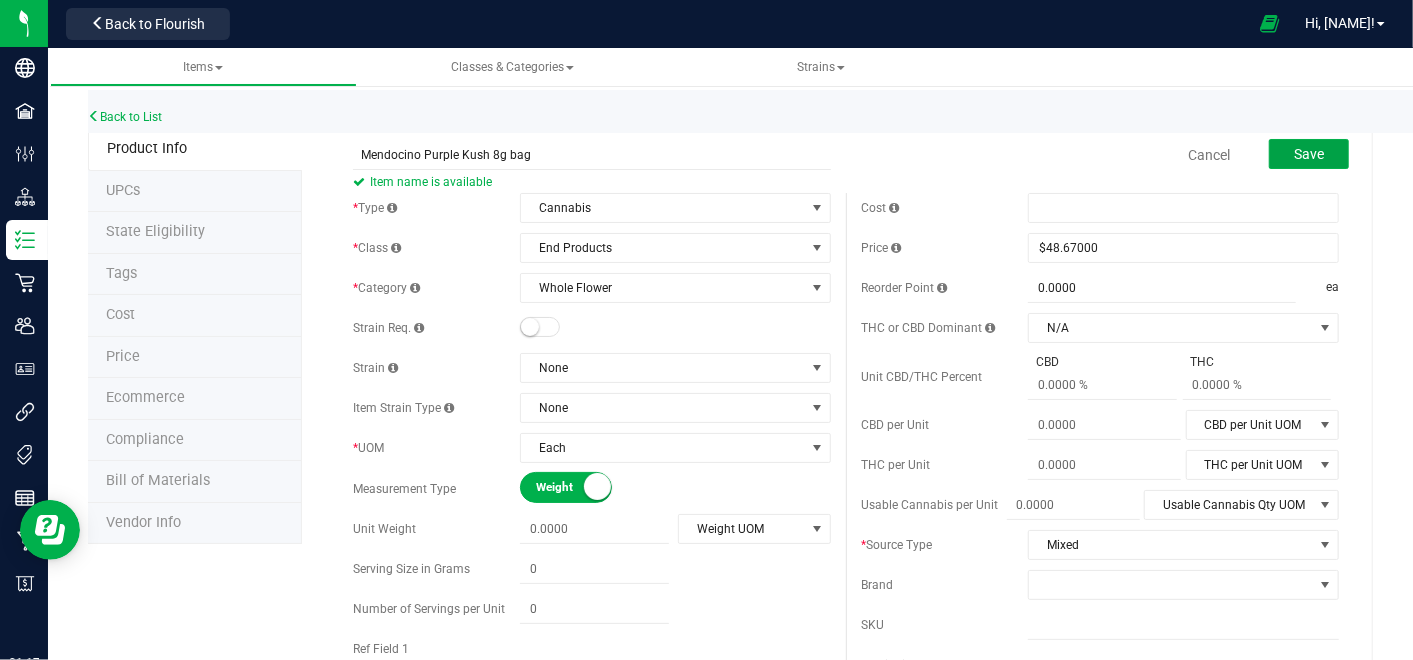 click on "Save" at bounding box center [1309, 154] 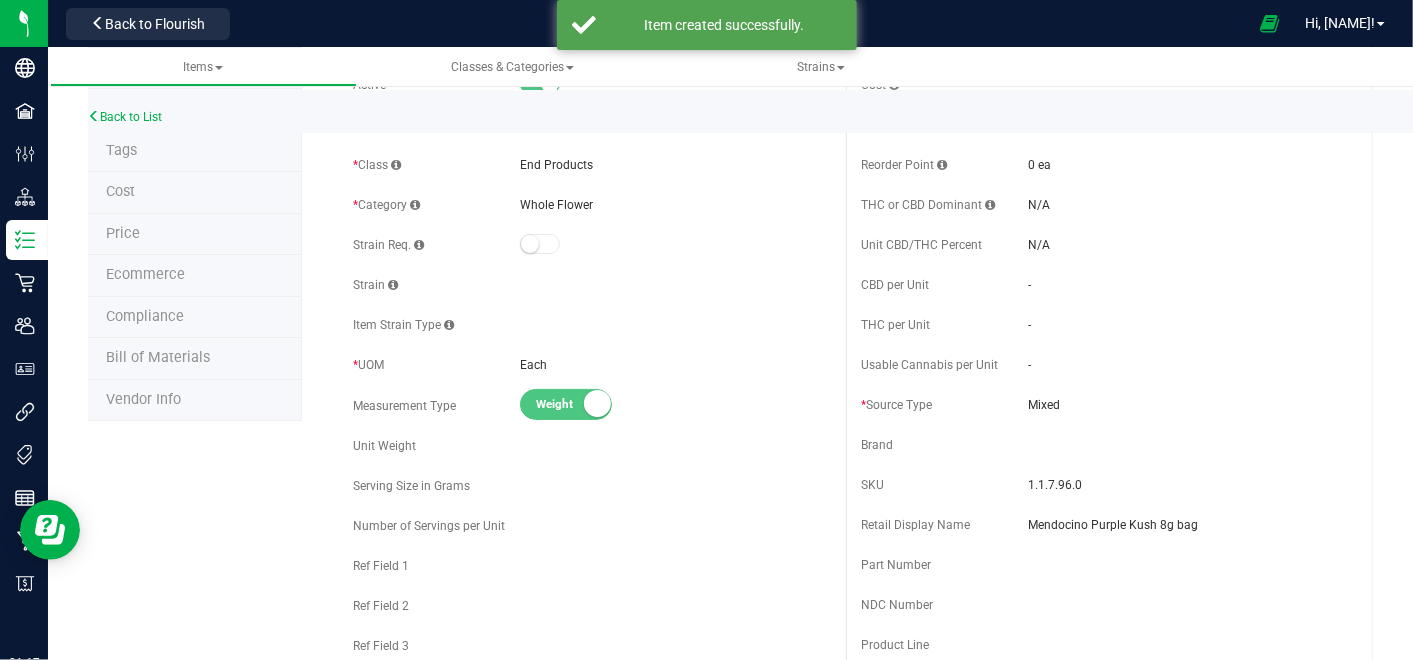 scroll, scrollTop: 0, scrollLeft: 0, axis: both 